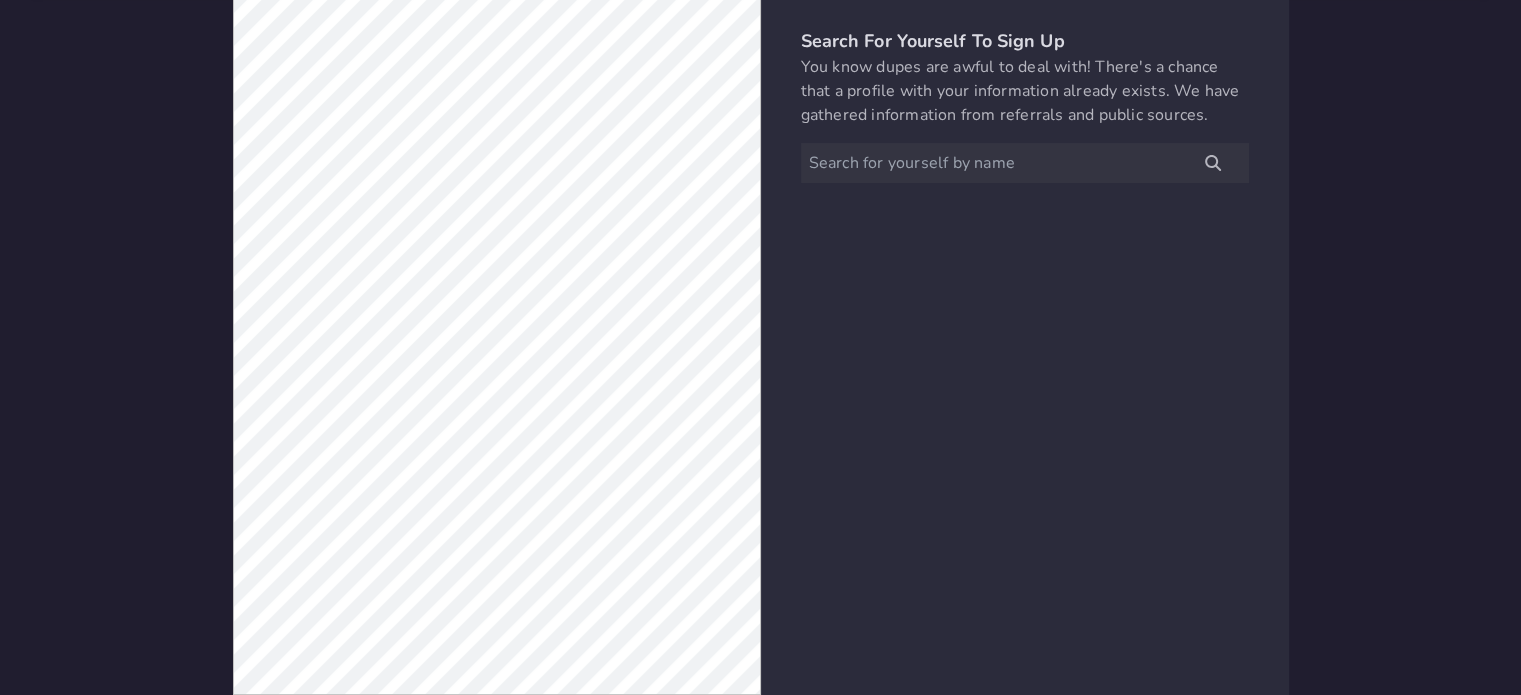 scroll, scrollTop: 0, scrollLeft: 0, axis: both 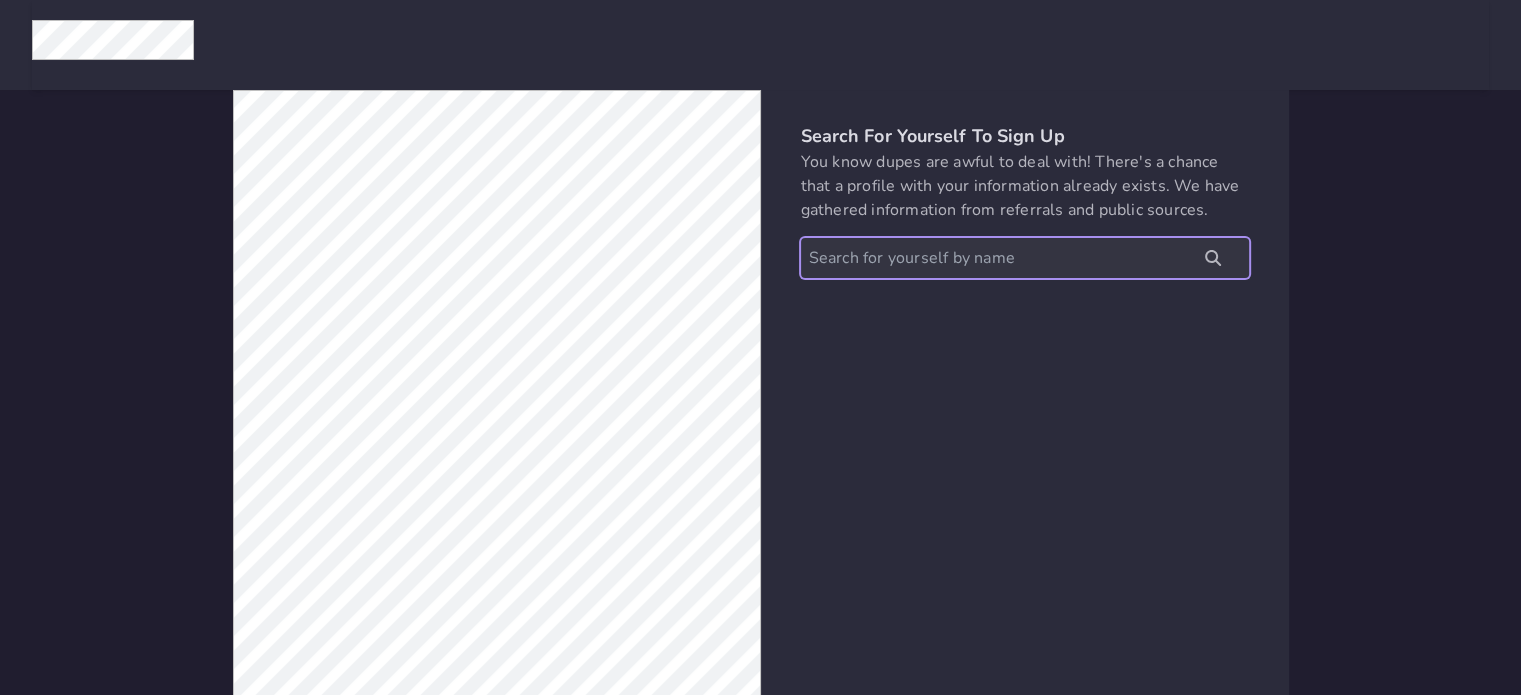 click at bounding box center (1025, 258) 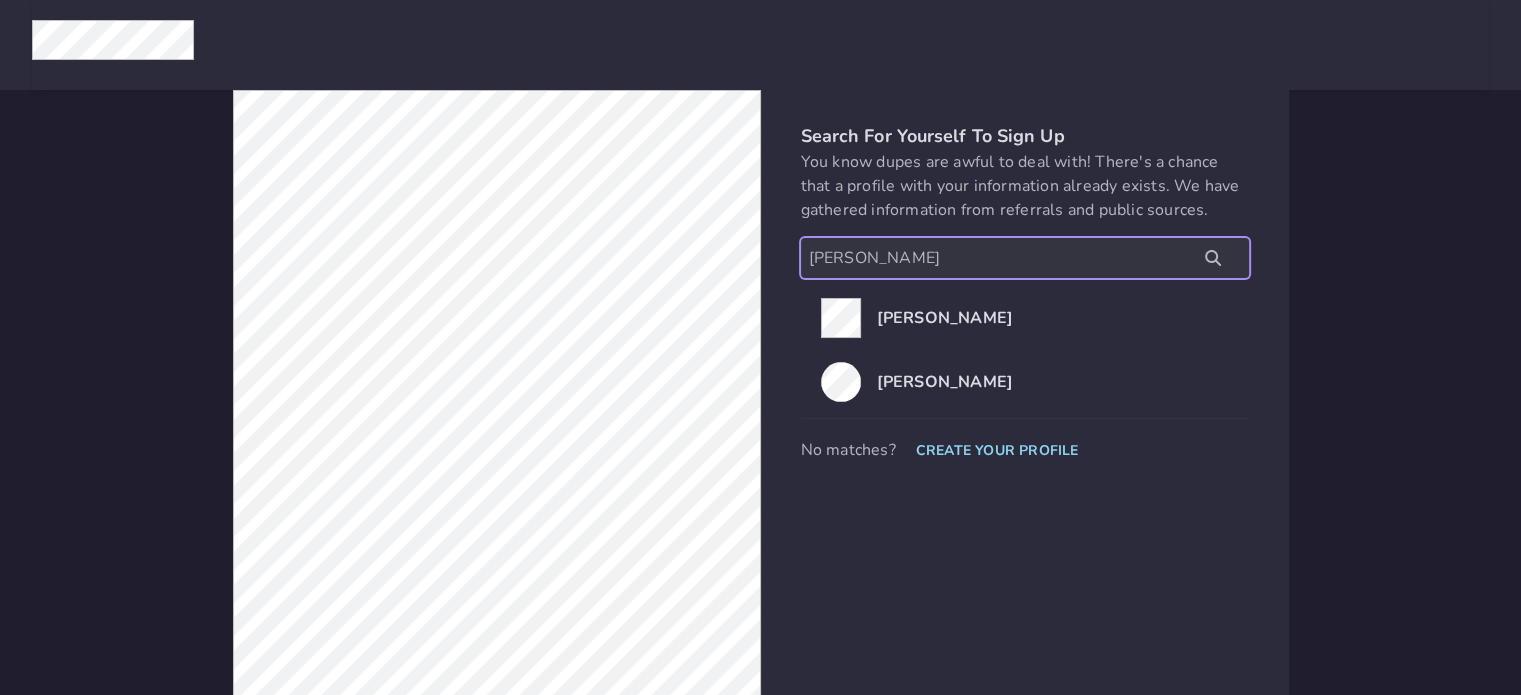 type on "Randall Brenes" 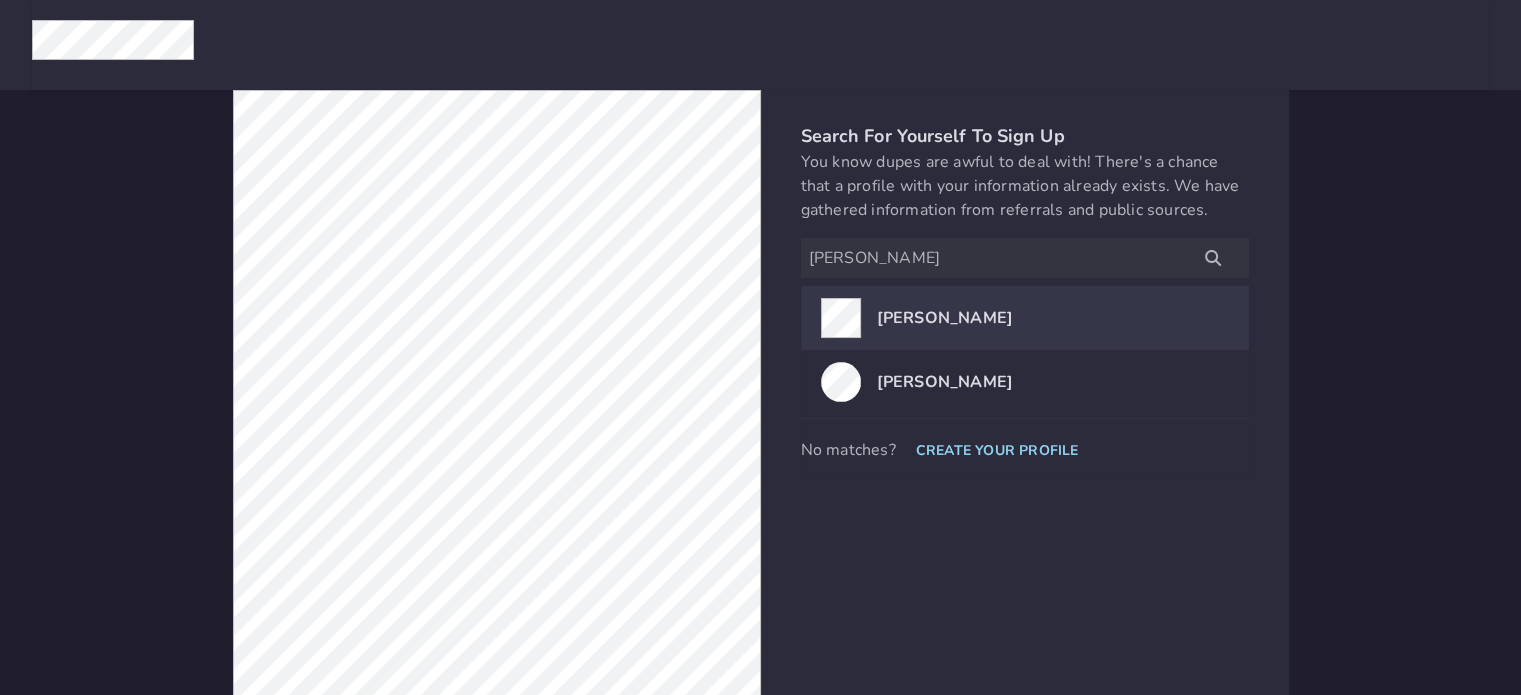 click on "[PERSON_NAME]" at bounding box center (945, 318) 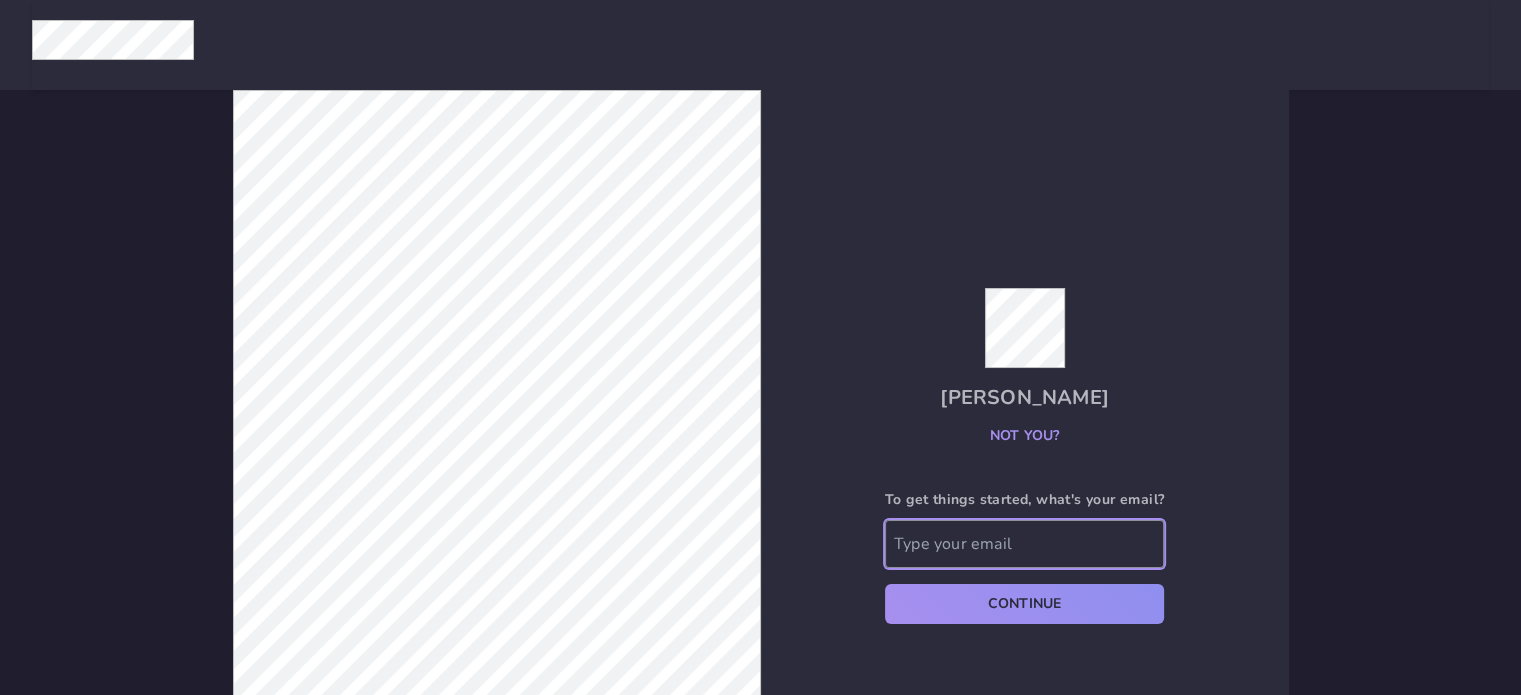 click 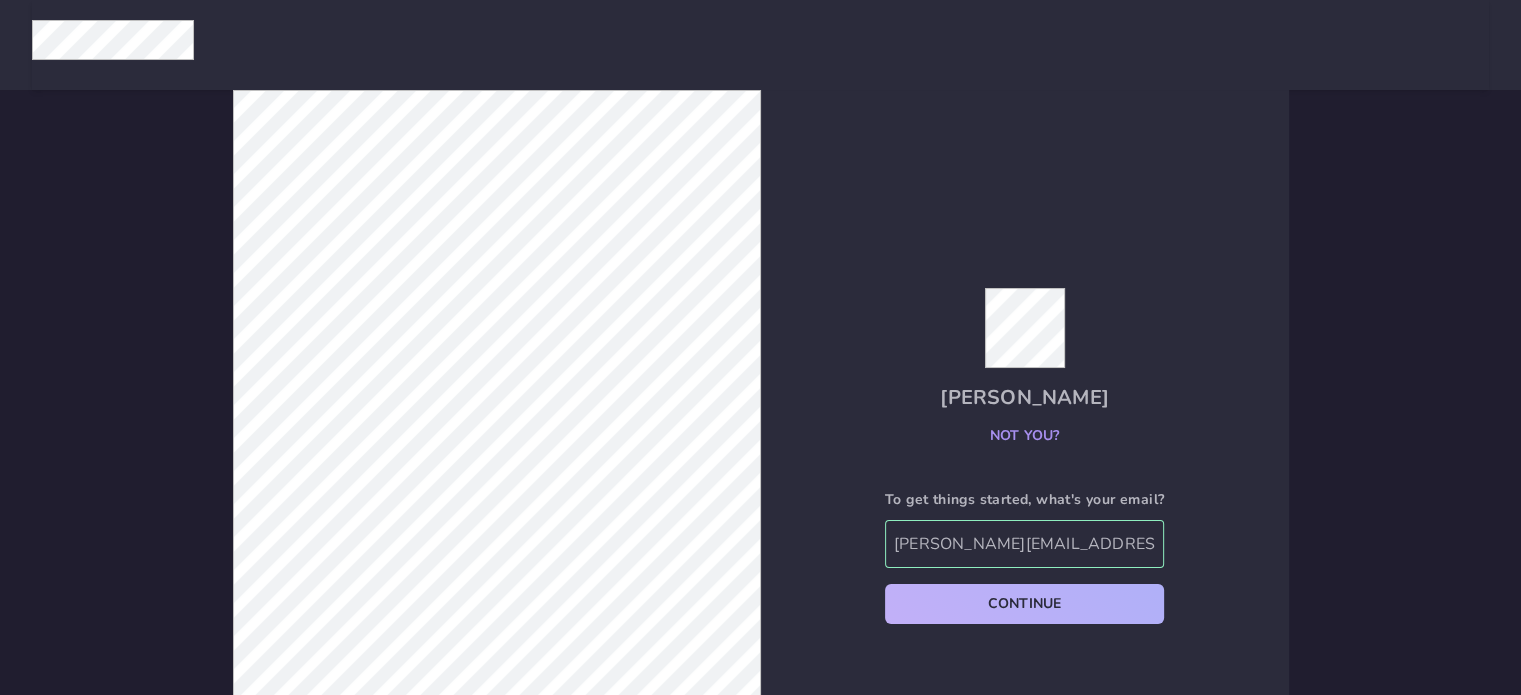 click on "Continue" at bounding box center (1024, 604) 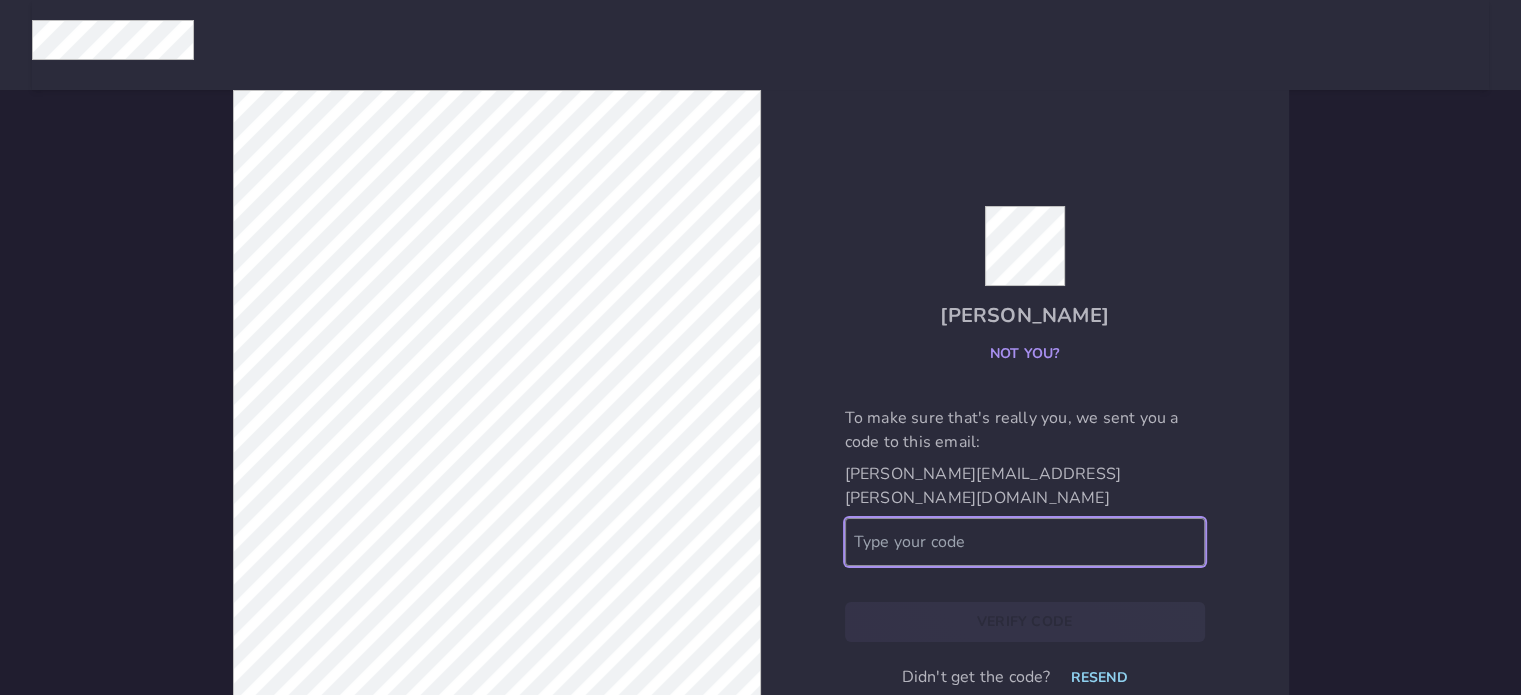 click 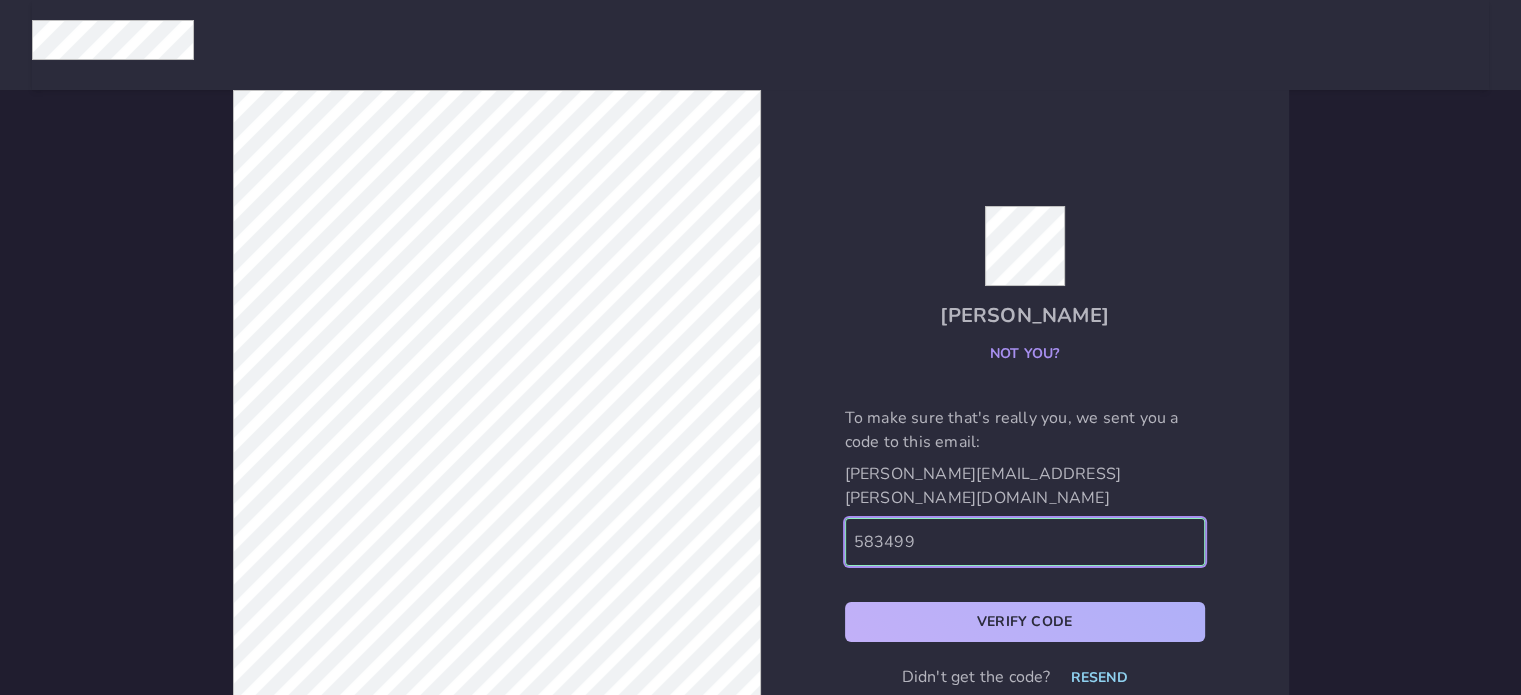 type on "583499" 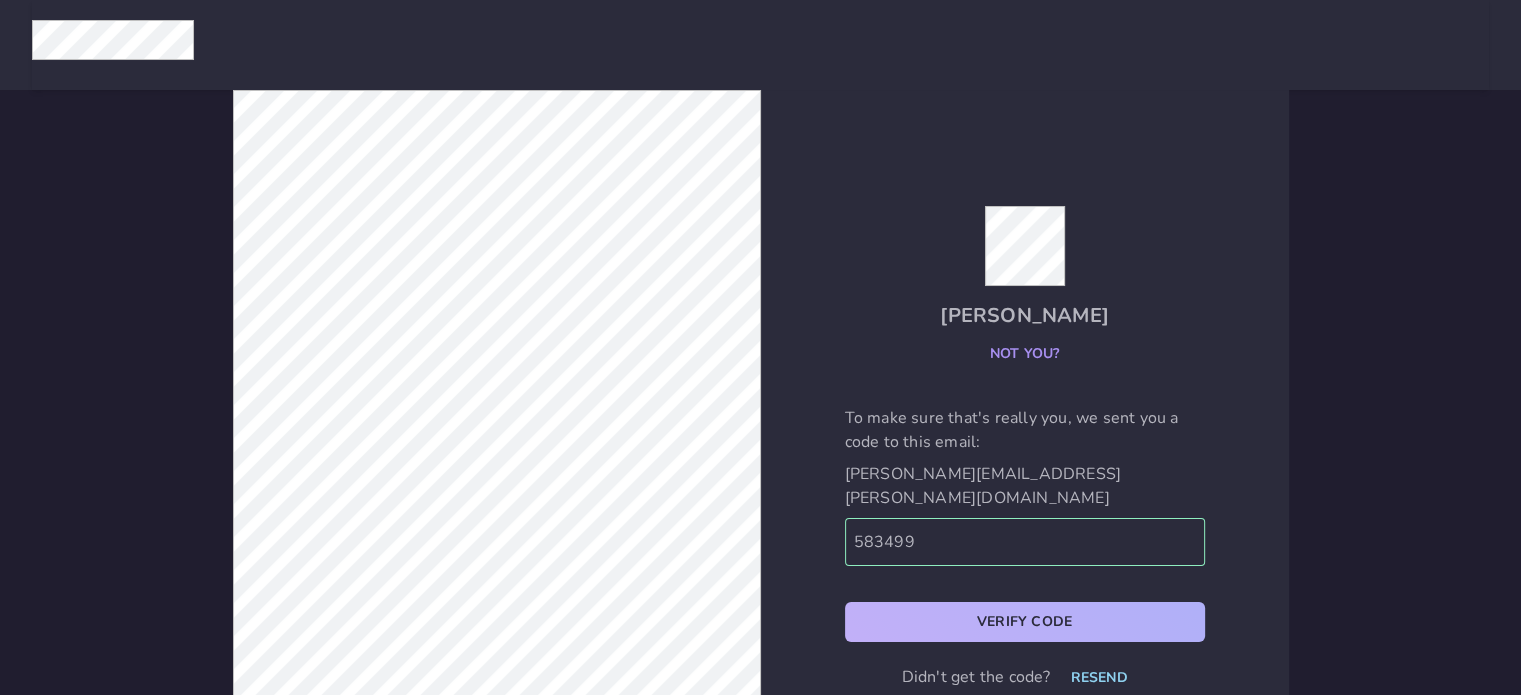 click on "Verify Code" at bounding box center [1025, 622] 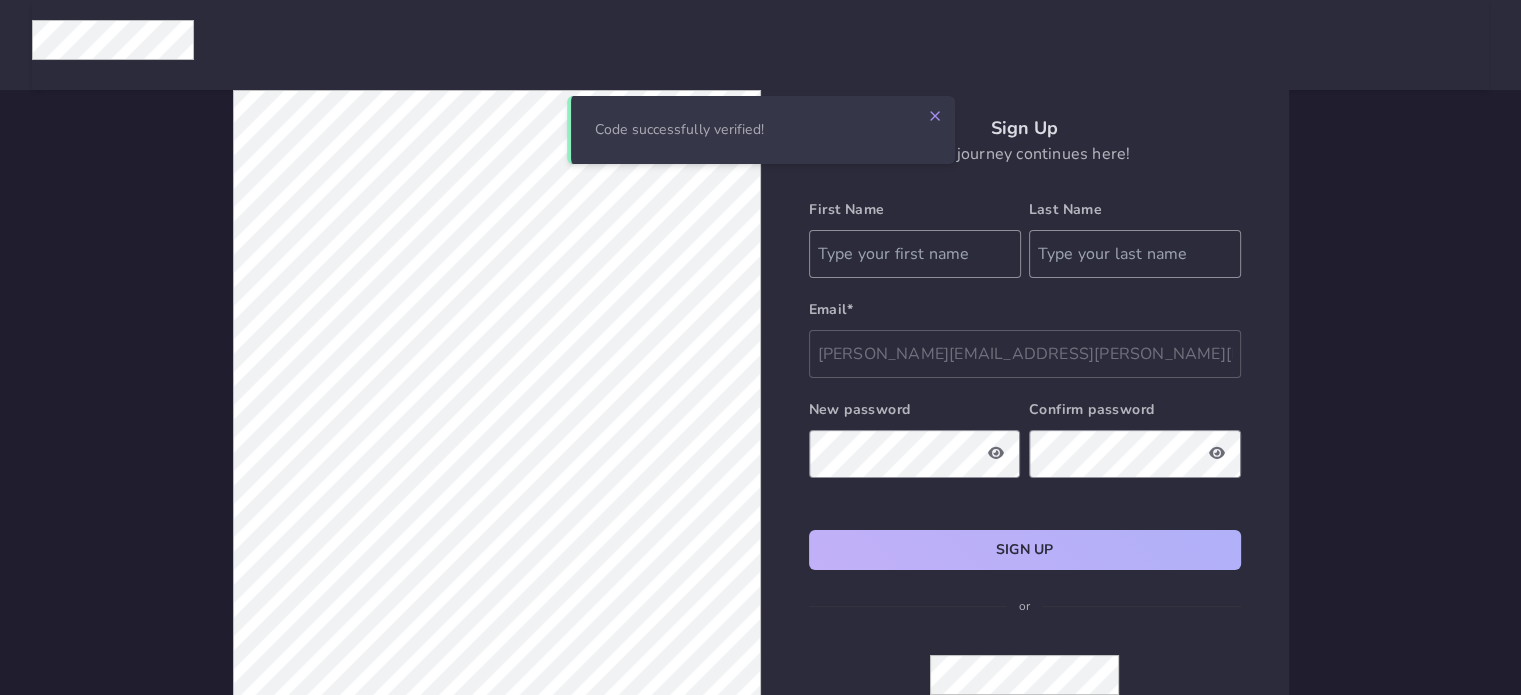 type on "Randall" 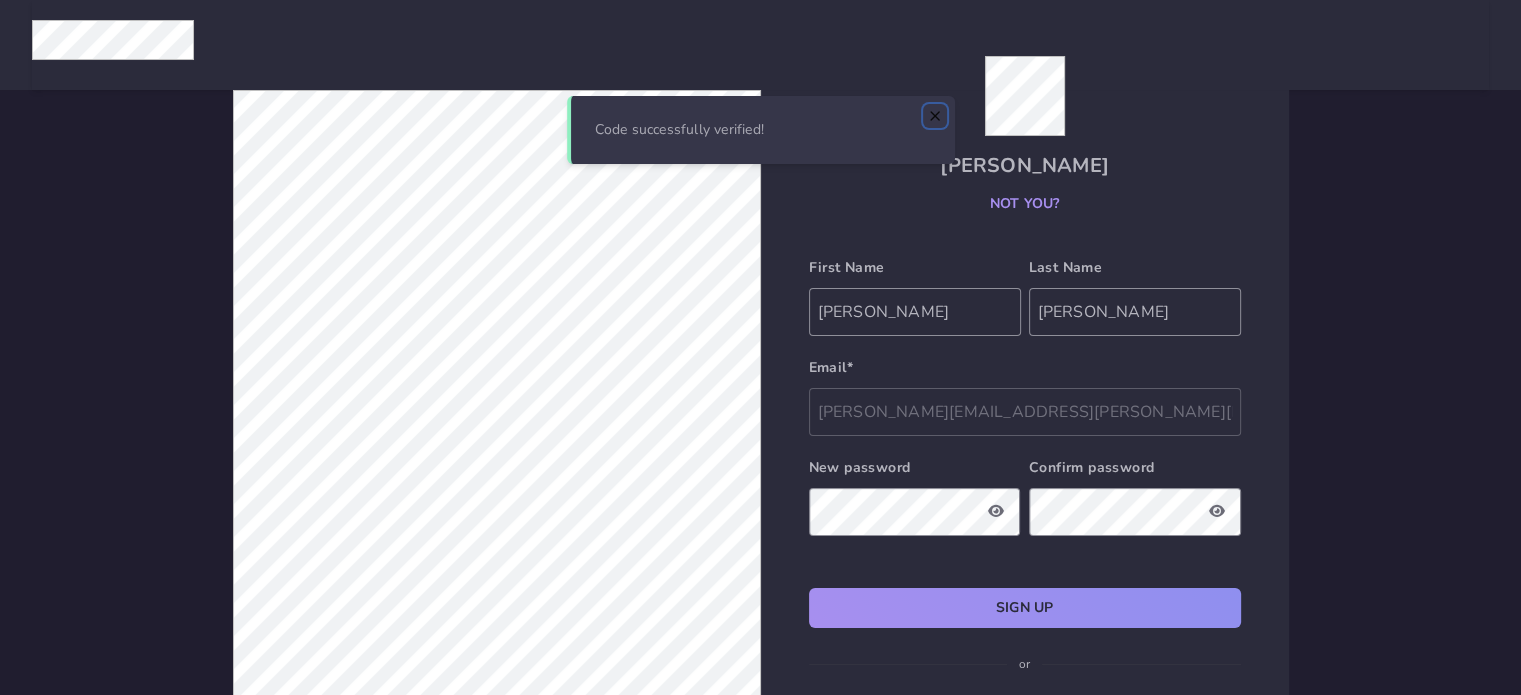 click 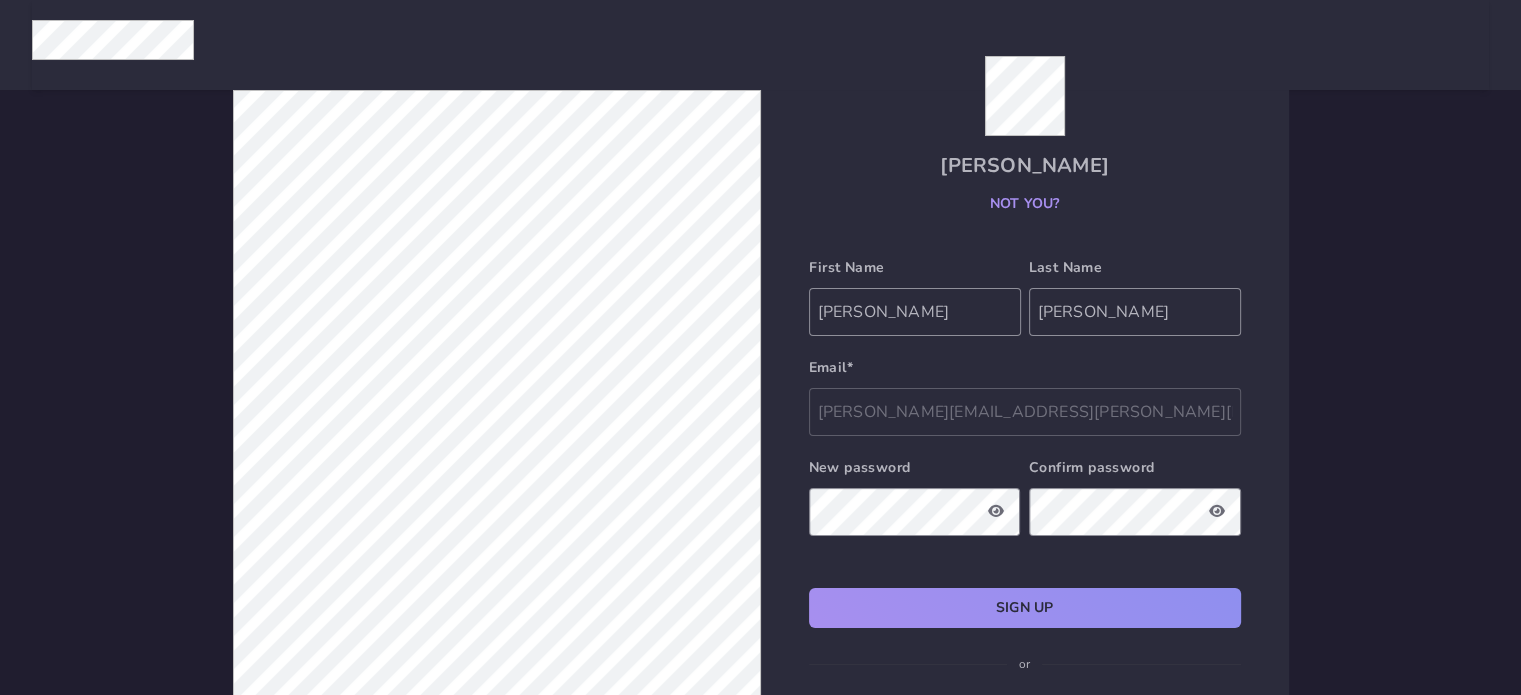 drag, startPoint x: 1274, startPoint y: 461, endPoint x: 1243, endPoint y: 459, distance: 31.06445 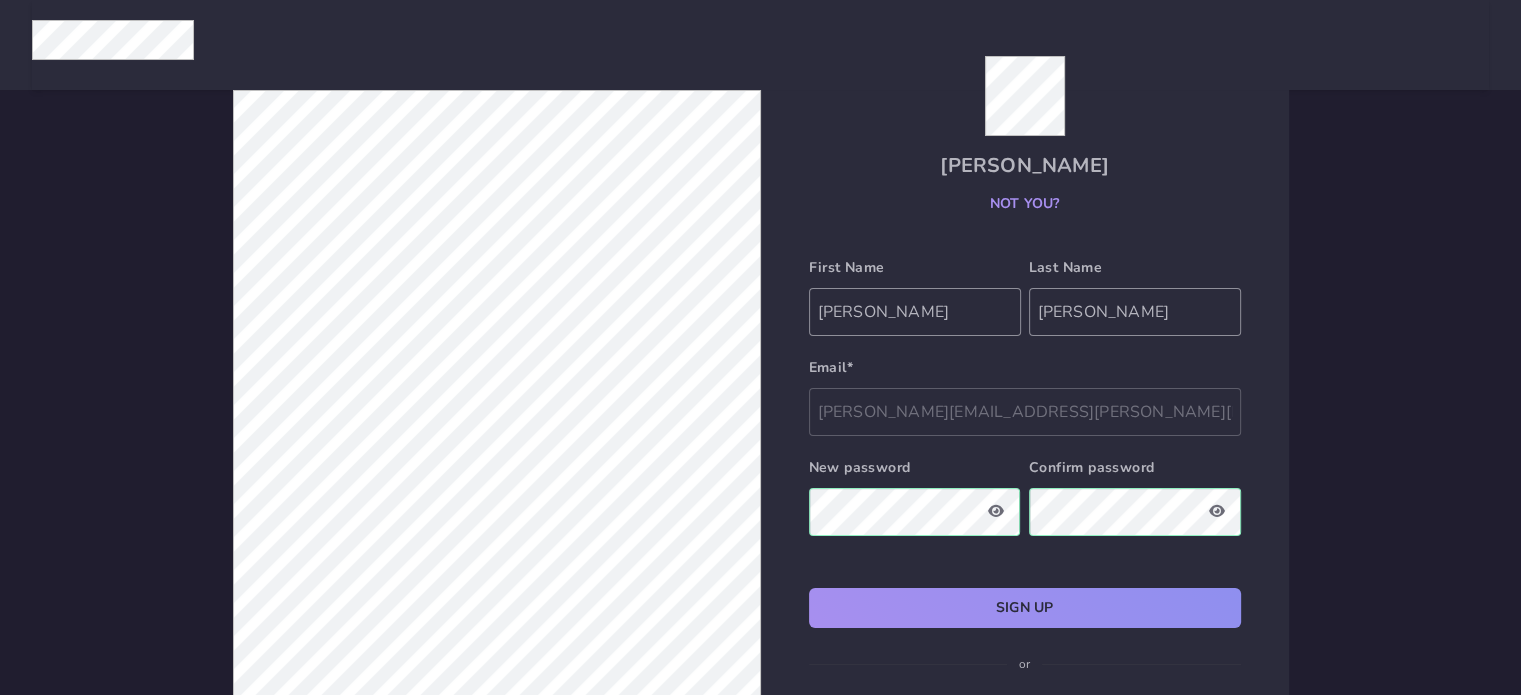 click on "Randall Brenes  Not you?  First Name Randall Last Name Brenes Email* brenes.randall@gmail.com New password Confirm password Sign Up or  By signing up you accept our   privacy policy" at bounding box center (760, 440) 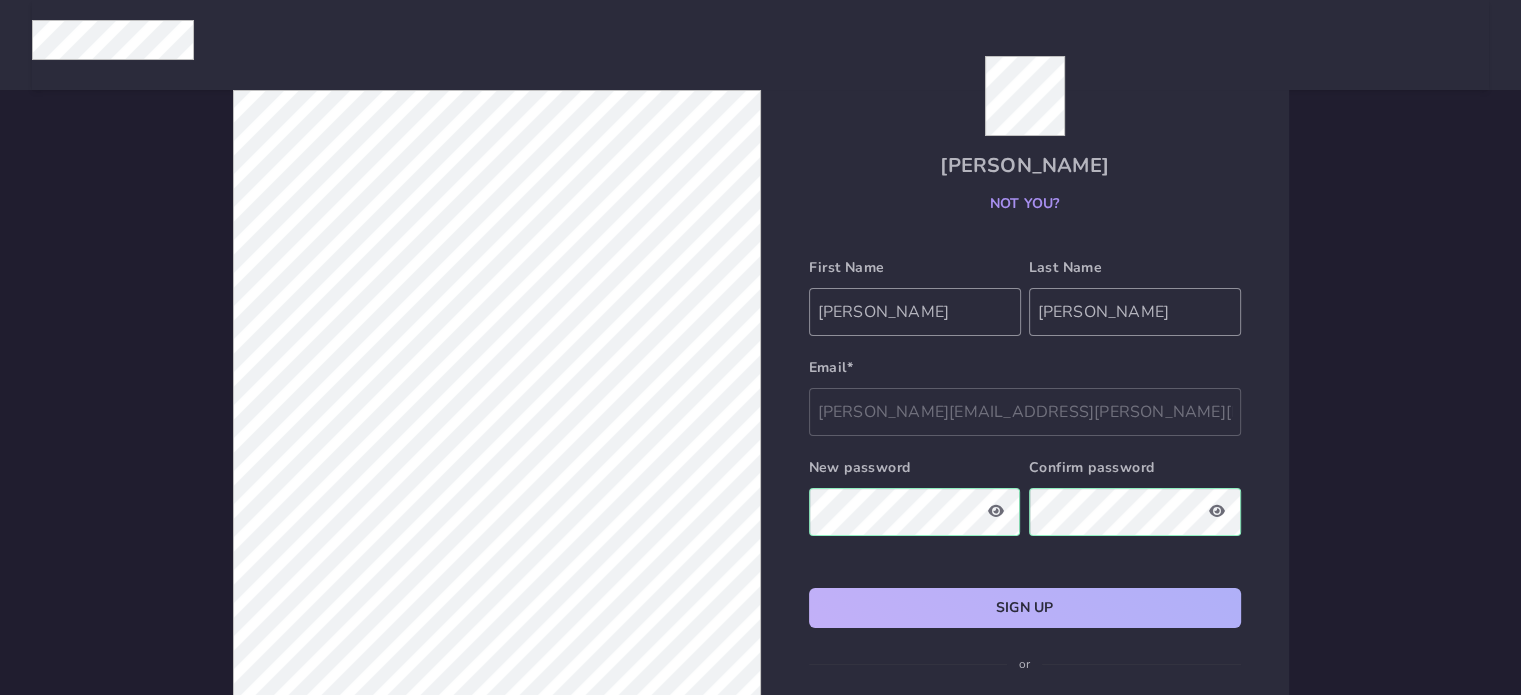 click on "Sign Up" at bounding box center (1025, 608) 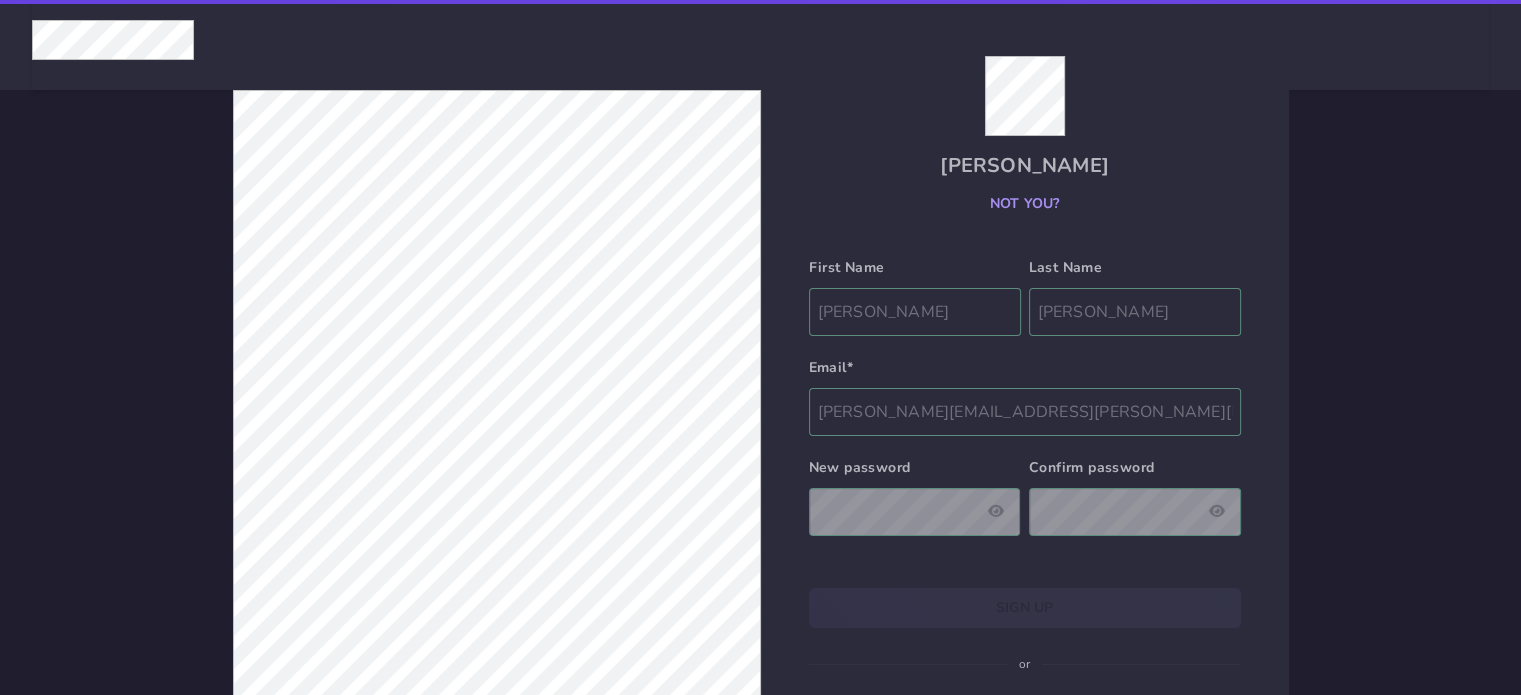 select on "CR" 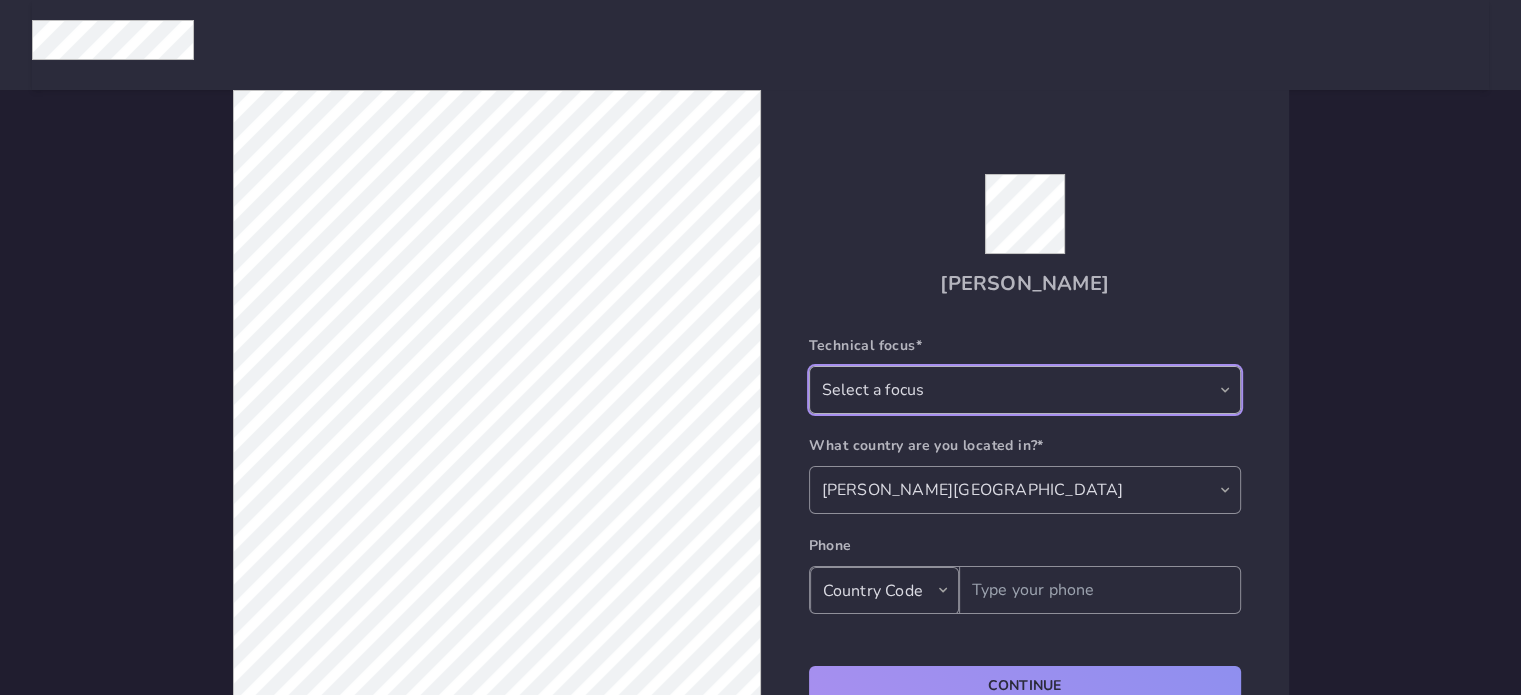 click on "Select a focus" at bounding box center (1025, 390) 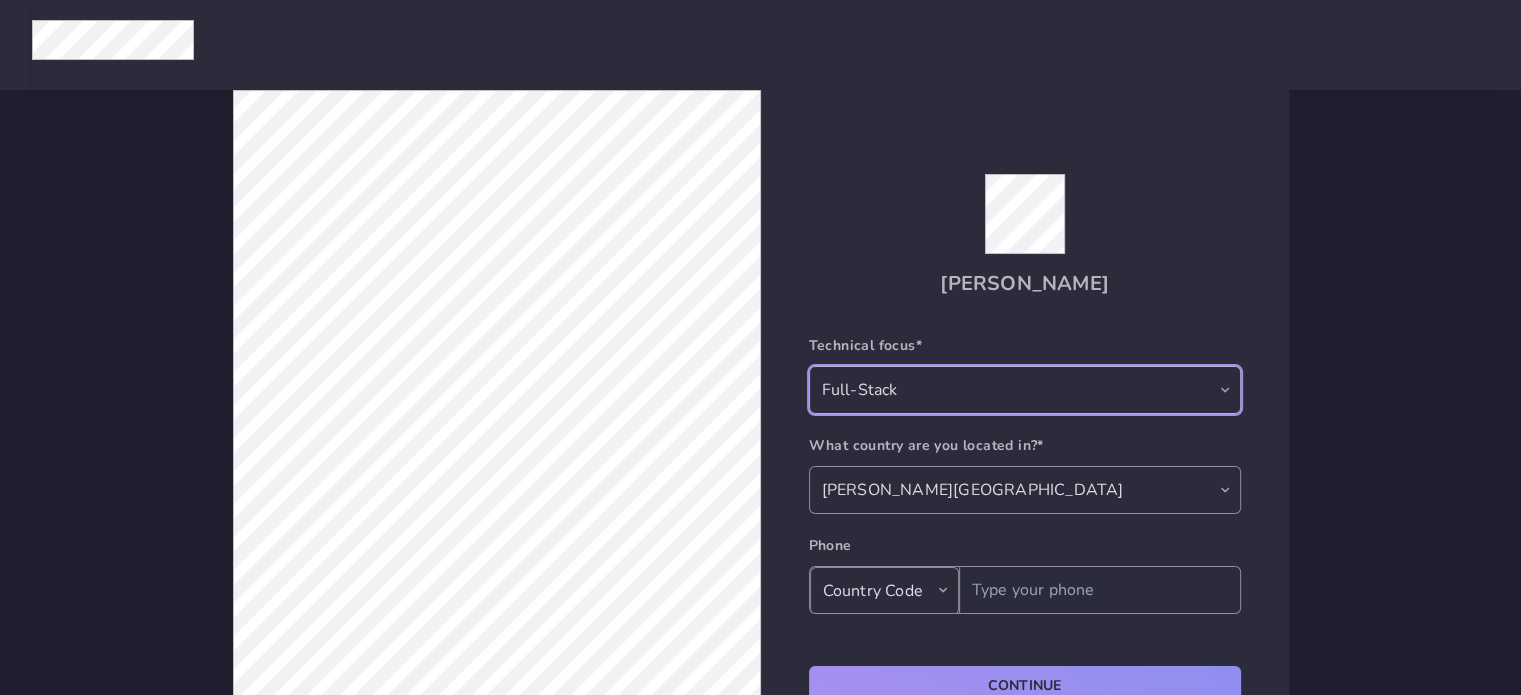 click on "Select a focus Front-End Back-End Full-Stack Full-Stack (Front-End Focus) Full-Stack (Back-End Focus) Mobile Dev Ops Automation Manager Blockchain Data Science Systems Other QA AI/ML" at bounding box center [1025, 390] 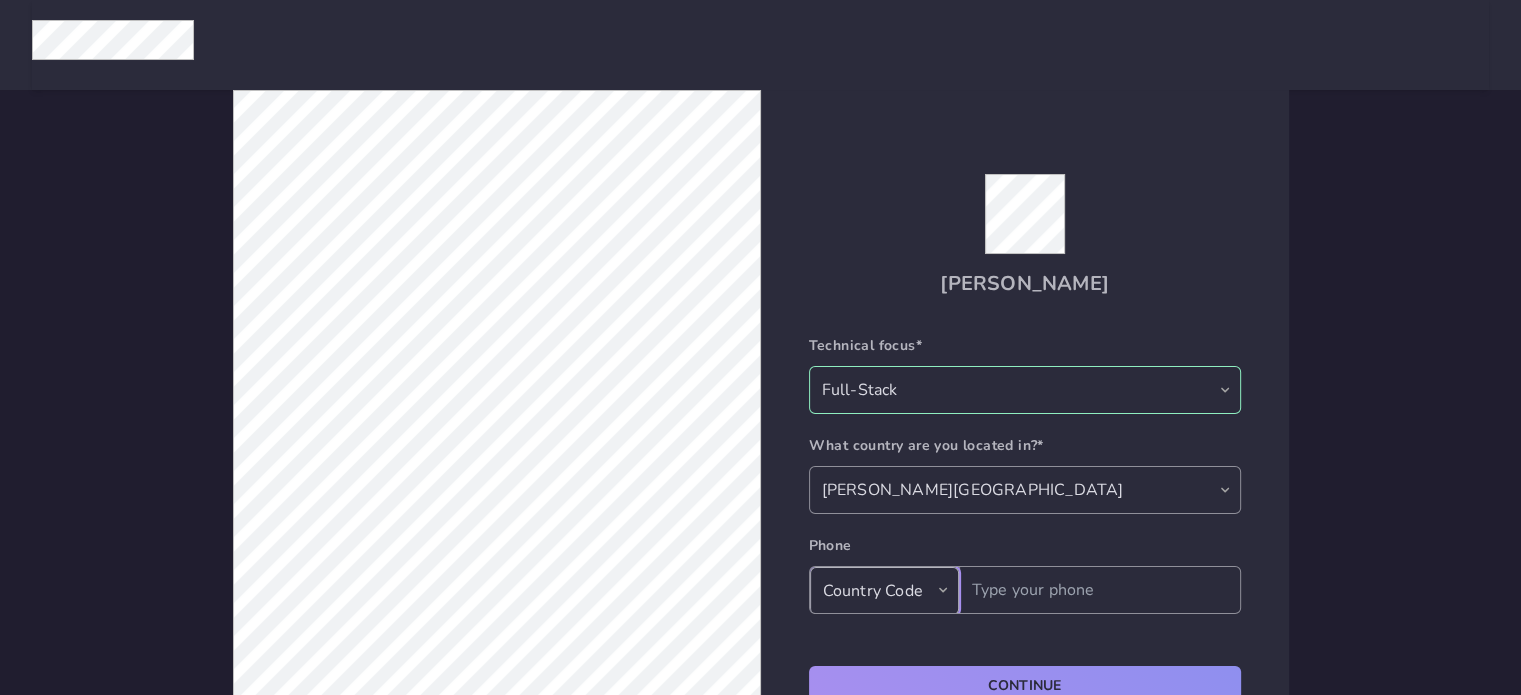 click on "Country Code +506 🇨🇷 +1 🇺🇸/🇨🇦 +93 🇦🇫 +355 🇦🇱 +213 🇩🇿 +1684 🇦🇸 +376 🇦🇩 +244 🇦🇴 +1264 🇦🇮 +1268 🇦🇬 +54 🇦🇷 +374 🇦🇲 +297 🇦🇼 +61 🇦🇺 +43 🇦🇹 +994 🇦🇿 +1242 🇧🇸 +973 🇧🇭 +880 🇧🇩 +1246 🇧🇧 +375 🇧🇾 +32 🇧🇪 +501 🇧🇿 +229 🇧🇯 +1441 🇧🇲 +975 🇧🇹 +591 🇧🇴 +387 🇧🇦 +267 🇧🇼 +55 🇧🇷 +246 🇮🇴 +673 🇧🇳 +359 🇧🇬 +226 🇧🇫 +257 🇧🇮 +855 🇰🇭 +237 🇨🇲 +238 🇨🇻 +345 🇰🇾 +236 🇨🇫 +235 🇹🇩 +56 🇨🇱 +86 🇨🇳 +61 🇨🇽 +61 🇨🇨 +57 🇨🇴 +269 🇰🇲 +242 🇨🇬 +243 🇨🇩 +682 🇨🇰 +225 🇨🇮 +385 🇭🇷 +53 🇨🇺 +537 🇨🇾 +420 🇨🇿 +45 🇩🇰 +253 🇩🇯 +1767 🇩🇲 +1849 🇩🇴 +593 🇪🇨 +20 🇪🇬 +503 🇸🇻 +240 🇬🇶 +291 🇪🇷 +372 🇪🇪 +251 🇪🇹 +500 🇫🇰 +298 🇫🇴 +679 🇫🇯 +358 🇫🇮 +33 🇫🇷 +594 🇬🇫" at bounding box center [884, 591] 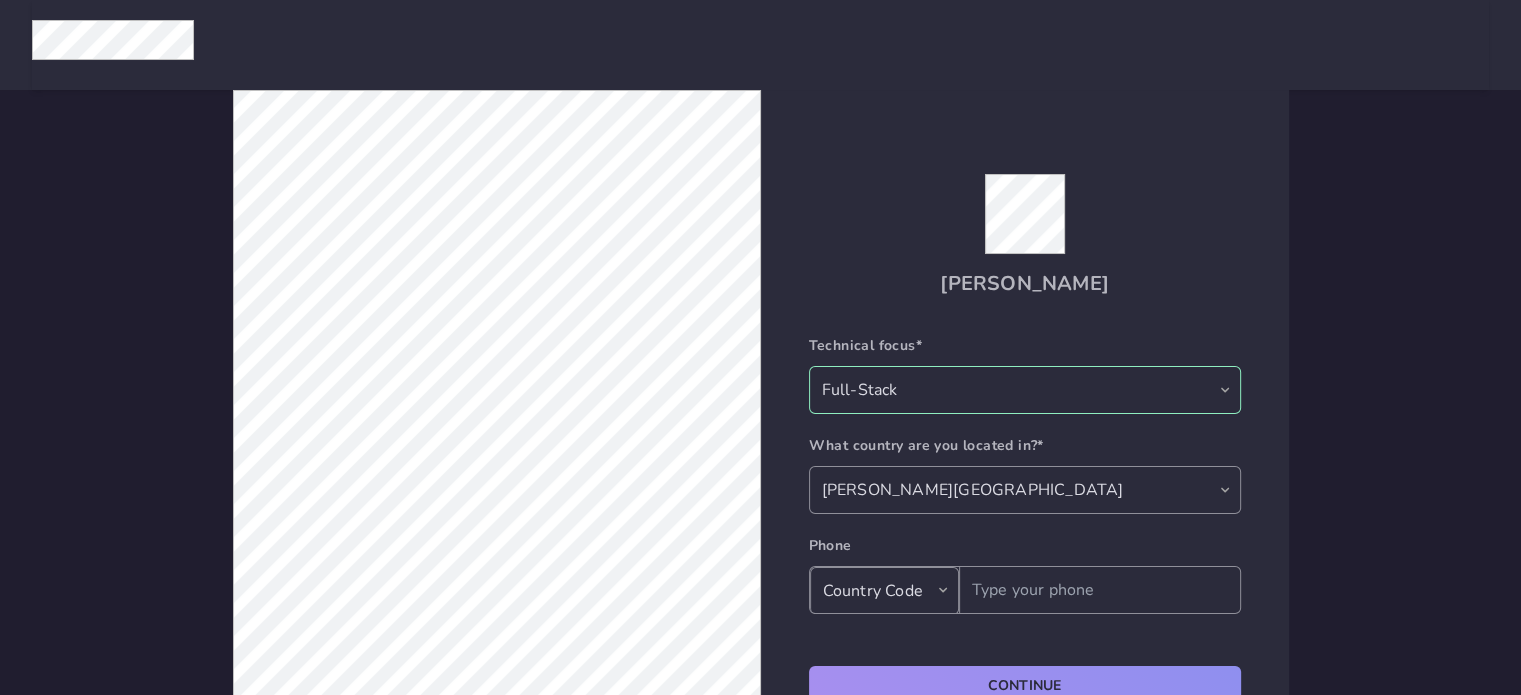 click on "Randall Brenes Technical focus* Select a focus Front-End Back-End Full-Stack Full-Stack (Front-End Focus) Full-Stack (Back-End Focus) Mobile Dev Ops Automation Manager Blockchain Data Science Systems Other QA AI/ML What country are you located in?* Select a country Andorra United Arab Emirates Afghanistan Antigua and Barbuda Anguilla Albania Armenia Angola Antarctica Argentina American Samoa Austria Australia Aruba Åland Azerbaijan Bosnia and Herzegovina Barbados Bangladesh Belgium Burkina Faso Bulgaria Bahrain Burundi Benin Saint Barthélemy Bermuda Brunei Bolivia Bonaire Brazil Bahamas Bhutan Bouvet Island Botswana Belarus Belize Canada Cocos [Keeling] Islands Democratic Republic of the Congo Central African Republic Republic of the Congo Switzerland Ivory Coast Cook Islands Chile Cameroon China Colombia Costa Rica Cuba Cape Verde Curacao Christmas Island Cyprus Czech Republic Germany Djibouti Denmark Dominica Dominican Republic Algeria Ecuador Estonia Egypt Western Sahara Eritrea Spain Ethiopia Finland" at bounding box center (760, 440) 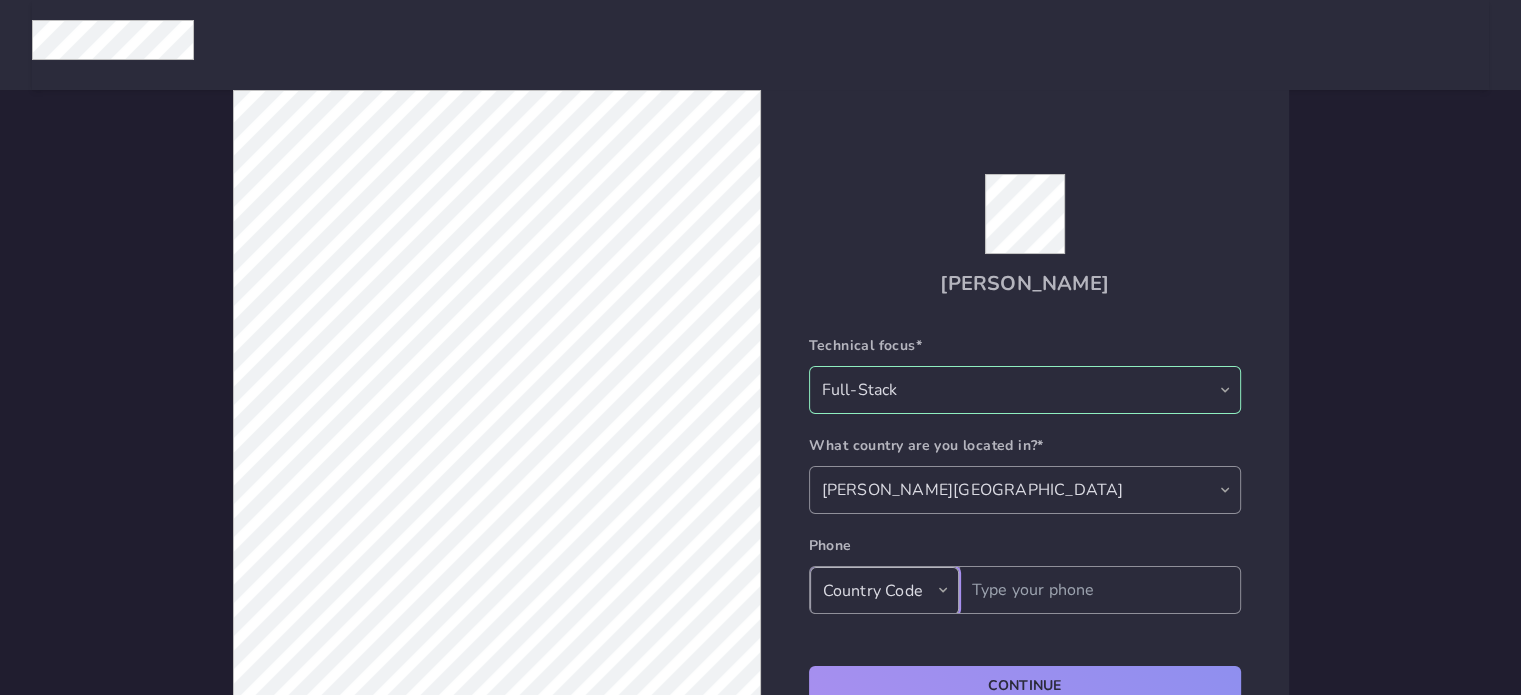 click on "Country Code +506 🇨🇷 +1 🇺🇸/🇨🇦 +93 🇦🇫 +355 🇦🇱 +213 🇩🇿 +1684 🇦🇸 +376 🇦🇩 +244 🇦🇴 +1264 🇦🇮 +1268 🇦🇬 +54 🇦🇷 +374 🇦🇲 +297 🇦🇼 +61 🇦🇺 +43 🇦🇹 +994 🇦🇿 +1242 🇧🇸 +973 🇧🇭 +880 🇧🇩 +1246 🇧🇧 +375 🇧🇾 +32 🇧🇪 +501 🇧🇿 +229 🇧🇯 +1441 🇧🇲 +975 🇧🇹 +591 🇧🇴 +387 🇧🇦 +267 🇧🇼 +55 🇧🇷 +246 🇮🇴 +673 🇧🇳 +359 🇧🇬 +226 🇧🇫 +257 🇧🇮 +855 🇰🇭 +237 🇨🇲 +238 🇨🇻 +345 🇰🇾 +236 🇨🇫 +235 🇹🇩 +56 🇨🇱 +86 🇨🇳 +61 🇨🇽 +61 🇨🇨 +57 🇨🇴 +269 🇰🇲 +242 🇨🇬 +243 🇨🇩 +682 🇨🇰 +225 🇨🇮 +385 🇭🇷 +53 🇨🇺 +537 🇨🇾 +420 🇨🇿 +45 🇩🇰 +253 🇩🇯 +1767 🇩🇲 +1849 🇩🇴 +593 🇪🇨 +20 🇪🇬 +503 🇸🇻 +240 🇬🇶 +291 🇪🇷 +372 🇪🇪 +251 🇪🇹 +500 🇫🇰 +298 🇫🇴 +679 🇫🇯 +358 🇫🇮 +33 🇫🇷 +594 🇬🇫" at bounding box center (884, 591) 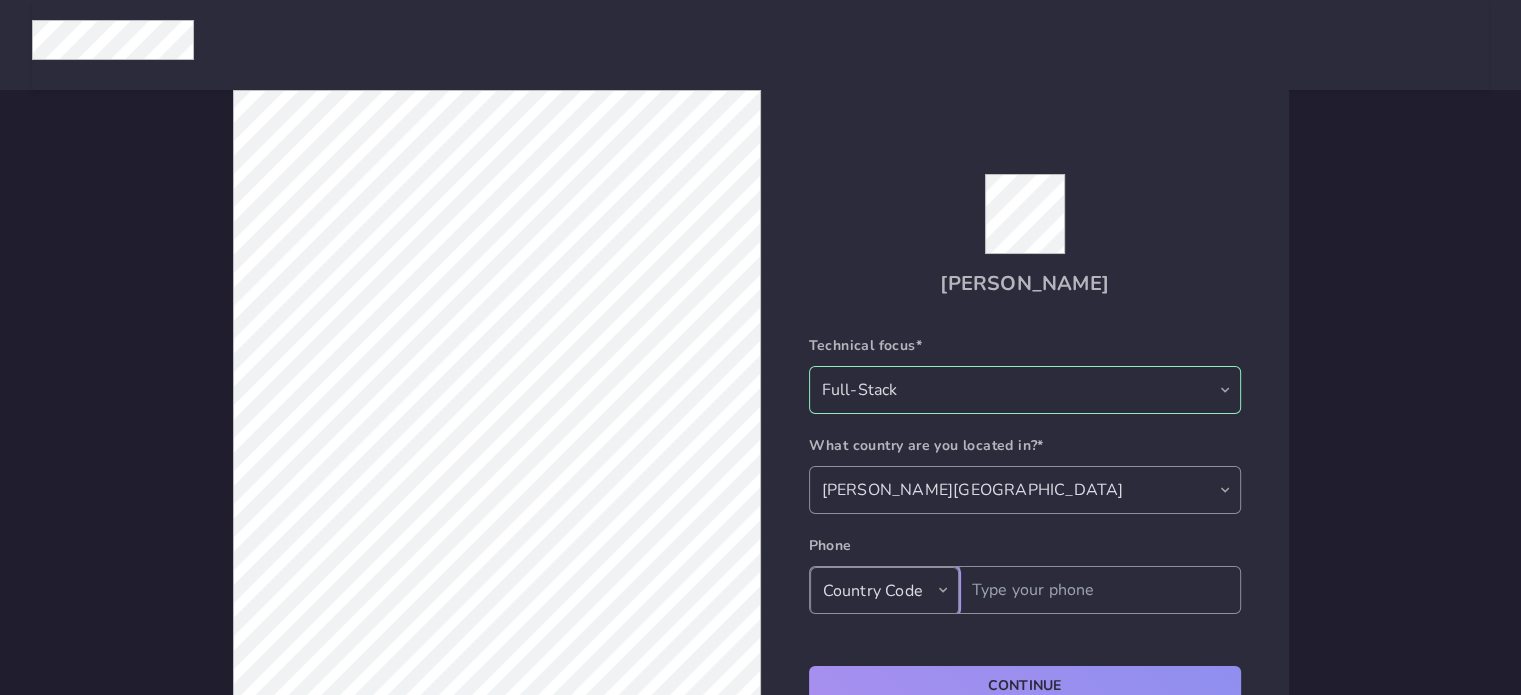 select on "506" 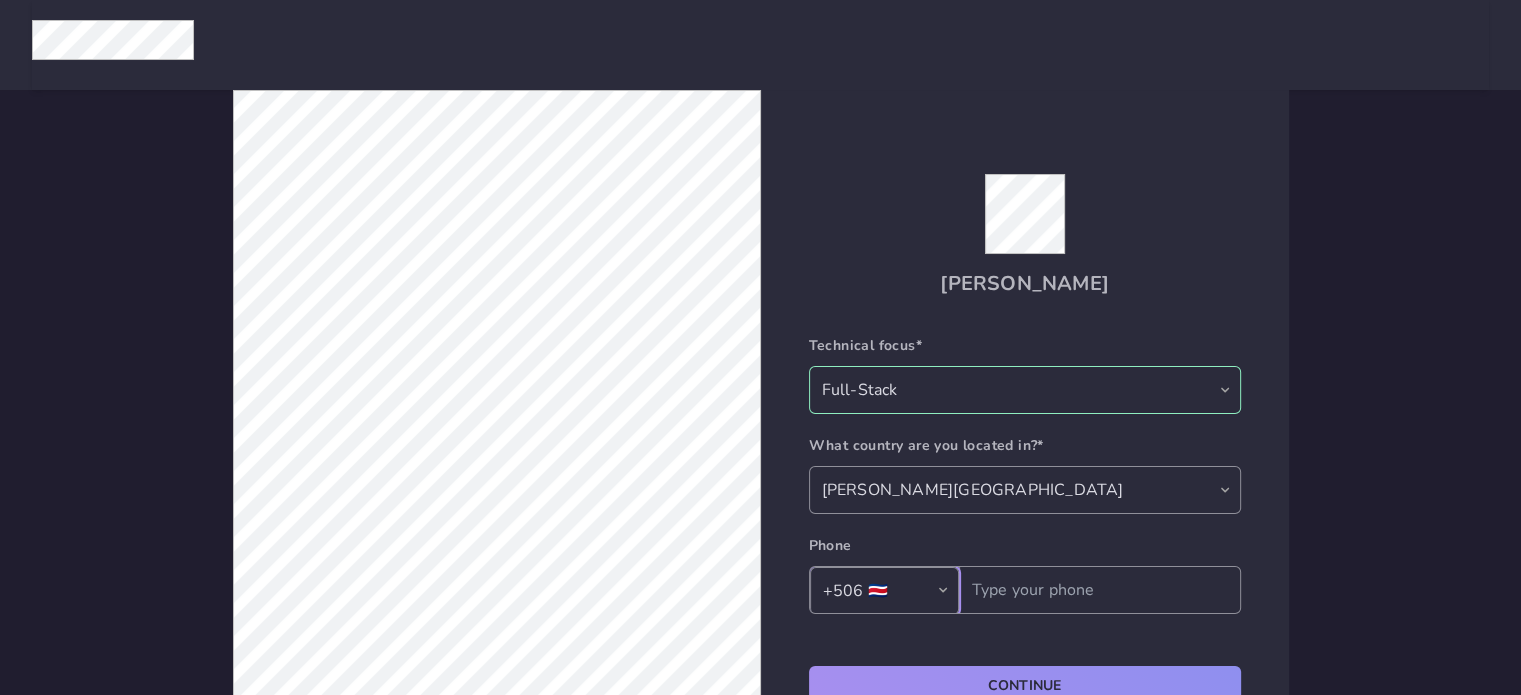 click on "Country Code +506 🇨🇷 +1 🇺🇸/🇨🇦 +93 🇦🇫 +355 🇦🇱 +213 🇩🇿 +1684 🇦🇸 +376 🇦🇩 +244 🇦🇴 +1264 🇦🇮 +1268 🇦🇬 +54 🇦🇷 +374 🇦🇲 +297 🇦🇼 +61 🇦🇺 +43 🇦🇹 +994 🇦🇿 +1242 🇧🇸 +973 🇧🇭 +880 🇧🇩 +1246 🇧🇧 +375 🇧🇾 +32 🇧🇪 +501 🇧🇿 +229 🇧🇯 +1441 🇧🇲 +975 🇧🇹 +591 🇧🇴 +387 🇧🇦 +267 🇧🇼 +55 🇧🇷 +246 🇮🇴 +673 🇧🇳 +359 🇧🇬 +226 🇧🇫 +257 🇧🇮 +855 🇰🇭 +237 🇨🇲 +238 🇨🇻 +345 🇰🇾 +236 🇨🇫 +235 🇹🇩 +56 🇨🇱 +86 🇨🇳 +61 🇨🇽 +61 🇨🇨 +57 🇨🇴 +269 🇰🇲 +242 🇨🇬 +243 🇨🇩 +682 🇨🇰 +225 🇨🇮 +385 🇭🇷 +53 🇨🇺 +537 🇨🇾 +420 🇨🇿 +45 🇩🇰 +253 🇩🇯 +1767 🇩🇲 +1849 🇩🇴 +593 🇪🇨 +20 🇪🇬 +503 🇸🇻 +240 🇬🇶 +291 🇪🇷 +372 🇪🇪 +251 🇪🇹 +500 🇫🇰 +298 🇫🇴 +679 🇫🇯 +358 🇫🇮 +33 🇫🇷 +594 🇬🇫" at bounding box center [884, 591] 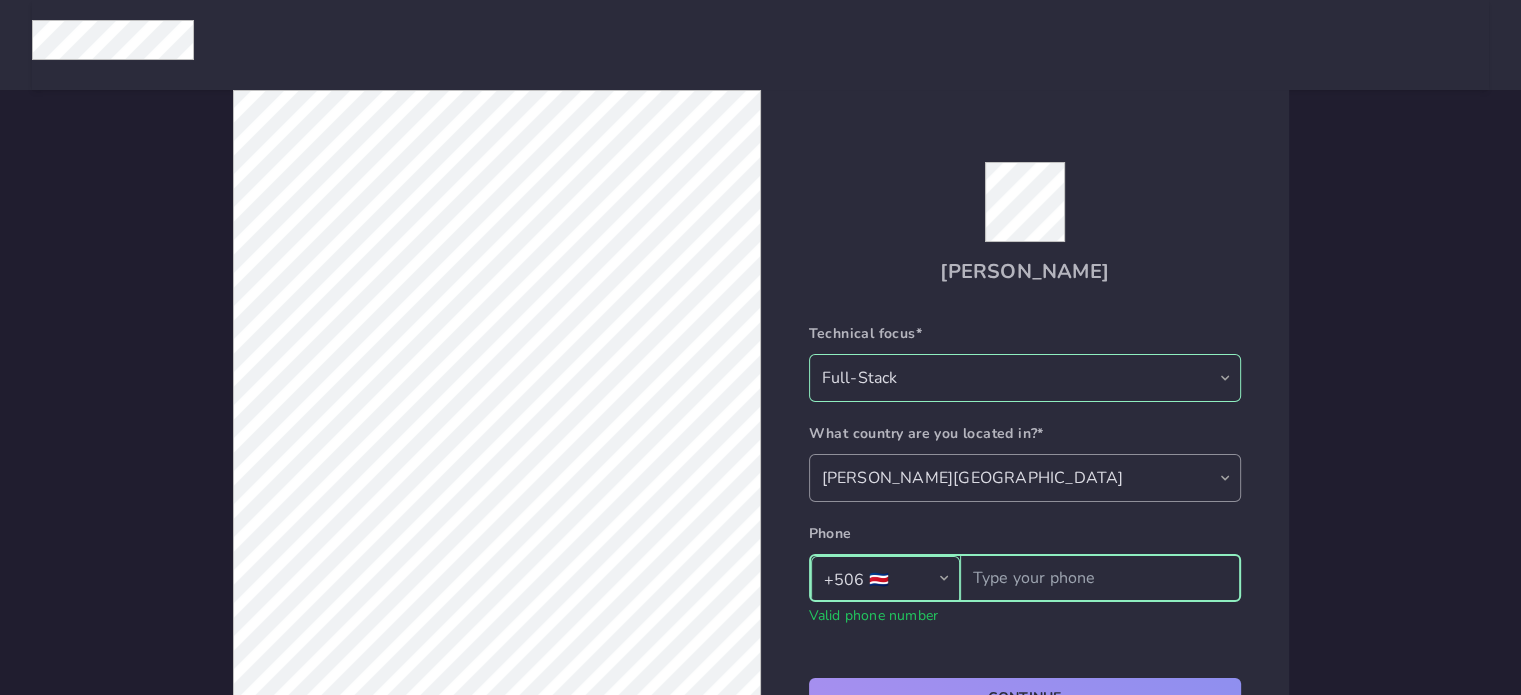 click at bounding box center [1100, 578] 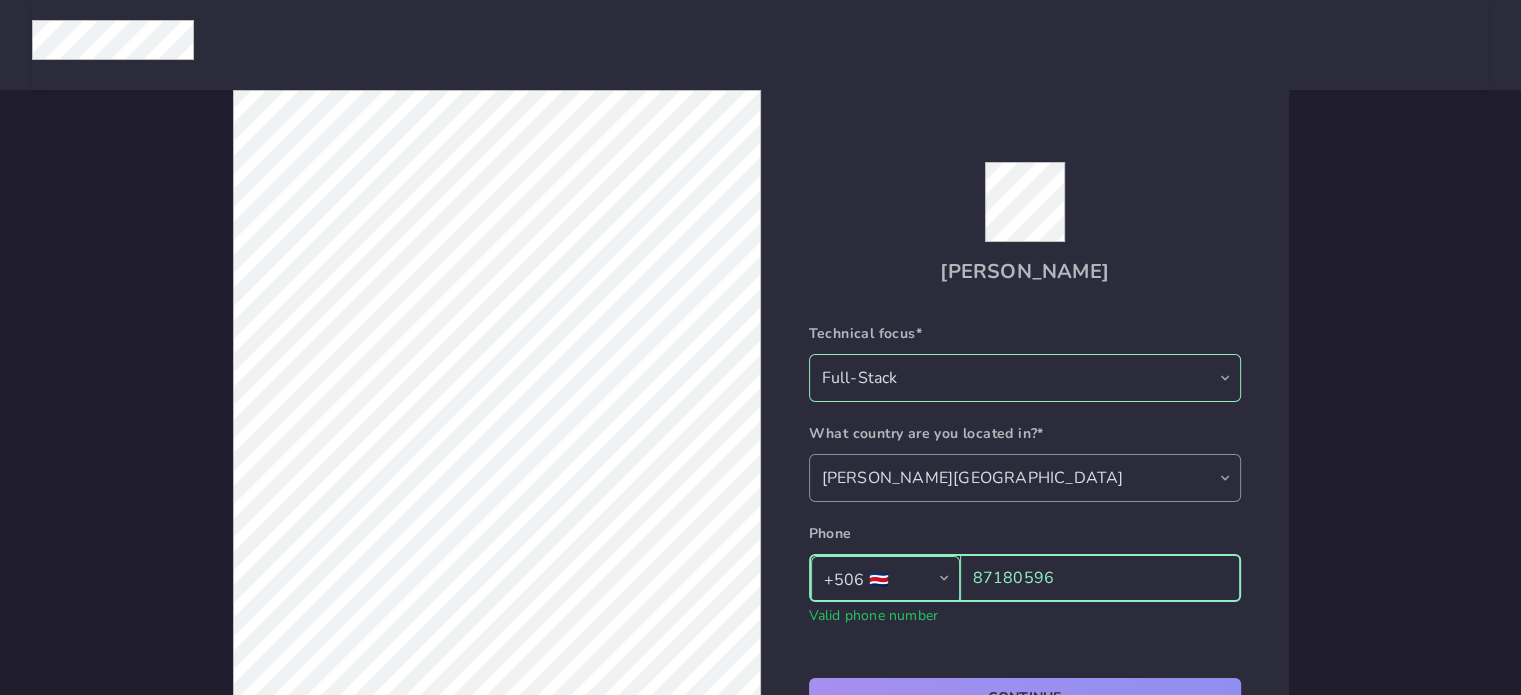type on "87180596" 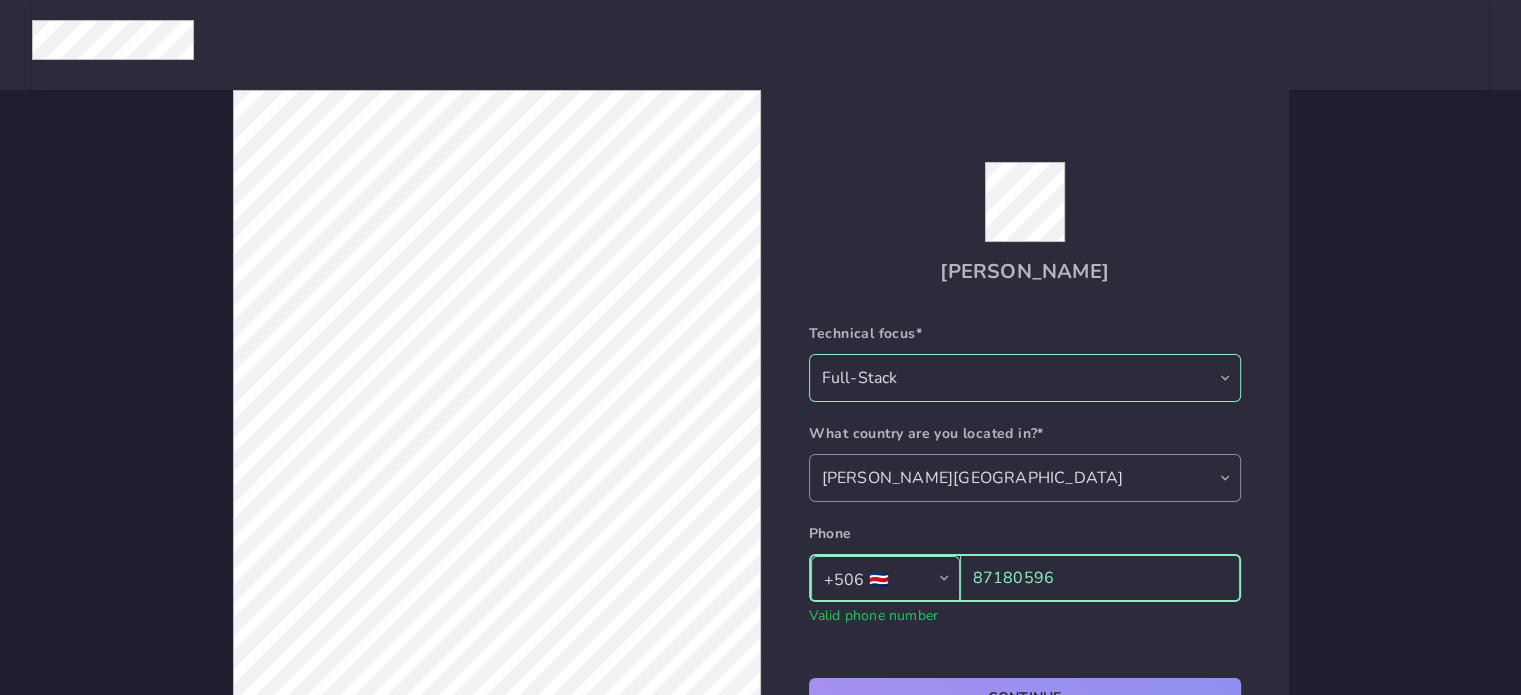 drag, startPoint x: 1510, startPoint y: 228, endPoint x: 1481, endPoint y: 242, distance: 32.202484 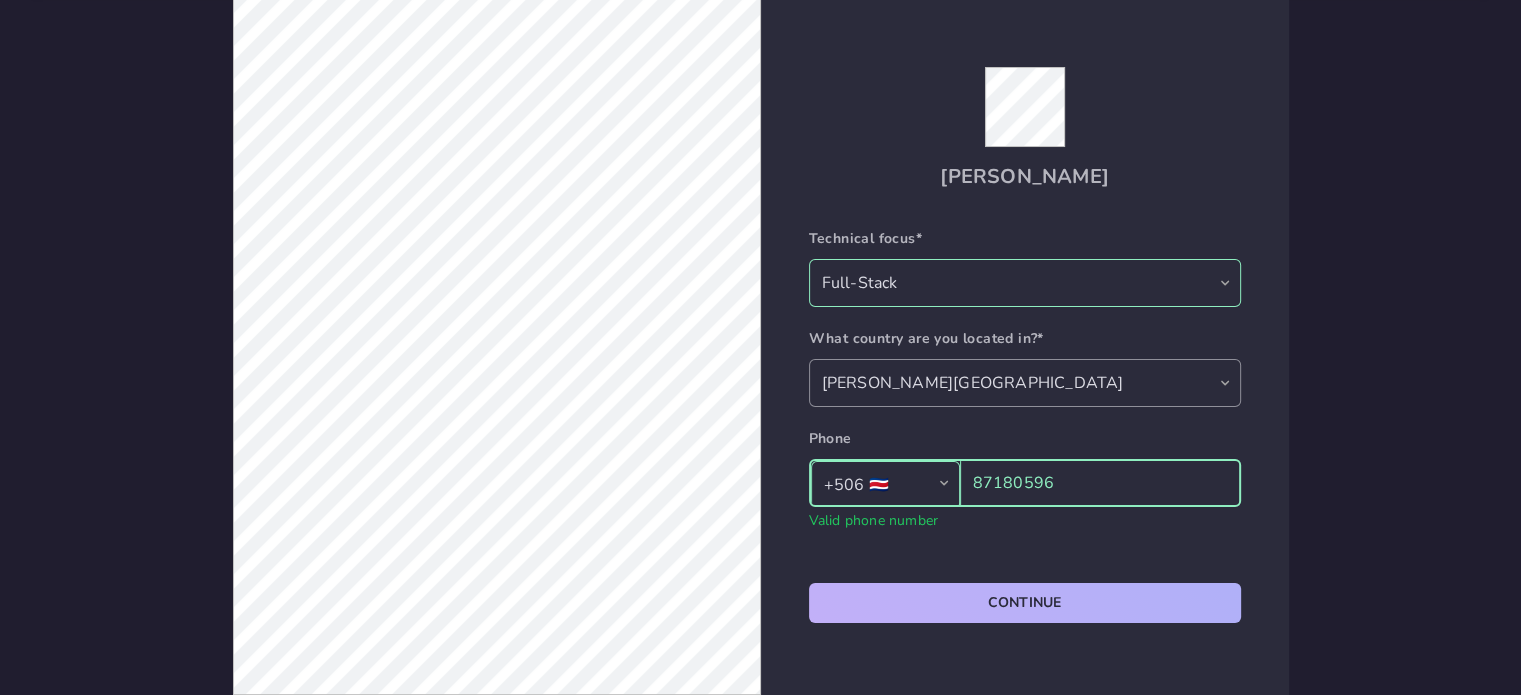 click on "Continue" at bounding box center (1025, 603) 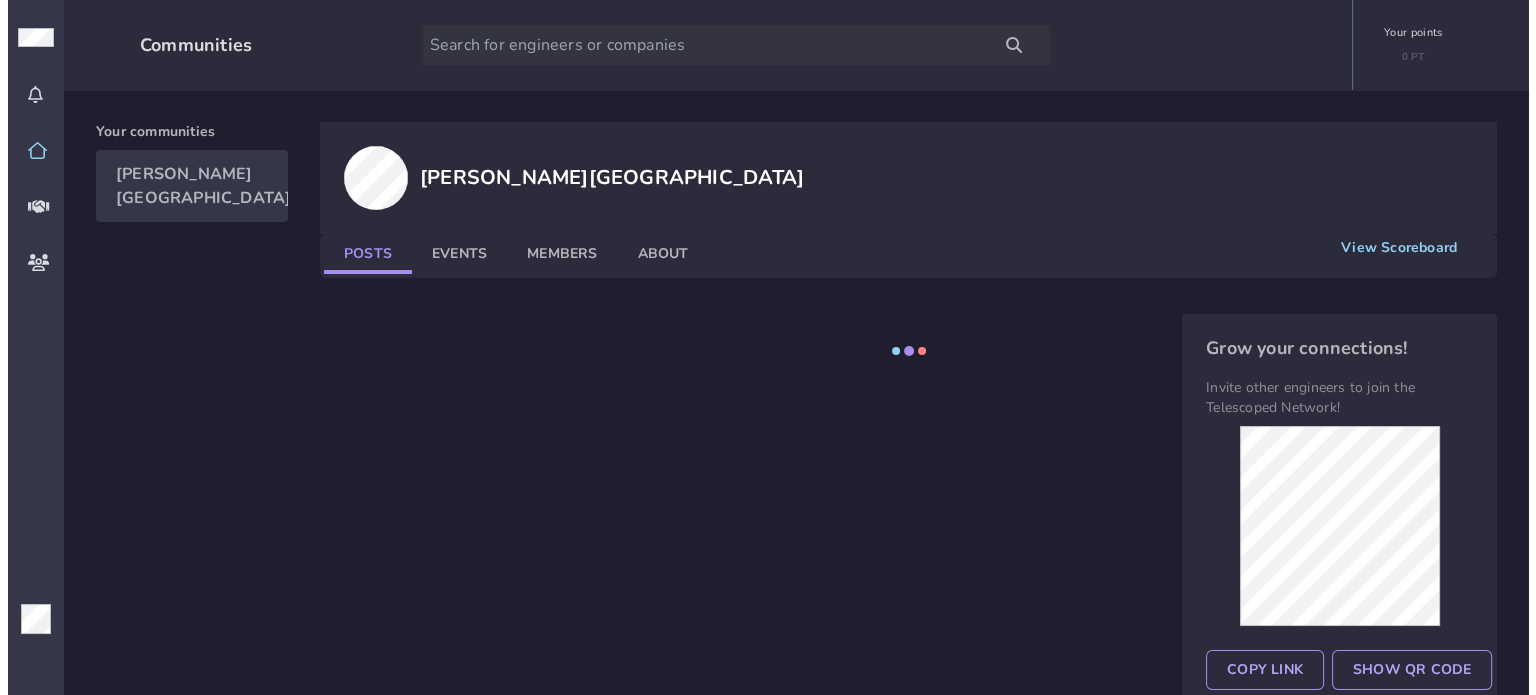 scroll, scrollTop: 0, scrollLeft: 0, axis: both 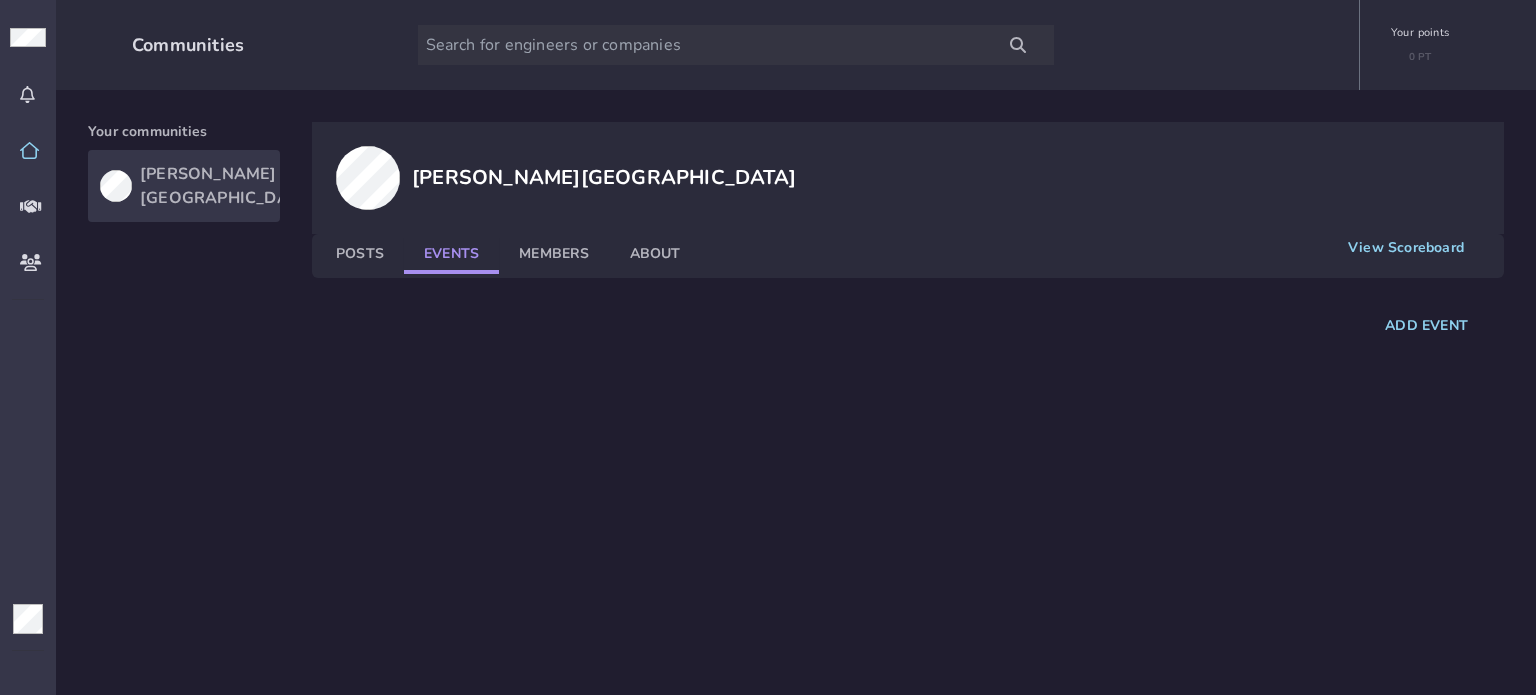 click on "Events" 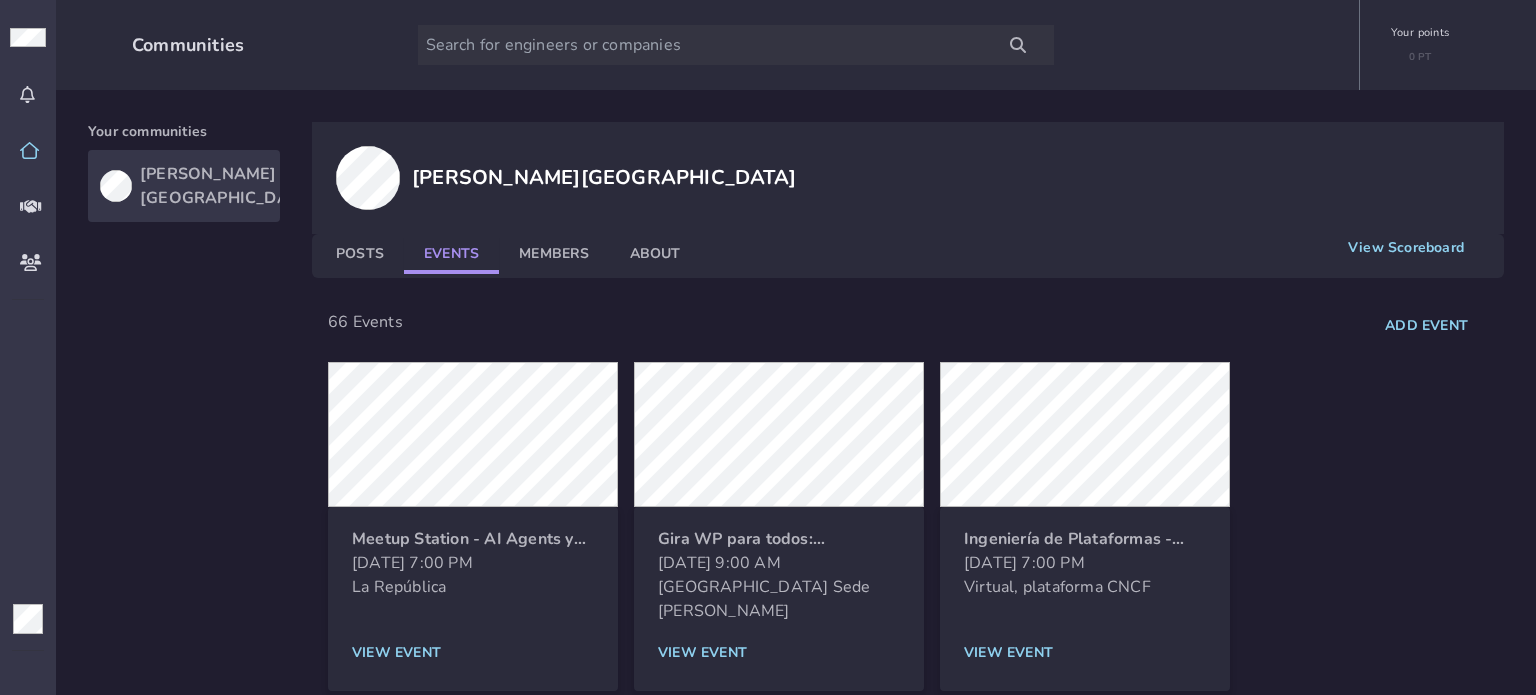 click on "Meetup Station - AI Agents y Juego Judicial" at bounding box center [473, 539] 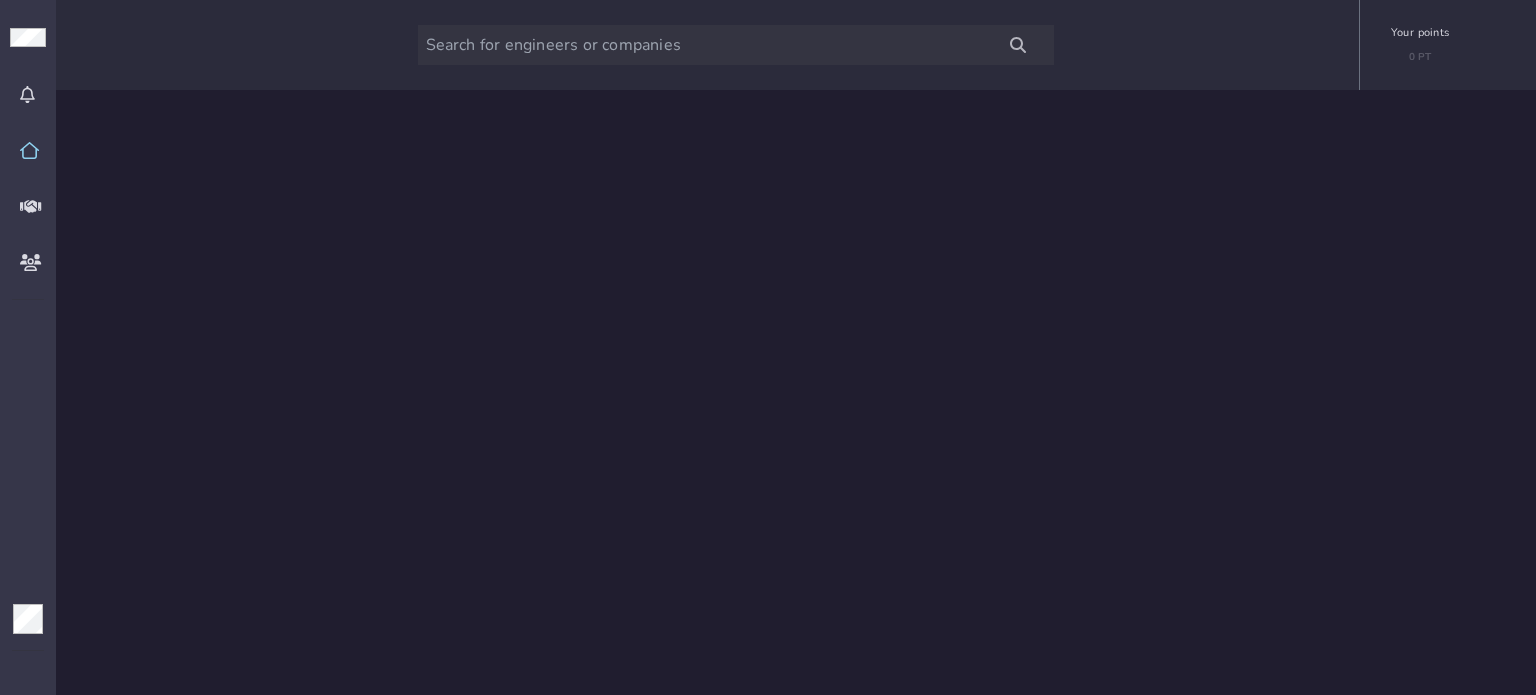 scroll, scrollTop: 0, scrollLeft: 0, axis: both 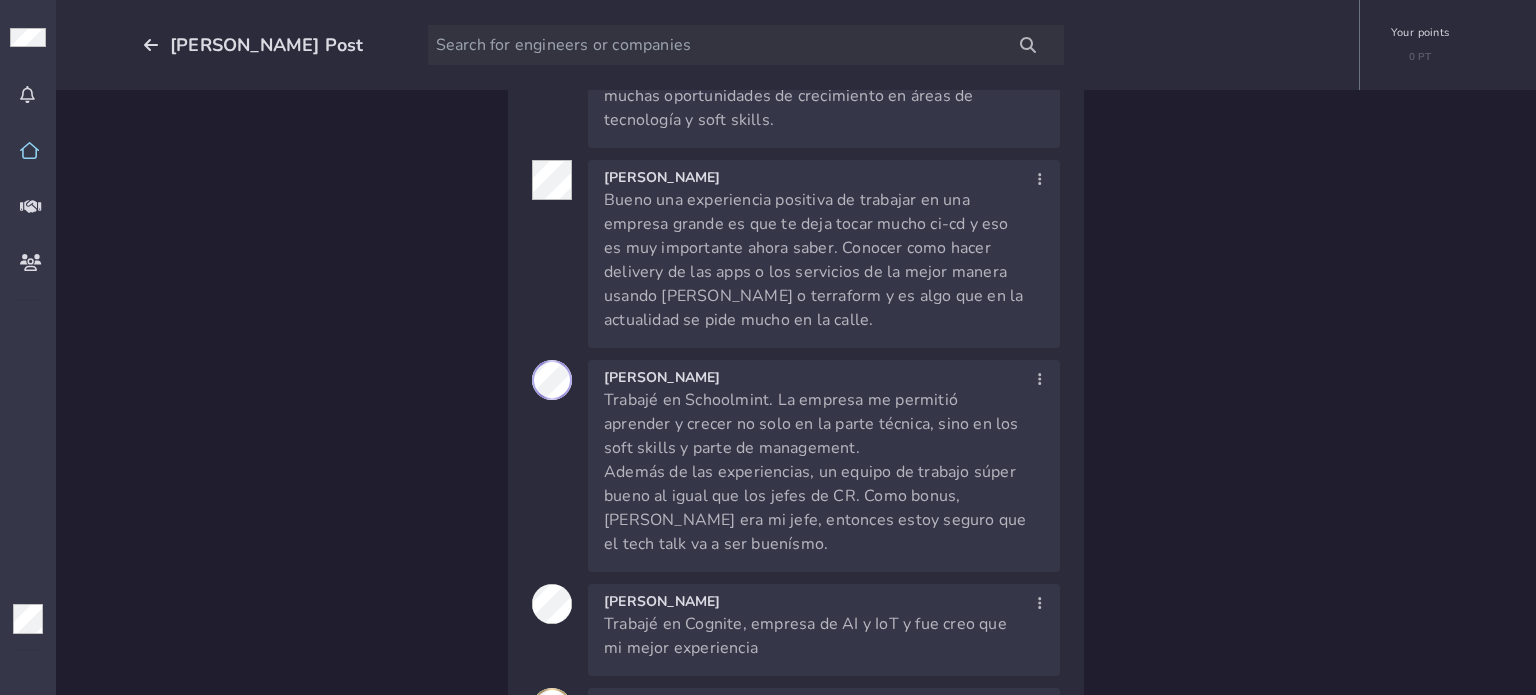 drag, startPoint x: 552, startPoint y: 346, endPoint x: 442, endPoint y: 359, distance: 110.76552 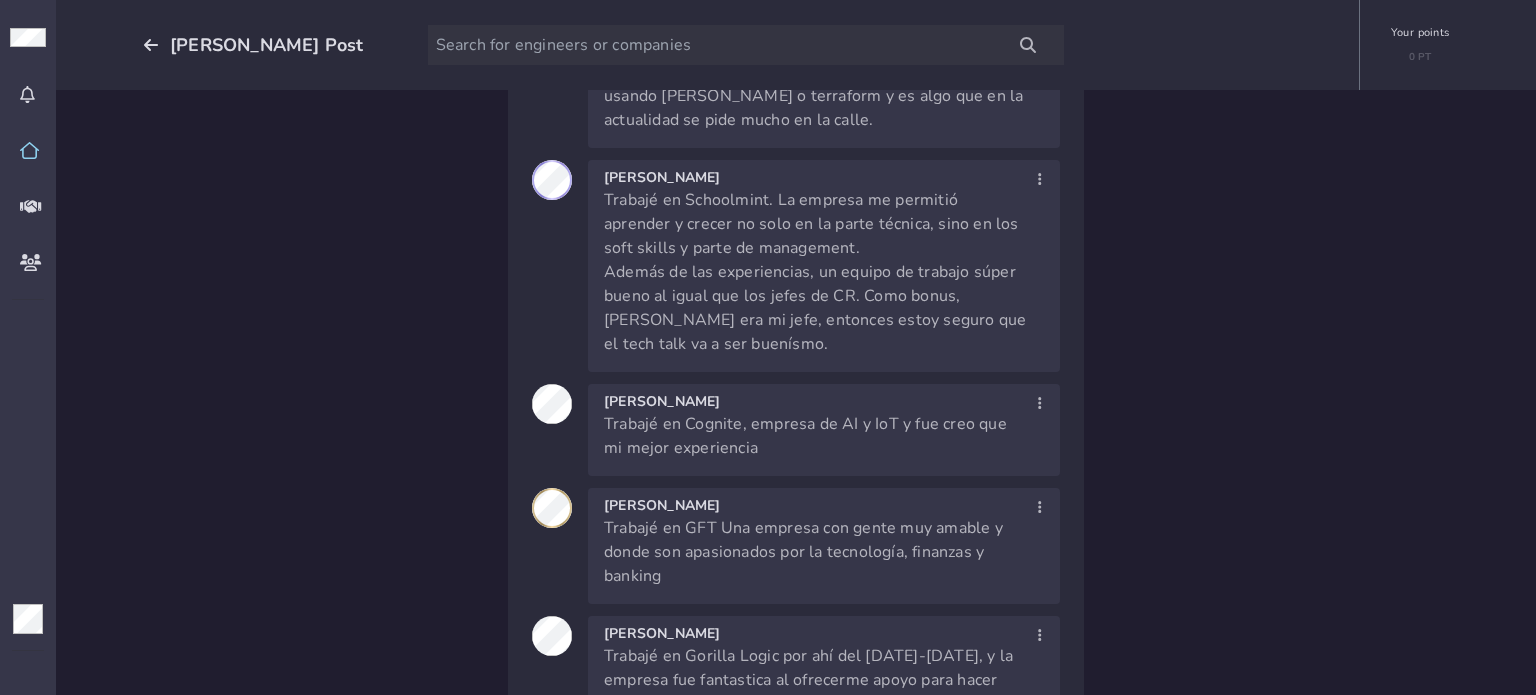 scroll, scrollTop: 1700, scrollLeft: 0, axis: vertical 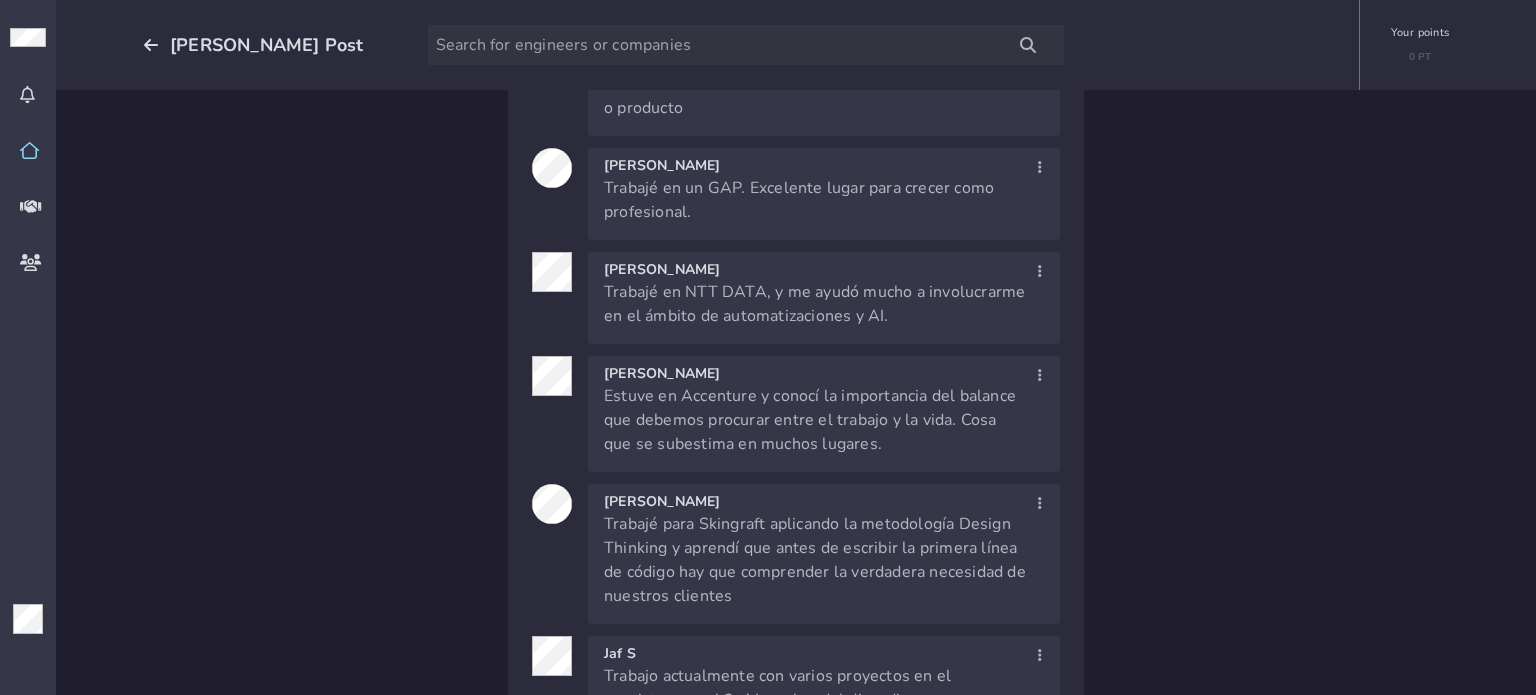 click on "Telescoped   10 days ago  (edited) 🔹 ¡Confirma tu asistencia aquí! 🔹   Este mes volvemos a reunirnos en República Casa Cervecera para una nueva edición de MeetupStation, en colaboración con AI Tinkerers. Hablaremos sobre inteligencia artificial, desarrollo de videojuegos y agentes inteligentes.       📅 Fecha: Martes 22 de julio, 7:00 PM   📍 Lugar:  República Casa Cervecera, Sabana    👥 Espacios disponibles: 40 cupos       Speakers:   Victor Da Luz – Building A Development Team with Cursor and Custom Modes Mariano Álvarez – Learn how to build AI Agents       Además, nos acompañan:   – Paul Rios, Head of Revenue Experimentation en Telescoped   – Valeriano Velásquez, organizador en AI Tinkerers       📲 Importante:   Para confirmar tu asistencia, comenta un review corto de una empresa donde hayas trabajado (puede ser algo positivo, una experiencia destacada o un aprendizaje).       Nos vemos pronto 🚀  SEE MORE   Liked by  Maria Gabriela  Pérez Cárdenas  and  11 others" at bounding box center (796, 995) 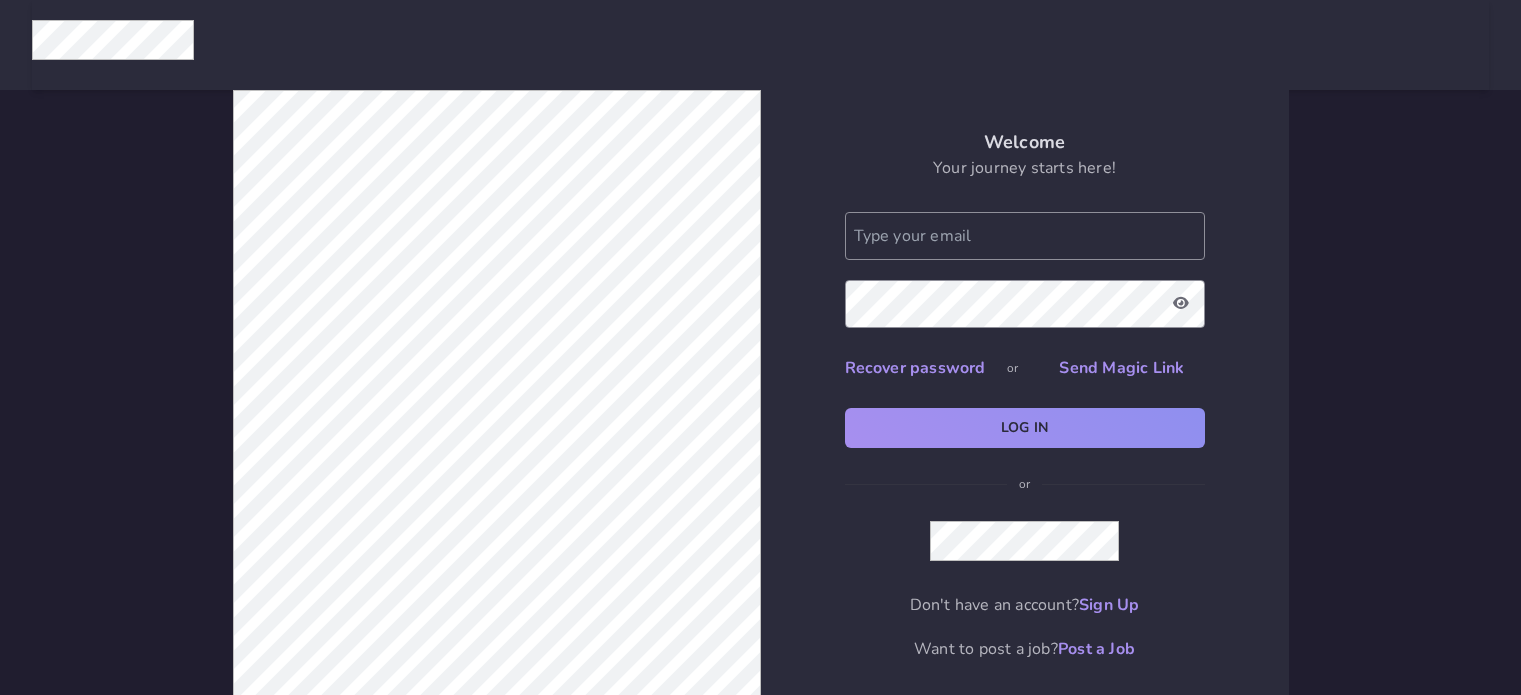 scroll, scrollTop: 0, scrollLeft: 0, axis: both 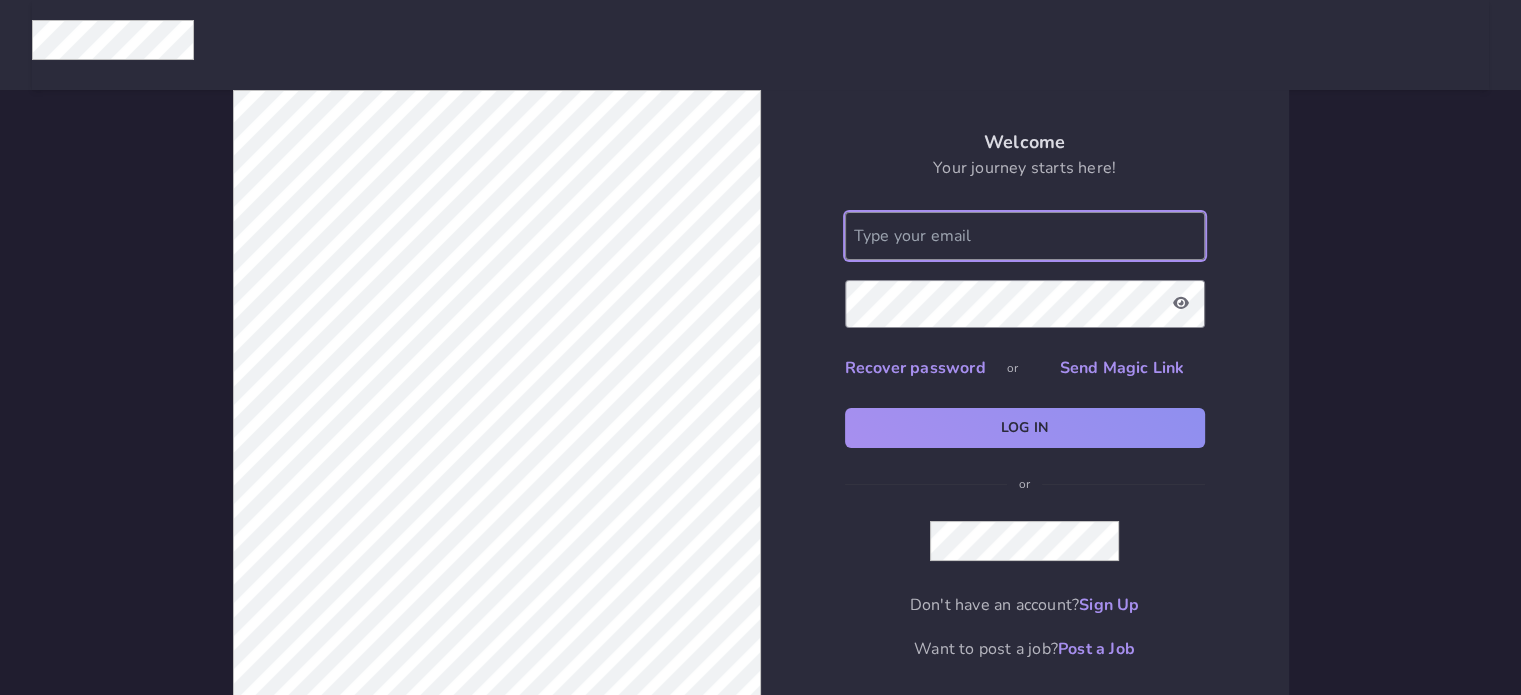 type on "[PERSON_NAME][EMAIL_ADDRESS][PERSON_NAME][DOMAIN_NAME]" 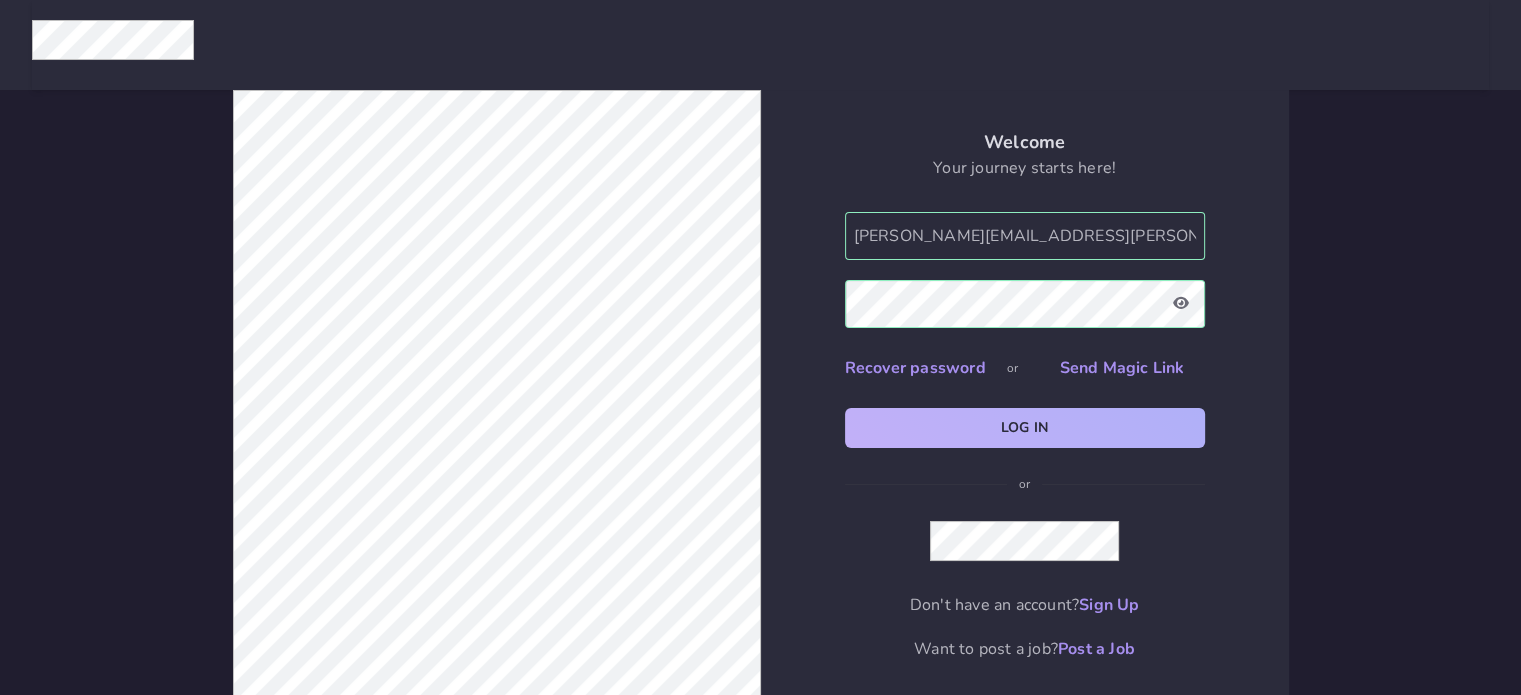 click on "Log In" at bounding box center (1025, 428) 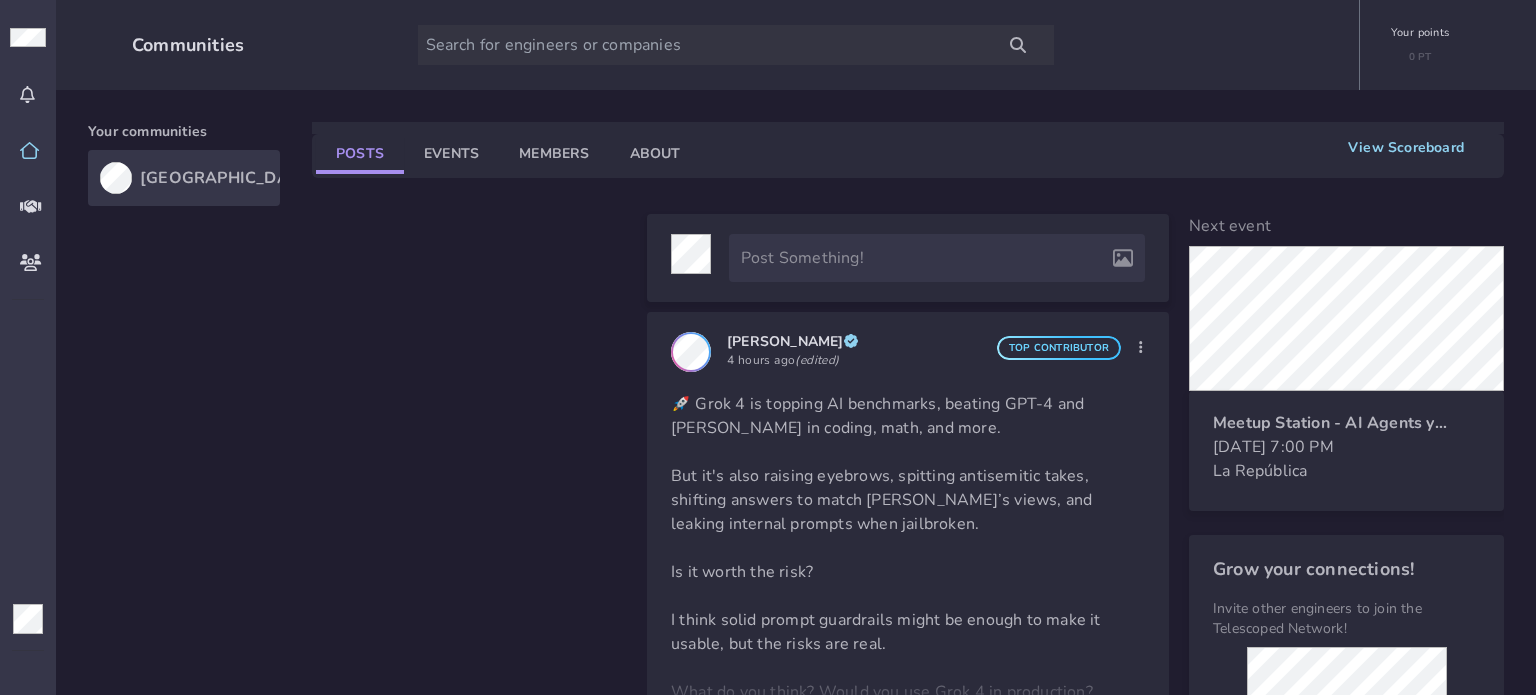 scroll, scrollTop: 0, scrollLeft: 0, axis: both 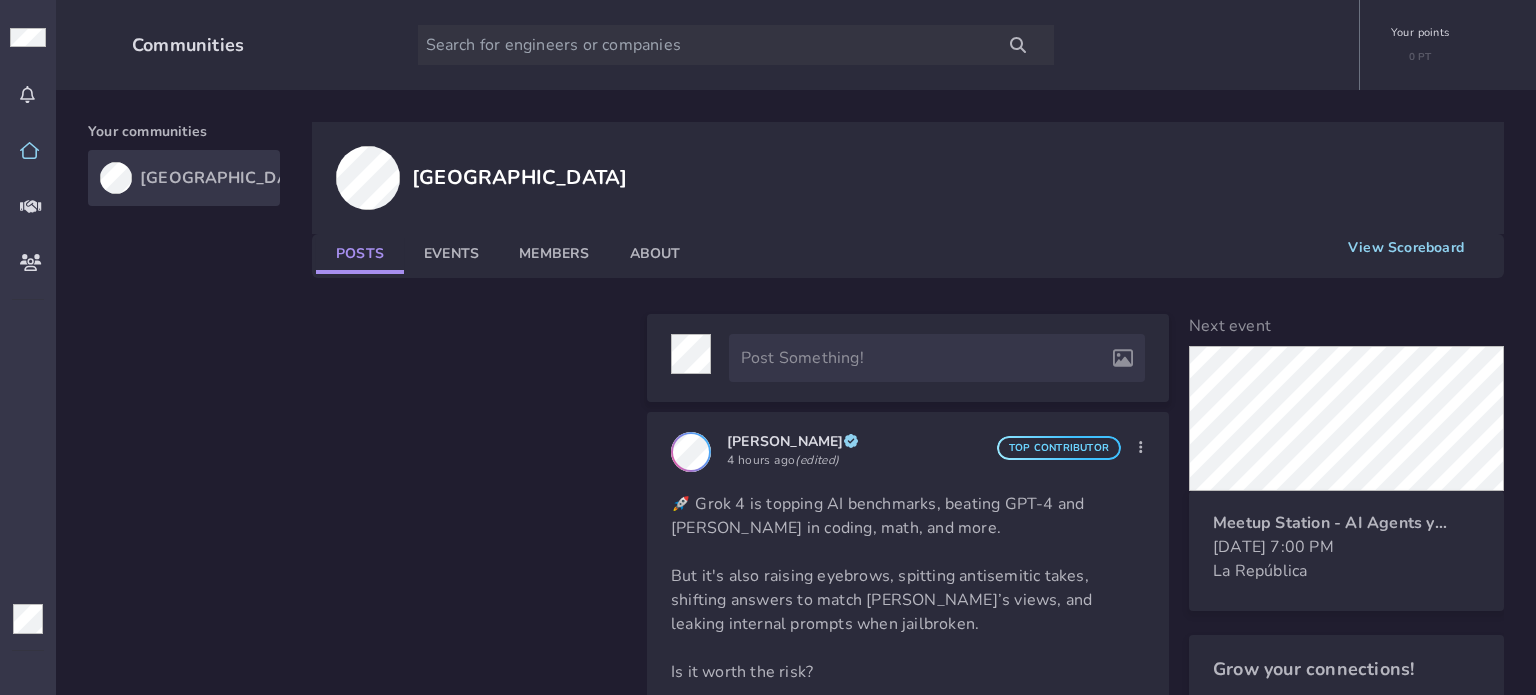 click on "Events" 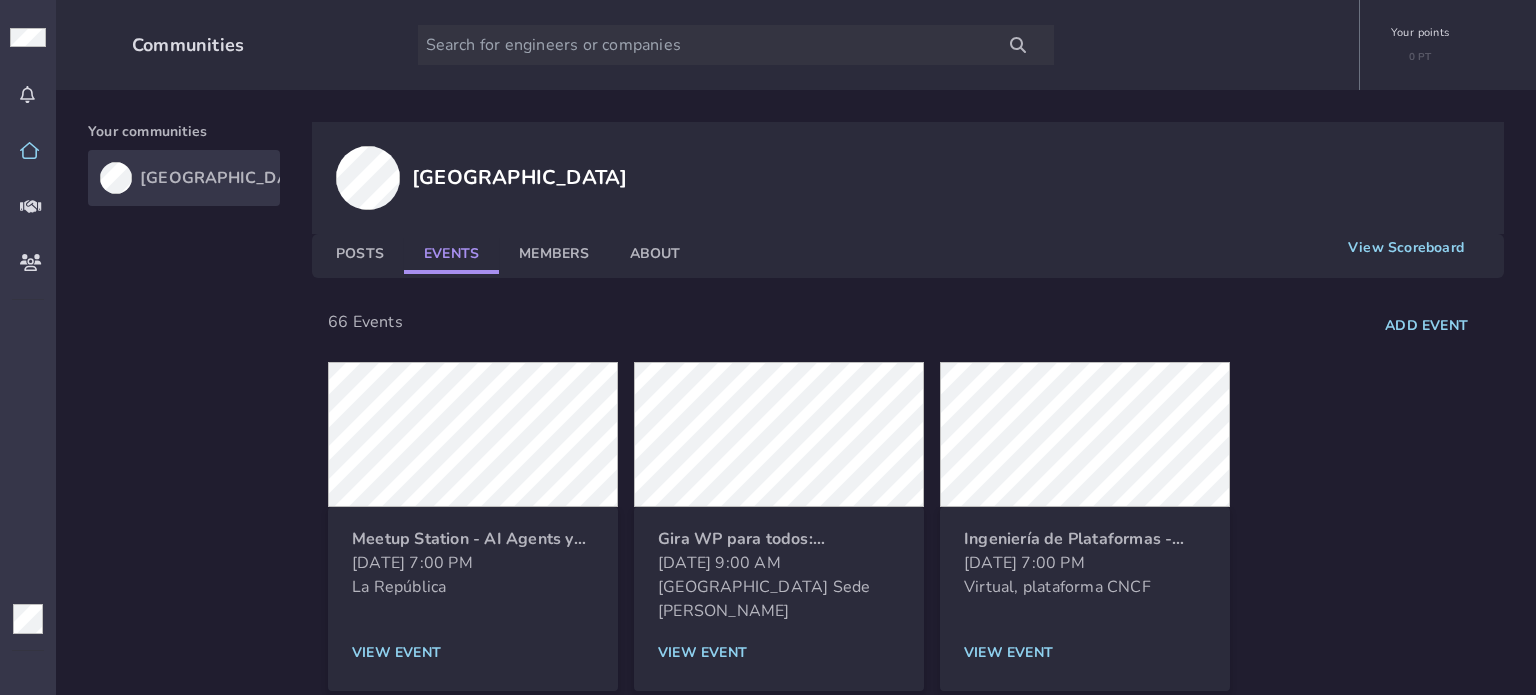 click on "Members" 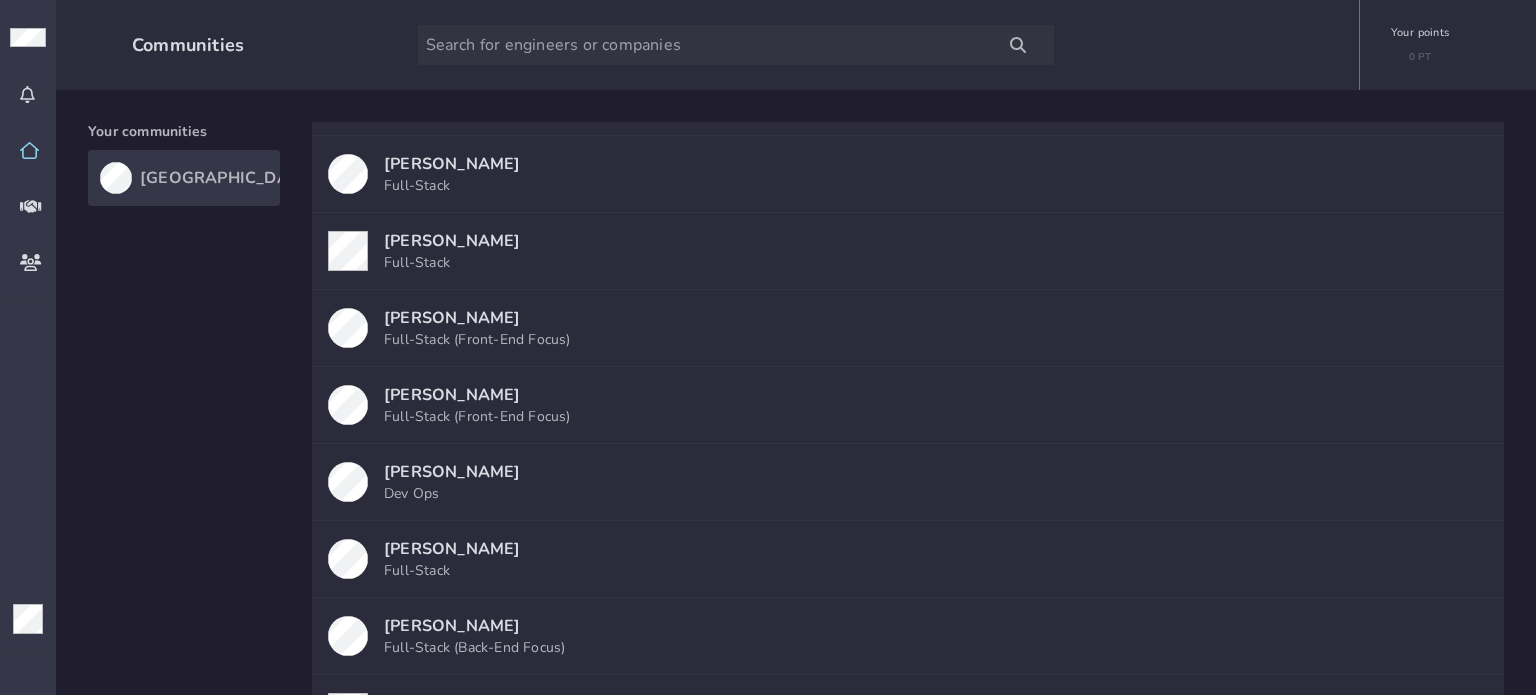 scroll, scrollTop: 3521, scrollLeft: 0, axis: vertical 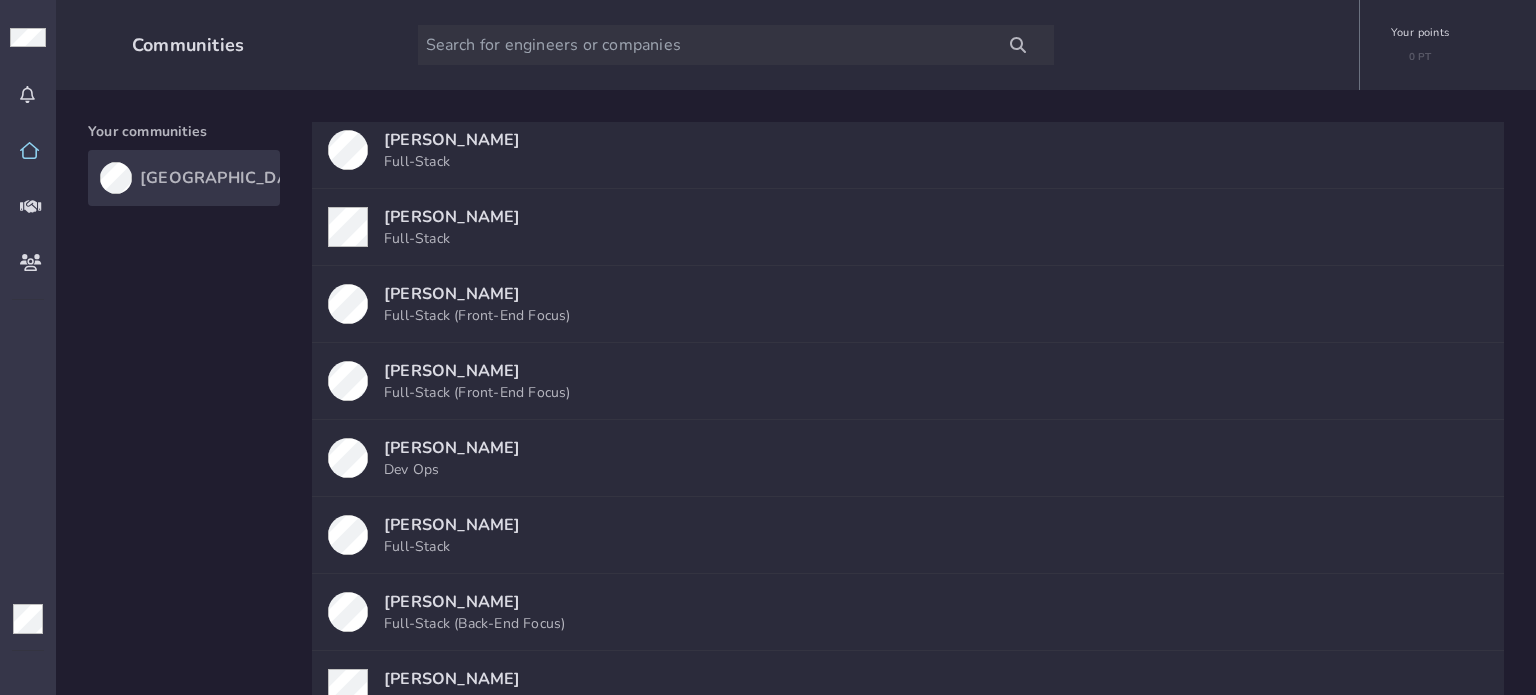click on "Alfredo Bonilla  Full-Stack (Front-End Focus)" 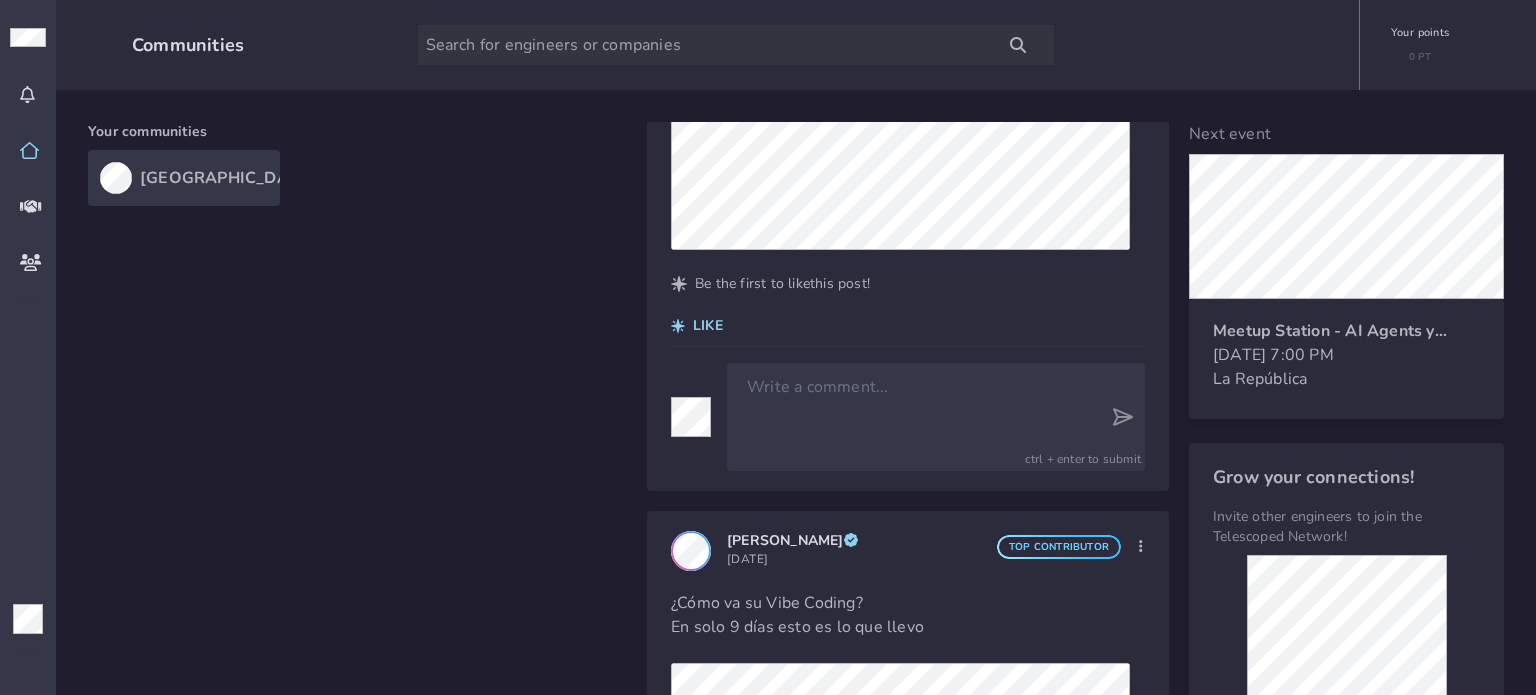 scroll, scrollTop: 1200, scrollLeft: 0, axis: vertical 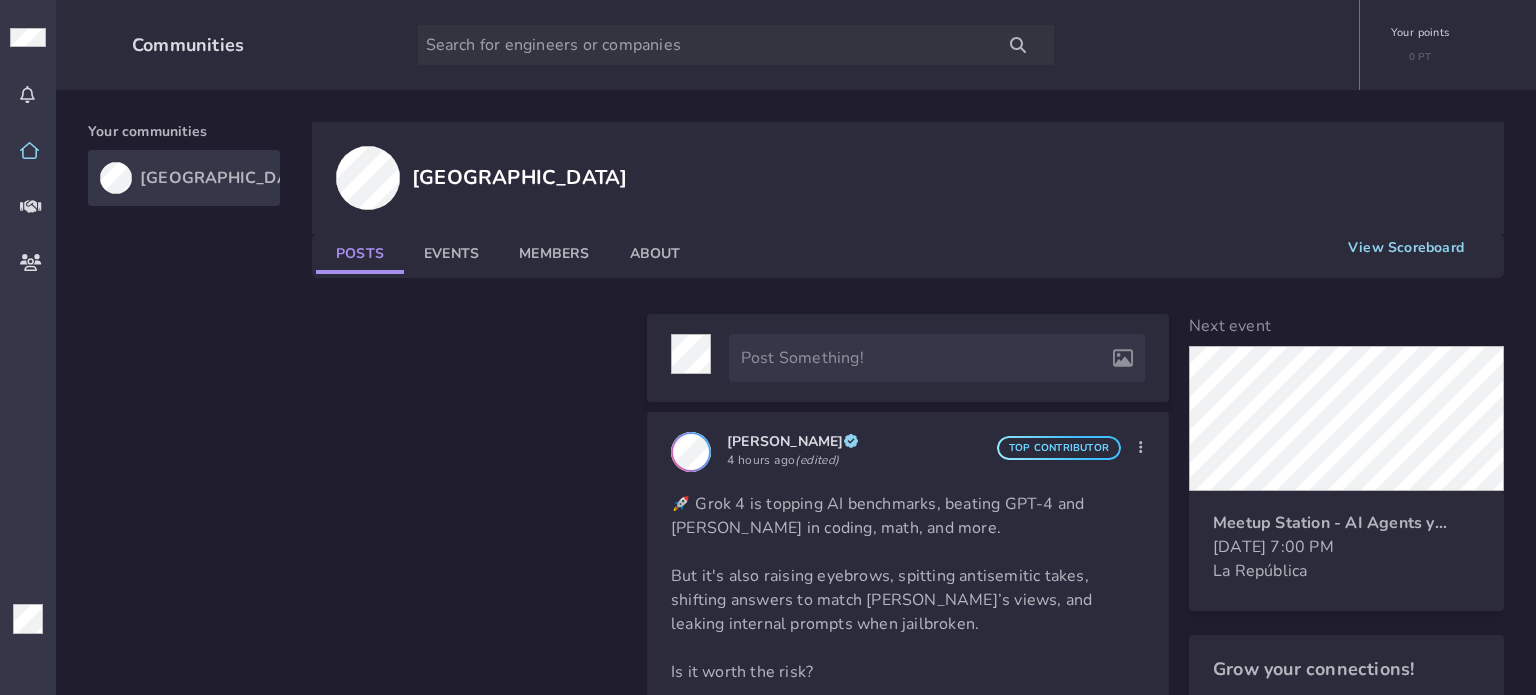click on "Members" 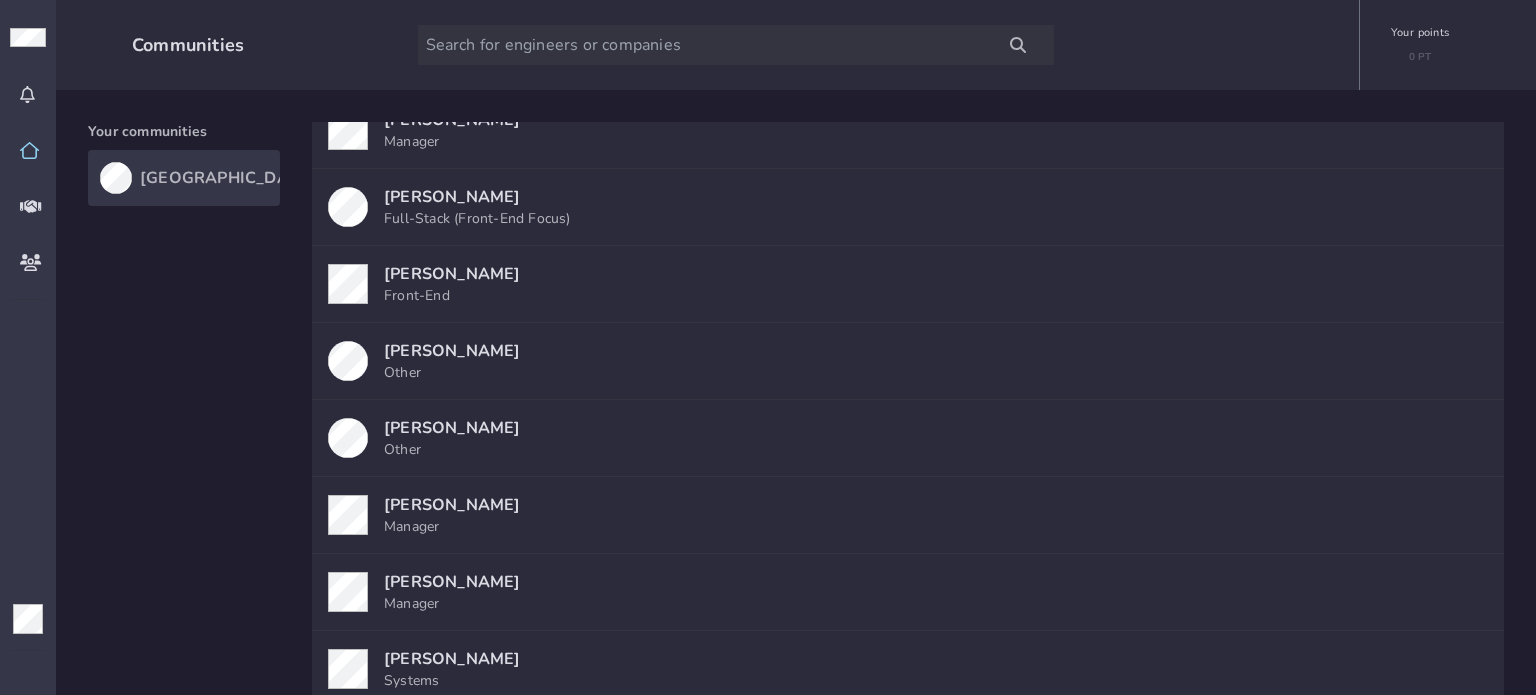 scroll, scrollTop: 100, scrollLeft: 0, axis: vertical 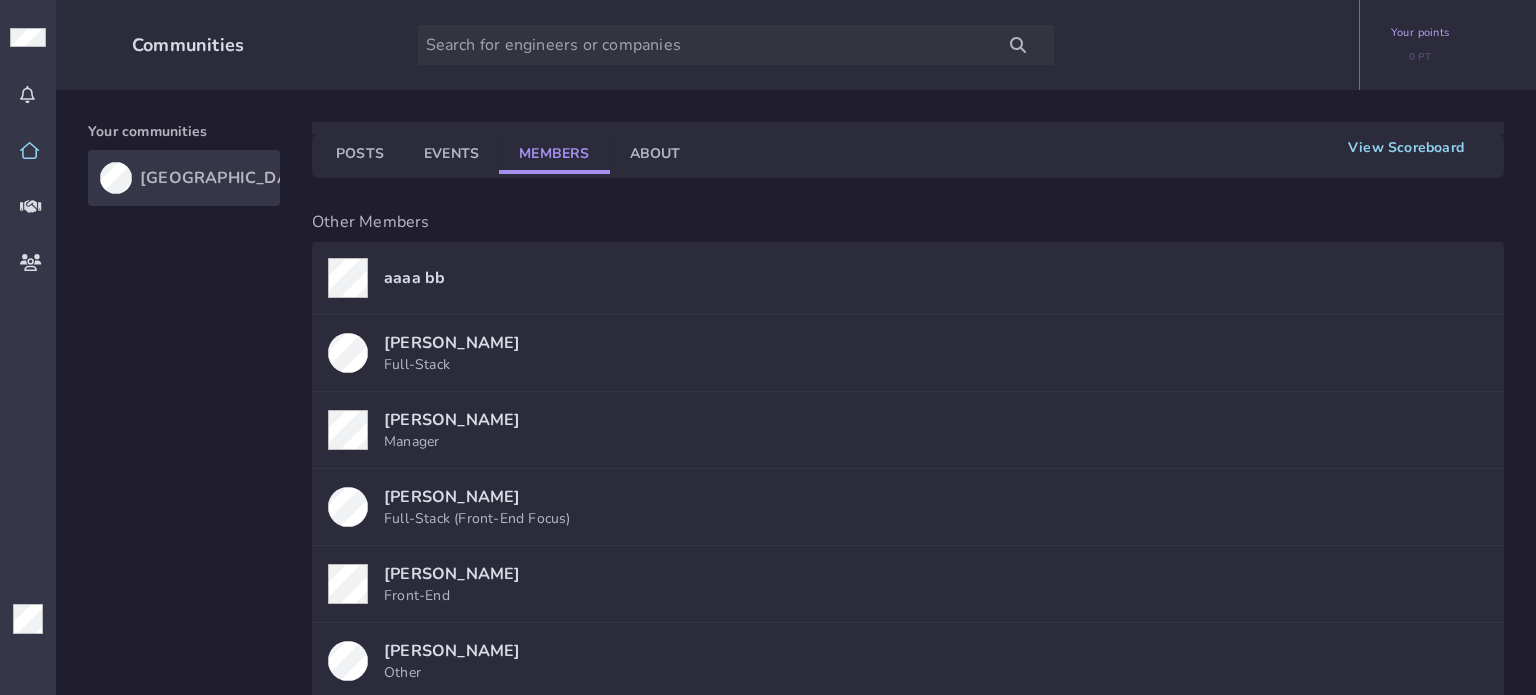 click on "Your points 0 PT" at bounding box center [1420, 45] 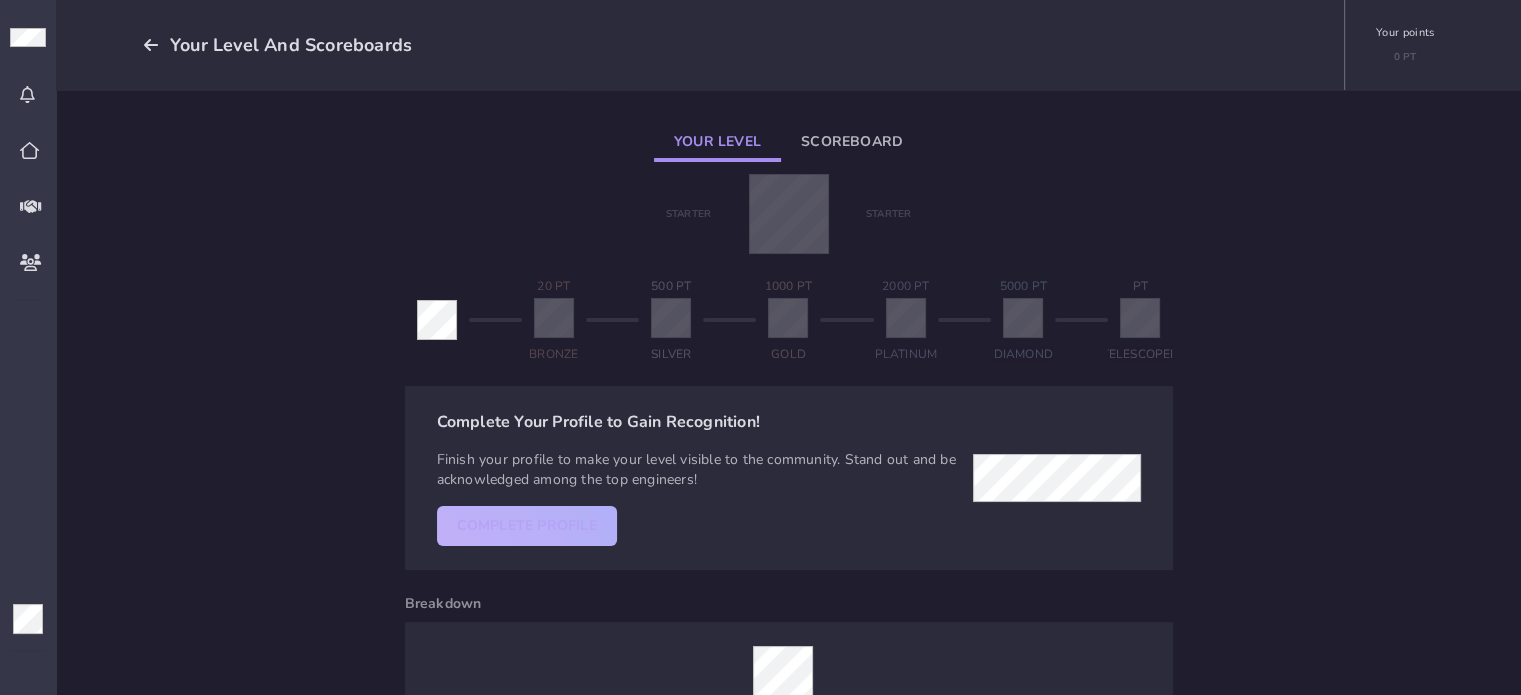 click on "Complete Profile" at bounding box center [527, 526] 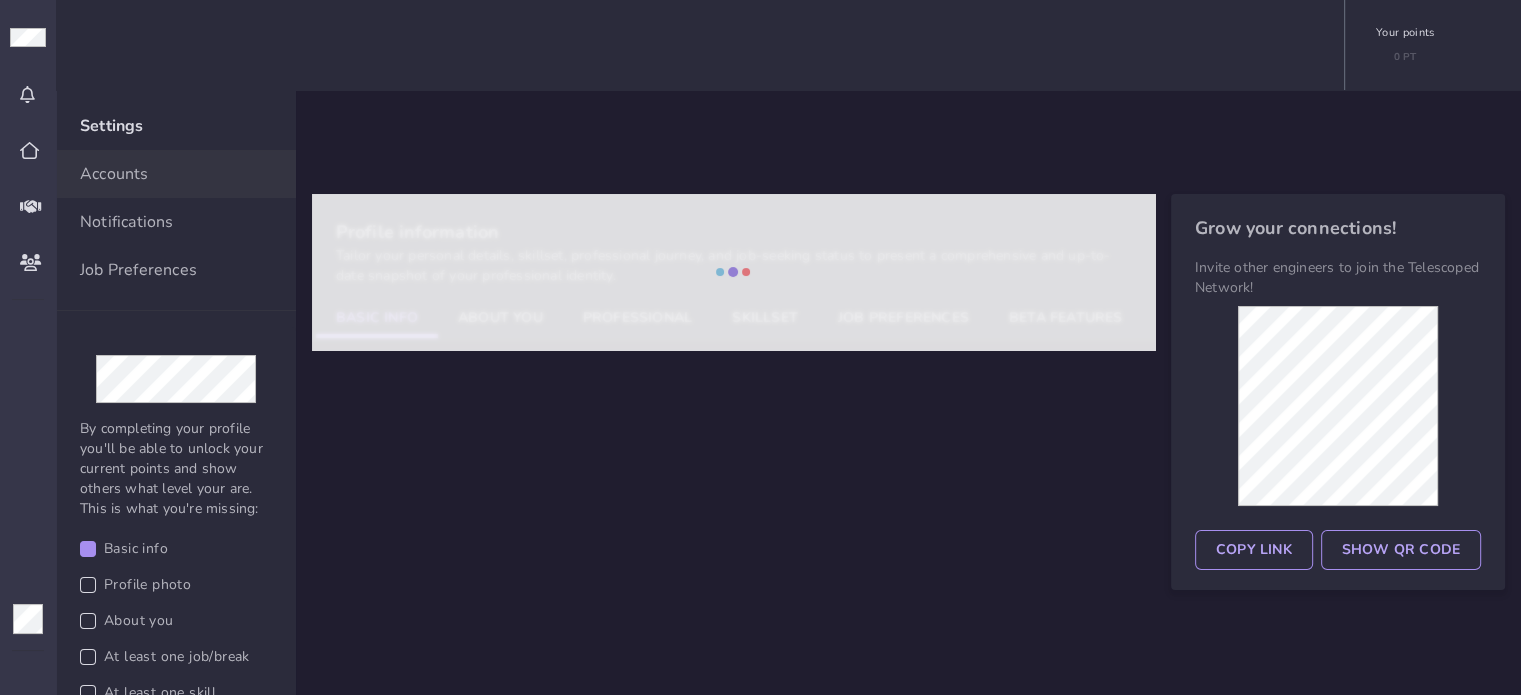 select on "506" 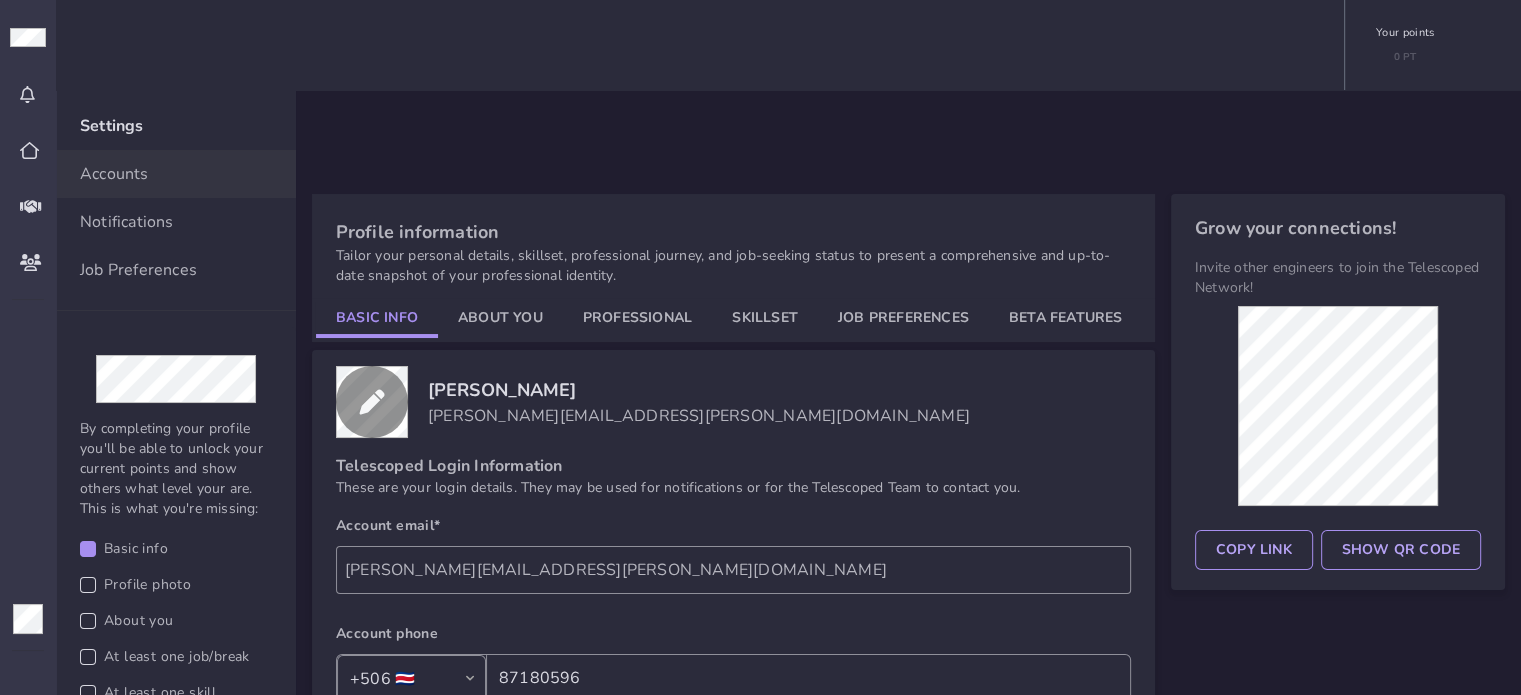 click at bounding box center (372, 402) 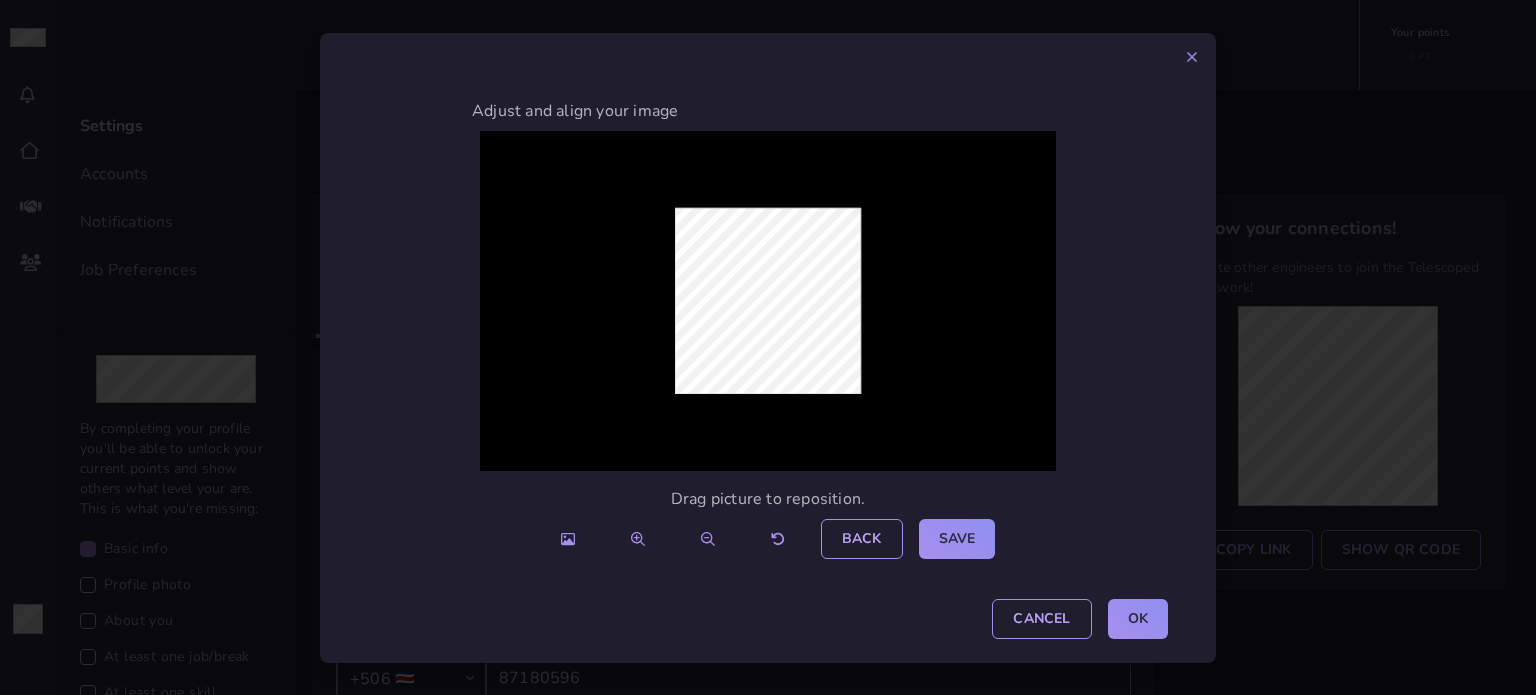 drag, startPoint x: 730, startPoint y: 323, endPoint x: 728, endPoint y: 364, distance: 41.04875 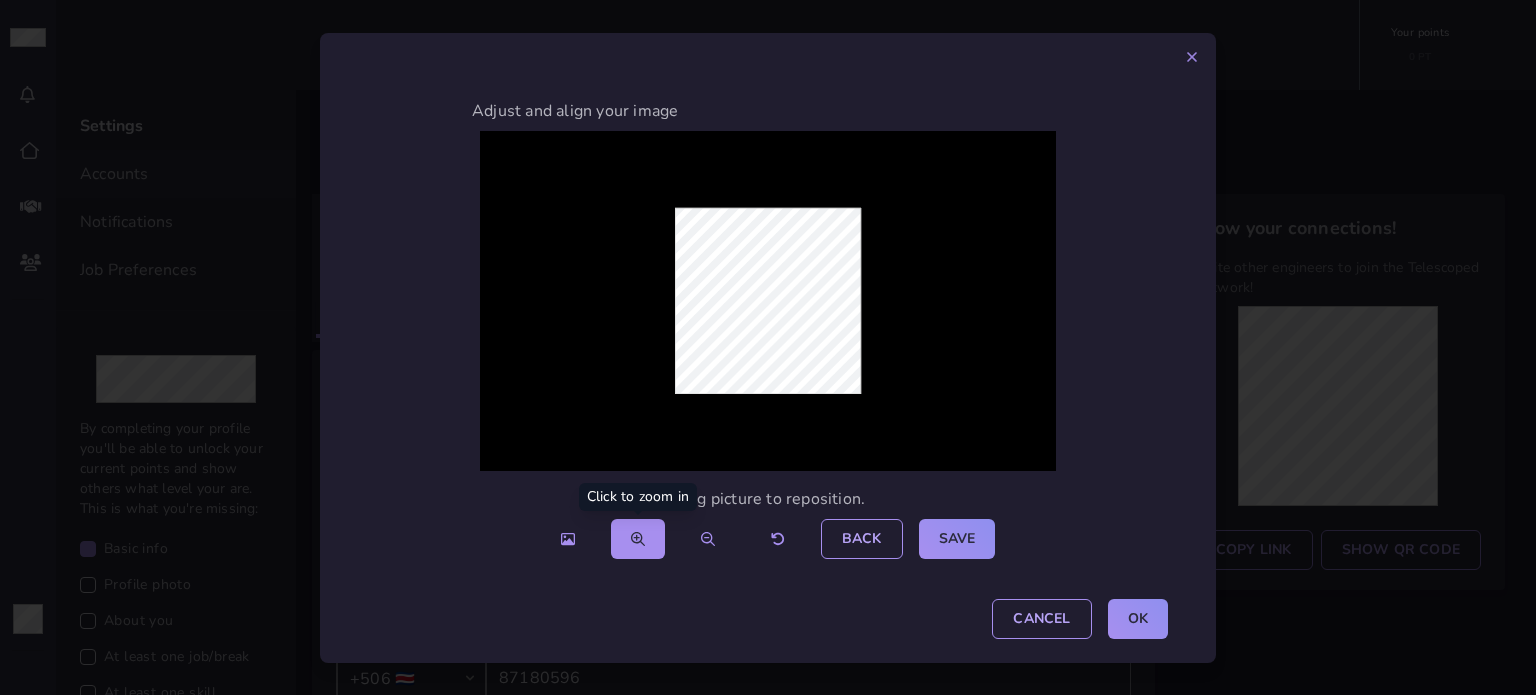 click 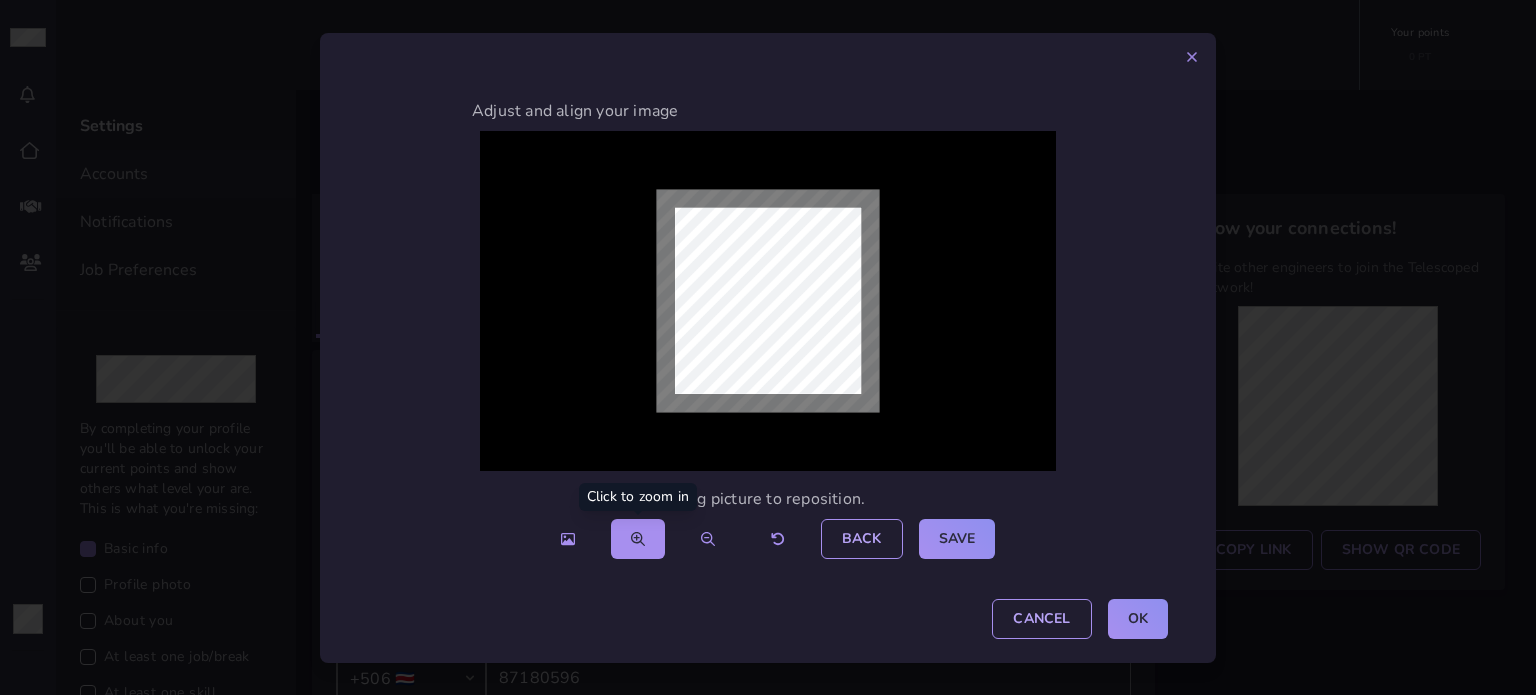 click 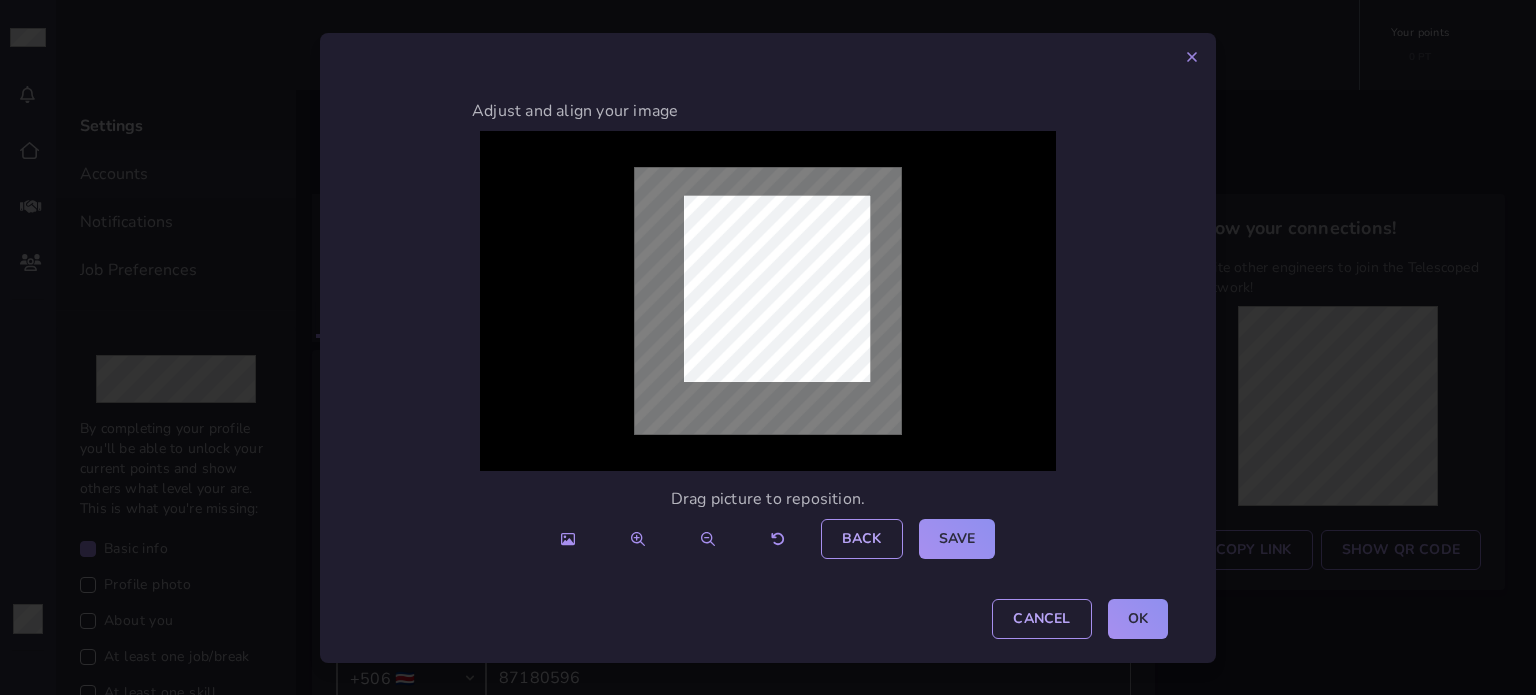 drag, startPoint x: 798, startPoint y: 311, endPoint x: 820, endPoint y: 293, distance: 28.42534 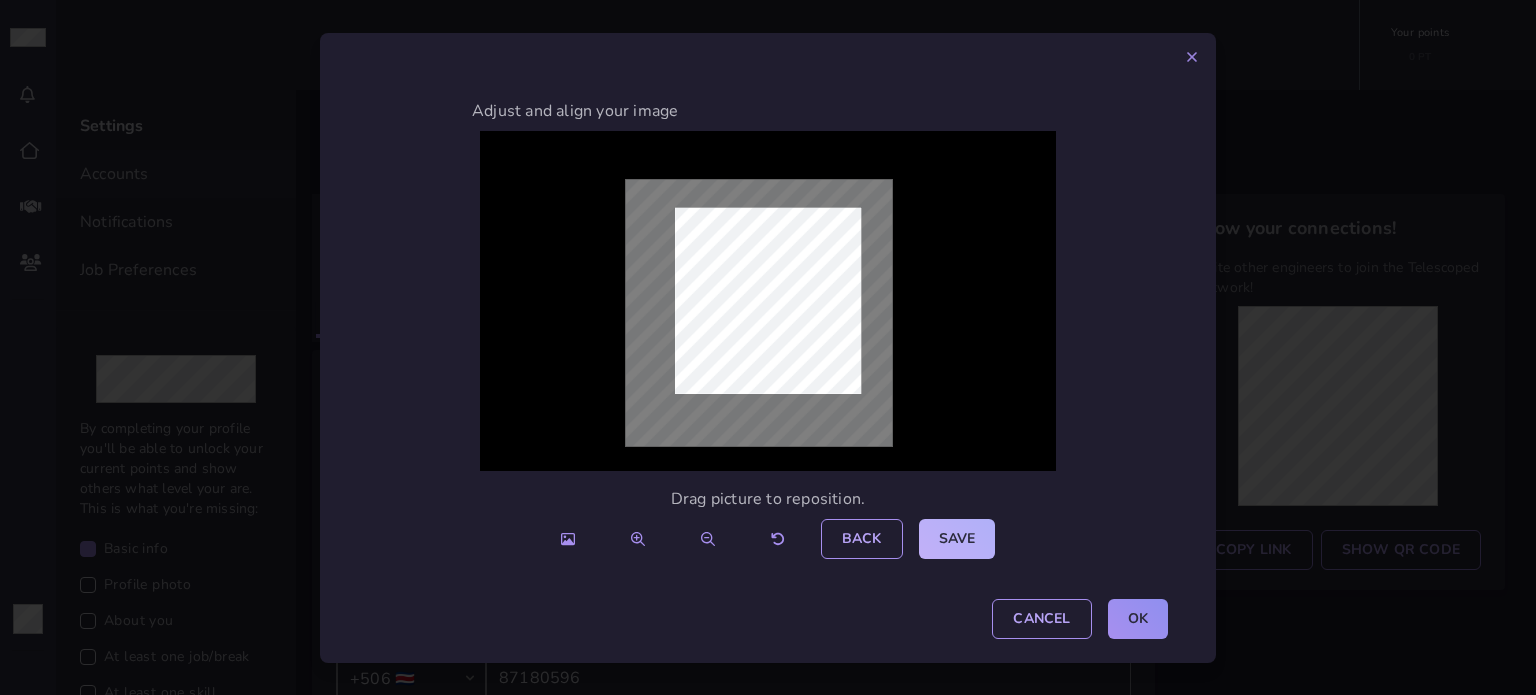 click on "Save" at bounding box center (957, 539) 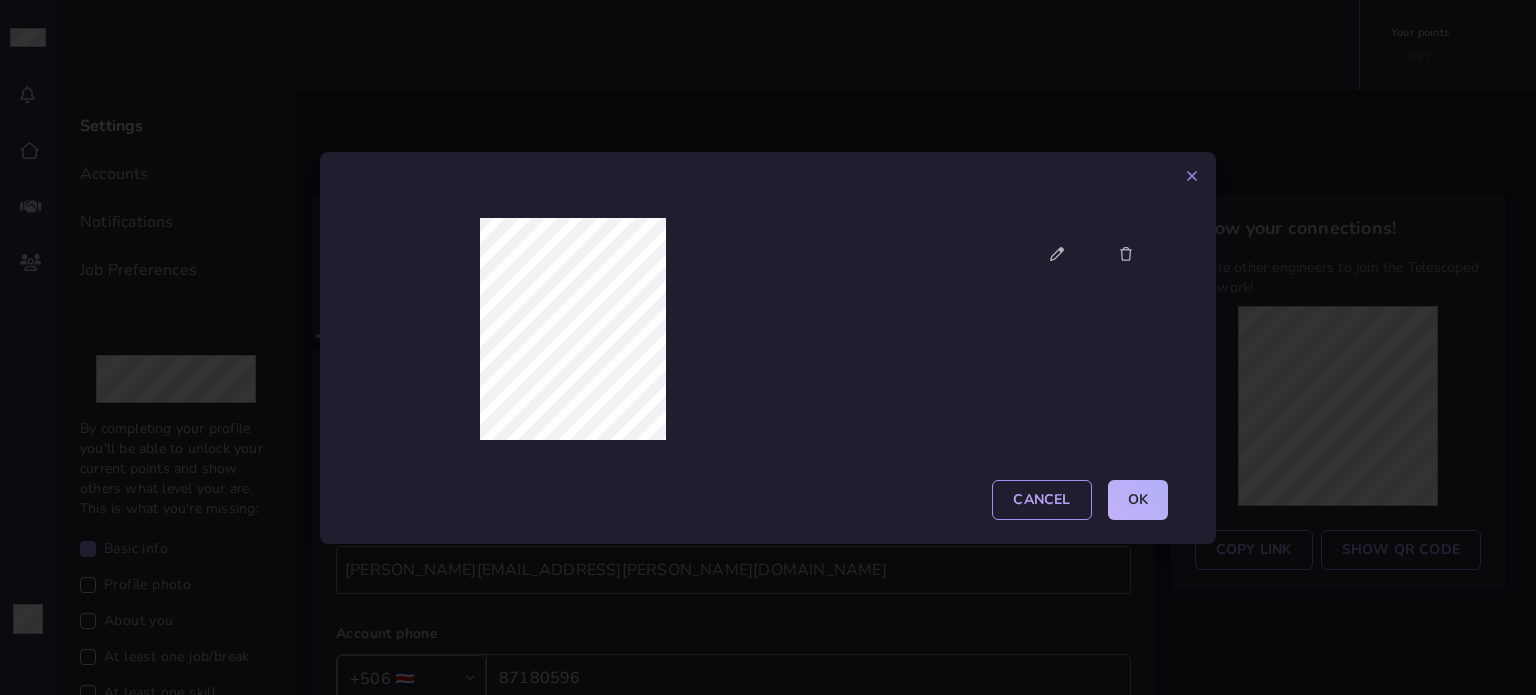 click on "OK" 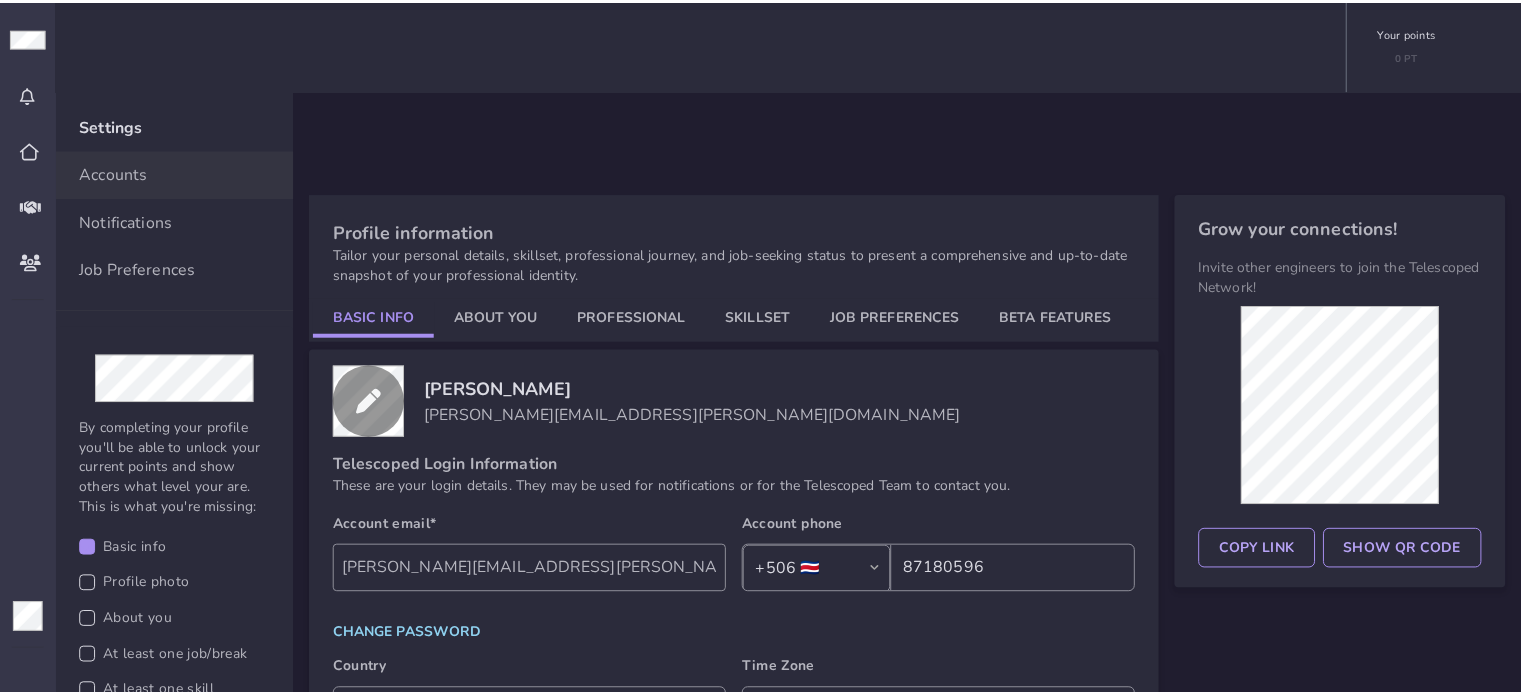 scroll, scrollTop: 350, scrollLeft: 0, axis: vertical 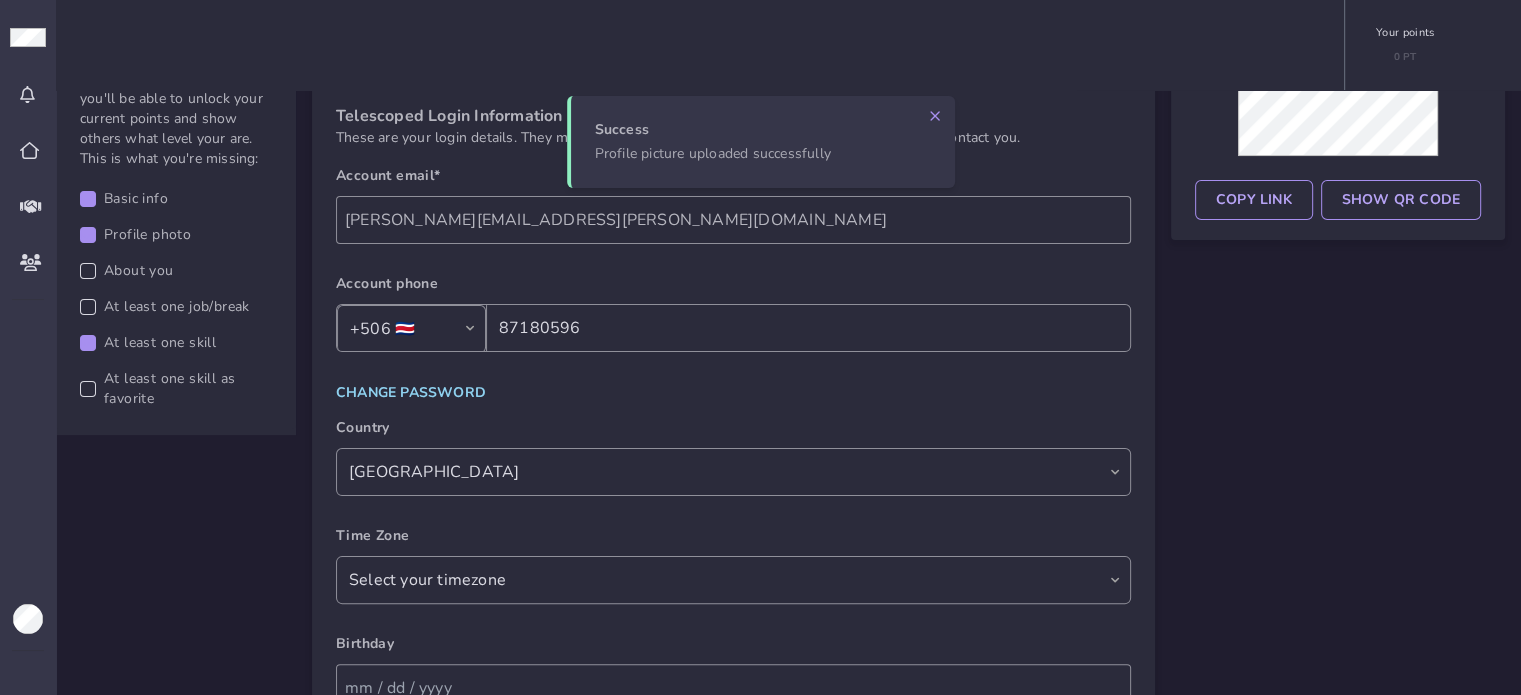 click on "Grow your connections!  Invite other engineers to join the Telescoped Network!   Copy Link   Show QR Code" at bounding box center [1338, 490] 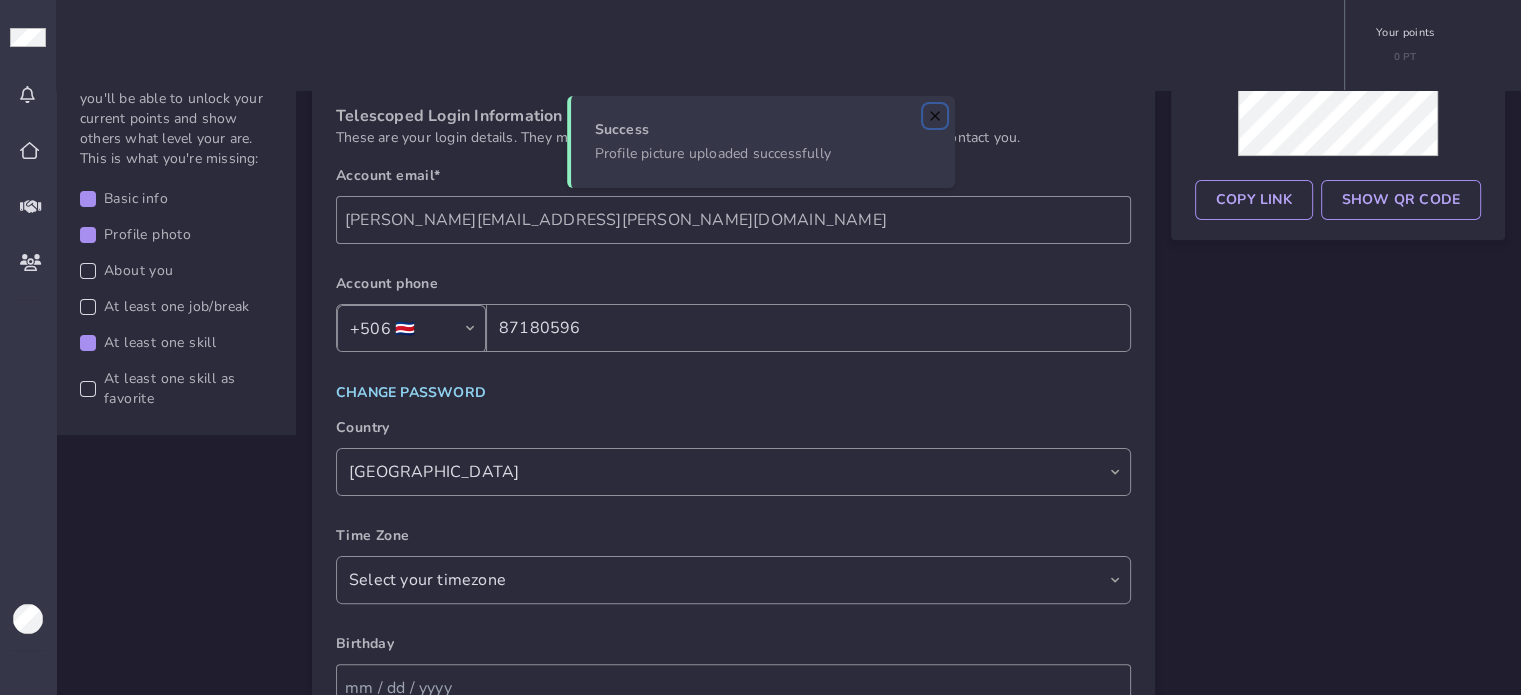 click 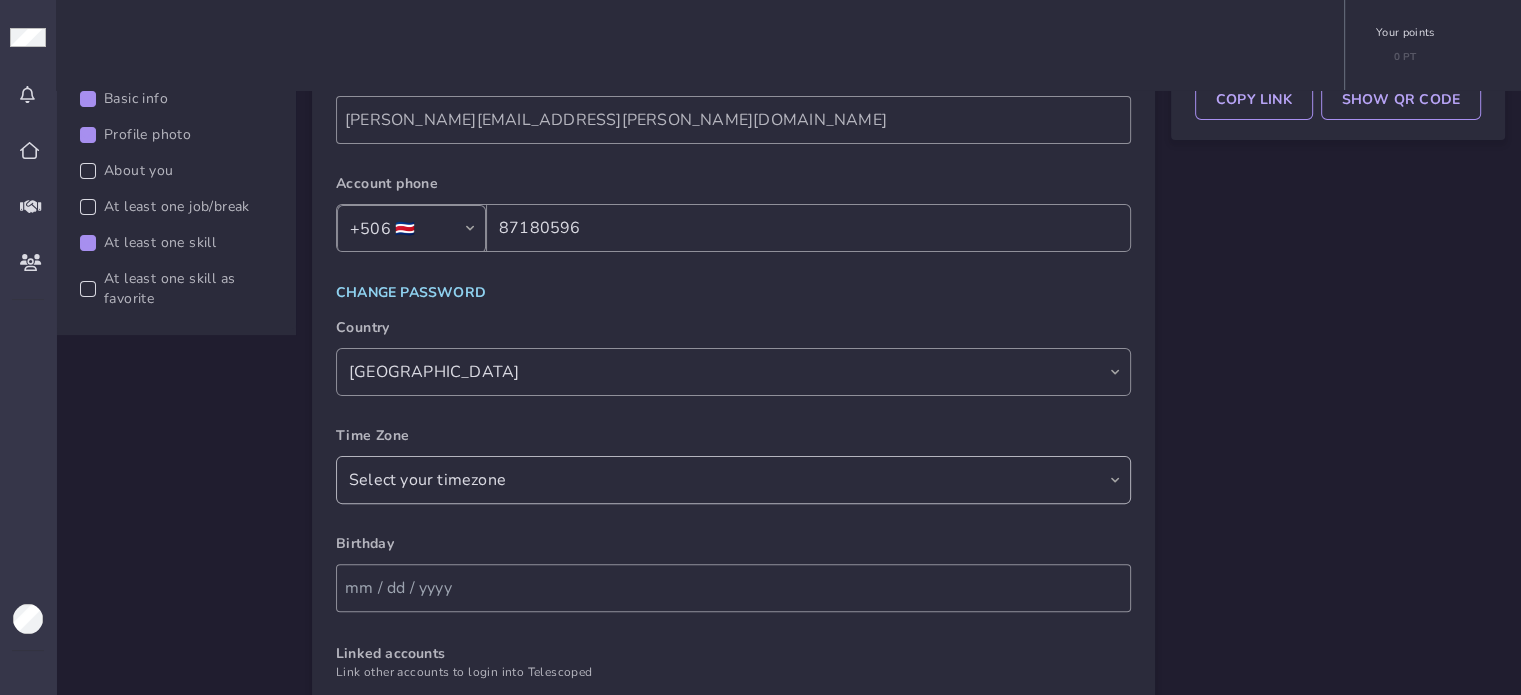scroll, scrollTop: 550, scrollLeft: 0, axis: vertical 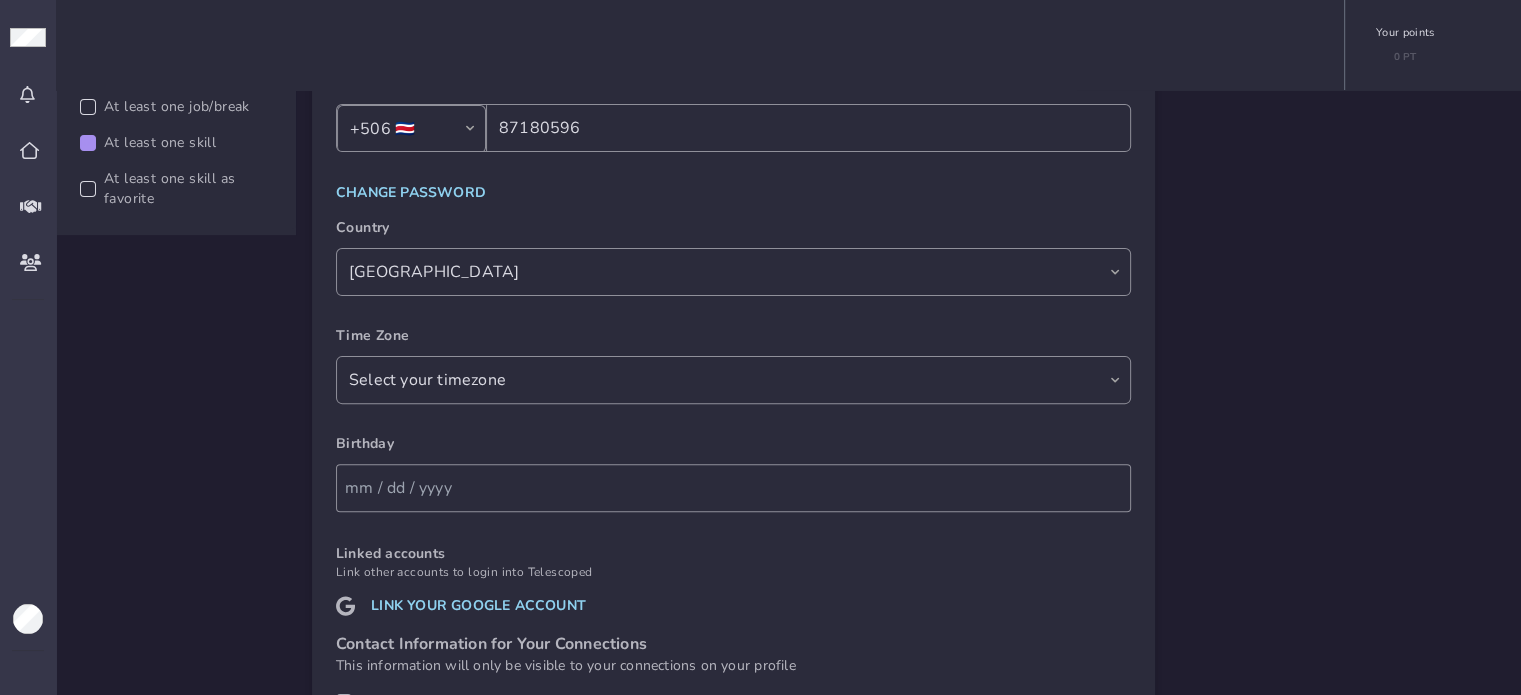 click on "Grow your connections!  Invite other engineers to join the Telescoped Network!   Copy Link   Show QR Code" at bounding box center (1338, 290) 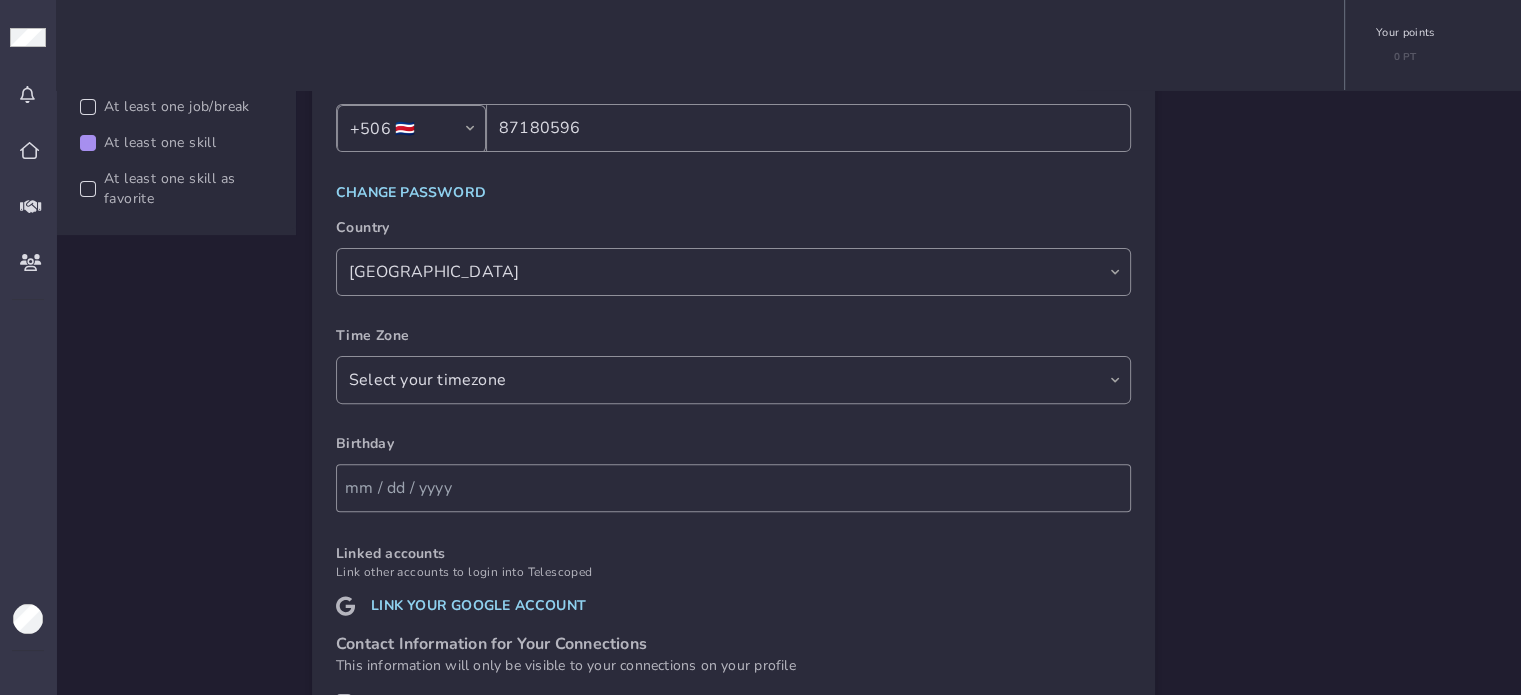 scroll, scrollTop: 650, scrollLeft: 0, axis: vertical 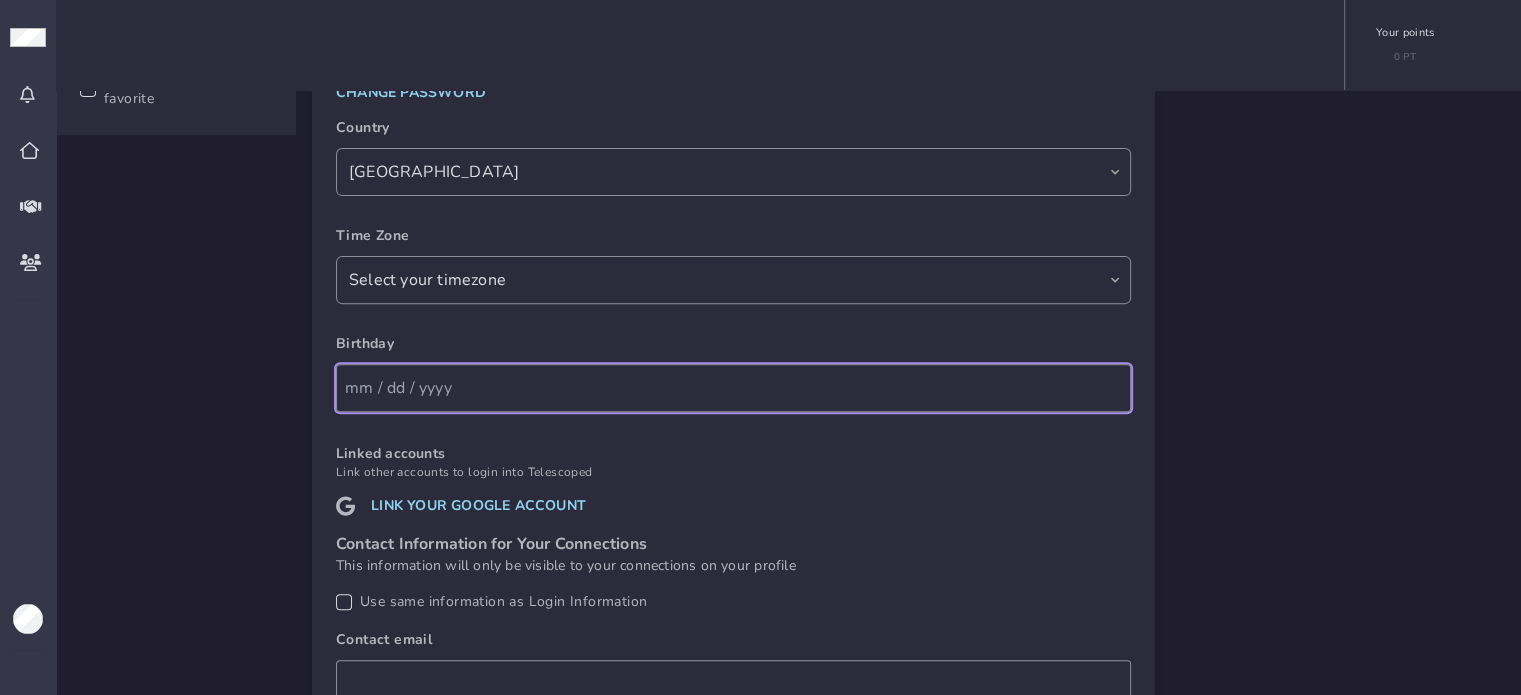 click 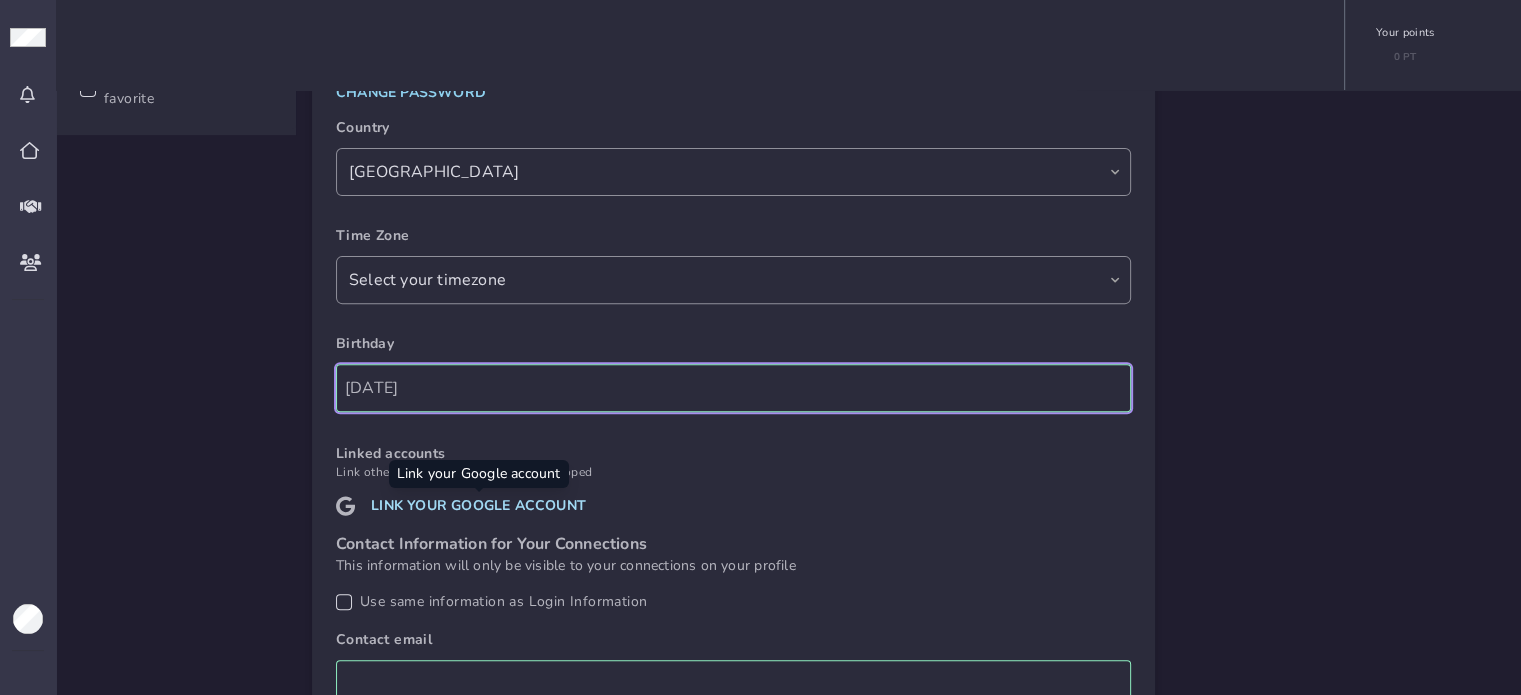 type on "10/21/1983" 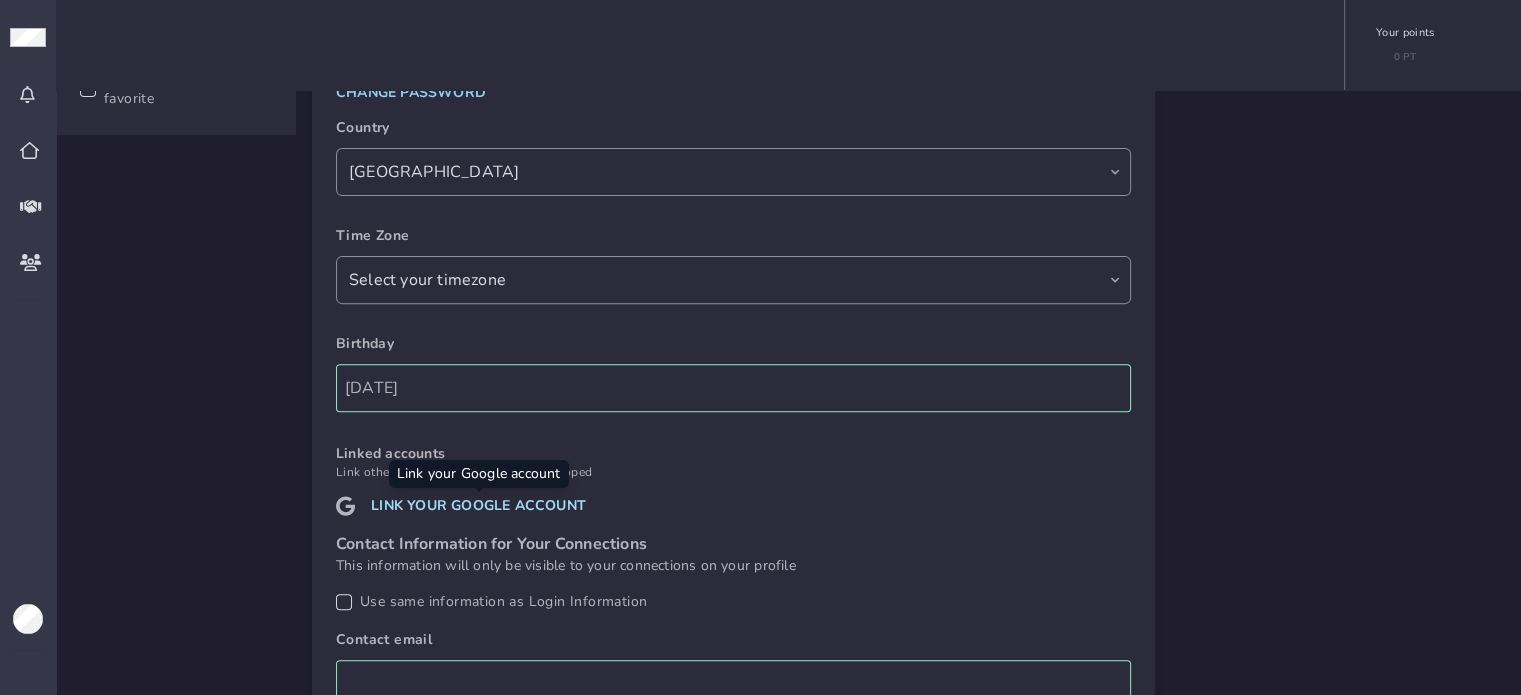 click on "Link your google account" at bounding box center [478, 506] 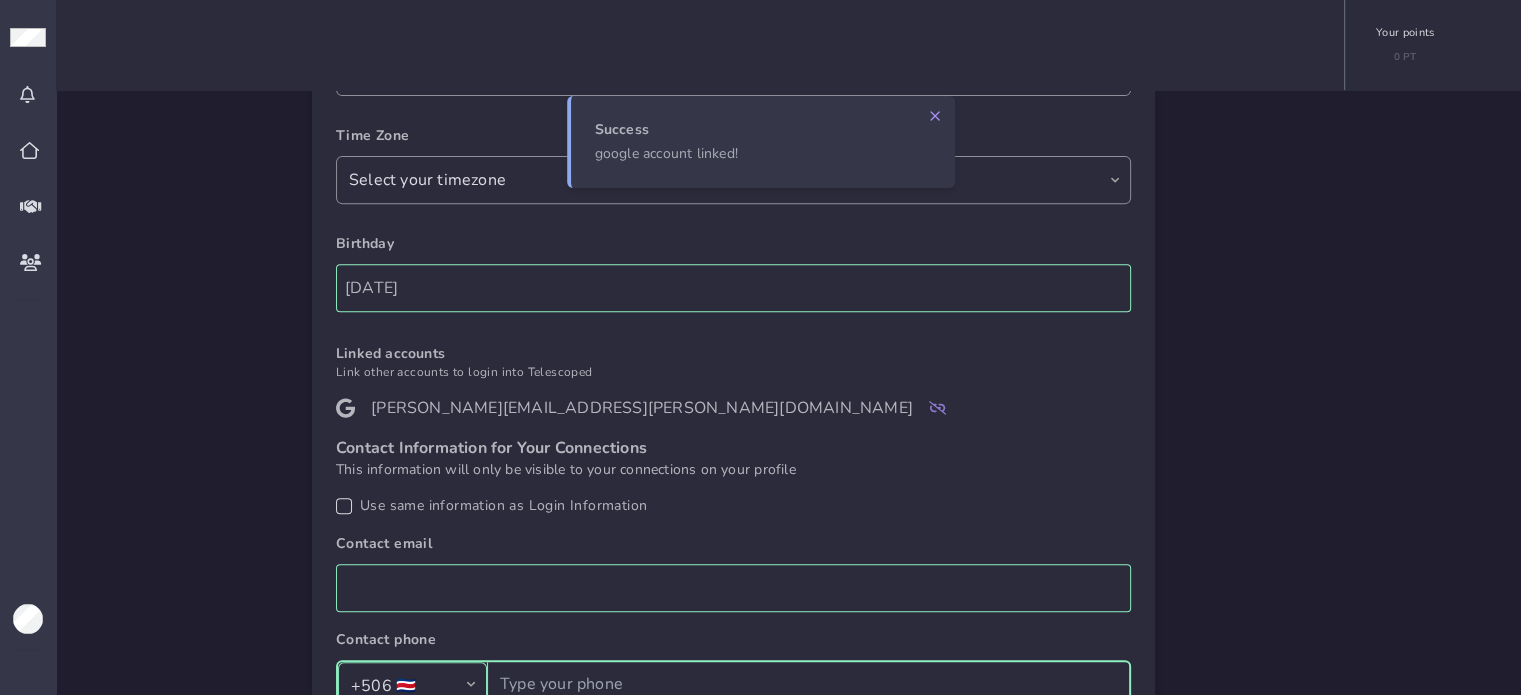 scroll, scrollTop: 811, scrollLeft: 0, axis: vertical 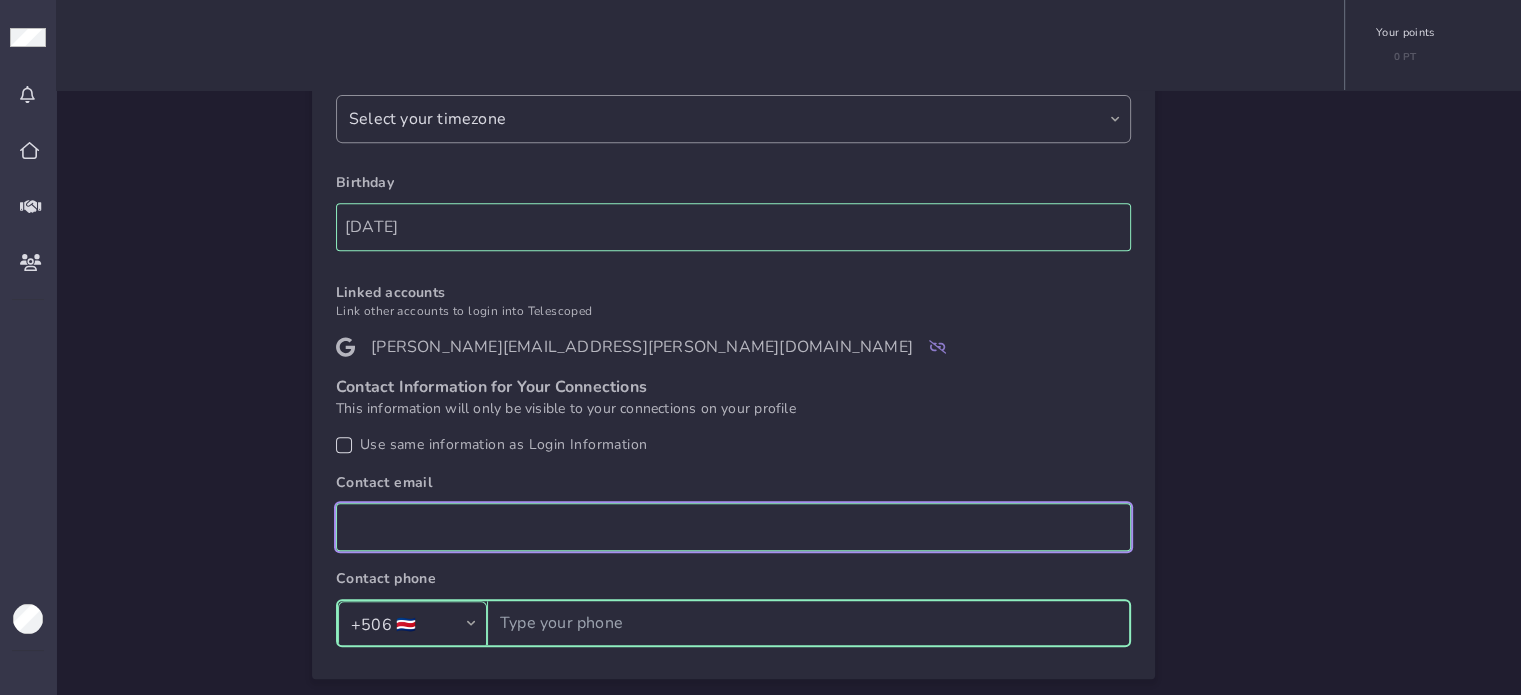 click 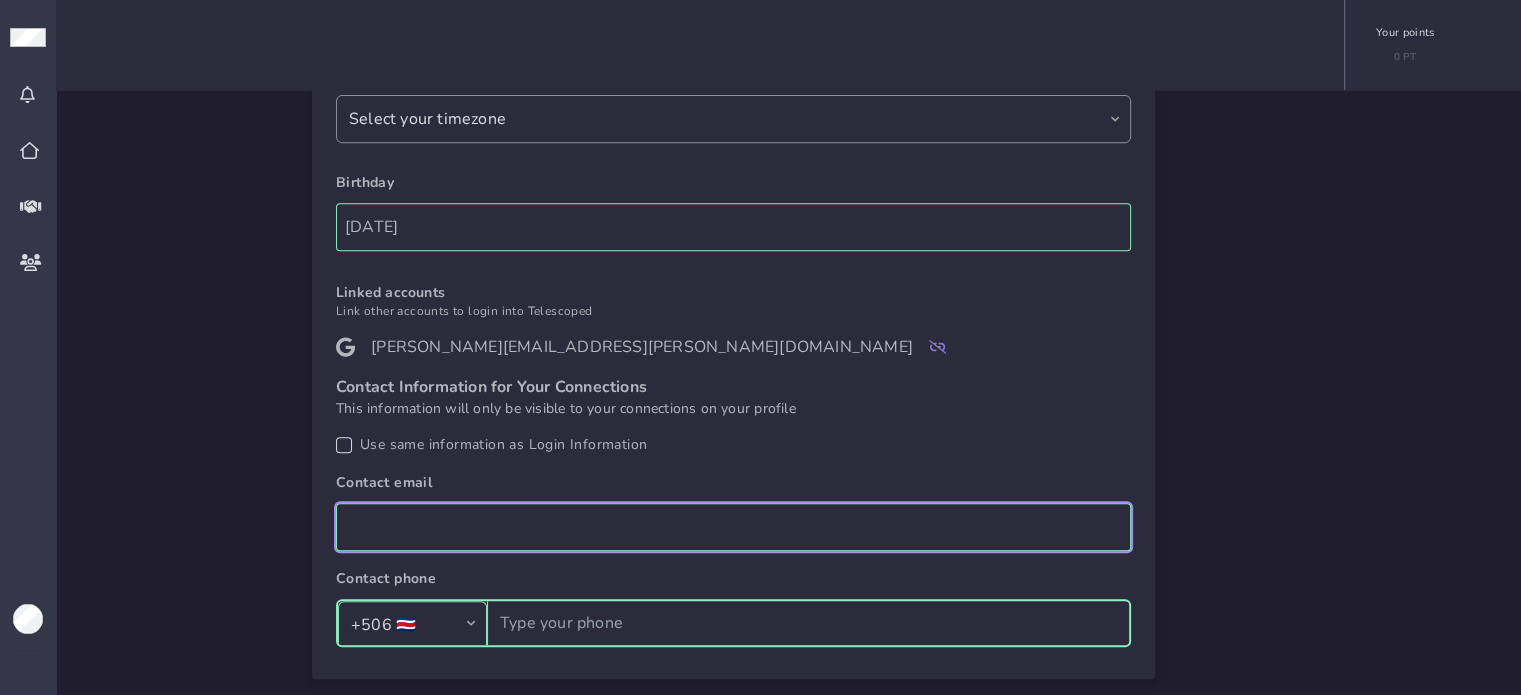 type on "brenes.randall@gmail.com" 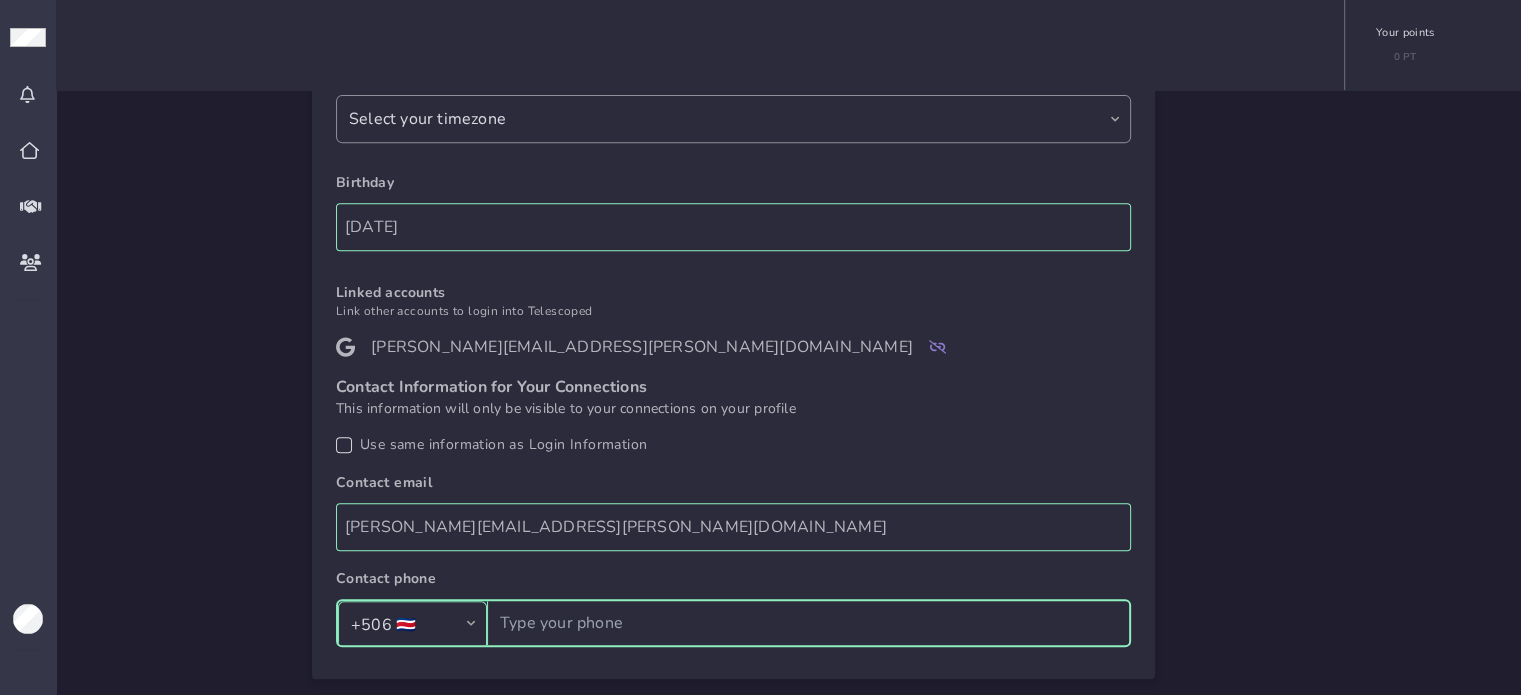 drag, startPoint x: 242, startPoint y: 515, endPoint x: 259, endPoint y: 508, distance: 18.384777 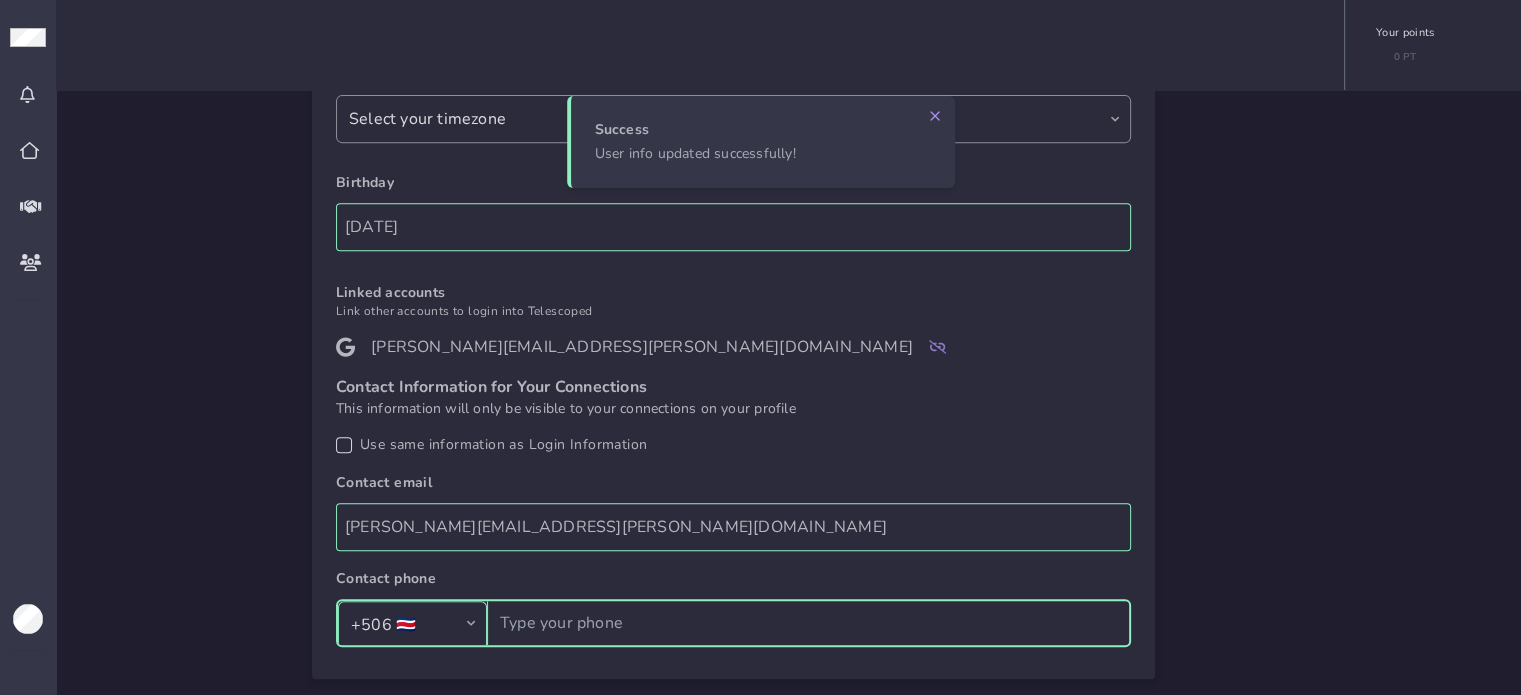 click at bounding box center (808, 623) 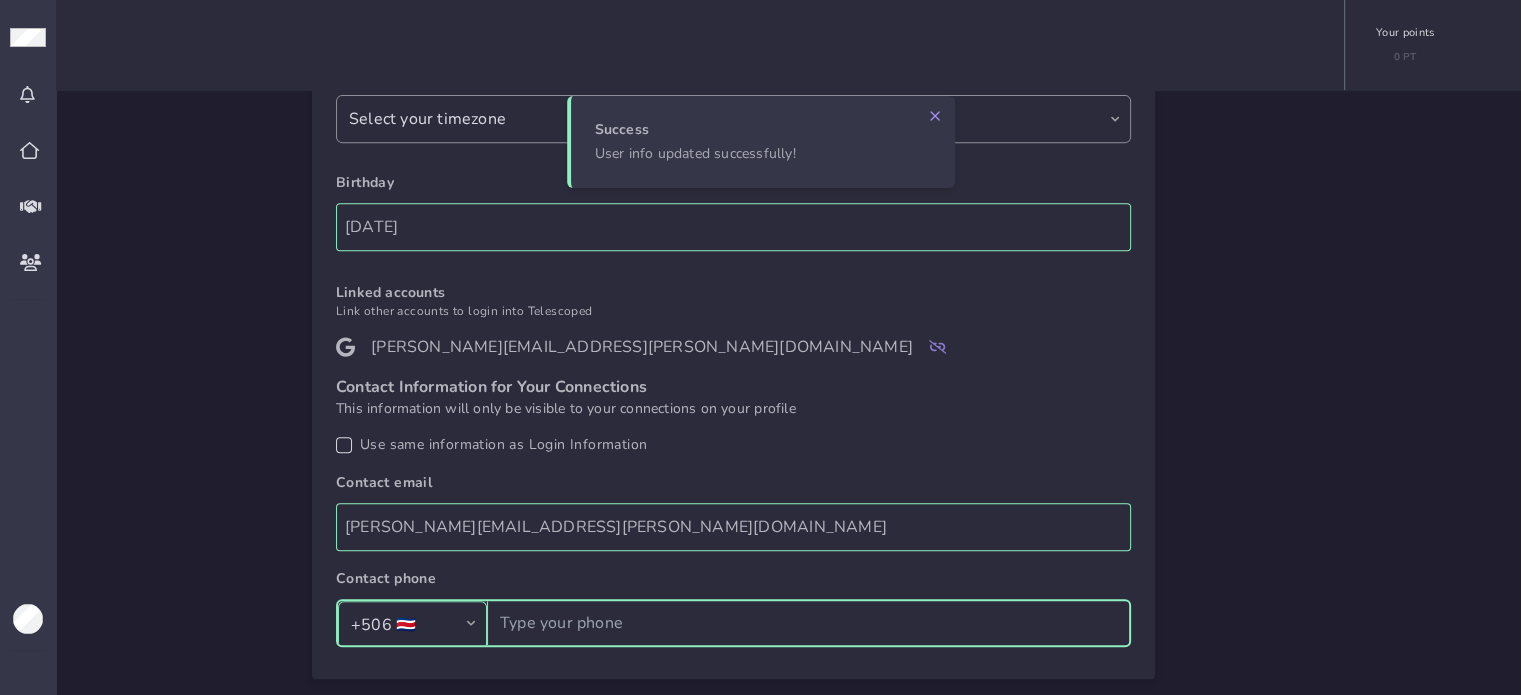 type on "87180596" 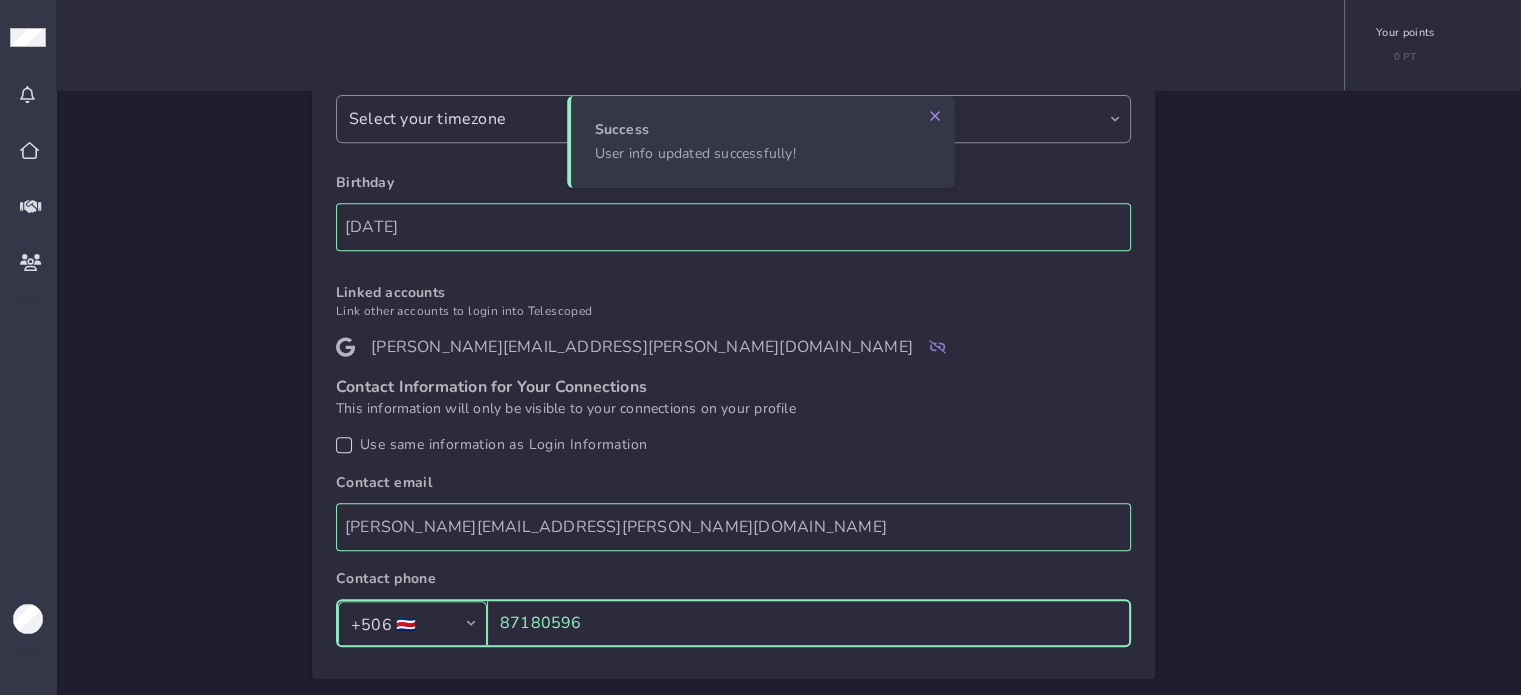 click on "Grow your connections!  Invite other engineers to join the Telescoped Network!   Copy Link   Show QR Code" at bounding box center (1338, 31) 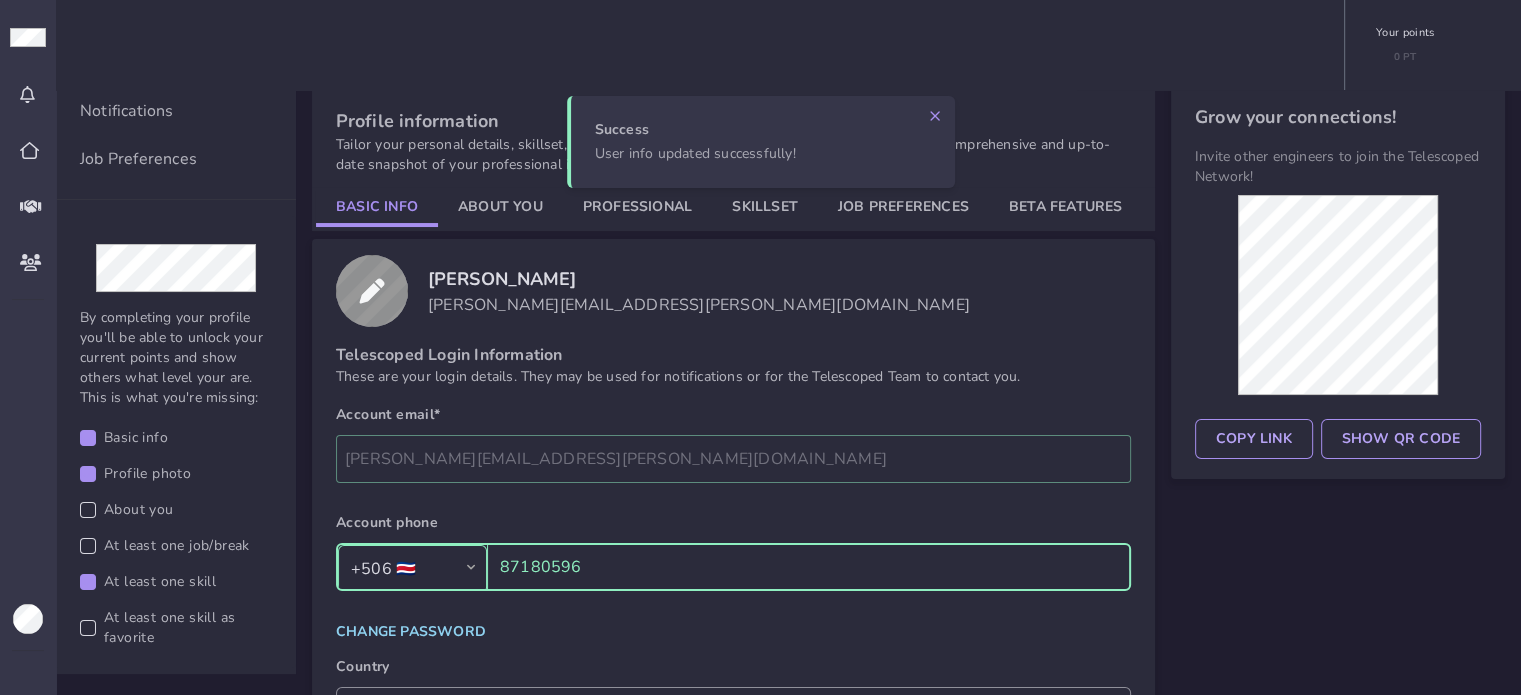 scroll, scrollTop: 0, scrollLeft: 0, axis: both 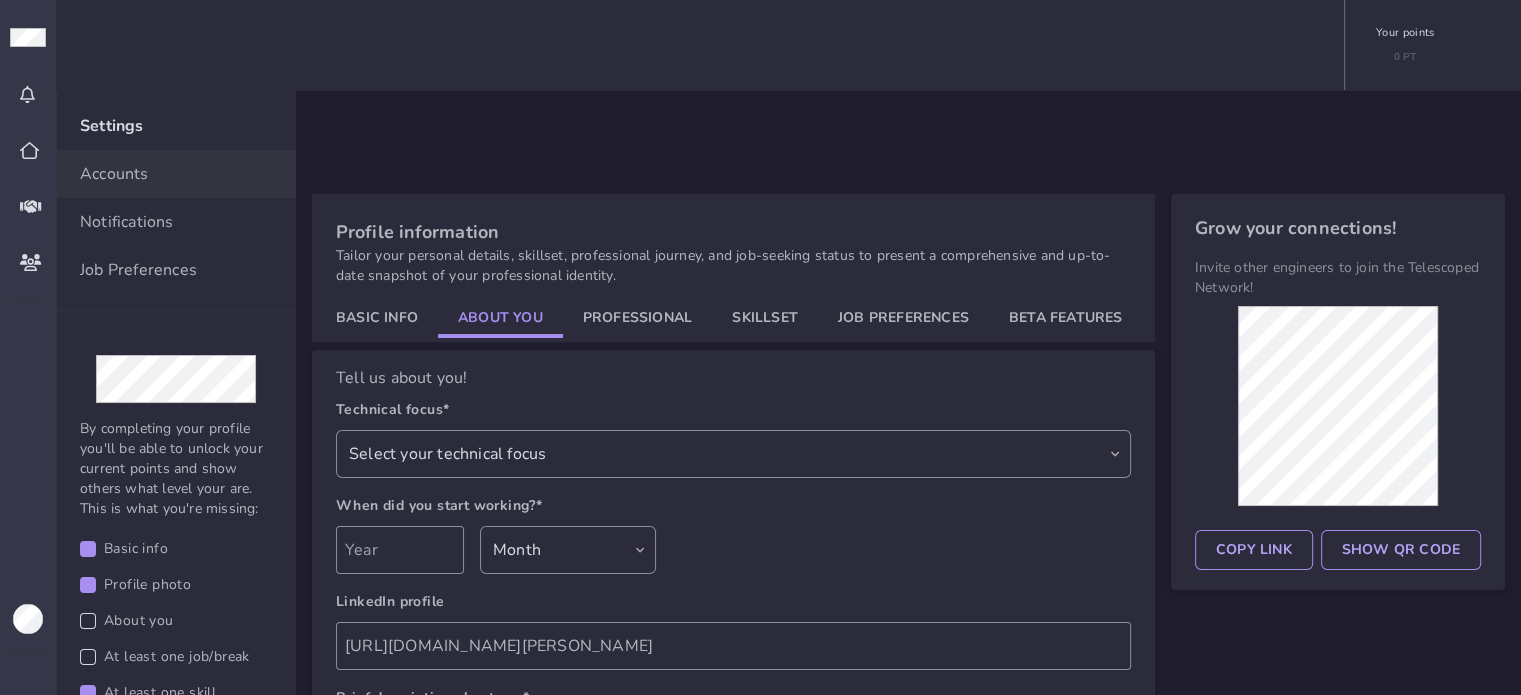 click on "About You" 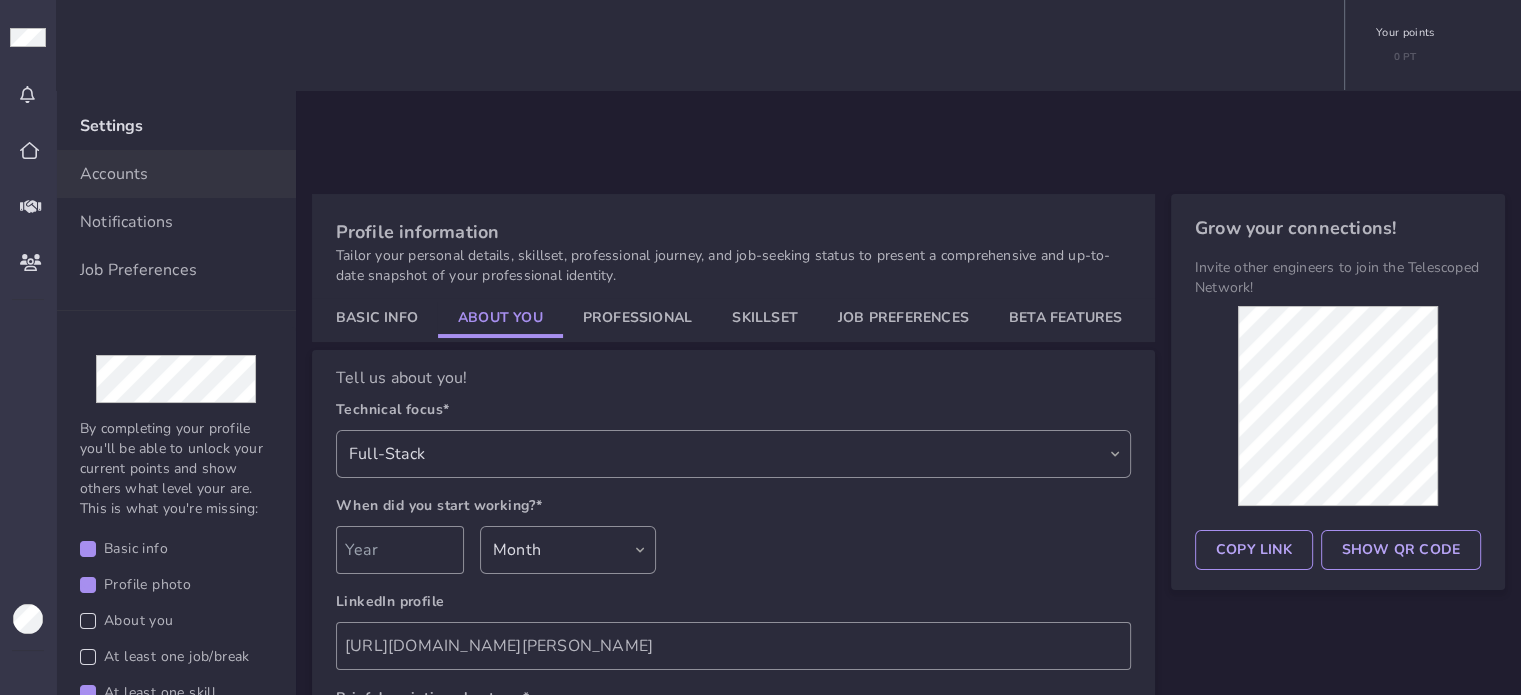 scroll, scrollTop: 200, scrollLeft: 0, axis: vertical 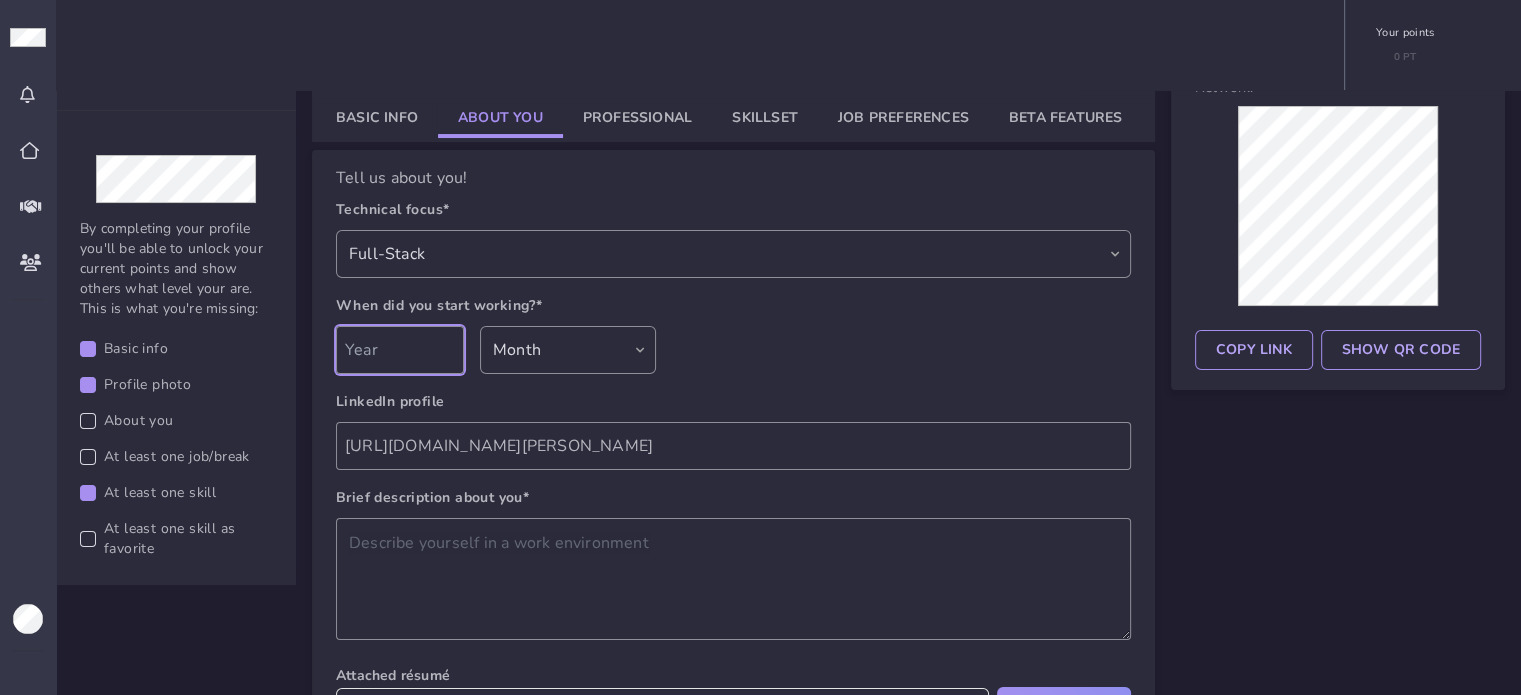 click at bounding box center (400, 350) 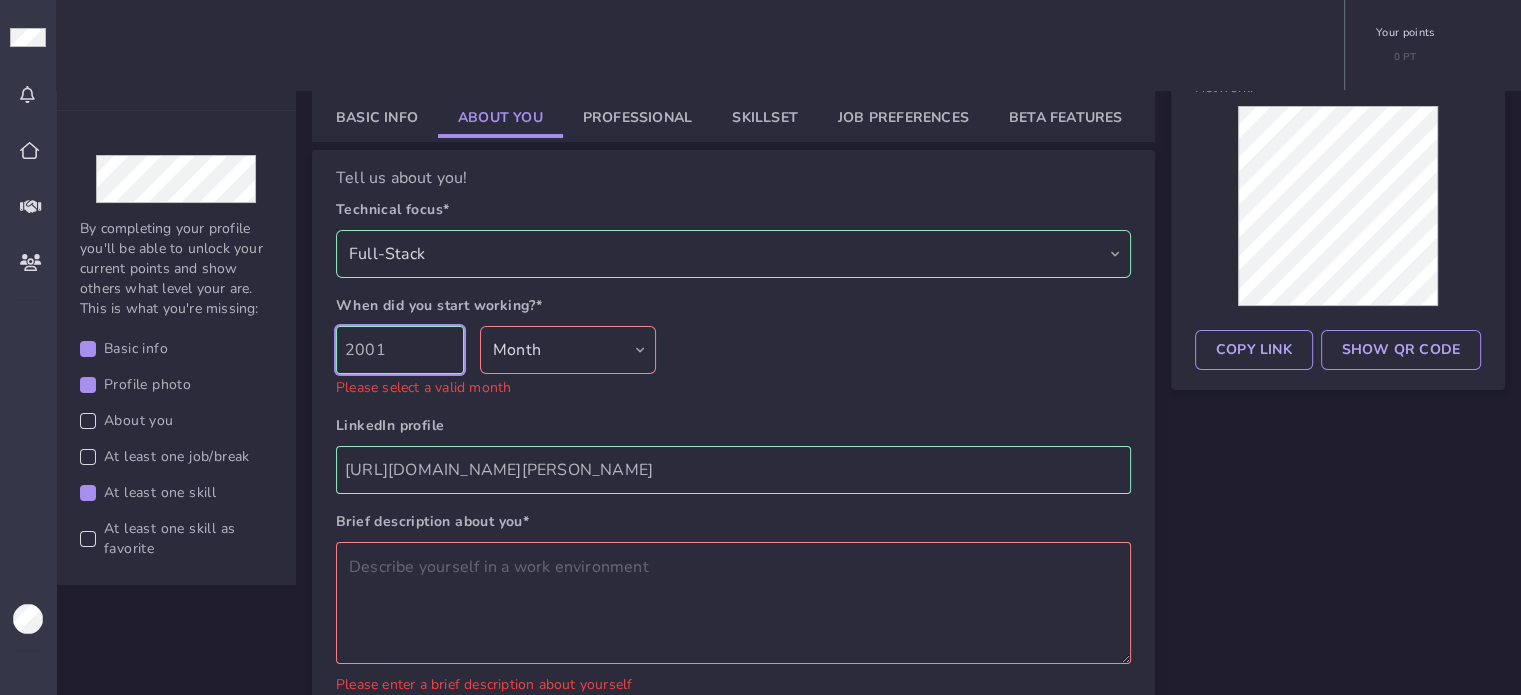 type on "2001" 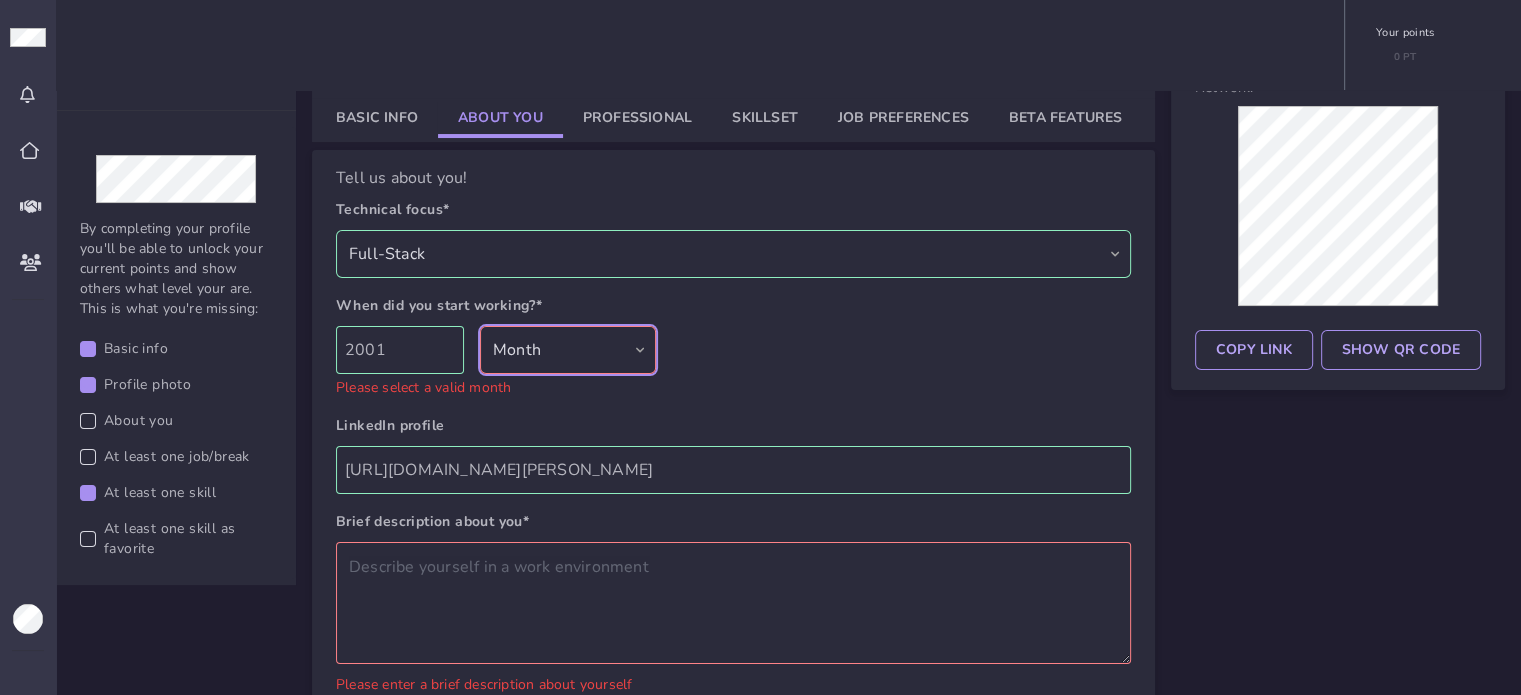click on "Month January February March April May June July August September October November December" at bounding box center [568, 350] 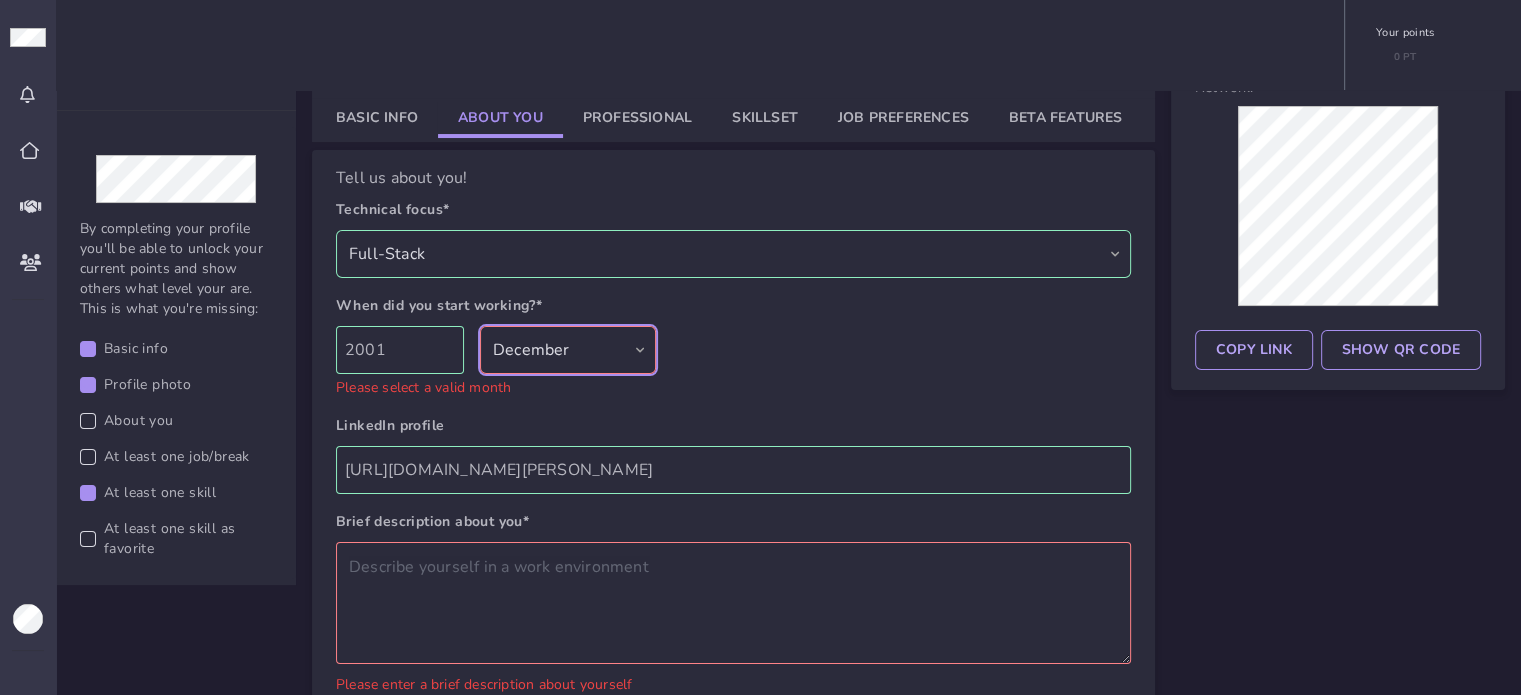 click on "Month January February March April May June July August September October November December" at bounding box center [568, 350] 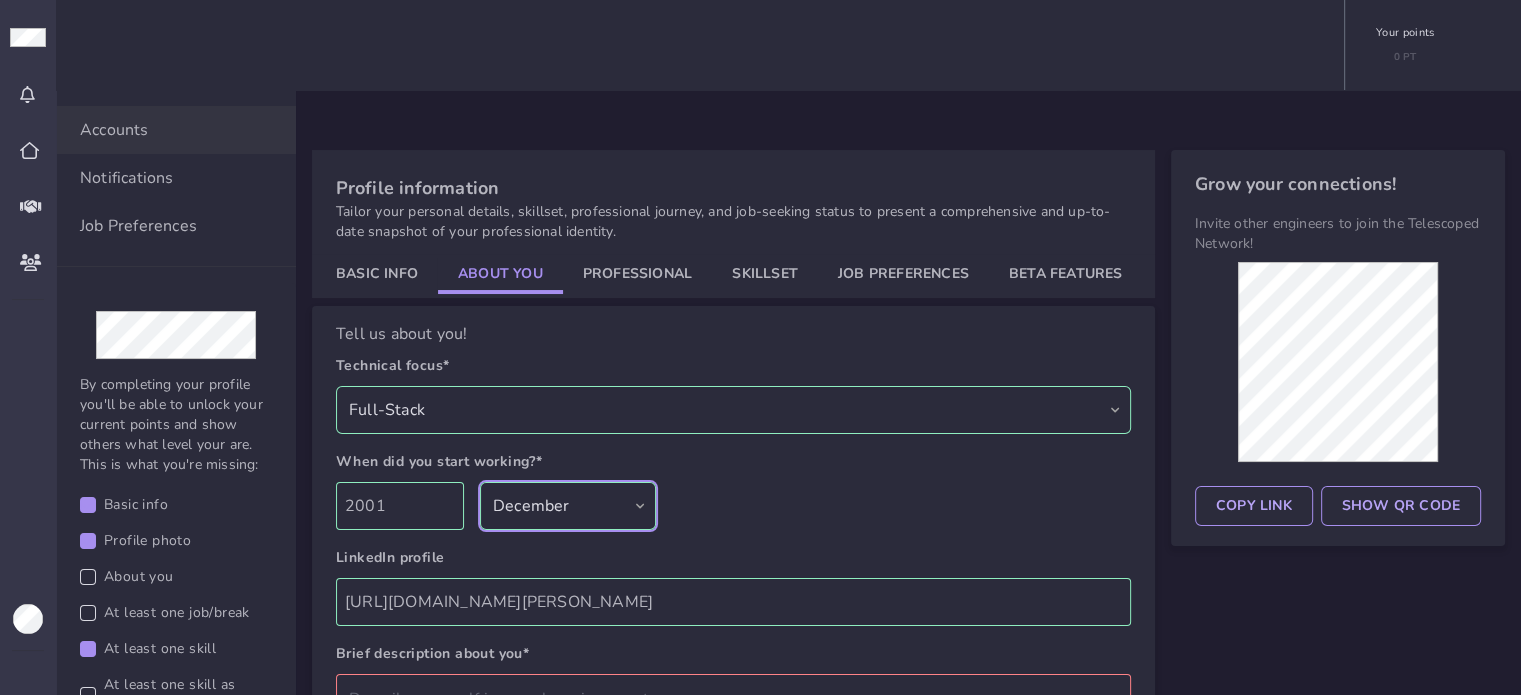scroll, scrollTop: 0, scrollLeft: 0, axis: both 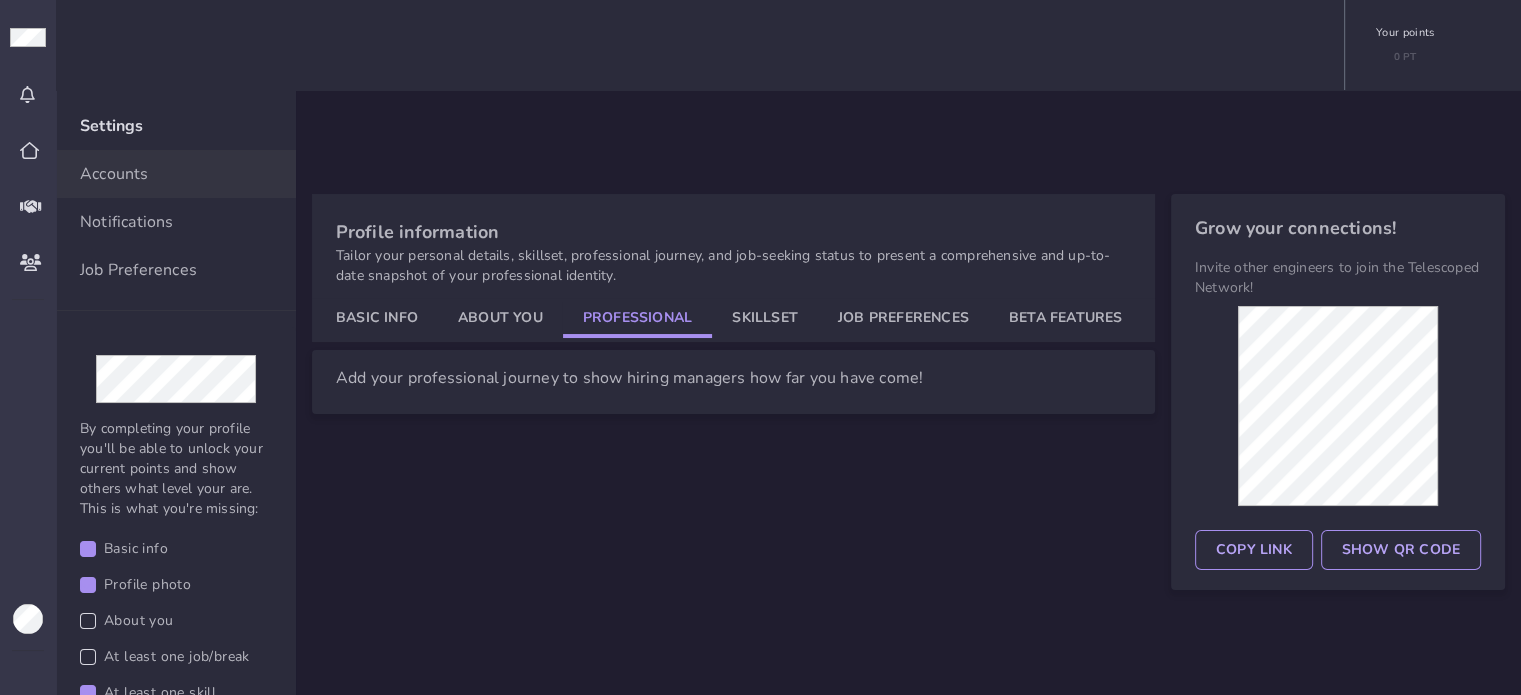 click on "Professional" 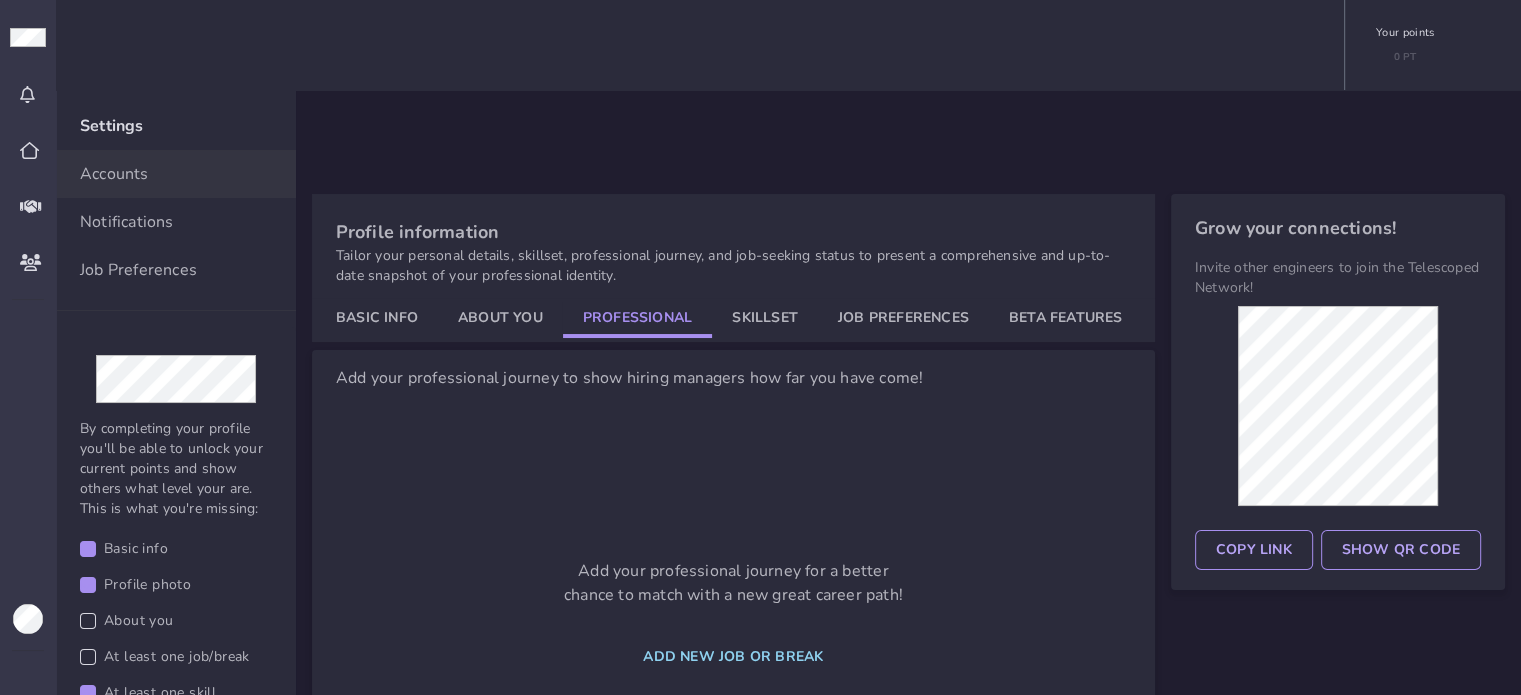 click on "About You" 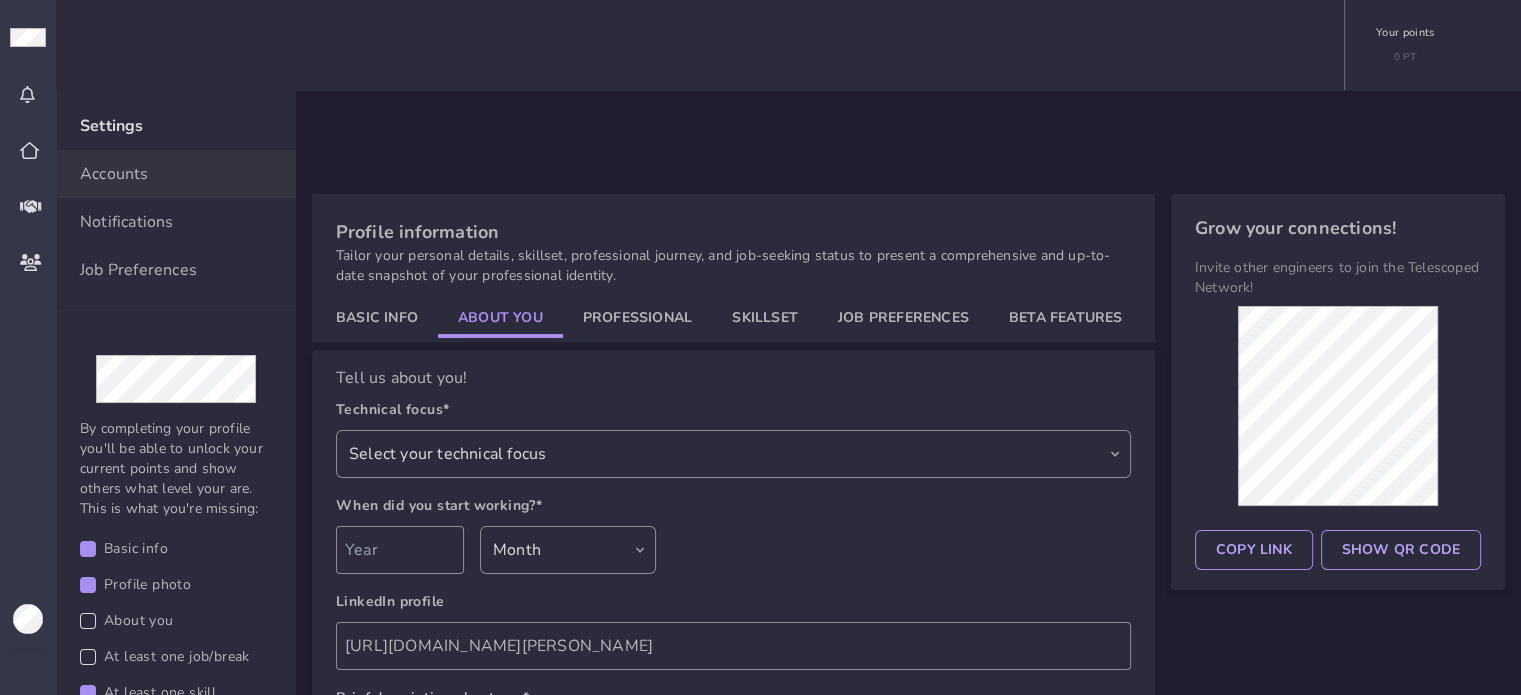 select on "6845ba50-79f7-466d-9aec-503c3cb4c7d5" 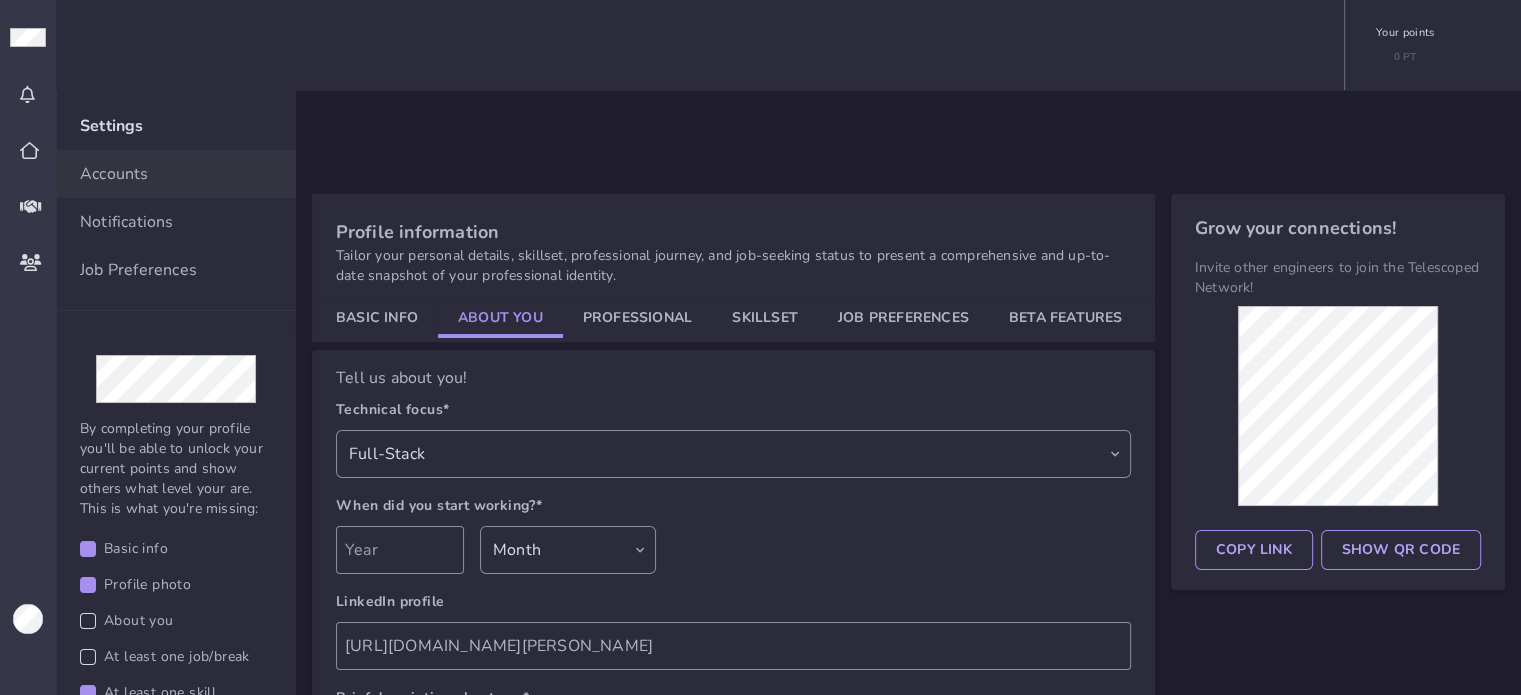 click on "Skillset" 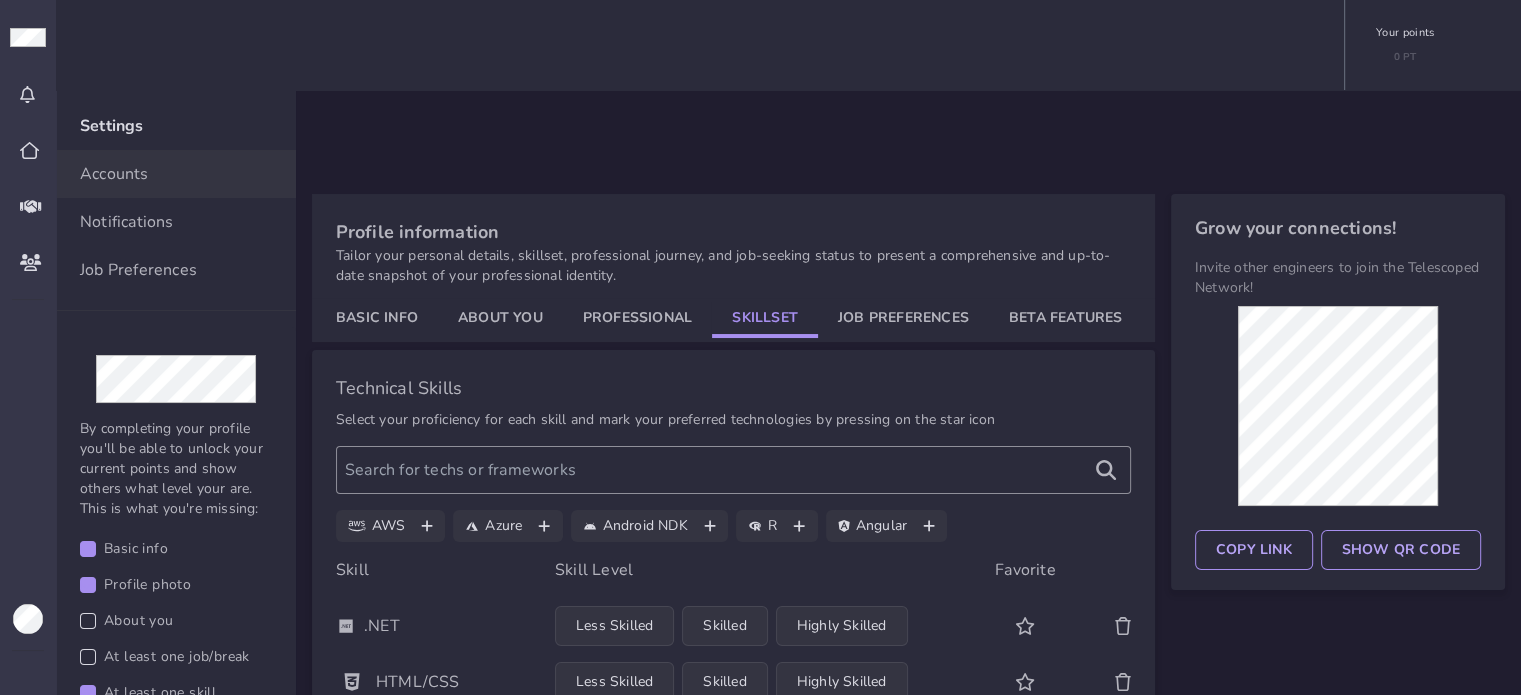 scroll, scrollTop: 200, scrollLeft: 0, axis: vertical 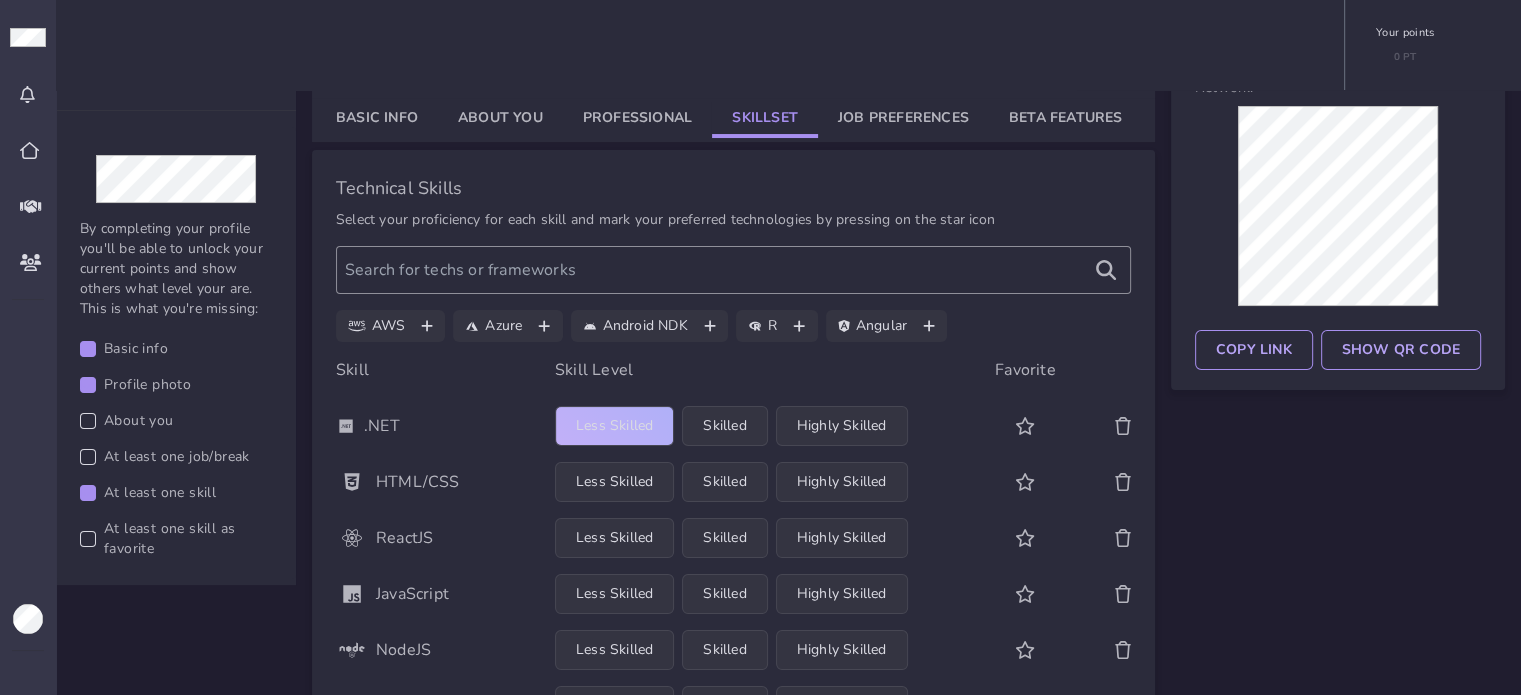 click on "Less Skilled" at bounding box center [614, 426] 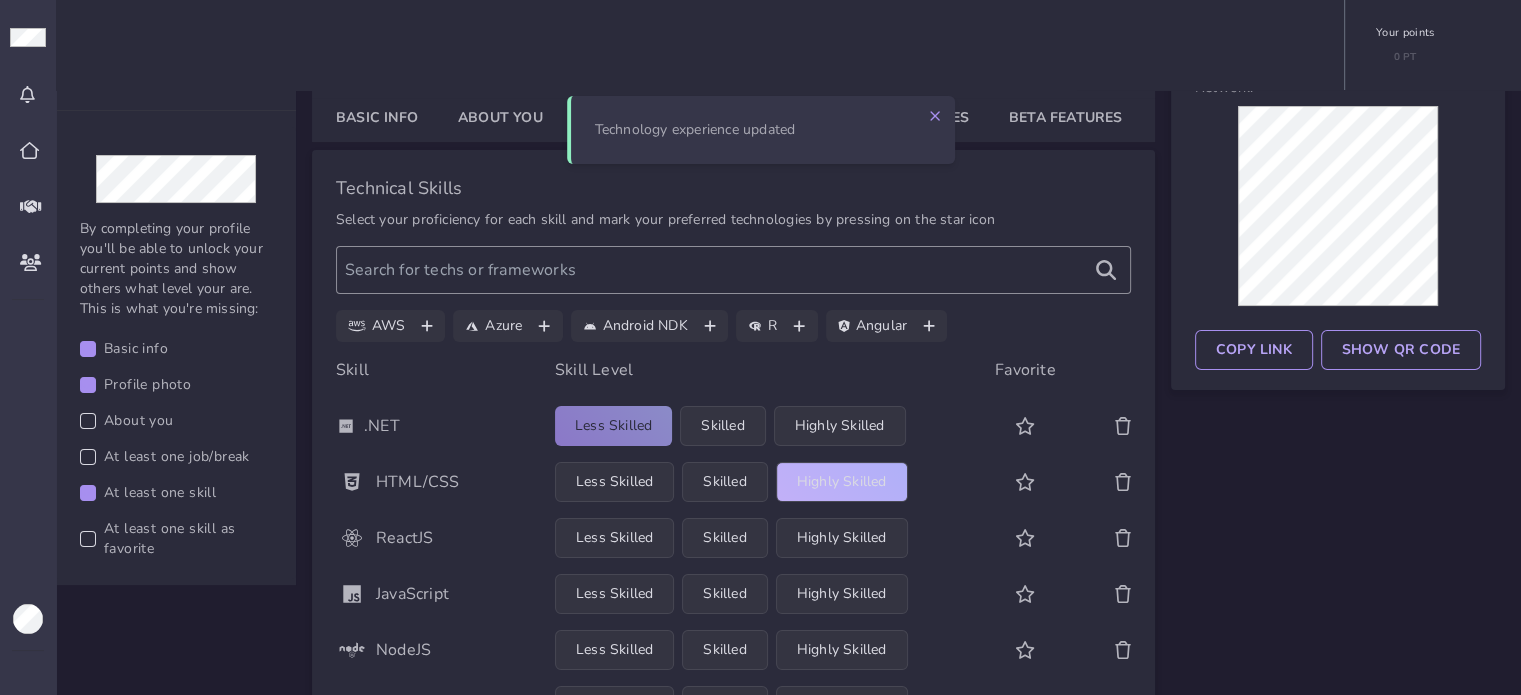 click on "Highly Skilled" at bounding box center [842, 482] 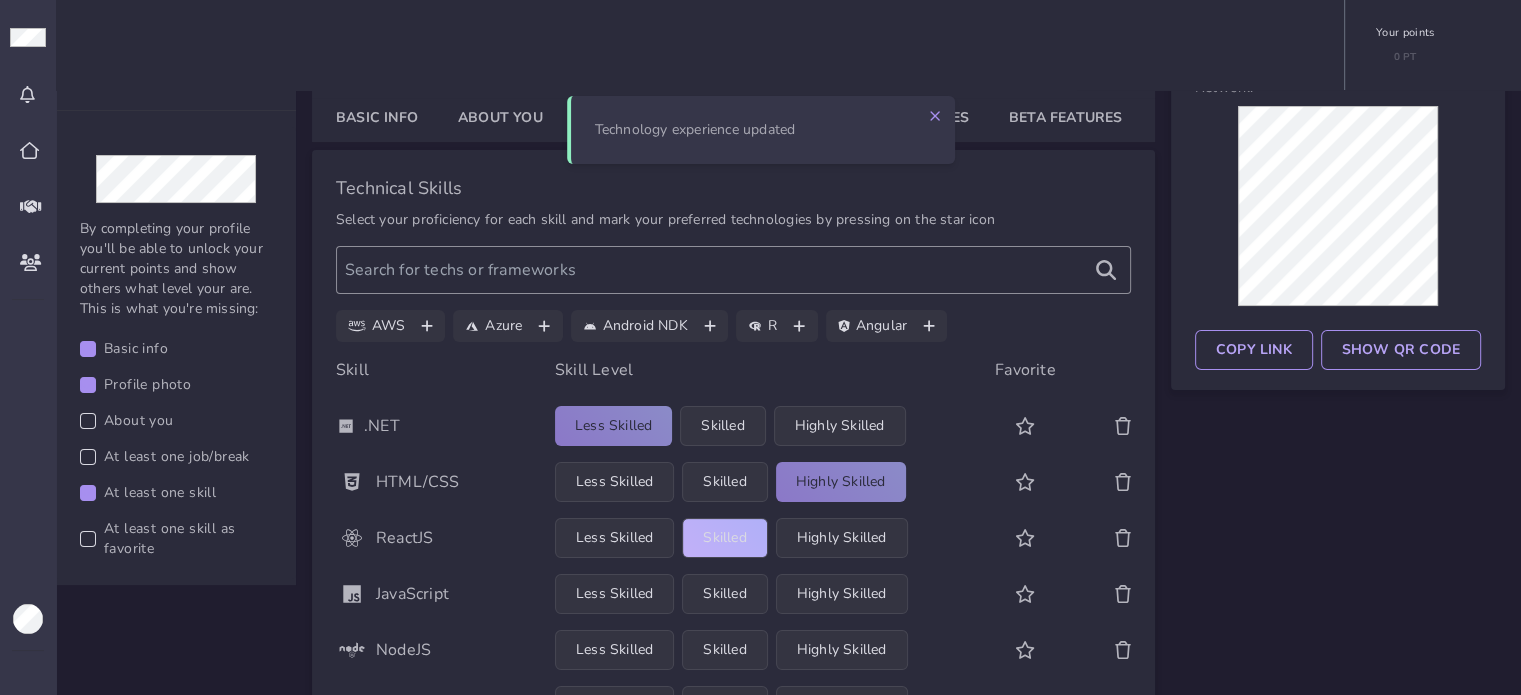 click on "Skilled" at bounding box center (724, 538) 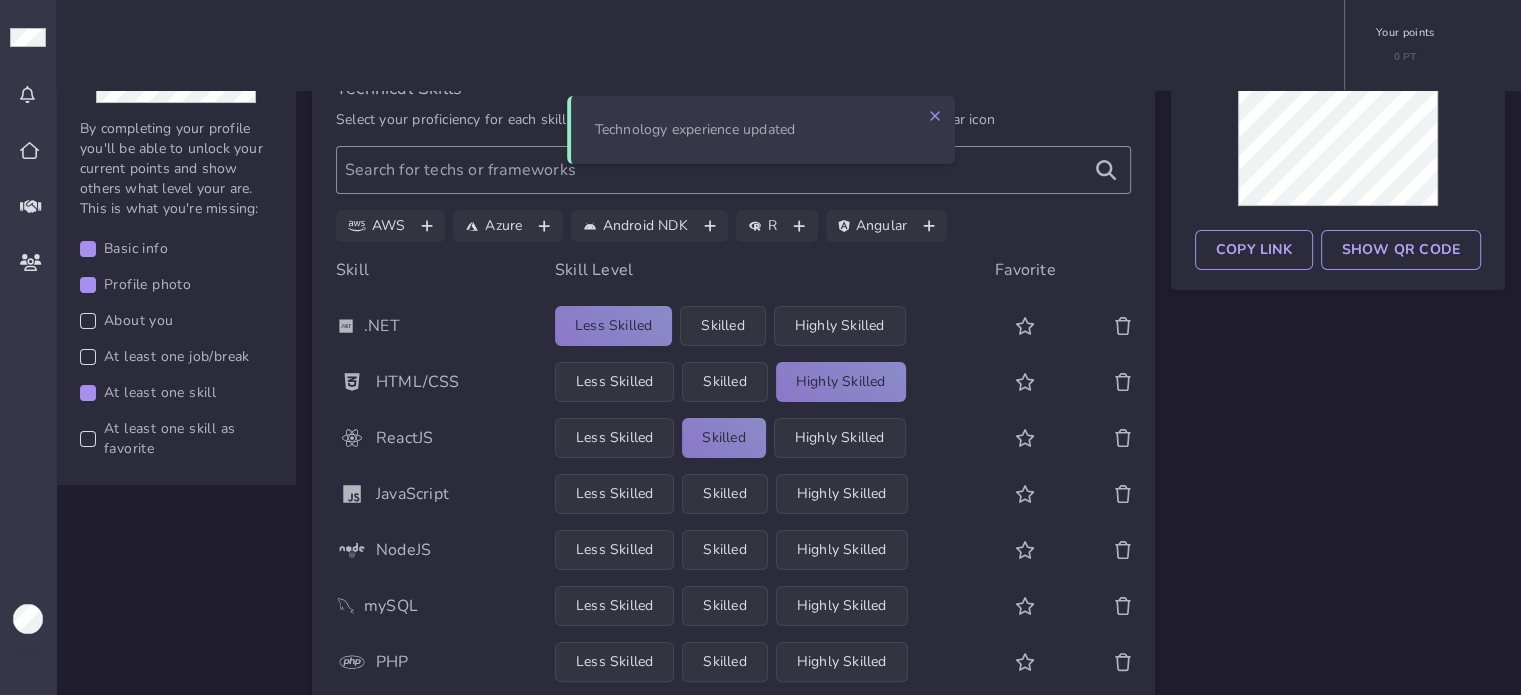 scroll, scrollTop: 400, scrollLeft: 0, axis: vertical 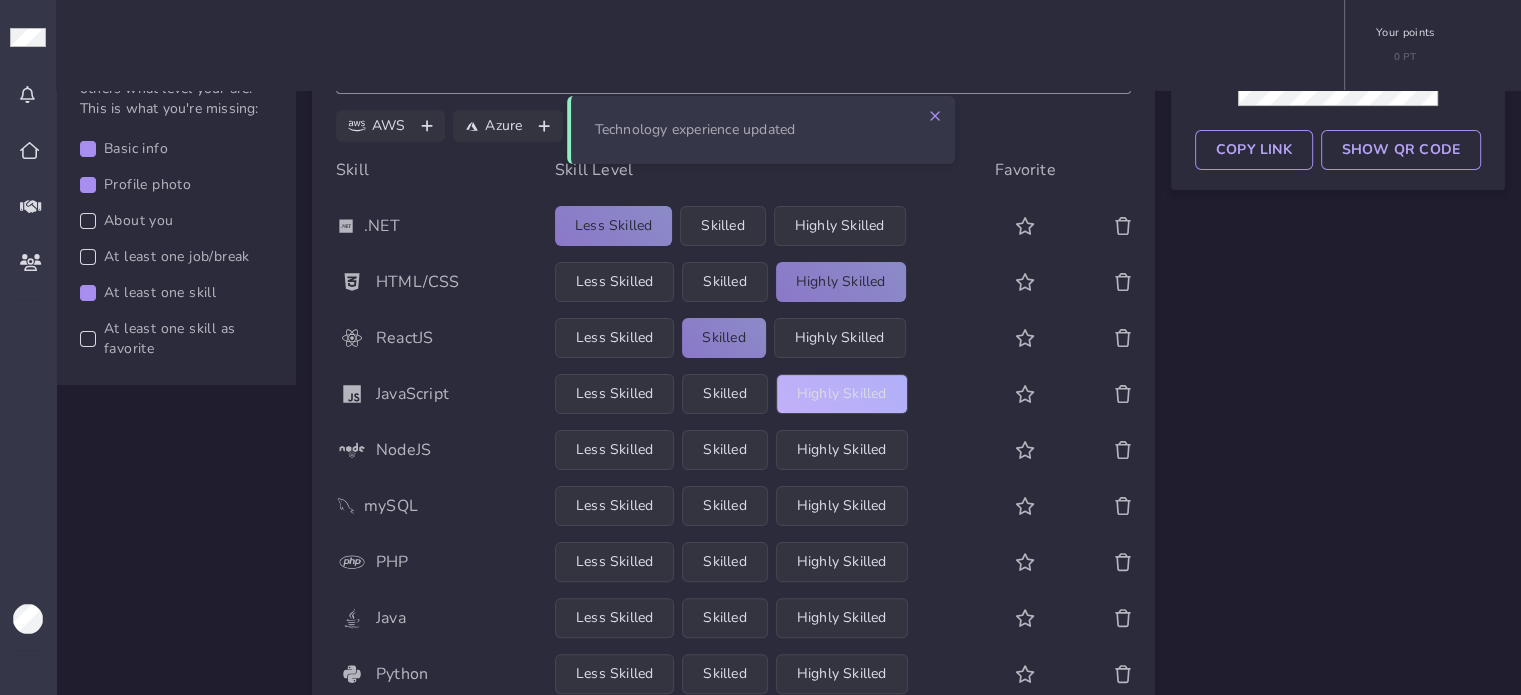 click on "Highly Skilled" at bounding box center (842, 394) 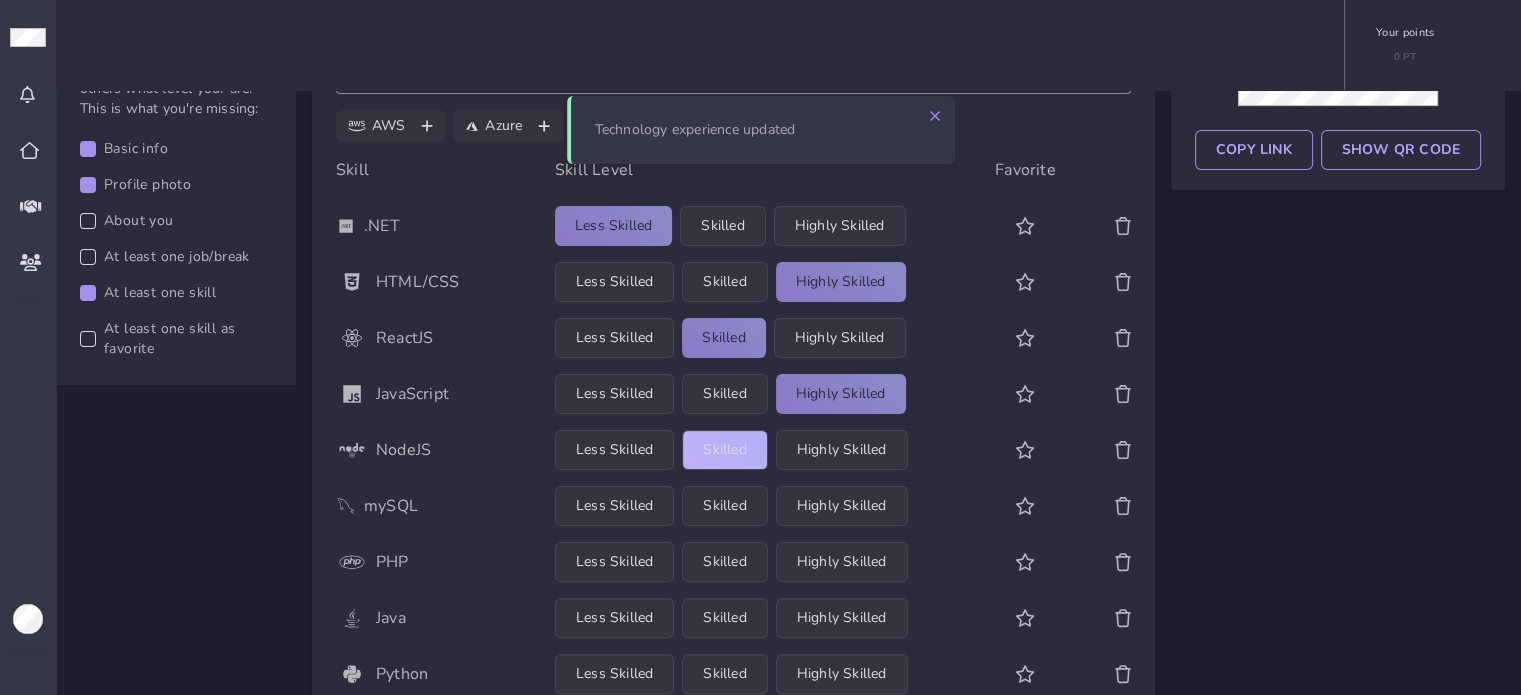 click on "Skilled" at bounding box center [724, 450] 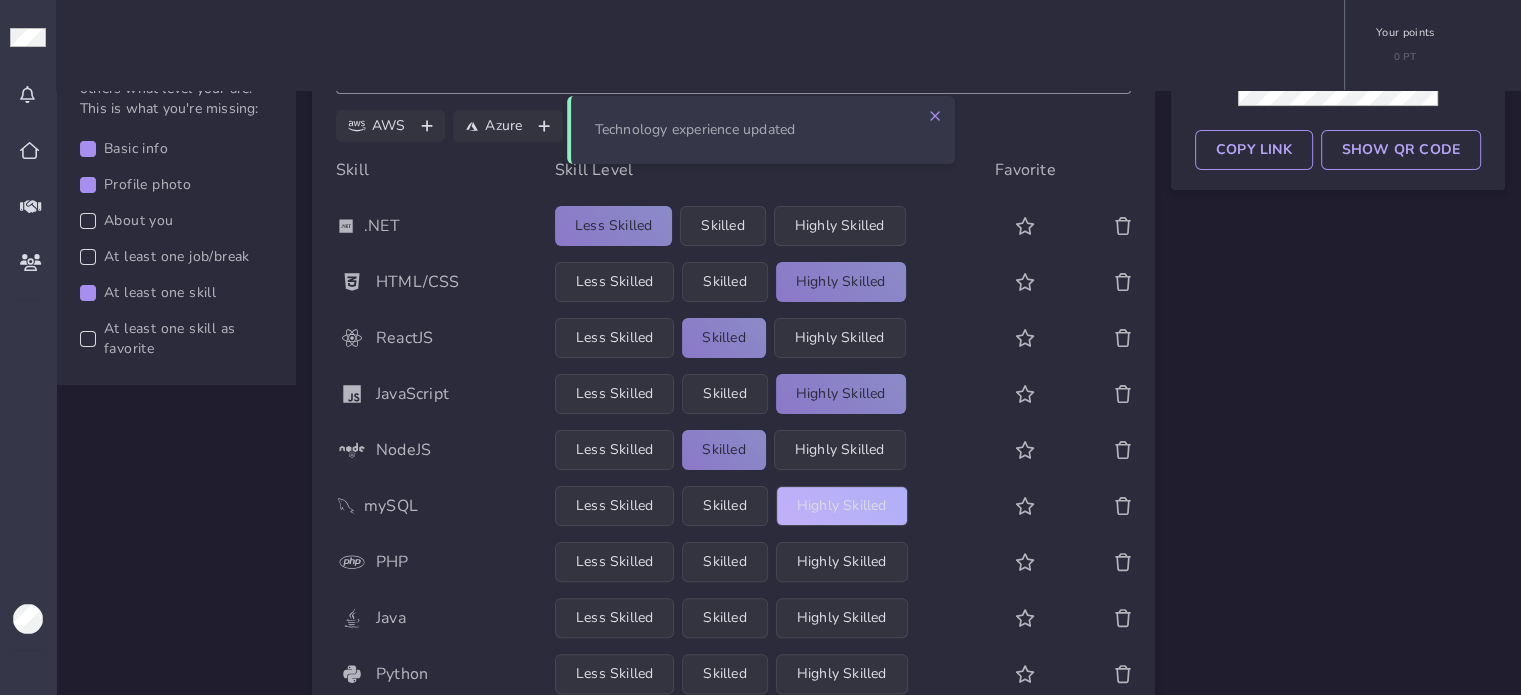 click on "Highly Skilled" at bounding box center [842, 506] 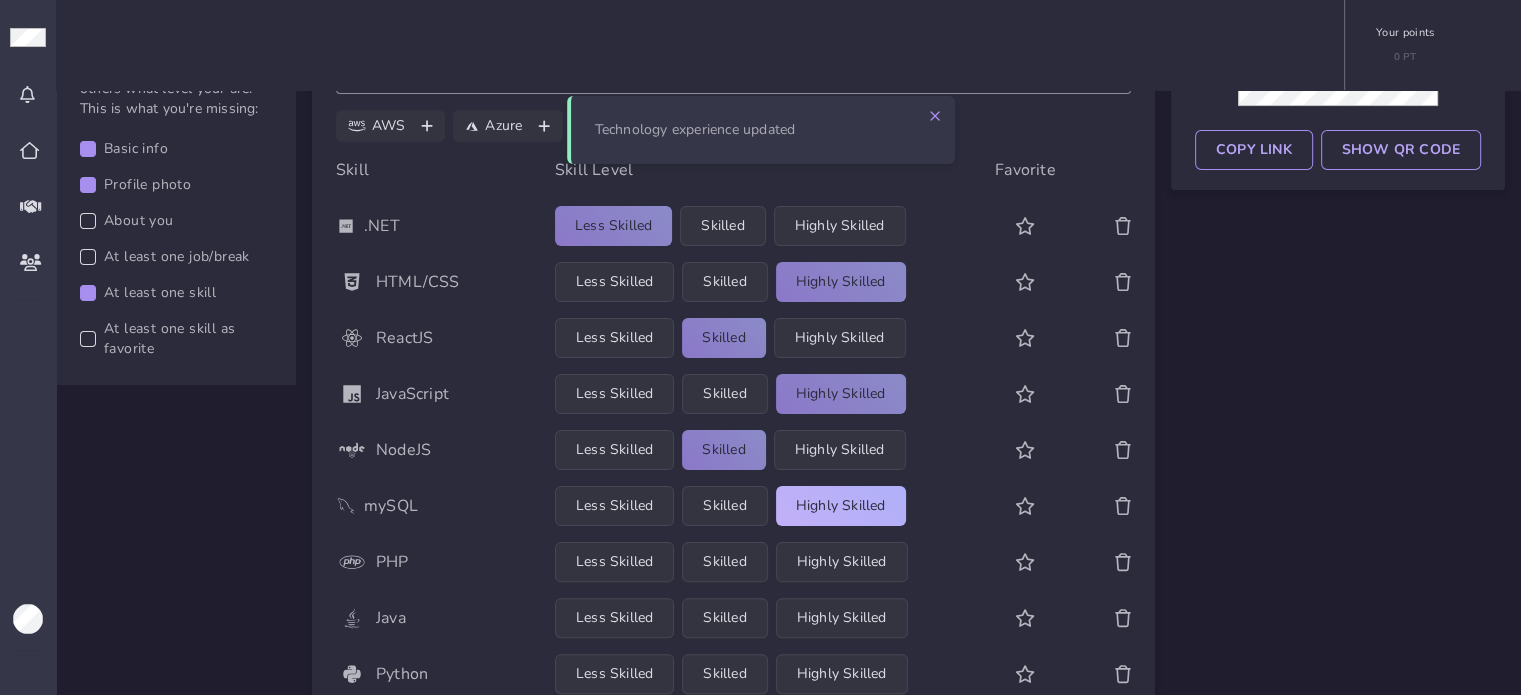 scroll, scrollTop: 500, scrollLeft: 0, axis: vertical 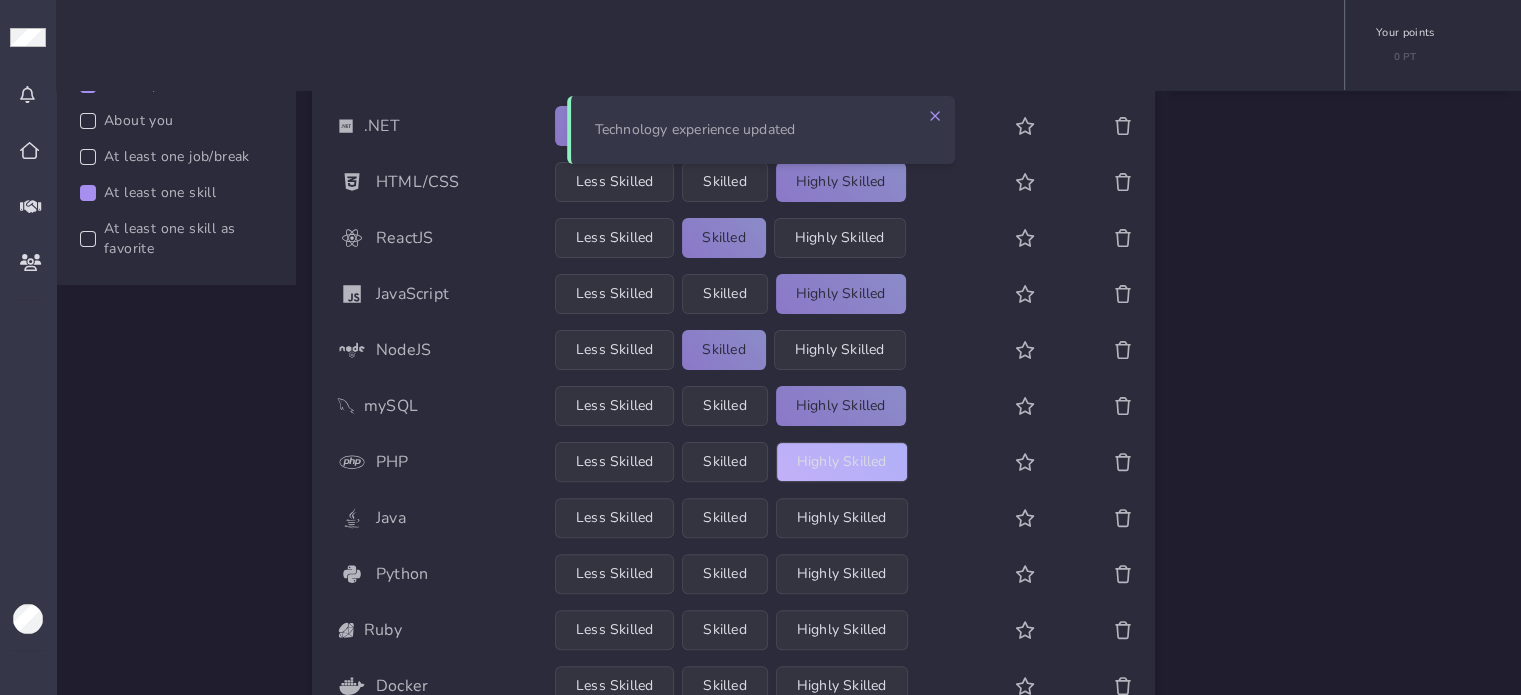 click on "Highly Skilled" at bounding box center (842, 462) 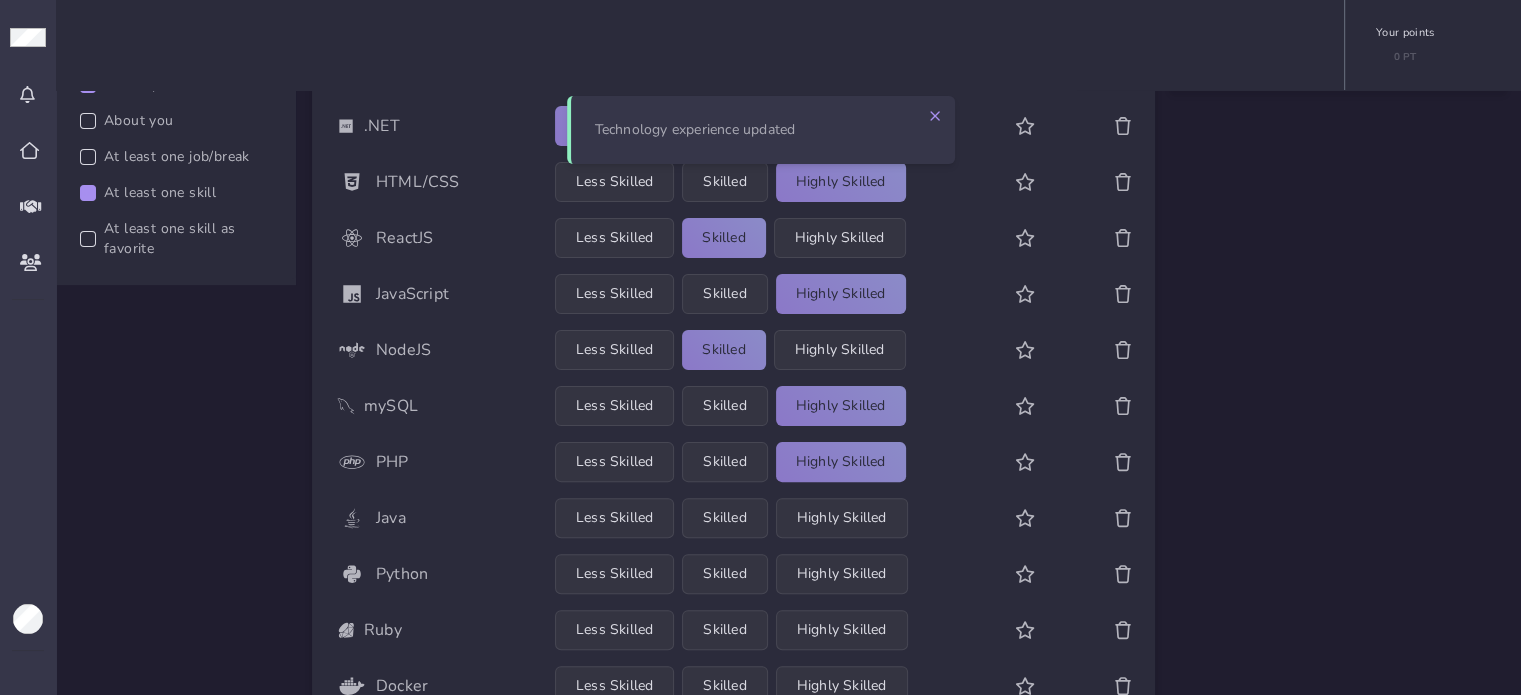 scroll, scrollTop: 600, scrollLeft: 0, axis: vertical 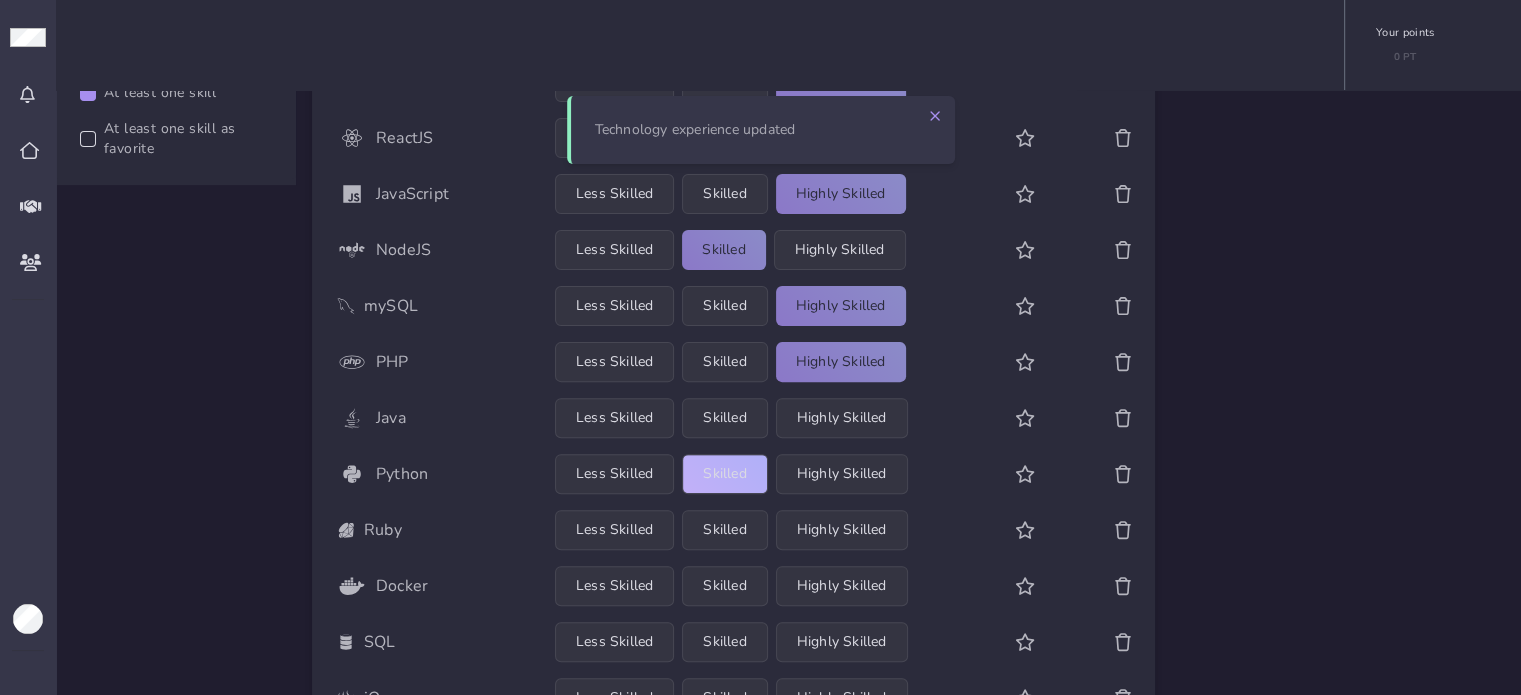 click on "Skilled" at bounding box center [724, 474] 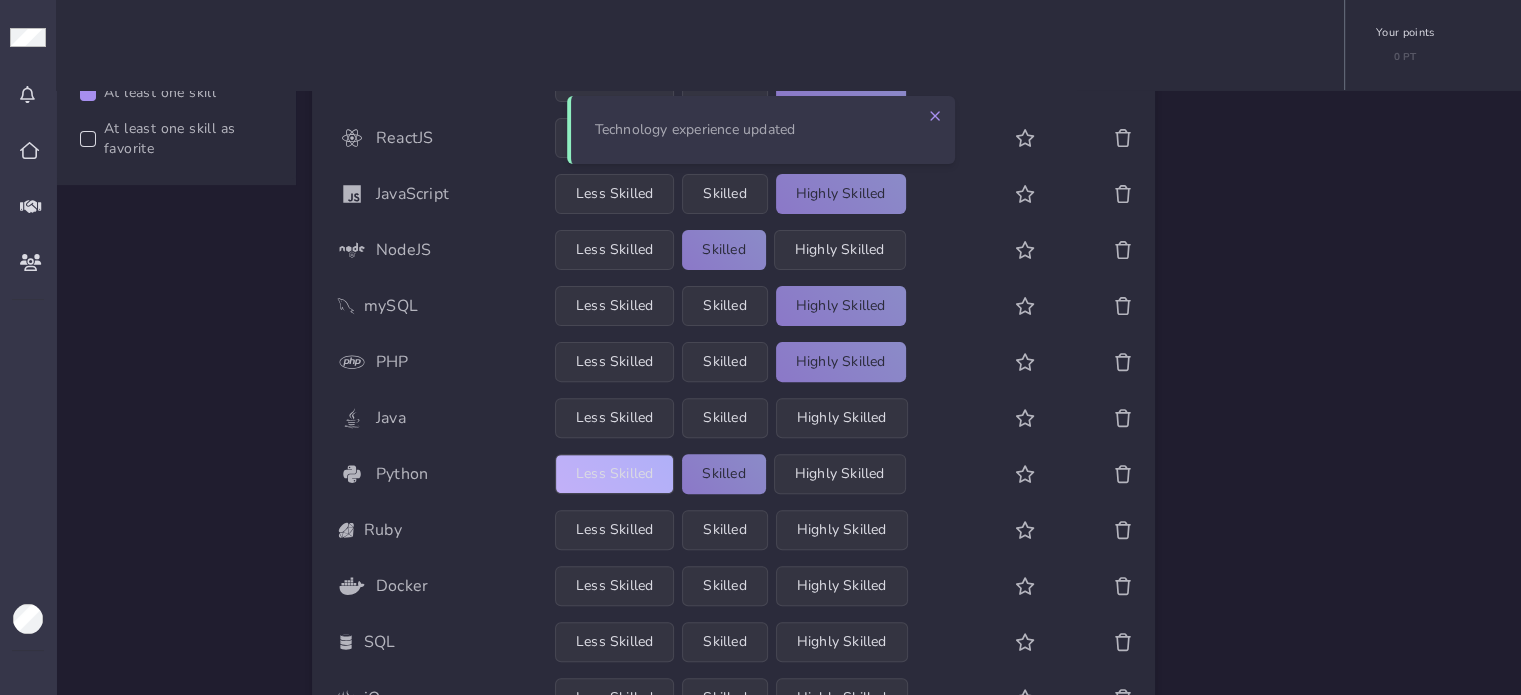 click on "Less Skilled" at bounding box center (614, 474) 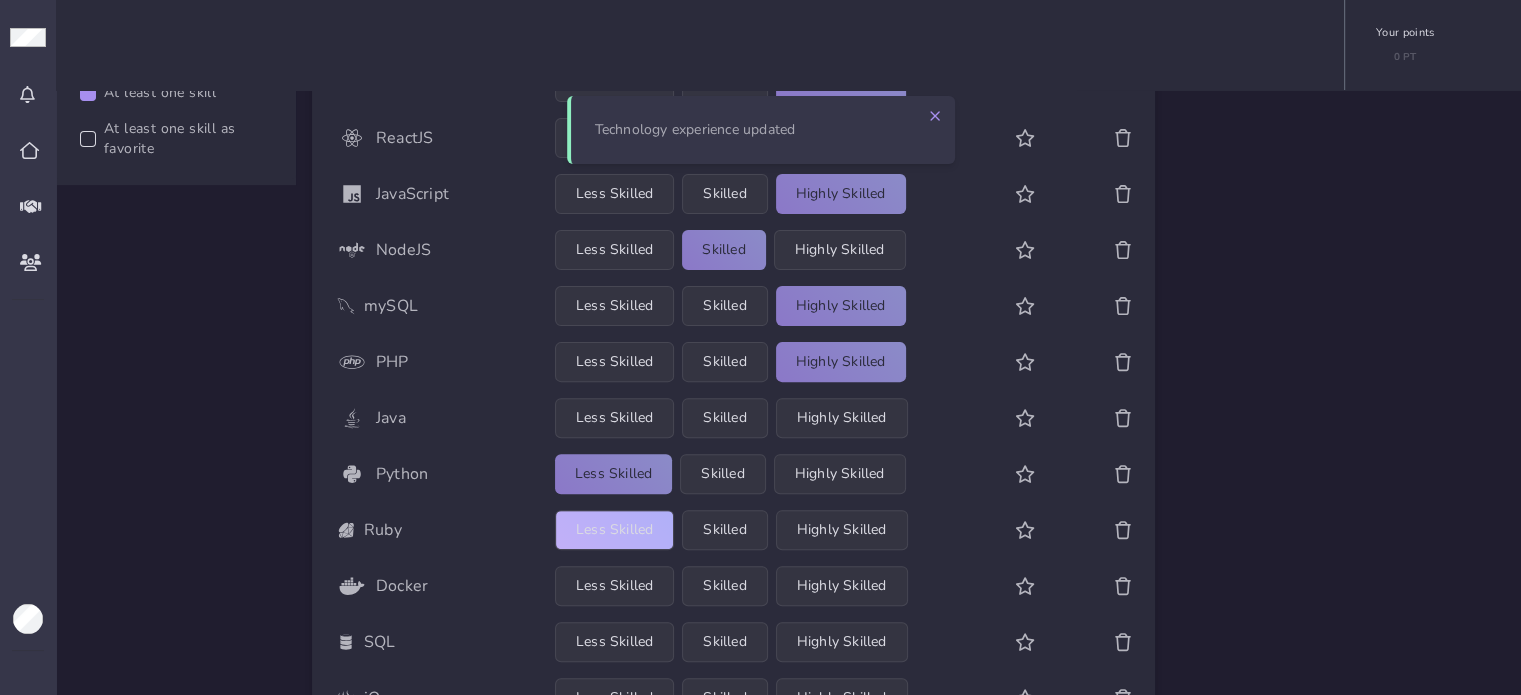 click on "Less Skilled" at bounding box center (614, 530) 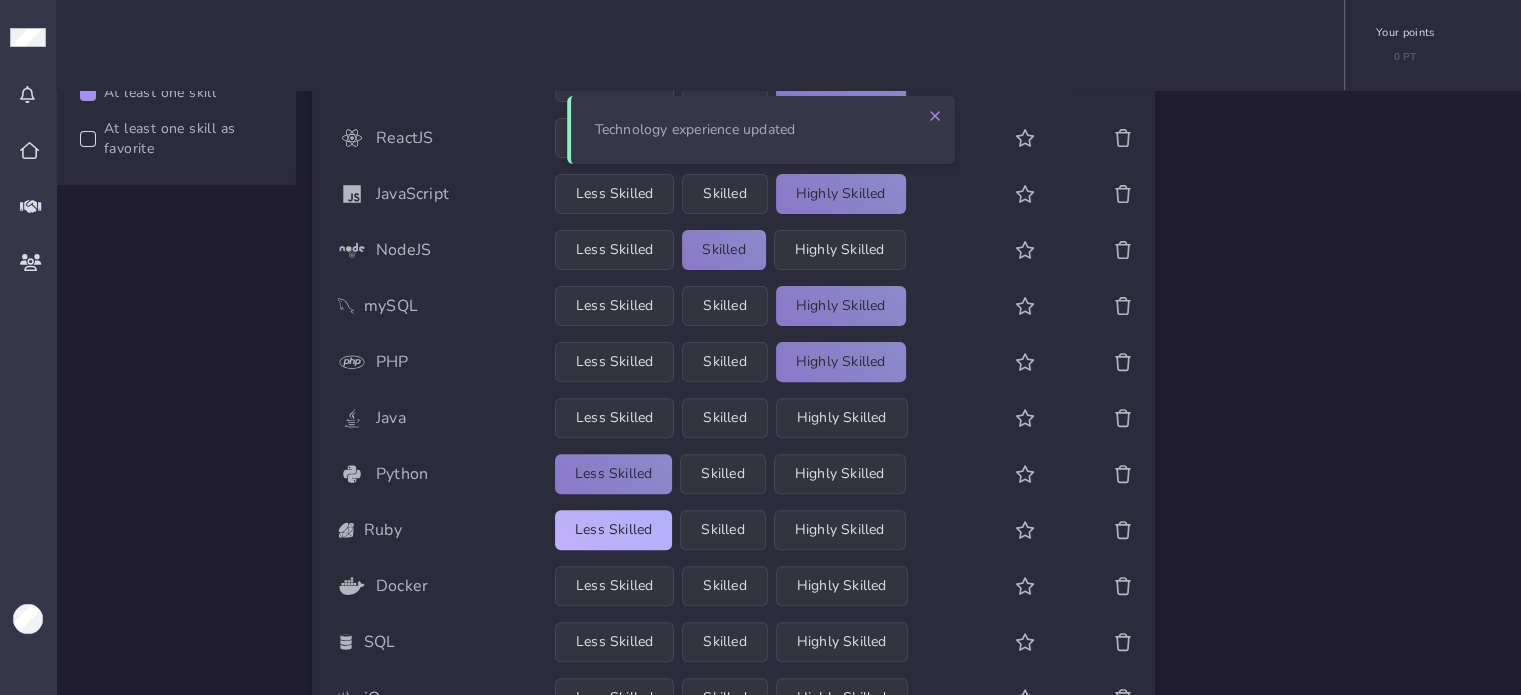 scroll, scrollTop: 700, scrollLeft: 0, axis: vertical 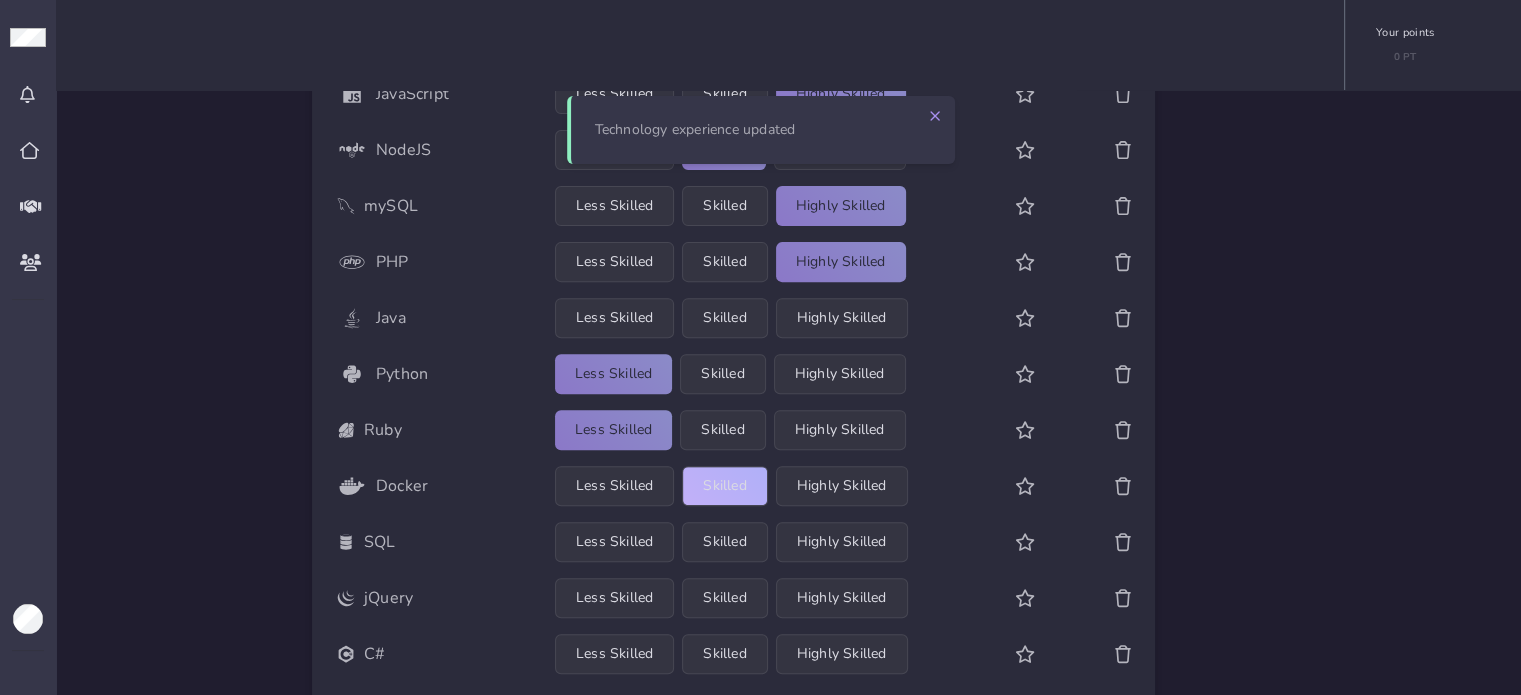 click on "Skilled" at bounding box center (724, 486) 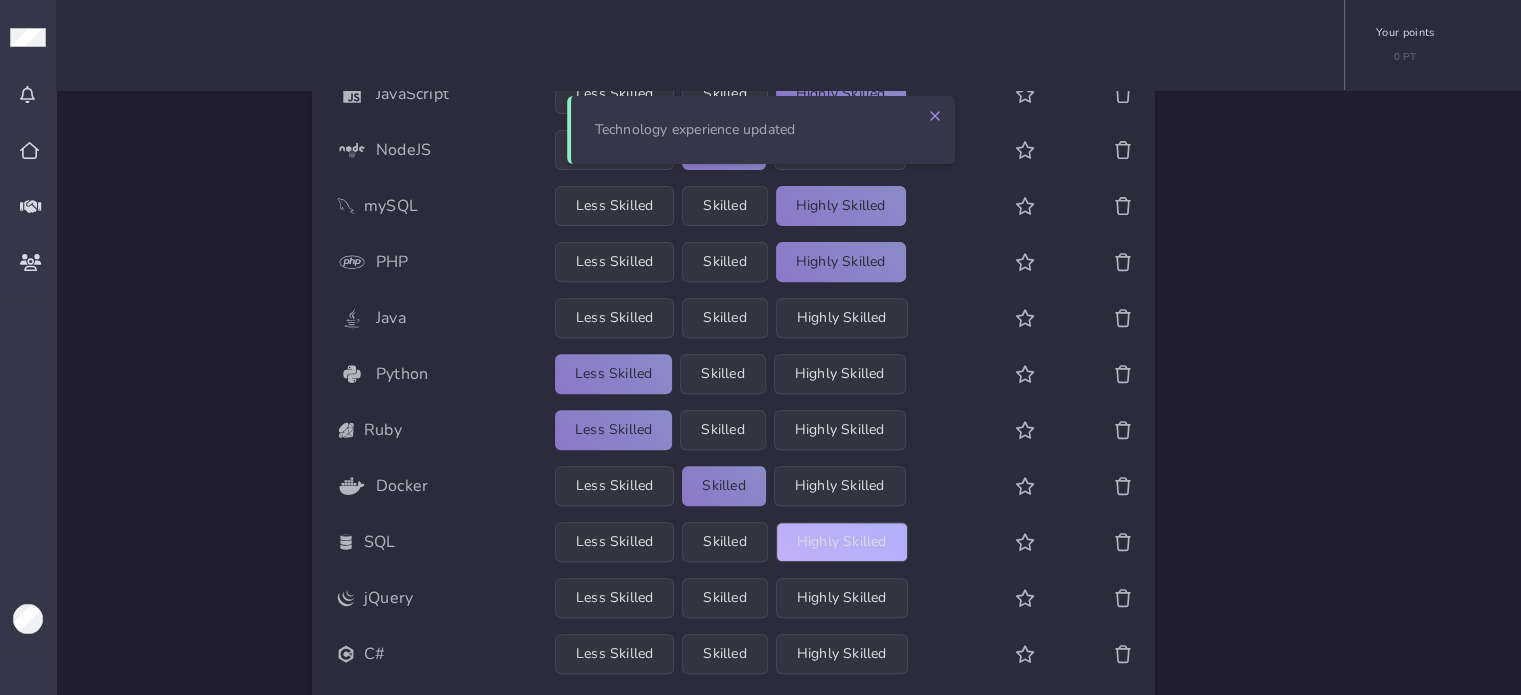 click on "Highly Skilled" at bounding box center [842, 542] 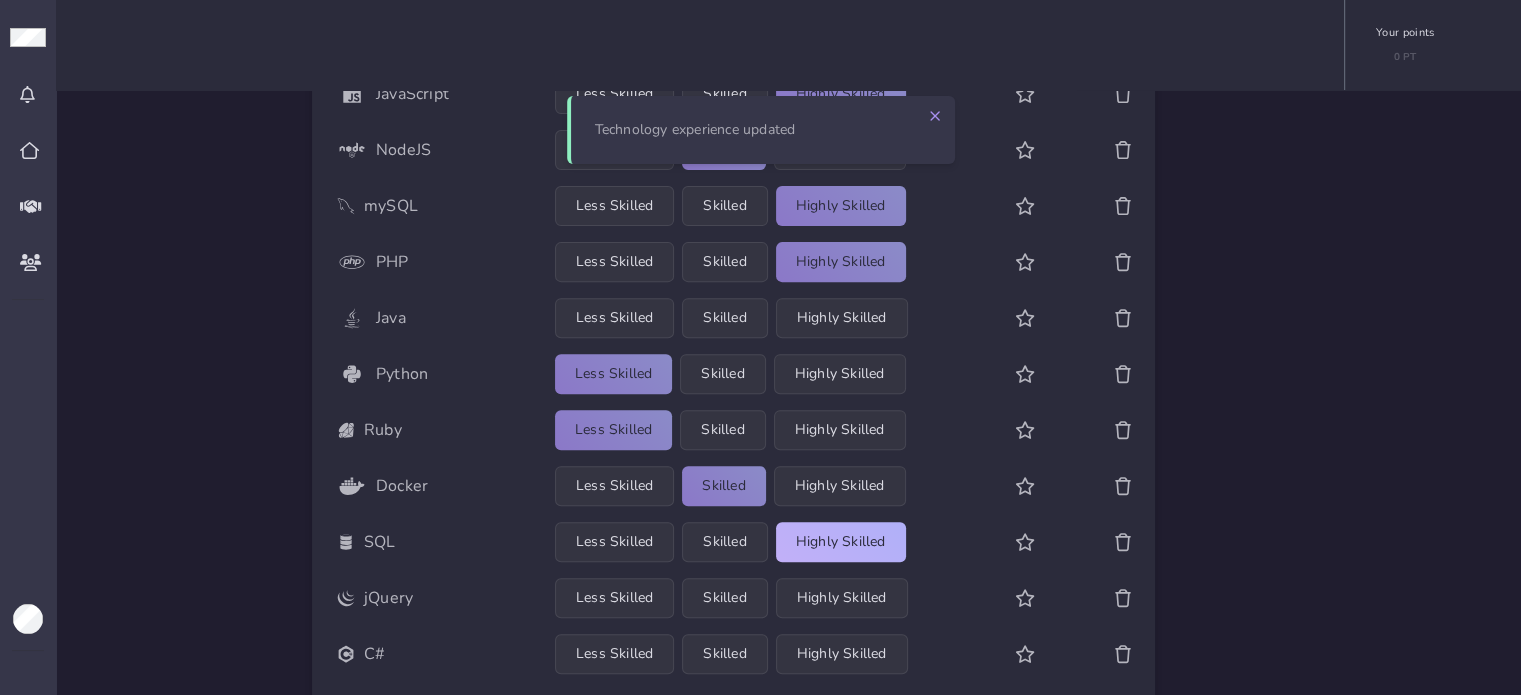 scroll, scrollTop: 719, scrollLeft: 0, axis: vertical 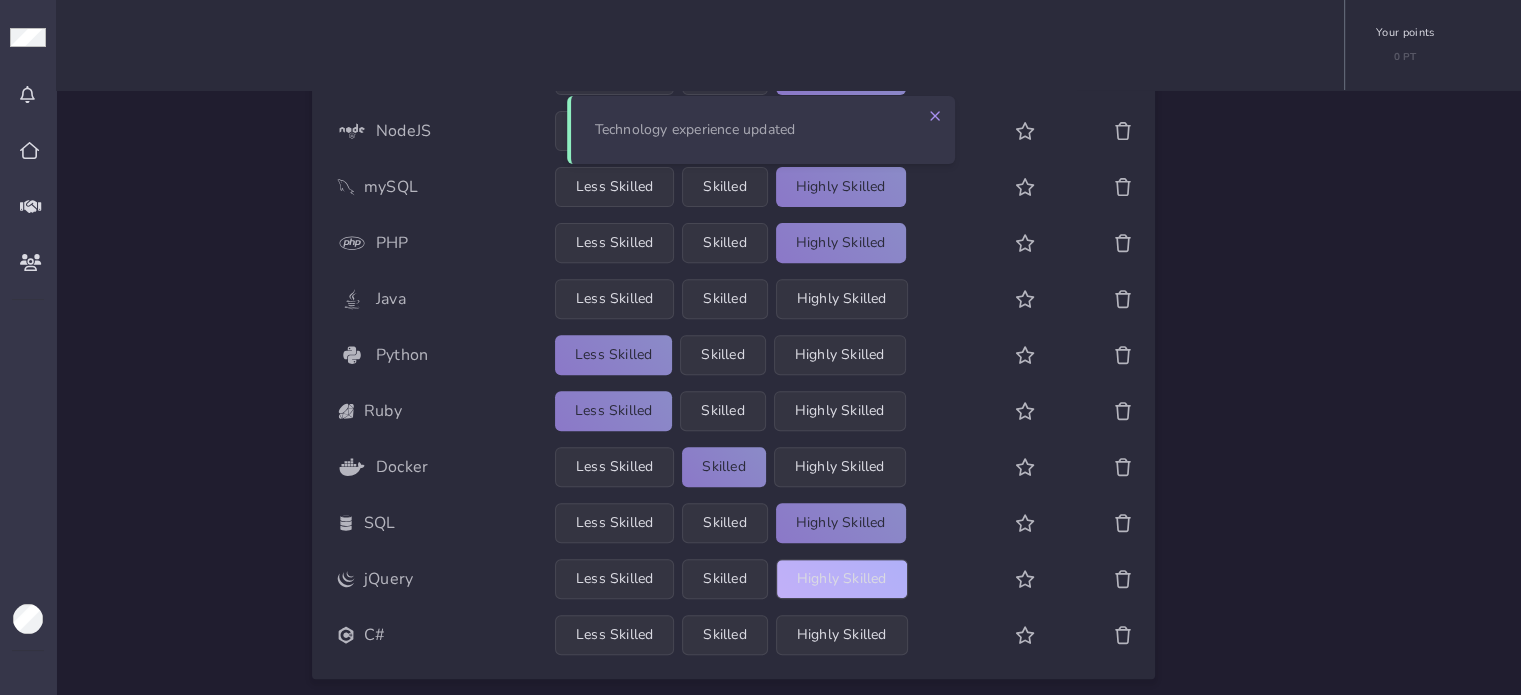 click on "Highly Skilled" at bounding box center (842, 579) 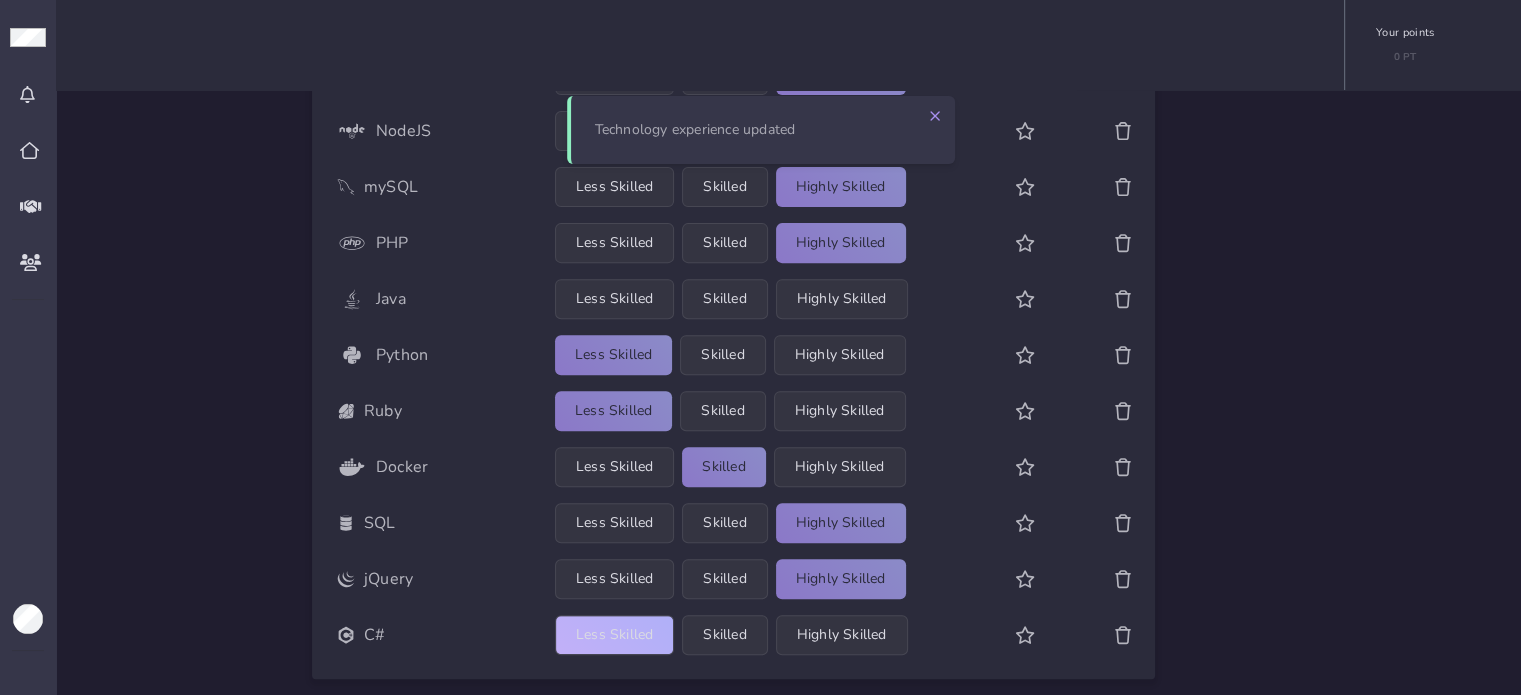 click on "Less Skilled" at bounding box center [614, 635] 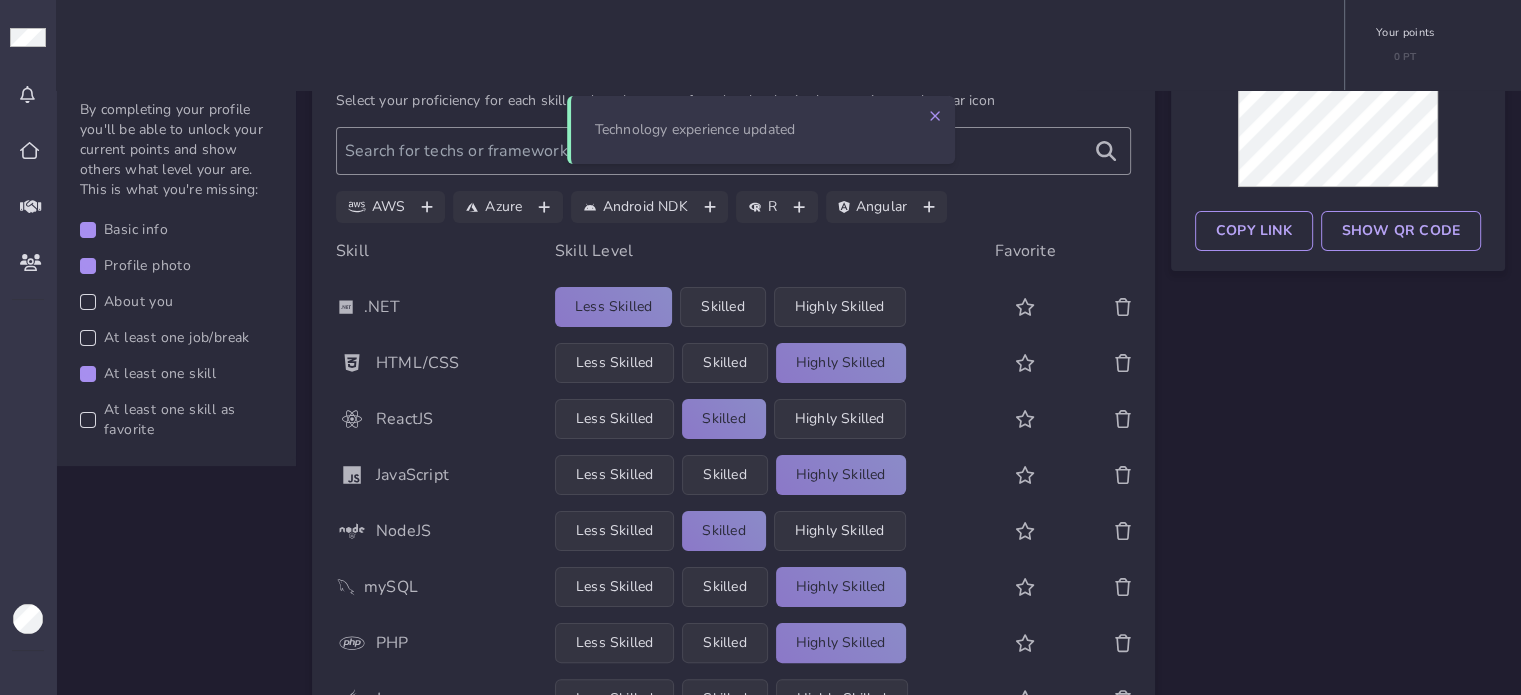 scroll, scrollTop: 0, scrollLeft: 0, axis: both 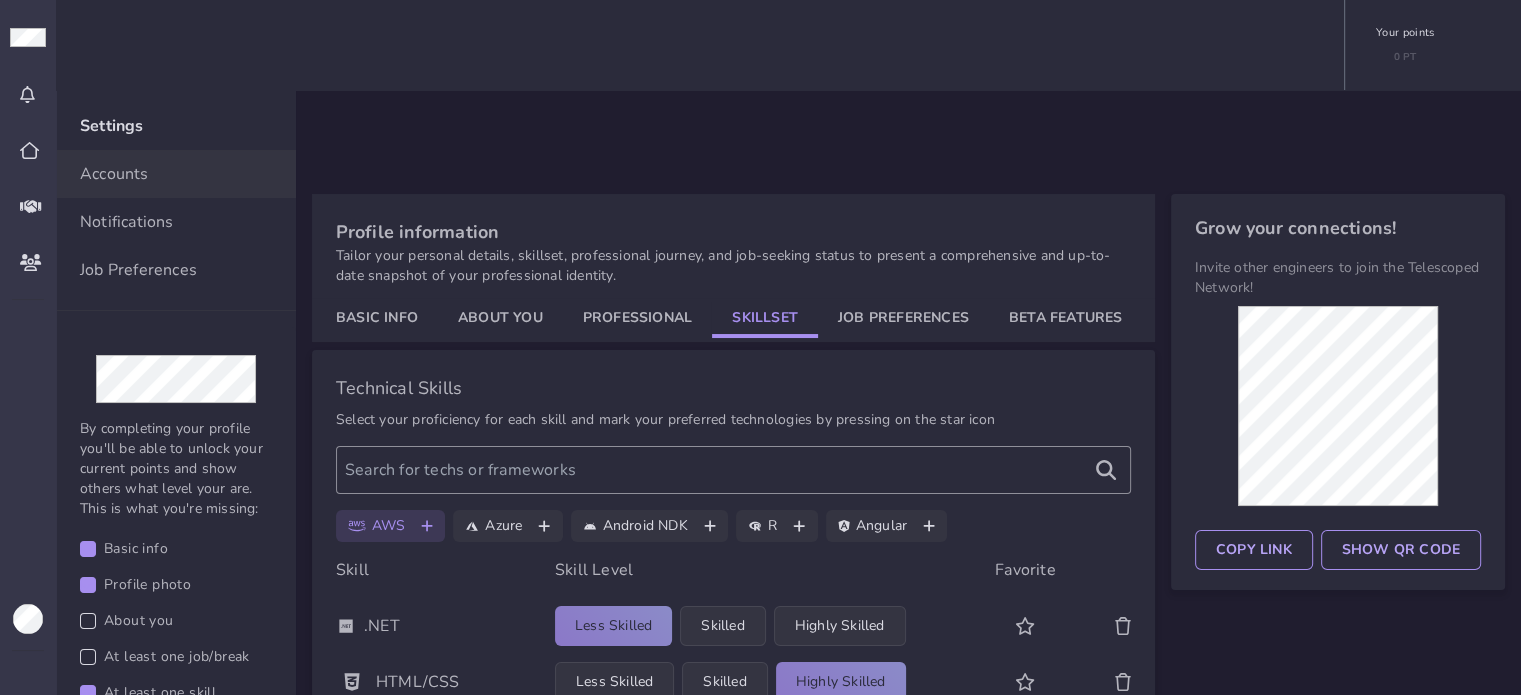 click 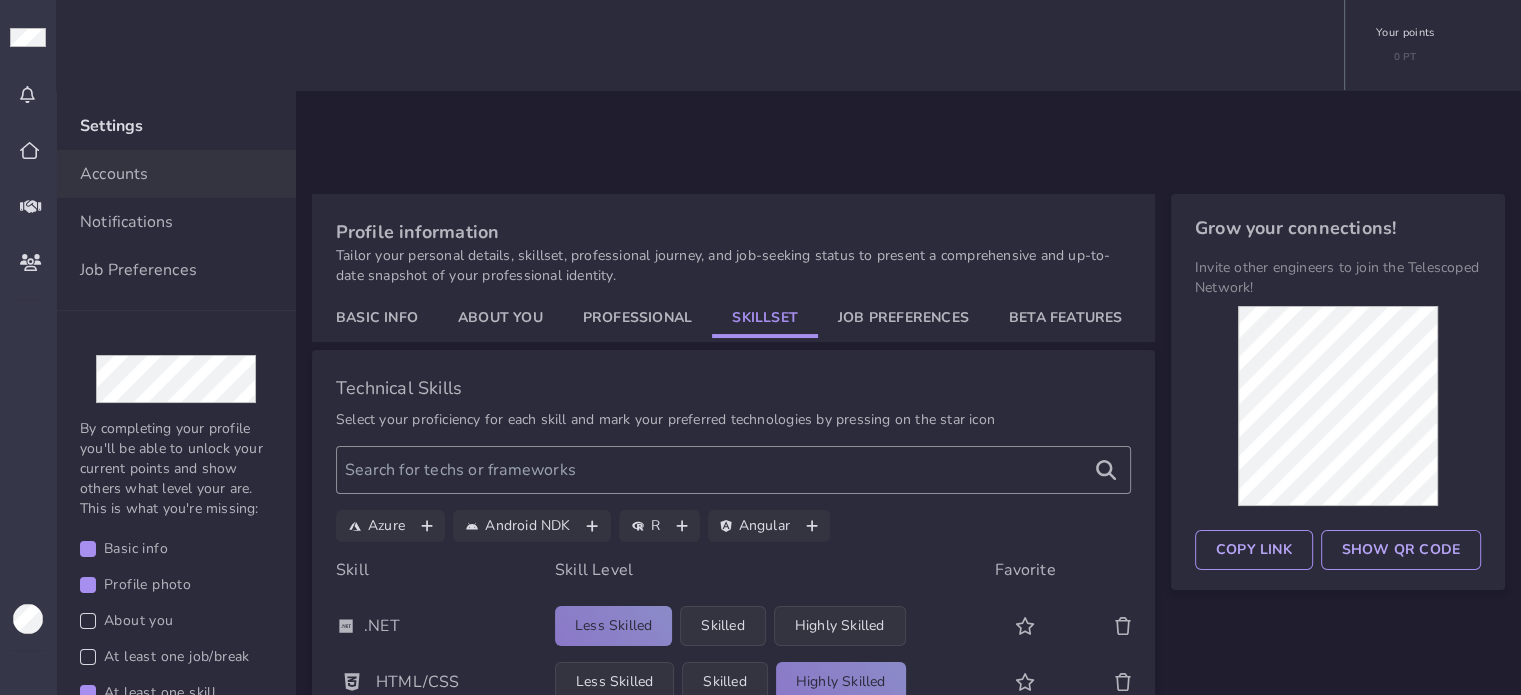 click 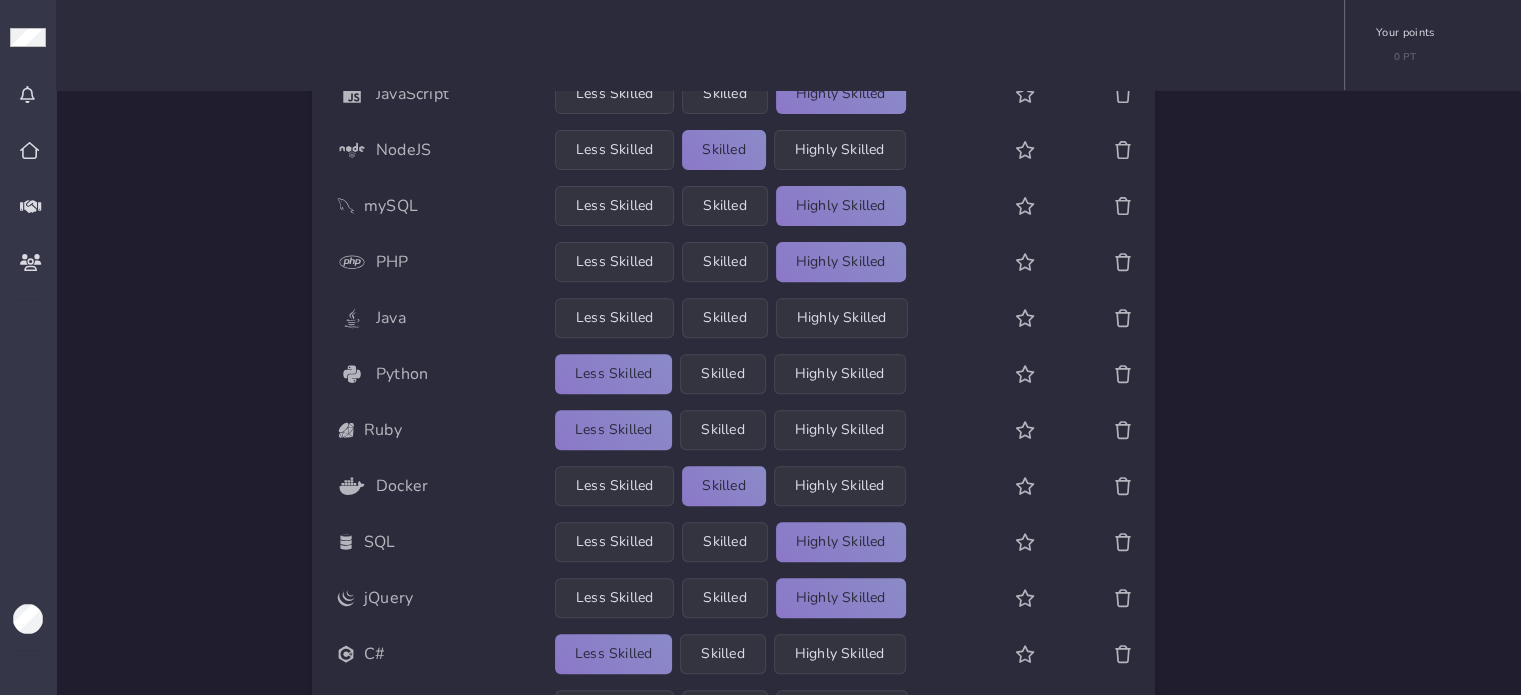 scroll, scrollTop: 831, scrollLeft: 0, axis: vertical 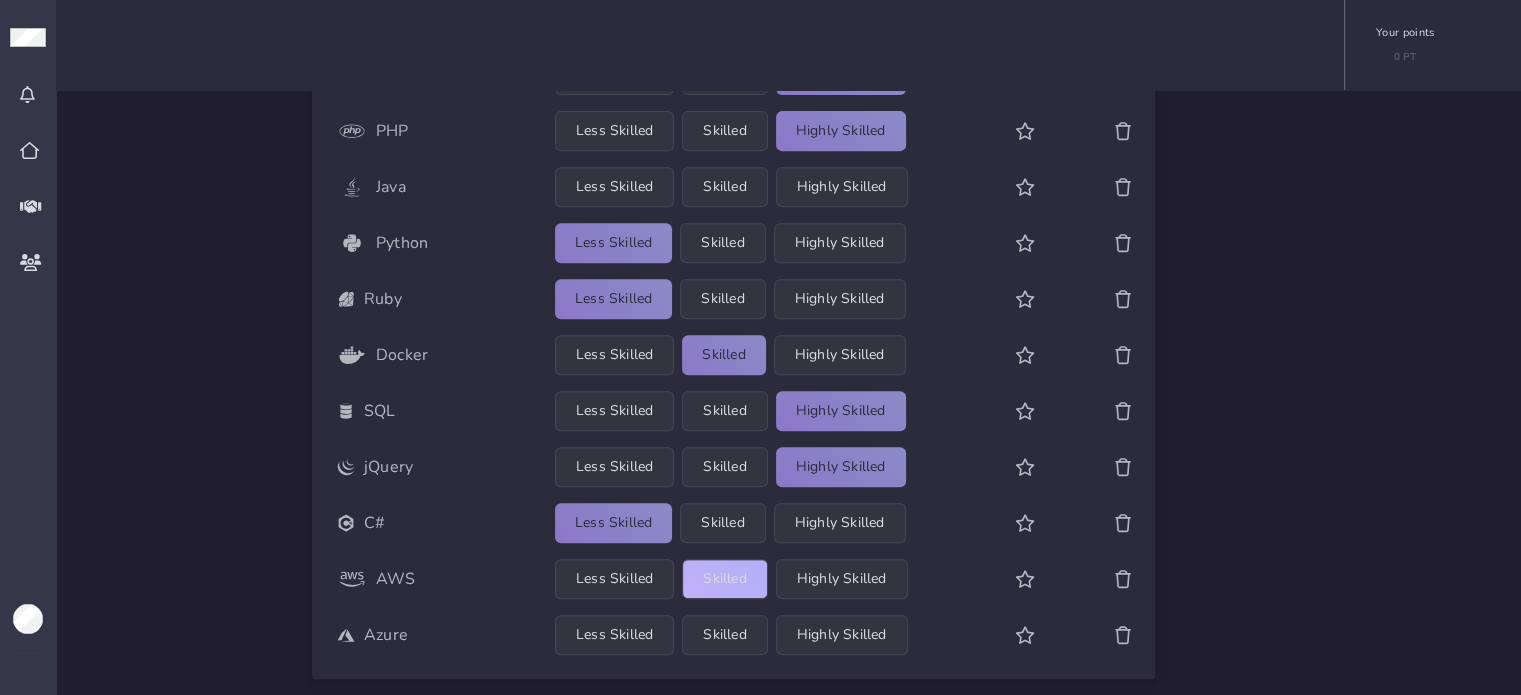 click on "Skilled" at bounding box center (724, 579) 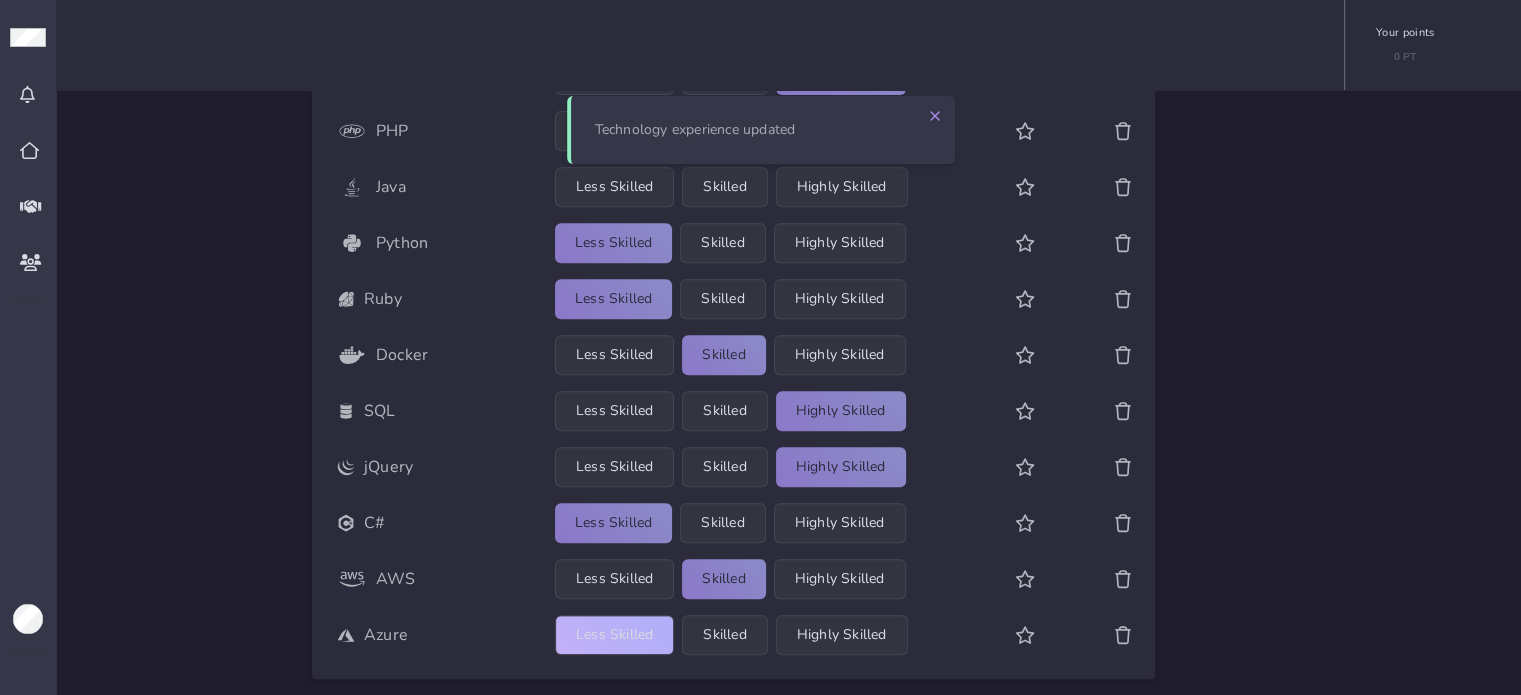 click on "Less Skilled" at bounding box center (614, 635) 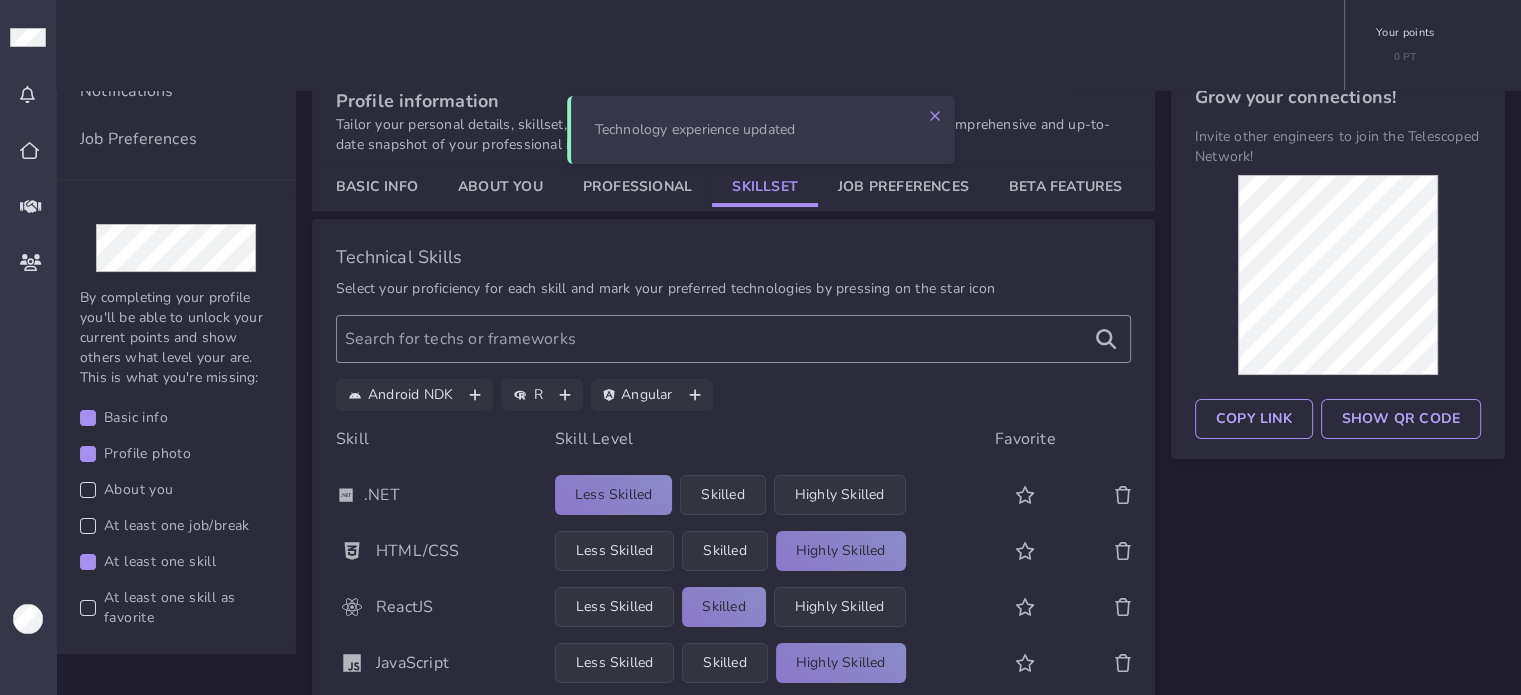 scroll, scrollTop: 0, scrollLeft: 0, axis: both 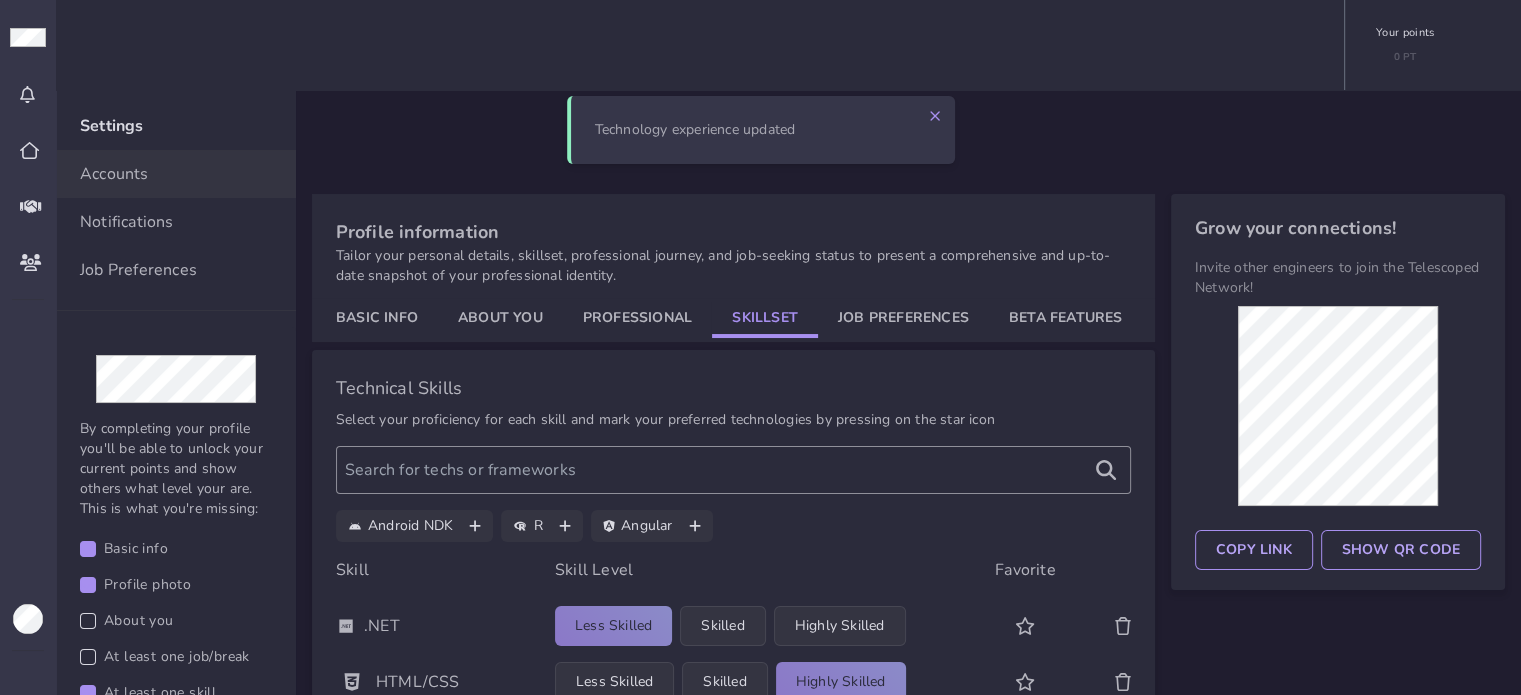 click on "Job Preferences" 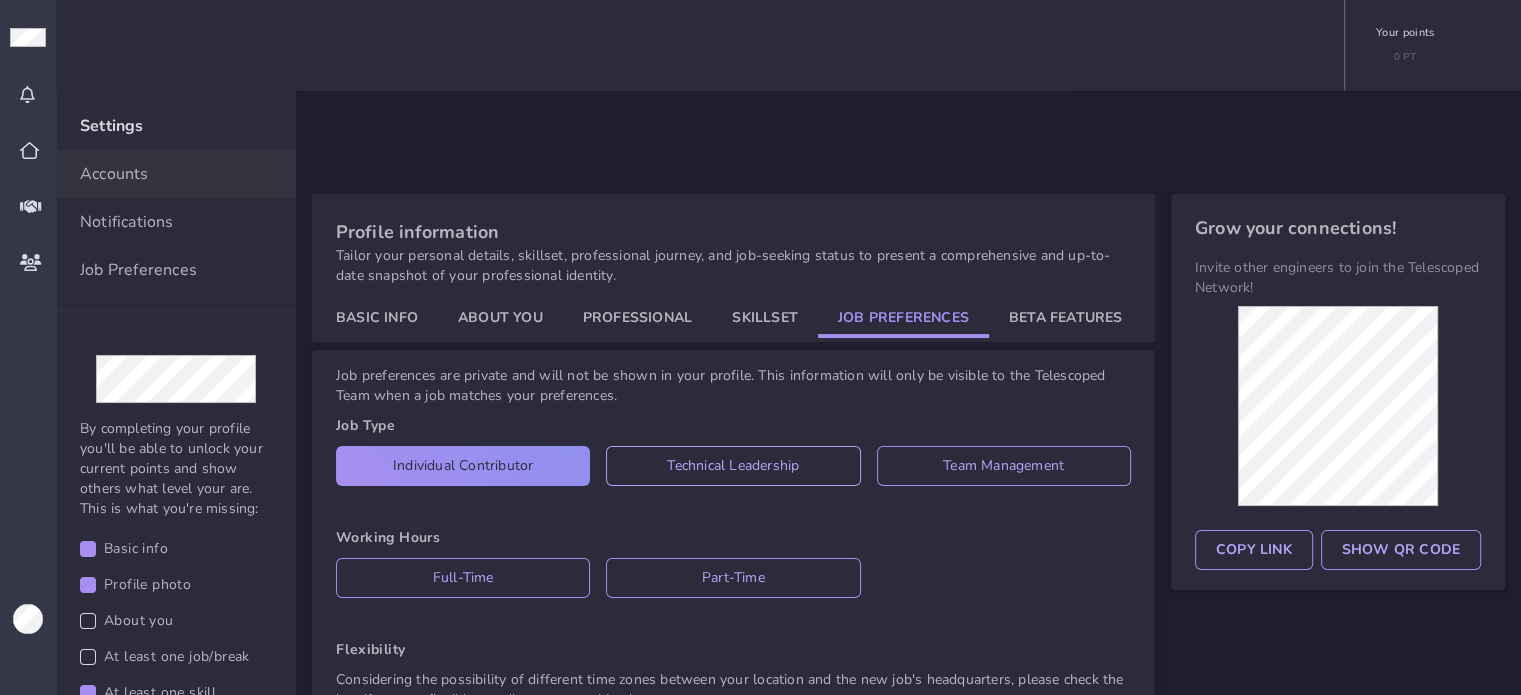 scroll, scrollTop: 100, scrollLeft: 0, axis: vertical 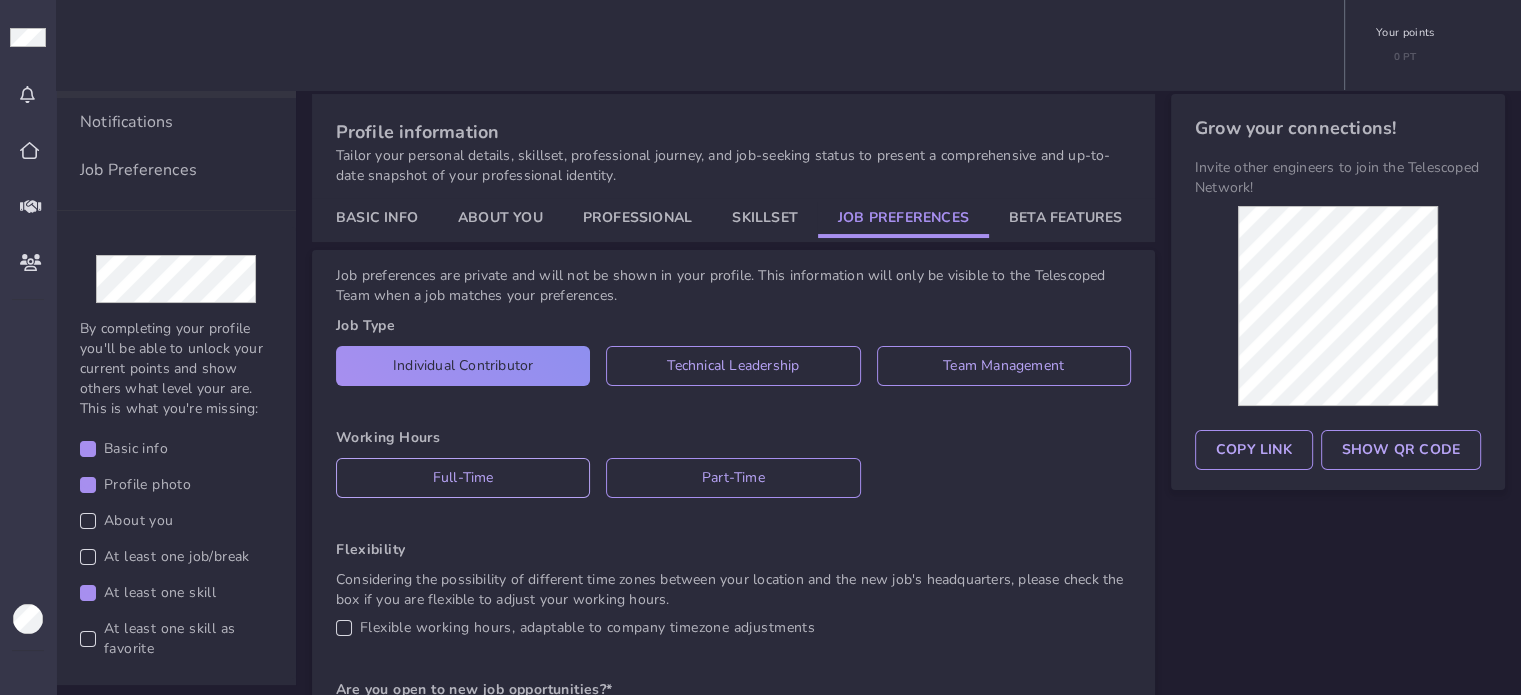 click on "Full-time" 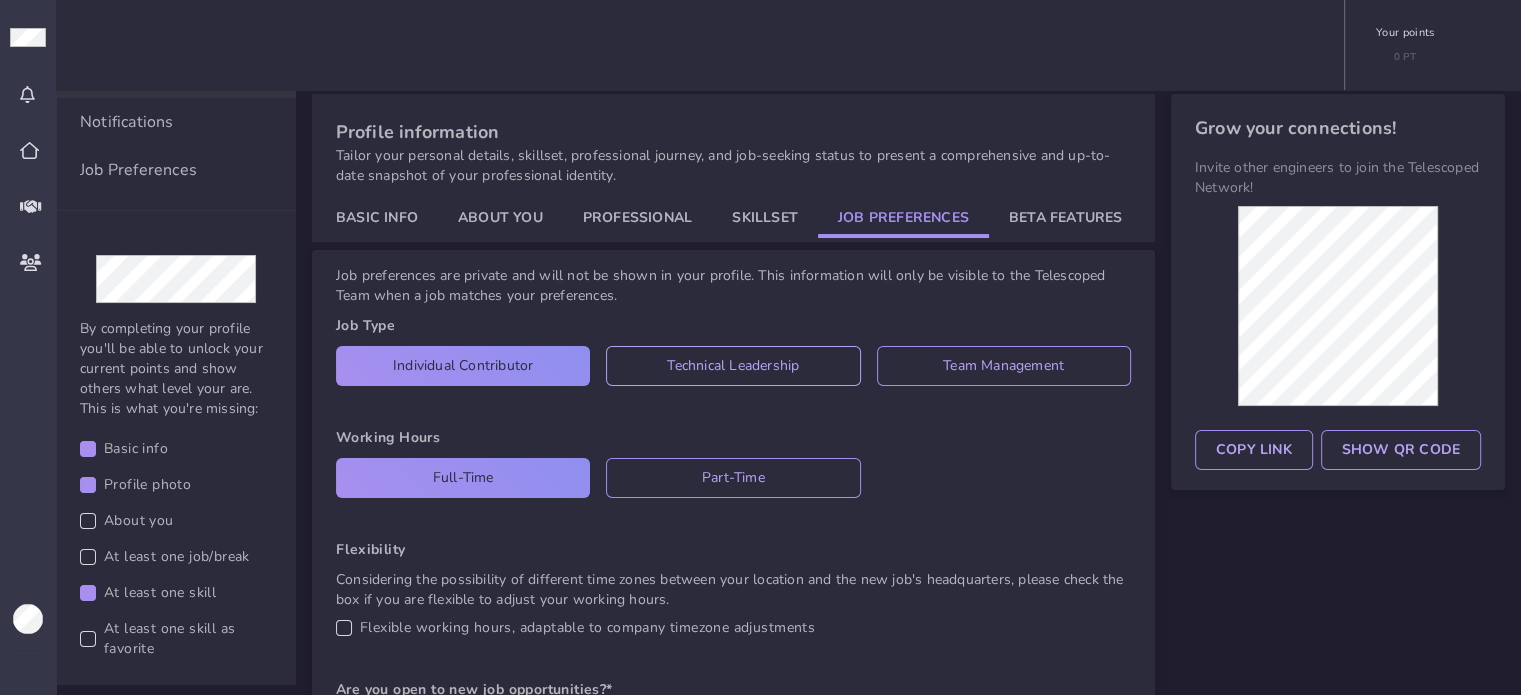 click on "Technical Leadership" 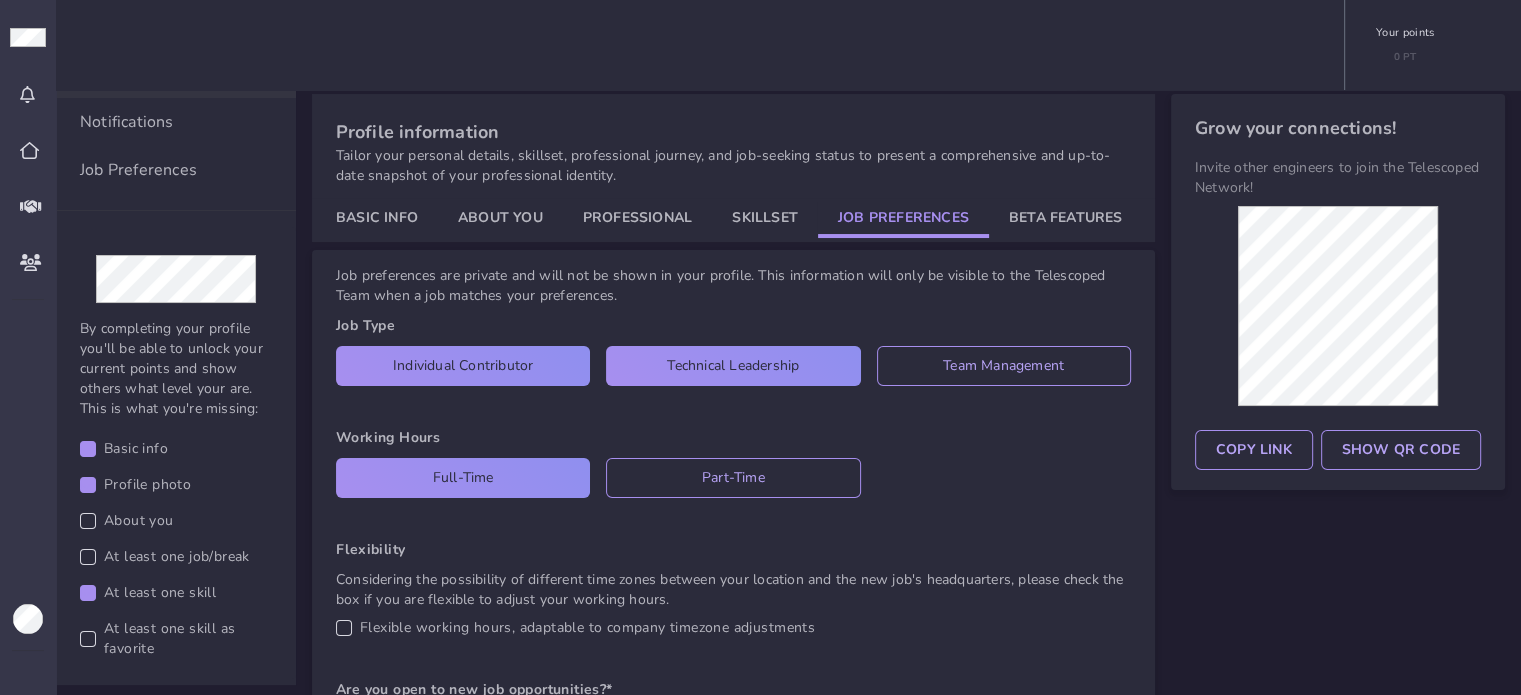 scroll, scrollTop: 200, scrollLeft: 0, axis: vertical 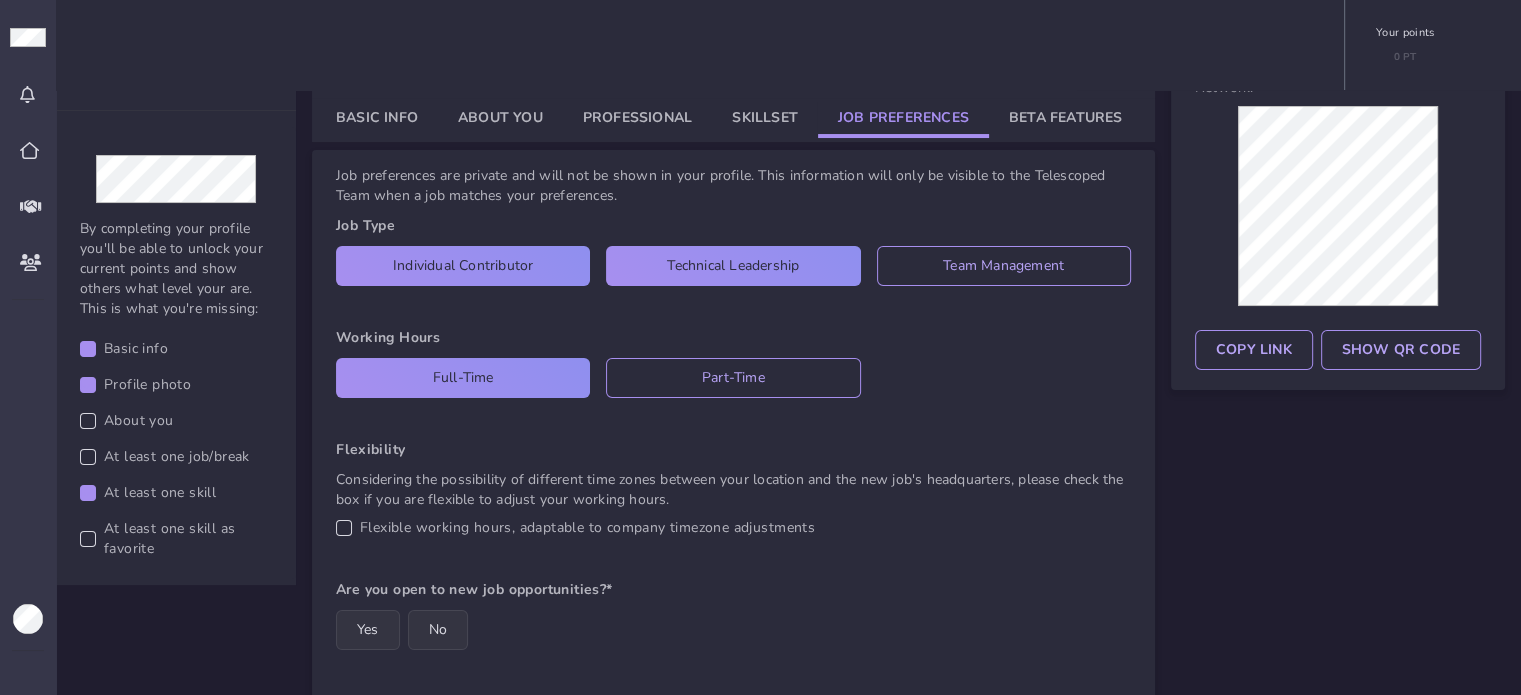 click on "Flexible working hours, adaptable to company timezone adjustments" 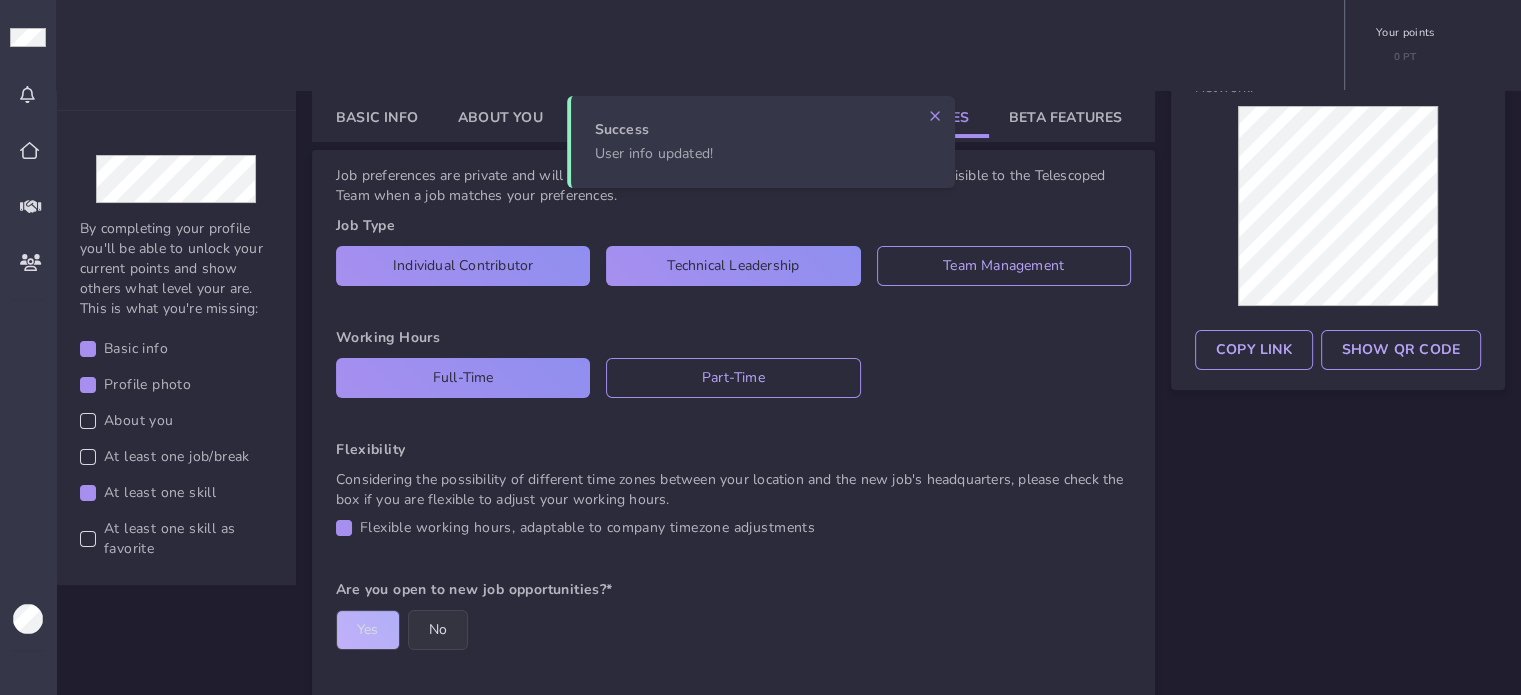 click on "yes" at bounding box center (368, 630) 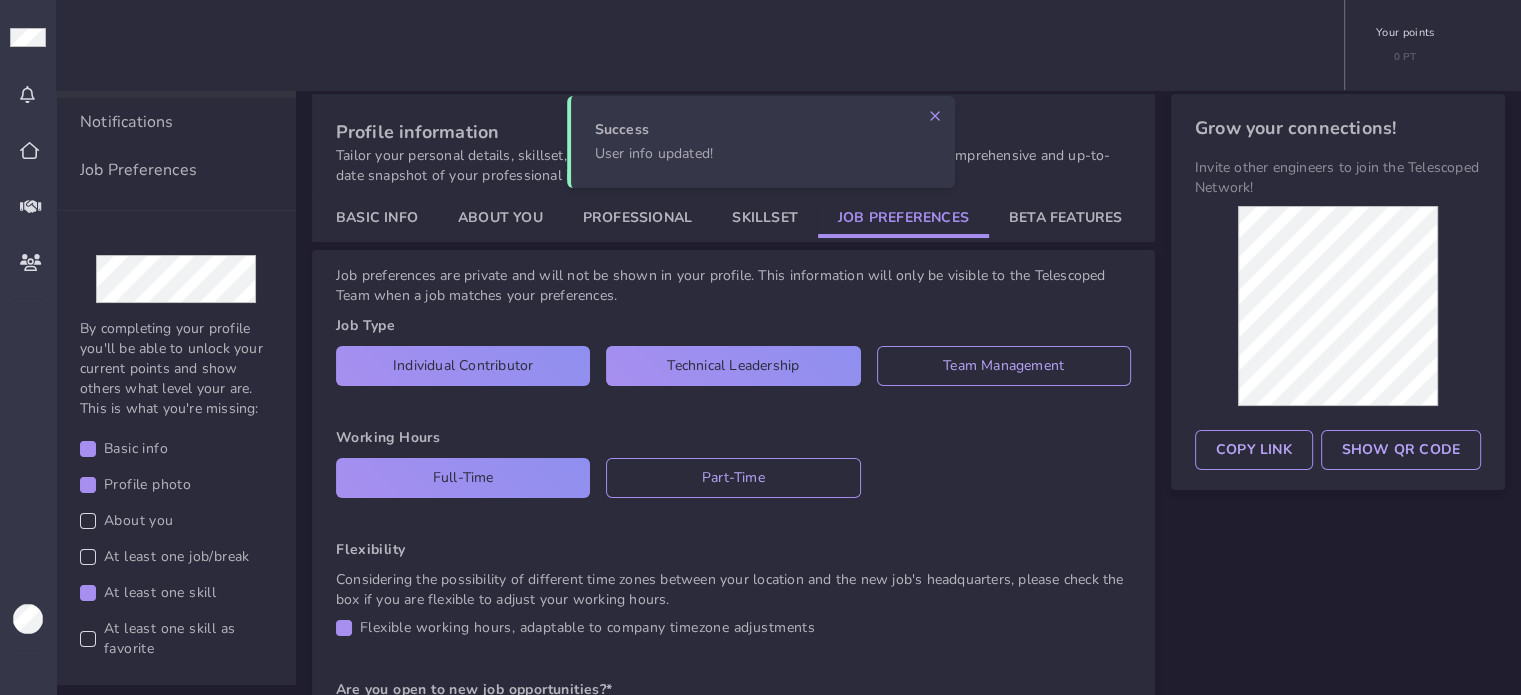 scroll, scrollTop: 0, scrollLeft: 0, axis: both 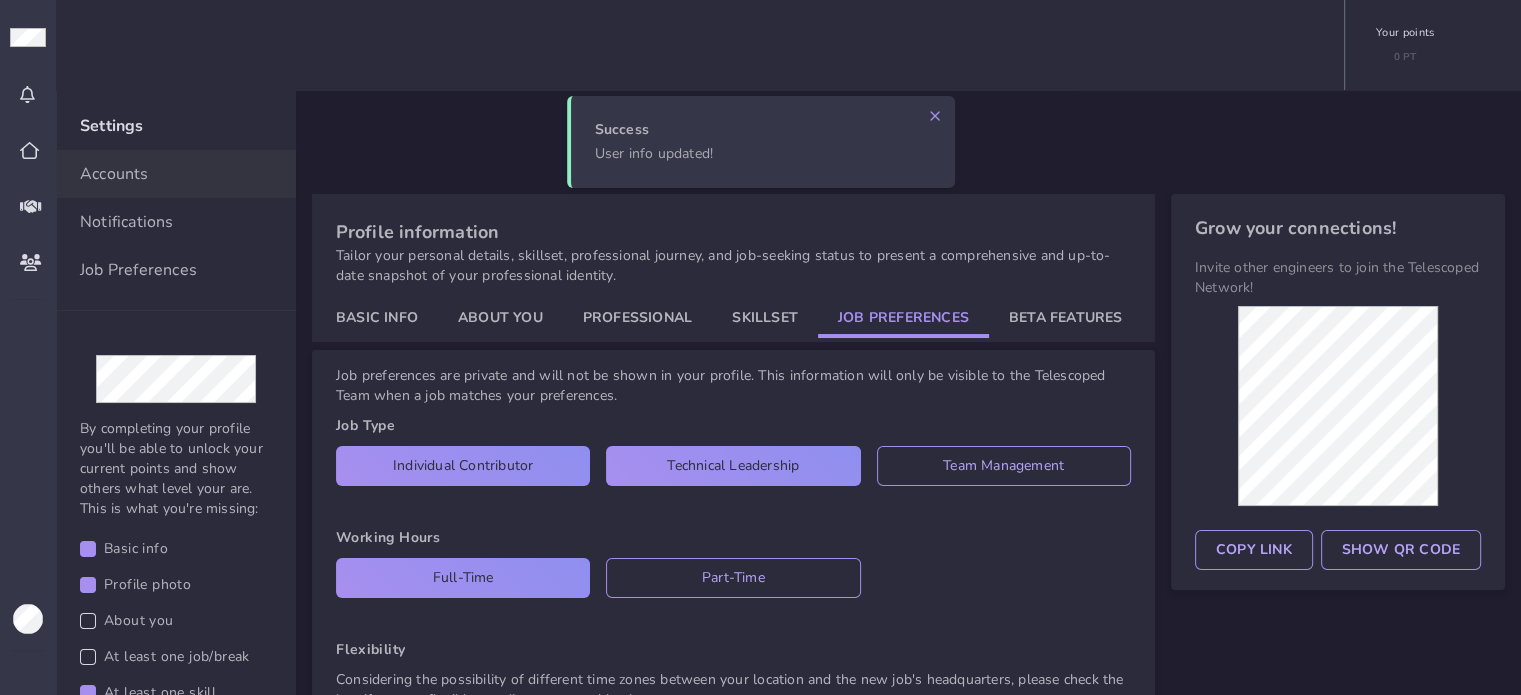 click on "Beta Features" 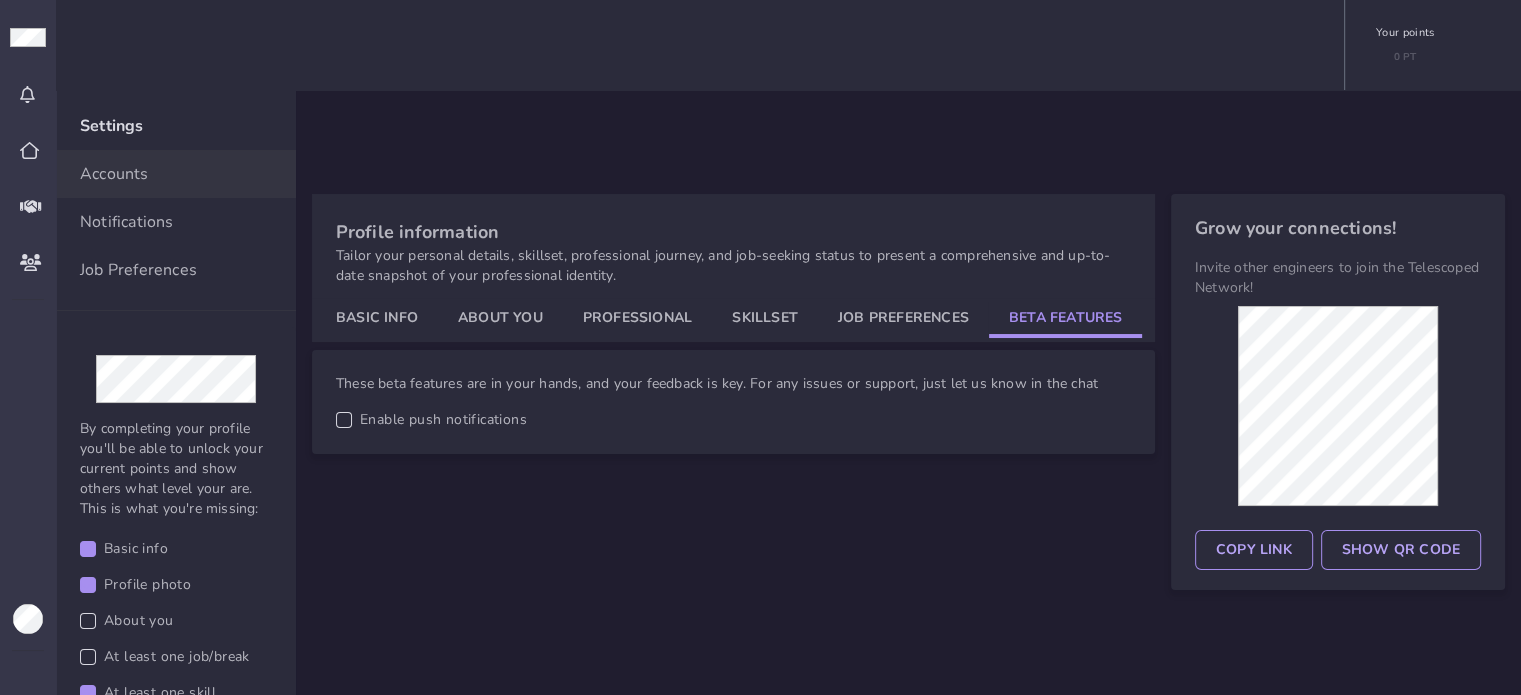click 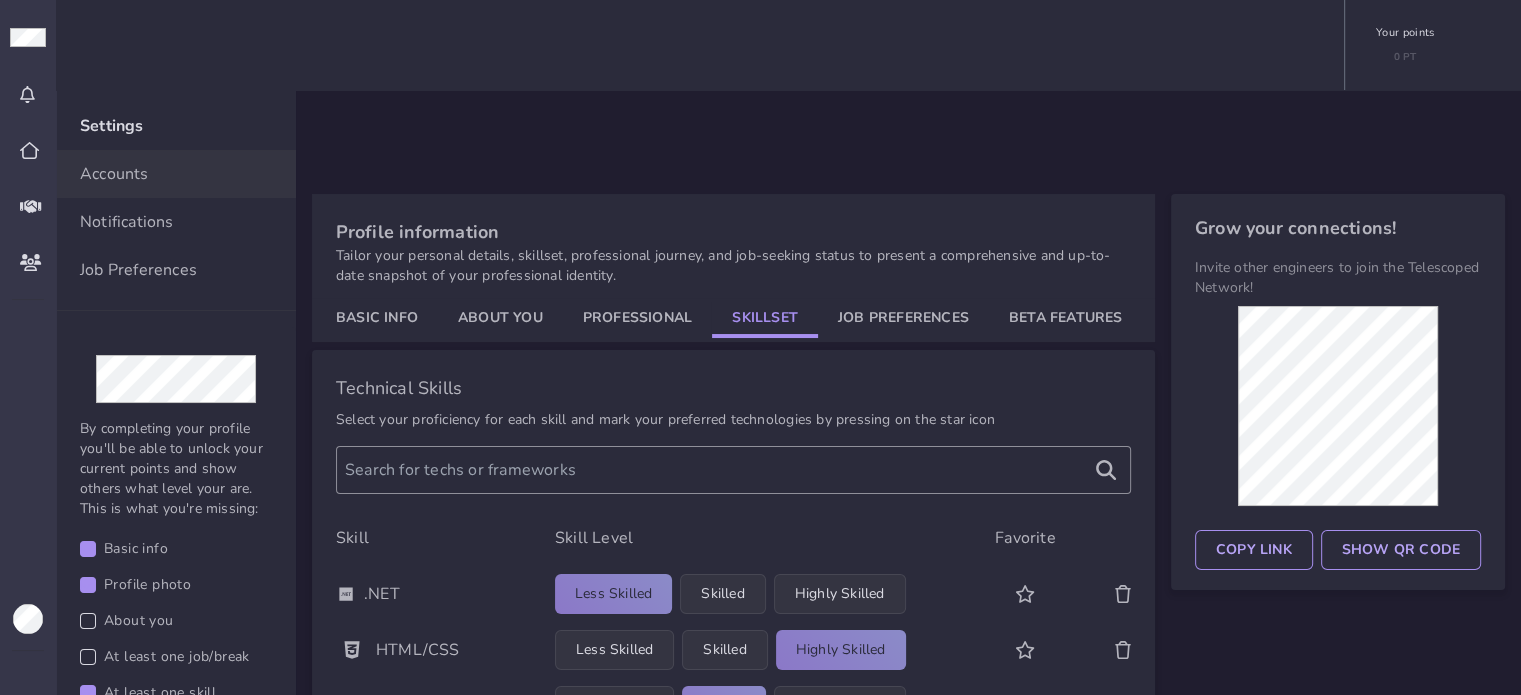 click on "Skillset" 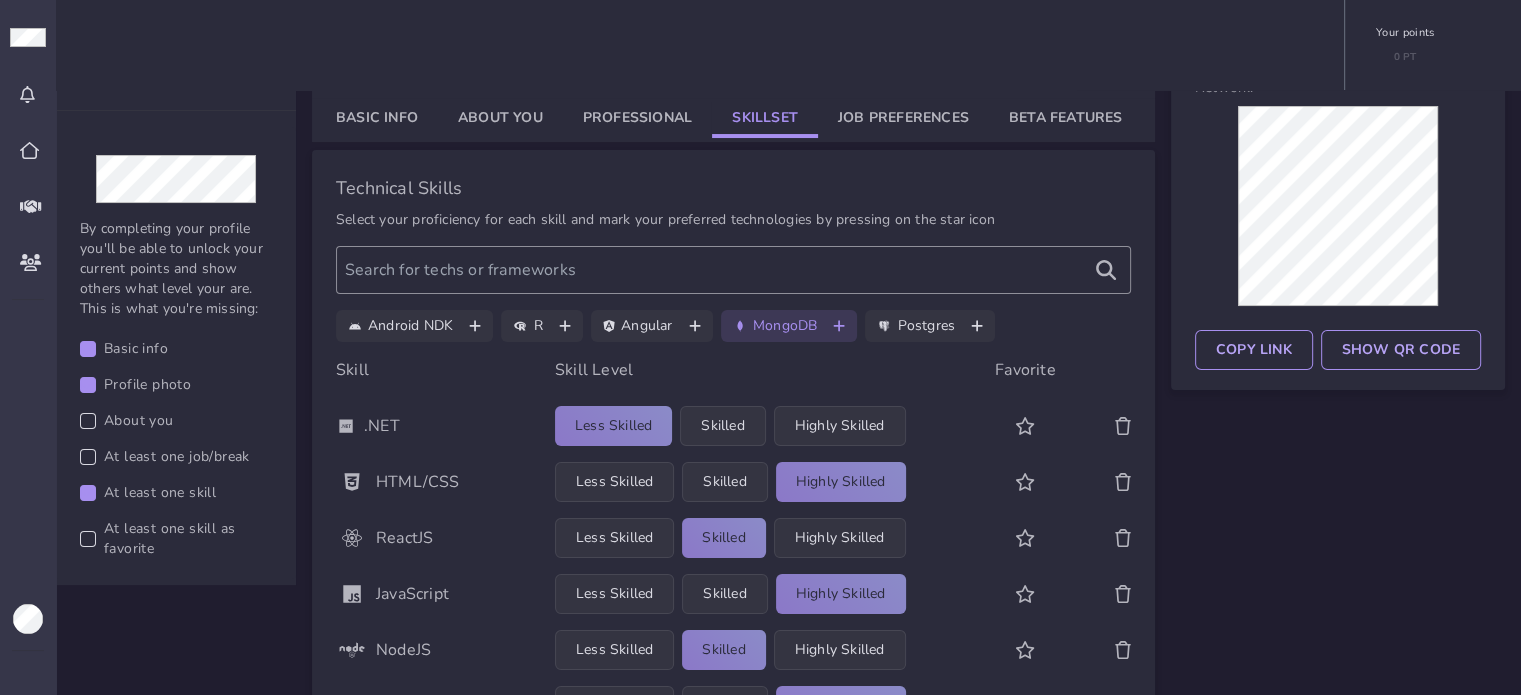 scroll, scrollTop: 0, scrollLeft: 0, axis: both 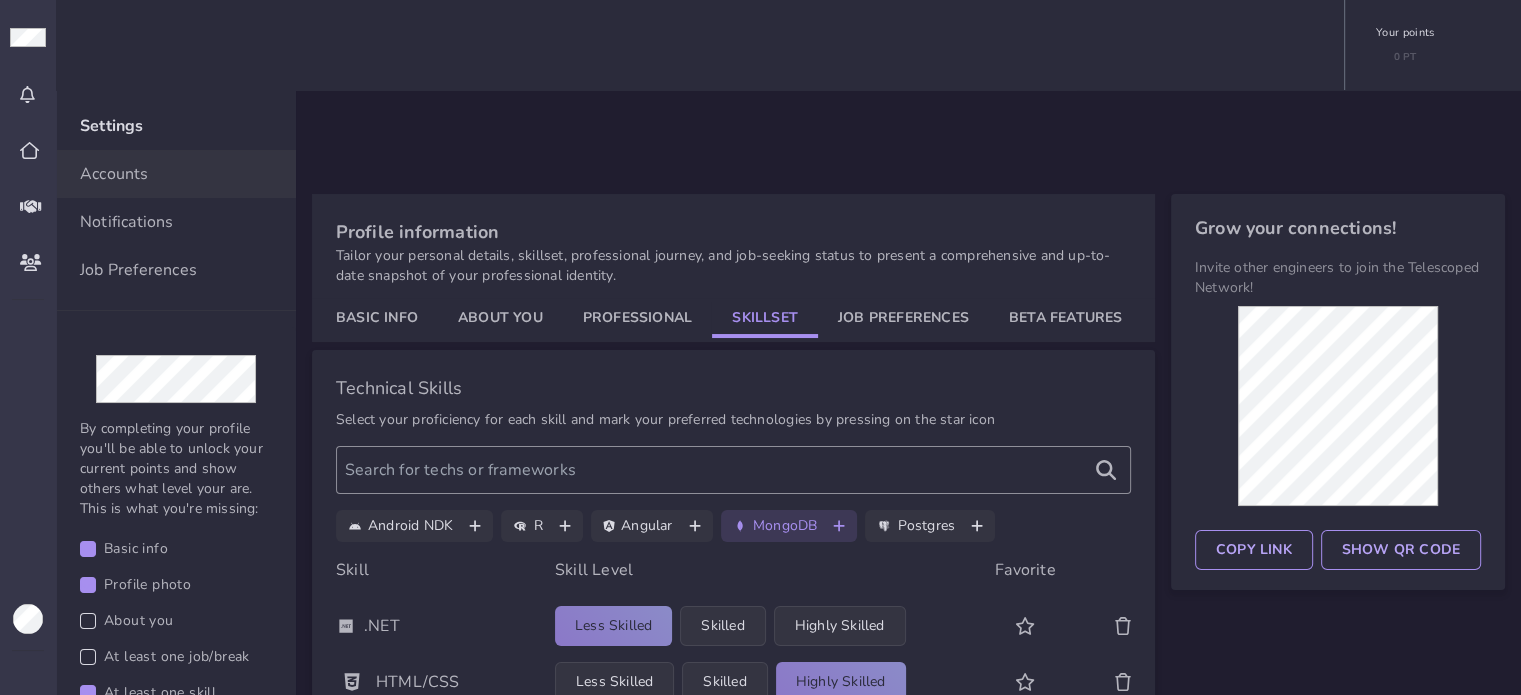 click on "MongoDB" at bounding box center [789, 526] 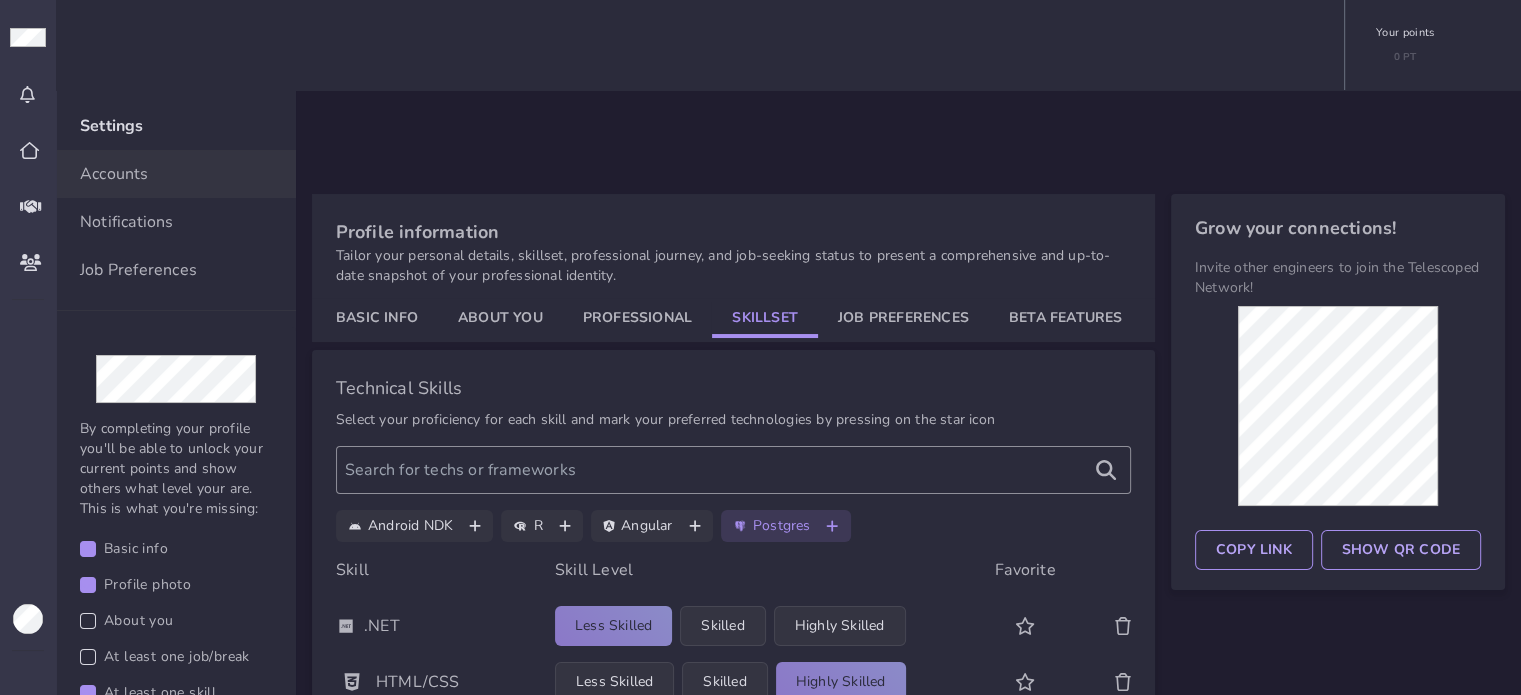 click on "Postgres" at bounding box center [786, 526] 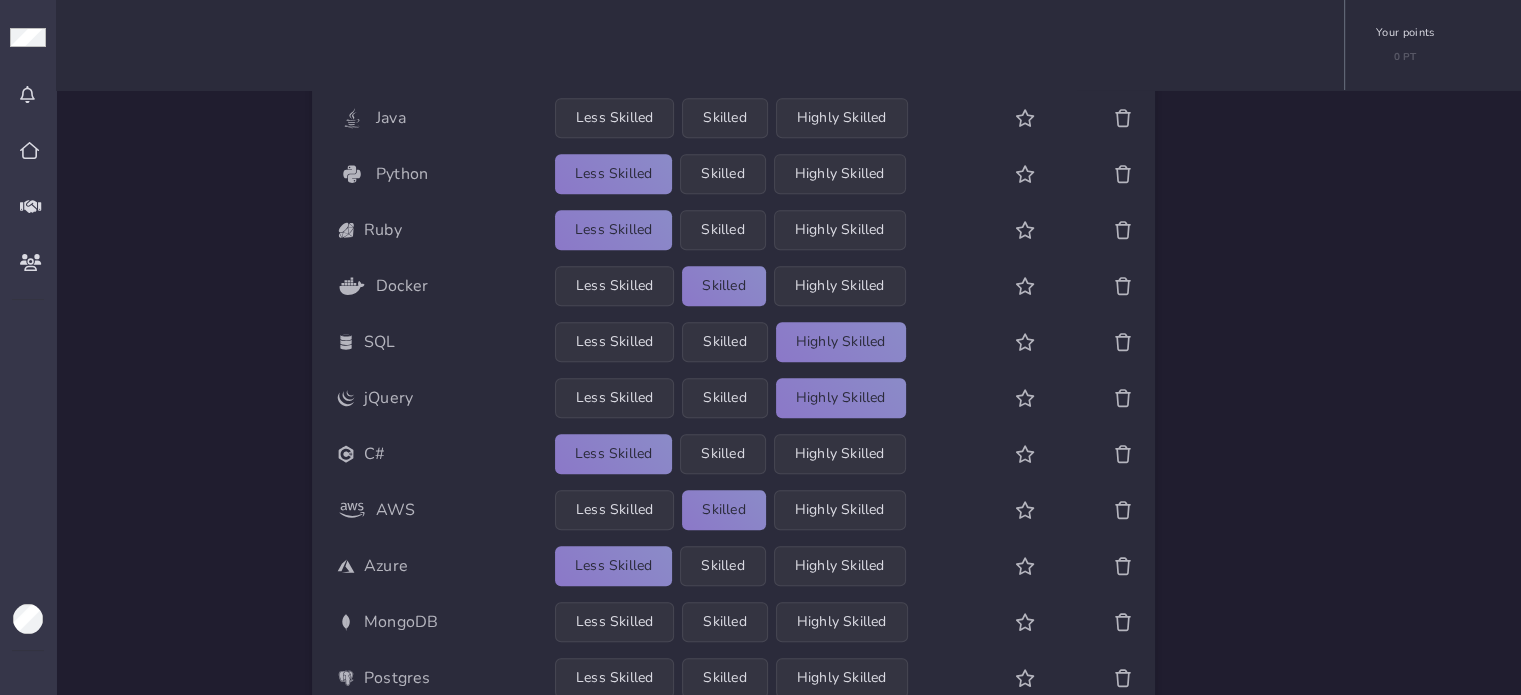 scroll, scrollTop: 943, scrollLeft: 0, axis: vertical 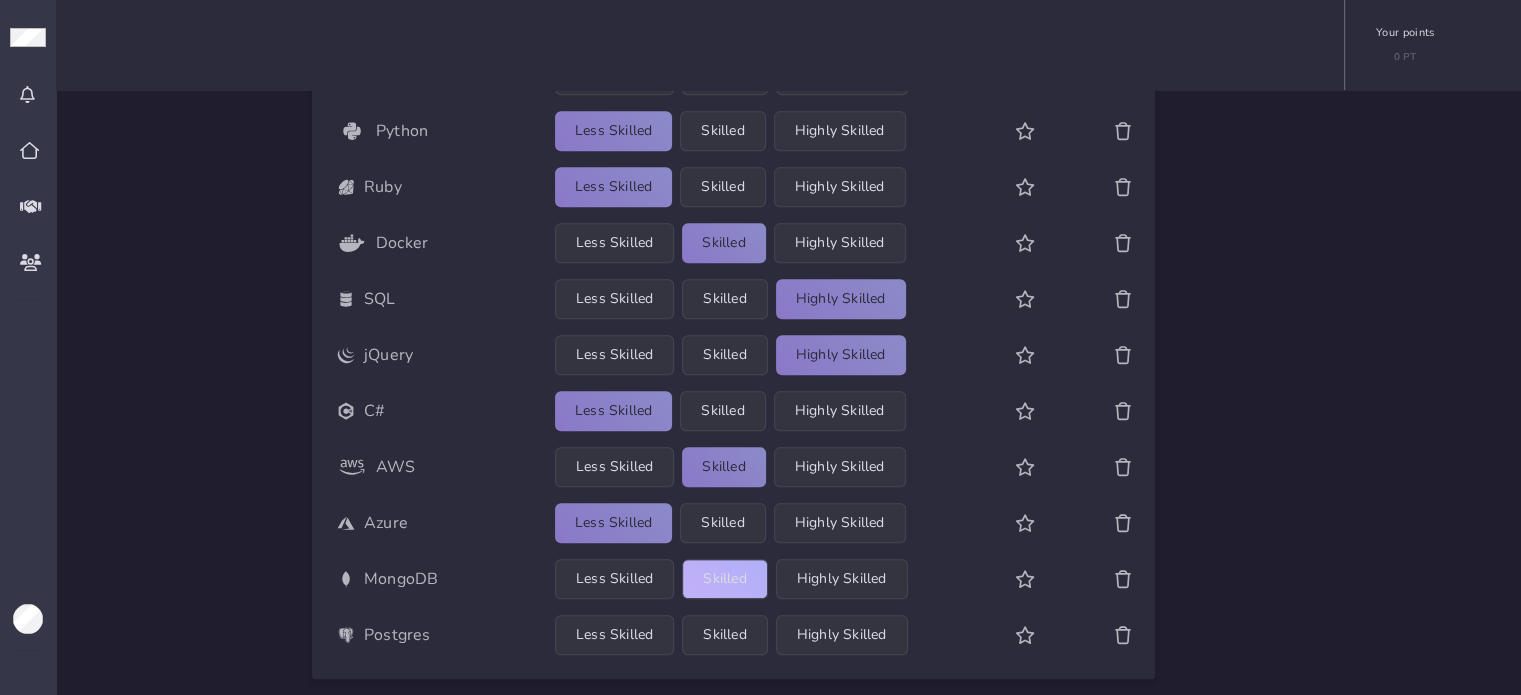 click on "Skilled" at bounding box center [724, 579] 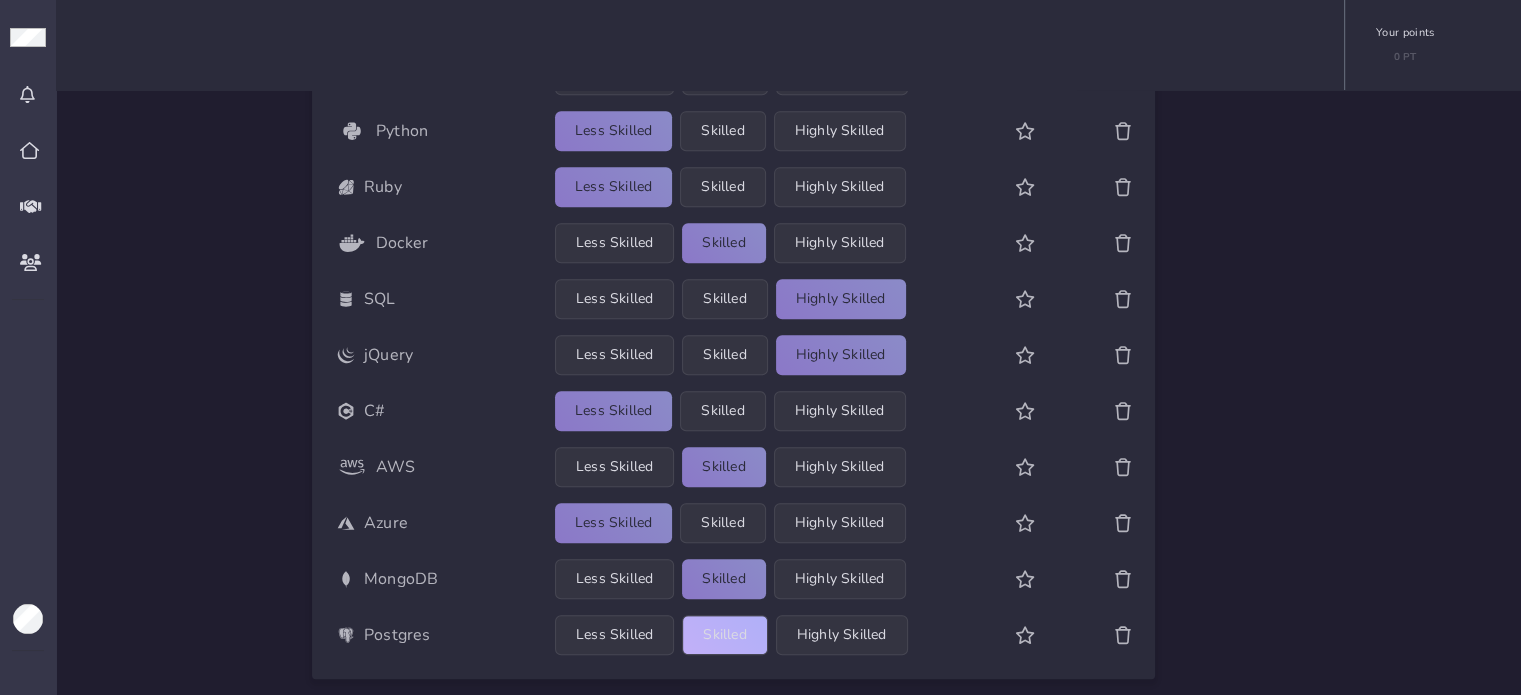 click on "Skilled" at bounding box center [724, 635] 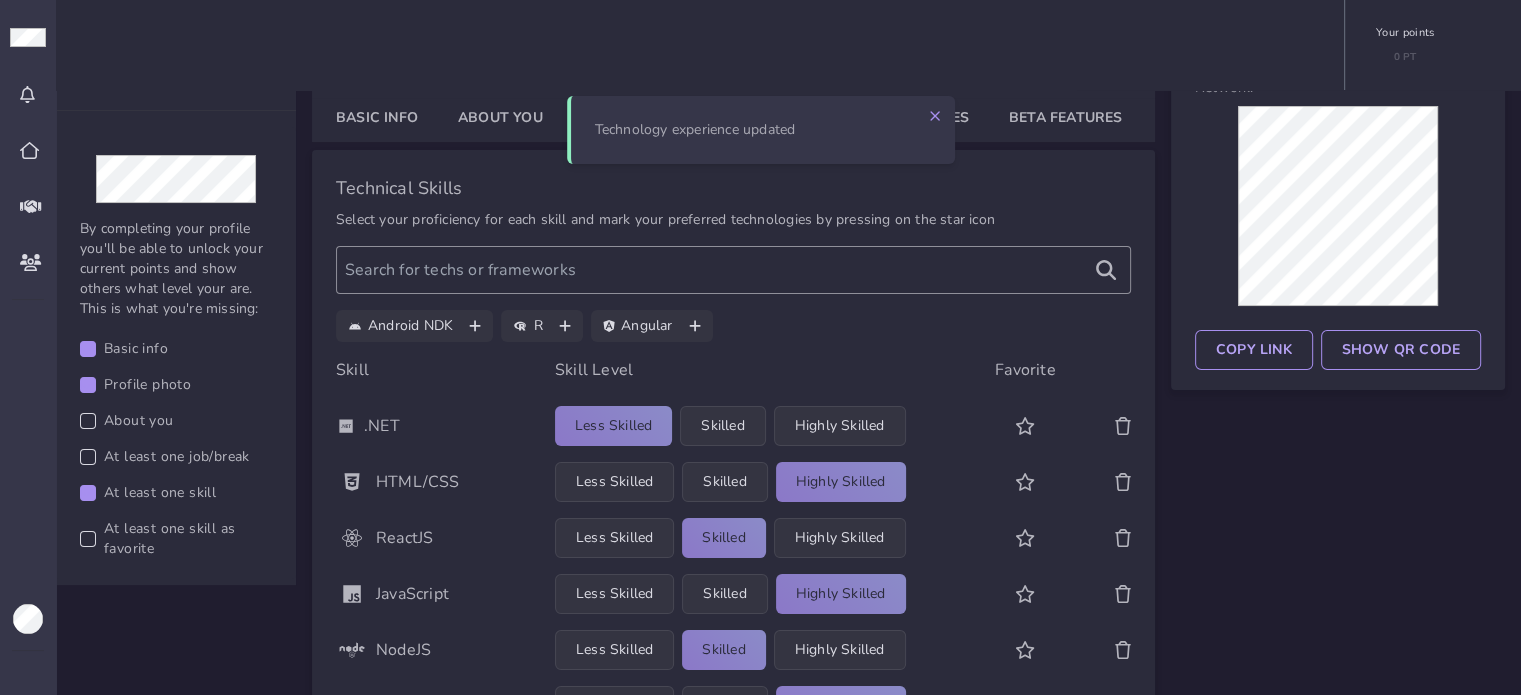 scroll, scrollTop: 0, scrollLeft: 0, axis: both 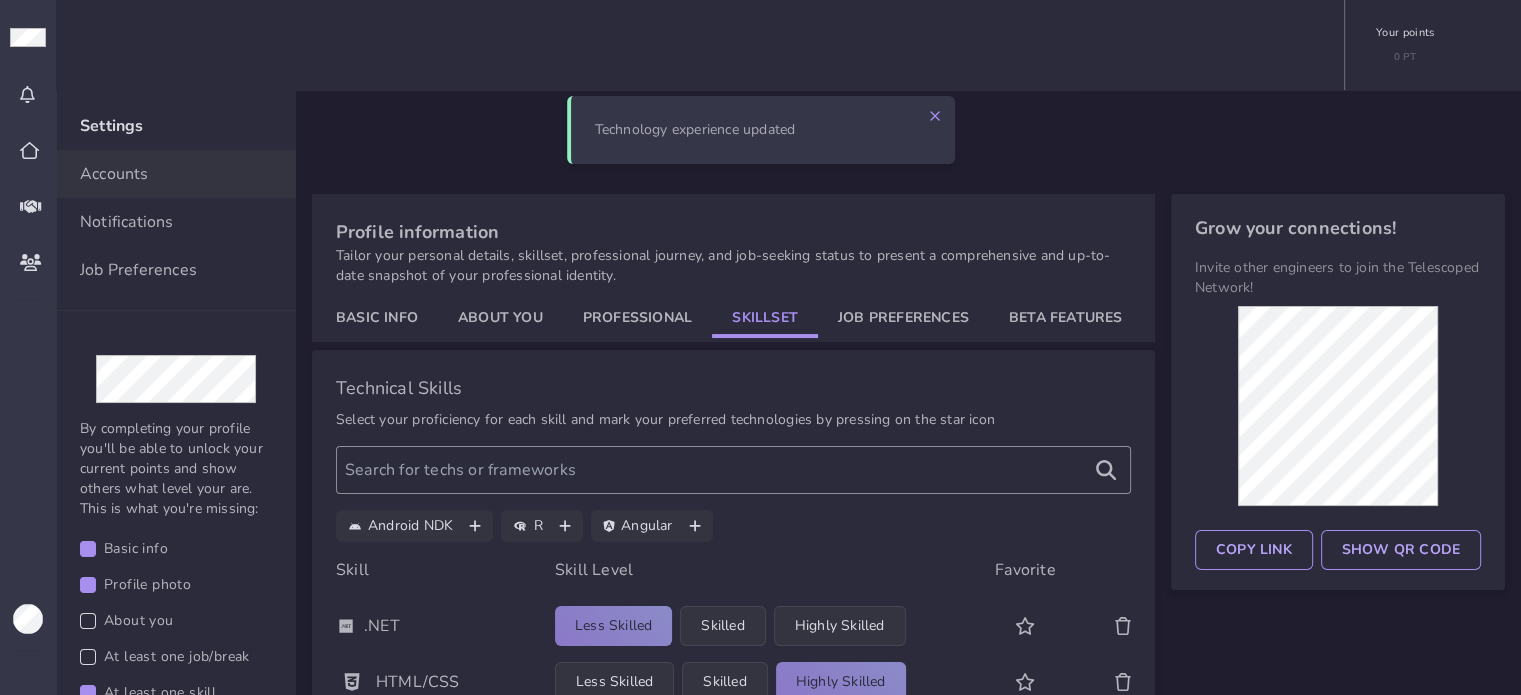 click on "Basic Info" 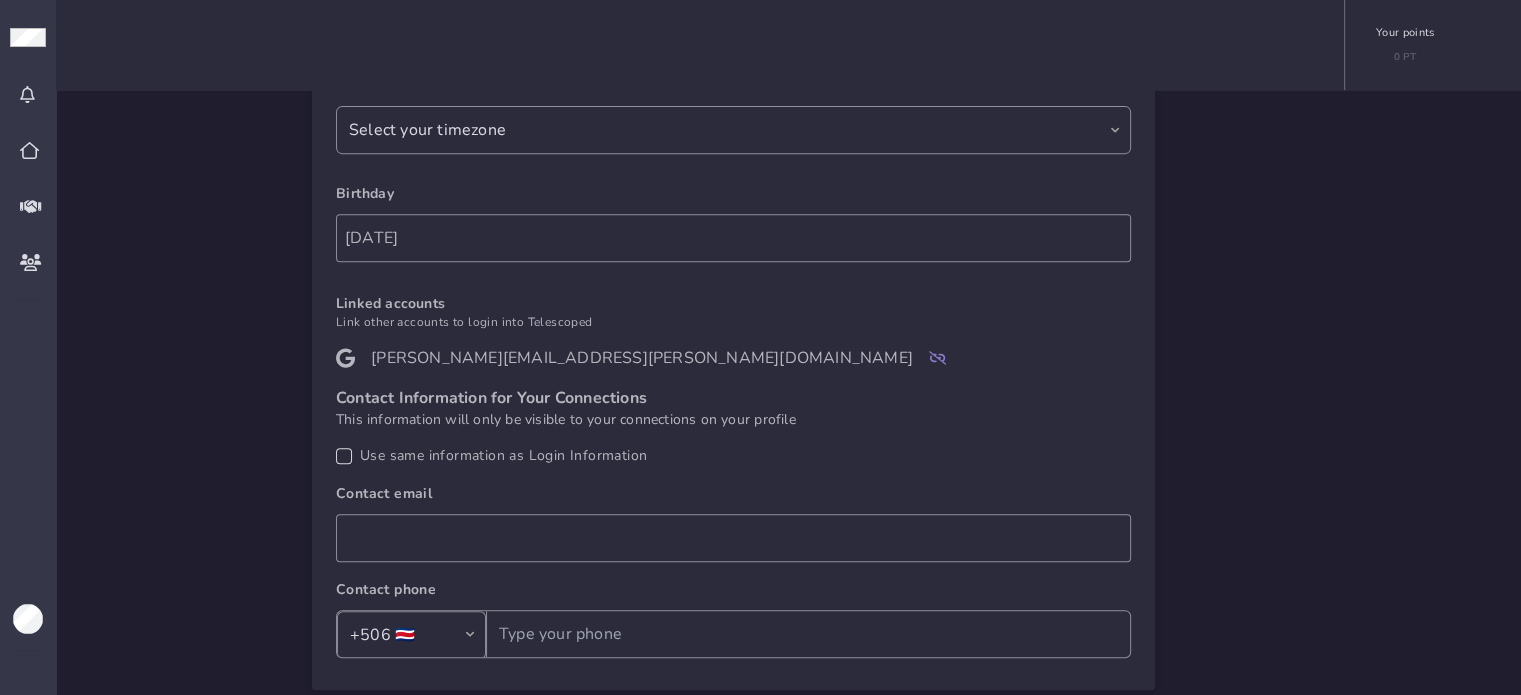 scroll, scrollTop: 811, scrollLeft: 0, axis: vertical 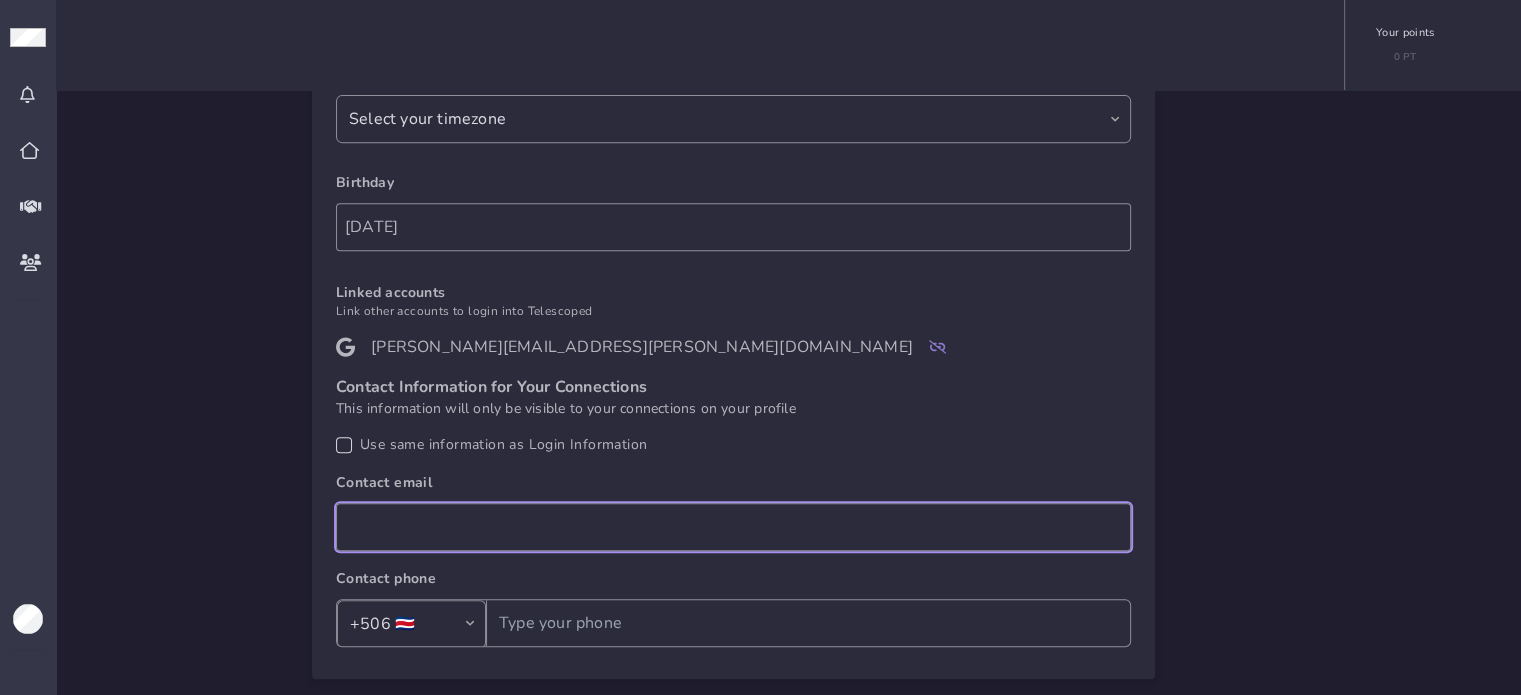 click 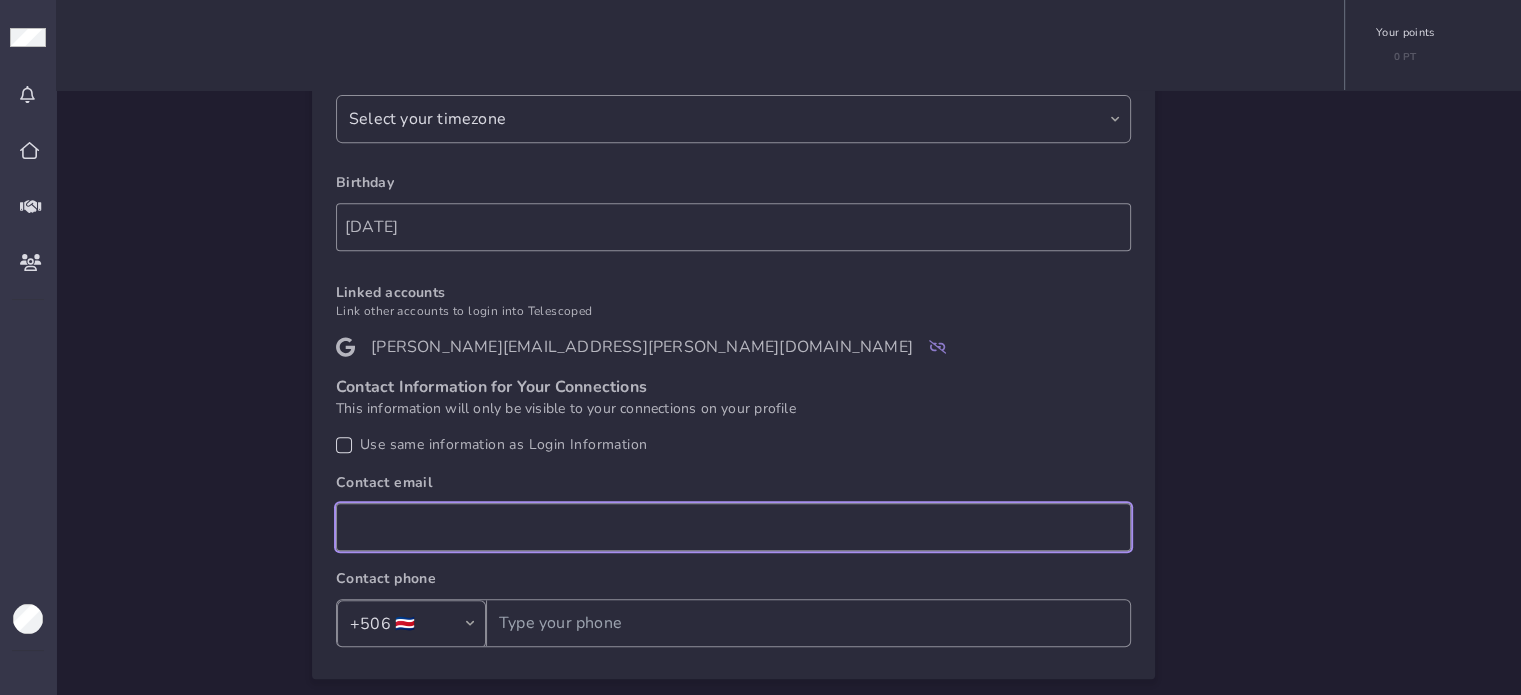 type on "brenes.randall@gmail.com" 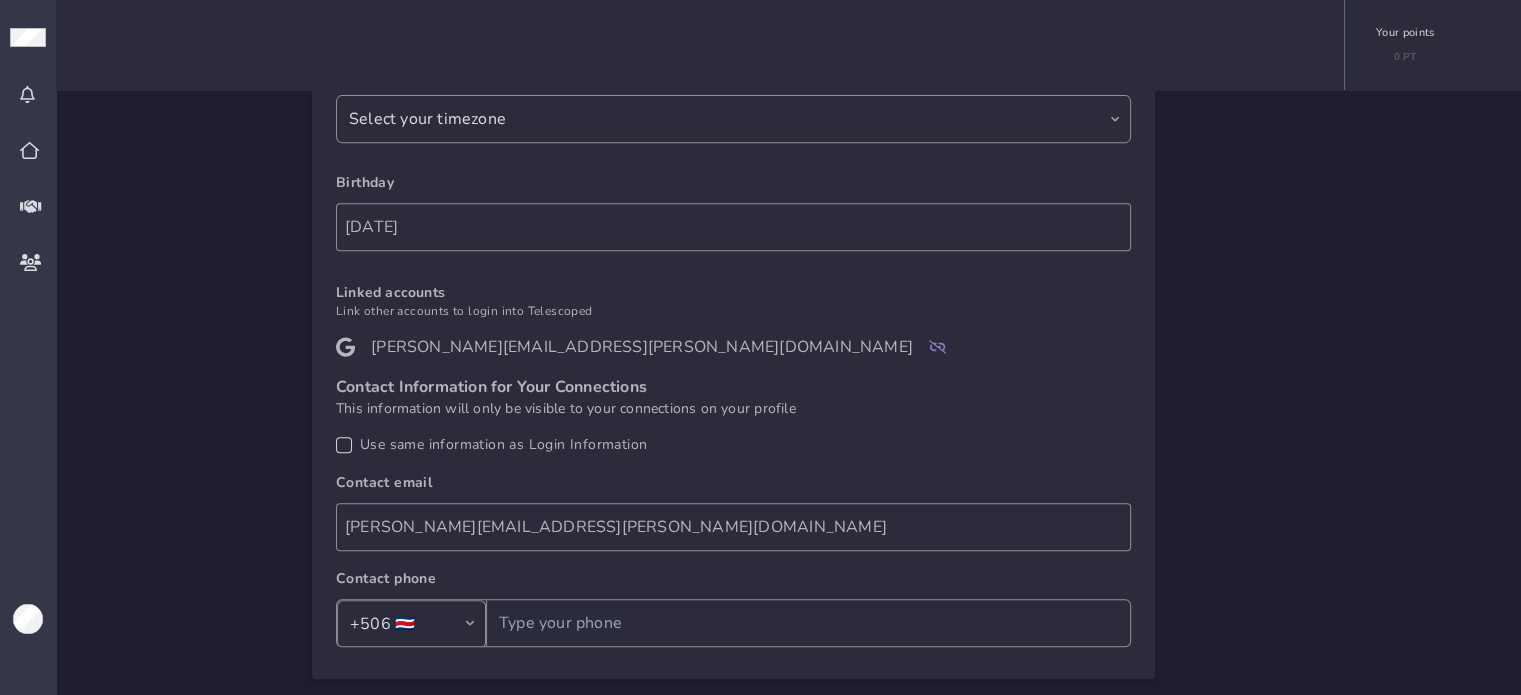 type on "brenes.randall@gmail.com" 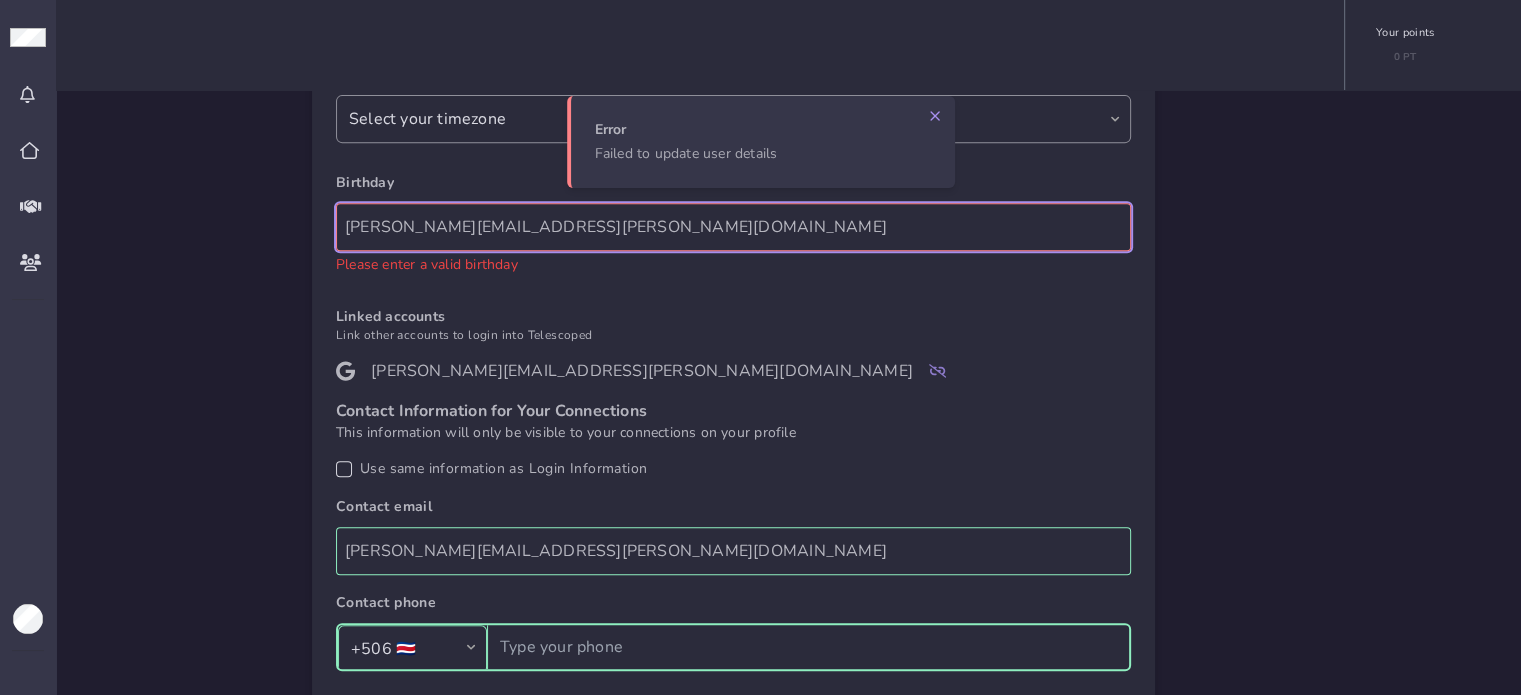 click on "brenes.randall@gmail.com" 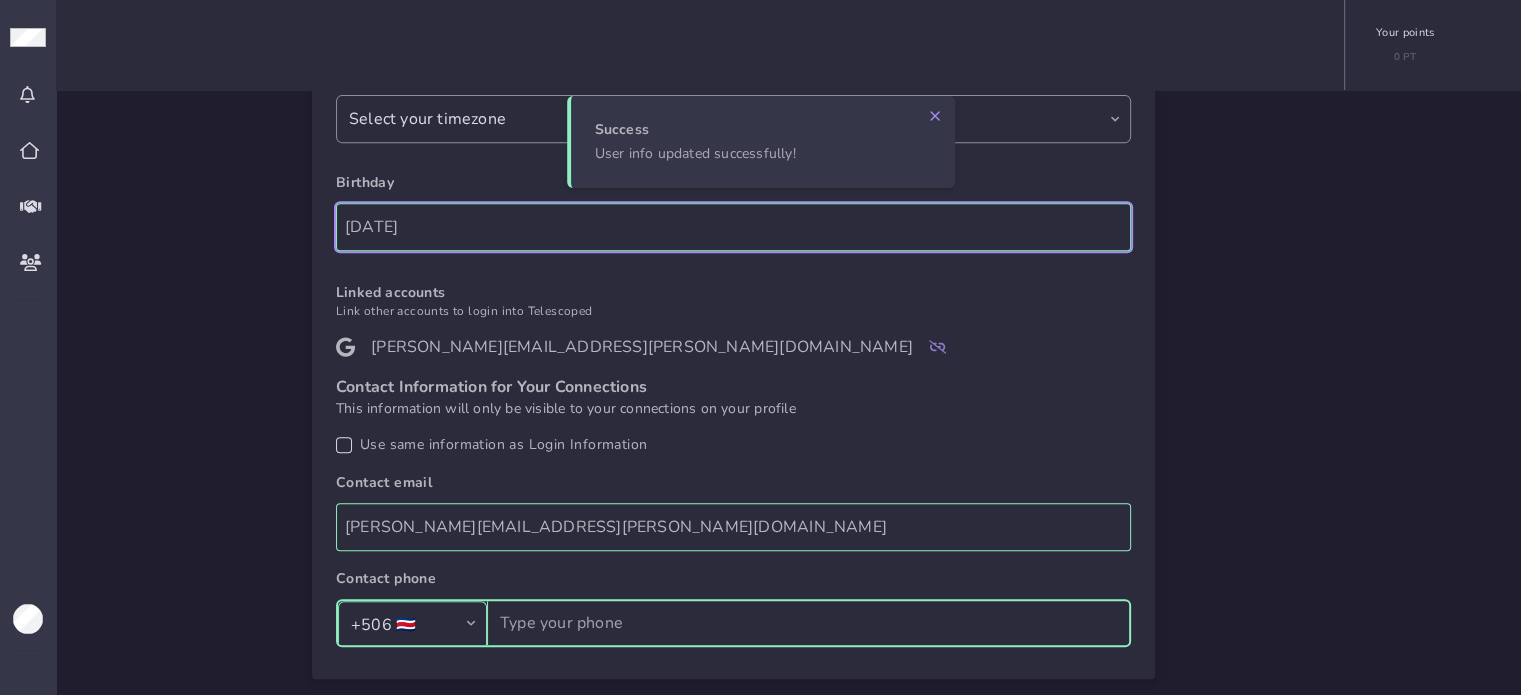 type on "10/21/1983" 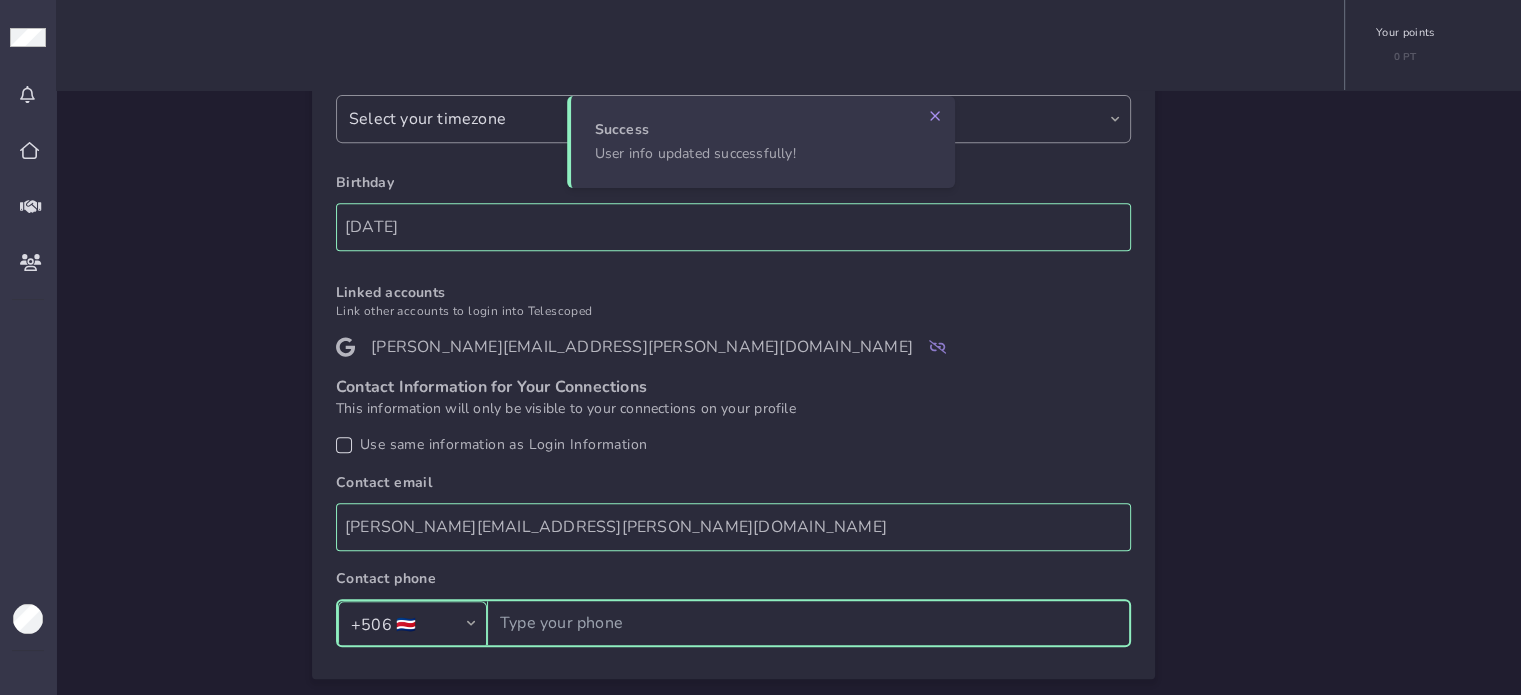 click on "Contact phone Country Code +1 🇺🇸/🇨🇦 +506 🇨🇷 +93 🇦🇫 +355 🇦🇱 +213 🇩🇿 +1684 🇦🇸 +376 🇦🇩 +244 🇦🇴 +1264 🇦🇮 +1268 🇦🇬 +54 🇦🇷 +374 🇦🇲 +297 🇦🇼 +61 🇦🇺 +43 🇦🇹 +994 🇦🇿 +1242 🇧🇸 +973 🇧🇭 +880 🇧🇩 +1246 🇧🇧 +375 🇧🇾 +32 🇧🇪 +501 🇧🇿 +229 🇧🇯 +1441 🇧🇲 +975 🇧🇹 +591 🇧🇴 +387 🇧🇦 +267 🇧🇼 +55 🇧🇷 +246 🇮🇴 +673 🇧🇳 +359 🇧🇬 +226 🇧🇫 +257 🇧🇮 +855 🇰🇭 +237 🇨🇲 +238 🇨🇻 +345 🇰🇾 +236 🇨🇫 +235 🇹🇩 +56 🇨🇱 +86 🇨🇳 +61 🇨🇽 +61 🇨🇨 +57 🇨🇴 +269 🇰🇲 +242 🇨🇬 +243 🇨🇩 +682 🇨🇰 +225 🇨🇮 +385 🇭🇷 +53 🇨🇺 +537 🇨🇾 +420 🇨🇿 +45 🇩🇰 +253 🇩🇯 +1767 🇩🇲 +1849 🇩🇴 +593 🇪🇨 +20 🇪🇬 +503 🇸🇻 +240 🇬🇶 +291 🇪🇷 +372 🇪🇪 +251 🇪🇹 +500 🇫🇰 +298 🇫🇴 +679 🇫🇯 +358 🇫🇮 +33 🇫🇷" at bounding box center (733, 607) 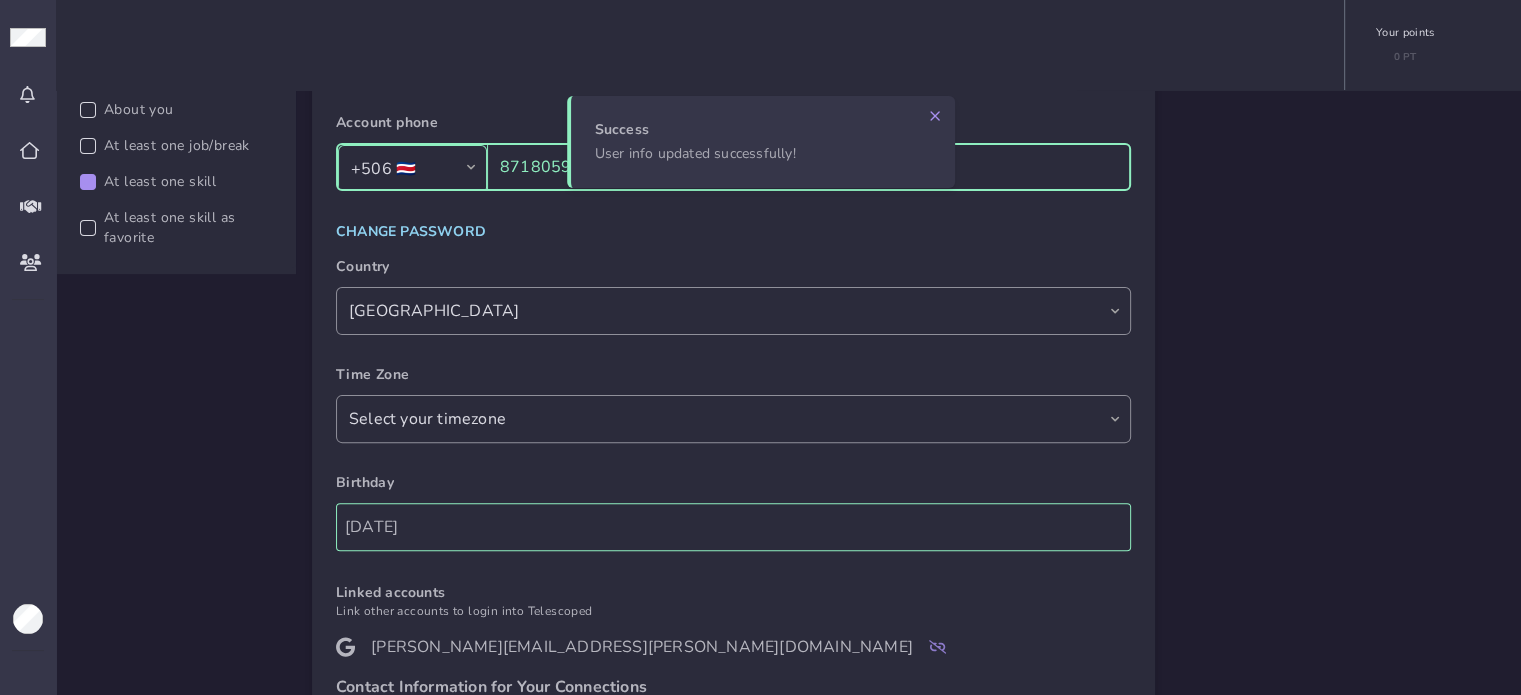 scroll, scrollTop: 211, scrollLeft: 0, axis: vertical 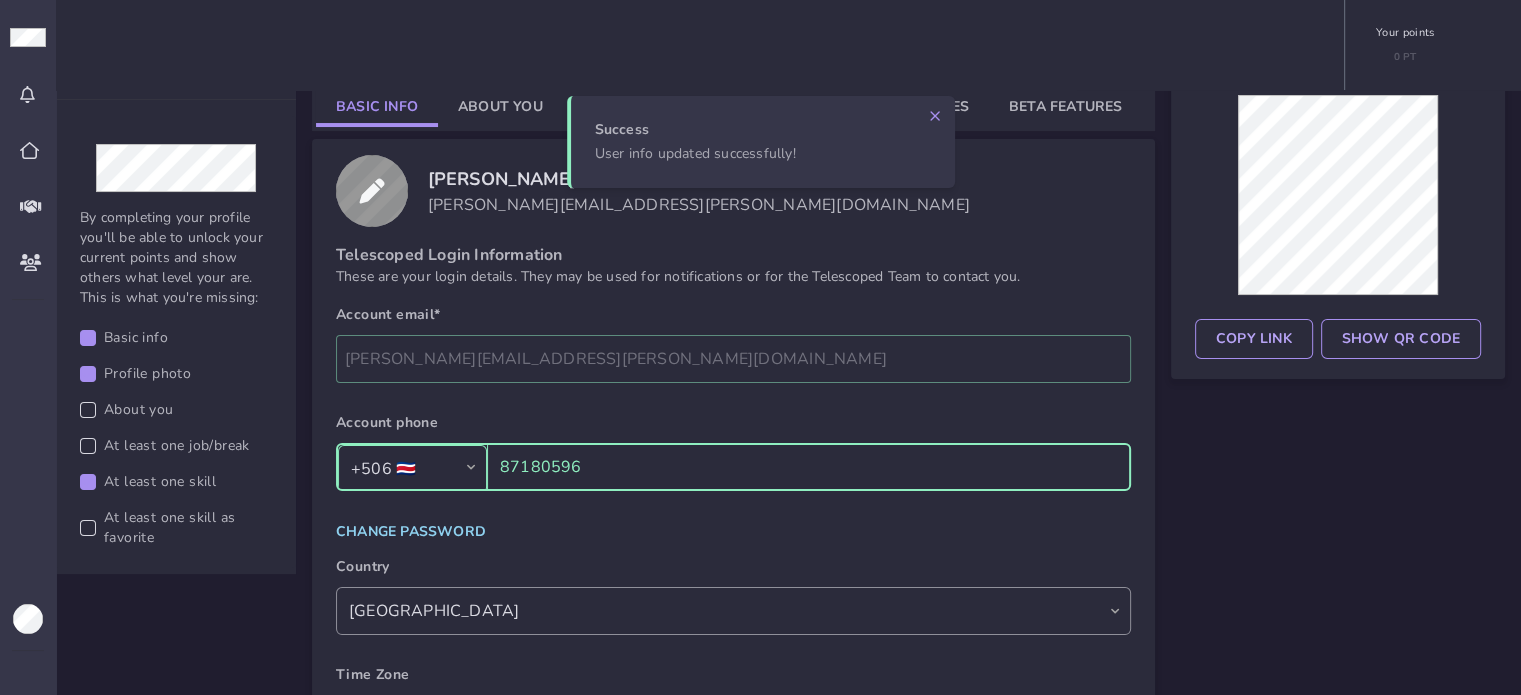 type on "87180596" 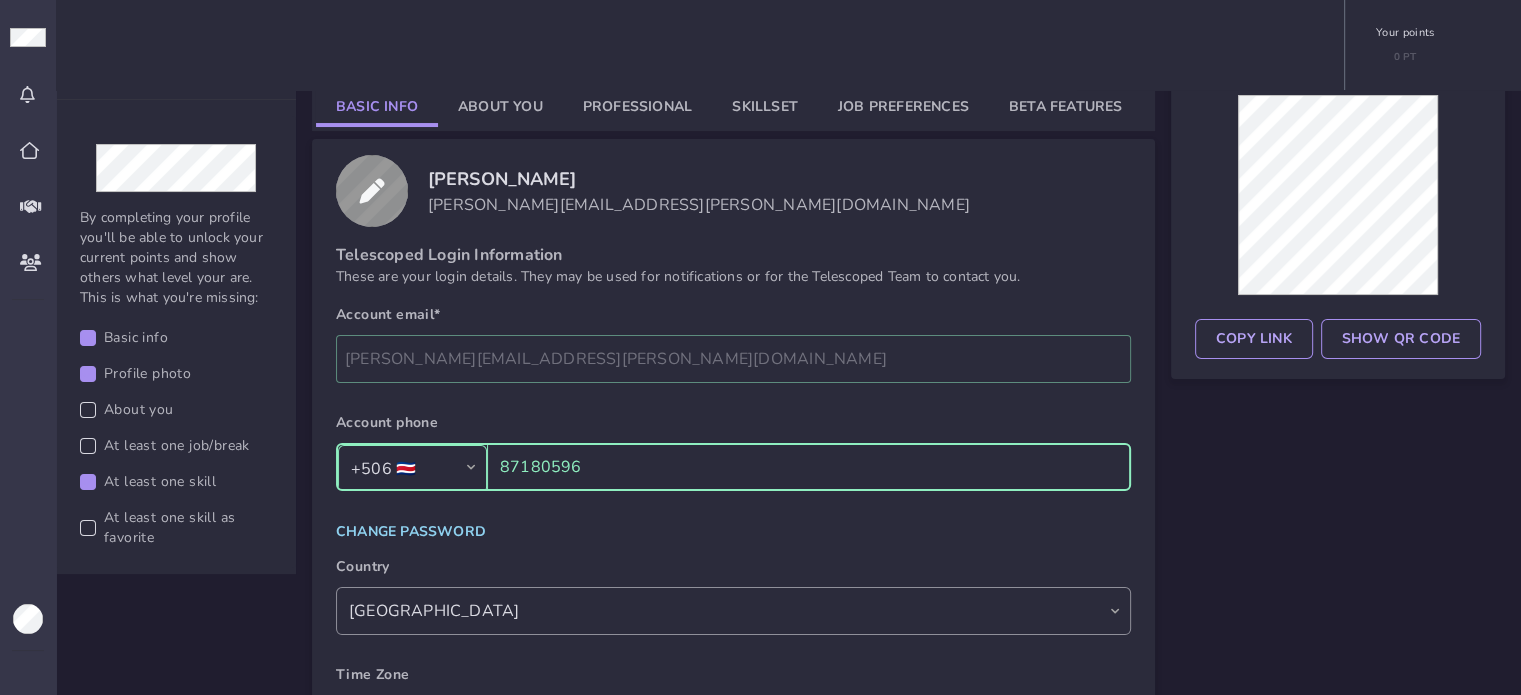 scroll, scrollTop: 11, scrollLeft: 0, axis: vertical 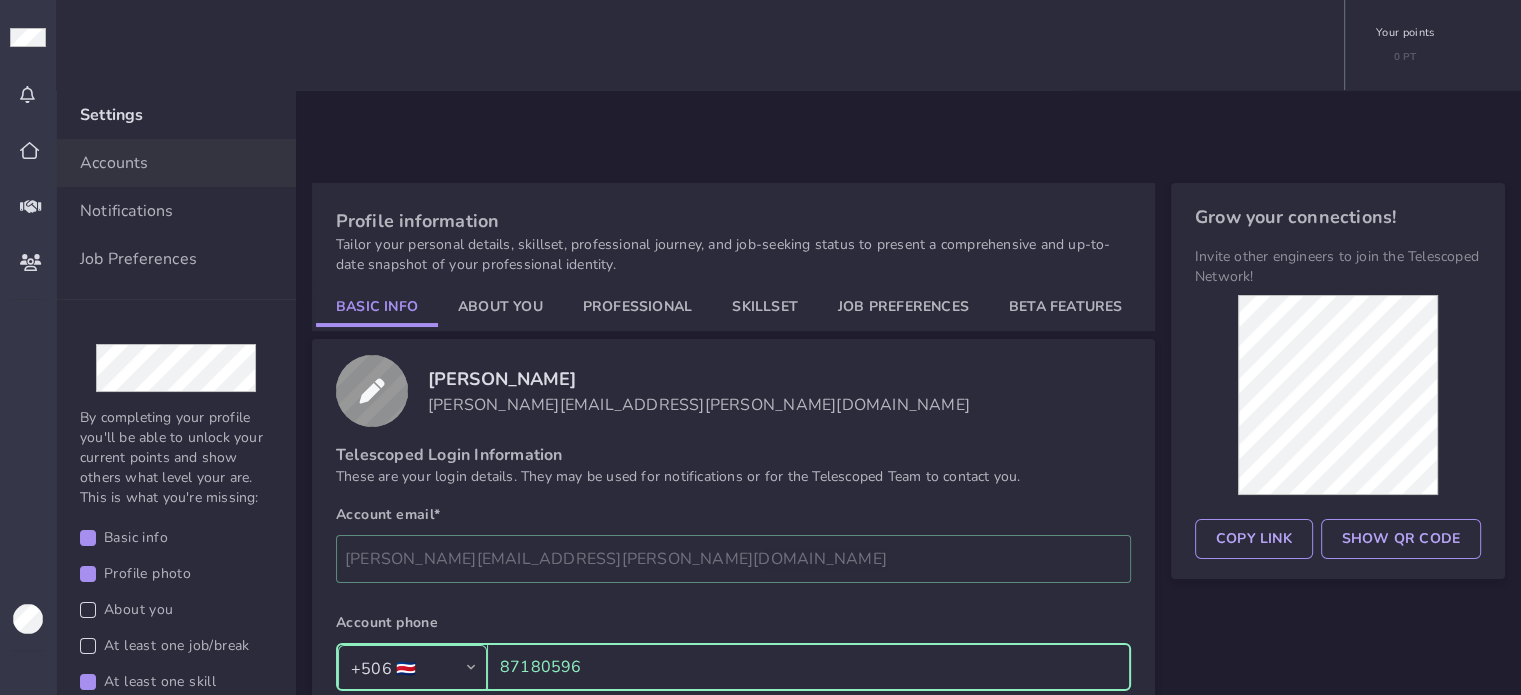 click on "About You" 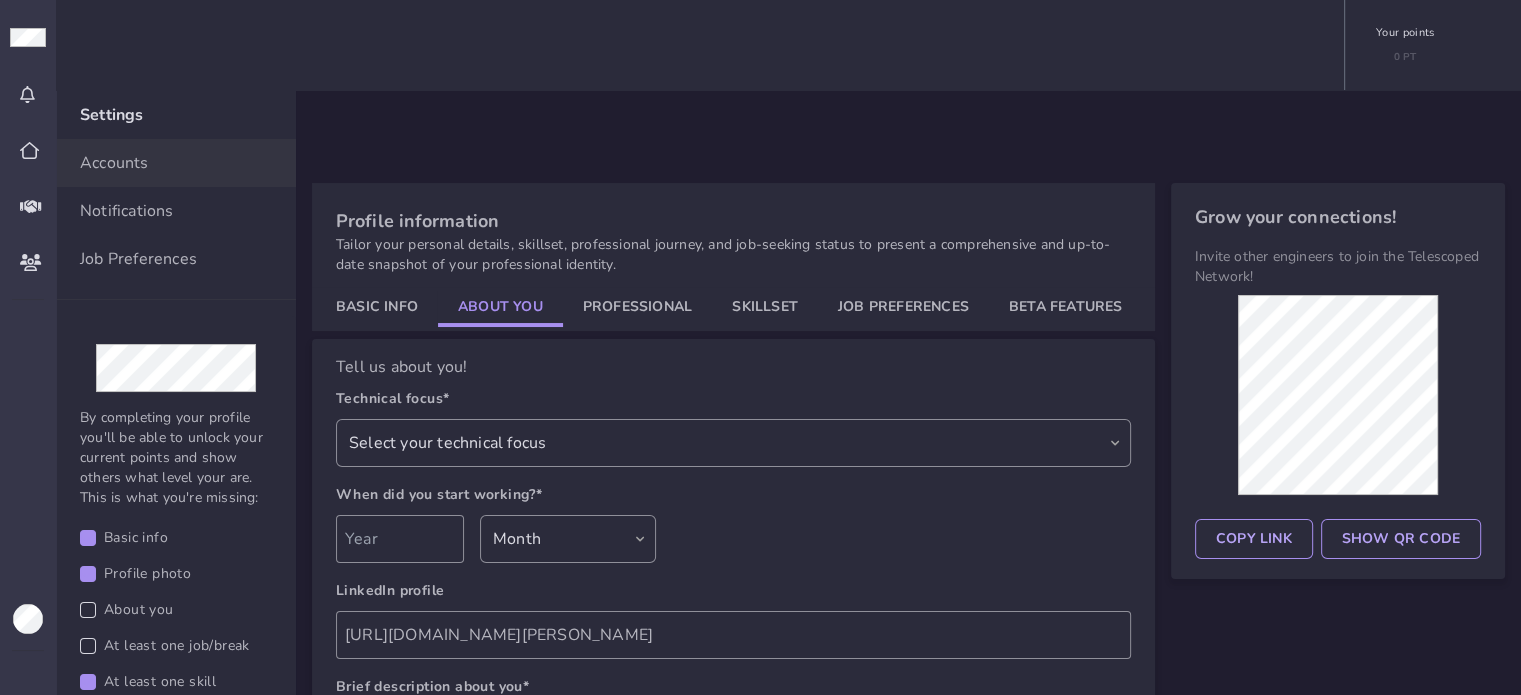 select on "6845ba50-79f7-466d-9aec-503c3cb4c7d5" 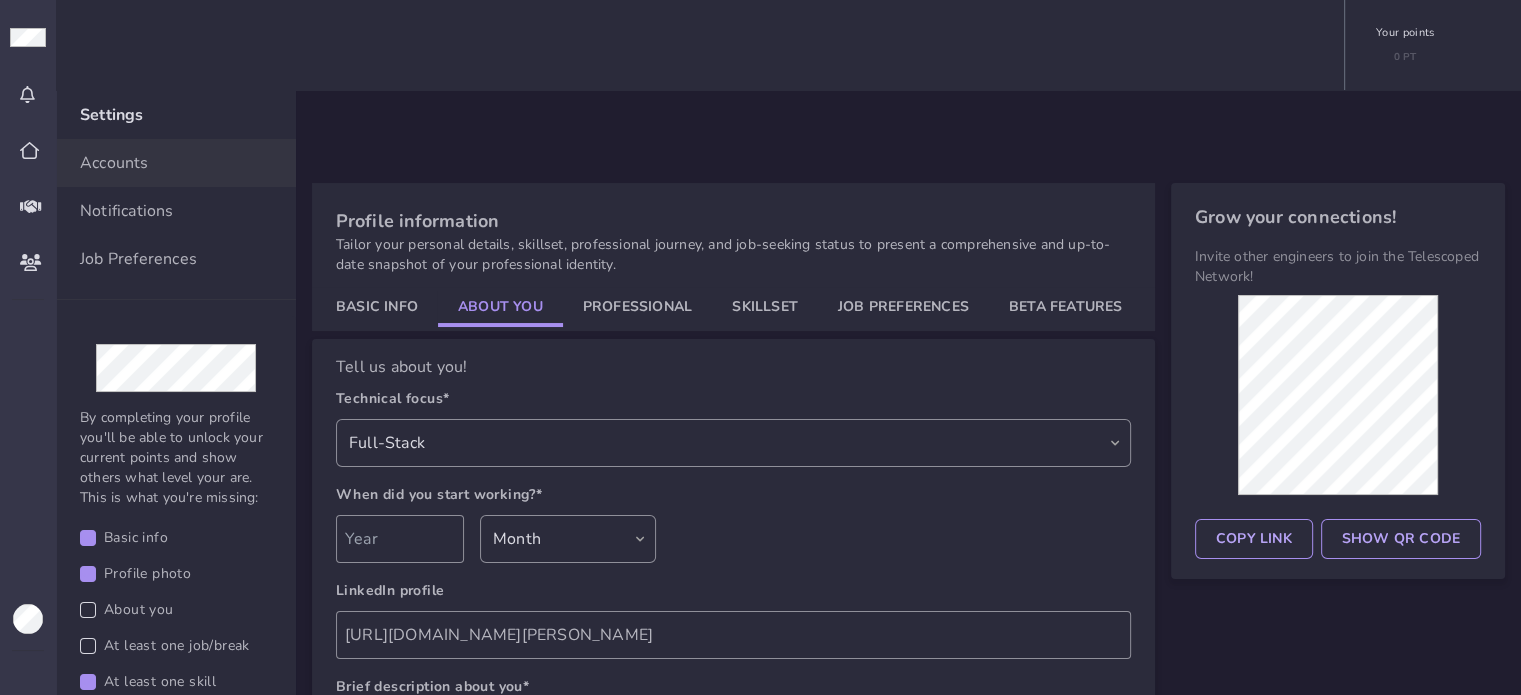 scroll, scrollTop: 111, scrollLeft: 0, axis: vertical 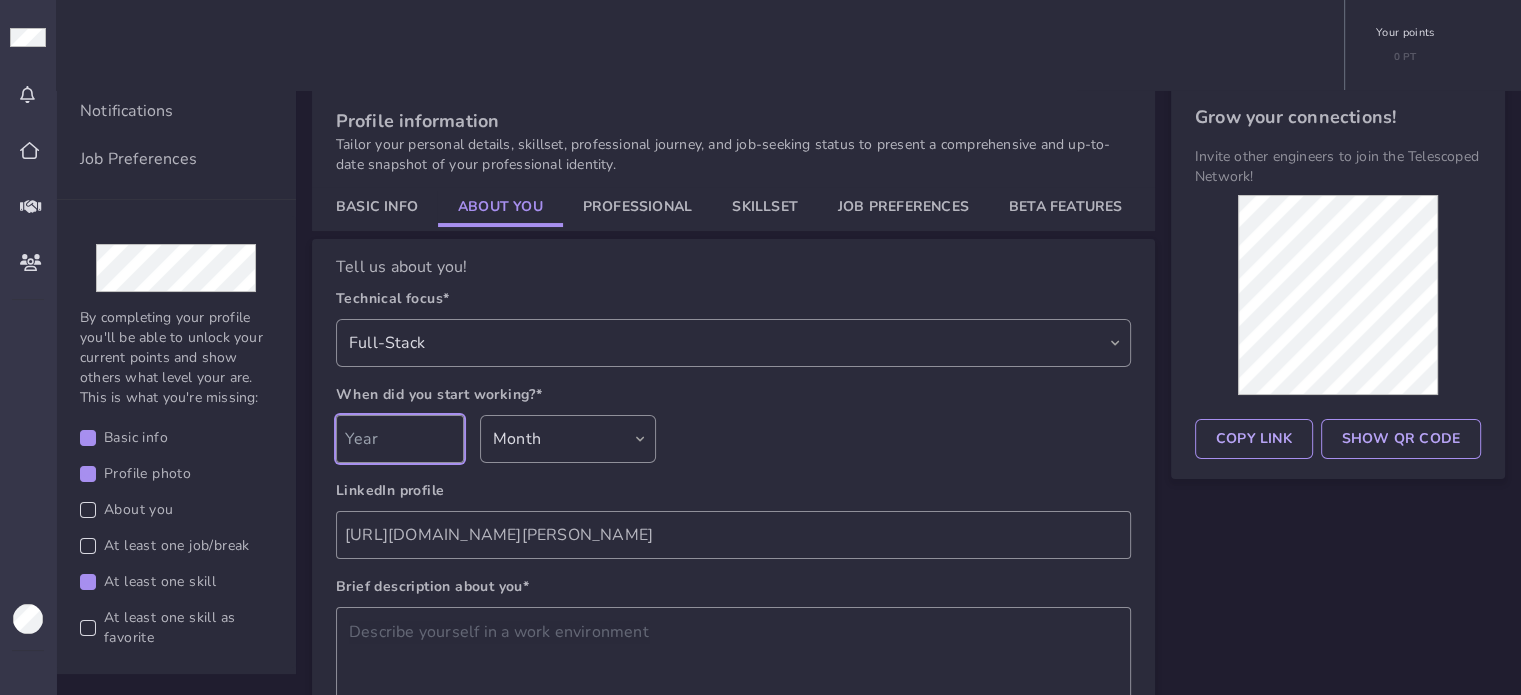 click at bounding box center (400, 439) 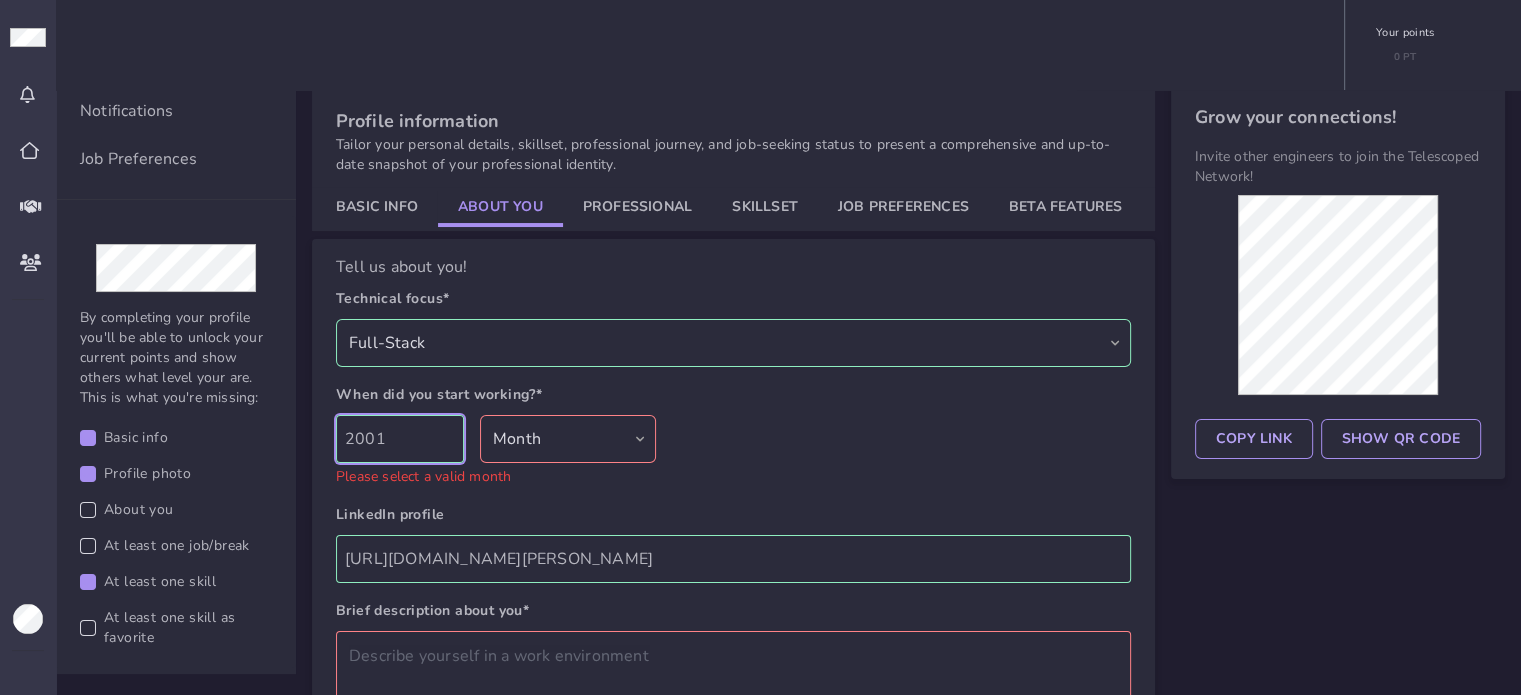 type on "2001" 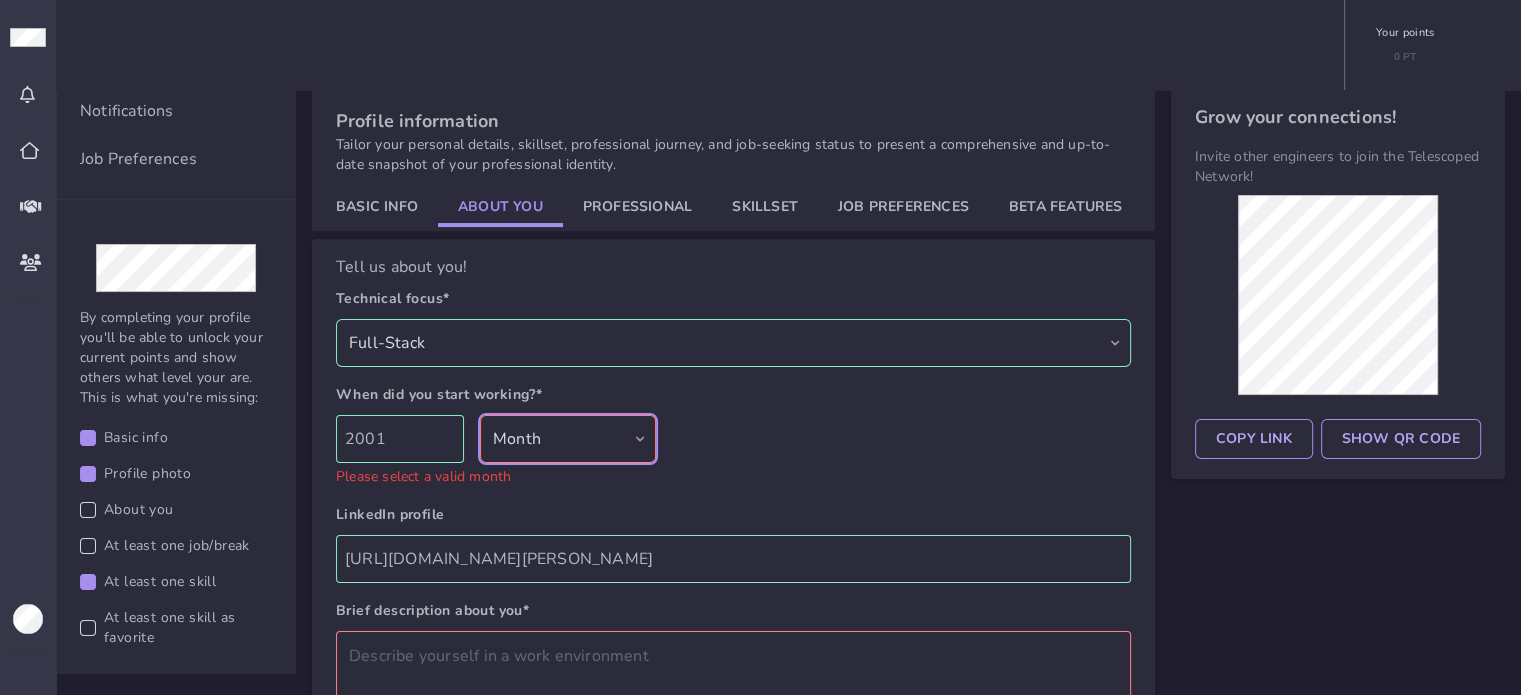 click on "Month January February March April May June July August September October November December" at bounding box center [568, 439] 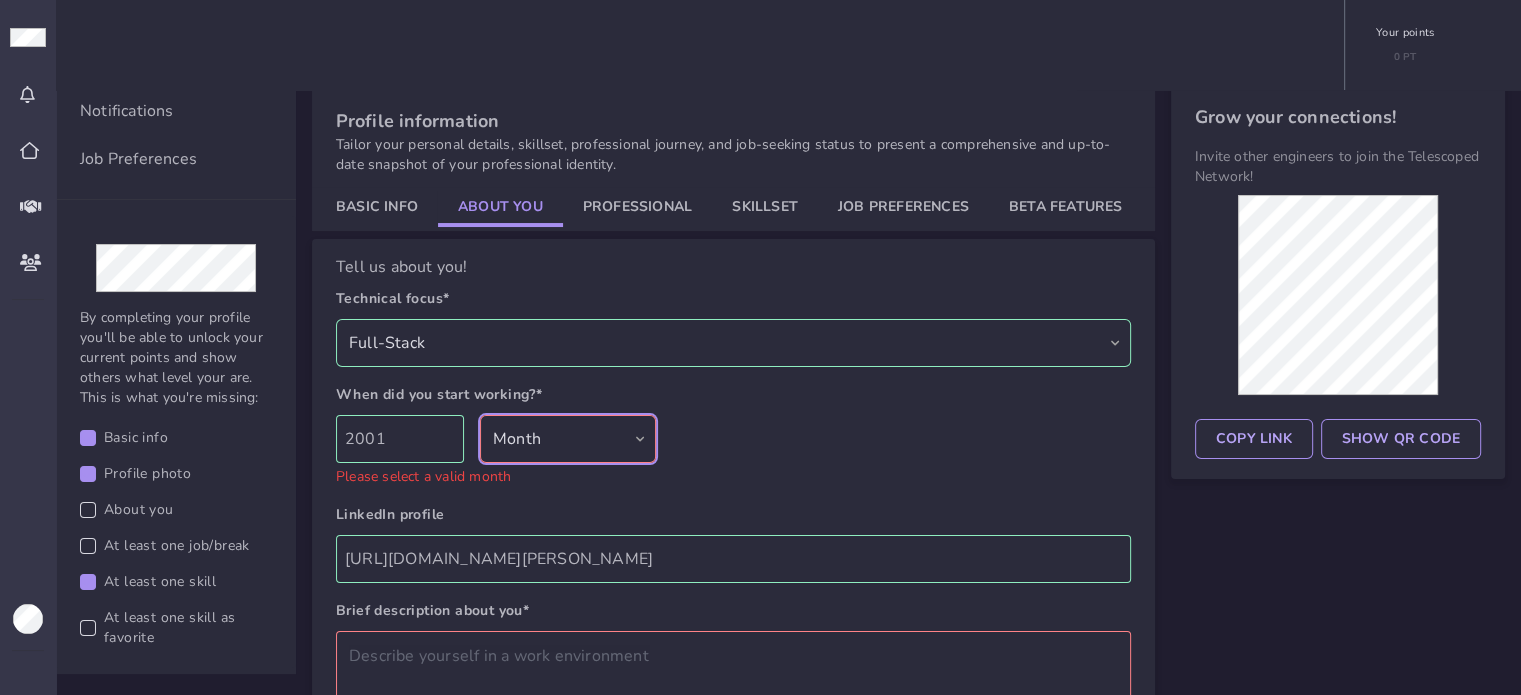 select on "12" 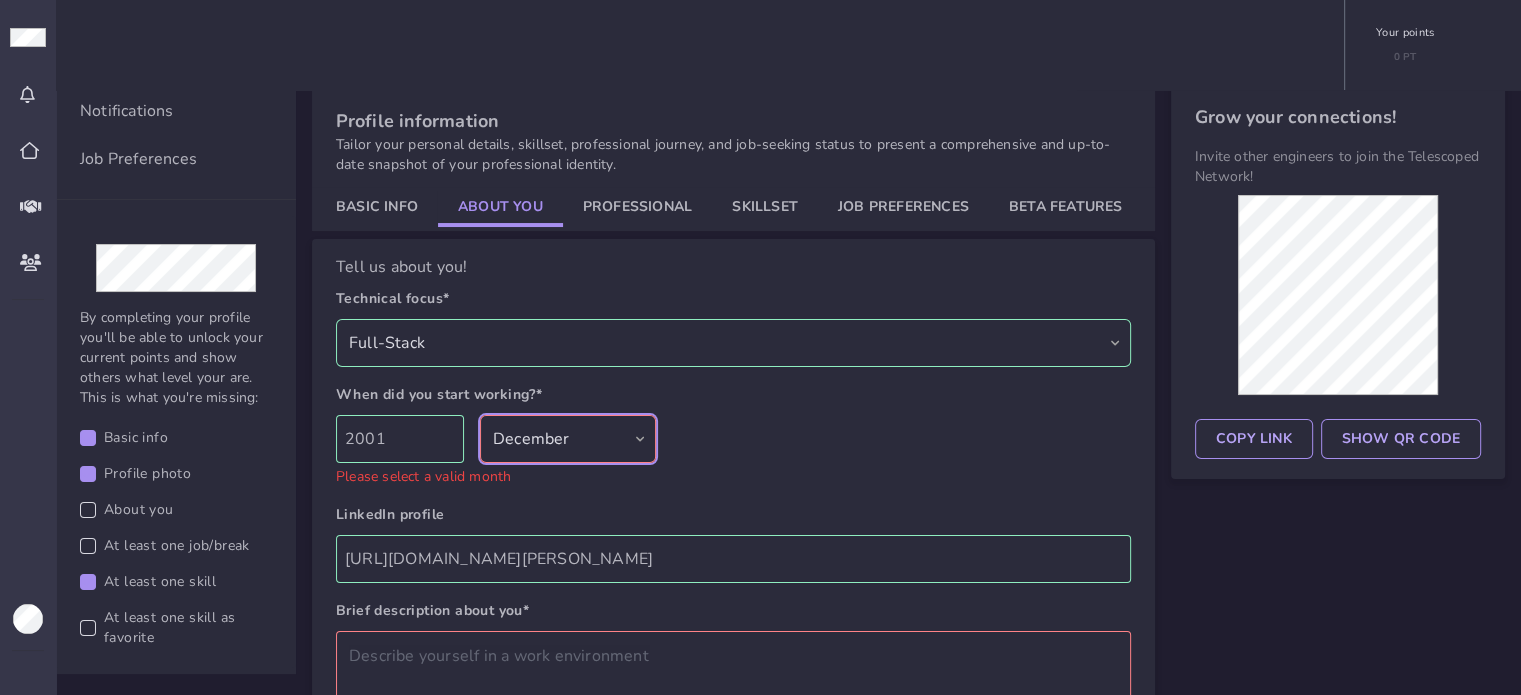 click on "Month January February March April May June July August September October November December" at bounding box center [568, 439] 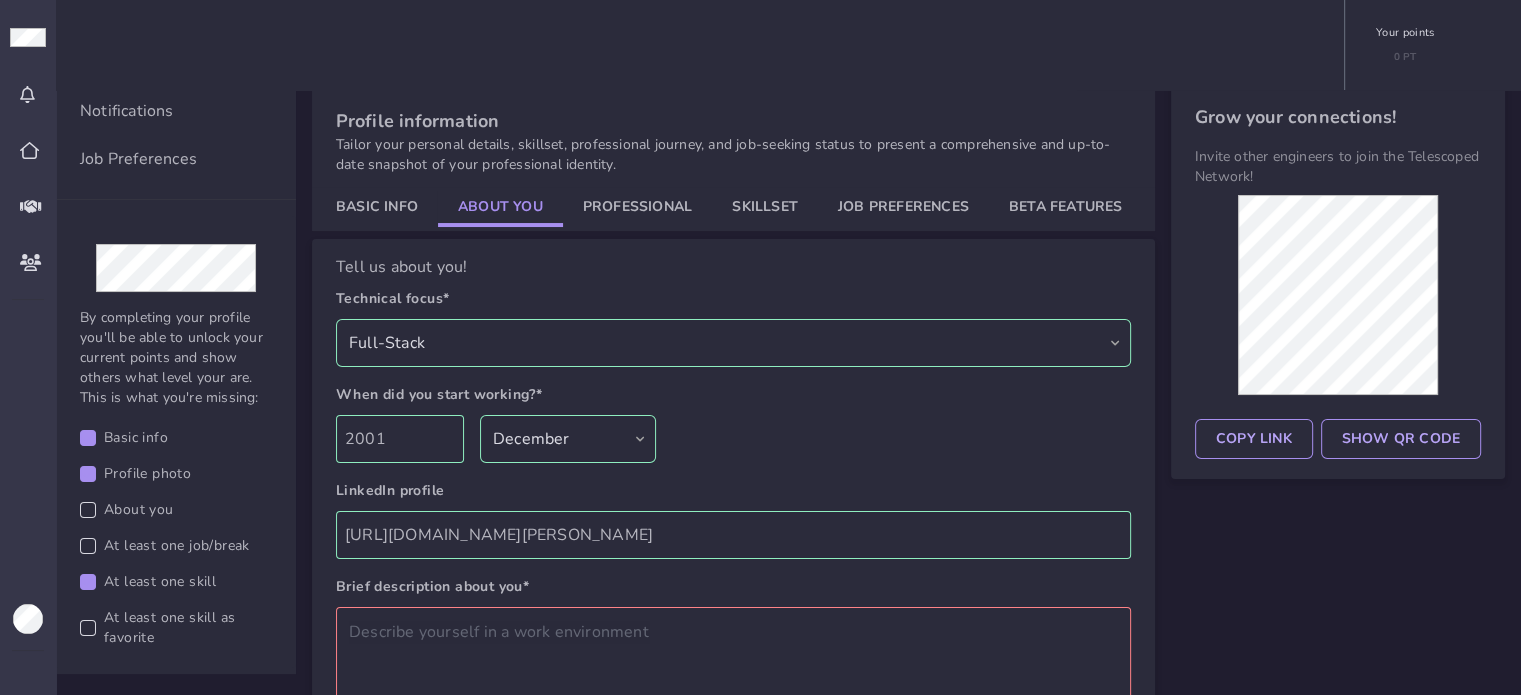 click on "When did you start working?* 2001 Month January February March April May June July August September October November December" at bounding box center (733, 423) 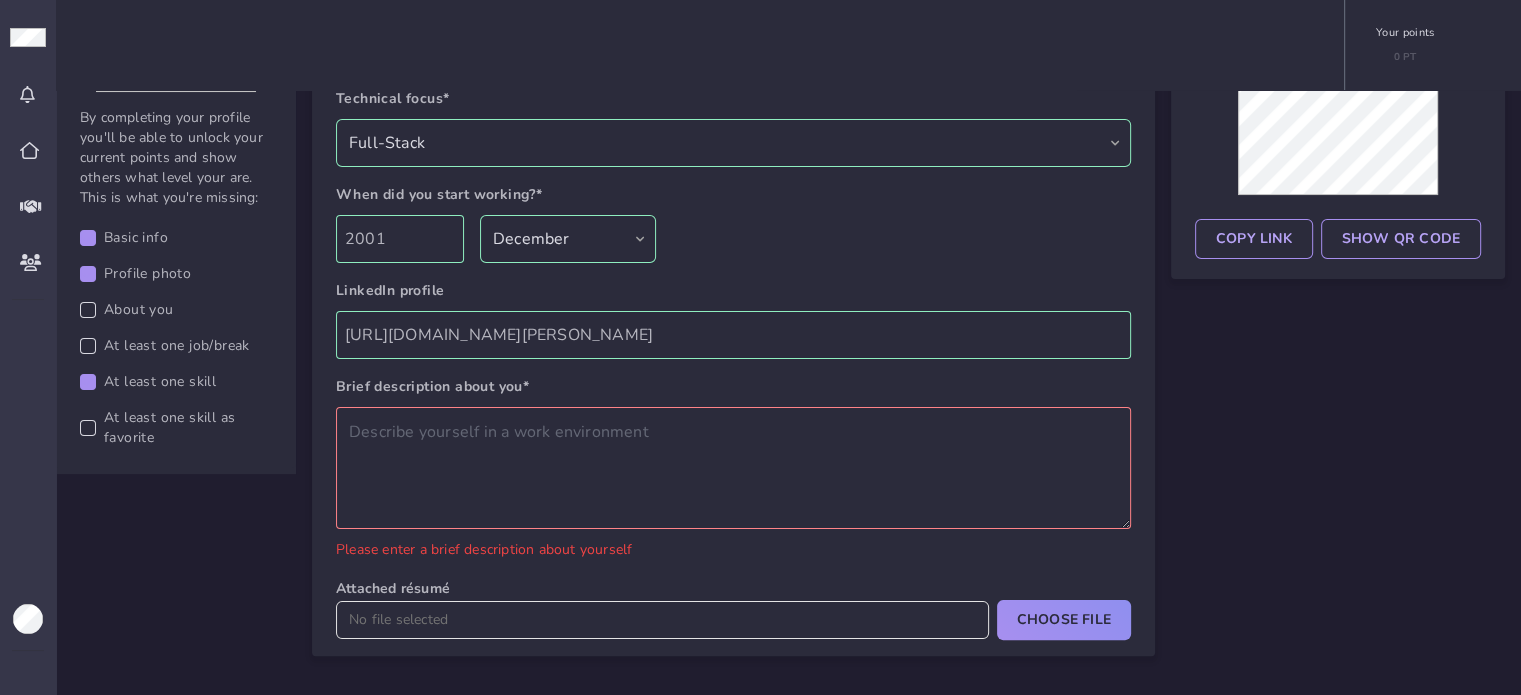 scroll, scrollTop: 344, scrollLeft: 0, axis: vertical 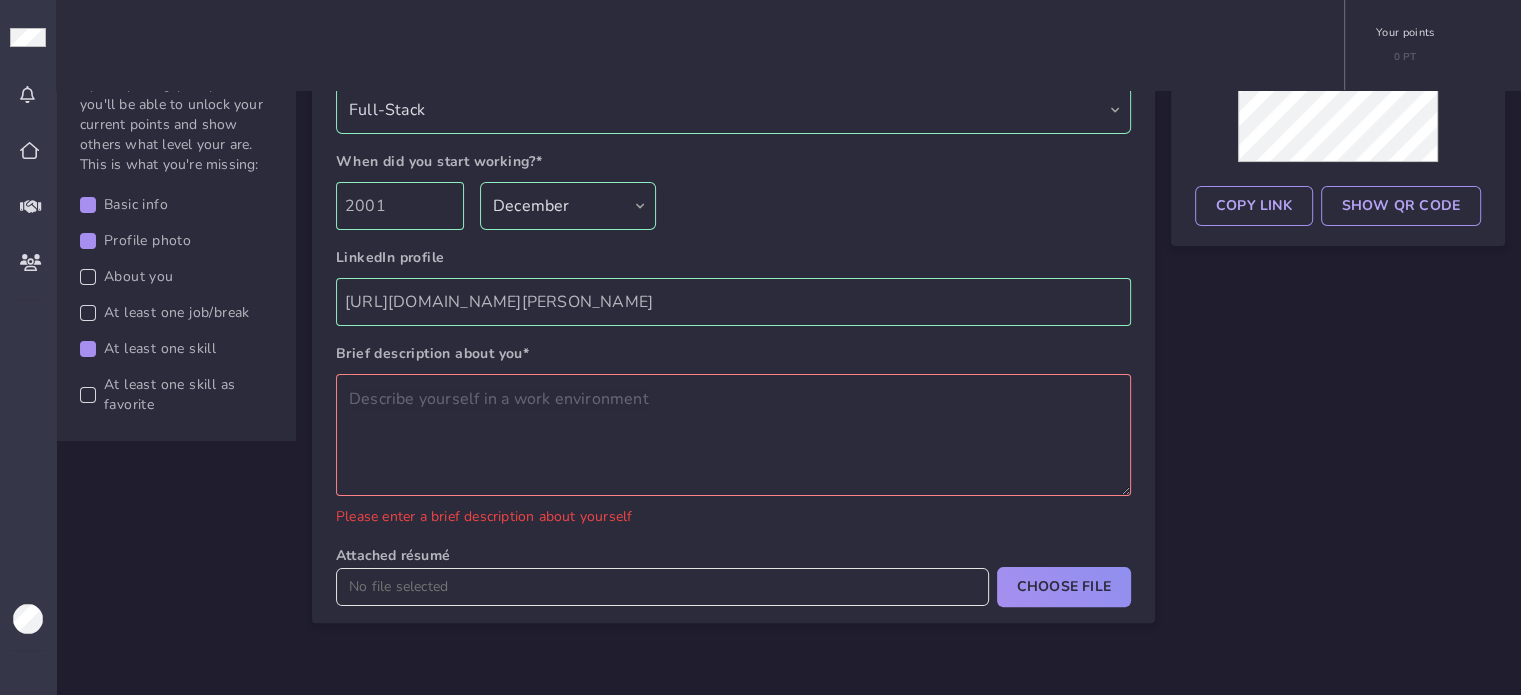 click 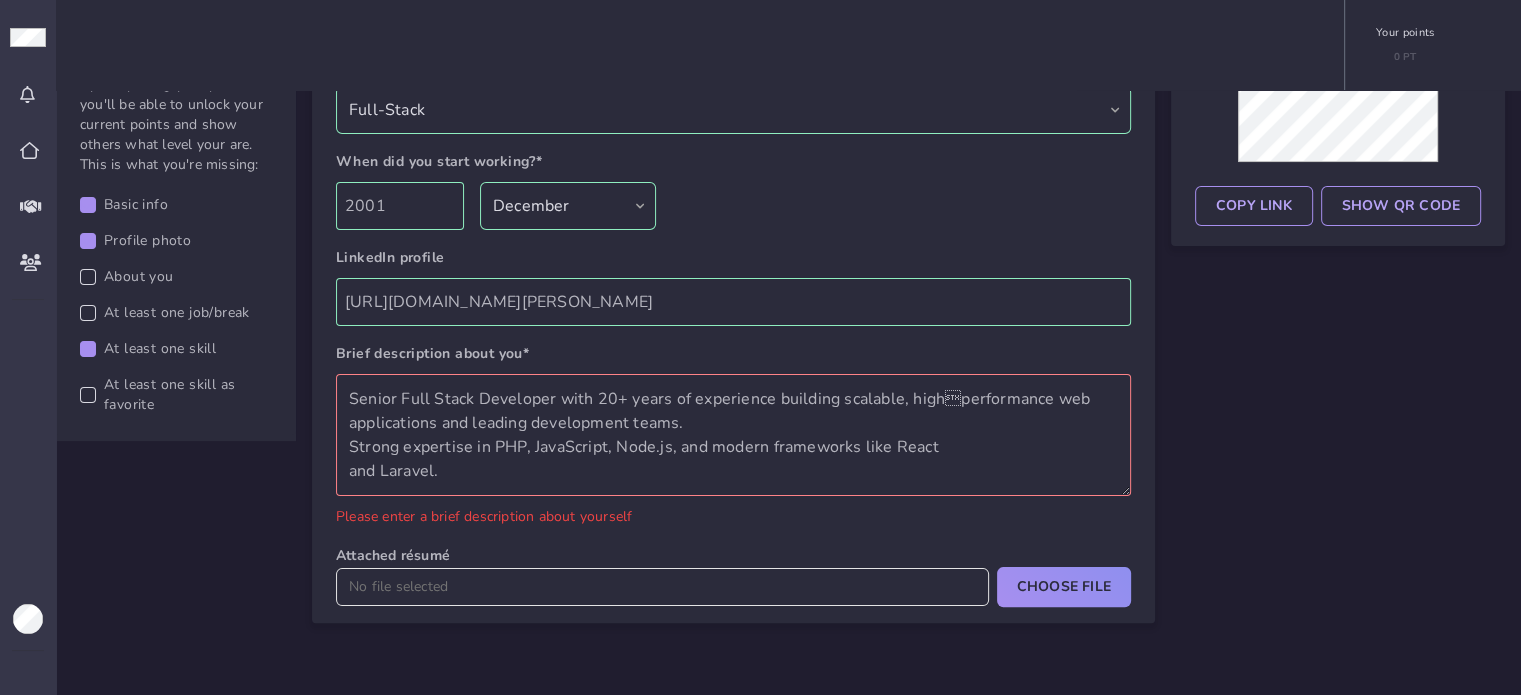 scroll, scrollTop: 320, scrollLeft: 0, axis: vertical 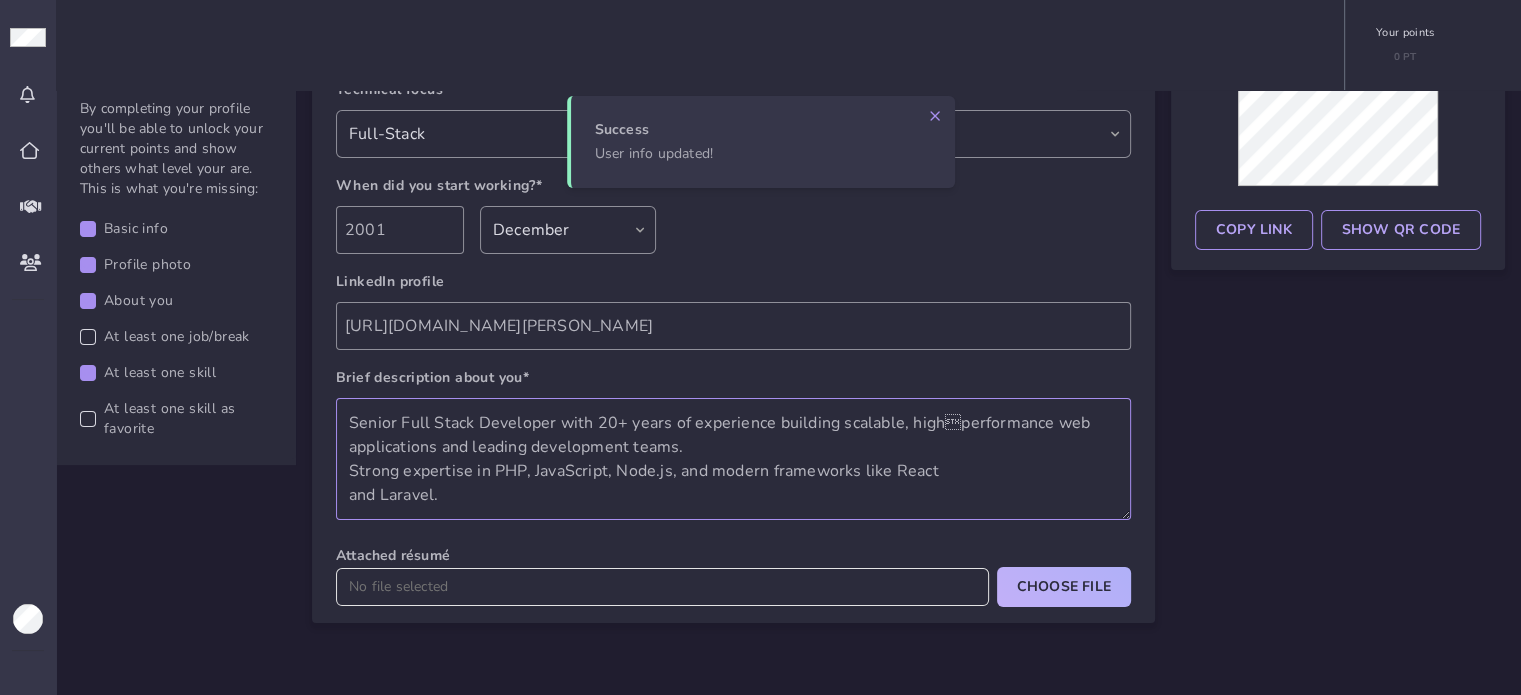 type on "Senior Full Stack Developer with 20+ years of experience building scalable, highperformance web applications and leading development teams.
Strong expertise in PHP, JavaScript, Node.js, and modern frameworks like React
and Laravel." 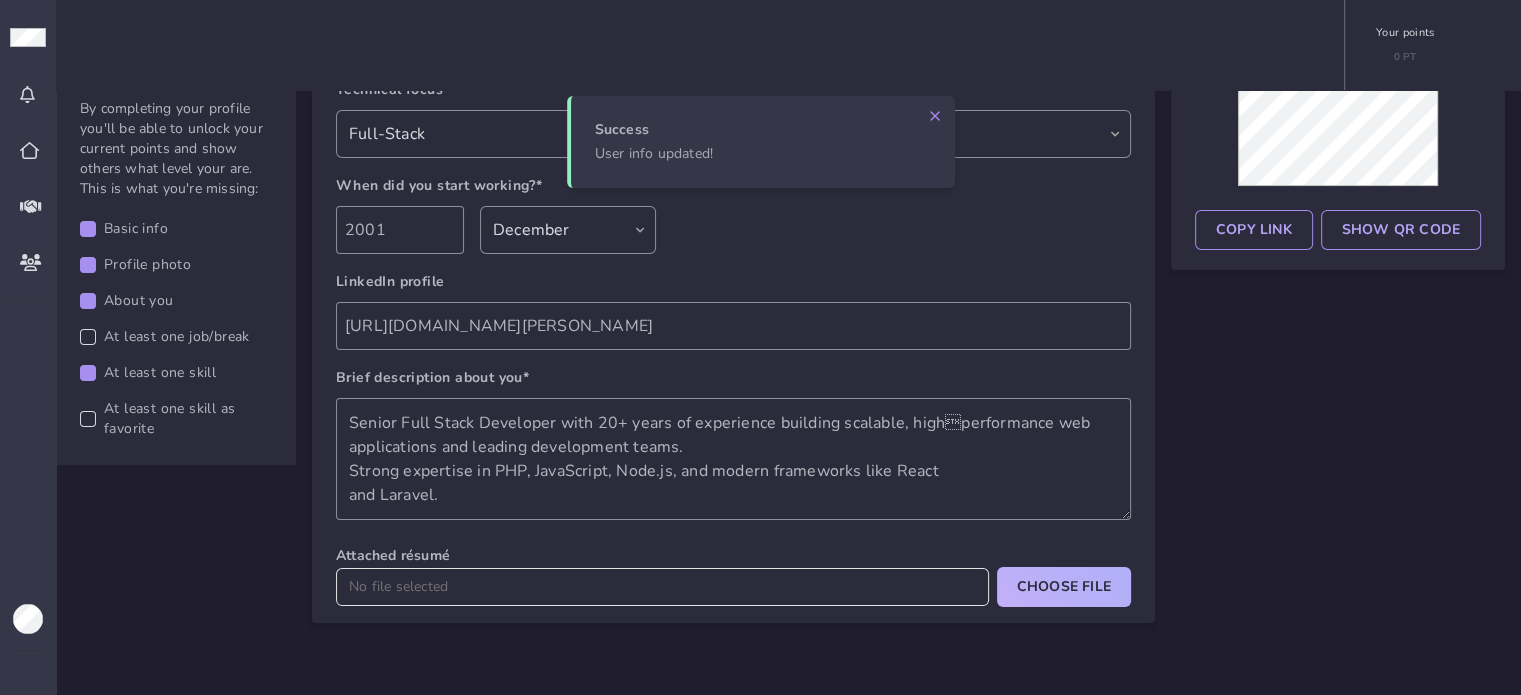 click on "Choose File" at bounding box center [1064, 587] 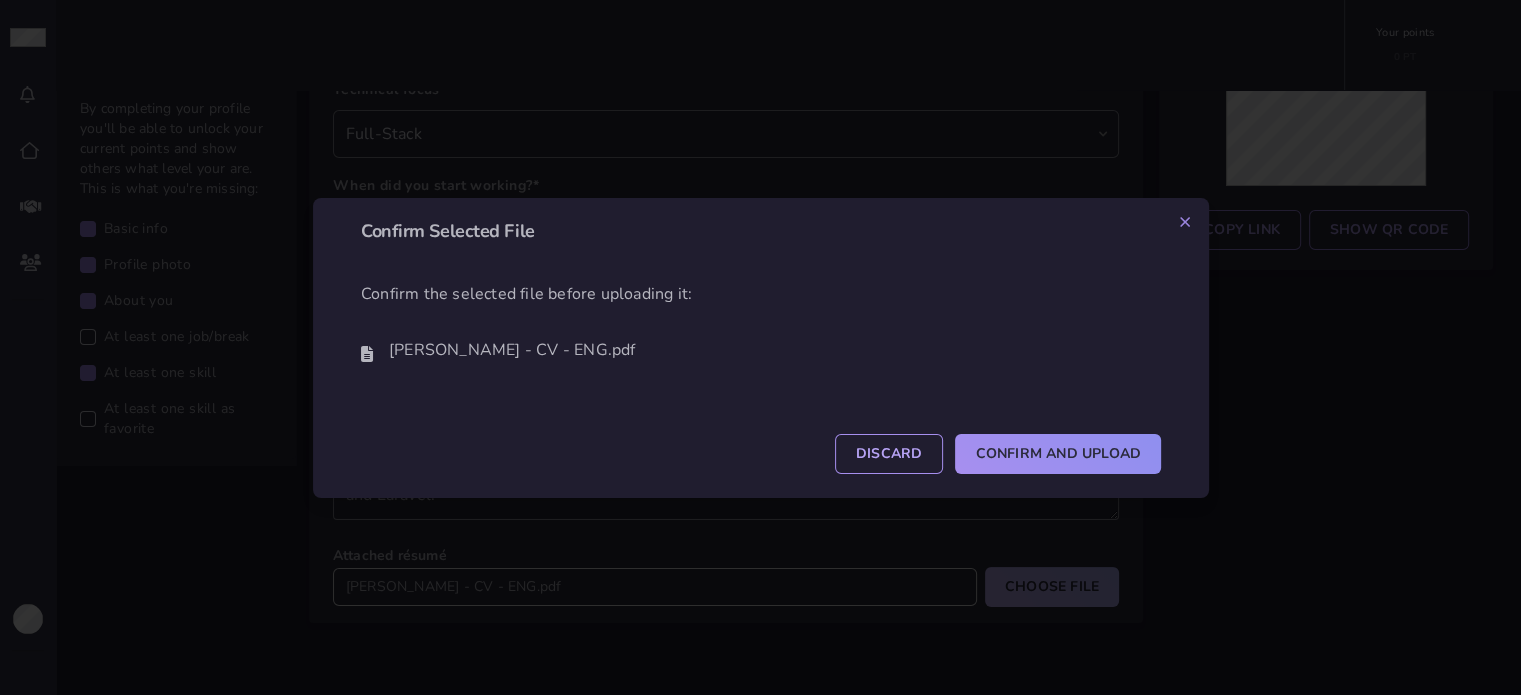 type on "Randall Brees - CV - ENG.pdf" 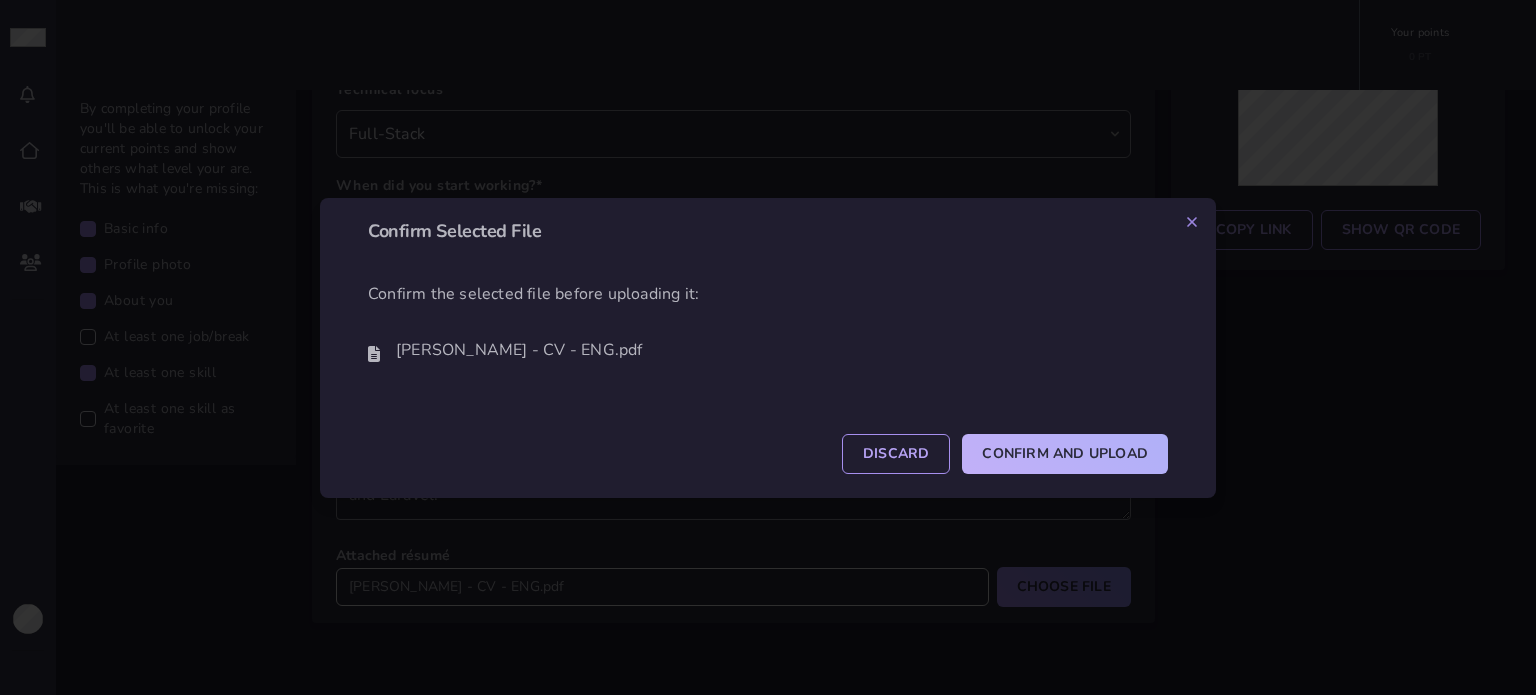 click on "Confirm and Upload" at bounding box center (1065, 454) 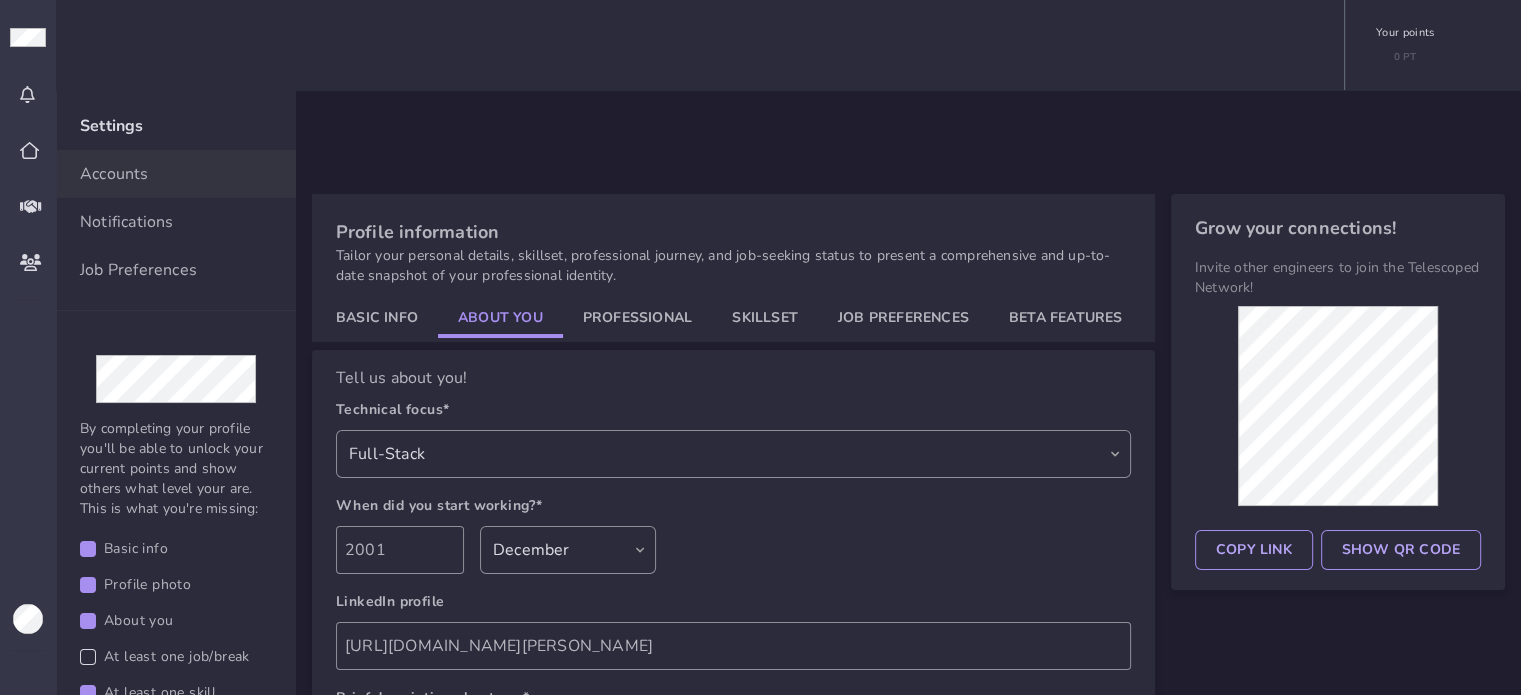 scroll, scrollTop: 100, scrollLeft: 0, axis: vertical 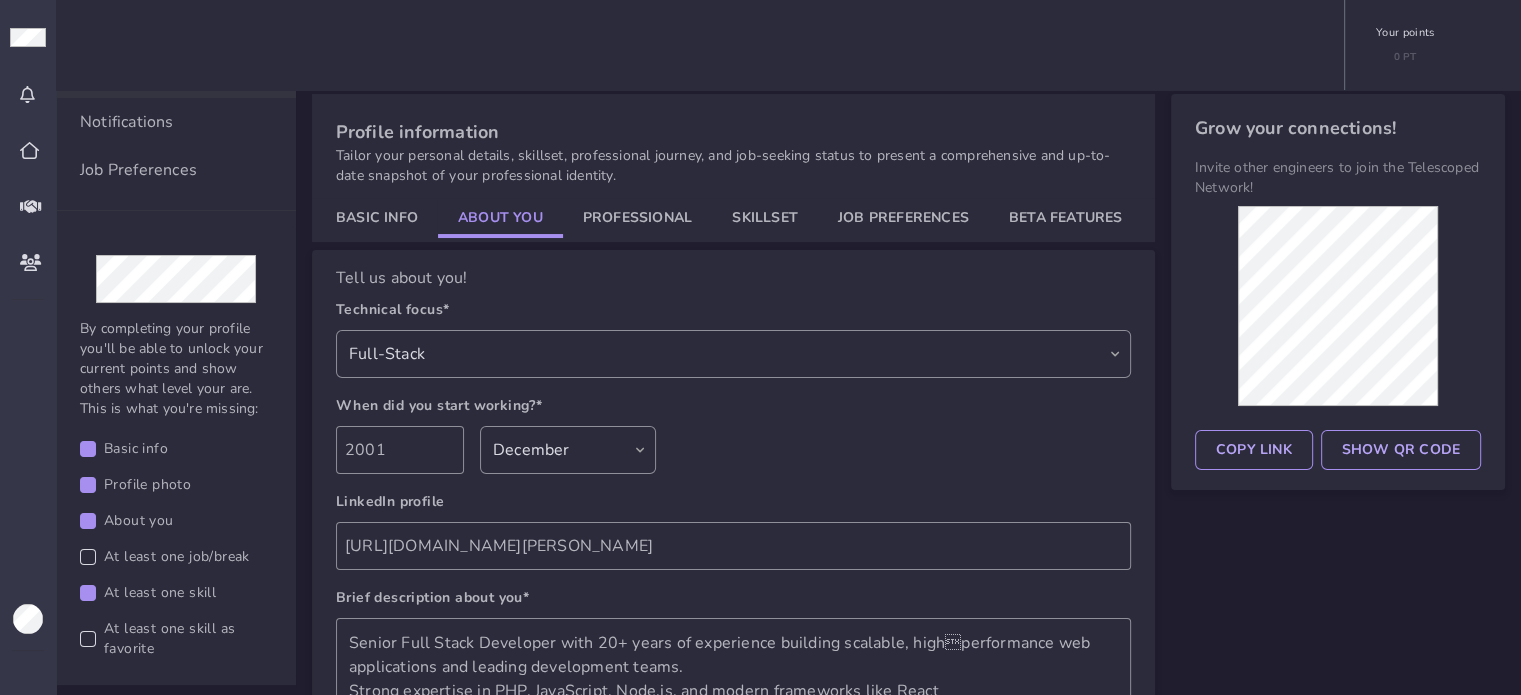 click on "At least one job/break" 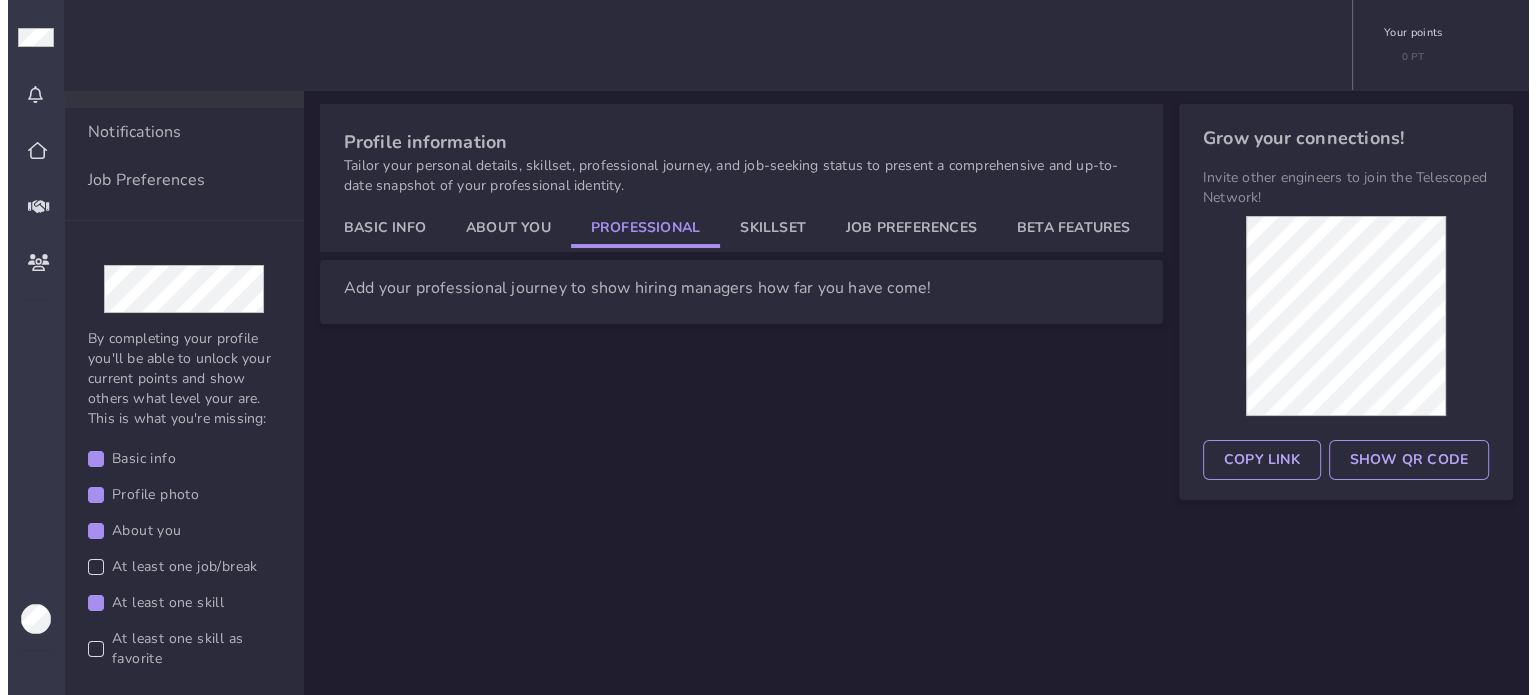 scroll, scrollTop: 100, scrollLeft: 0, axis: vertical 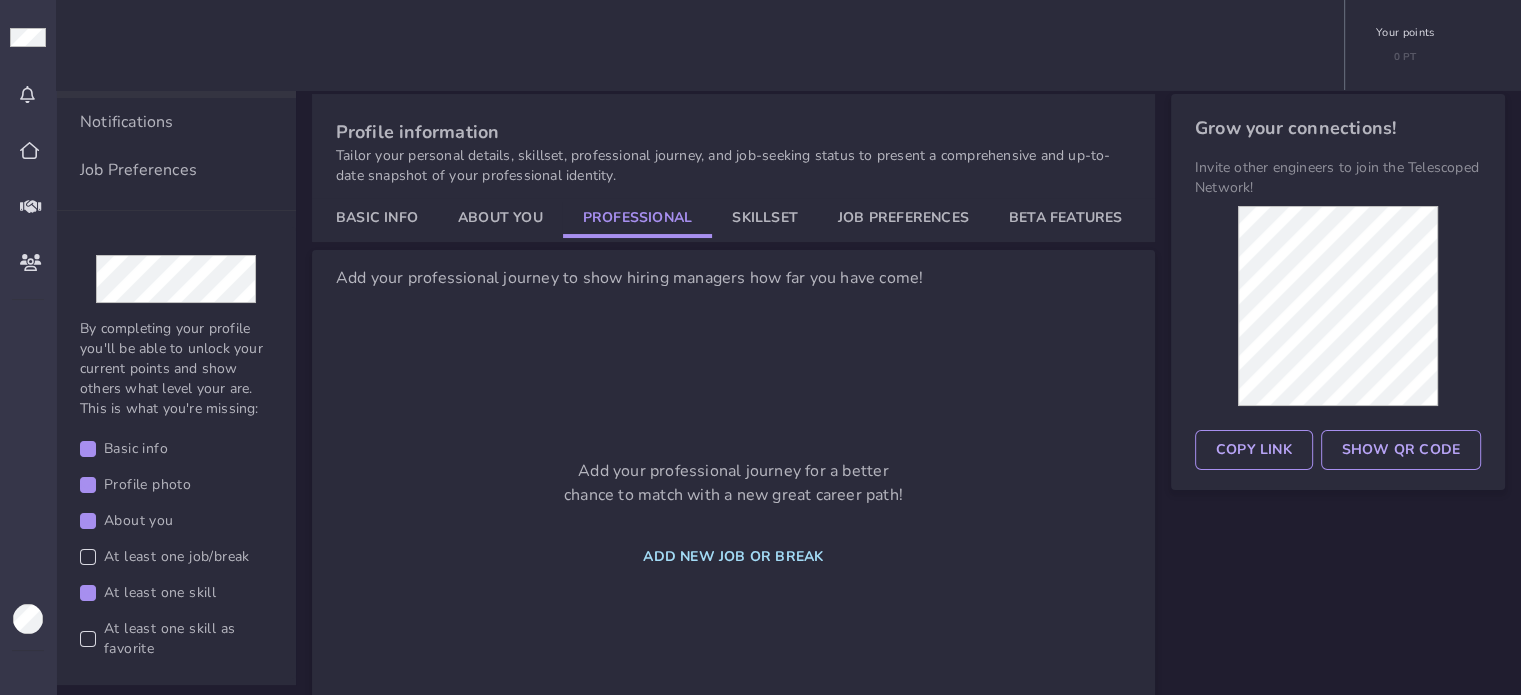 click on "Add new job or break" at bounding box center (733, 557) 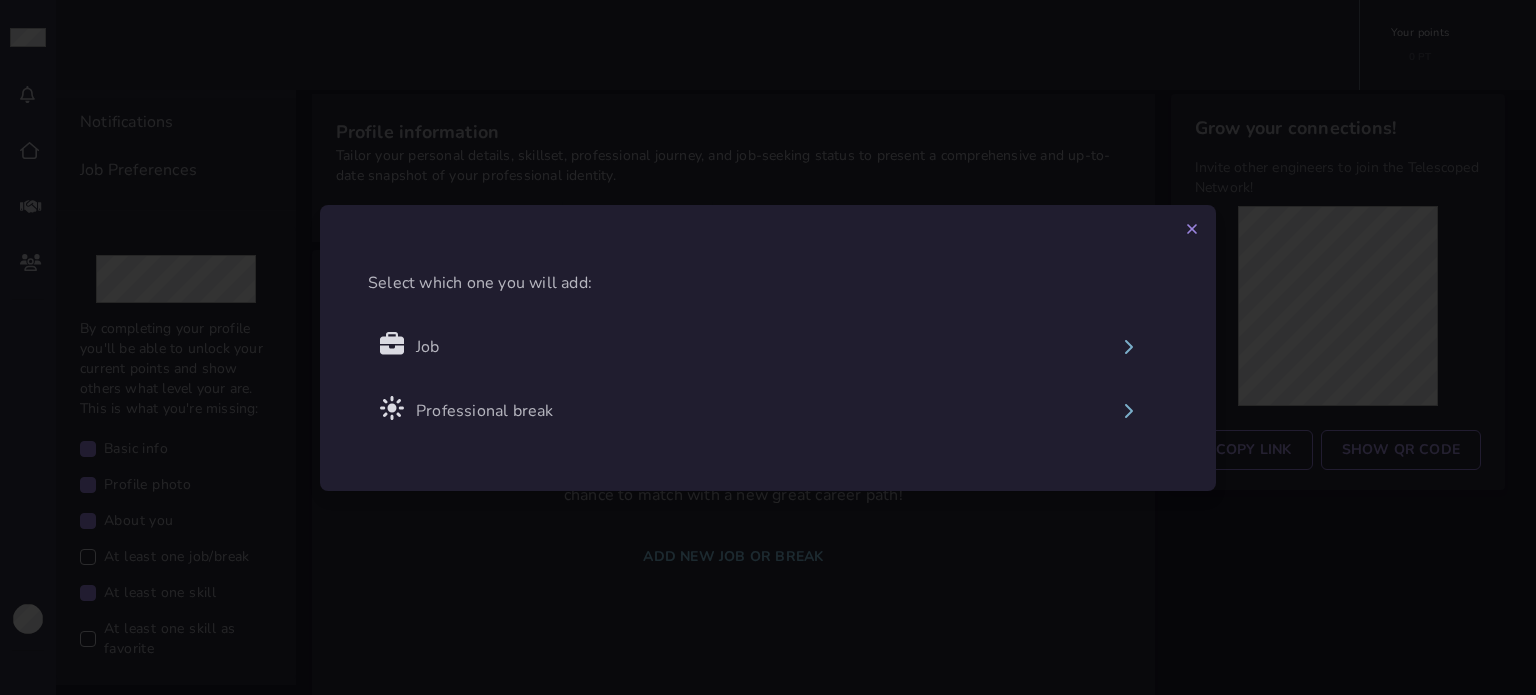 click on "Job" at bounding box center (428, 347) 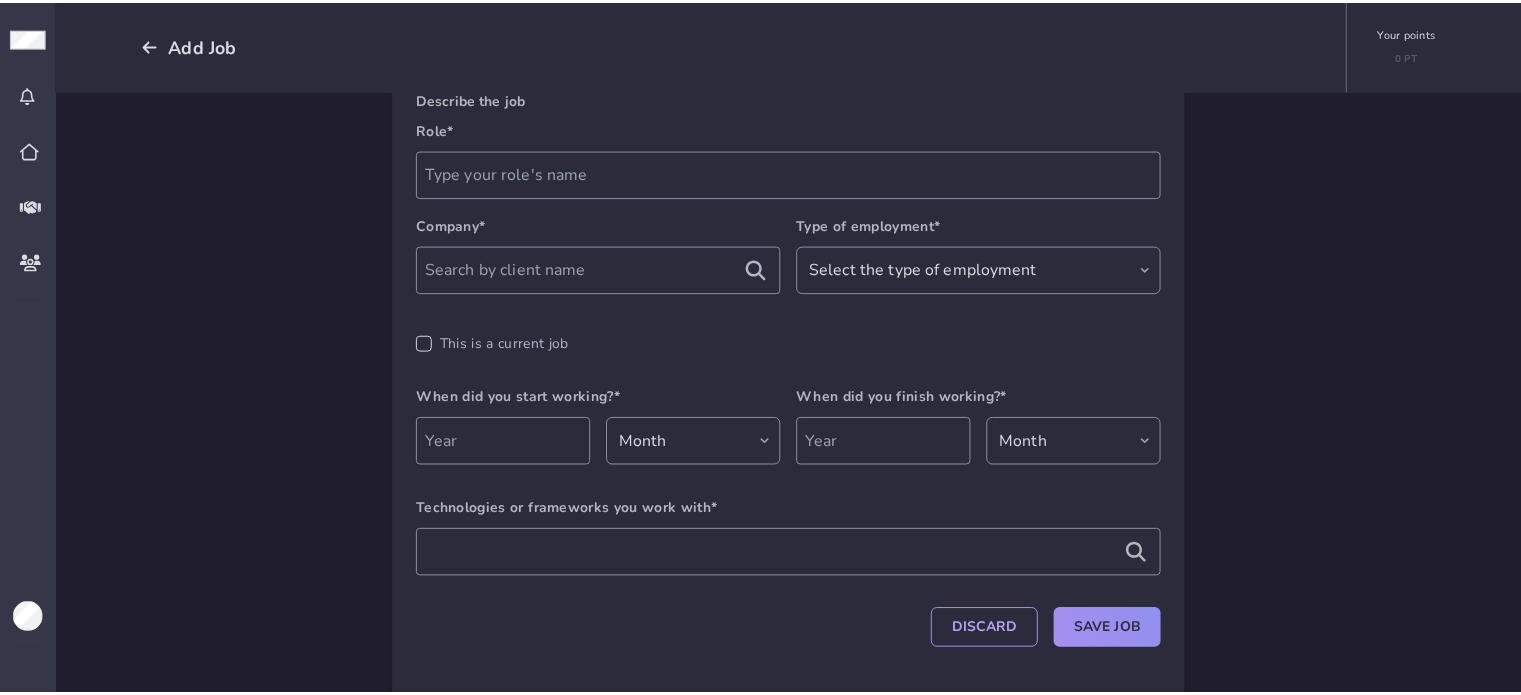 scroll, scrollTop: 0, scrollLeft: 0, axis: both 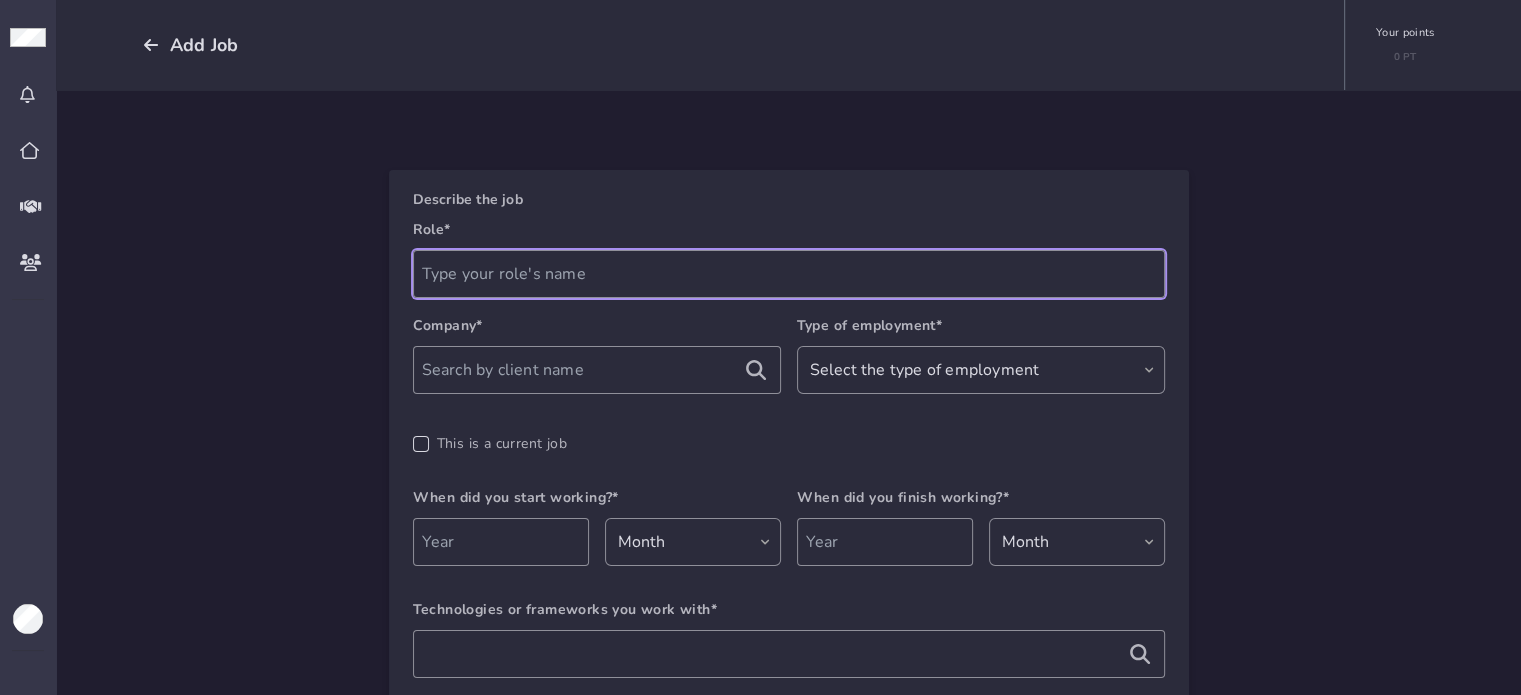 click 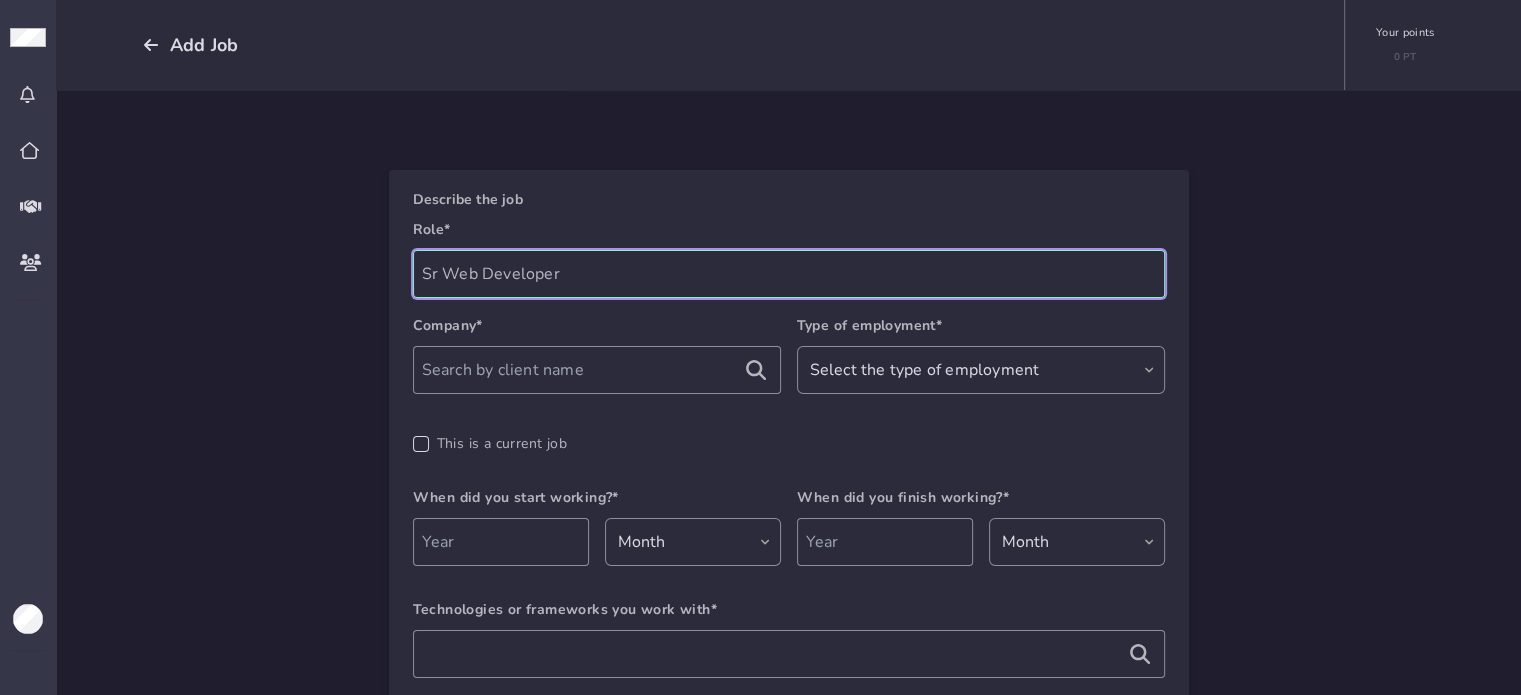 type on "Sr Web Developer" 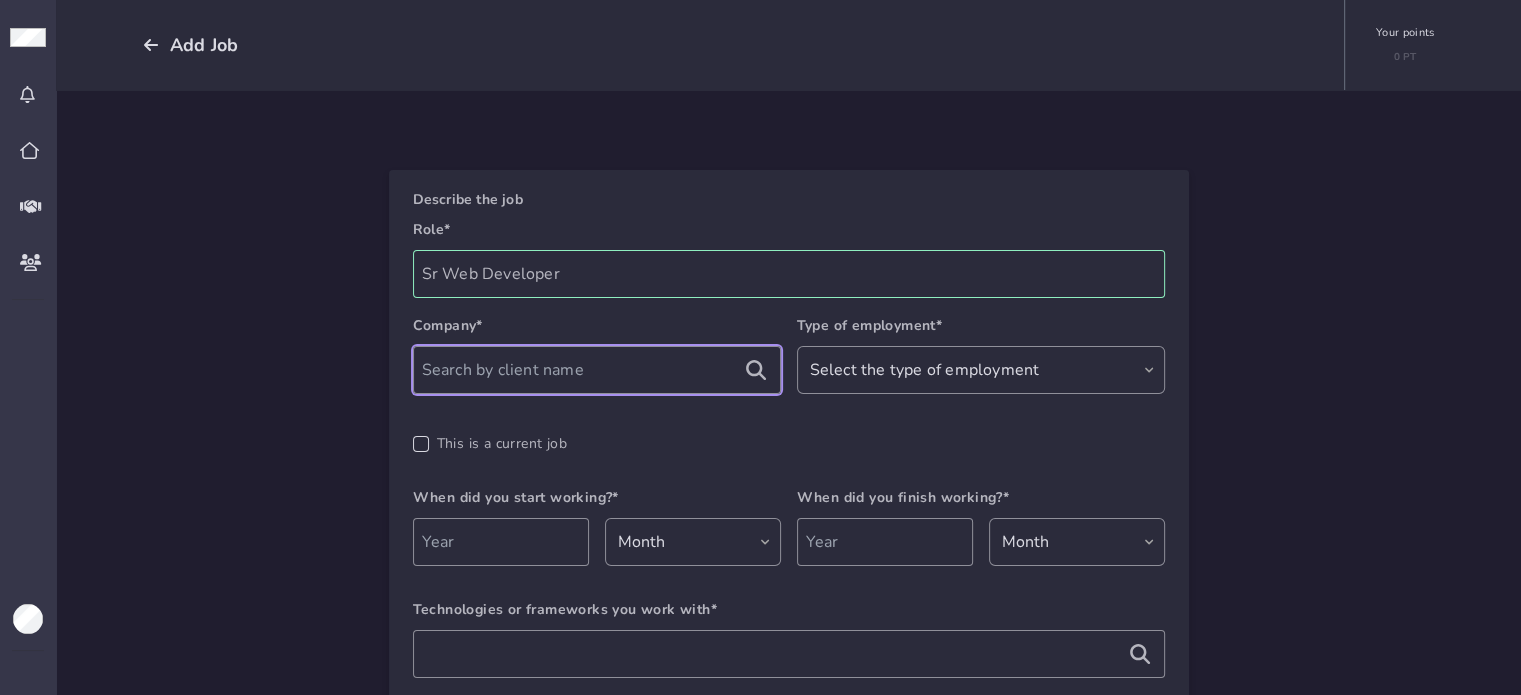 click at bounding box center (597, 370) 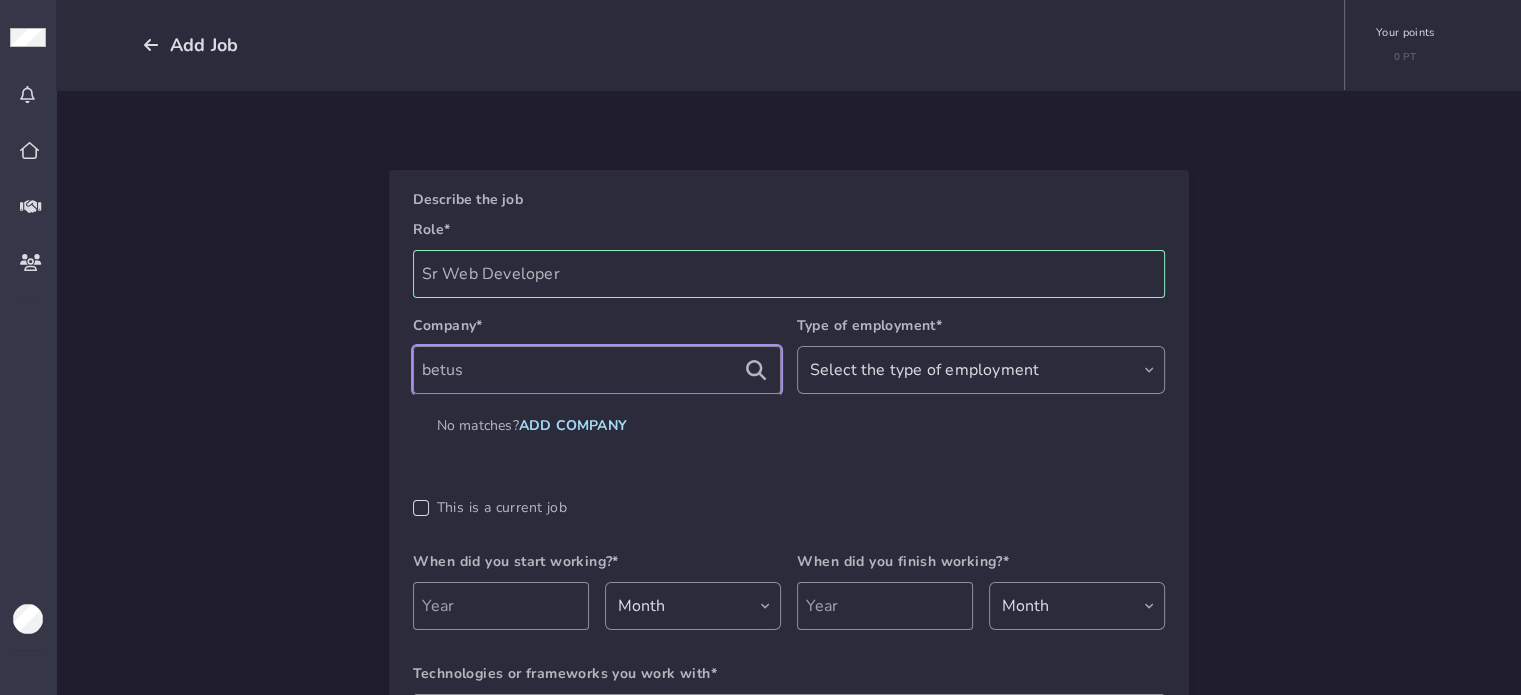 type on "betus" 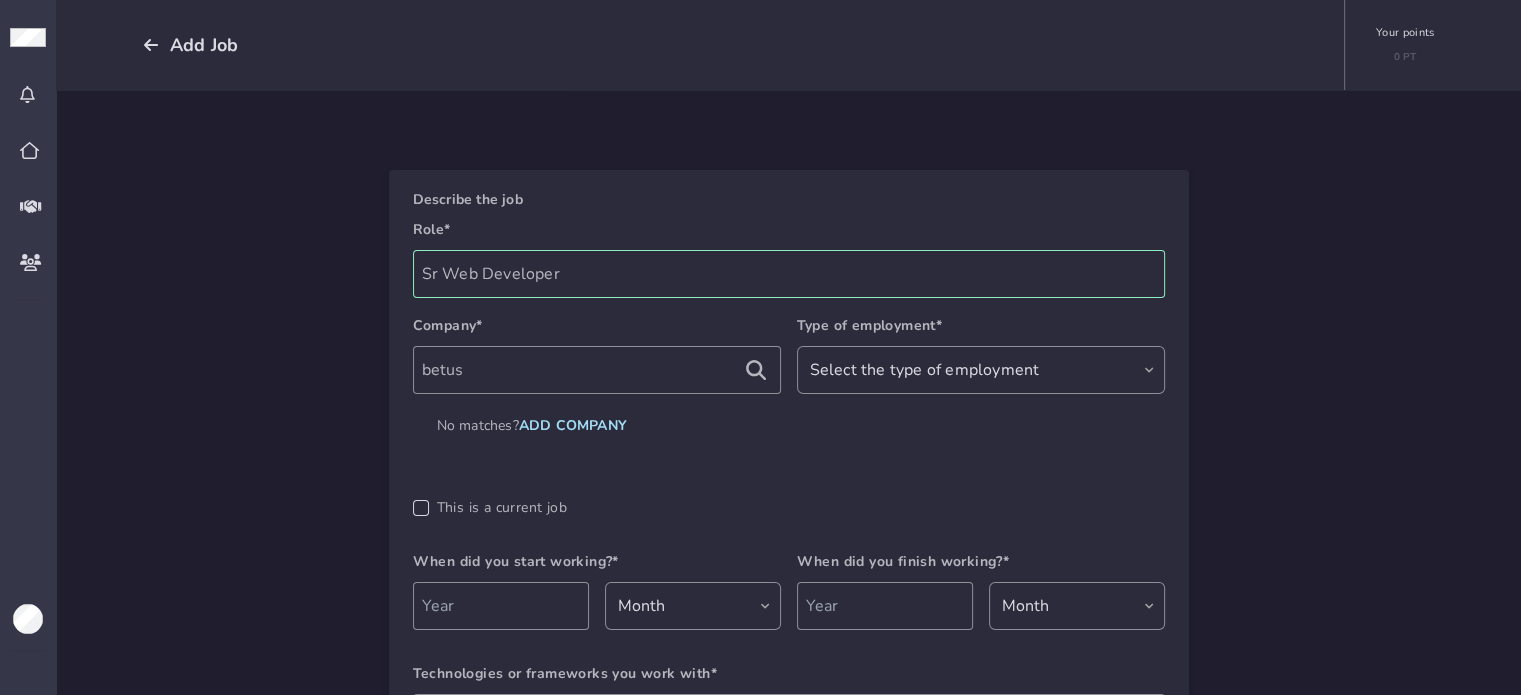 click on "Add company" at bounding box center (573, 426) 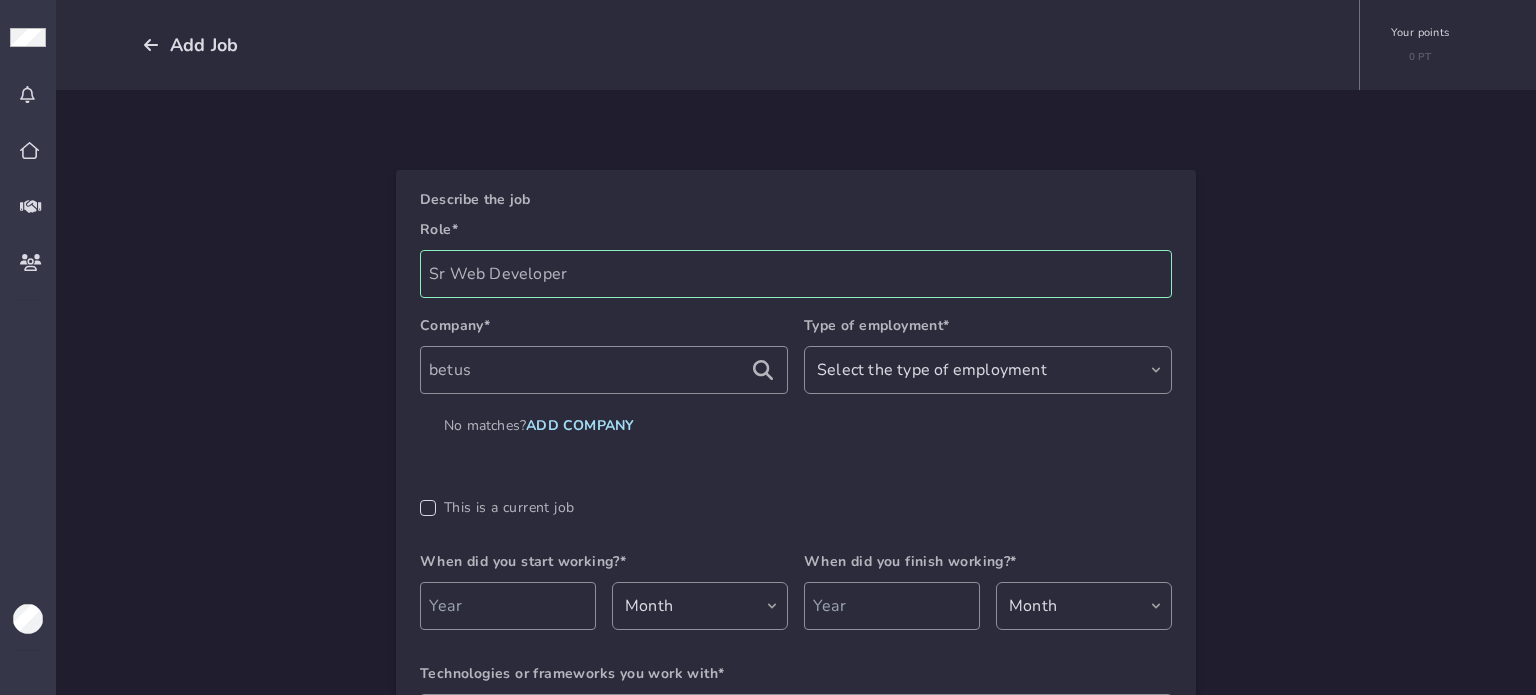 select on "US" 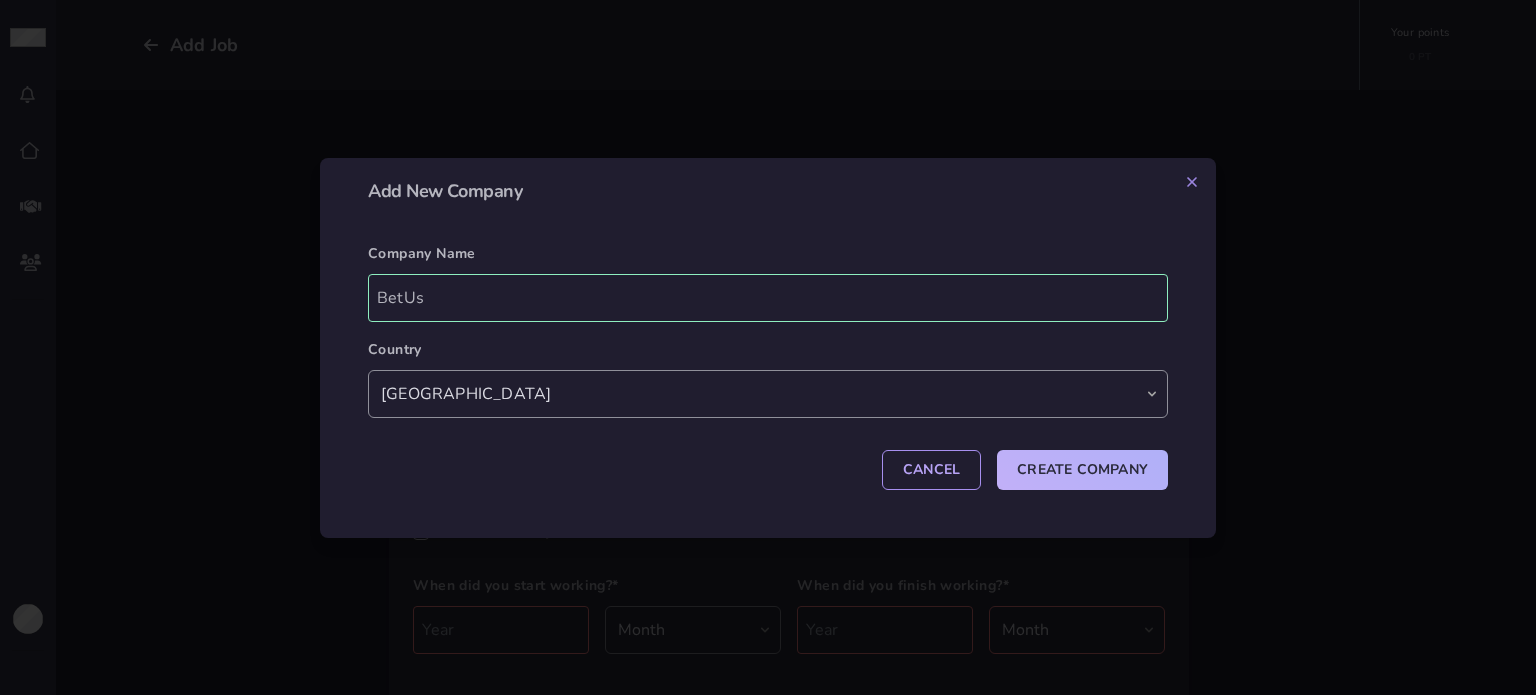 type on "BetUs" 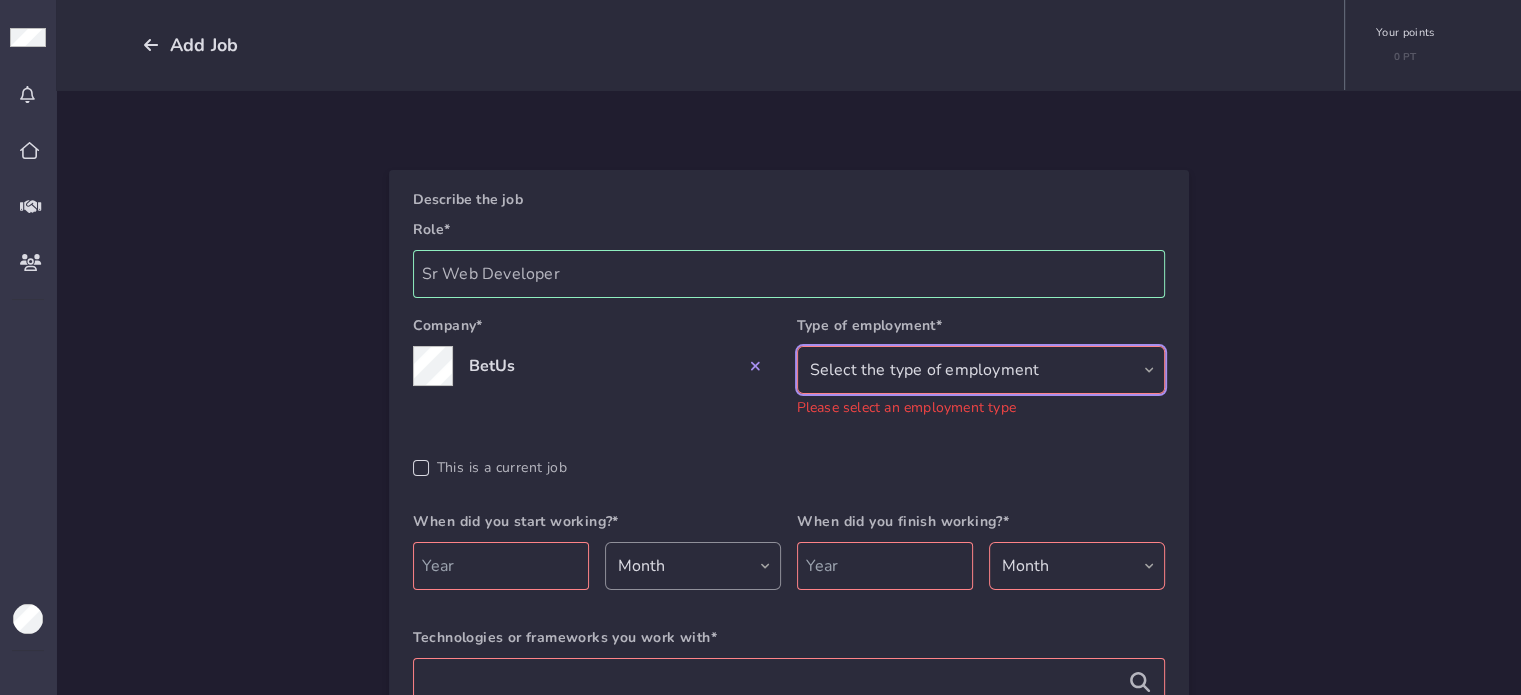 click on "Select the type of employment Full Time Half Time Freelancing Temporary contract Internship" at bounding box center [981, 370] 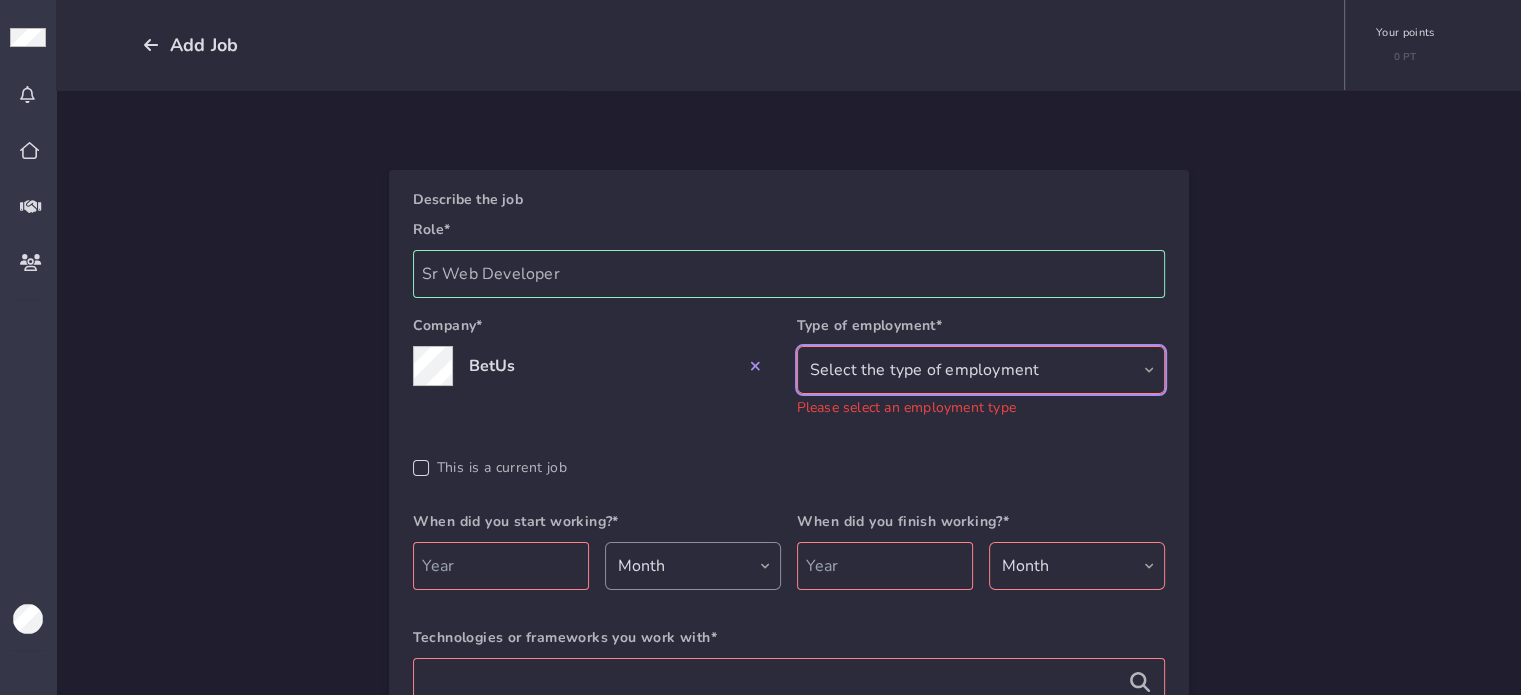 select on "Full Time" 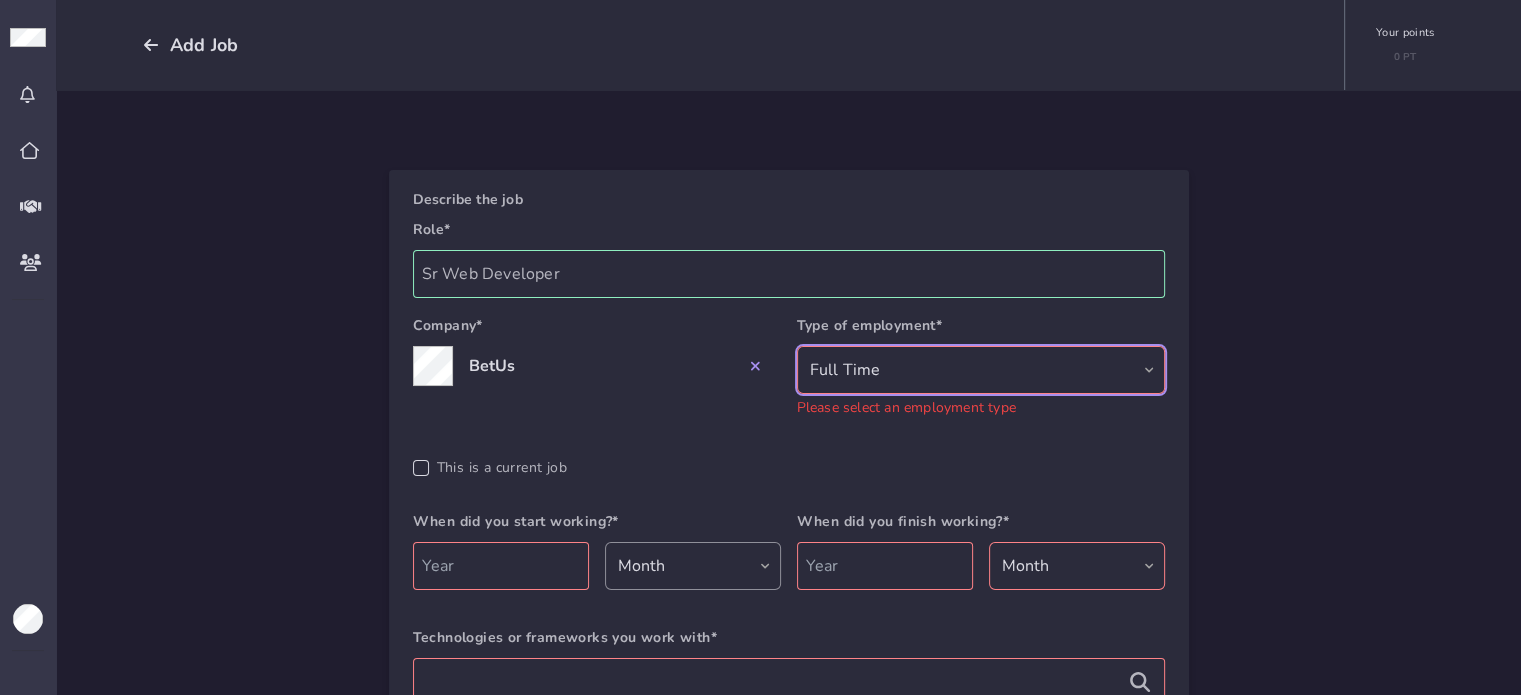 click on "Select the type of employment Full Time Half Time Freelancing Temporary contract Internship" at bounding box center [981, 370] 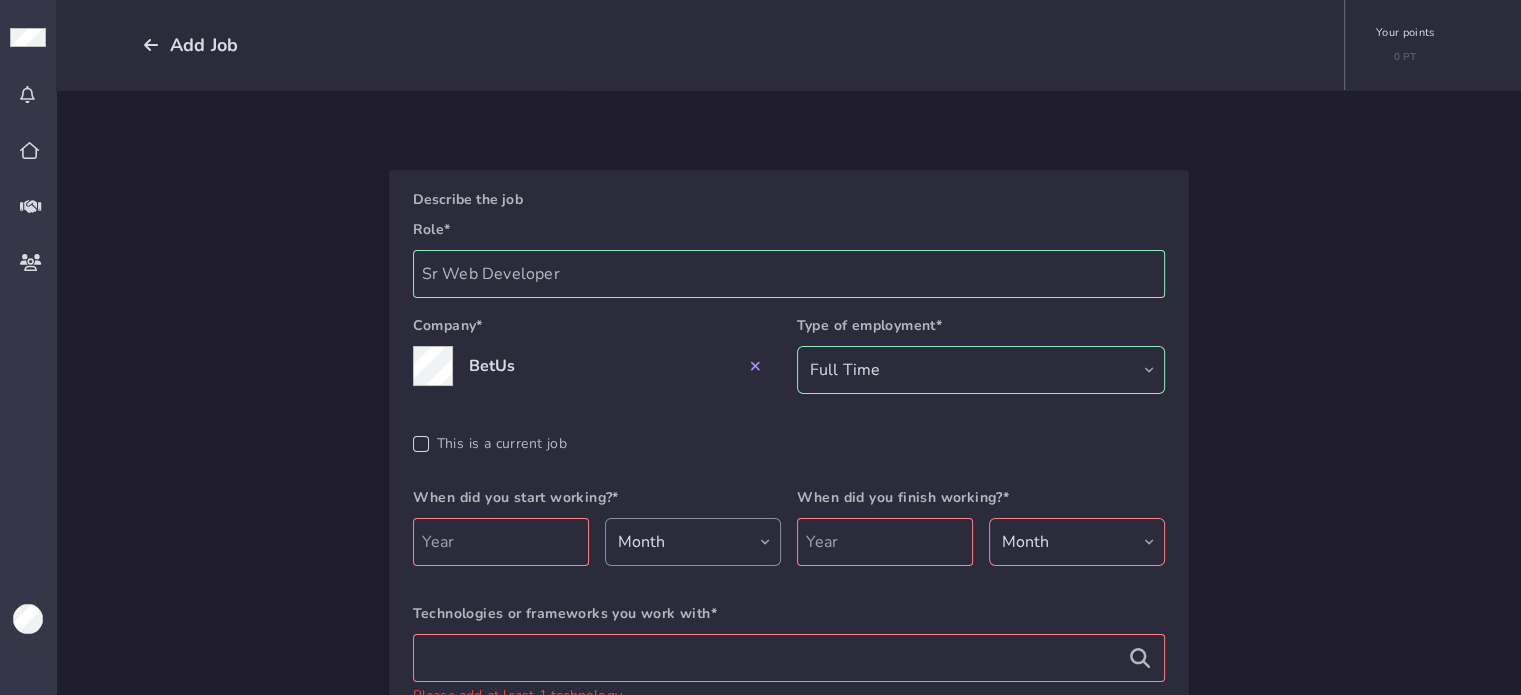click 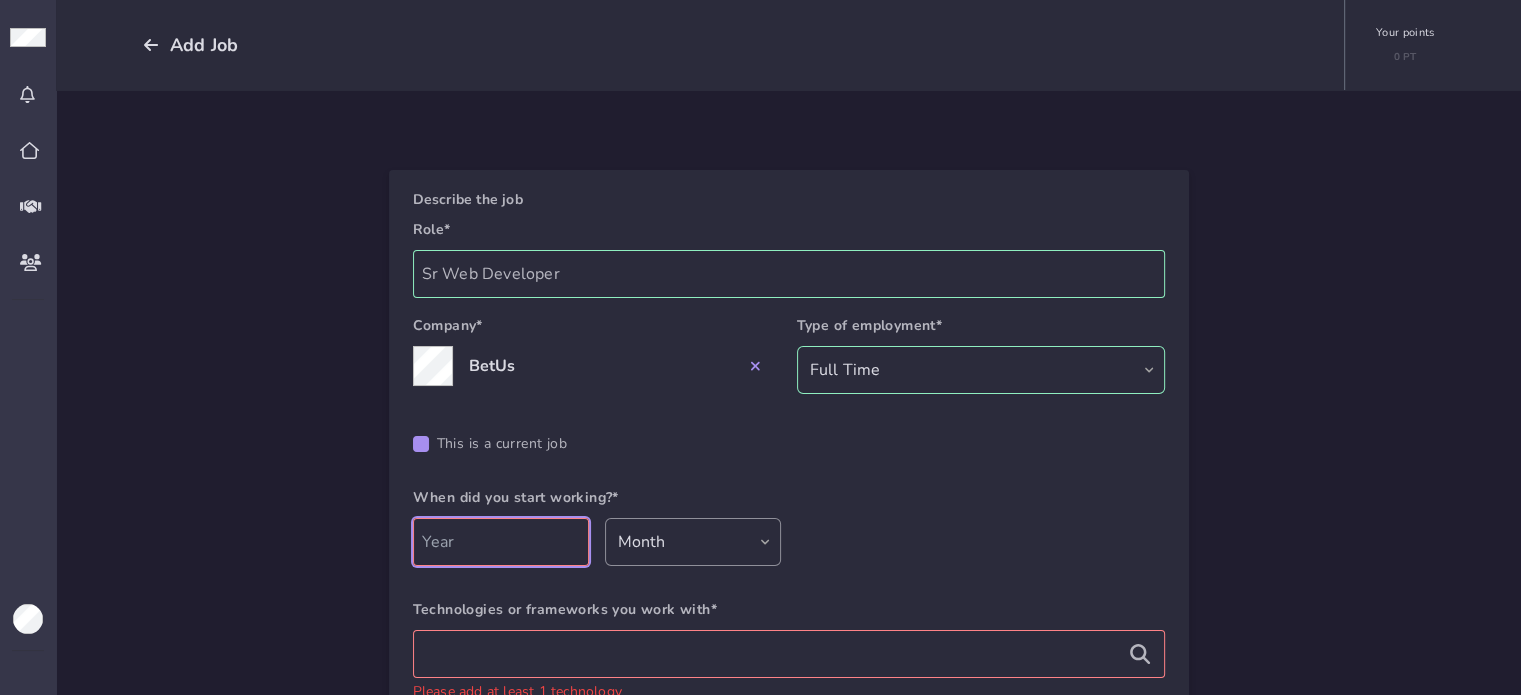 click at bounding box center (501, 542) 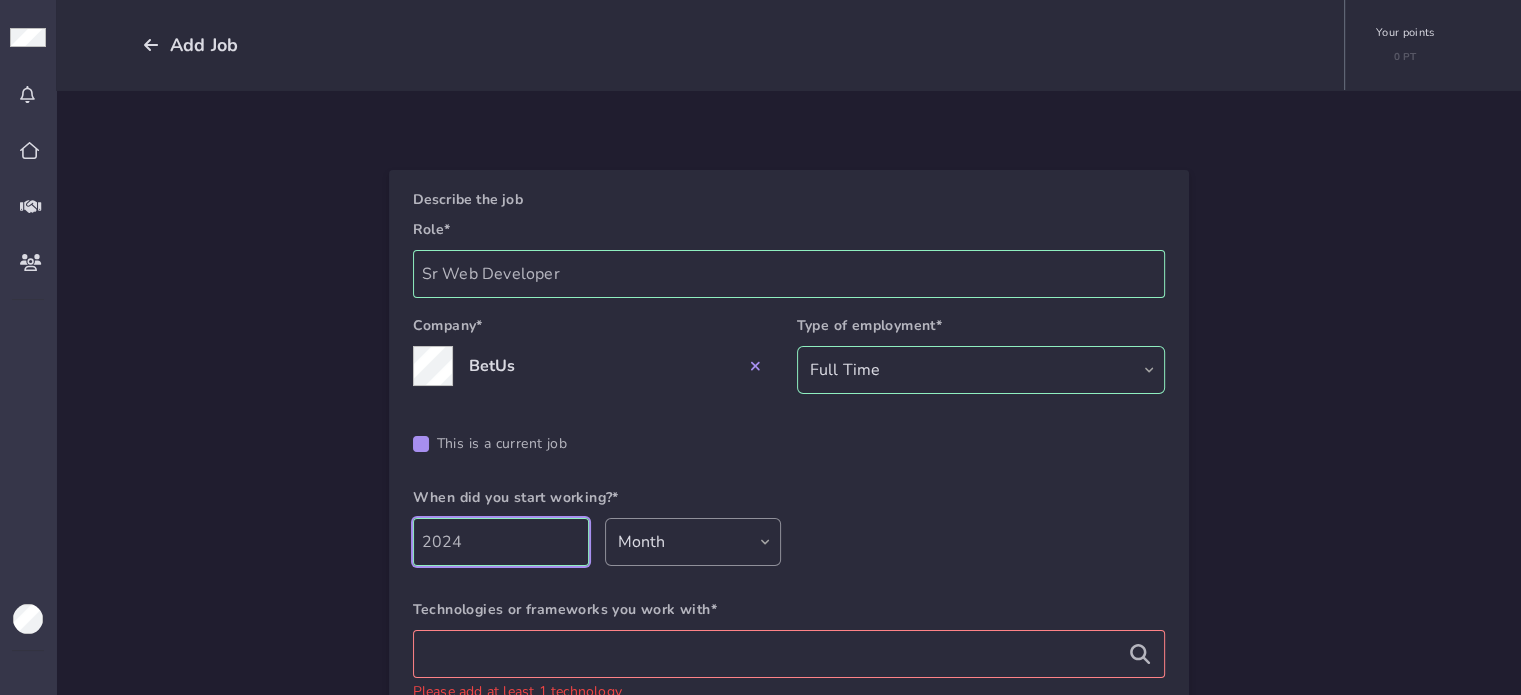 type on "2024" 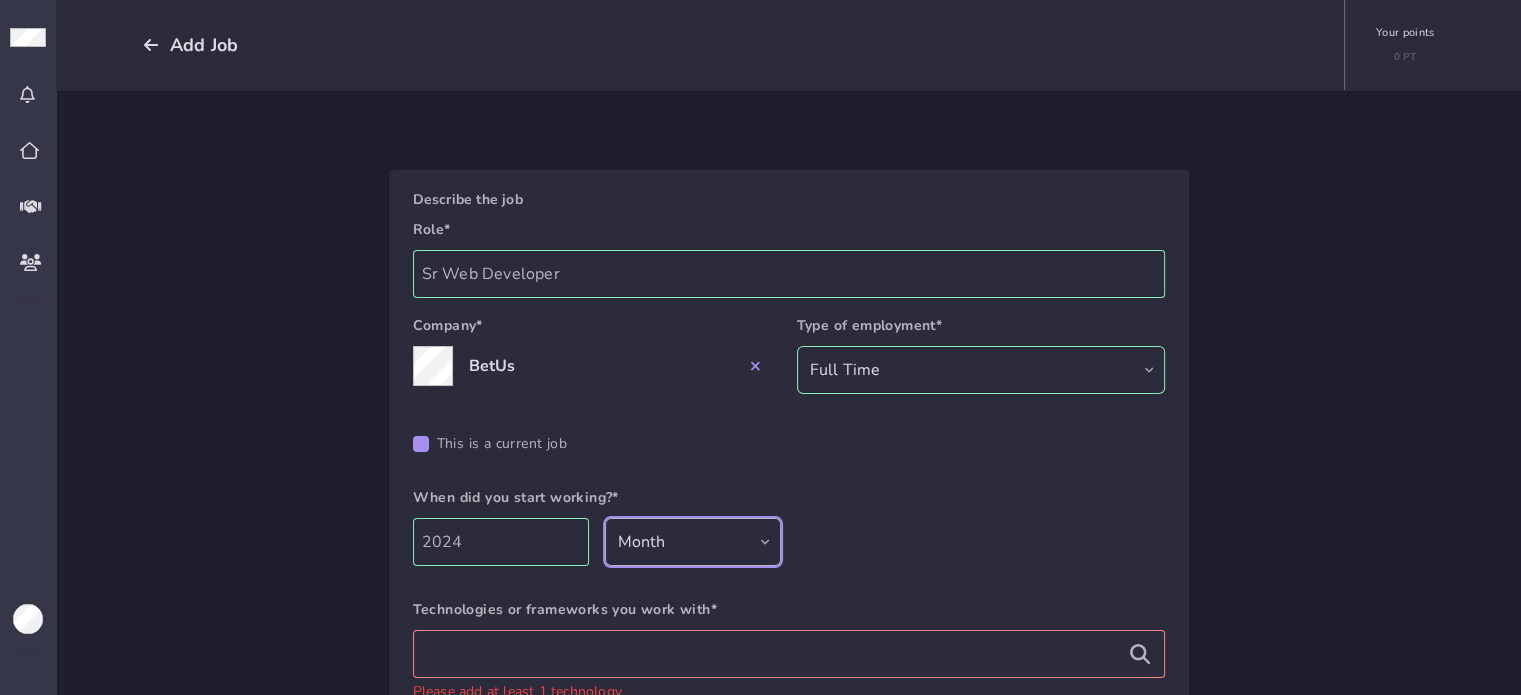 click on "Month January February March April May June July August September October November December" at bounding box center (693, 542) 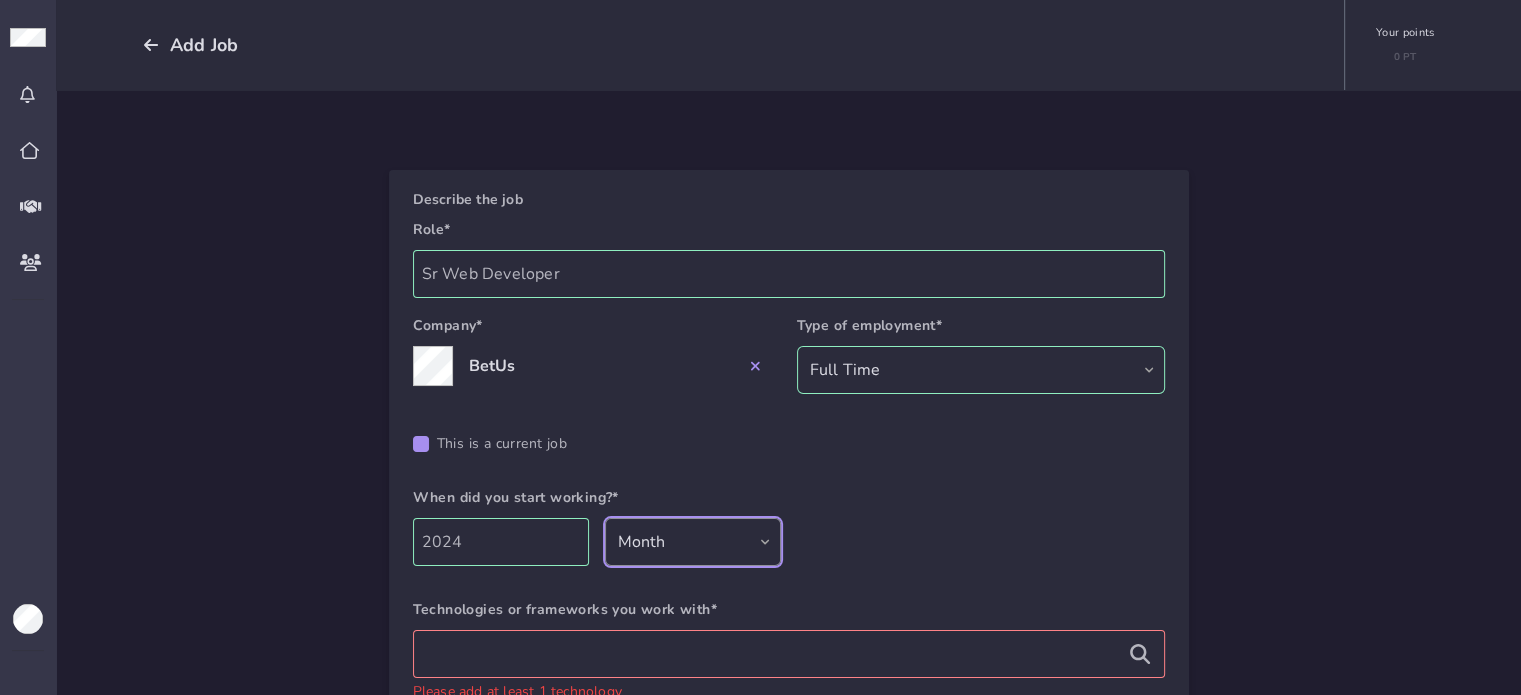 select on "01" 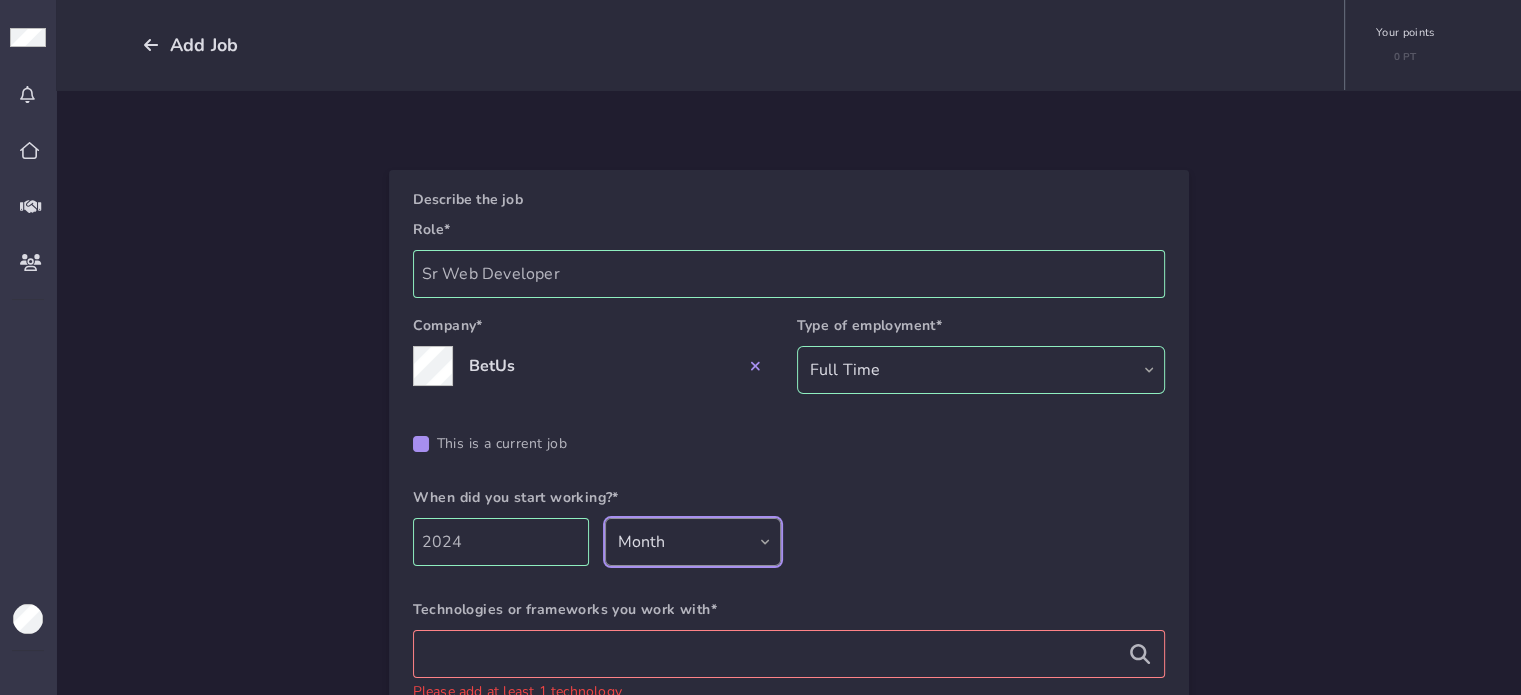 click on "Month January February March April May June July August September October November December" at bounding box center (693, 542) 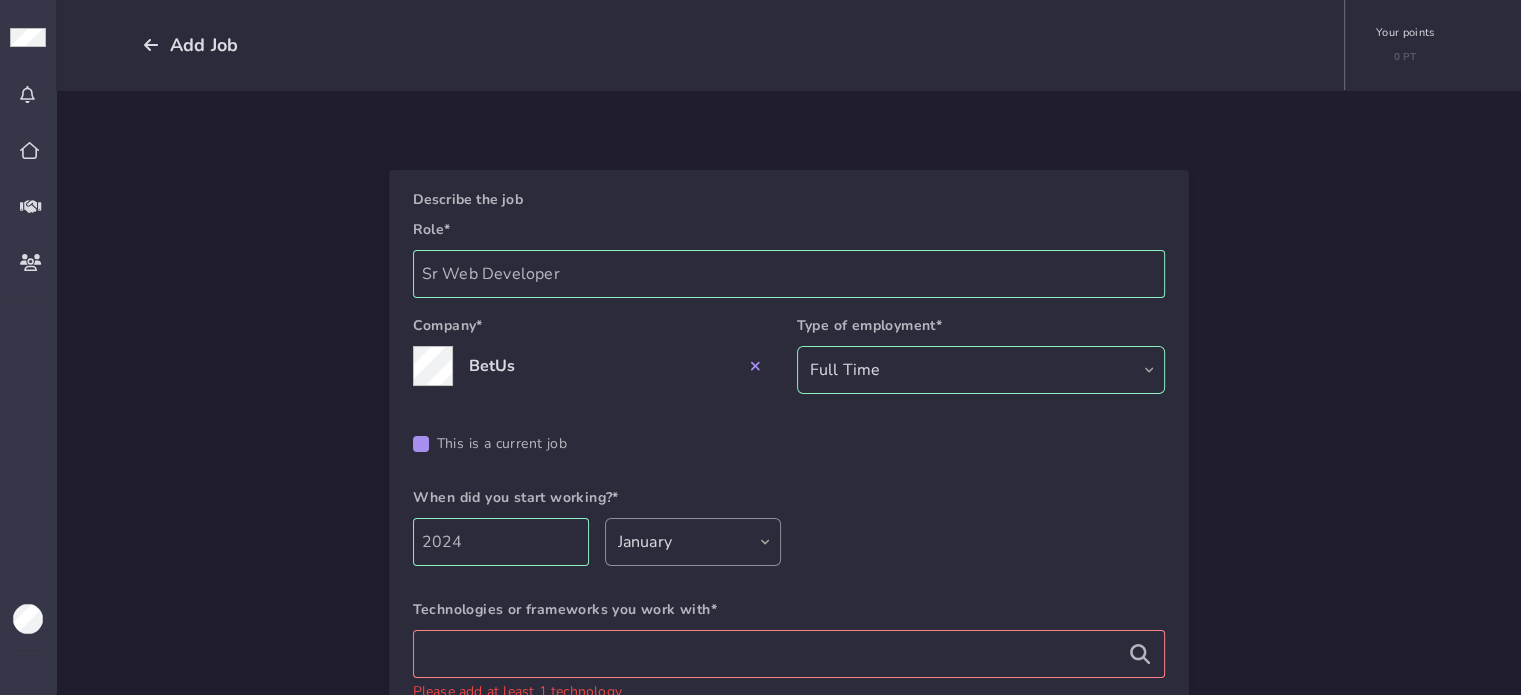 click on "ADD JOB Describe the job Role* Sr Web Developer Company* BetUs Type of employment* Select the type of employment Full Time Half Time Freelancing Temporary contract Internship  This is a current job When did you start working?* 2024 Month January February March April May June July August September October November December Technologies or frameworks you work with*  Please add at least 1 technology   Discard  Save Job" 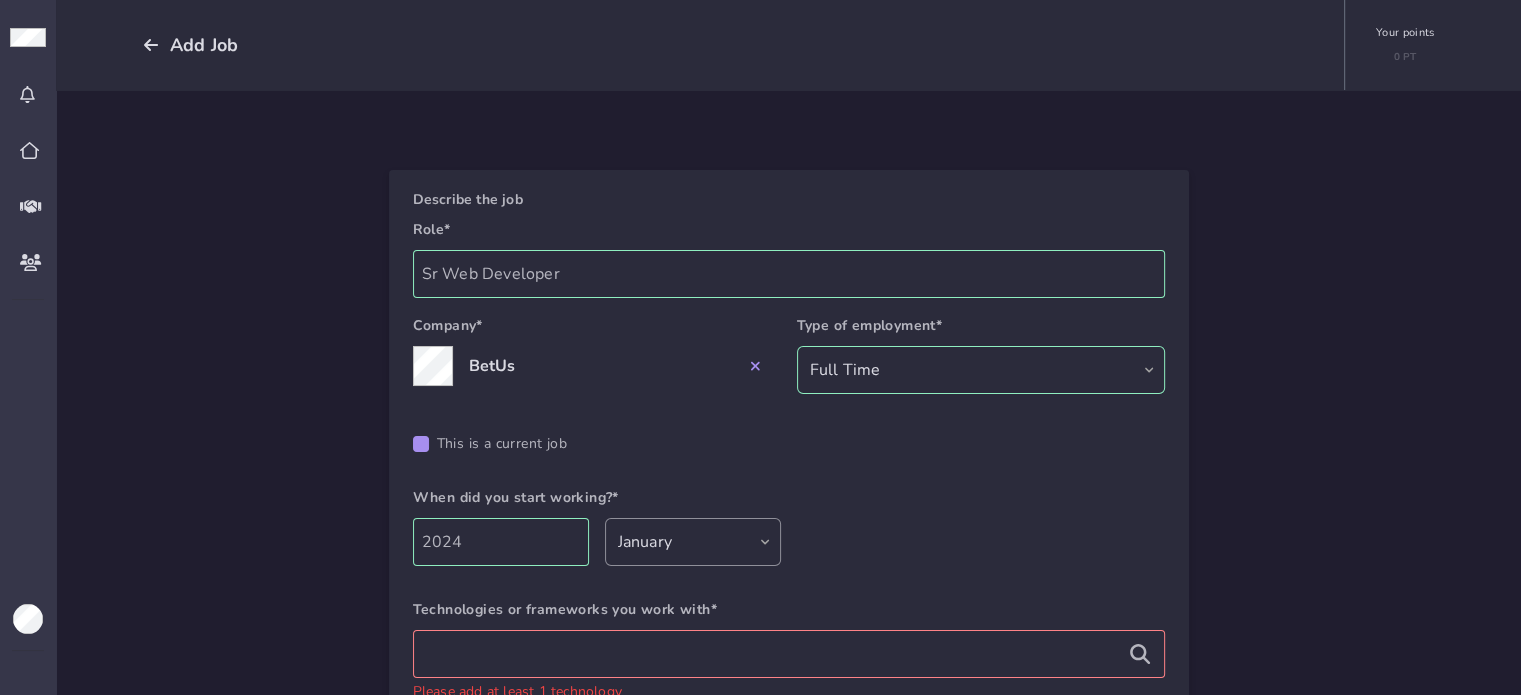 scroll, scrollTop: 199, scrollLeft: 0, axis: vertical 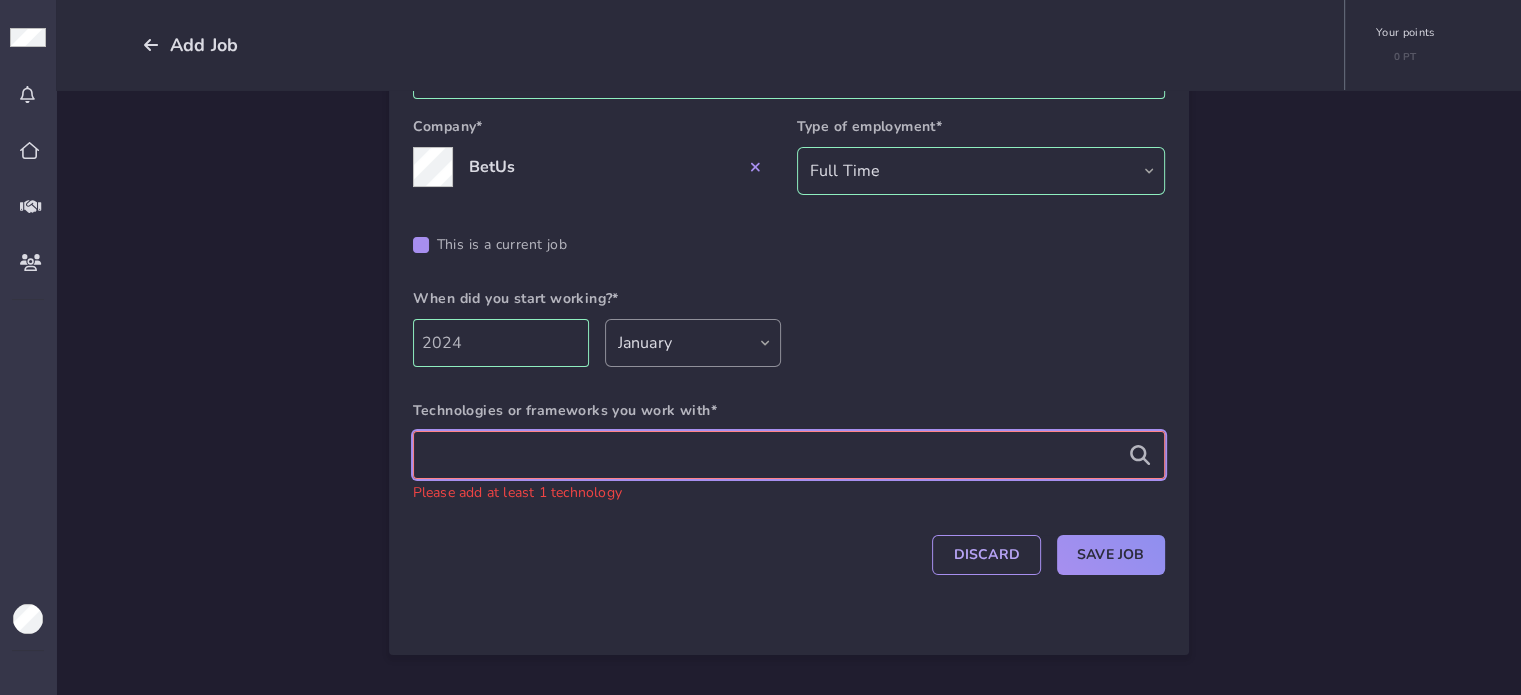 click at bounding box center (789, 455) 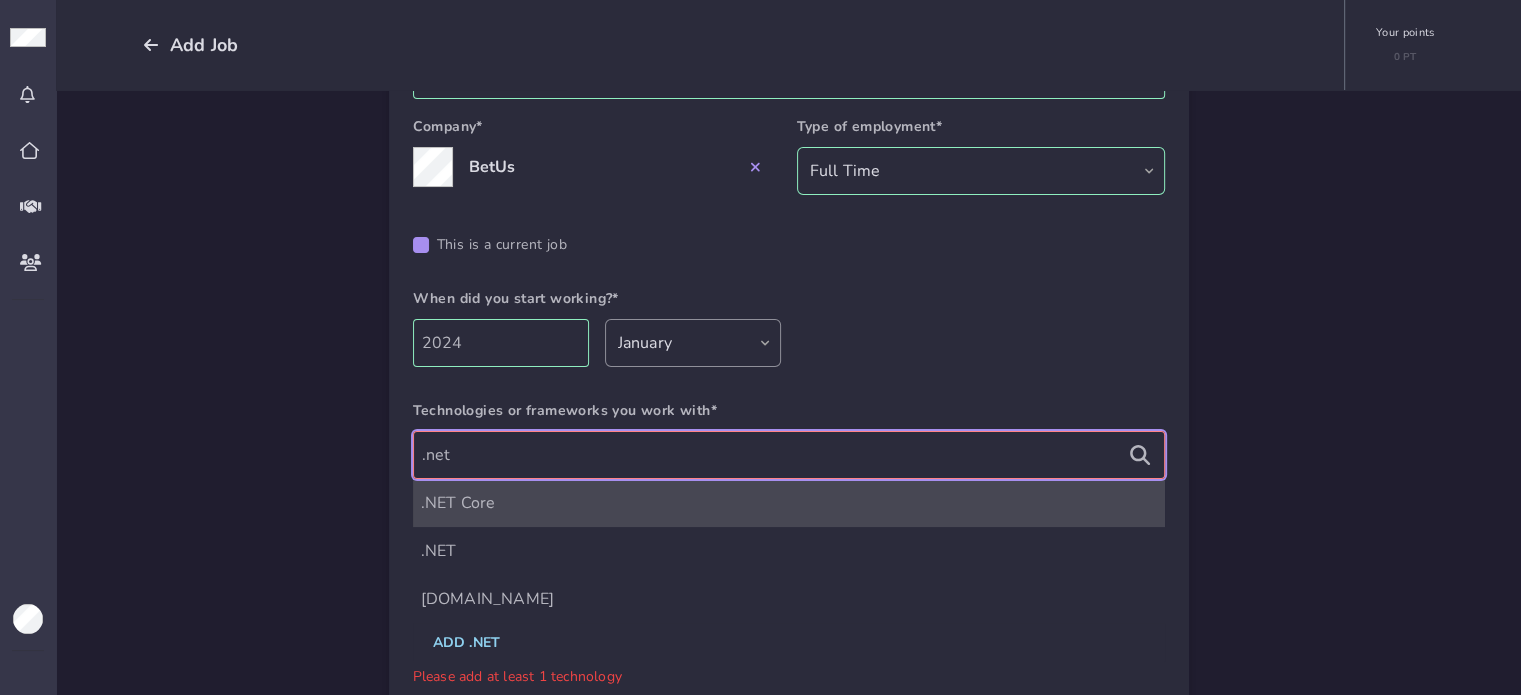 type on ".net" 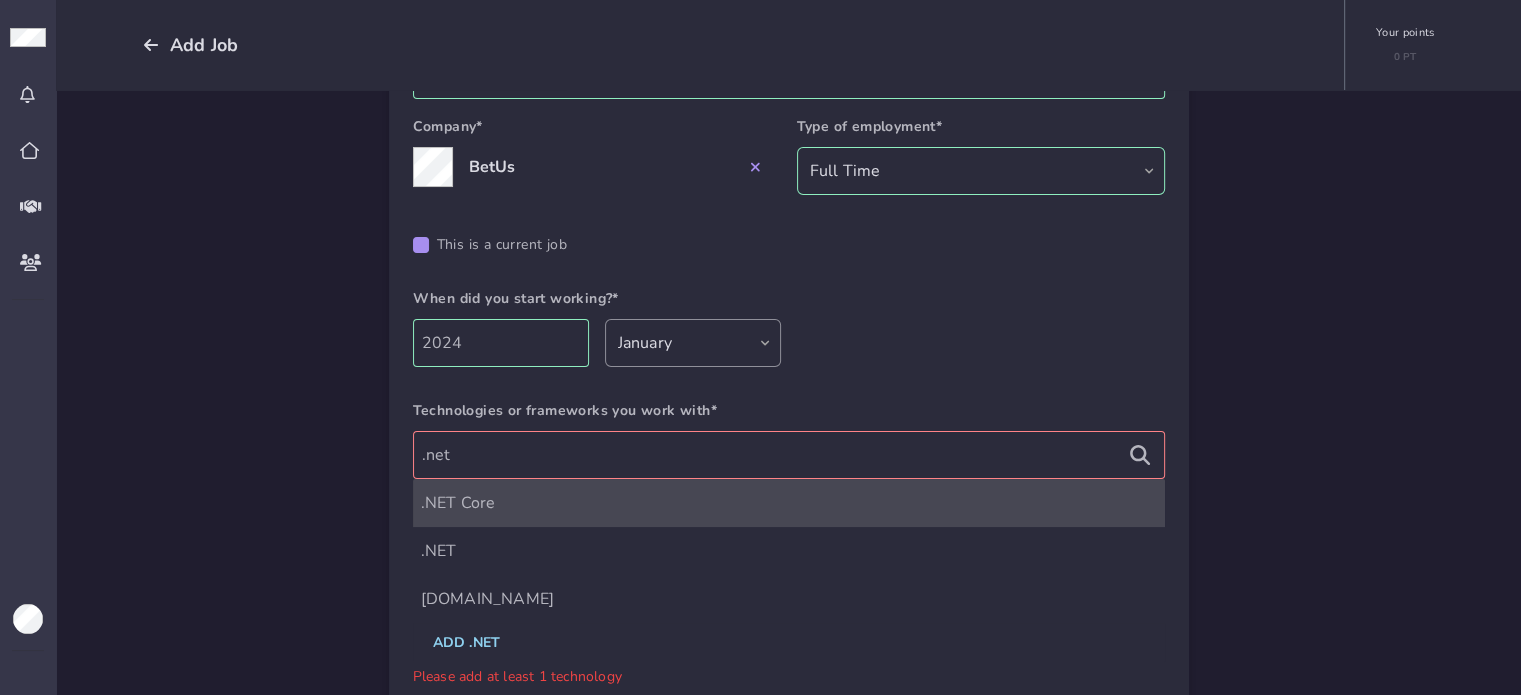 click on ".NET Core" at bounding box center (789, 503) 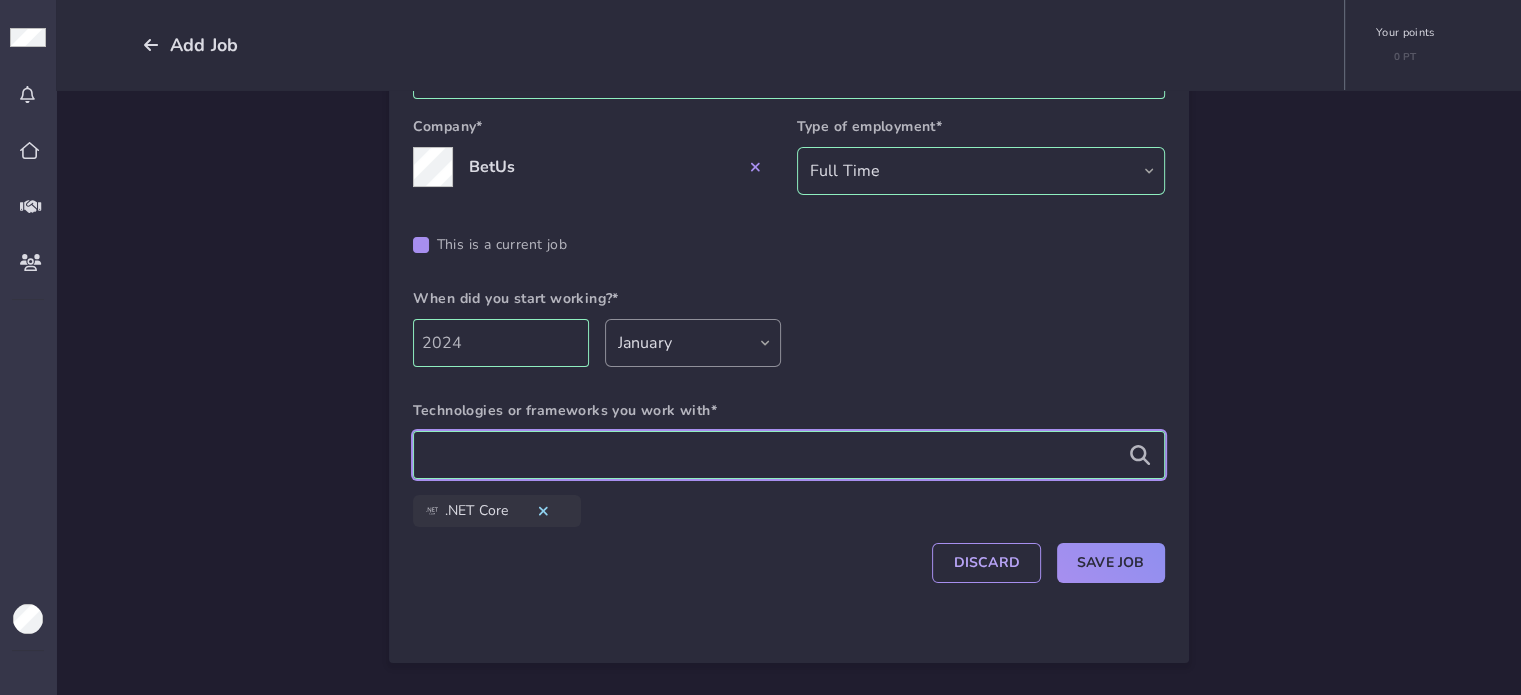 click at bounding box center (789, 455) 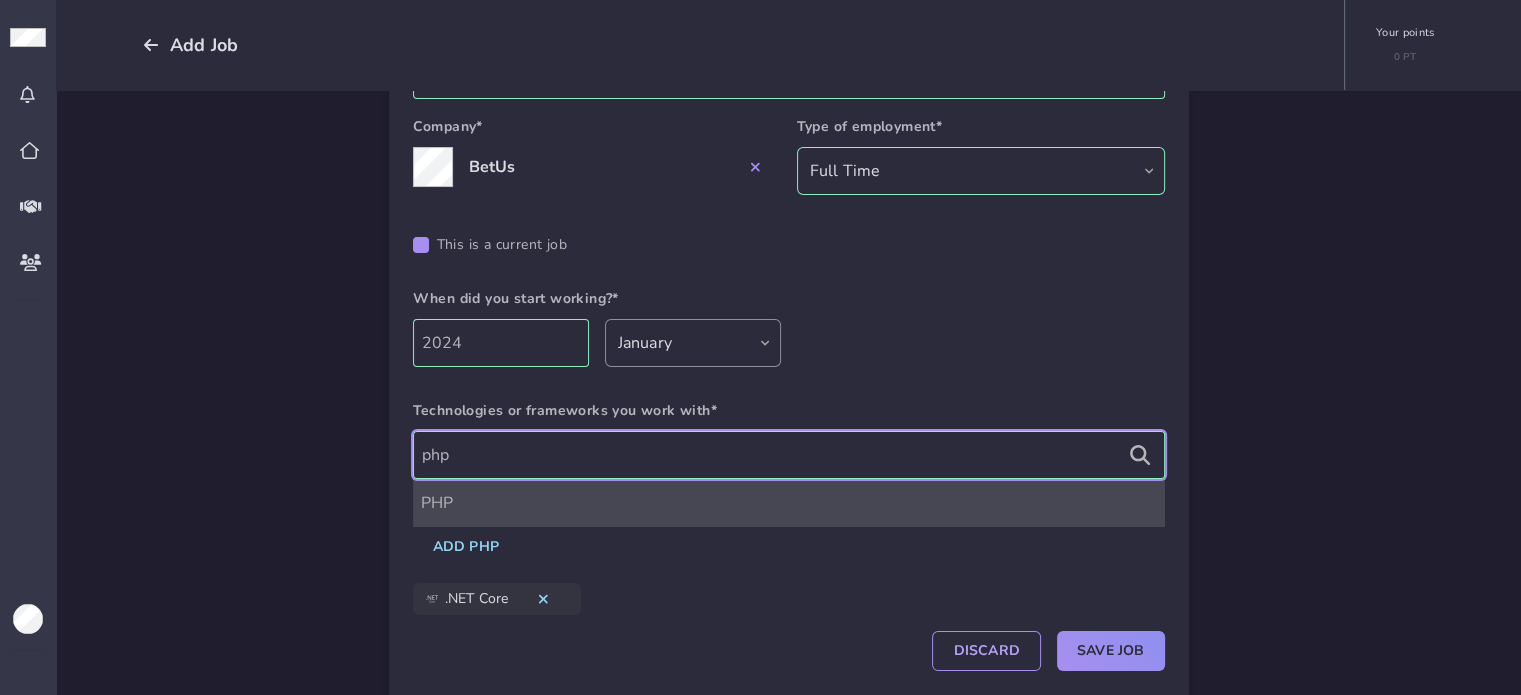 type on "php" 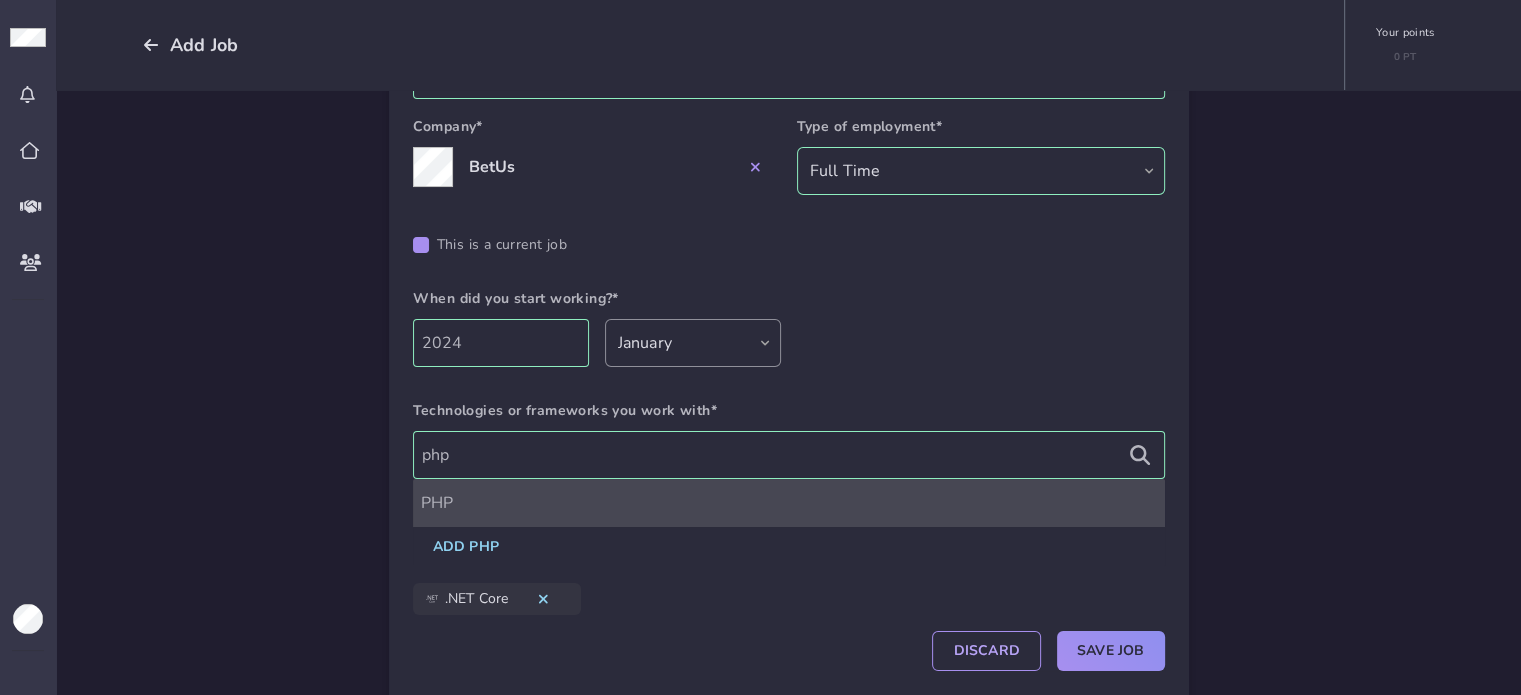 click on "PHP" at bounding box center [789, 503] 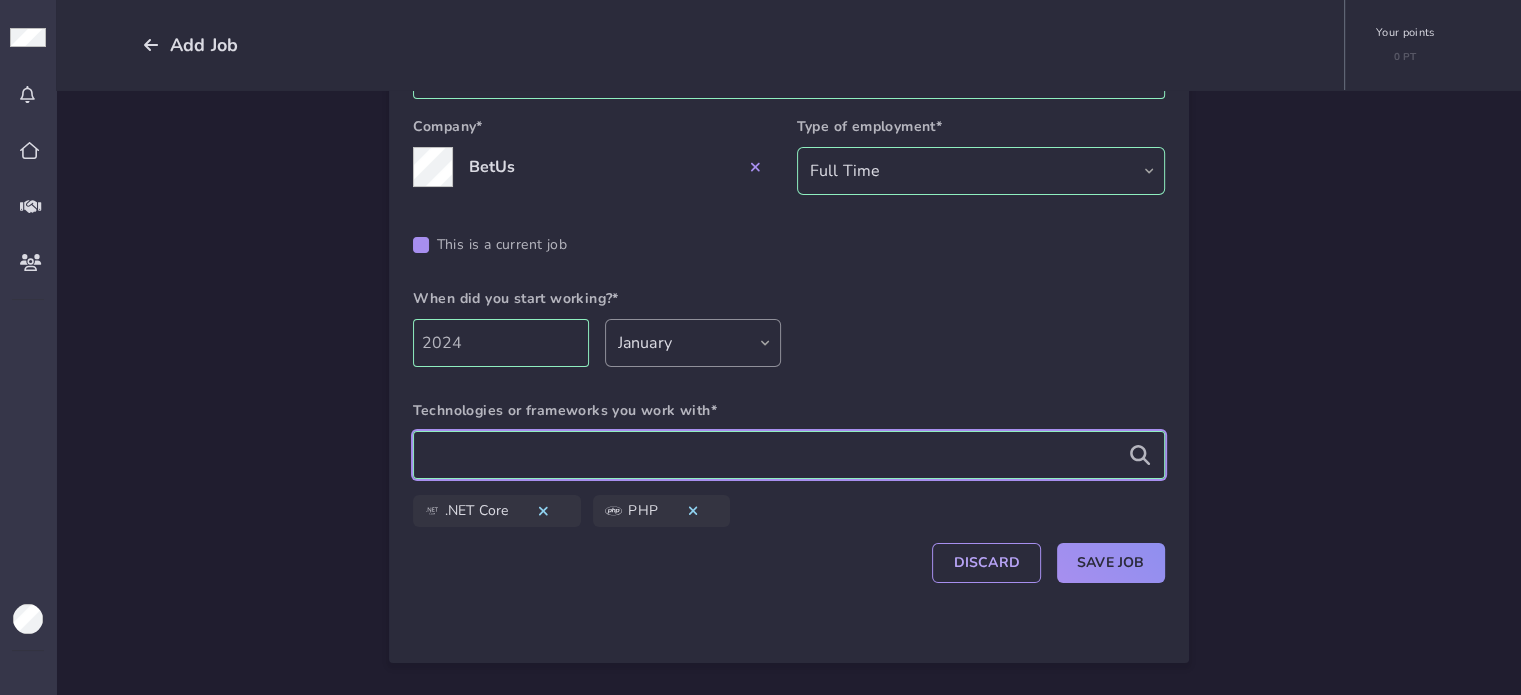 click at bounding box center (789, 455) 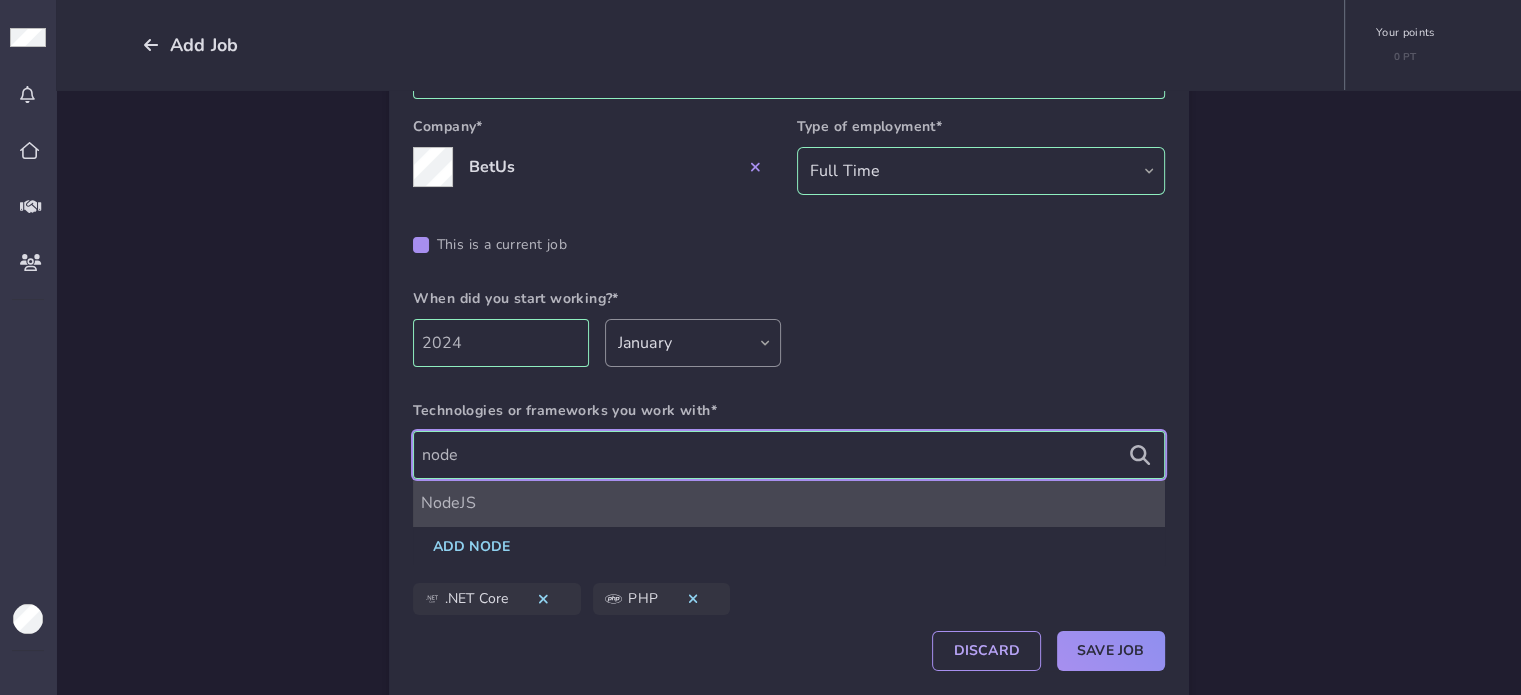 type on "node" 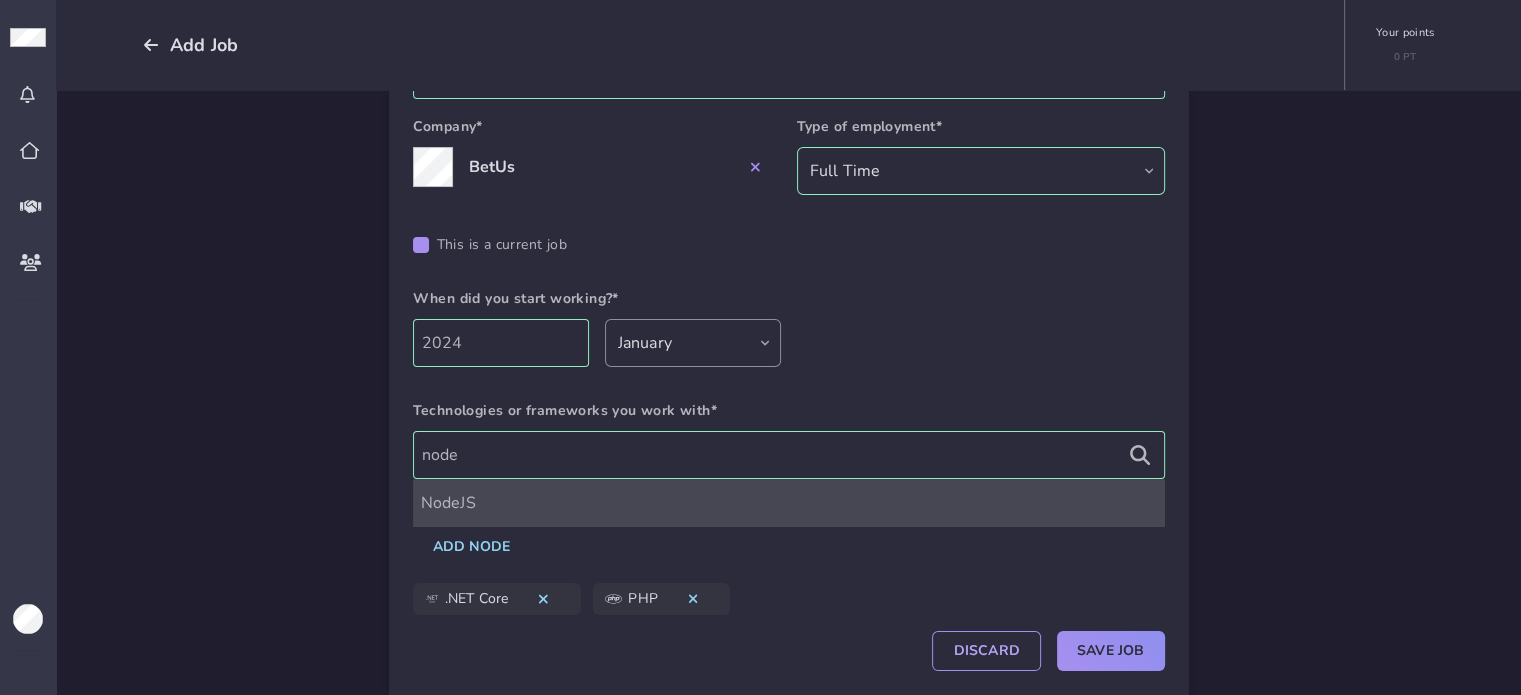 click on "NodeJS" 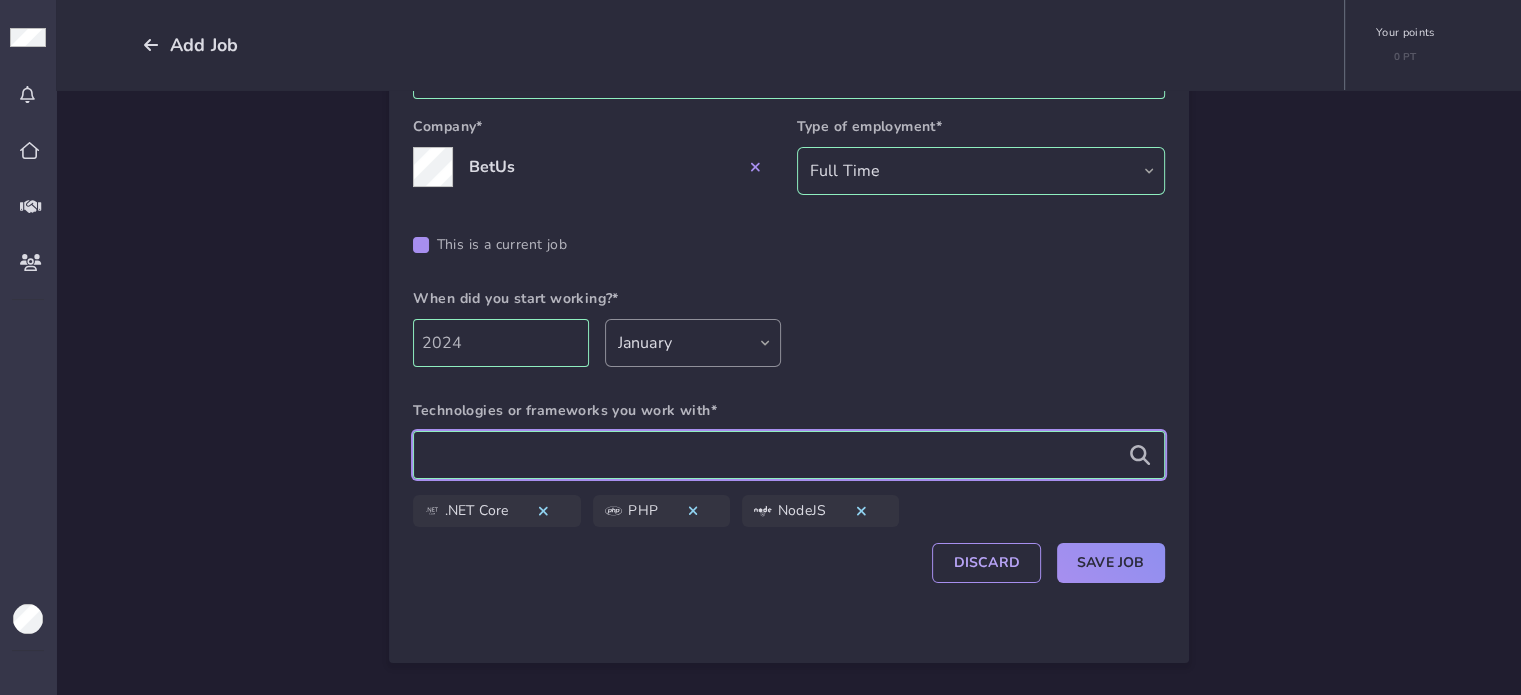 click at bounding box center [789, 455] 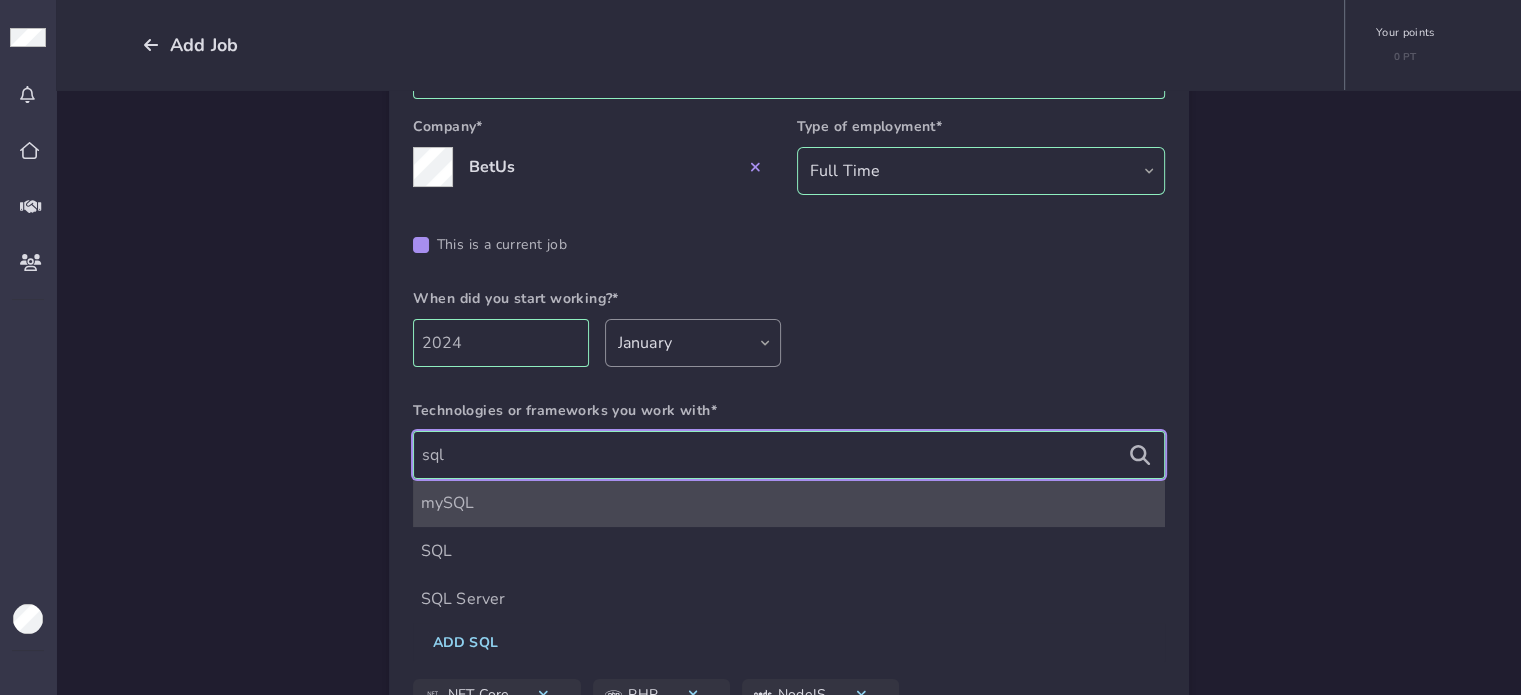 type on "sql" 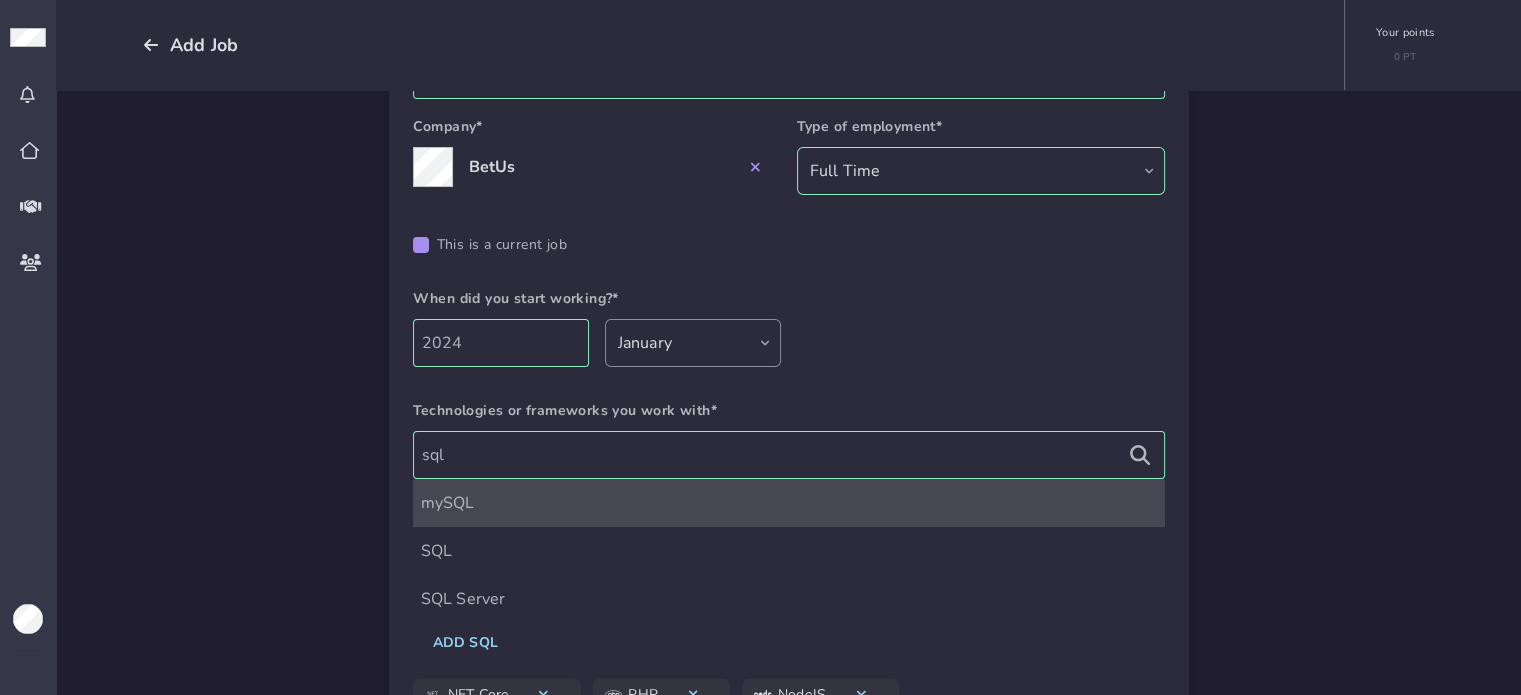 click on "SQL Server" at bounding box center [789, 599] 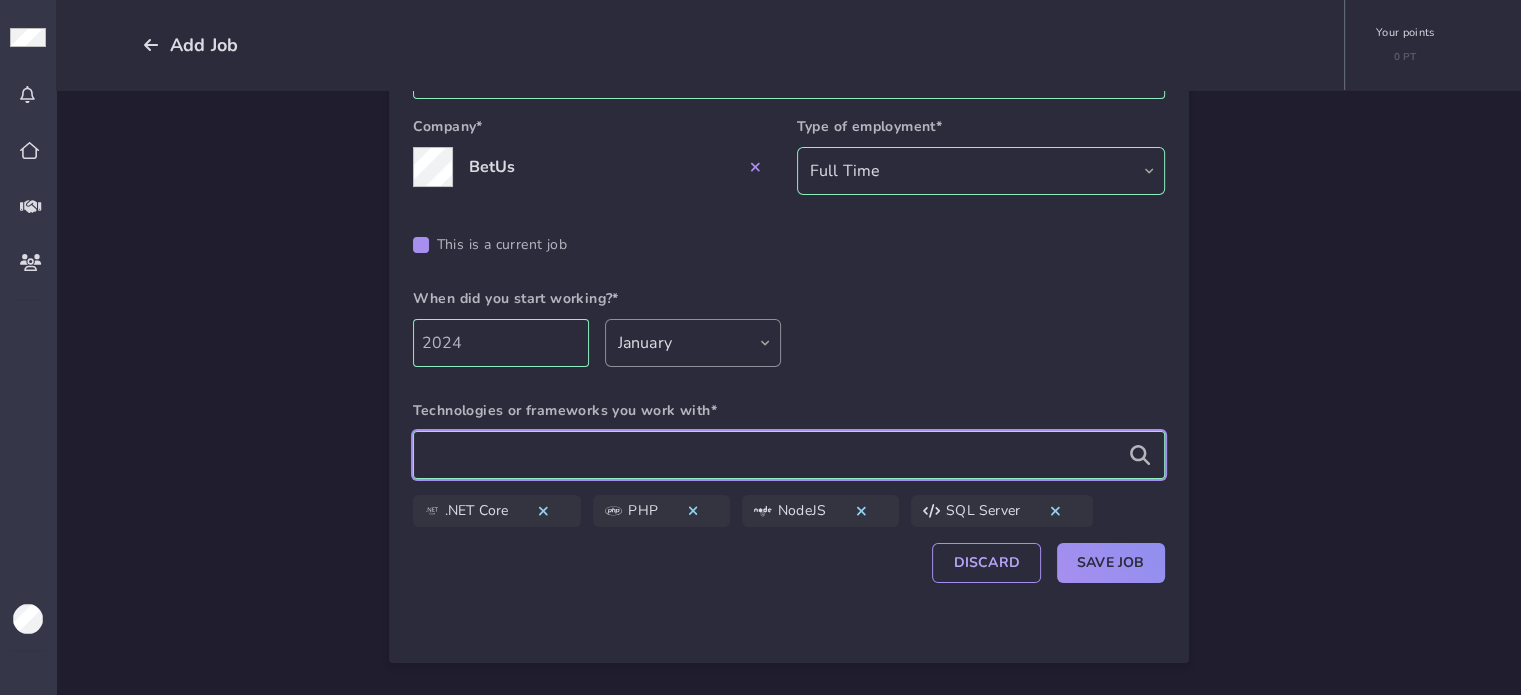 click at bounding box center (789, 455) 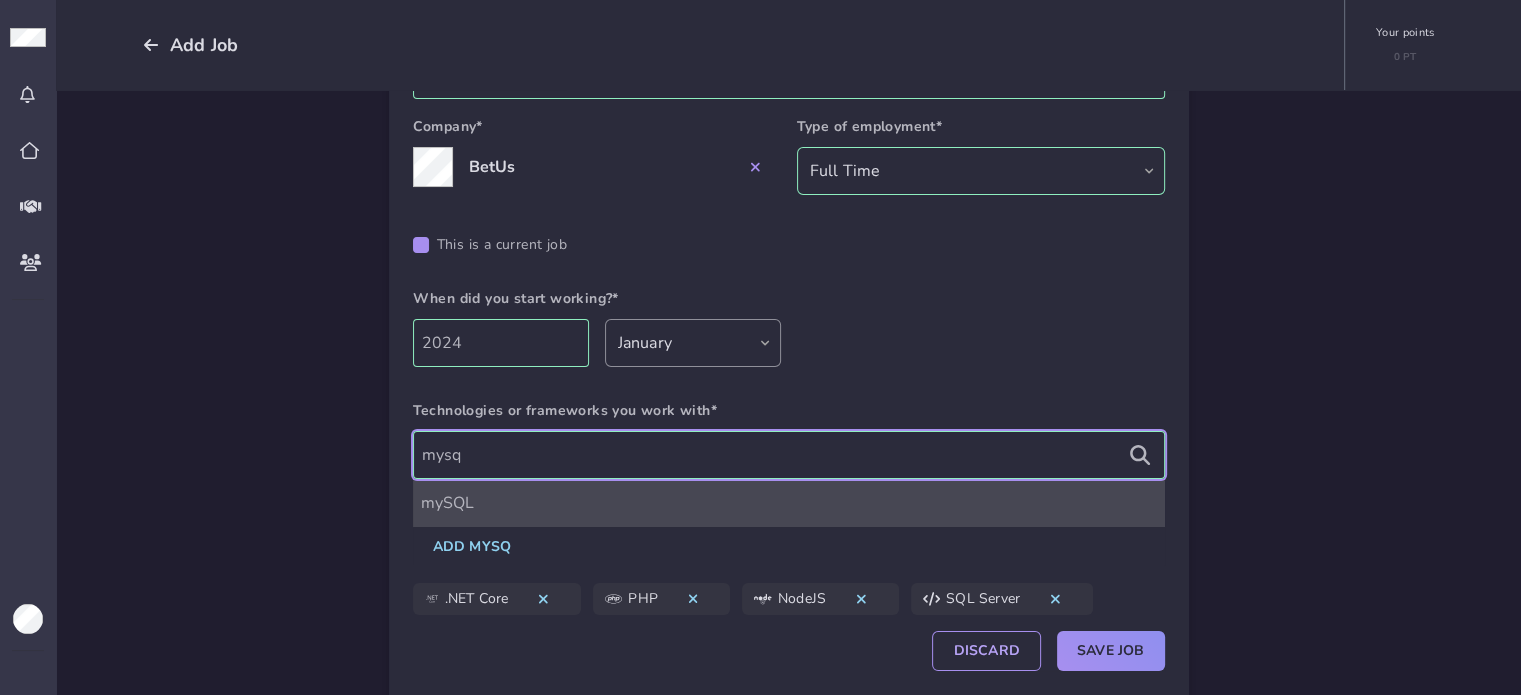 type on "mysq" 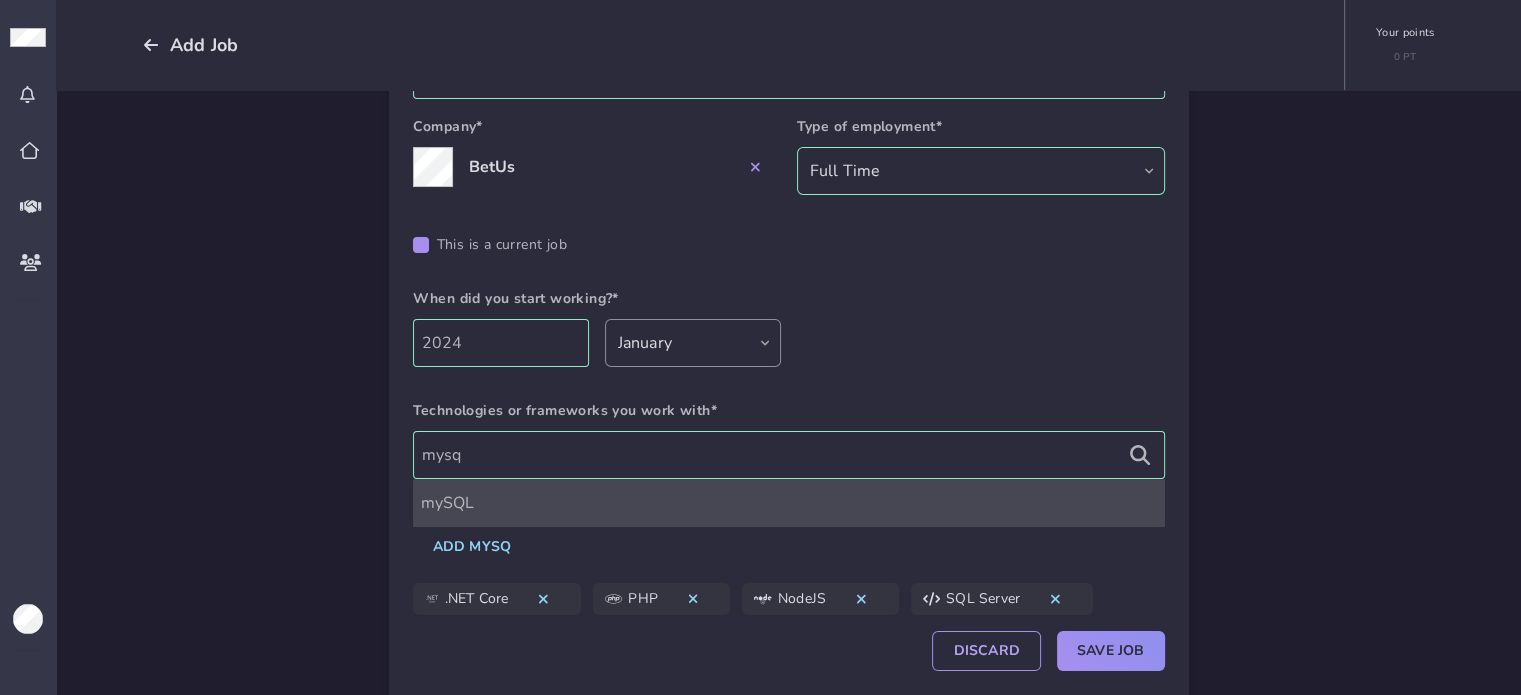 click on "mySQL" at bounding box center [789, 503] 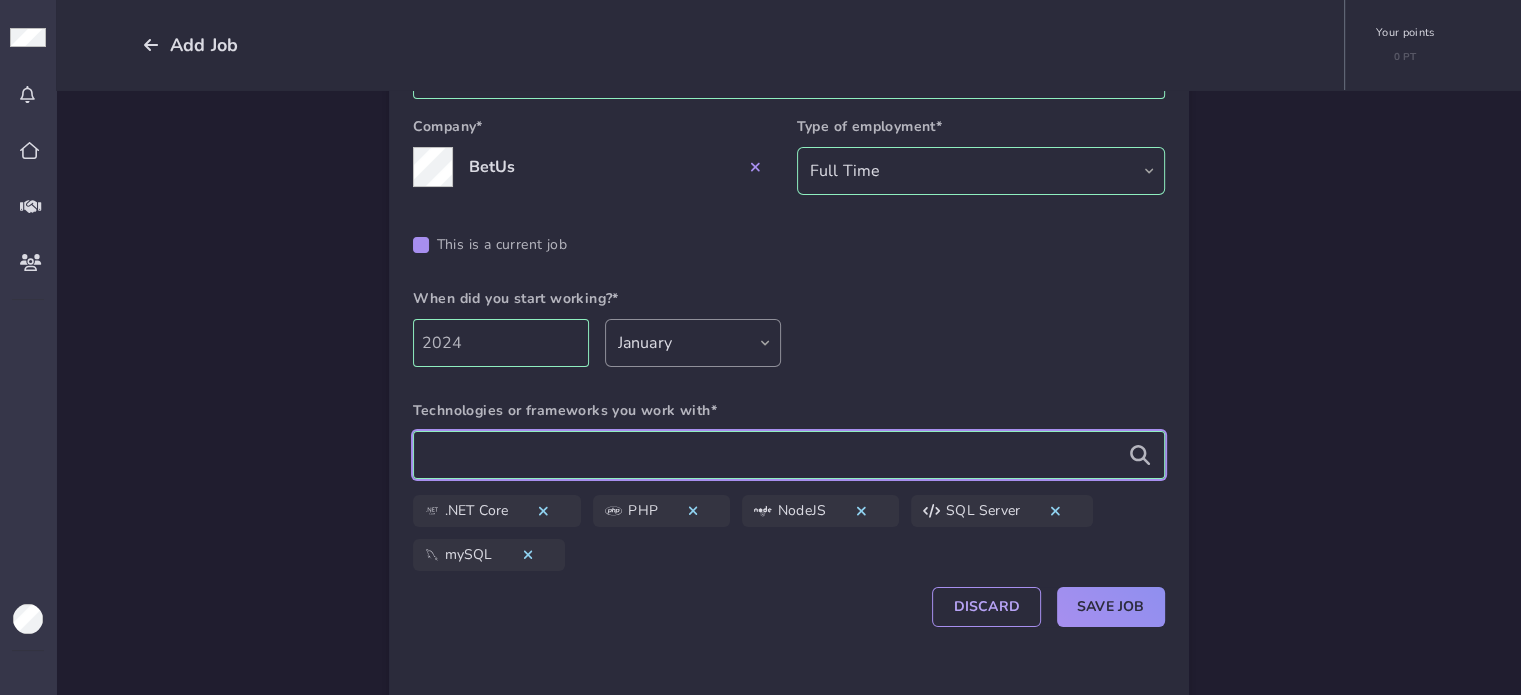 click at bounding box center (789, 455) 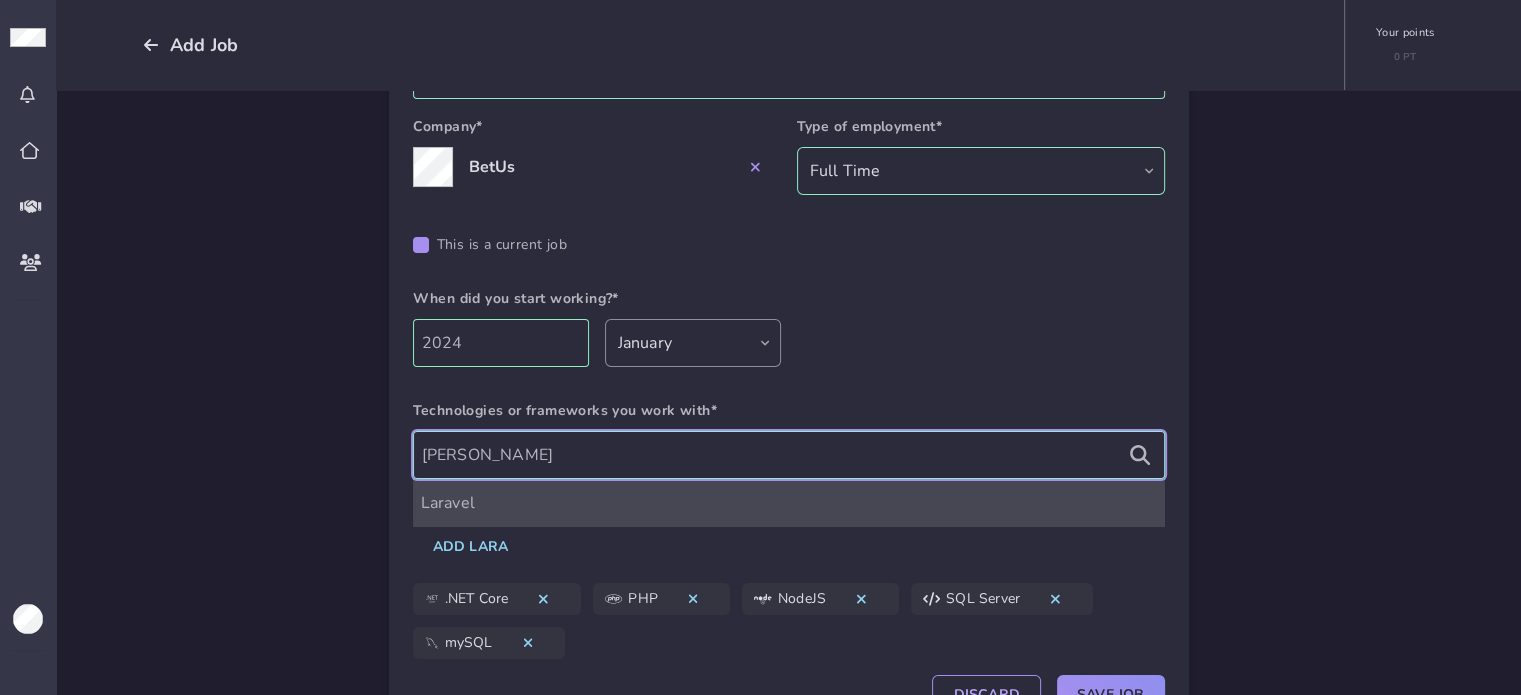type on "lara" 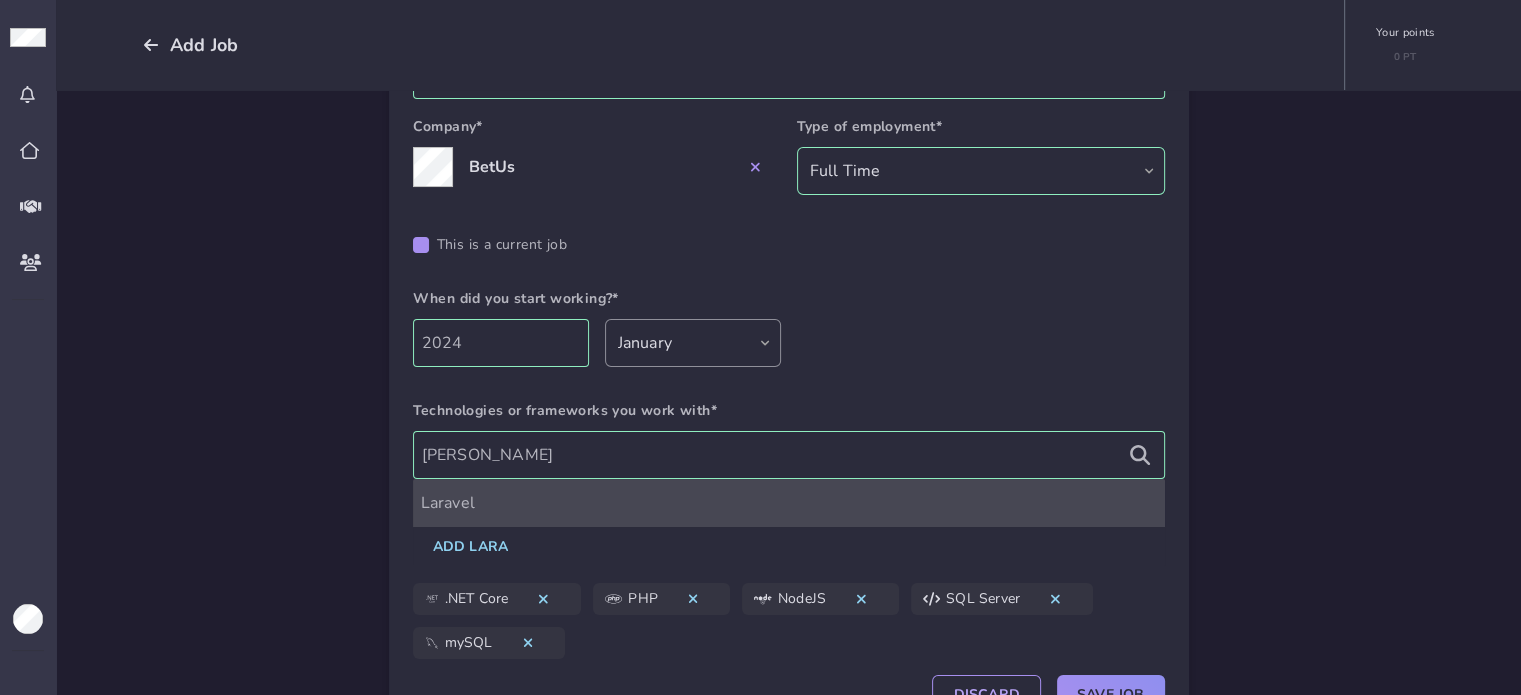 click on "Laravel" at bounding box center (789, 503) 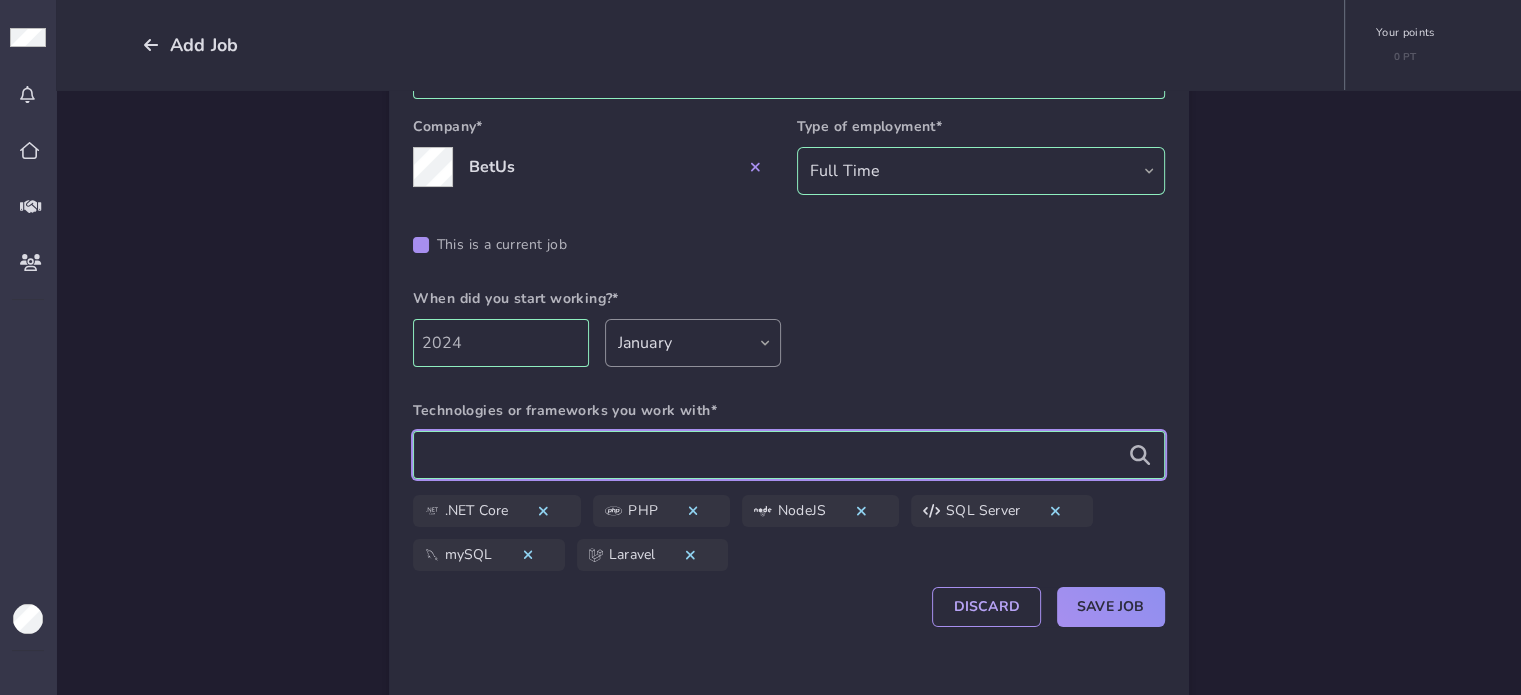 click at bounding box center (789, 455) 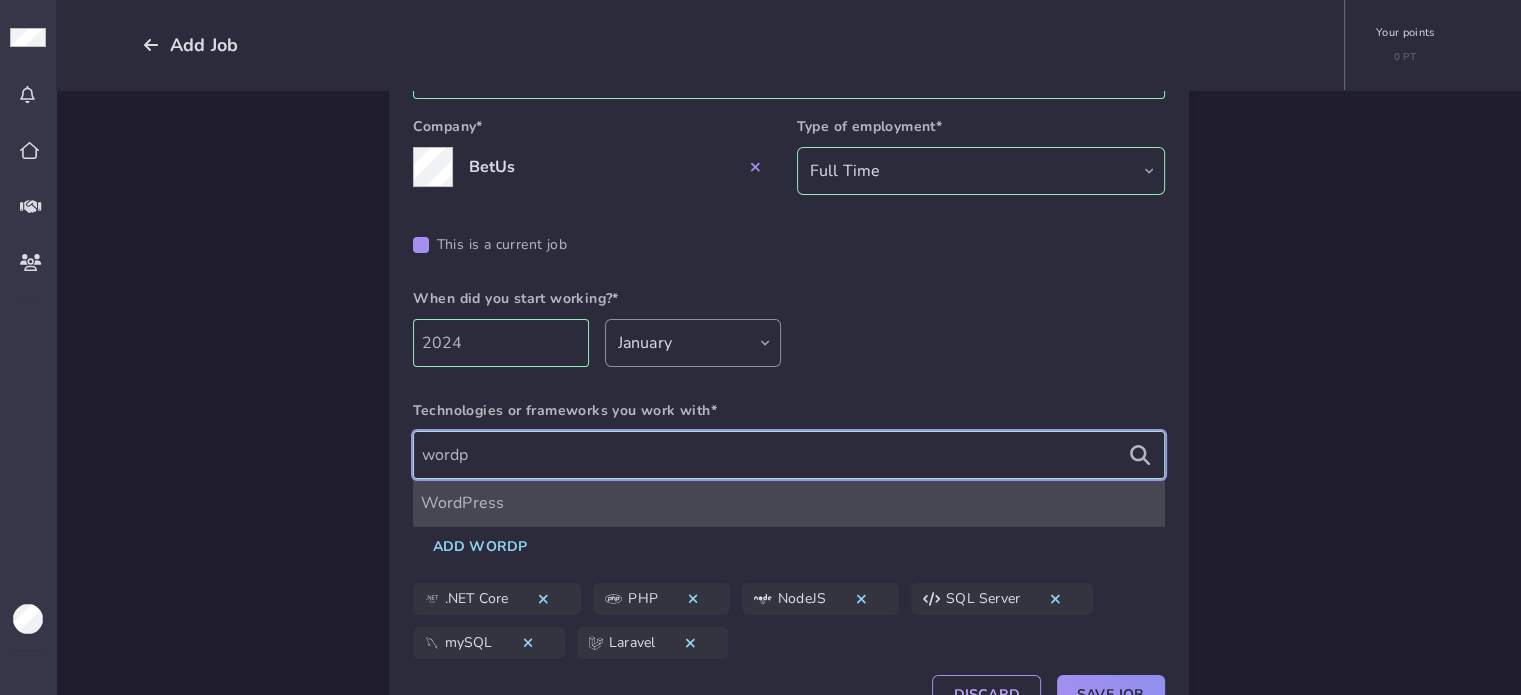 type on "wordp" 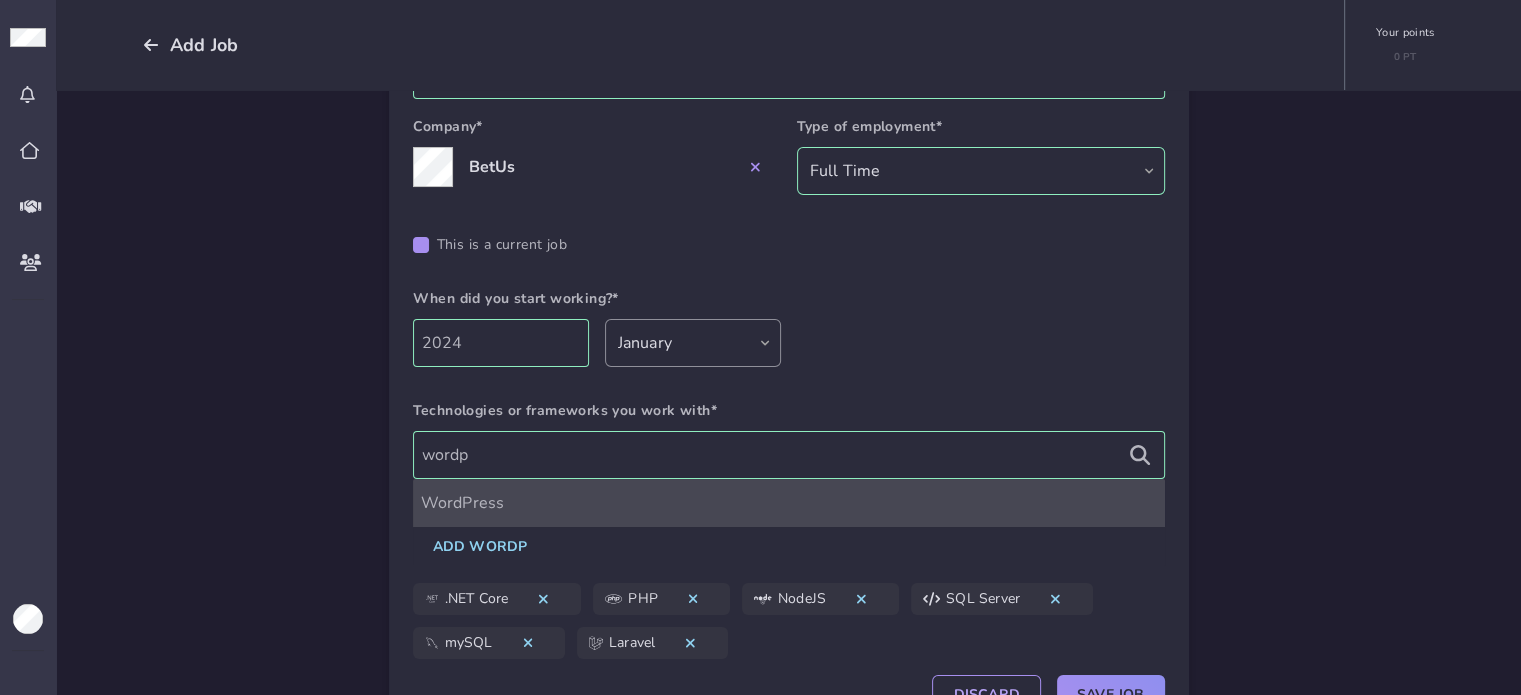 click on "WordPress" at bounding box center [789, 503] 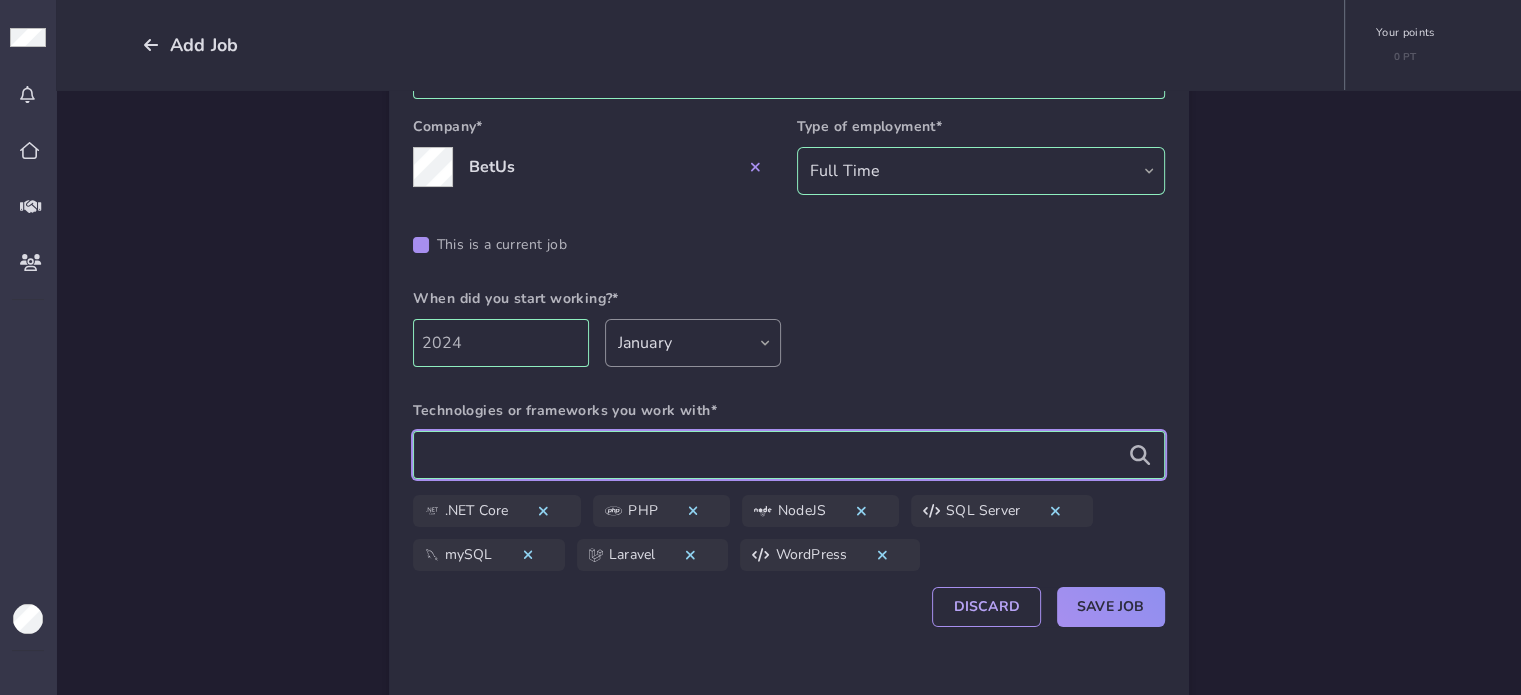 click at bounding box center (789, 455) 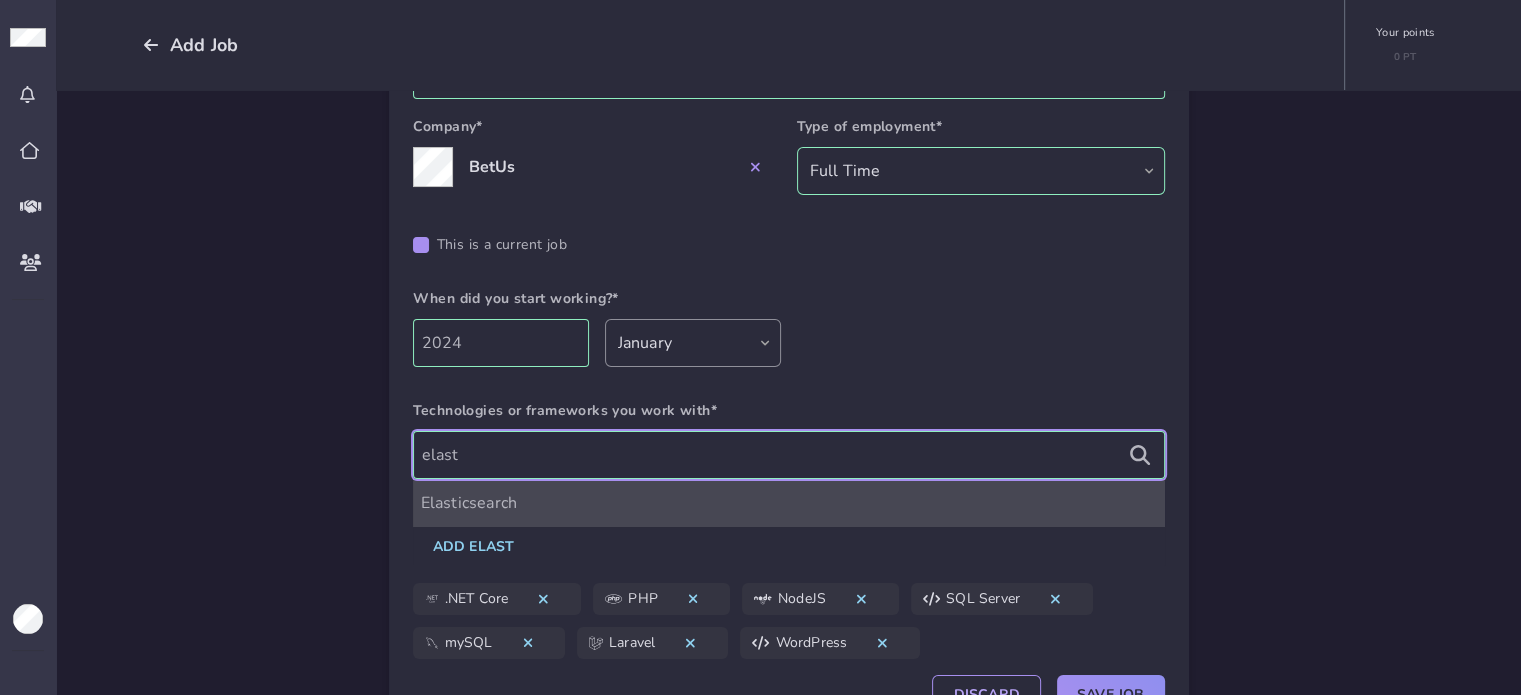 type on "elast" 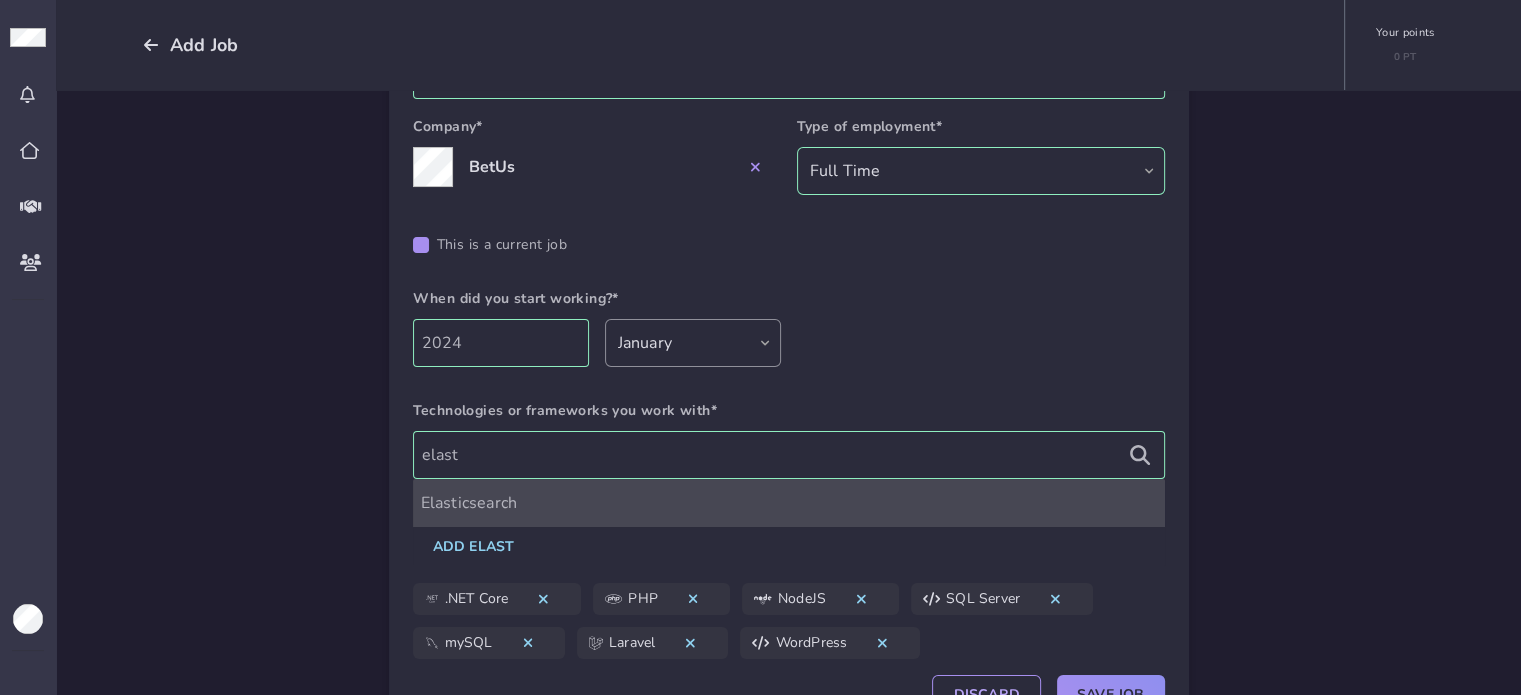 click on "Elasticsearch" at bounding box center [789, 503] 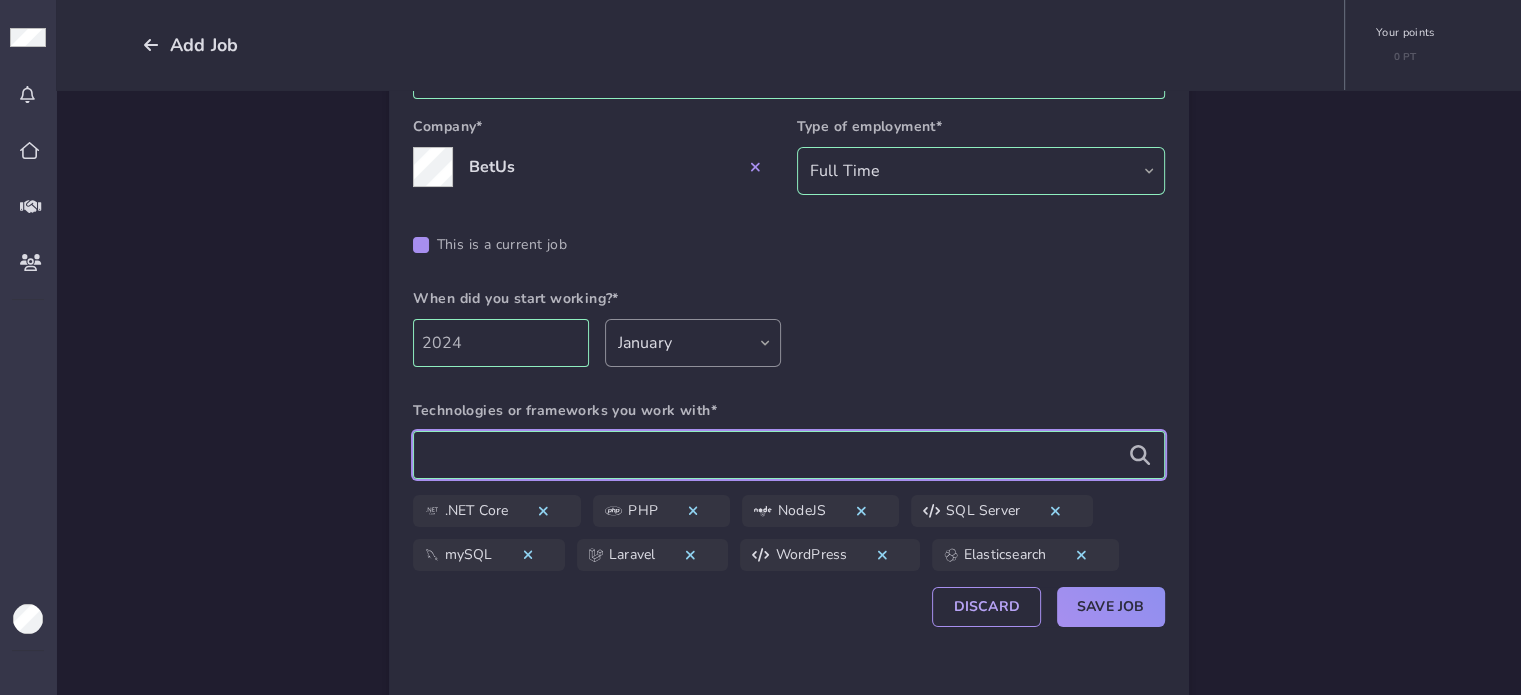 click at bounding box center (789, 455) 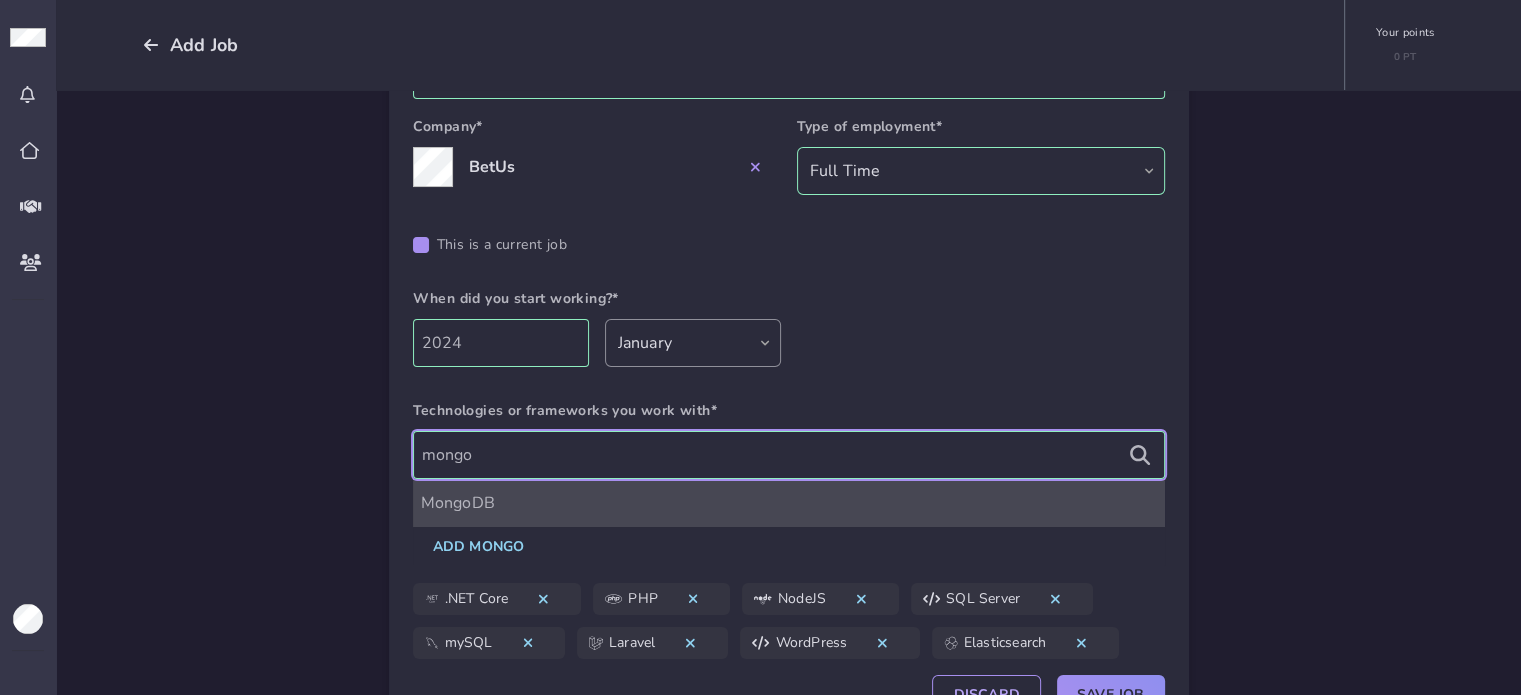 type on "mongo" 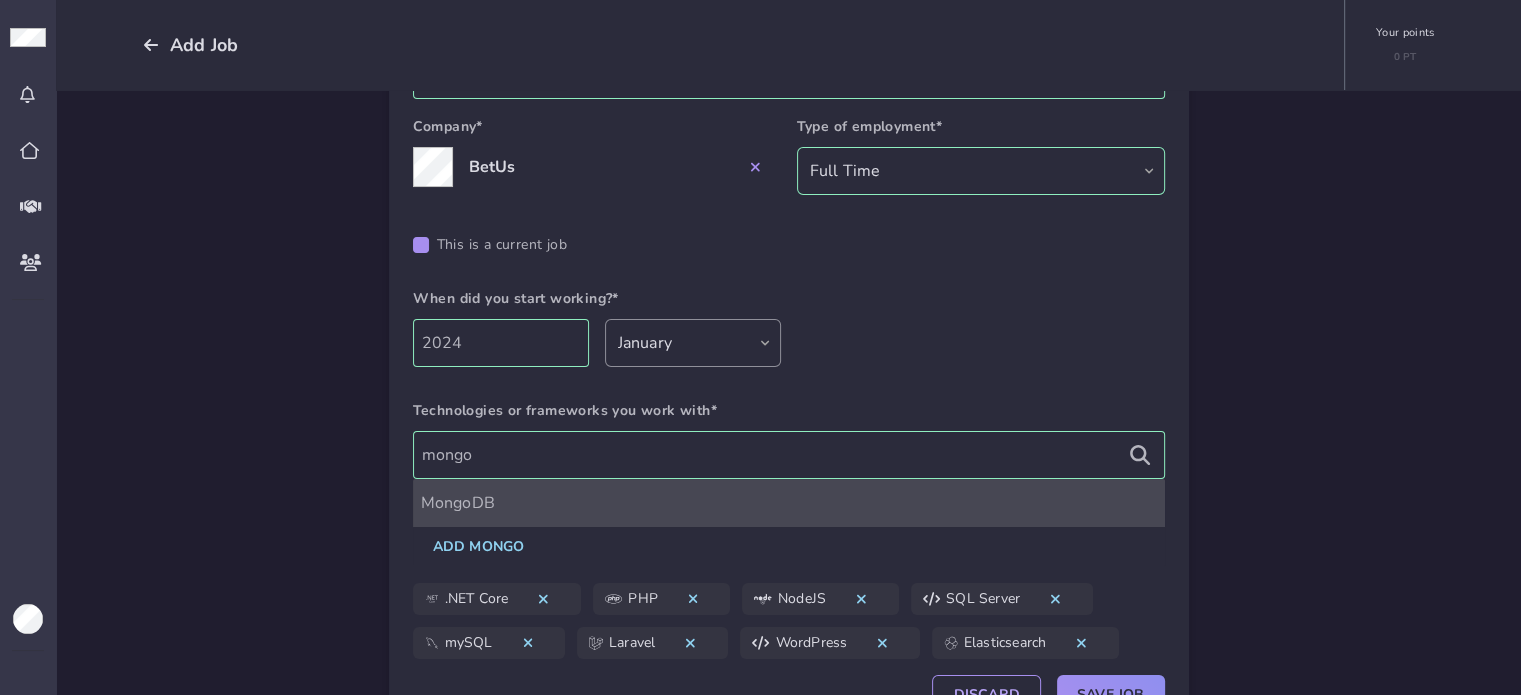 click on "MongoDB" at bounding box center (789, 503) 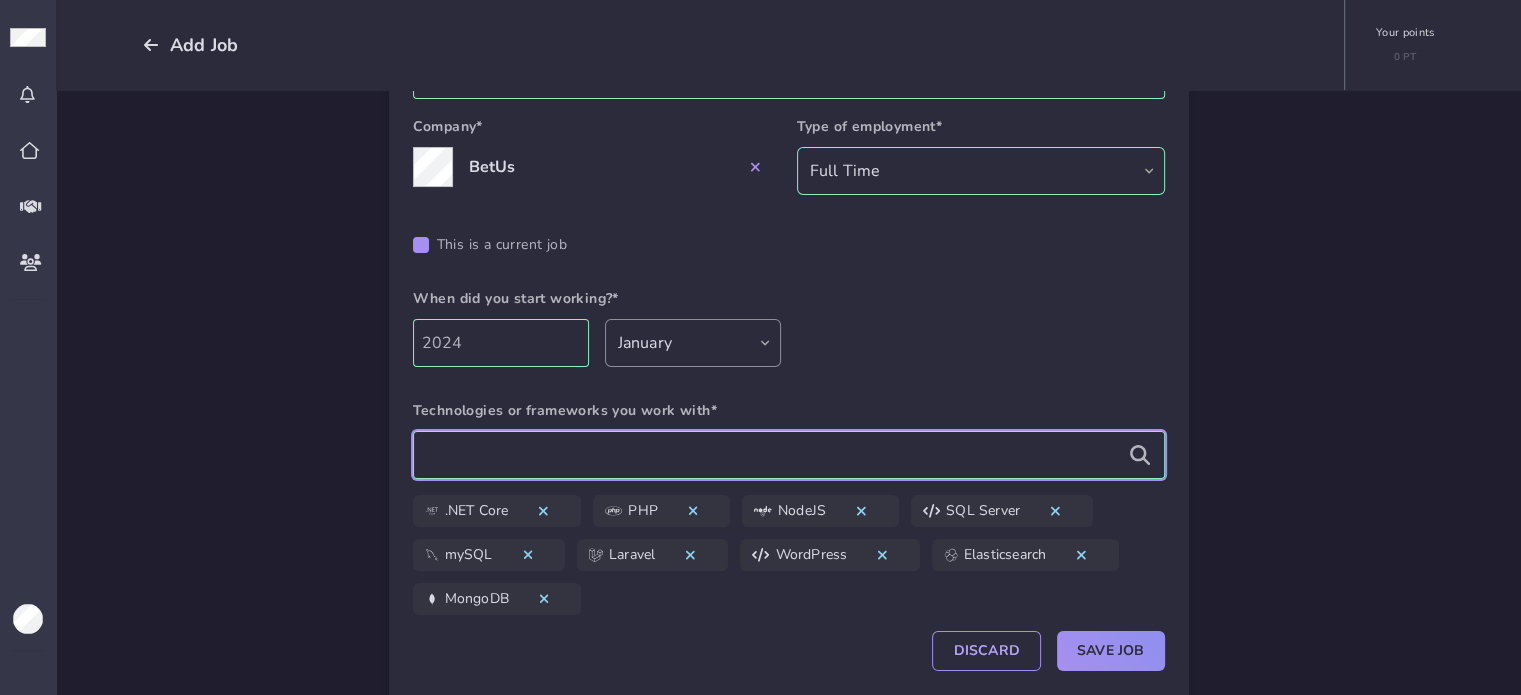 click at bounding box center [789, 455] 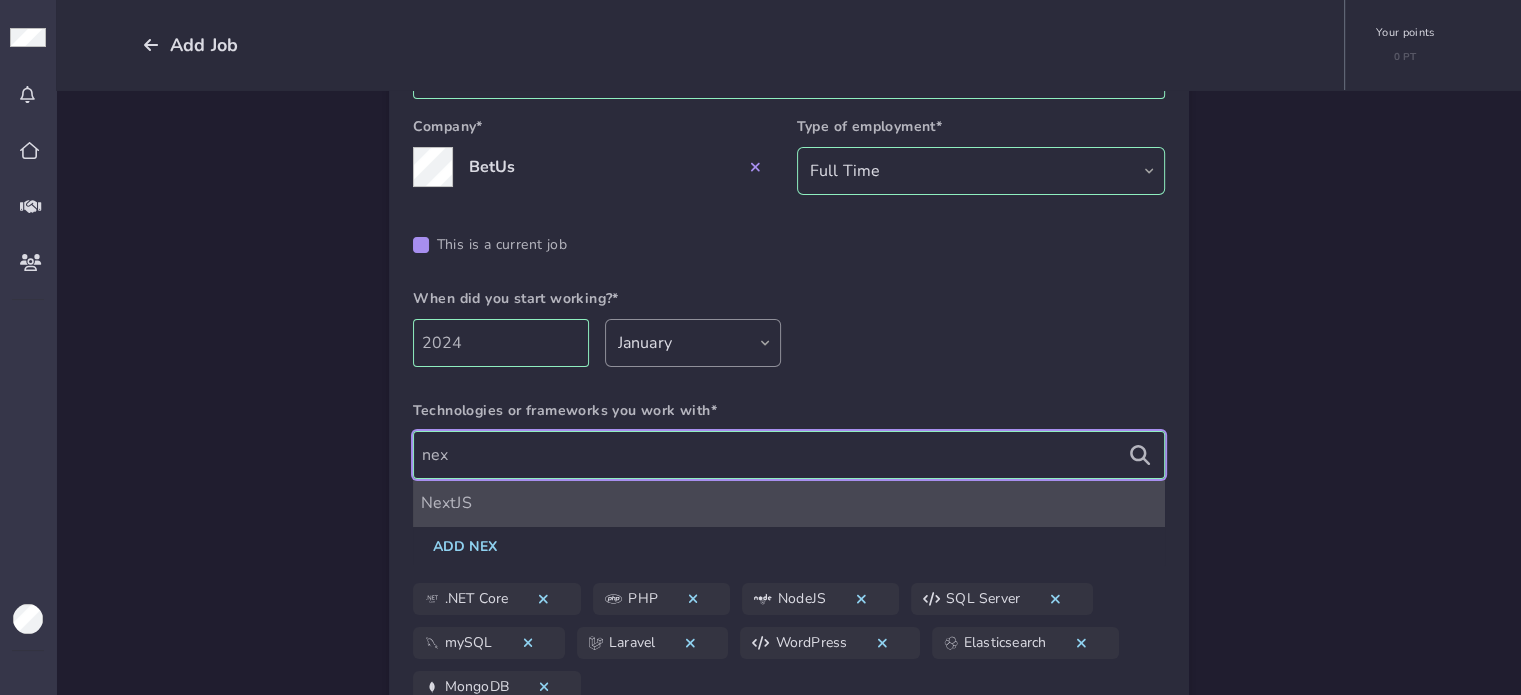 type on "nex" 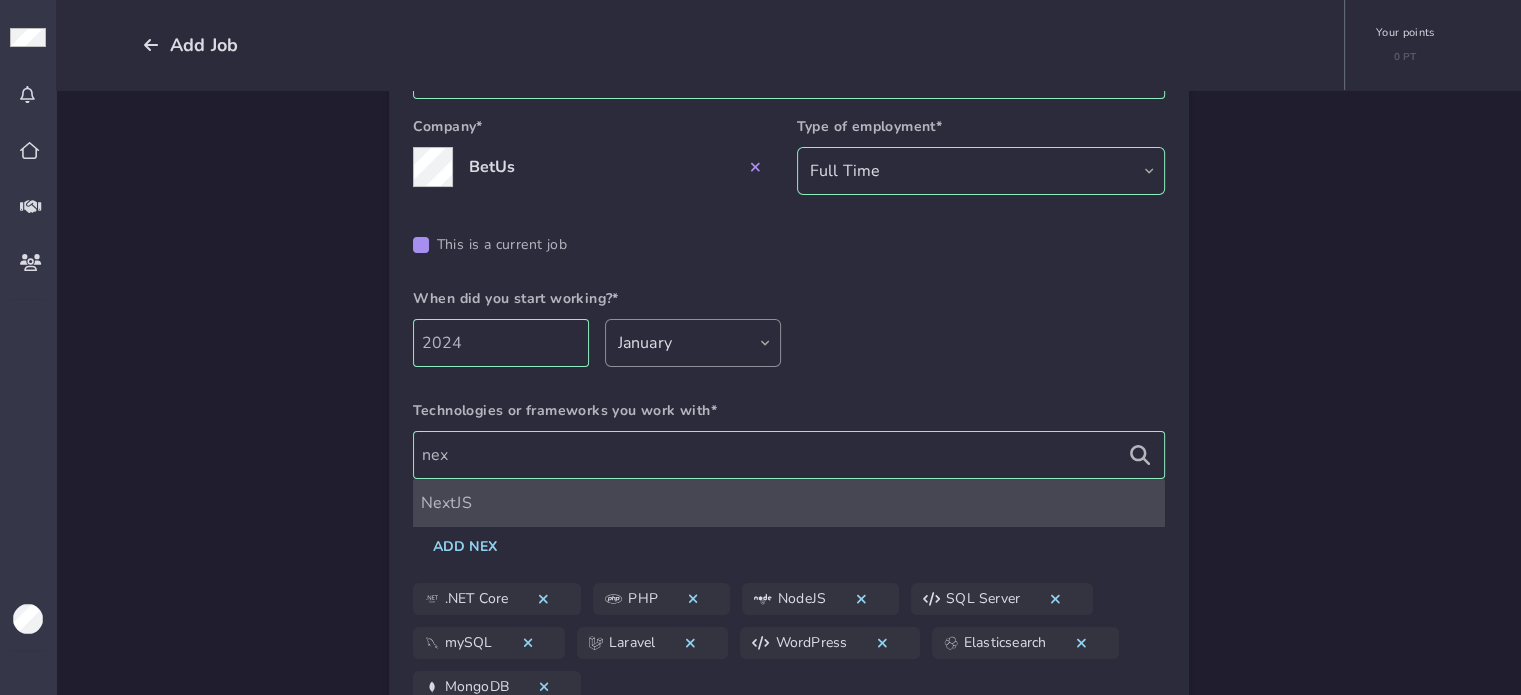 click on "NextJS" at bounding box center [789, 503] 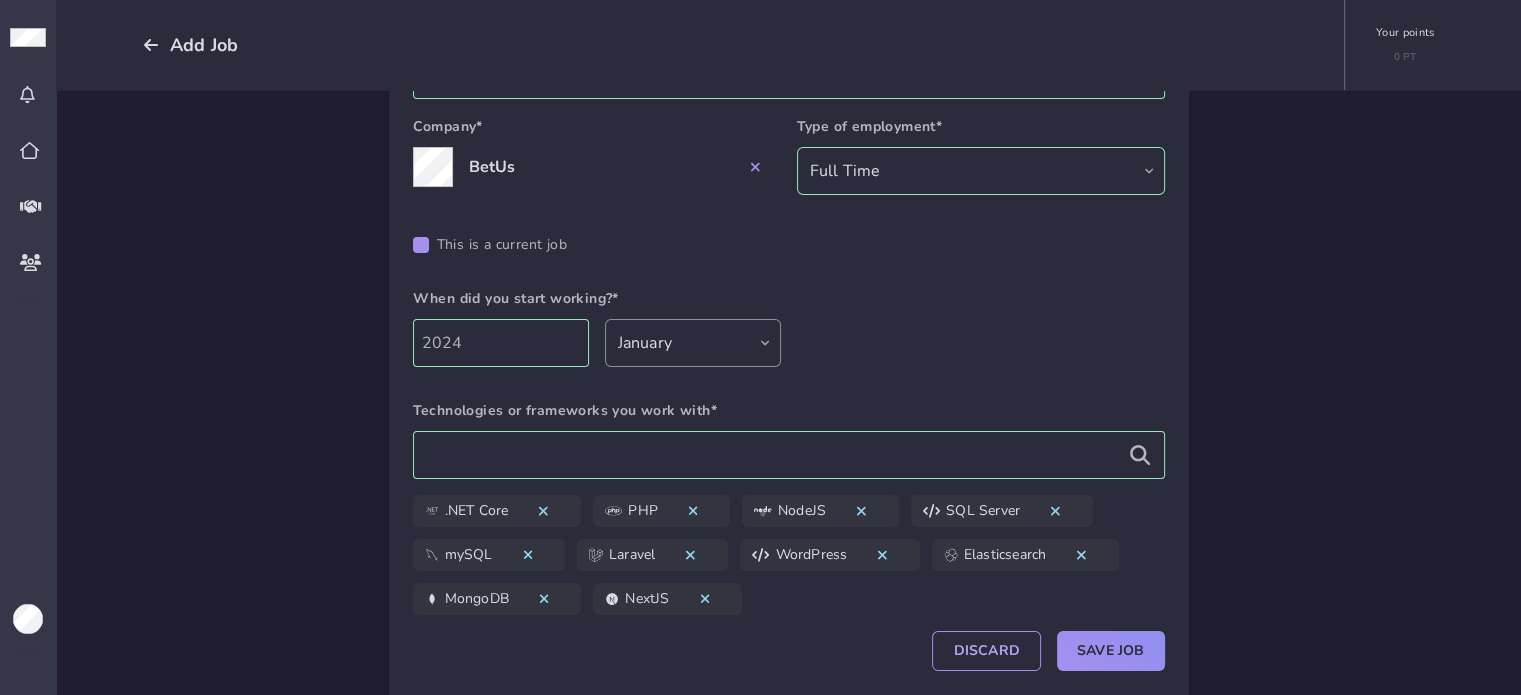 scroll, scrollTop: 295, scrollLeft: 0, axis: vertical 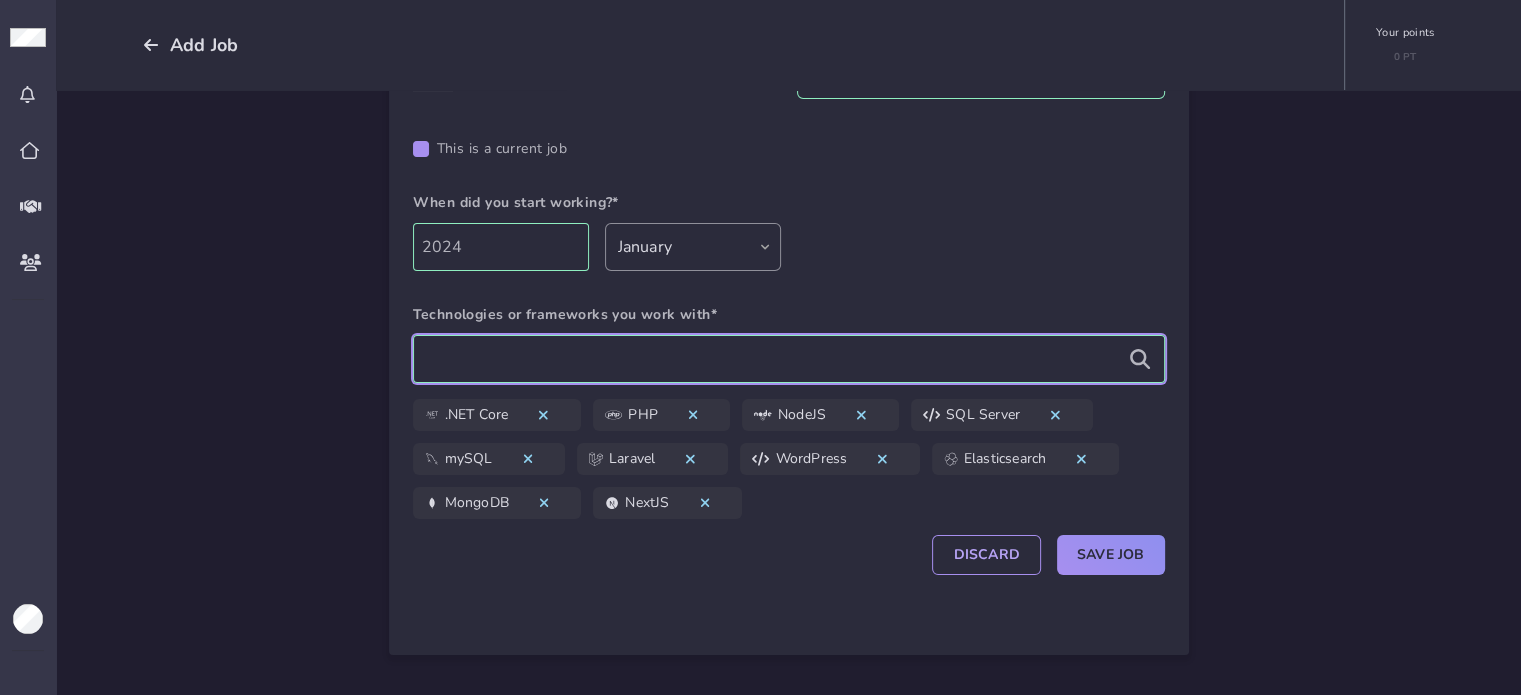 click at bounding box center (789, 359) 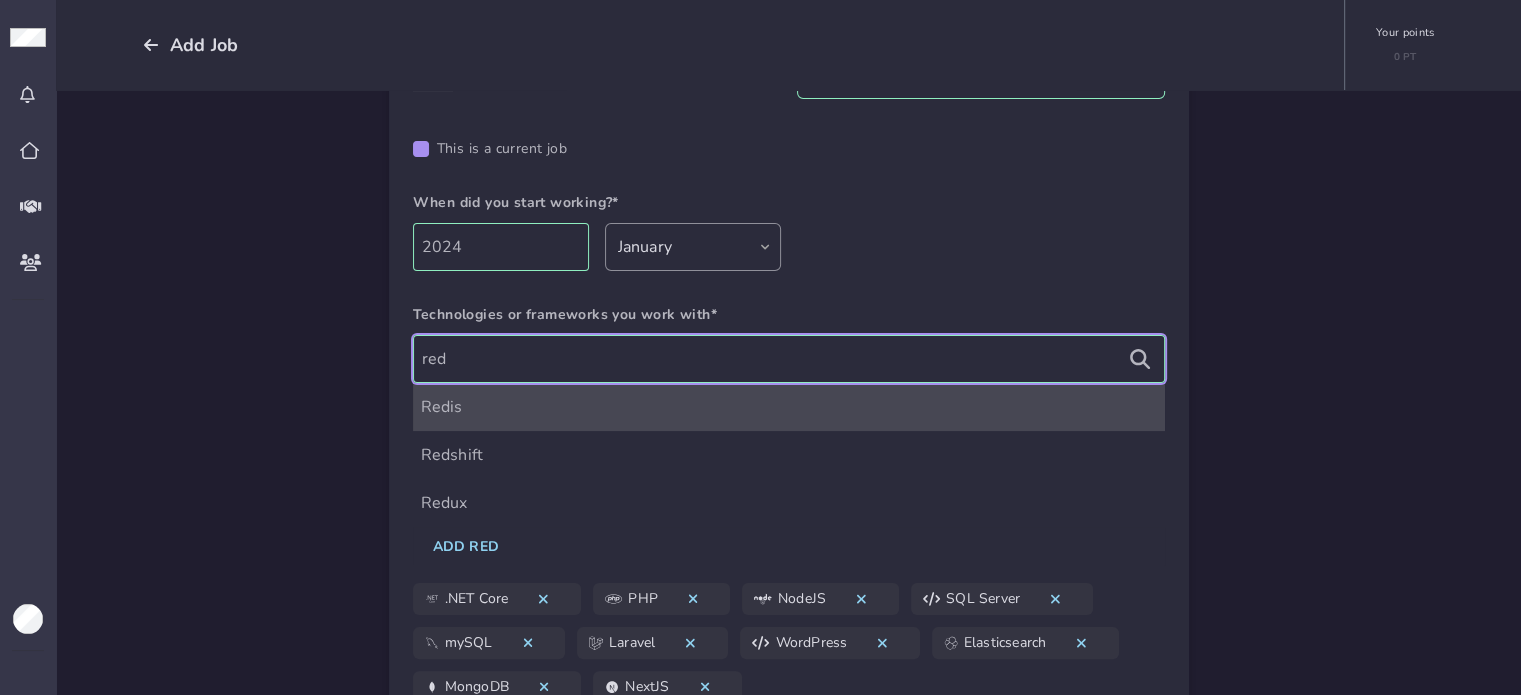 type on "red" 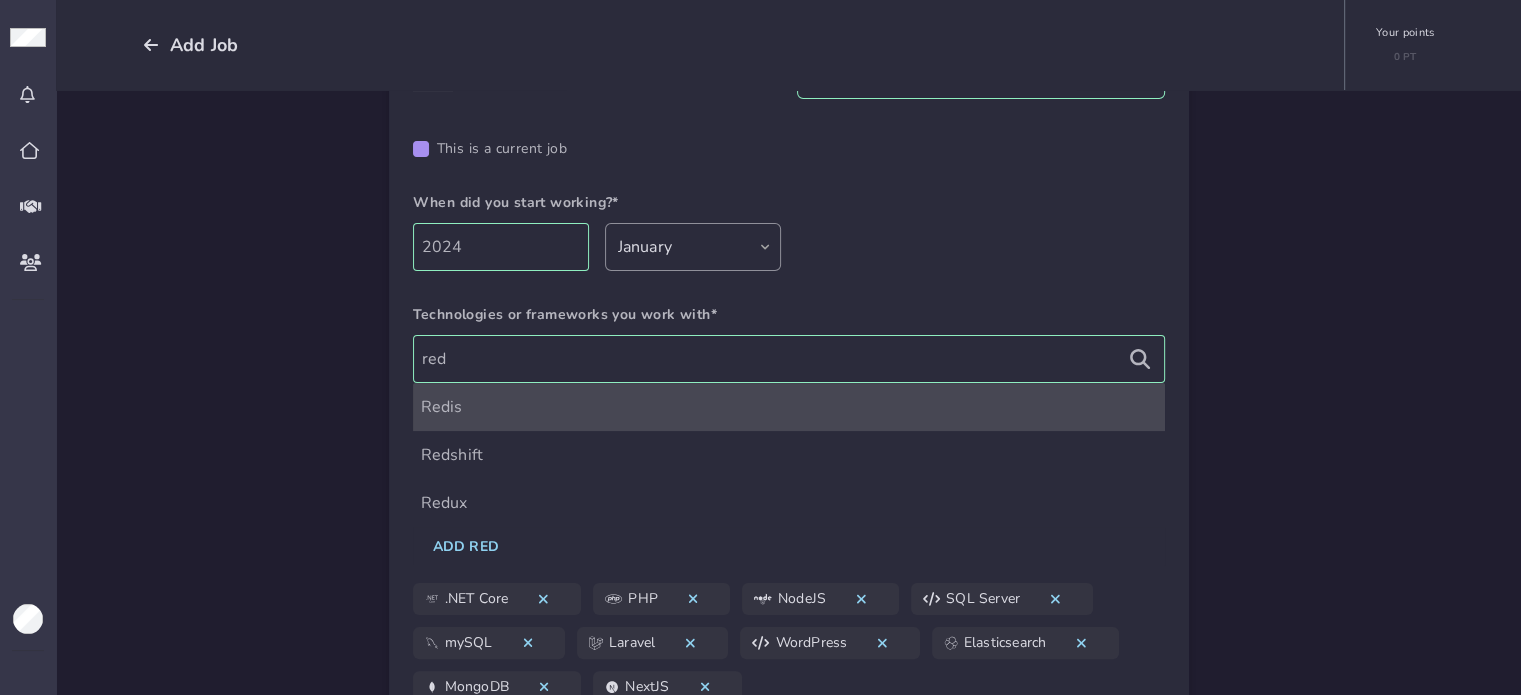 click on "Redis" at bounding box center (789, 407) 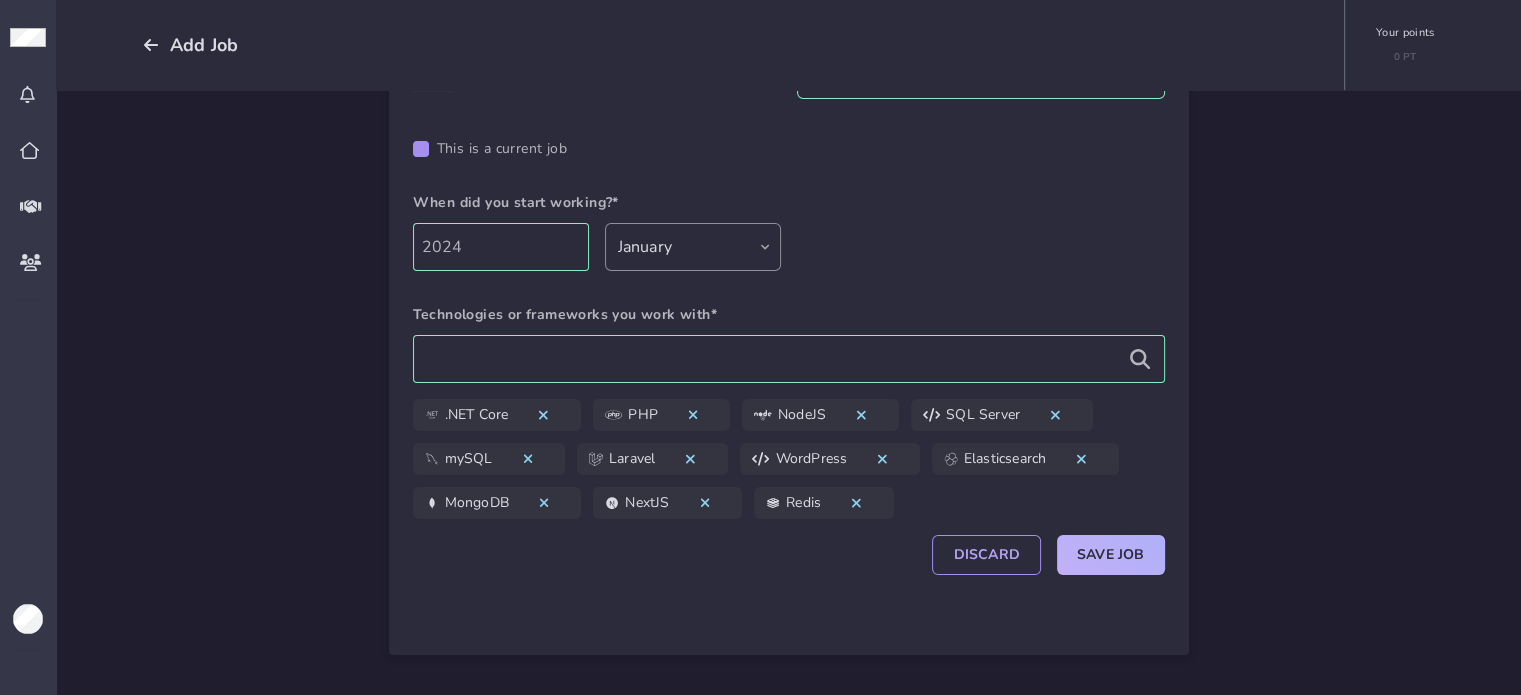 click on "Save Job" 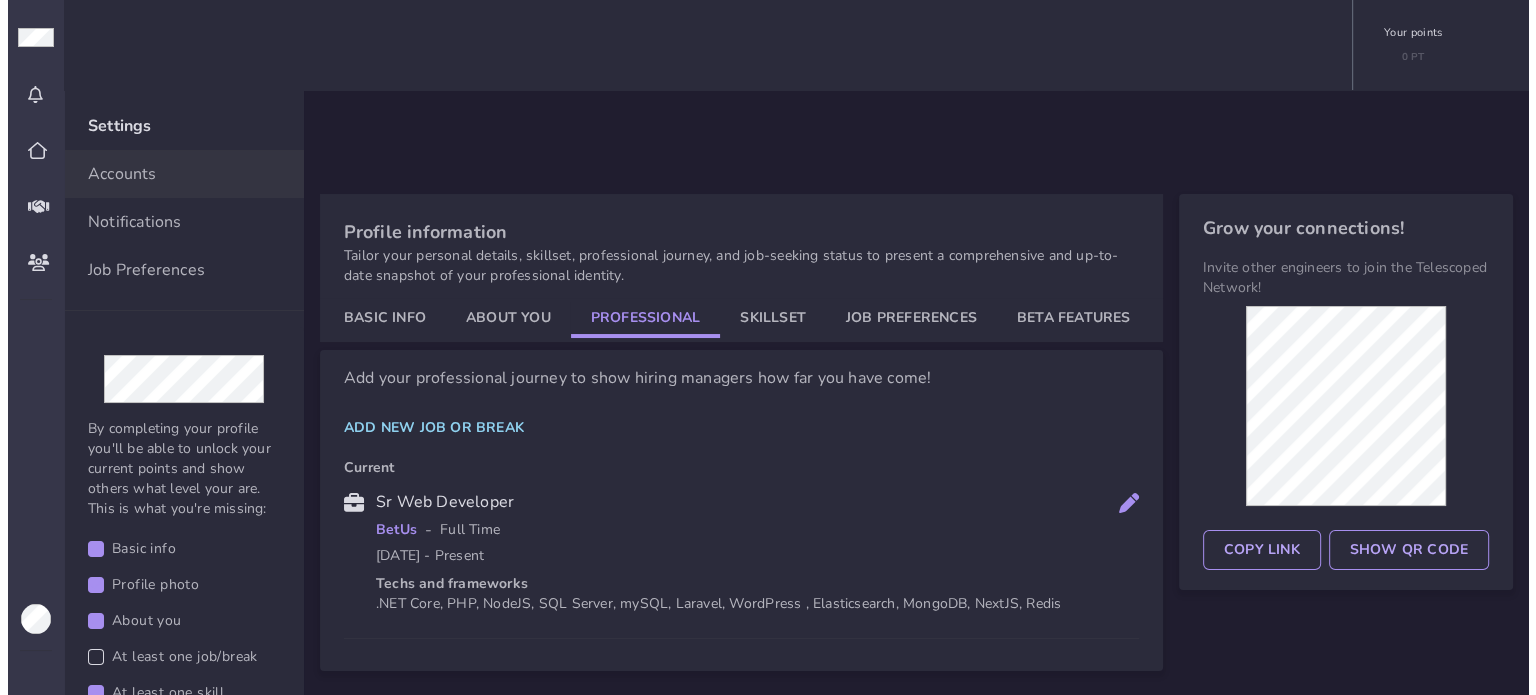 scroll, scrollTop: 90, scrollLeft: 0, axis: vertical 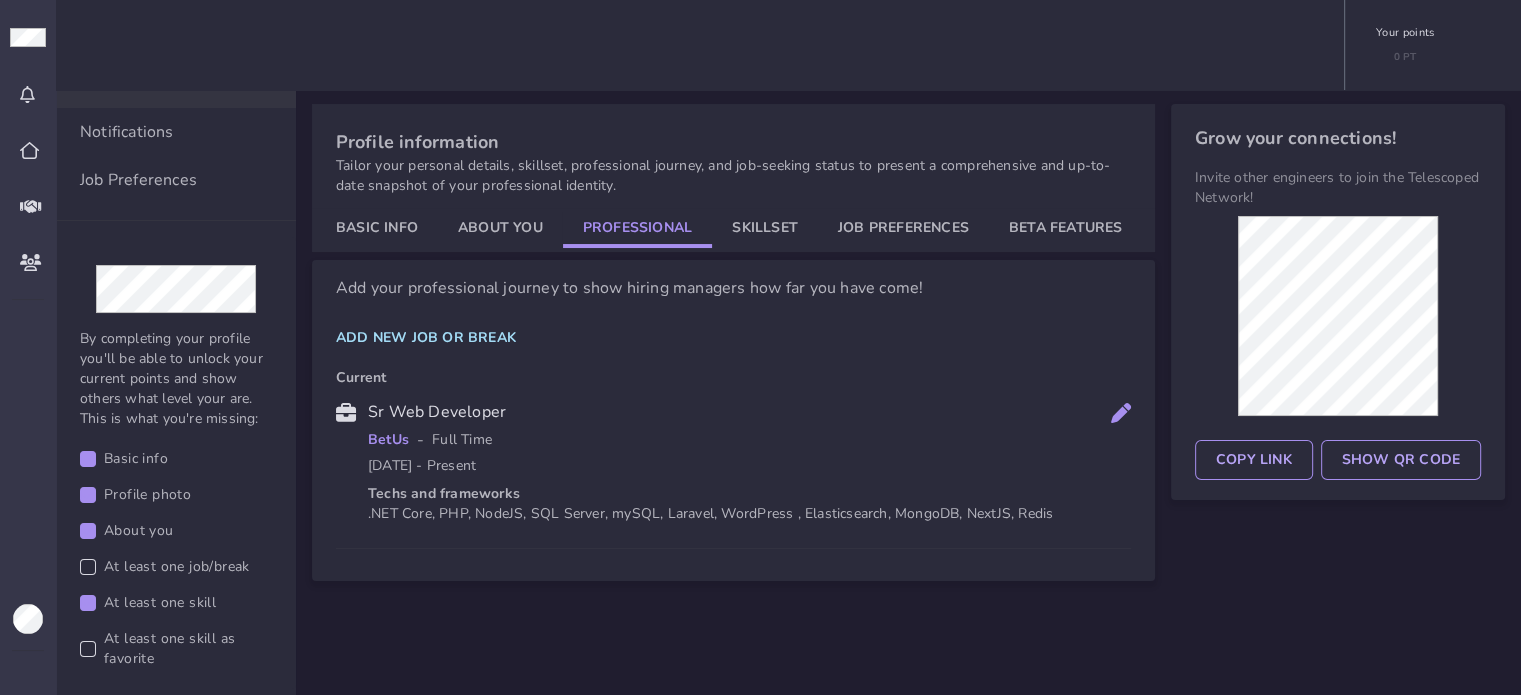 click on "Add new job or break" at bounding box center [426, 338] 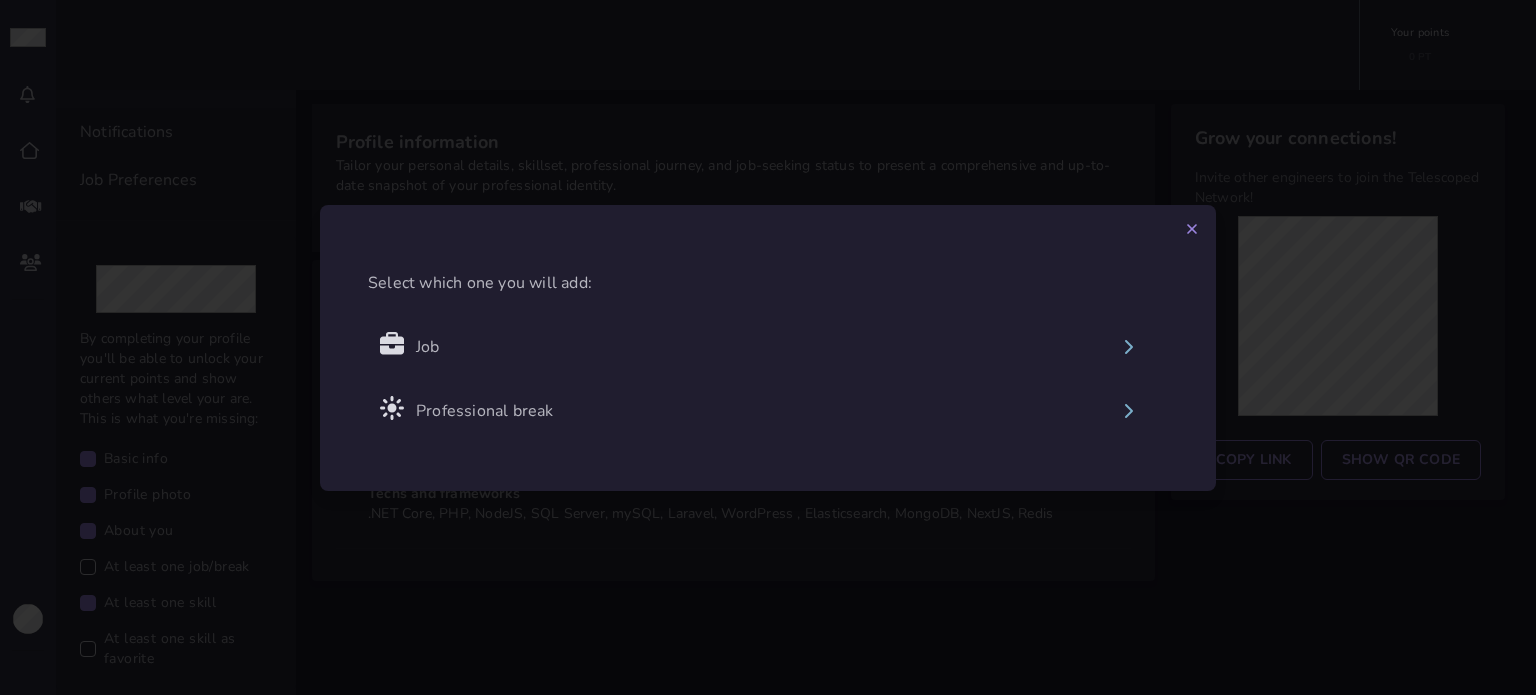 click on "Job" at bounding box center [768, 347] 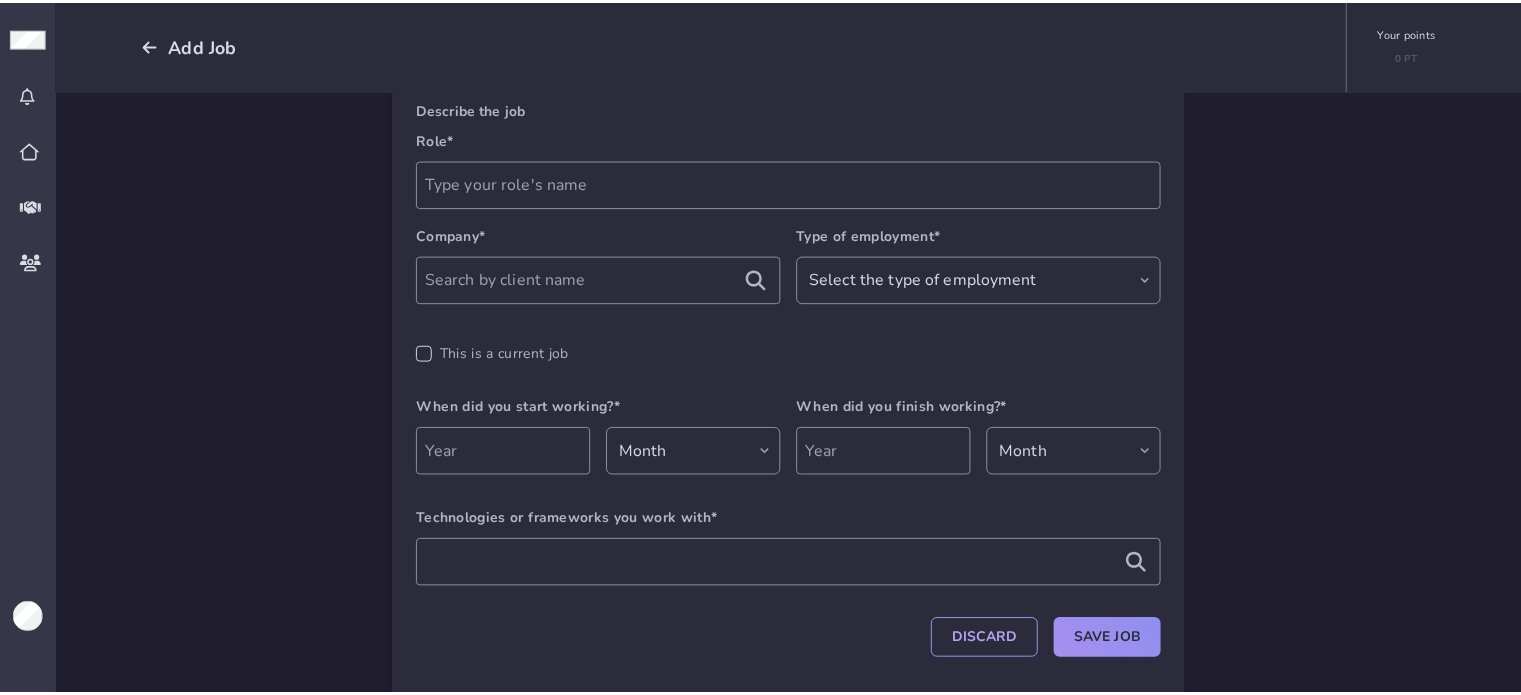 scroll, scrollTop: 0, scrollLeft: 0, axis: both 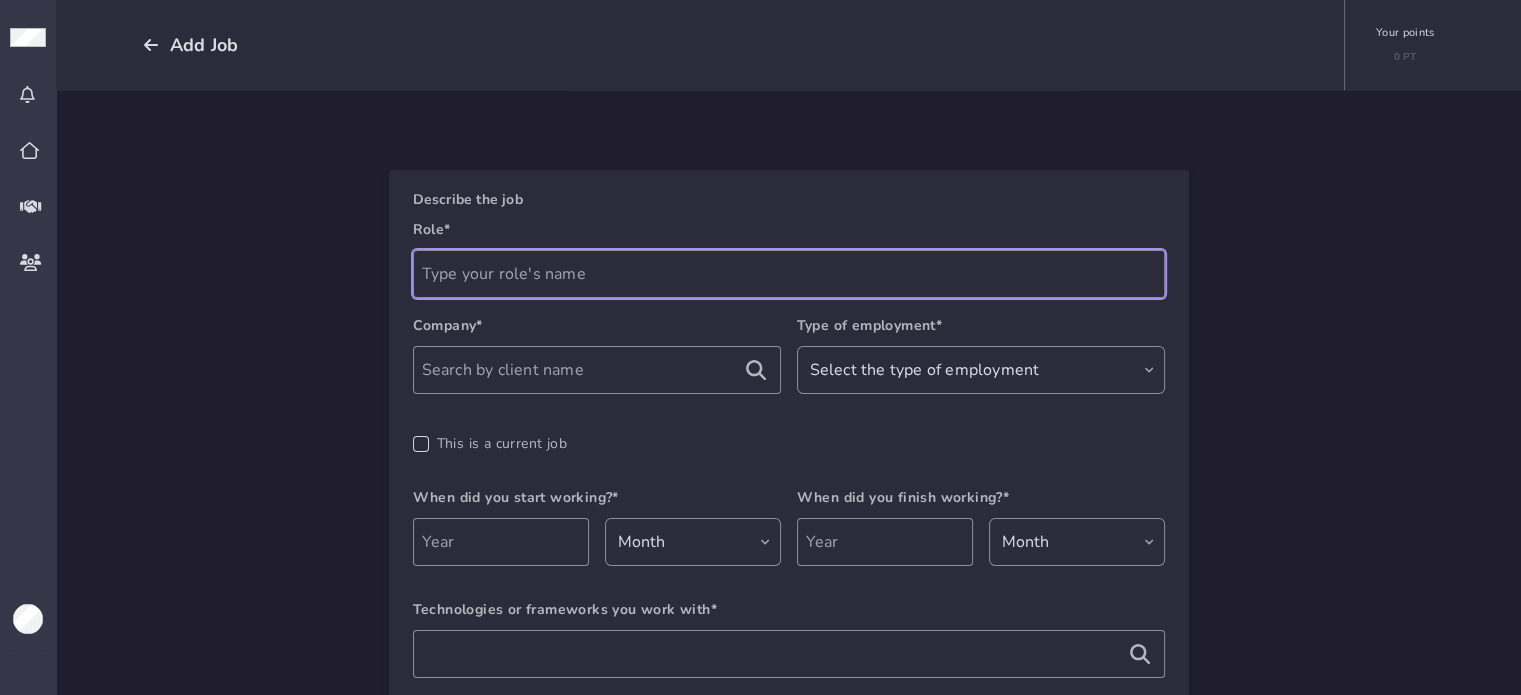 click 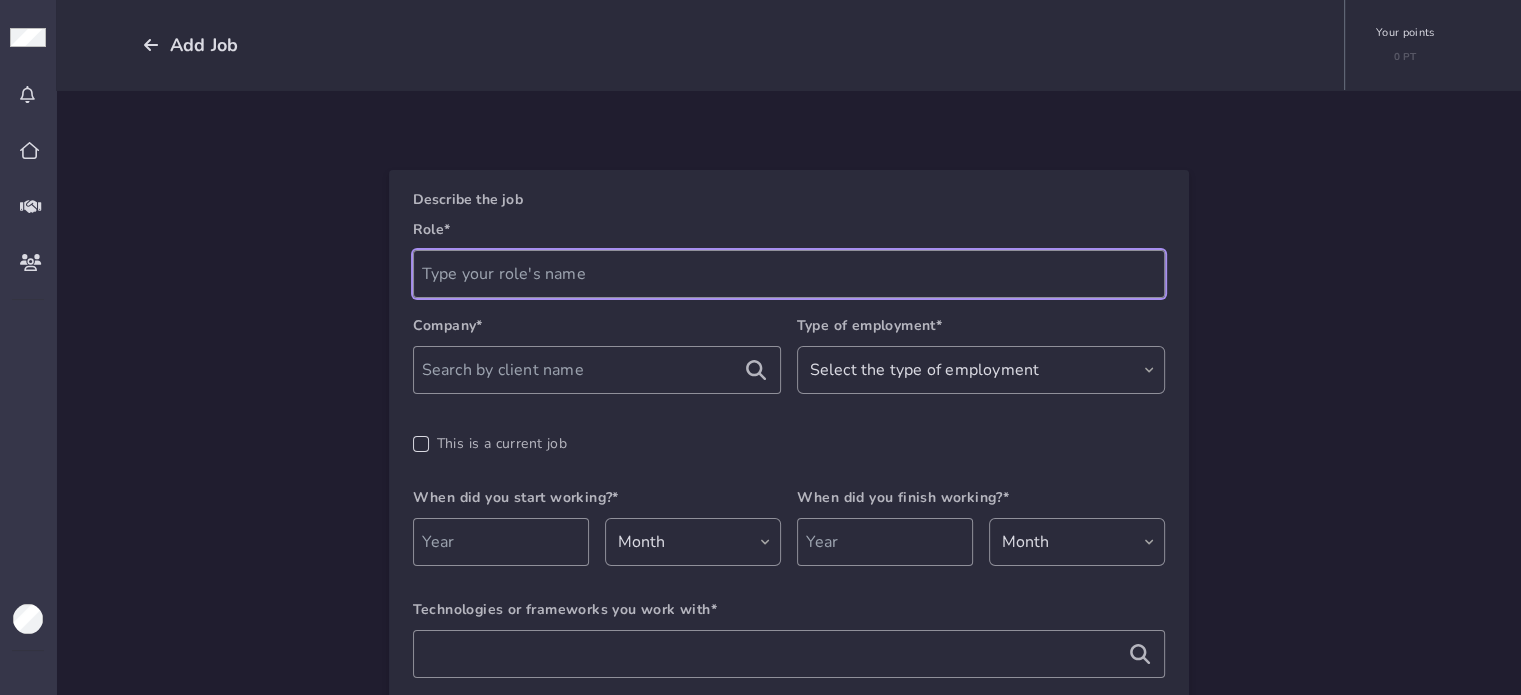 paste on "Sr. Software Developer" 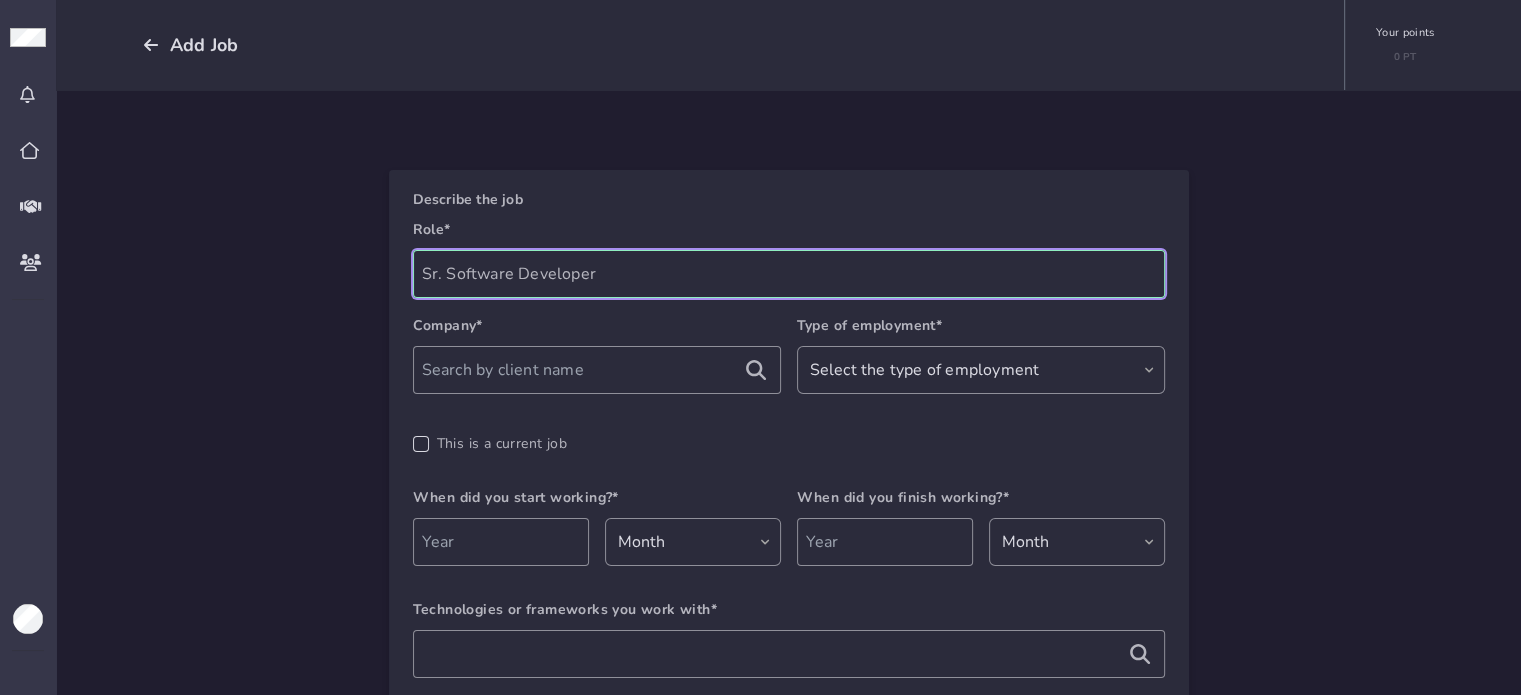 type on "Sr. Software Developer" 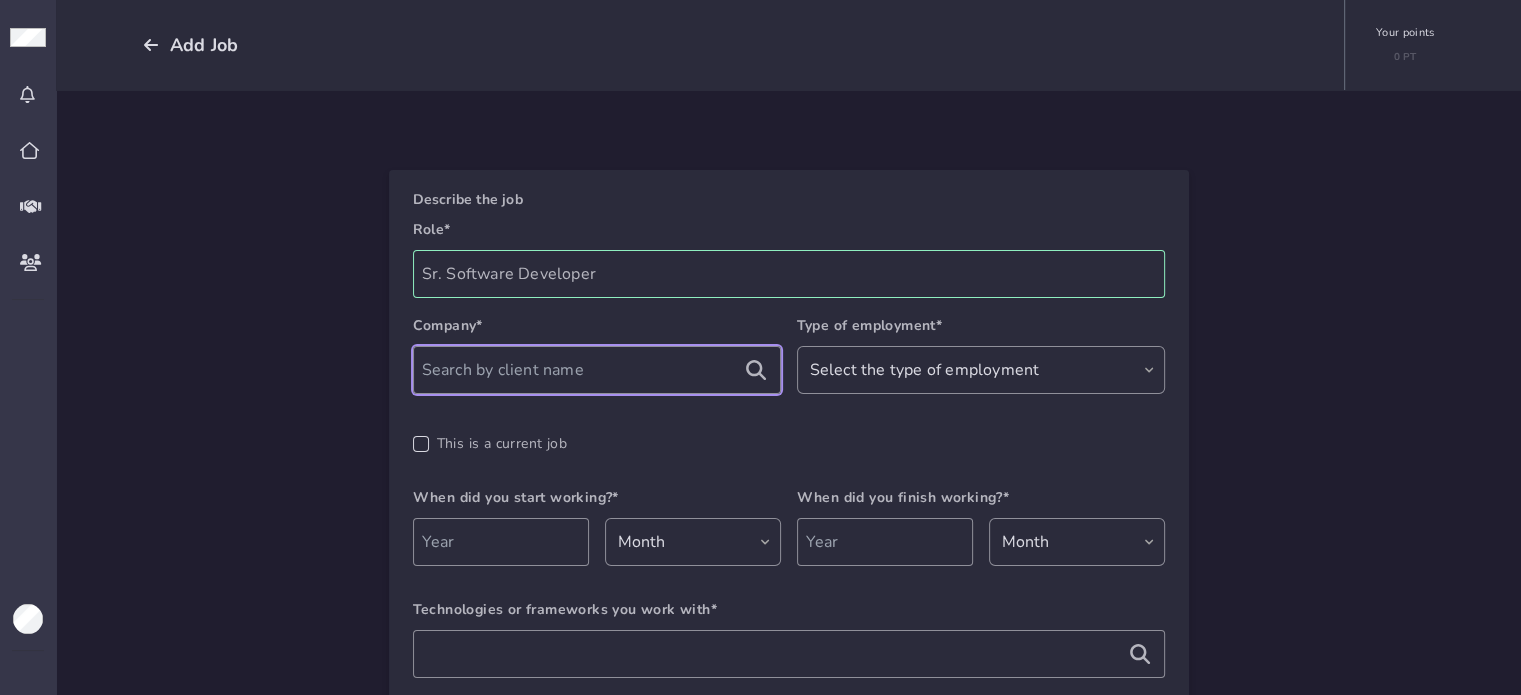 click at bounding box center [597, 370] 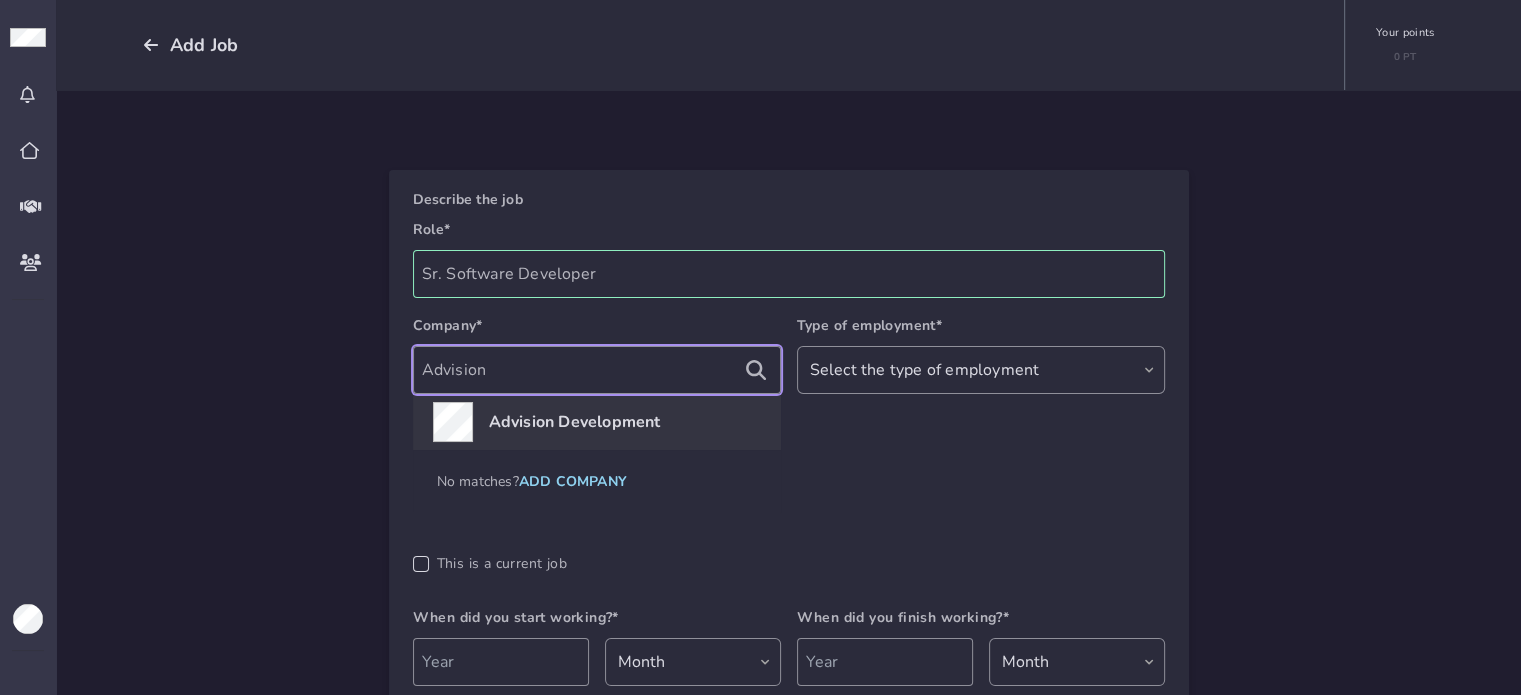 type on "Advision" 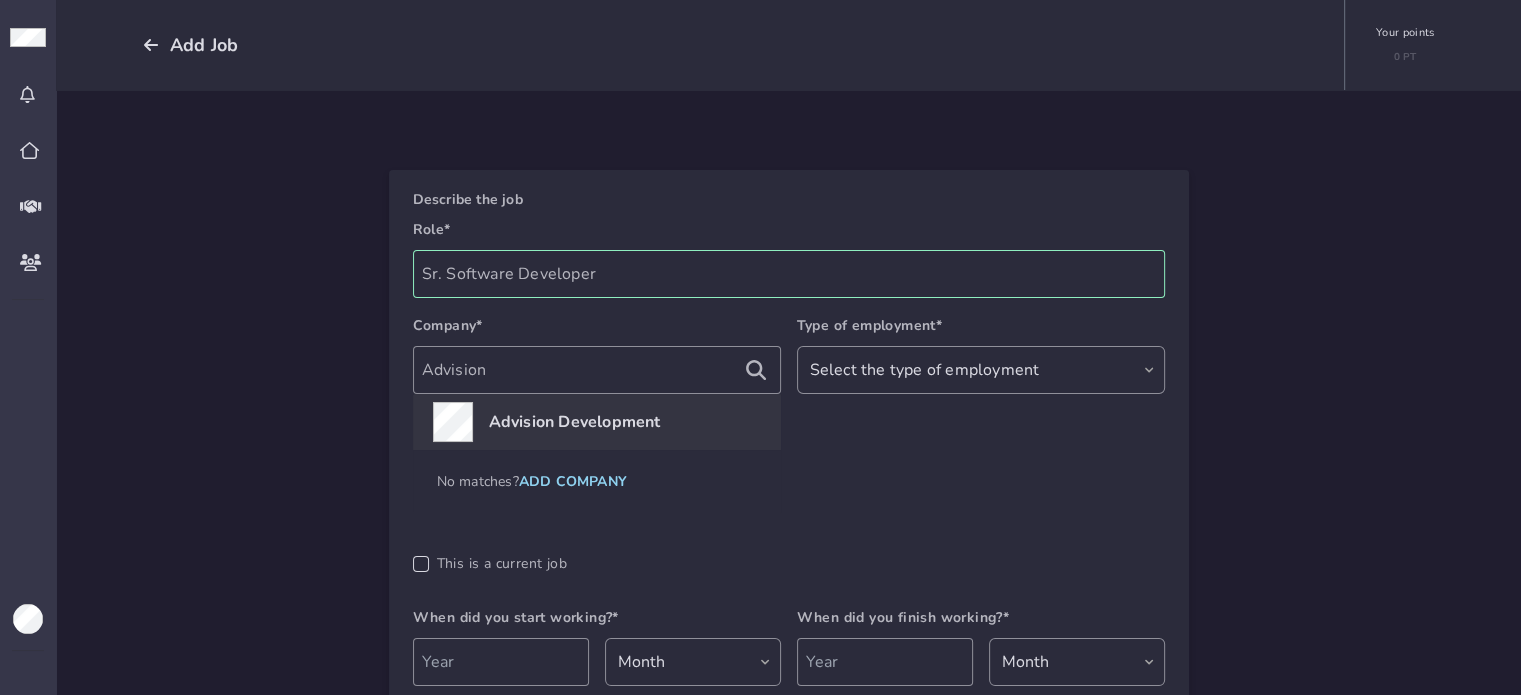click on "Advision Development" at bounding box center (575, 422) 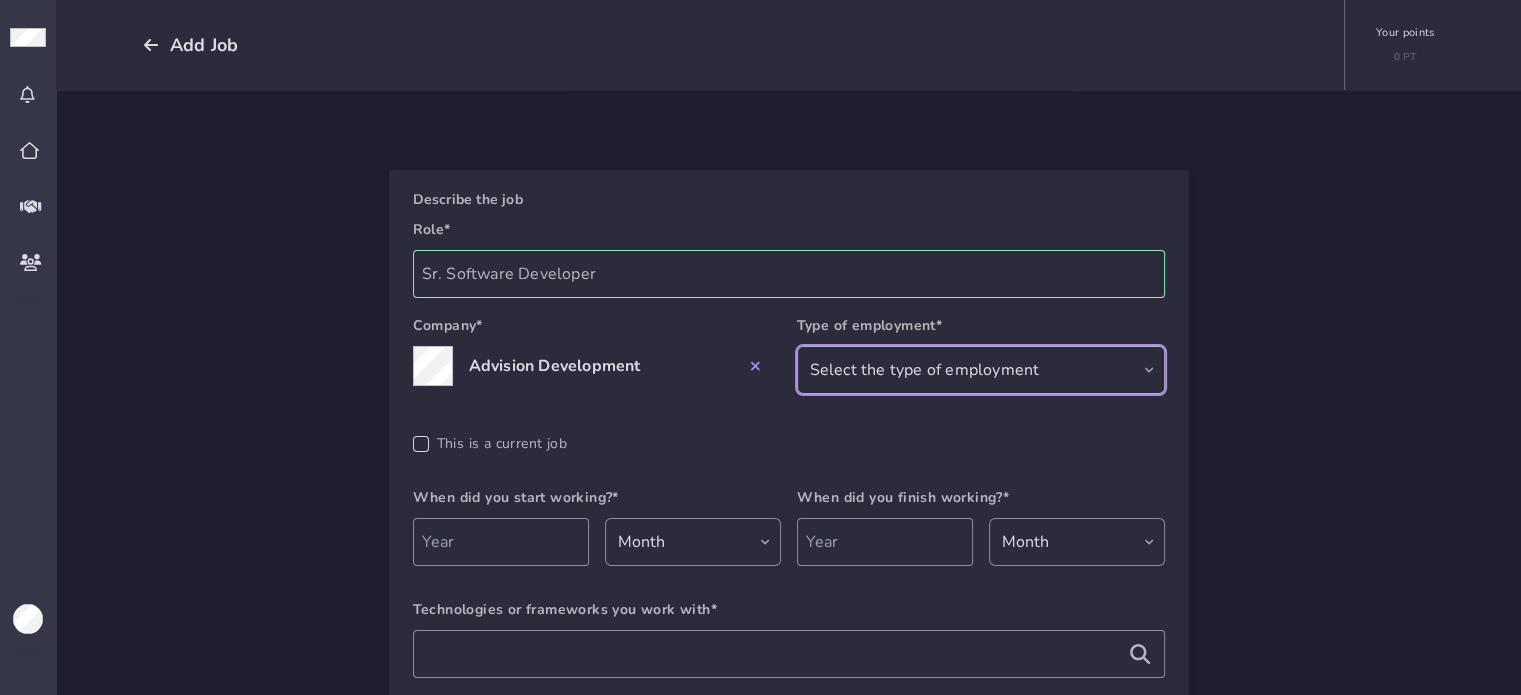 click on "Select the type of employment Full Time Half Time Freelancing Temporary contract Internship" at bounding box center [981, 370] 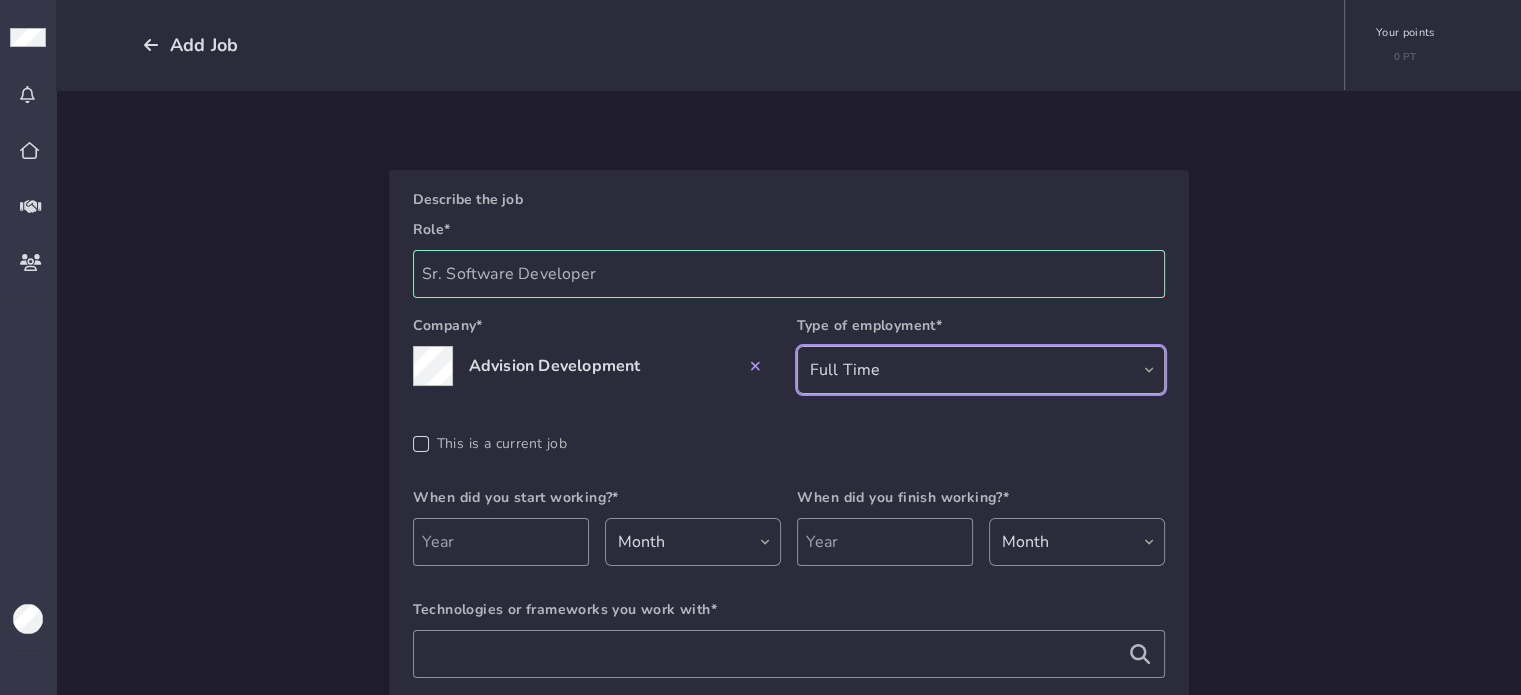 click on "Select the type of employment Full Time Half Time Freelancing Temporary contract Internship" at bounding box center [981, 370] 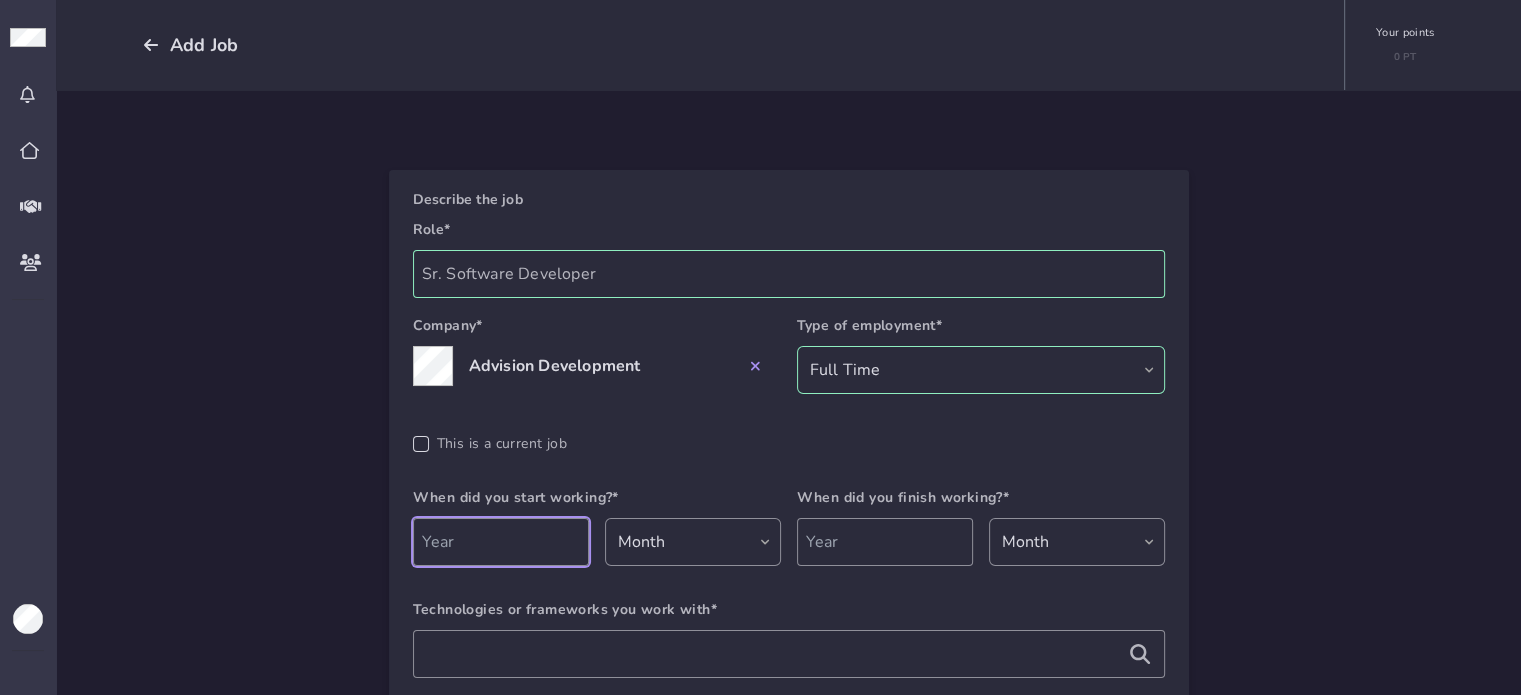 click at bounding box center [501, 542] 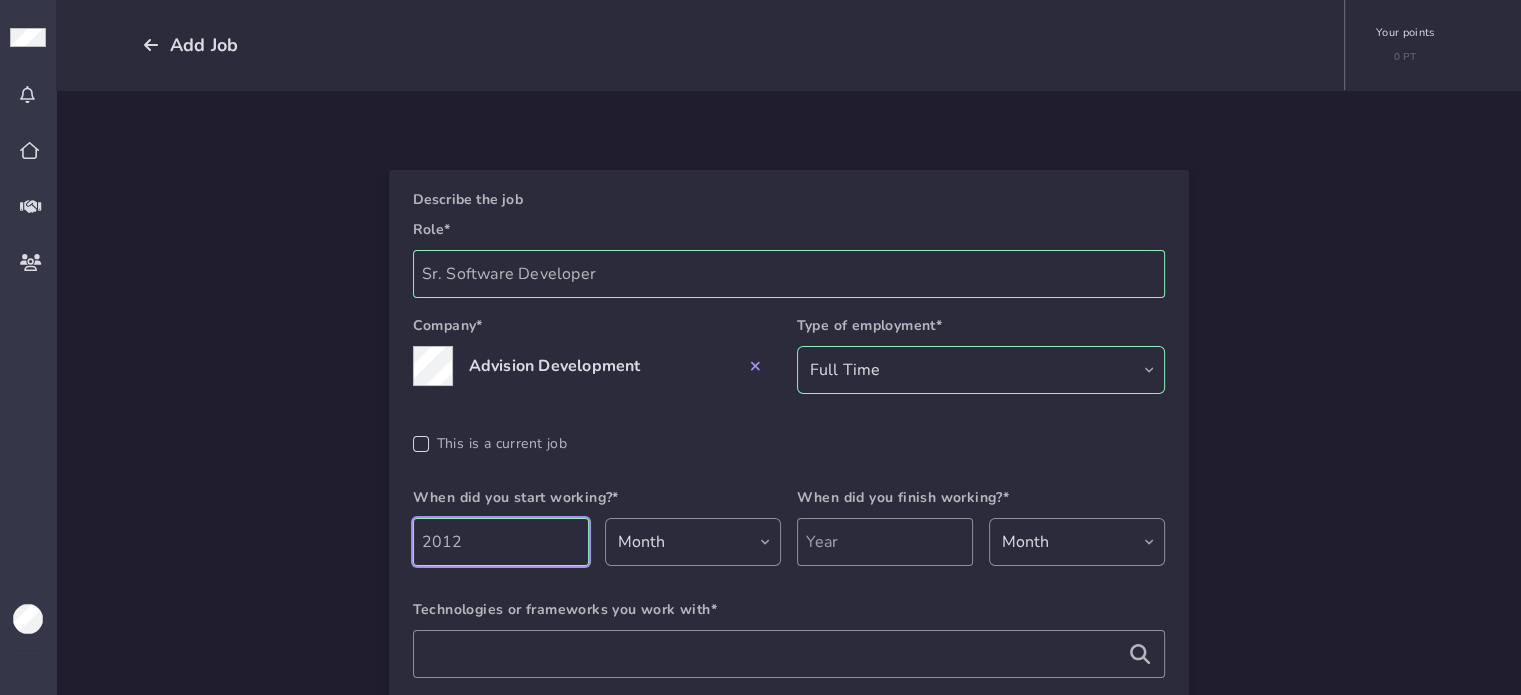 type on "2012" 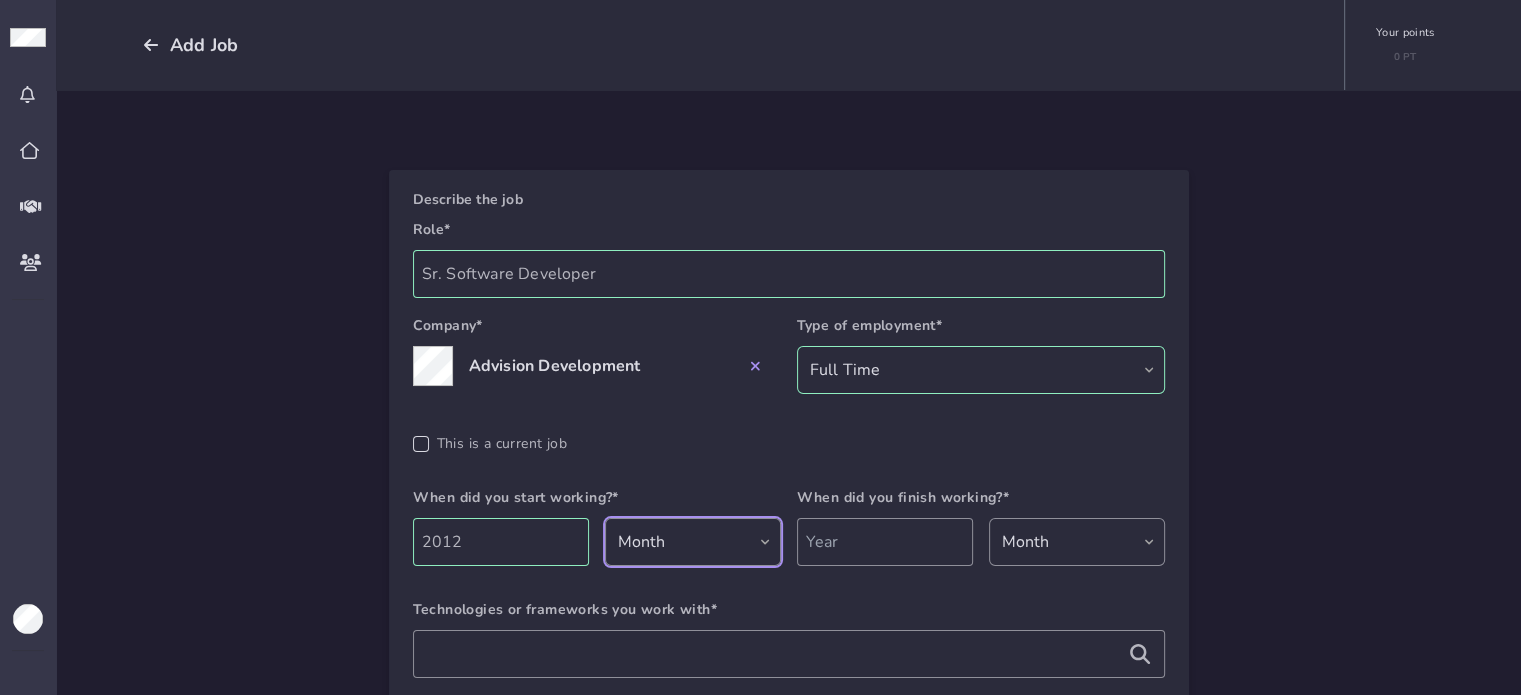 select on "12" 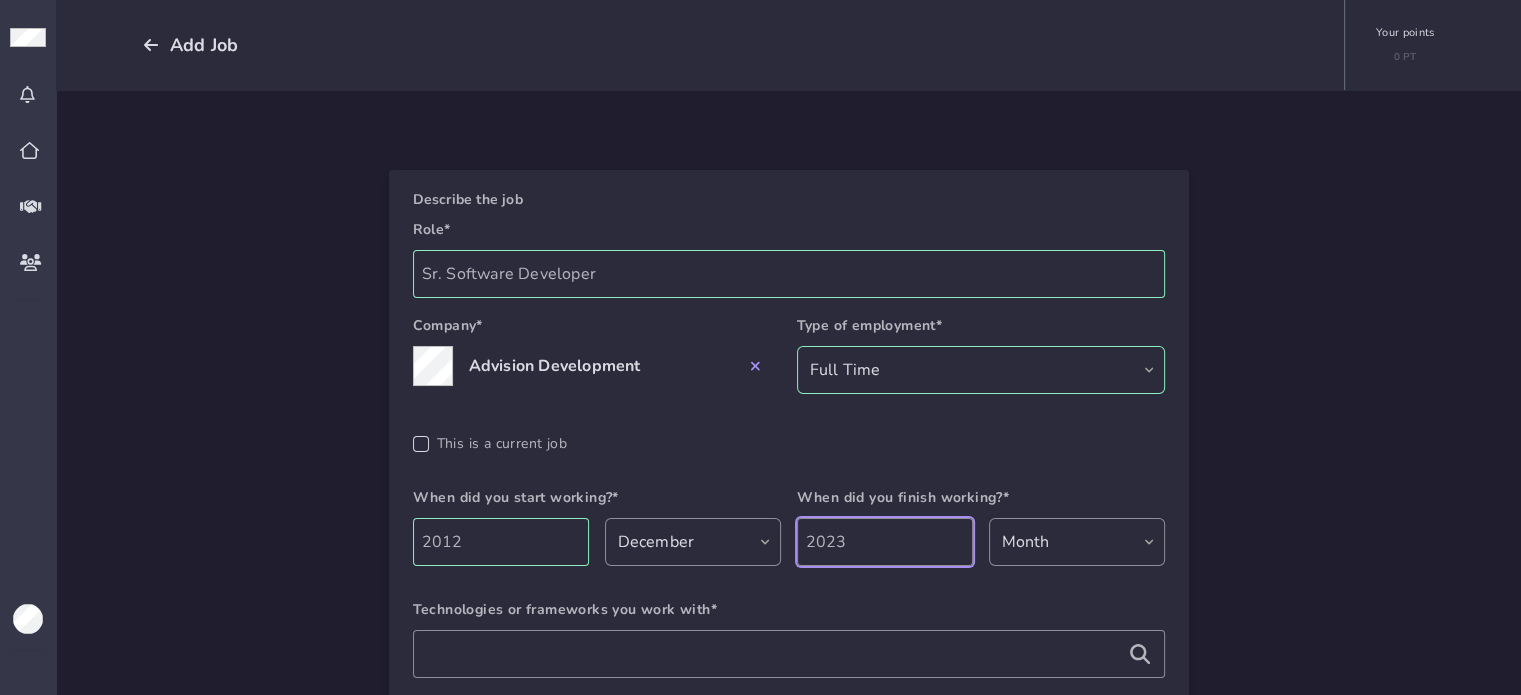 type on "2023" 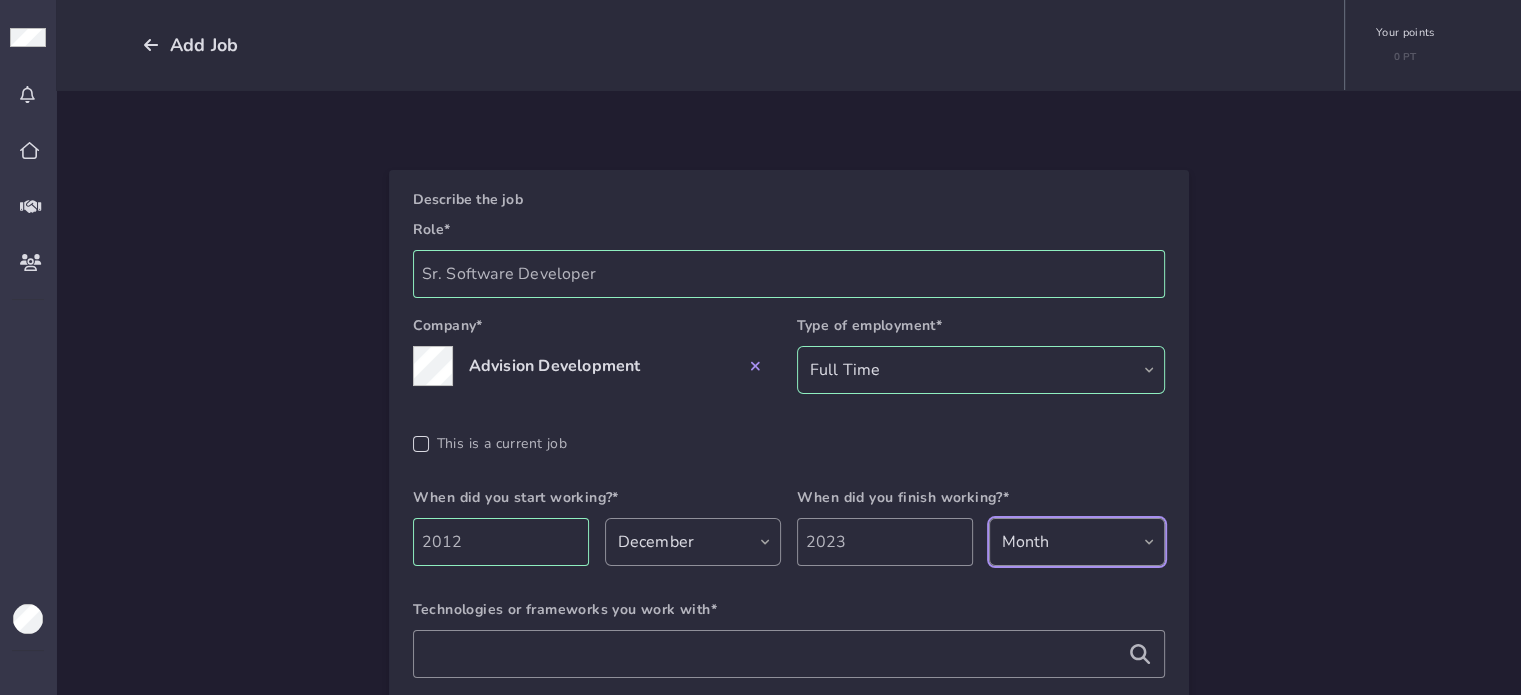 select on "09" 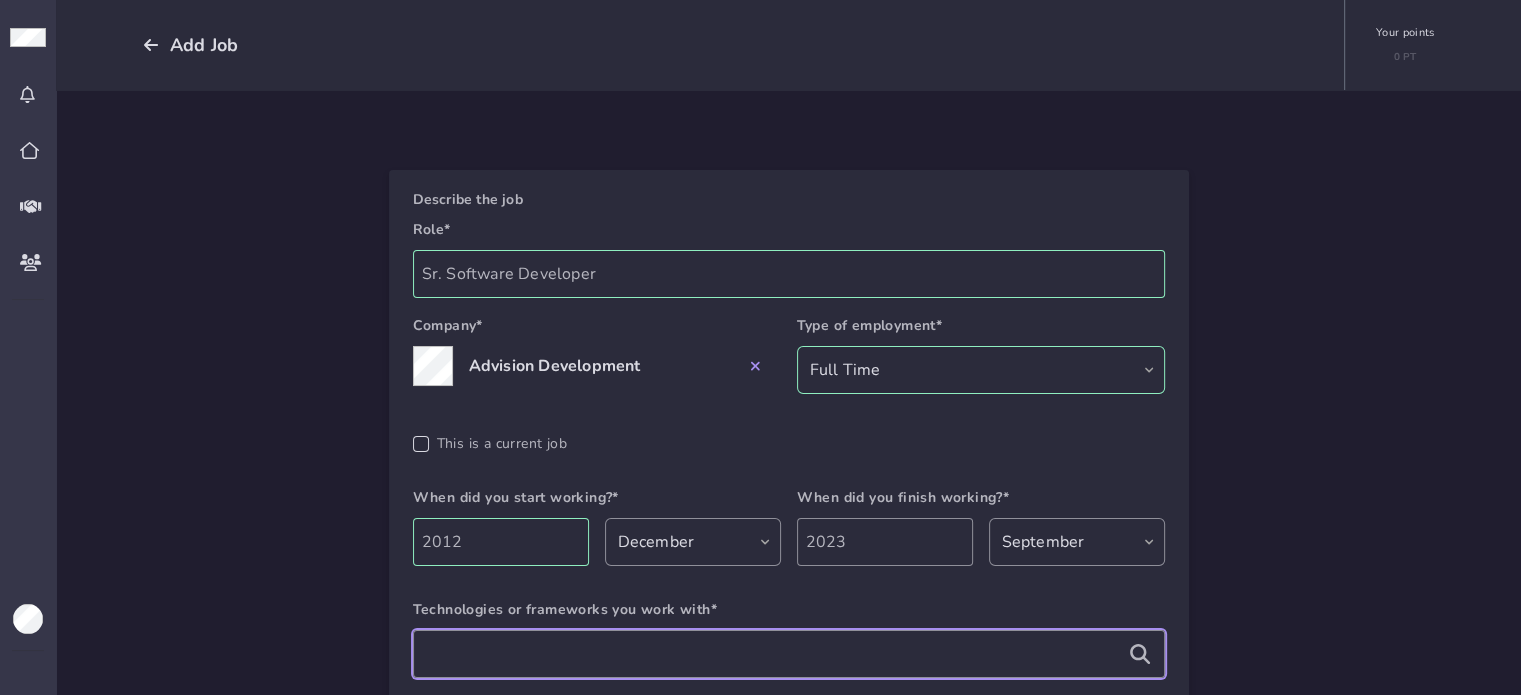 scroll, scrollTop: 100, scrollLeft: 0, axis: vertical 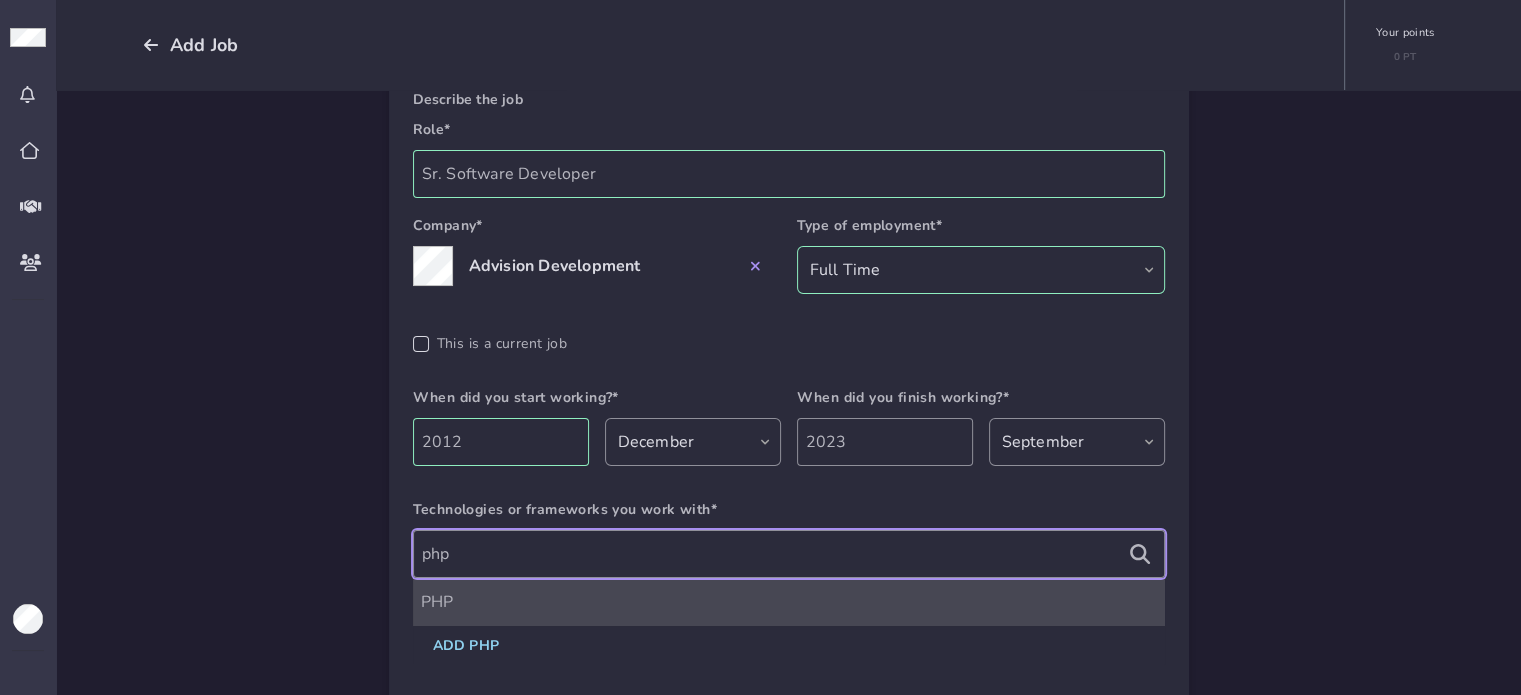 type on "php" 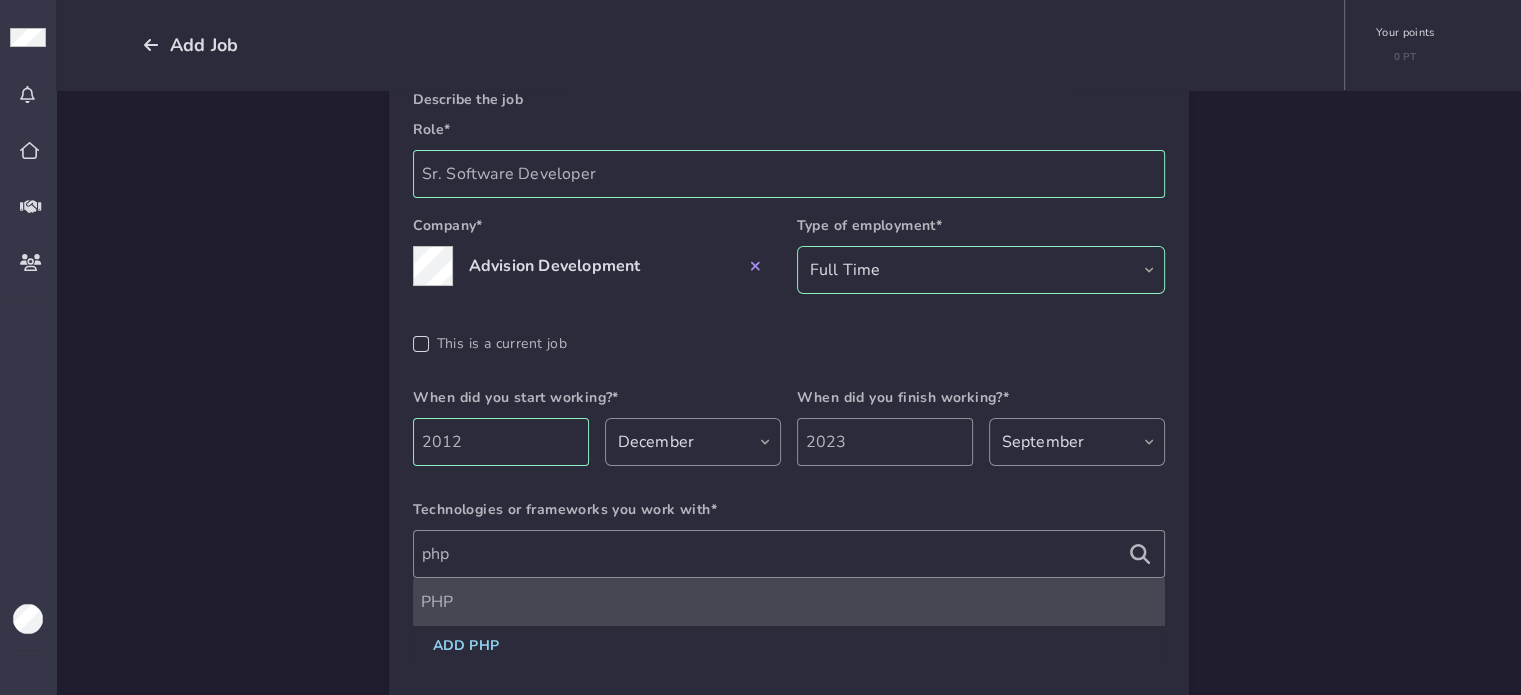 click on "PHP" at bounding box center [789, 602] 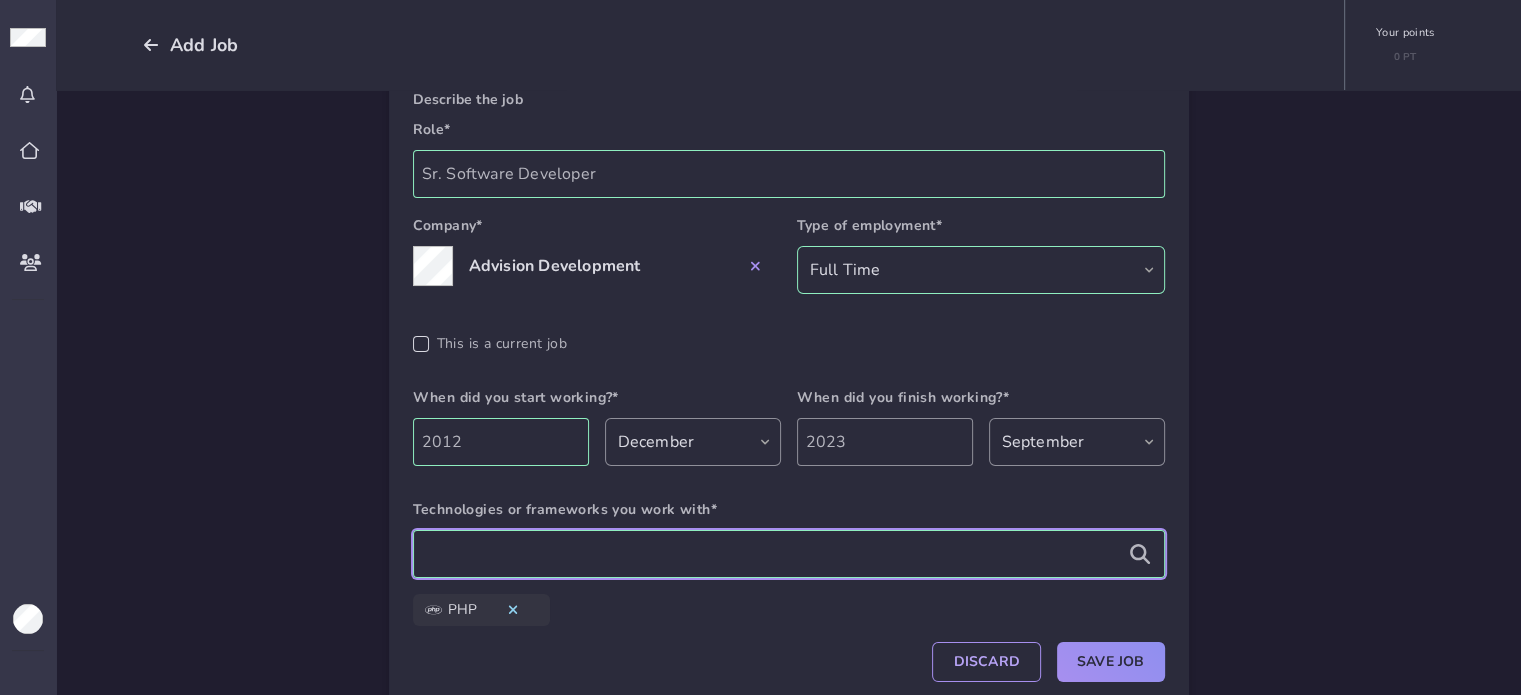 click at bounding box center (789, 554) 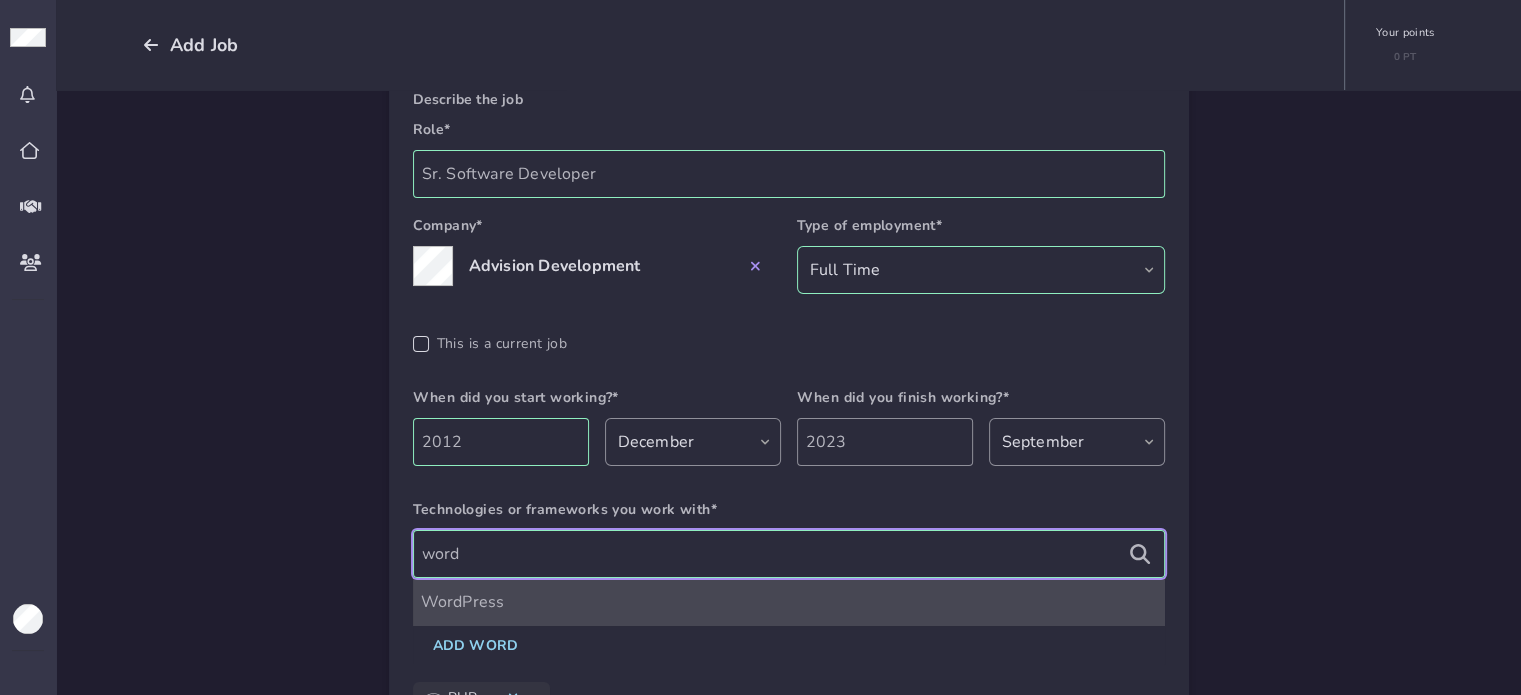 type on "word" 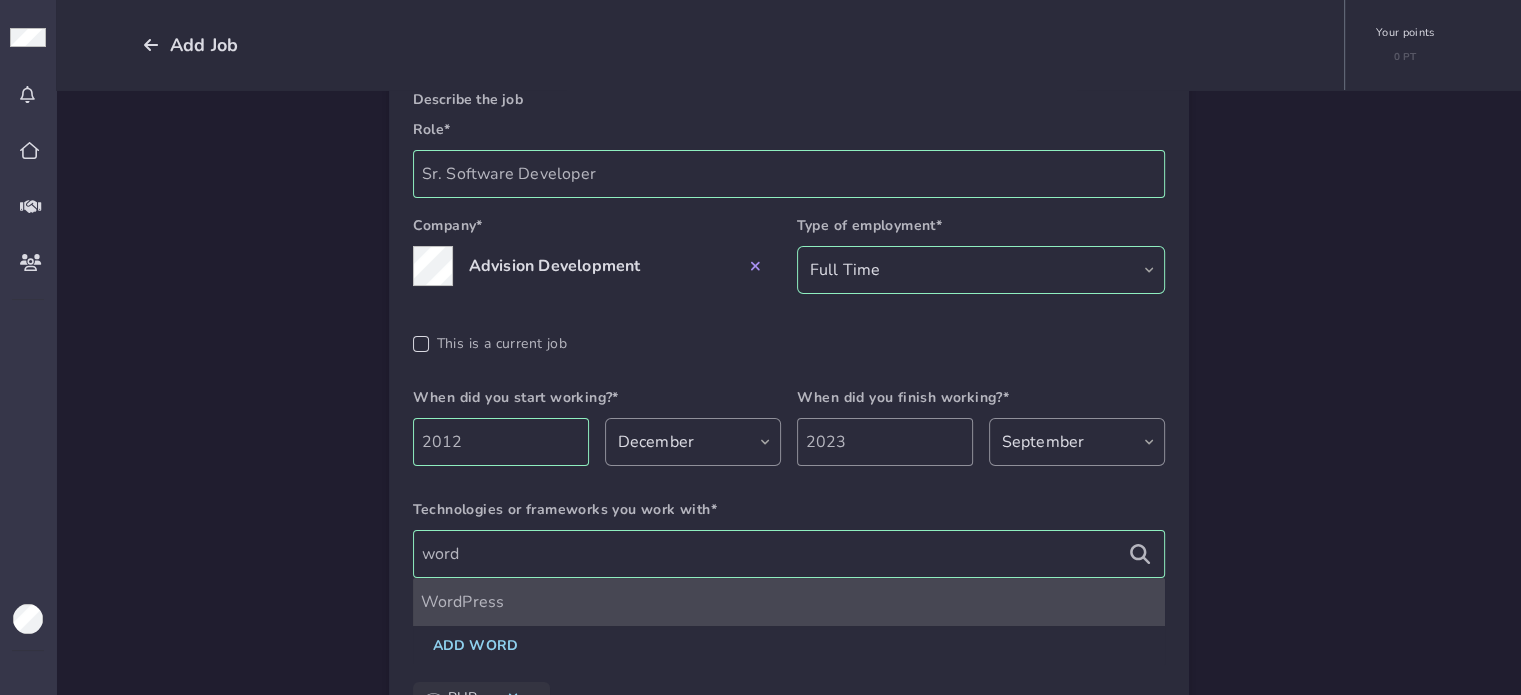 click on "WordPress" at bounding box center (789, 602) 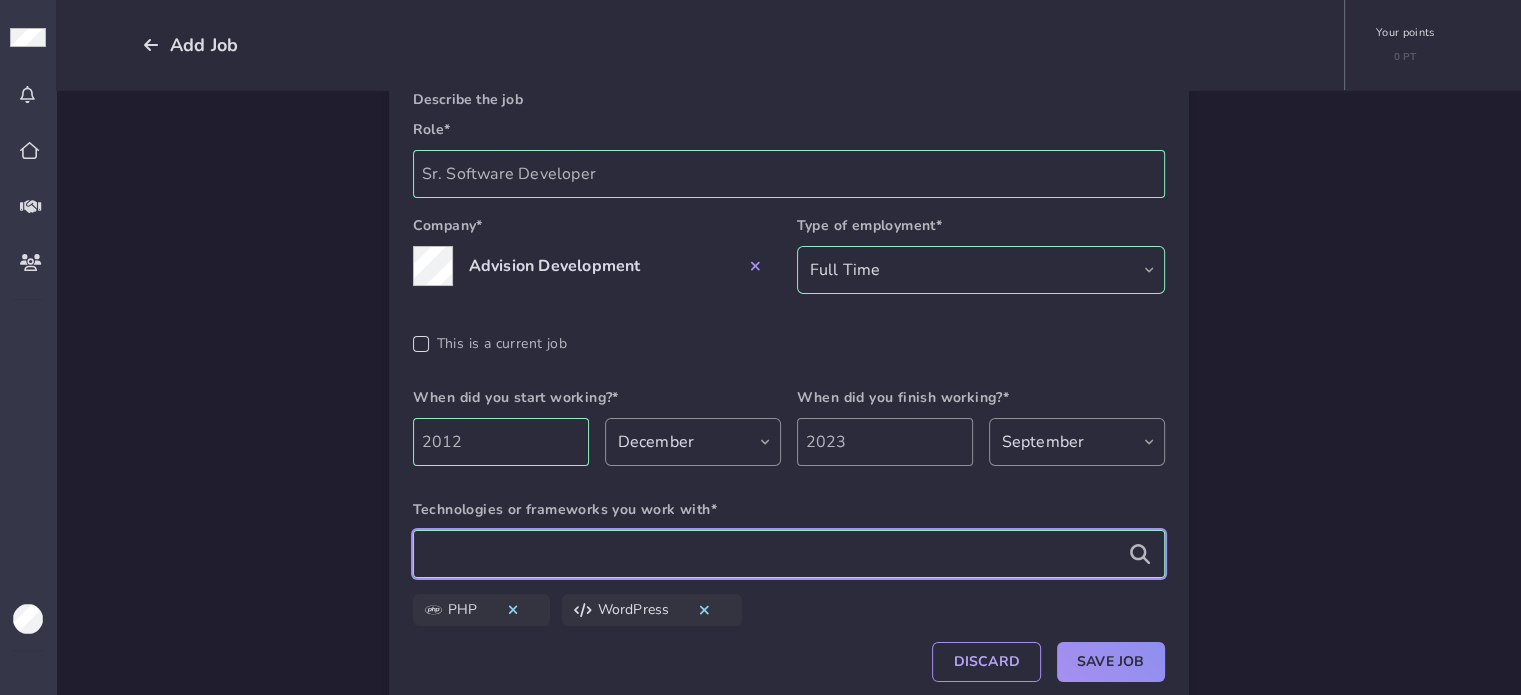 click at bounding box center (789, 554) 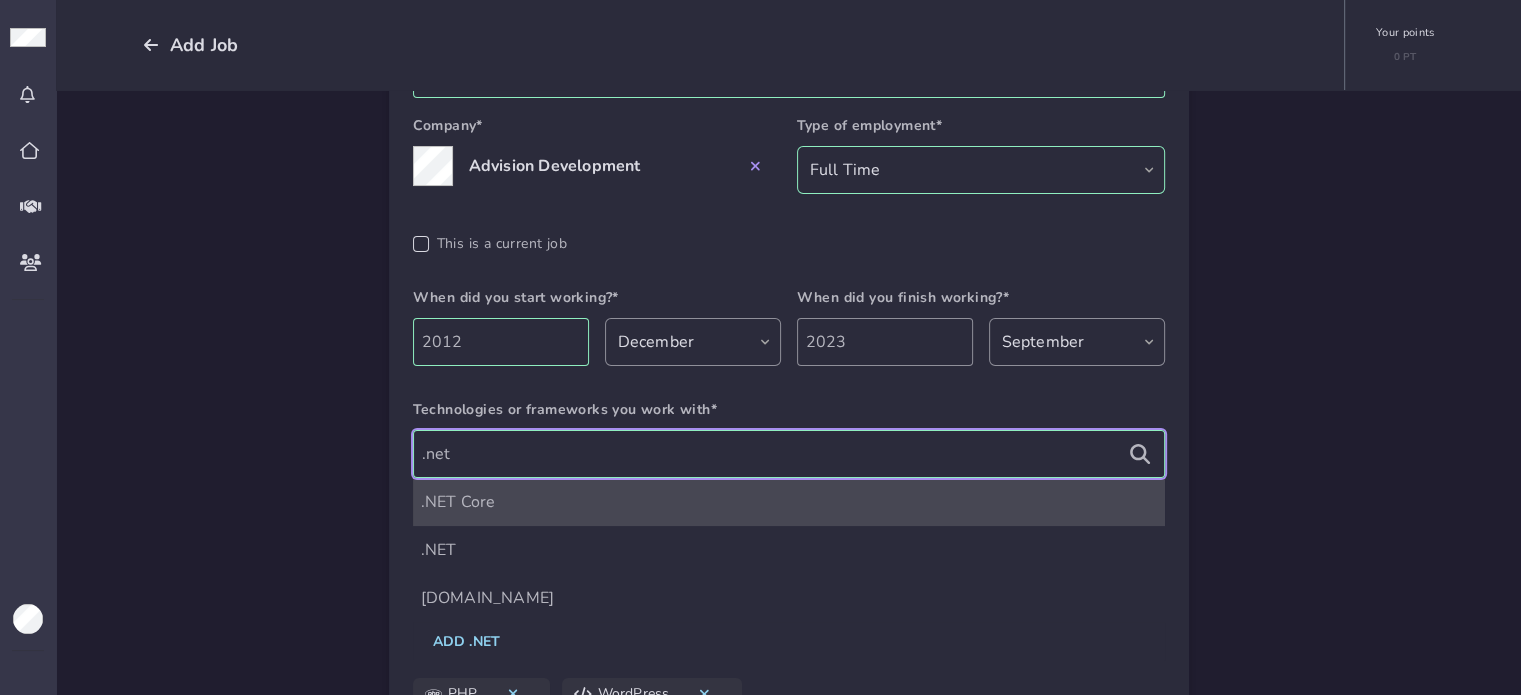 scroll, scrollTop: 300, scrollLeft: 0, axis: vertical 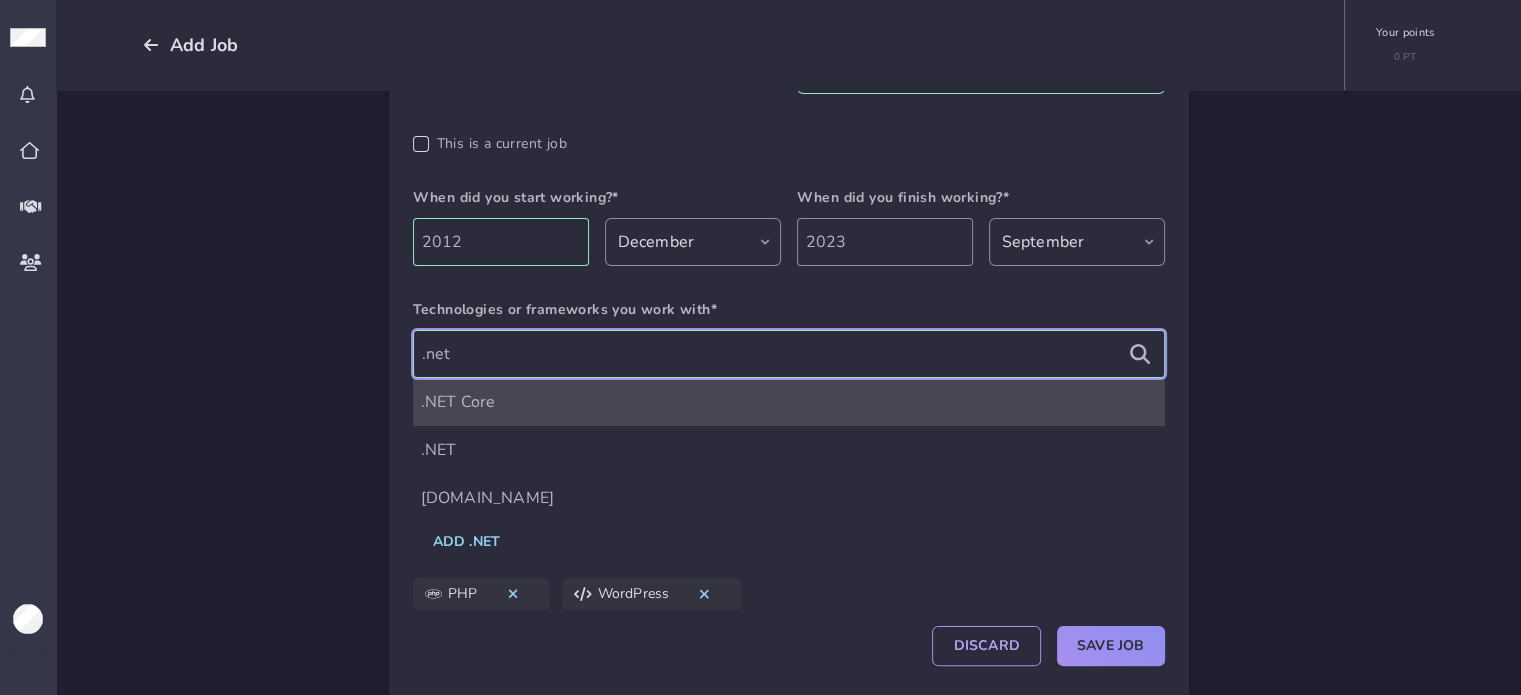 type on ".net" 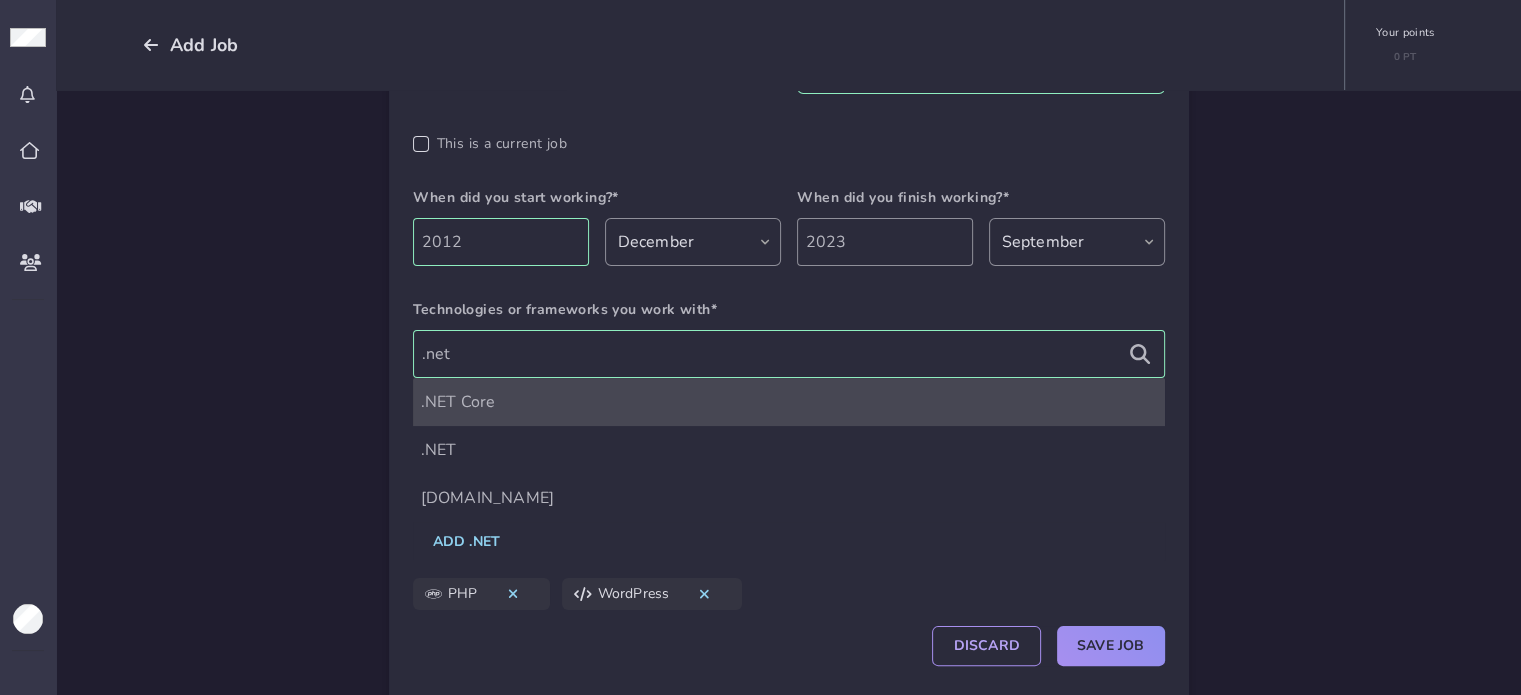 click on ".NET" at bounding box center (789, 450) 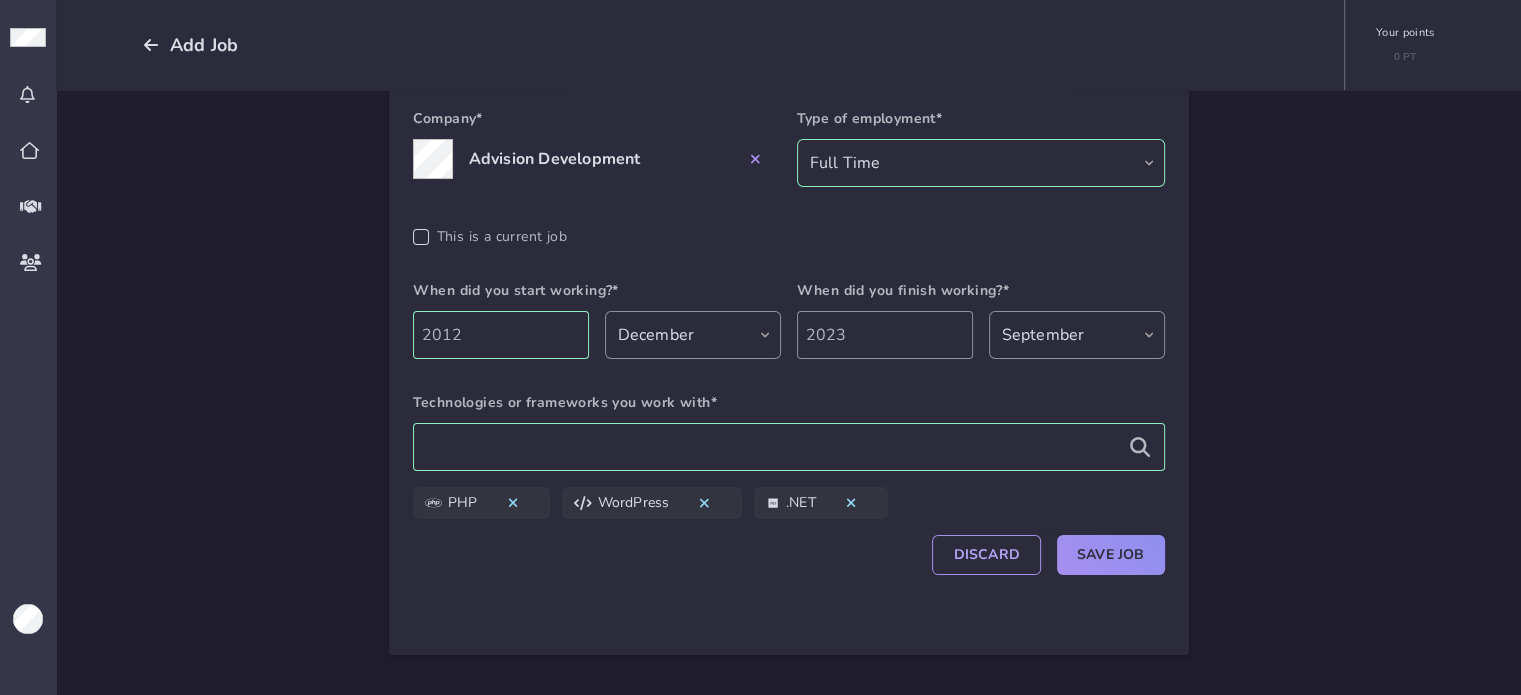 scroll, scrollTop: 207, scrollLeft: 0, axis: vertical 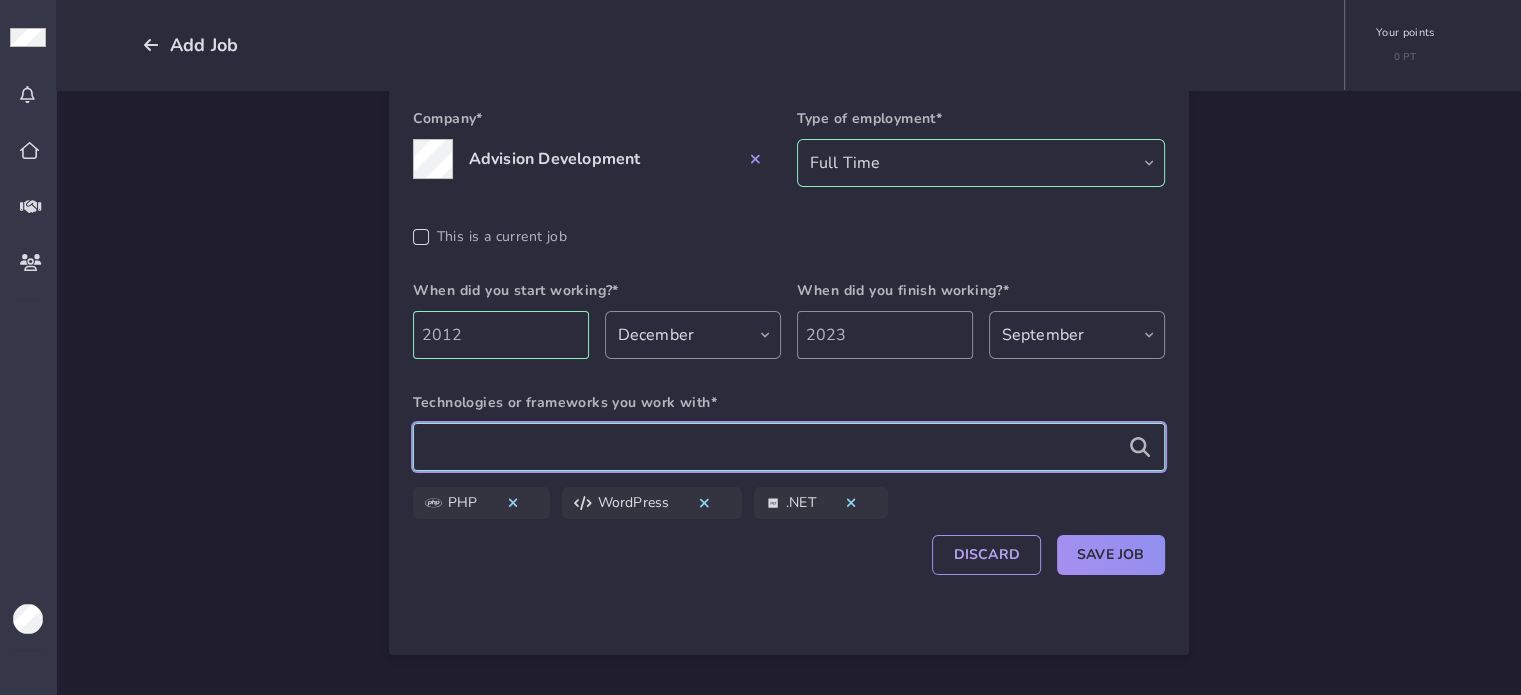 click at bounding box center (789, 447) 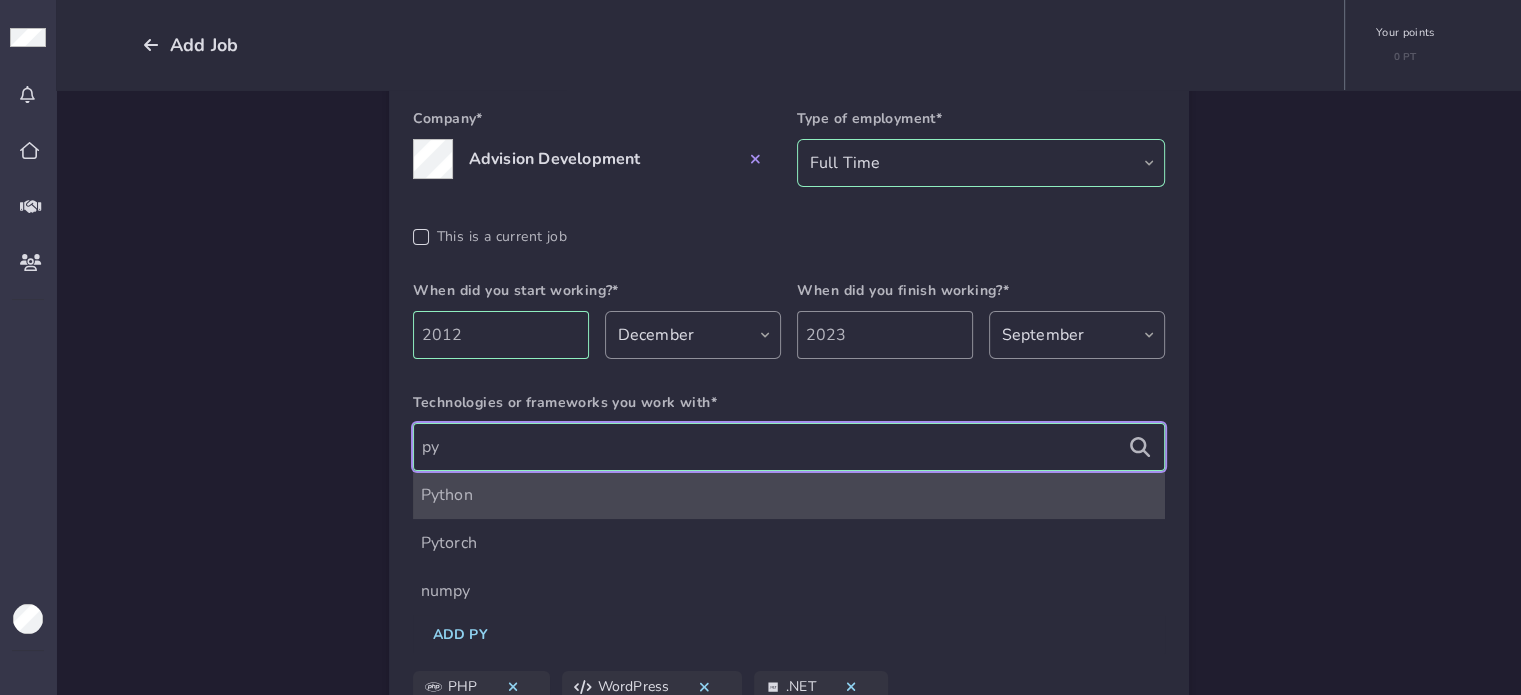 type on "py" 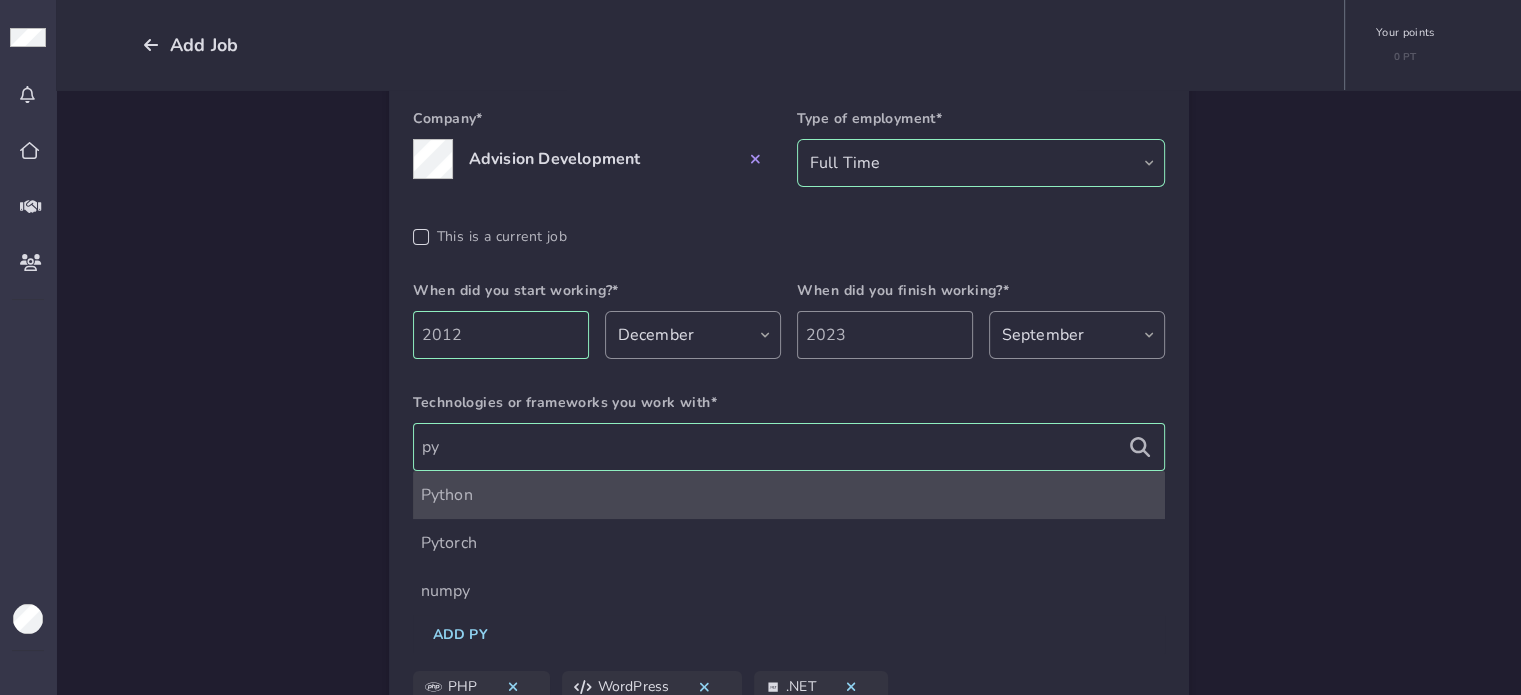 click on "Python" at bounding box center (789, 495) 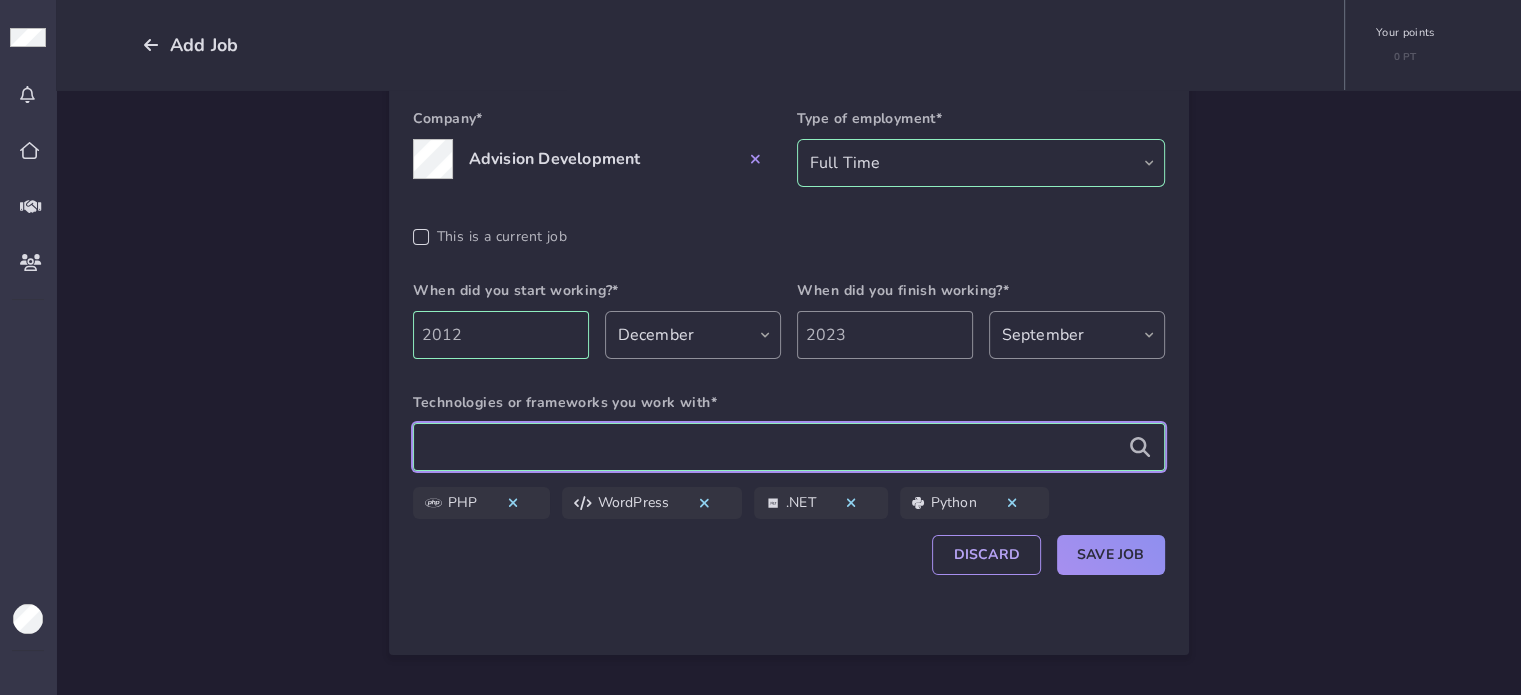 click at bounding box center (789, 447) 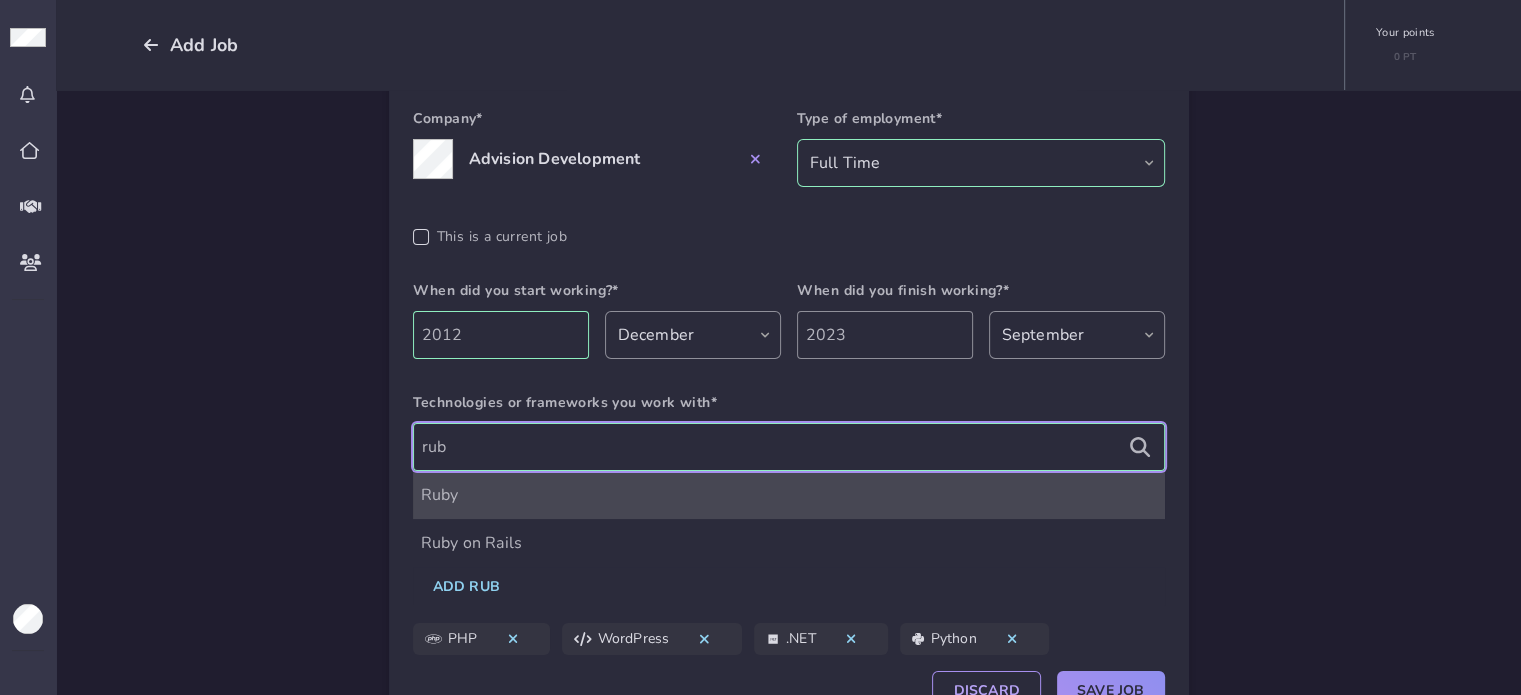 type on "rub" 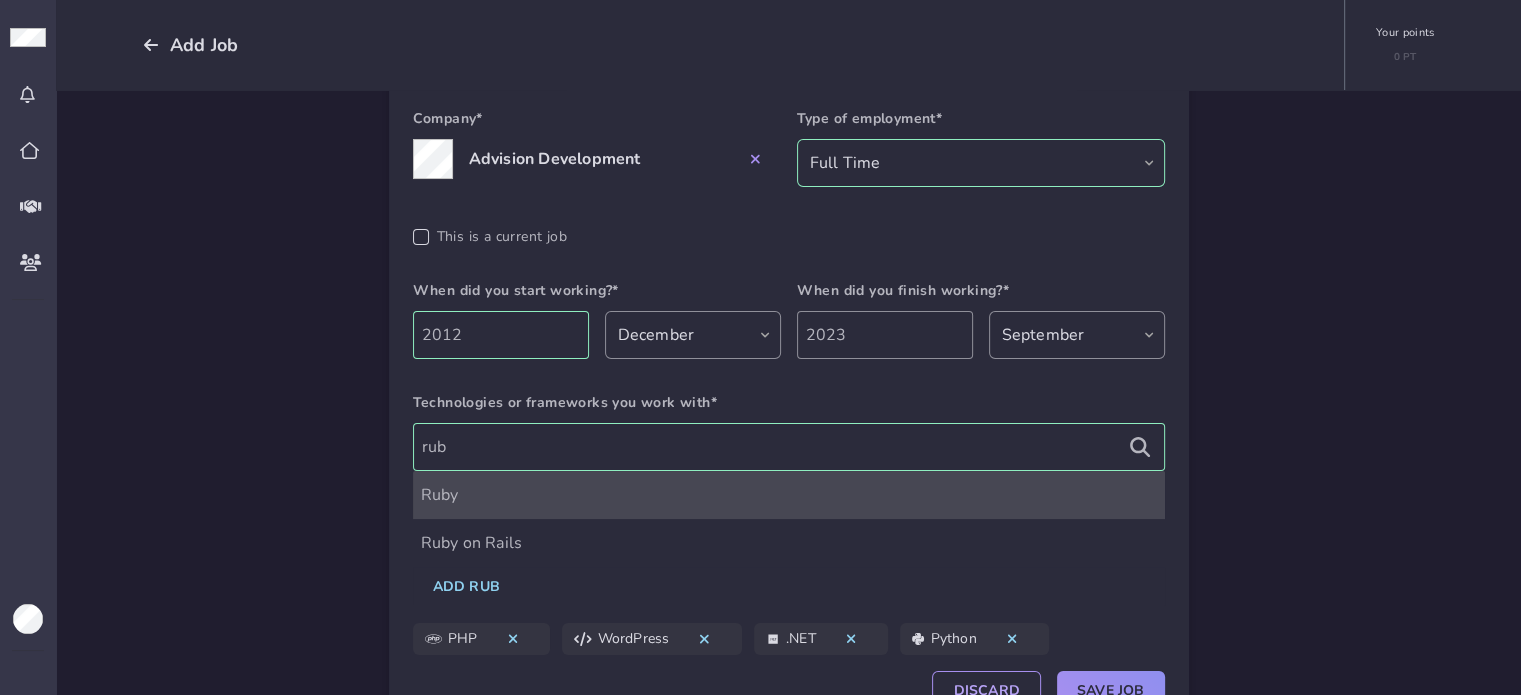 click on "Ruby on Rails" at bounding box center (789, 543) 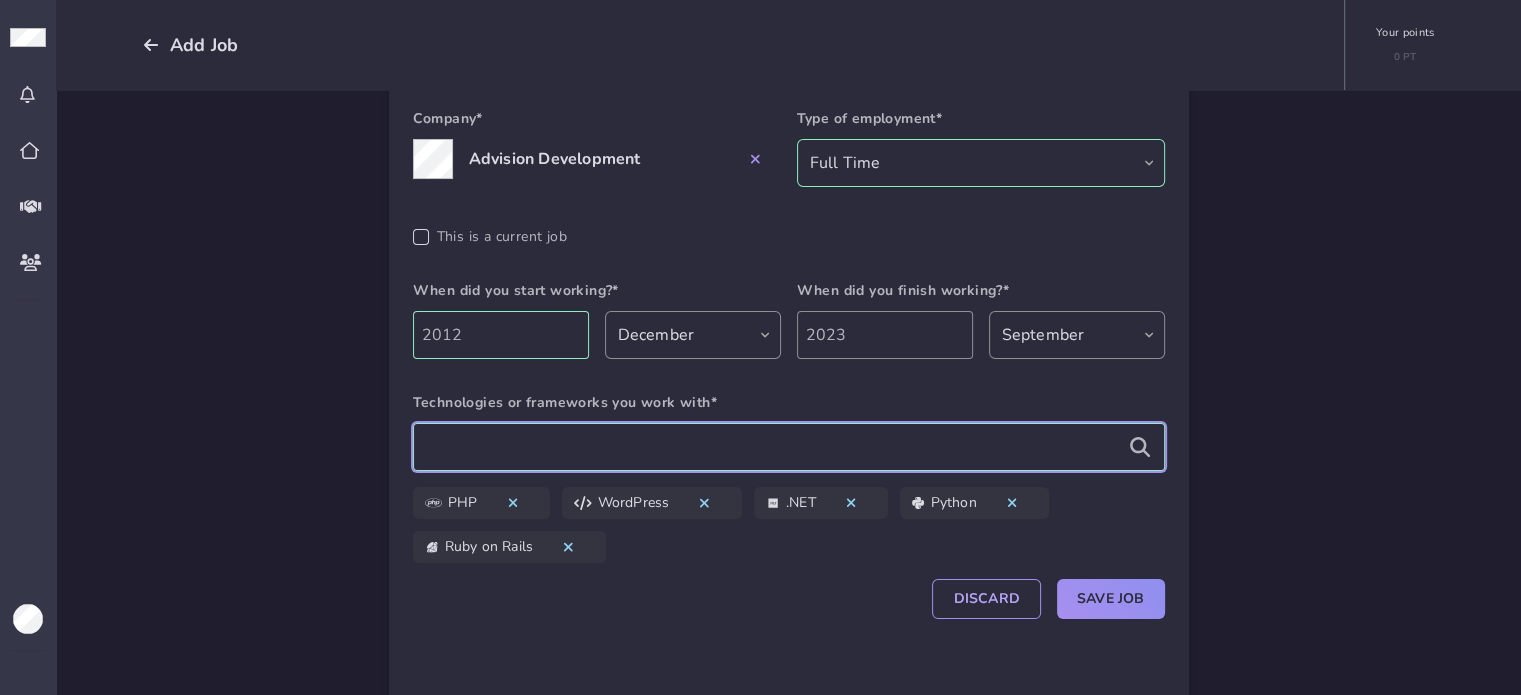 click at bounding box center [789, 447] 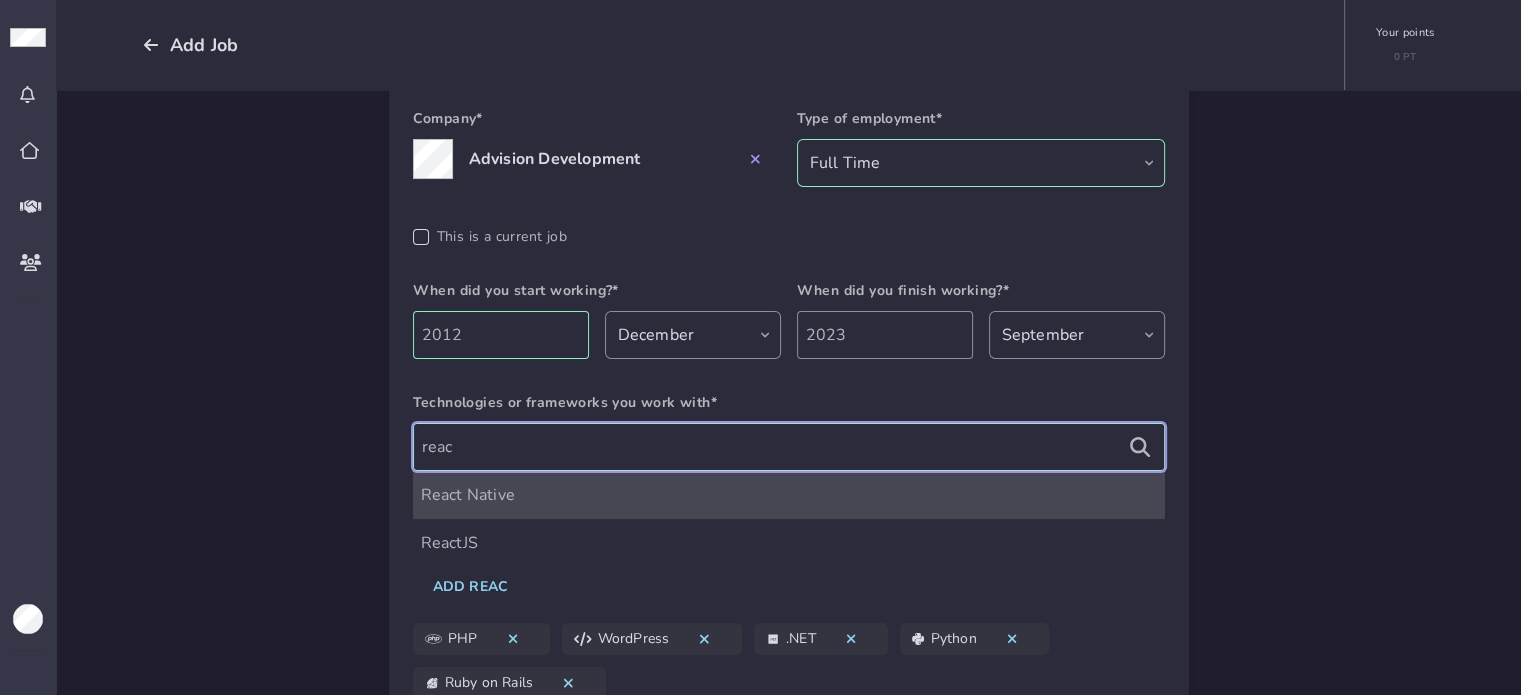 type on "reac" 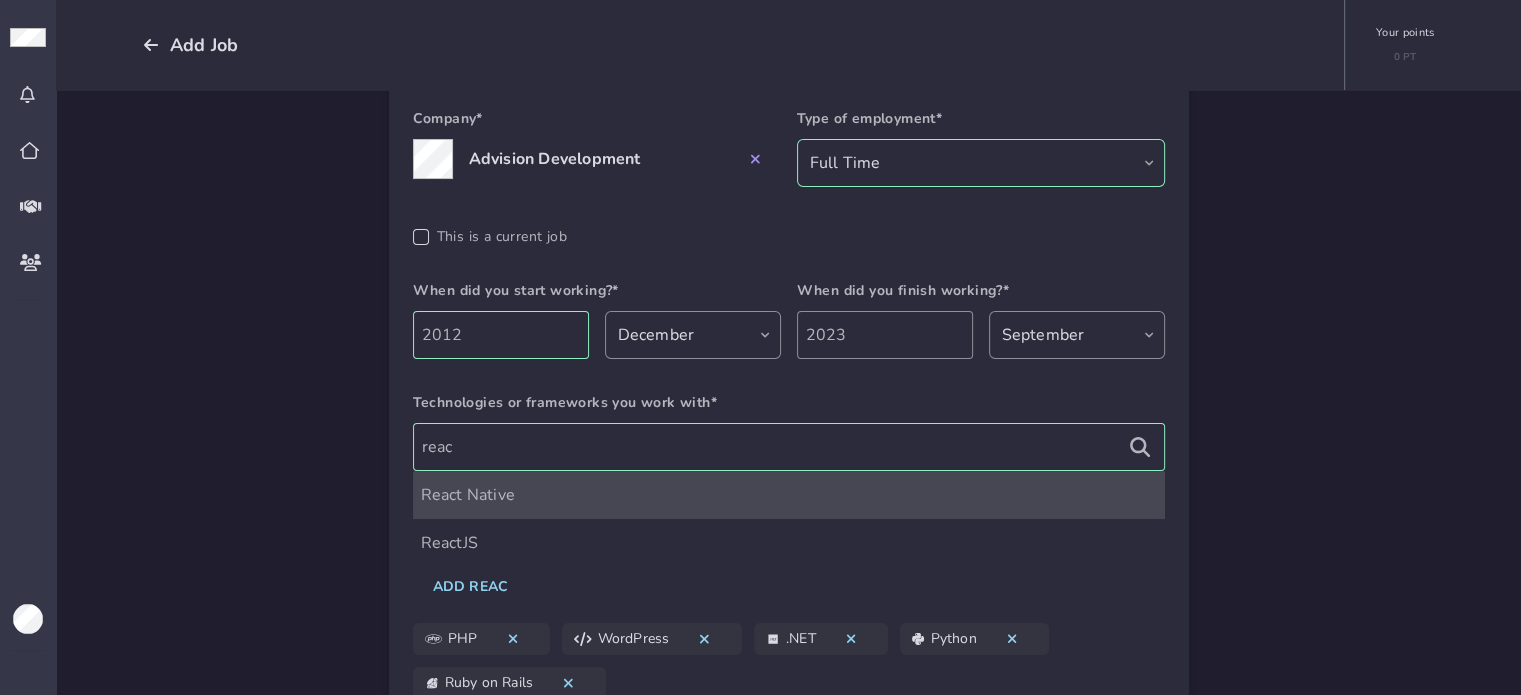 click on "ReactJS" at bounding box center [789, 543] 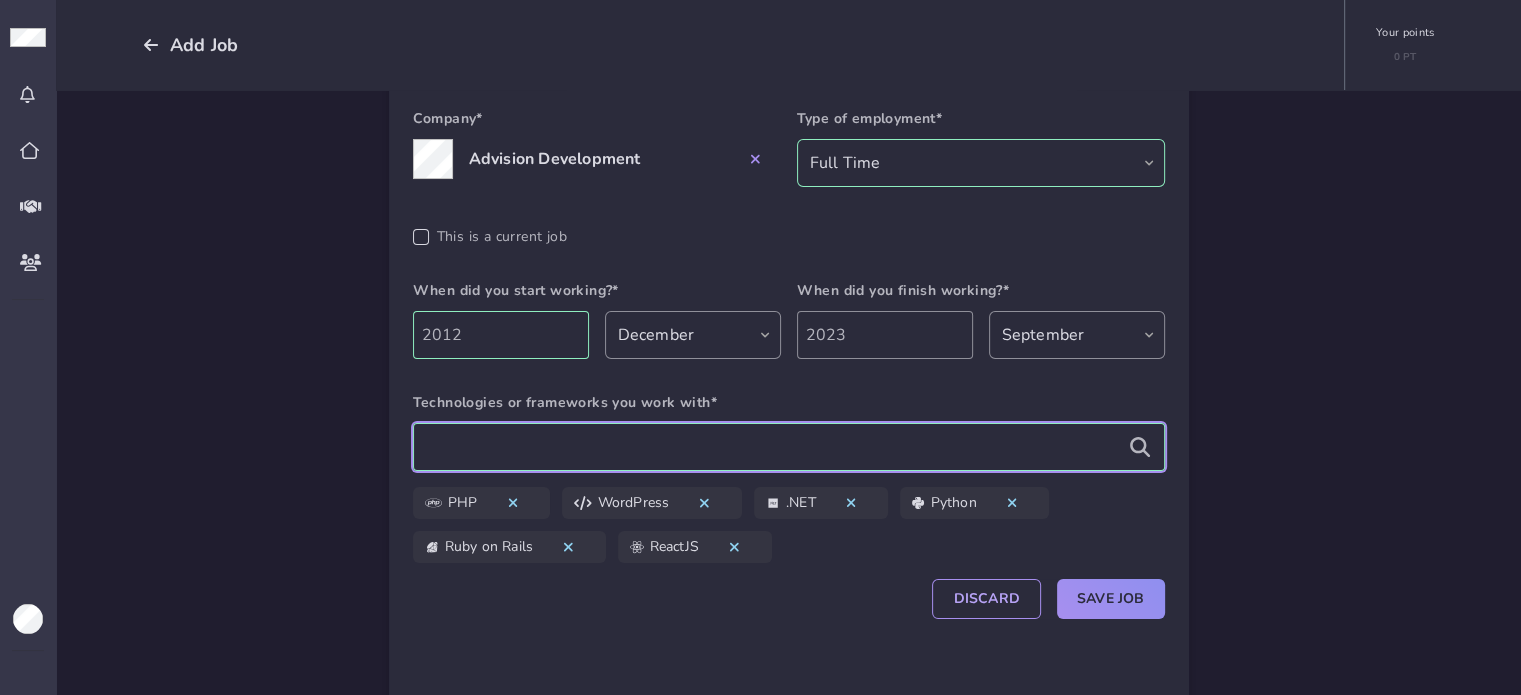 click at bounding box center [789, 447] 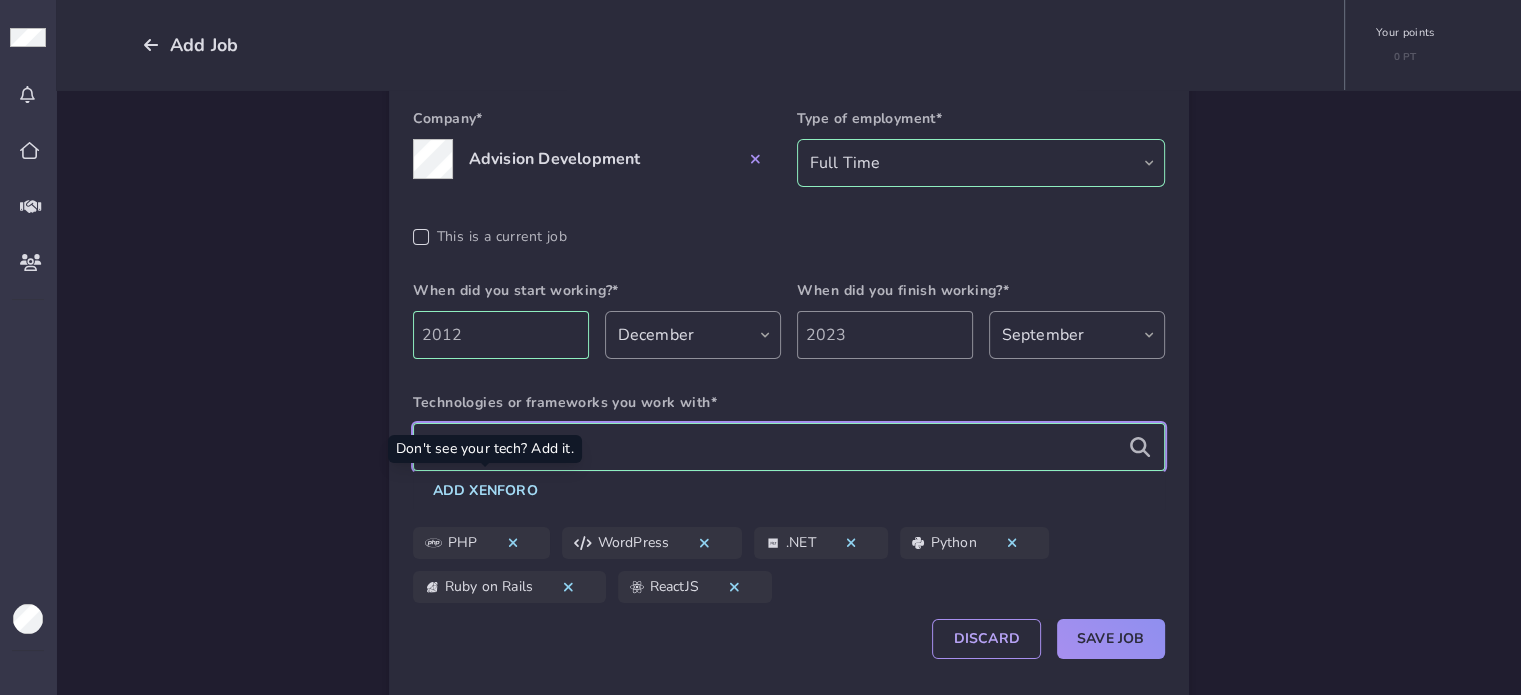 type on "xenforo" 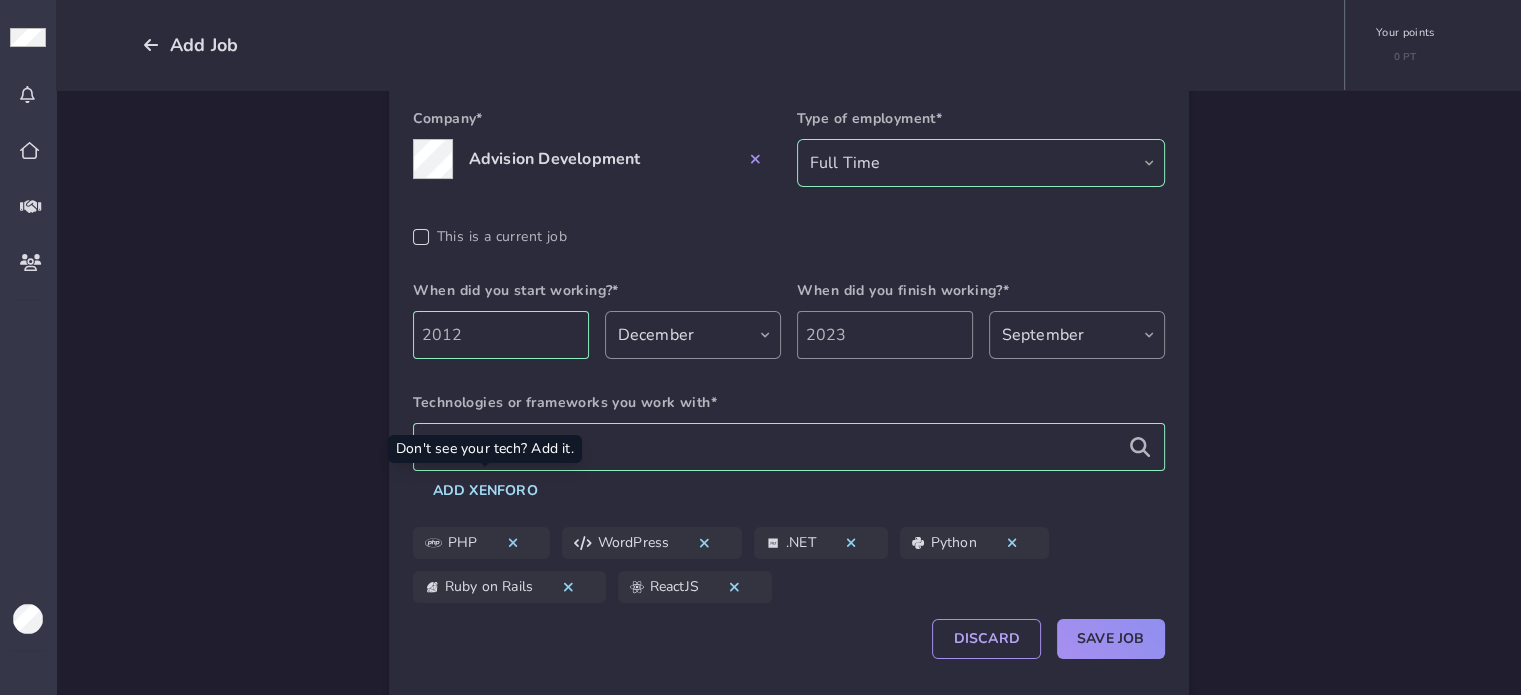 click on "Add xenforo" 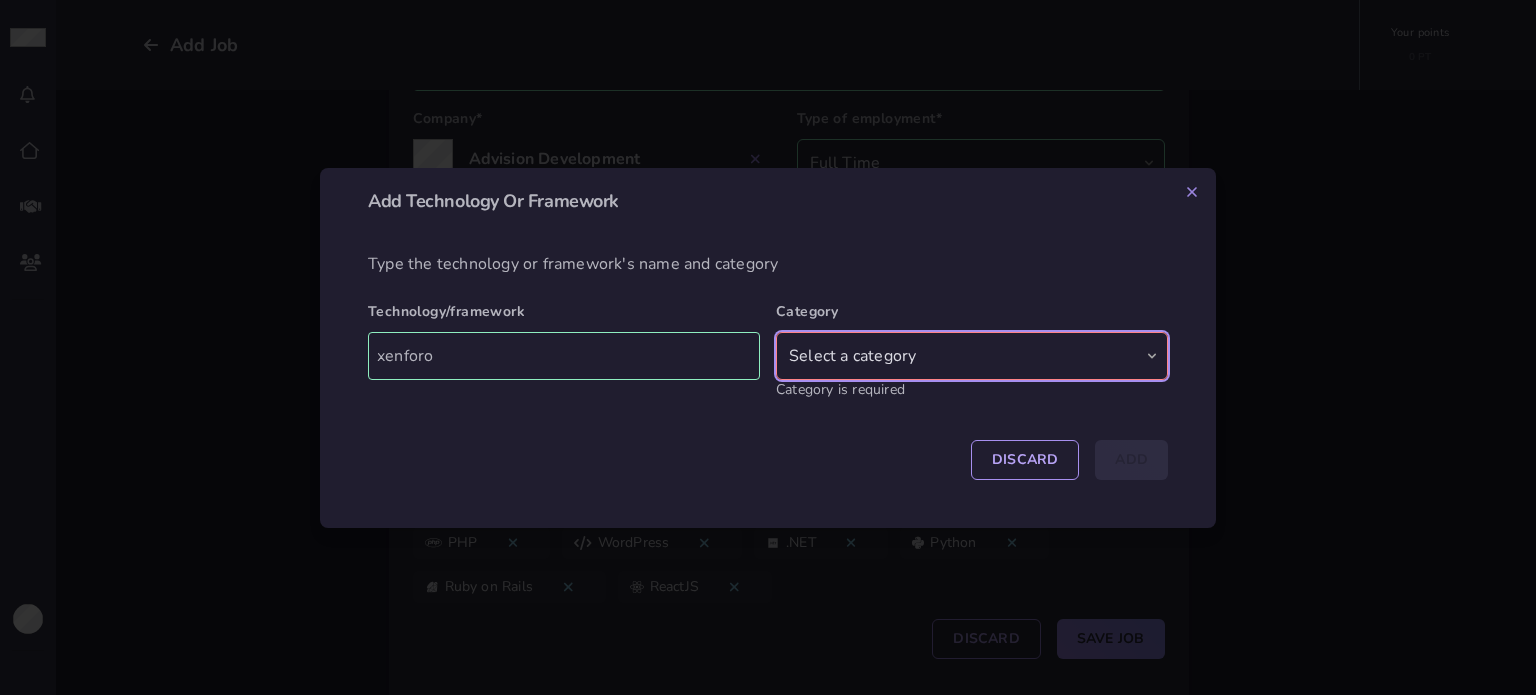 click on "Select a category Front End Back End Dev Ops Other" at bounding box center [972, 356] 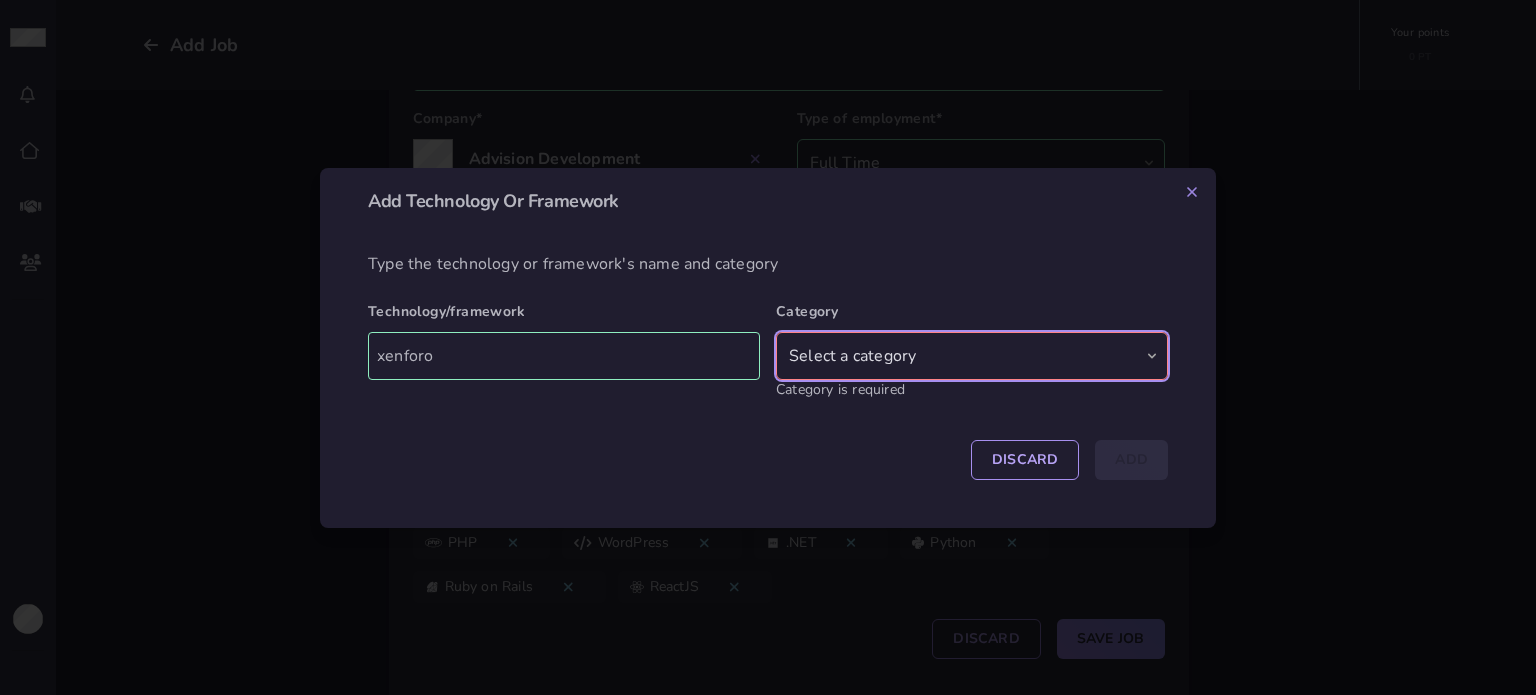 select on "Other" 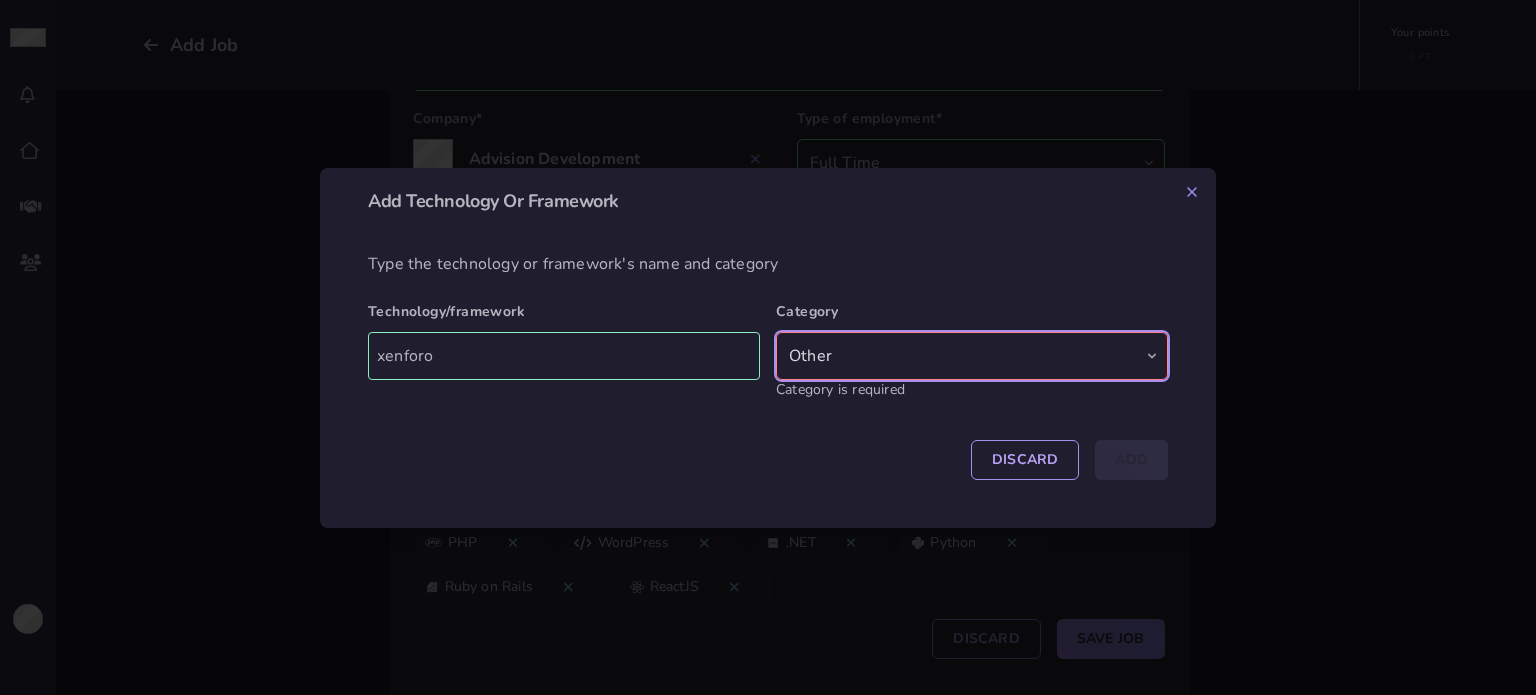 click on "Select a category Front End Back End Dev Ops Other" at bounding box center [972, 356] 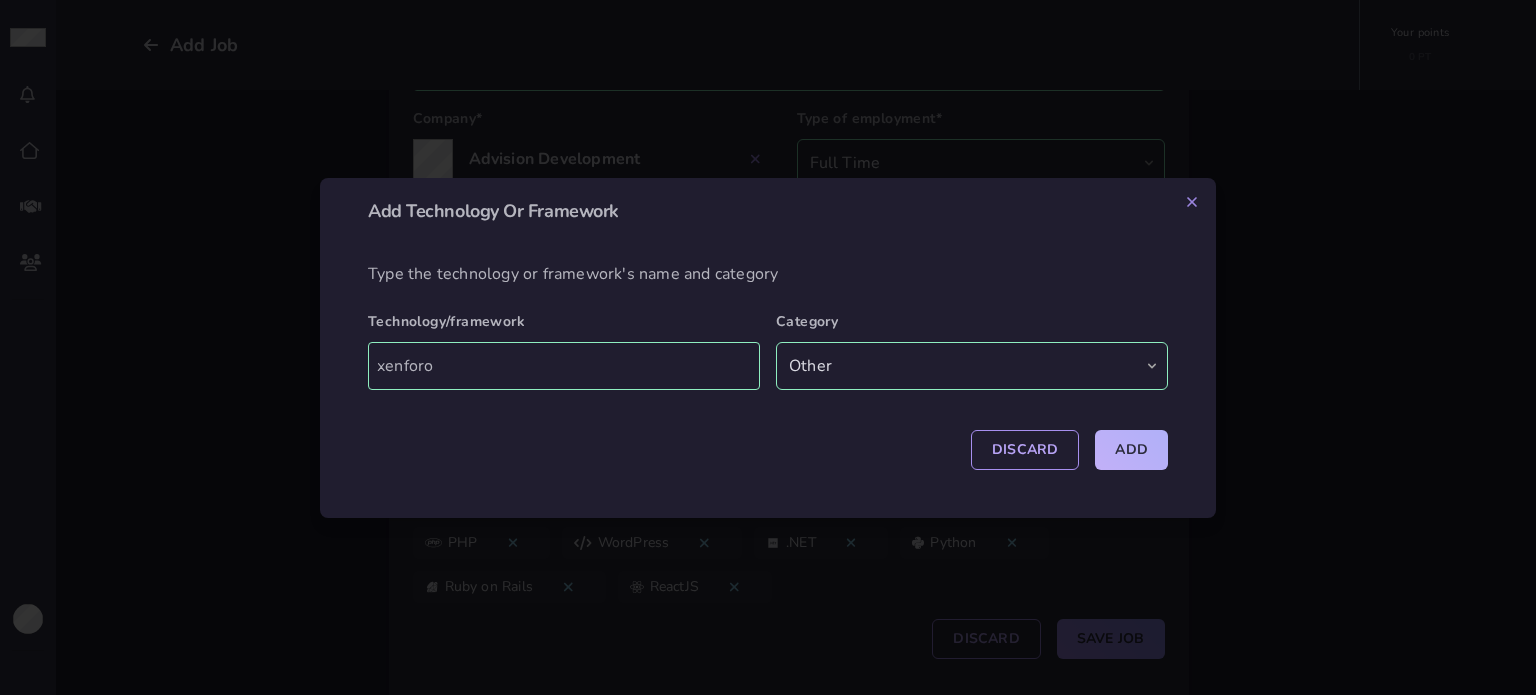 click on "Add" at bounding box center (1131, 450) 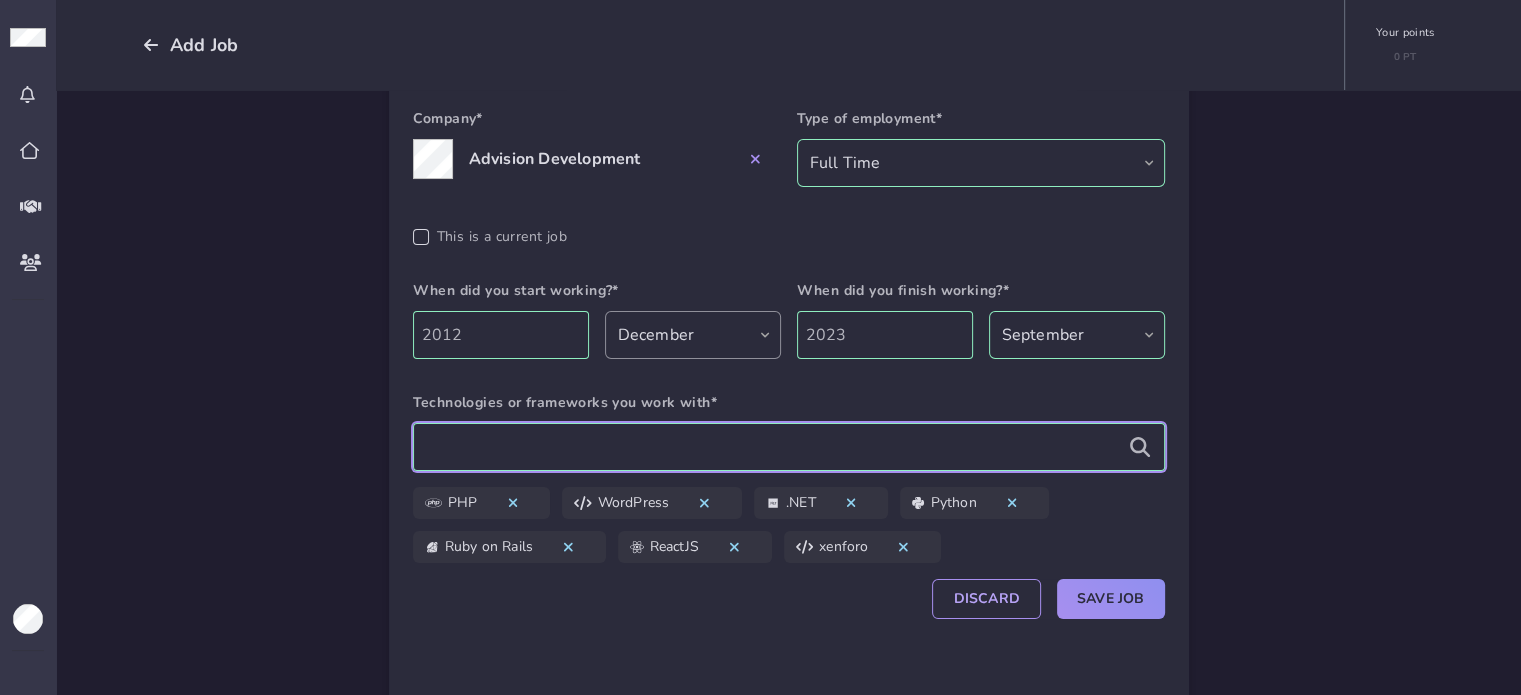 click at bounding box center (789, 447) 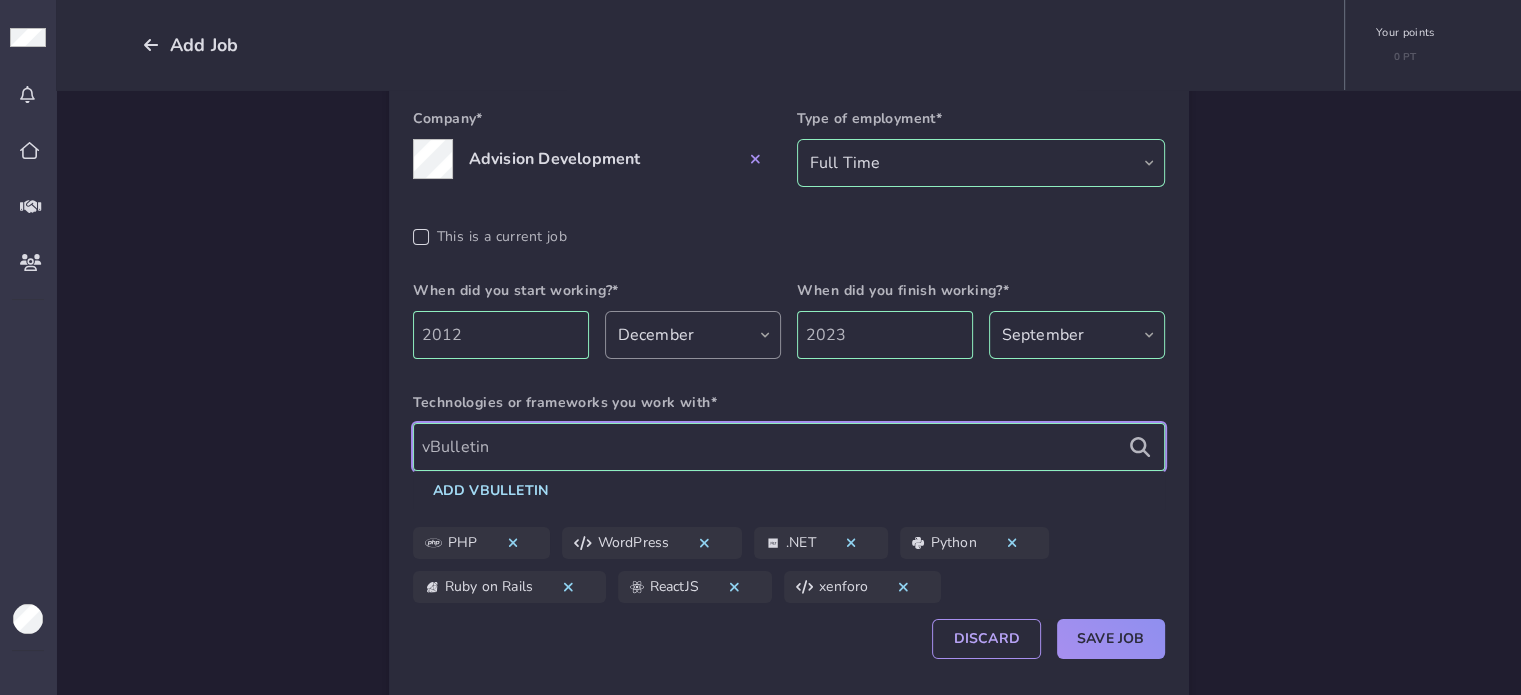 type on "vBulletin" 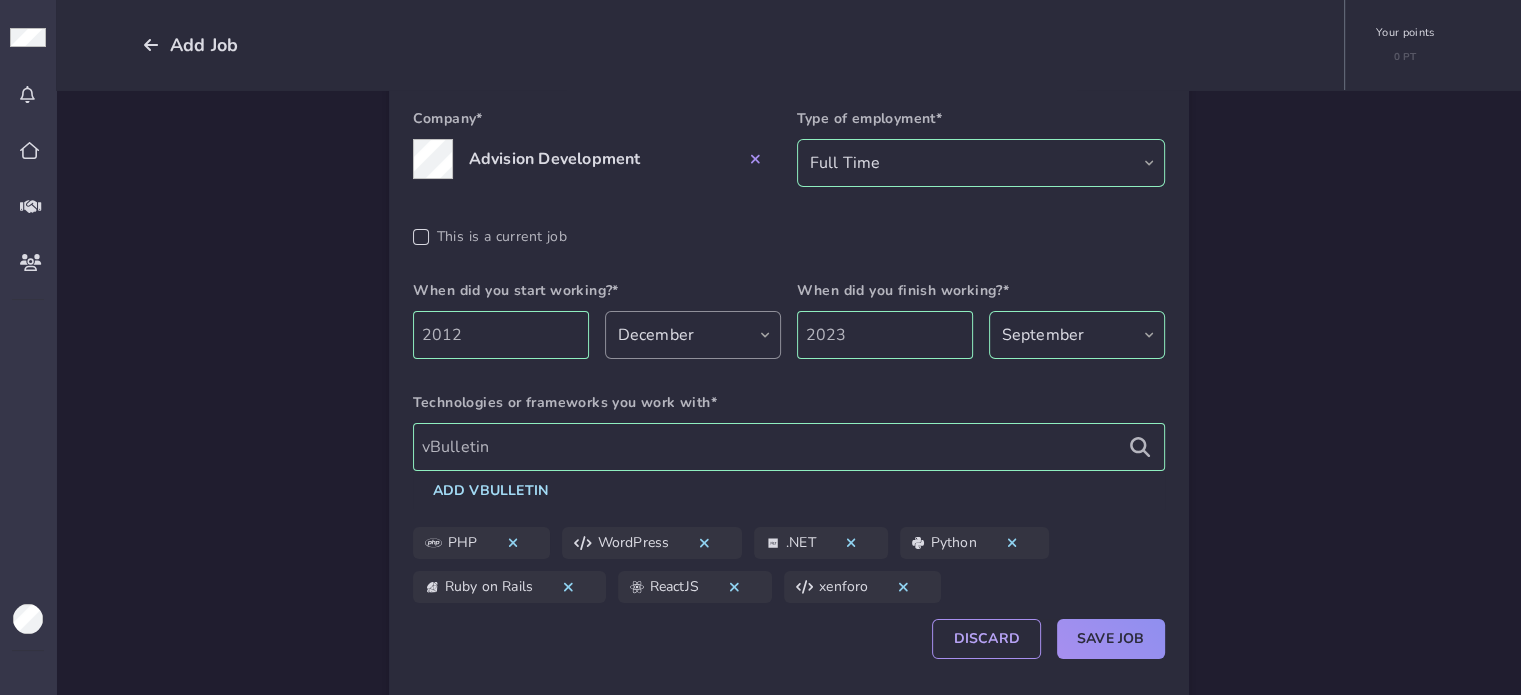click on "Add vBulletin" 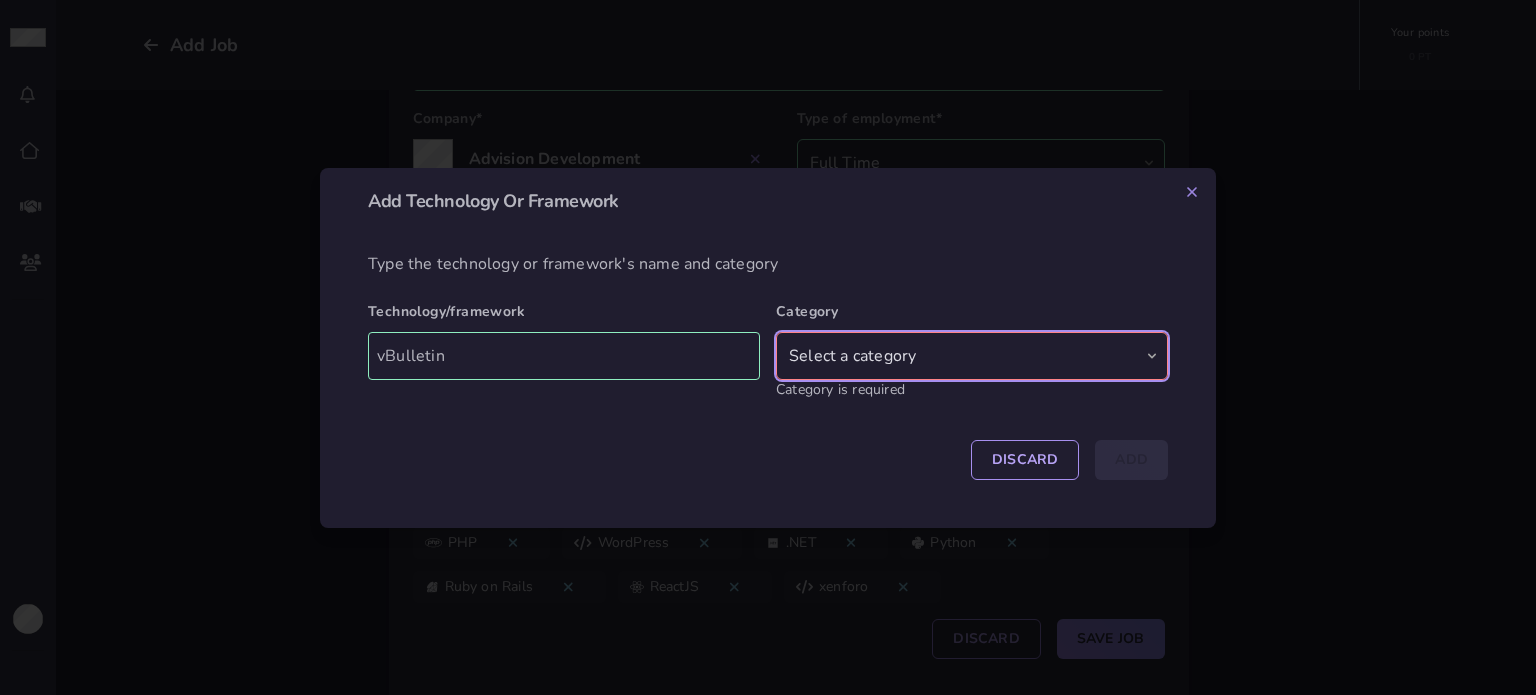 click on "Select a category Front End Back End Dev Ops Other" at bounding box center (972, 356) 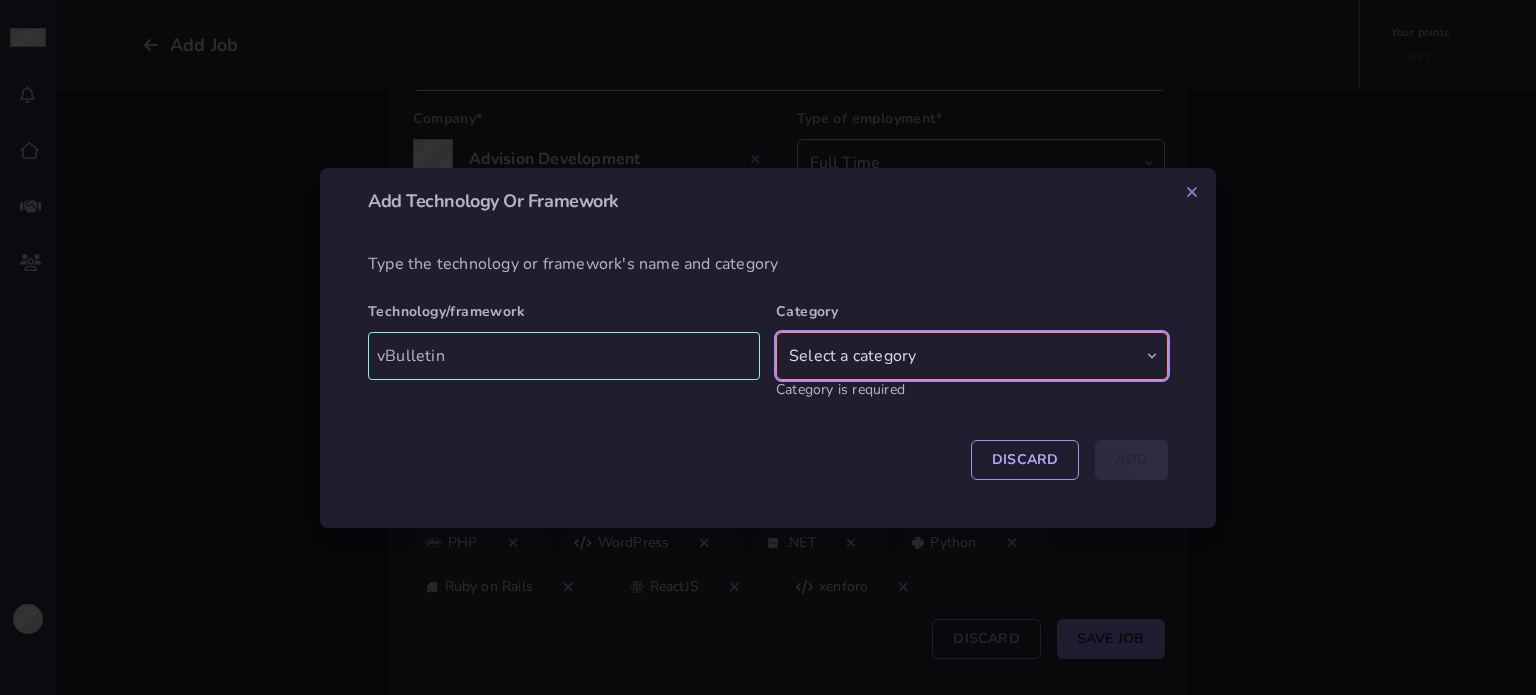 select on "Other" 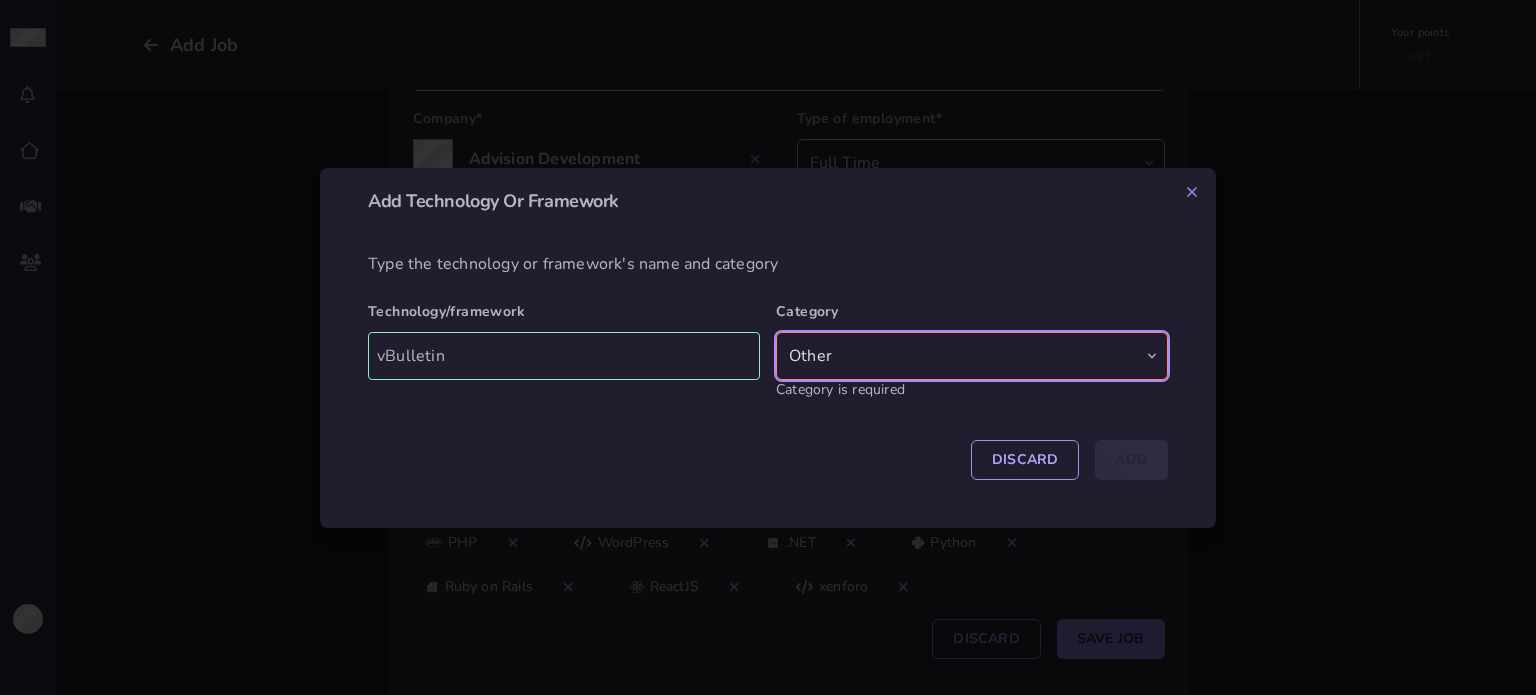 click on "Select a category Front End Back End Dev Ops Other" at bounding box center (972, 356) 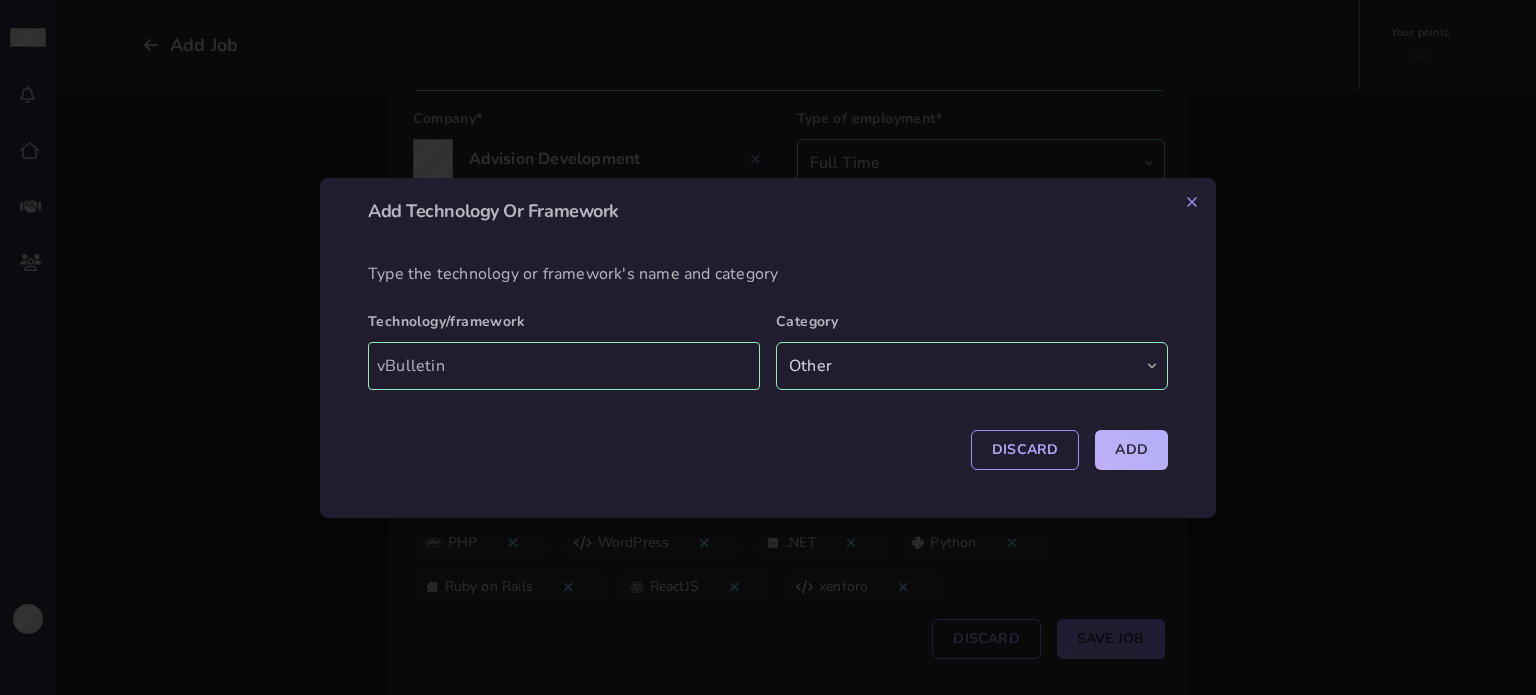 click on "Add" at bounding box center [1131, 450] 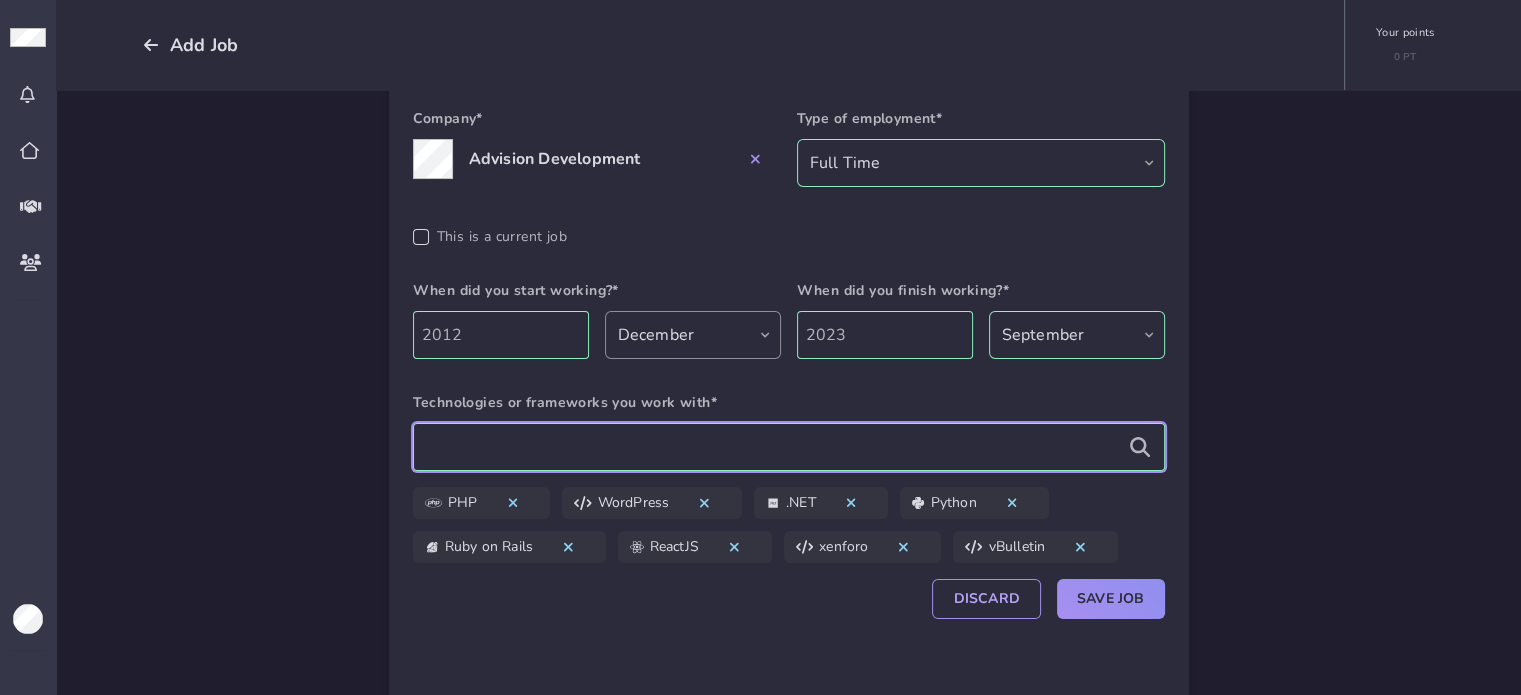 click at bounding box center [789, 447] 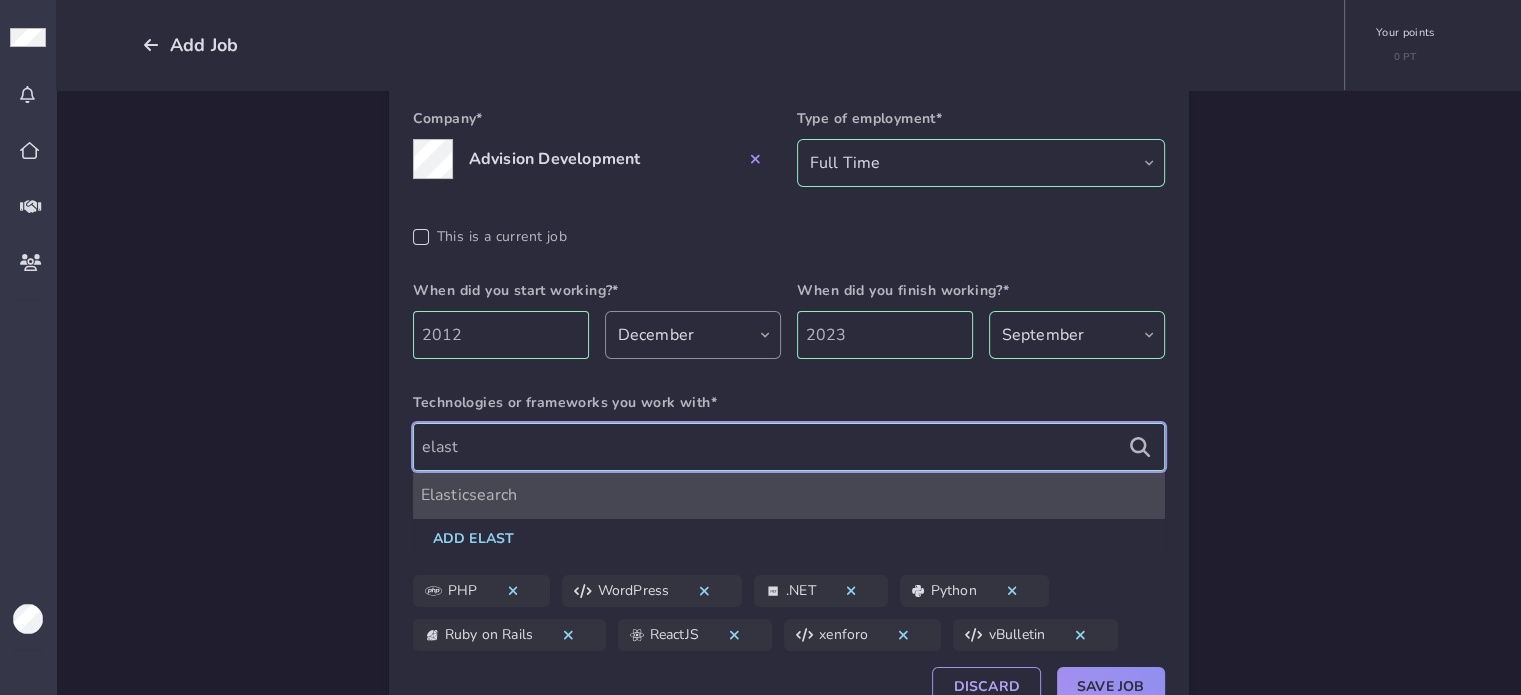 type on "elast" 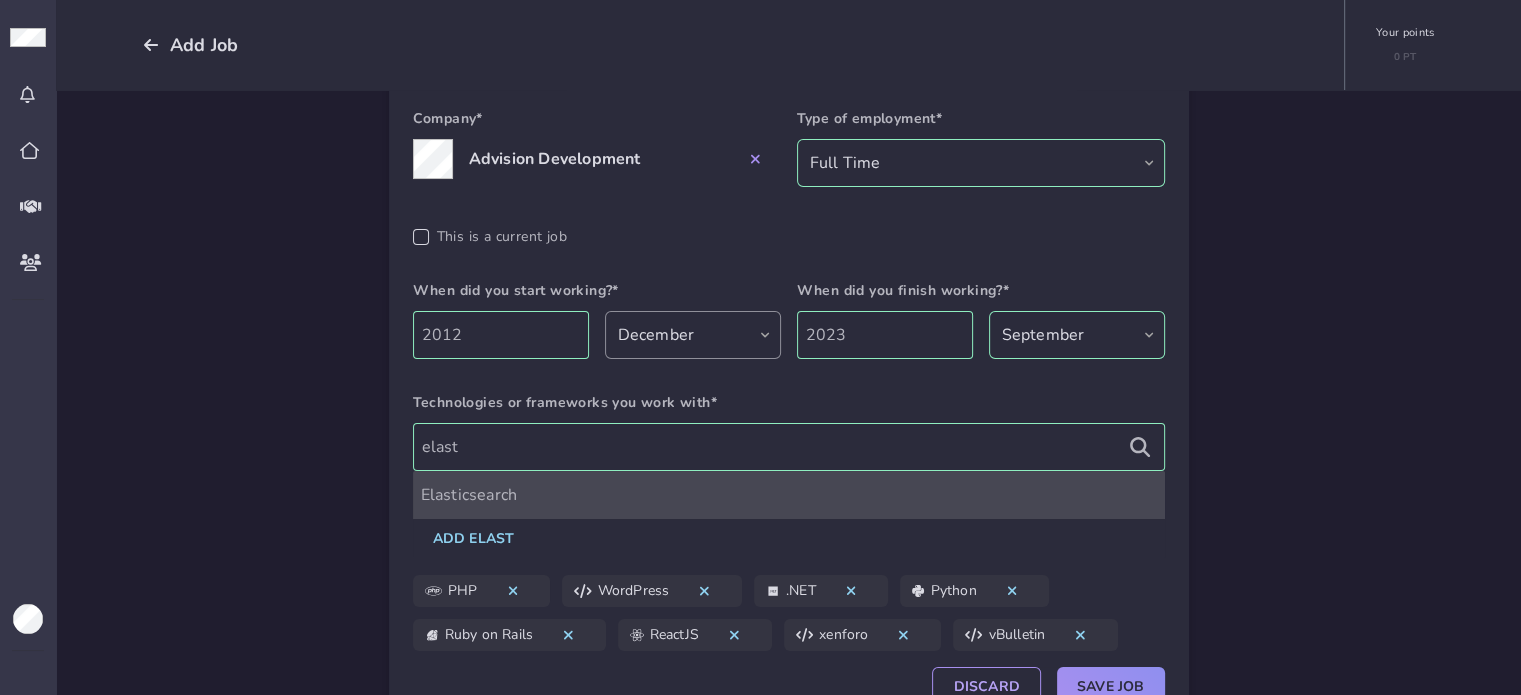 click on "Elasticsearch" at bounding box center [789, 495] 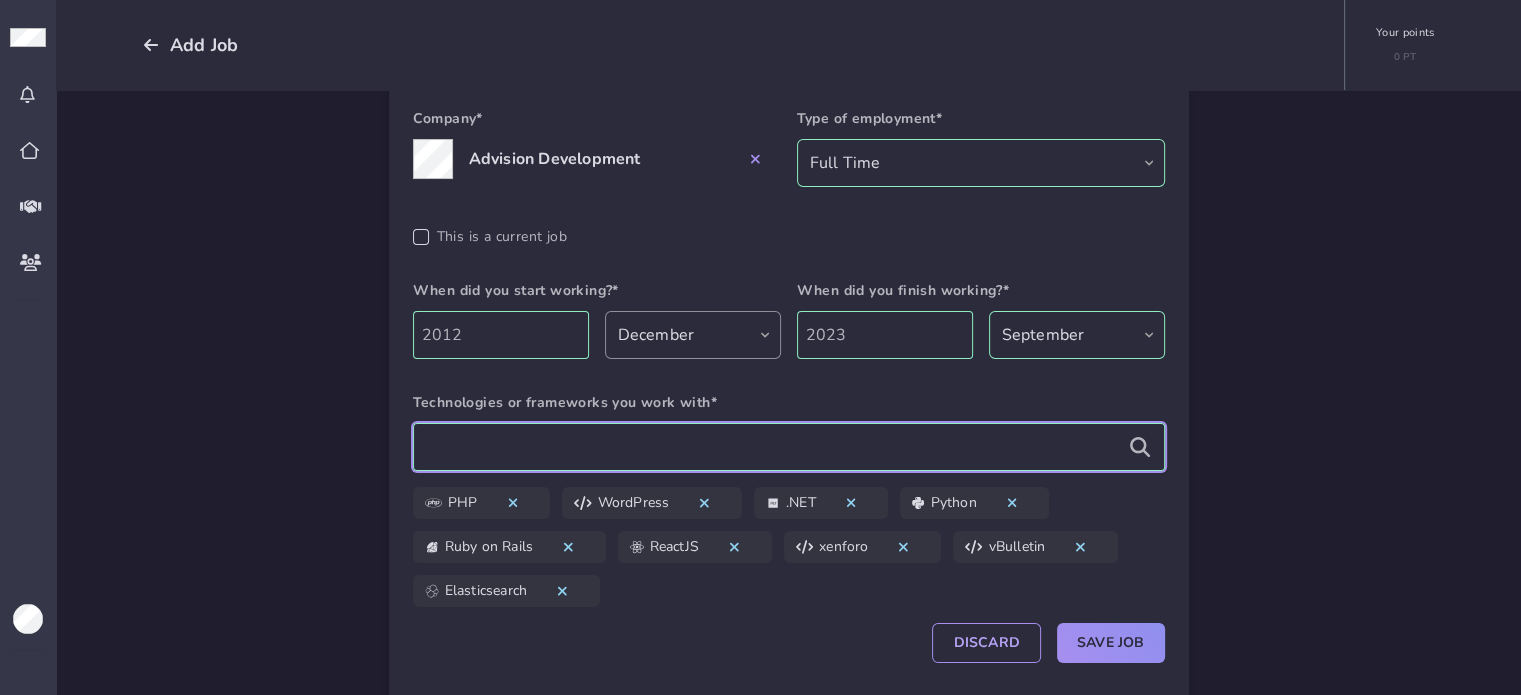 click at bounding box center (789, 447) 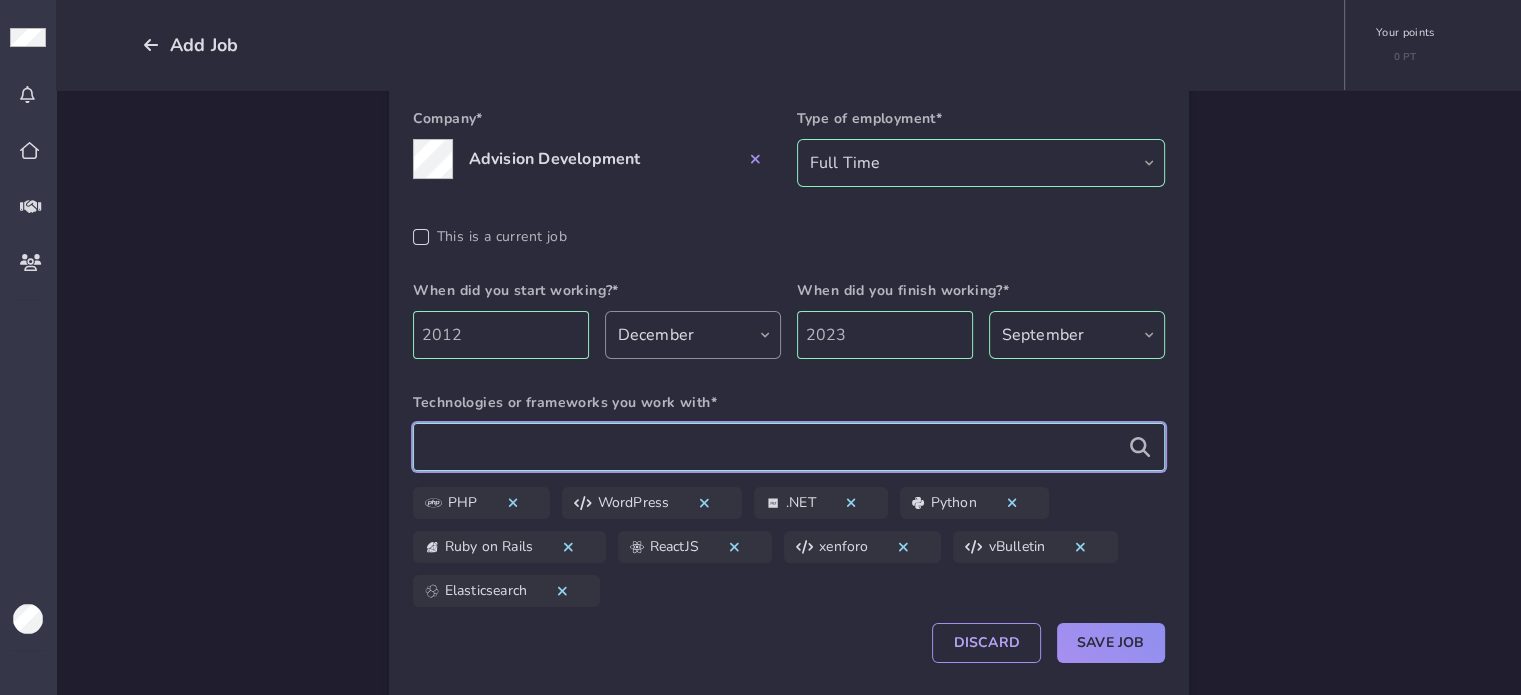 click at bounding box center [789, 447] 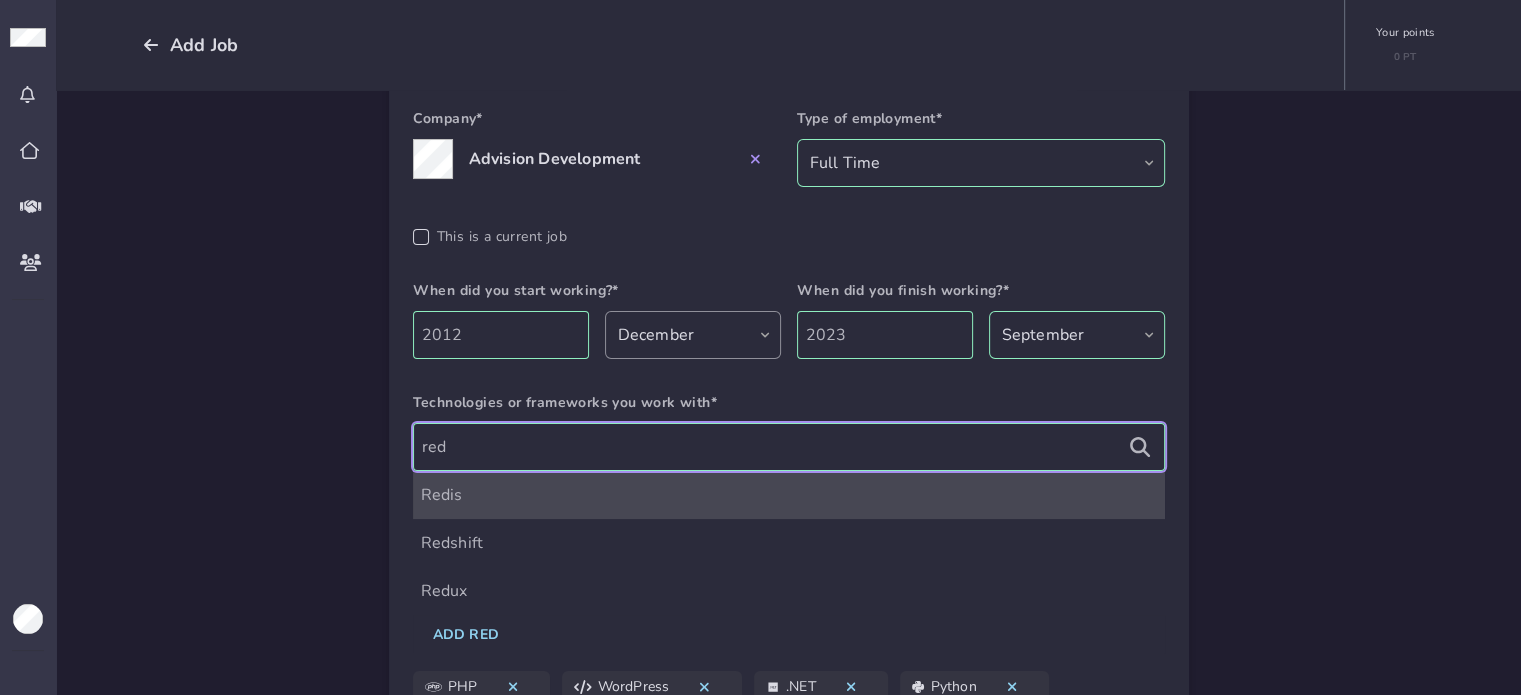 type on "red" 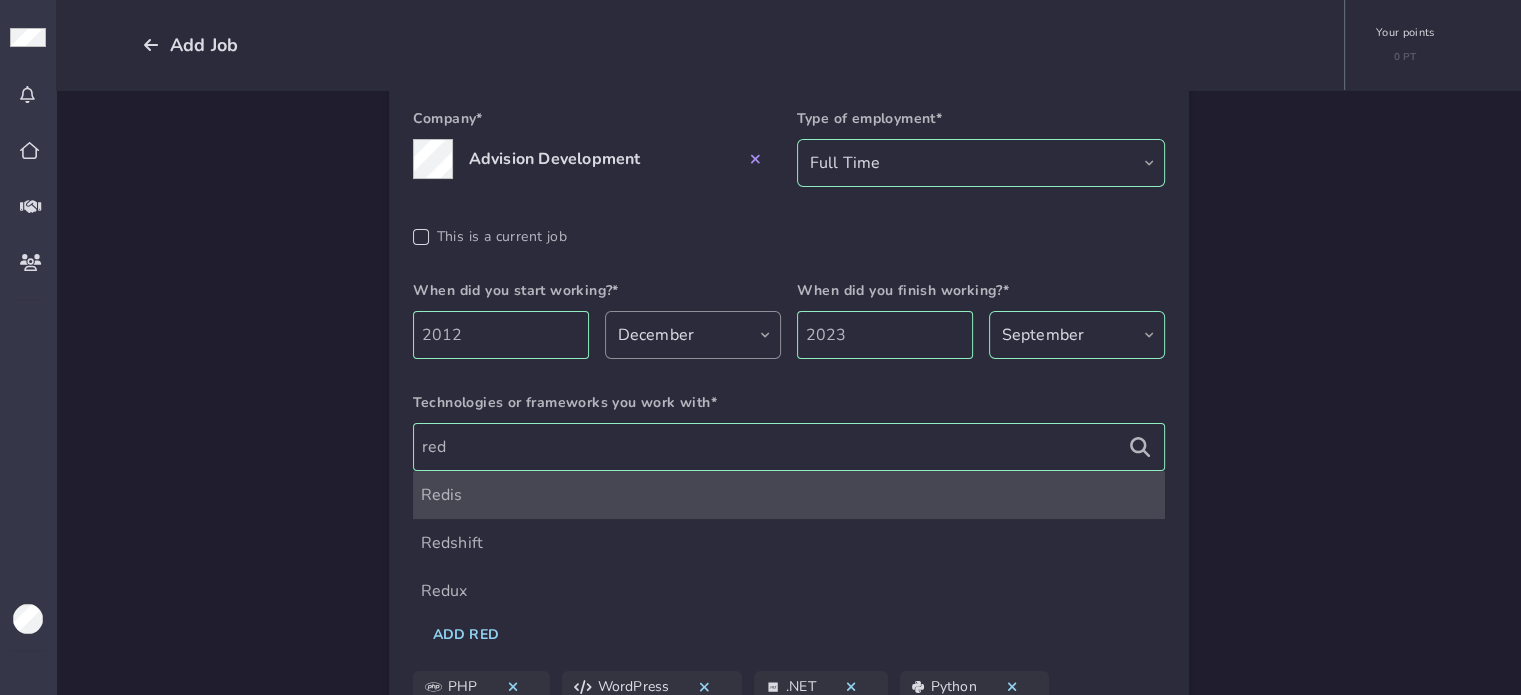 click on "Redis" at bounding box center (789, 495) 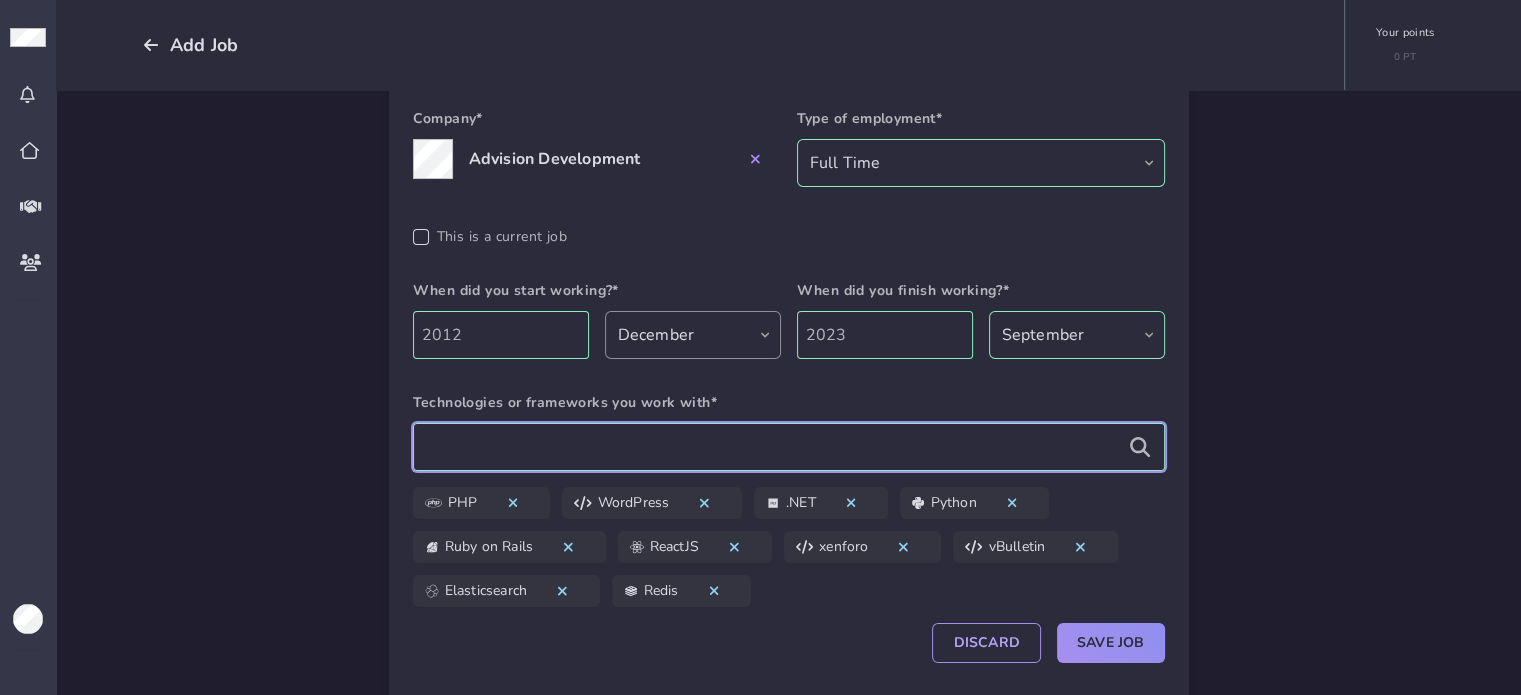 click at bounding box center [789, 447] 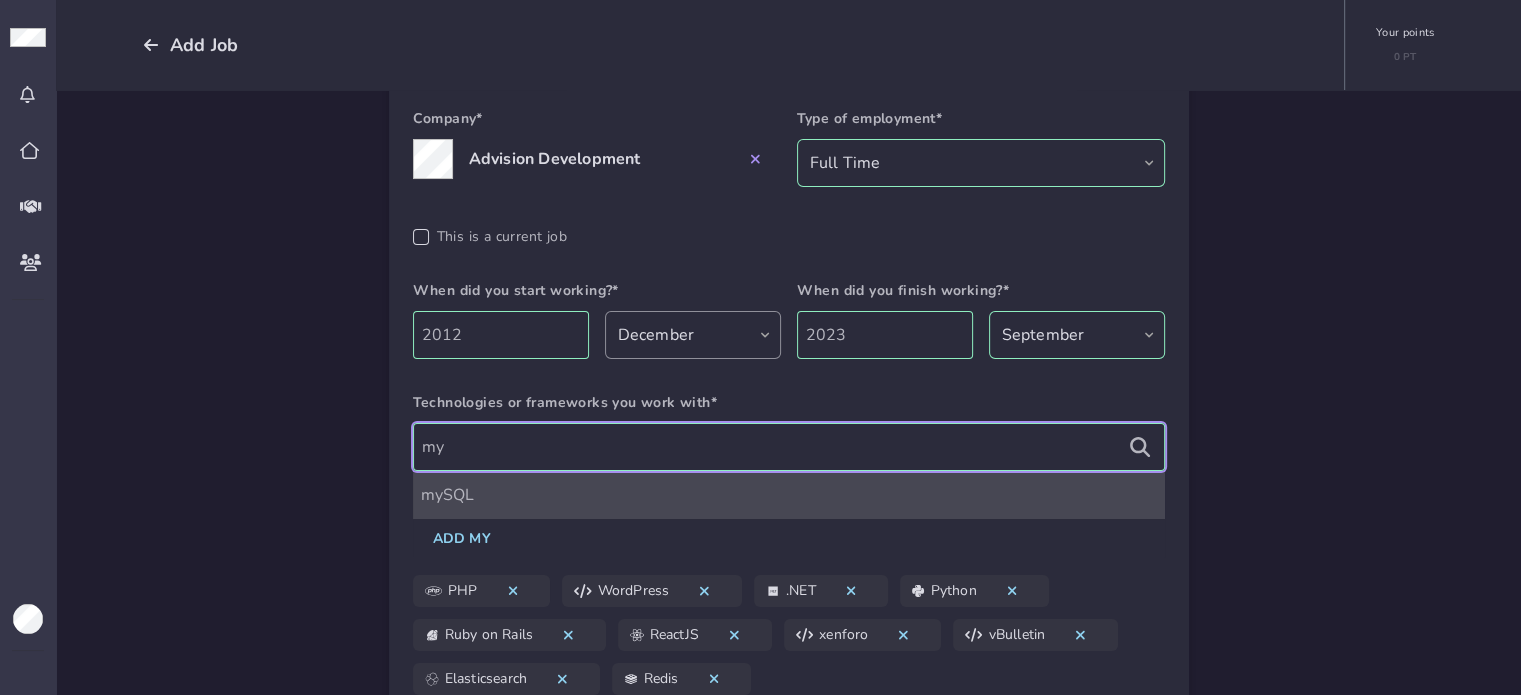 type on "my" 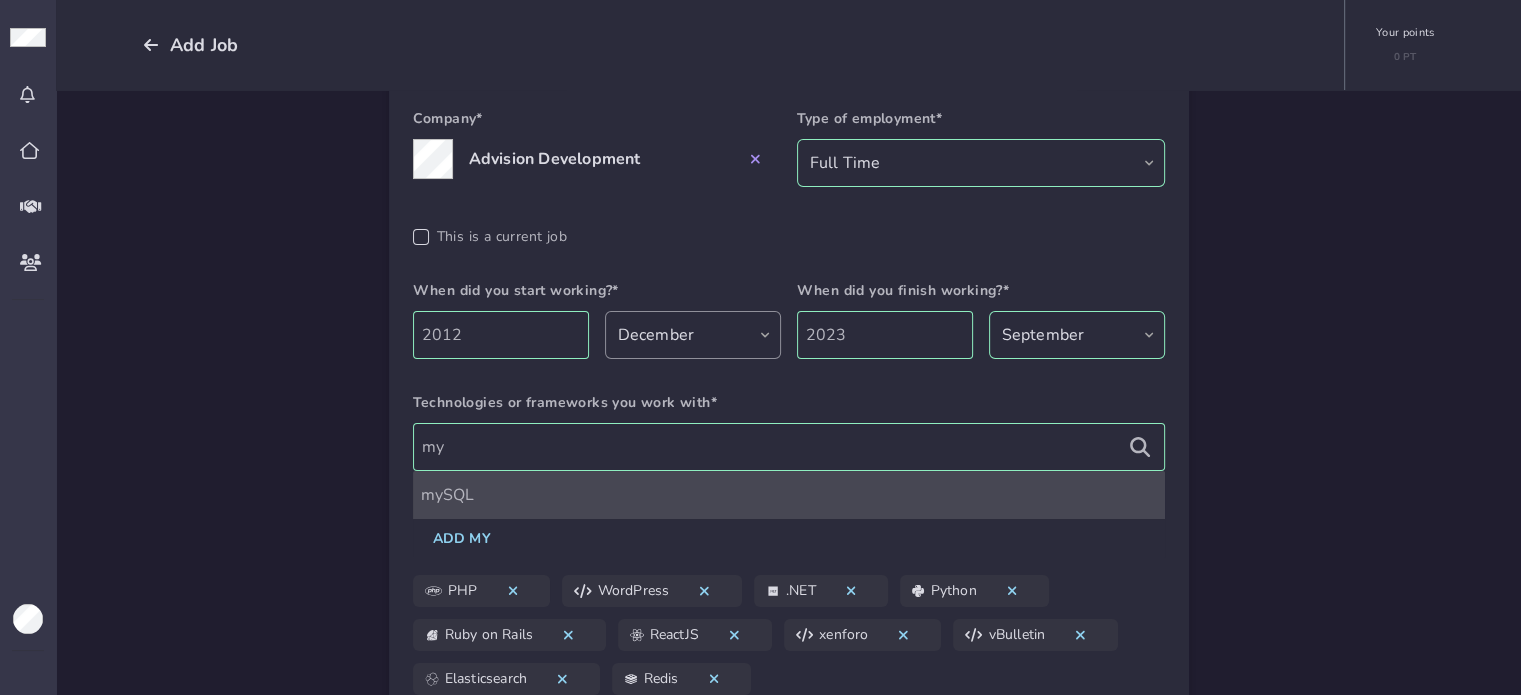 click on "mySQL" at bounding box center [789, 495] 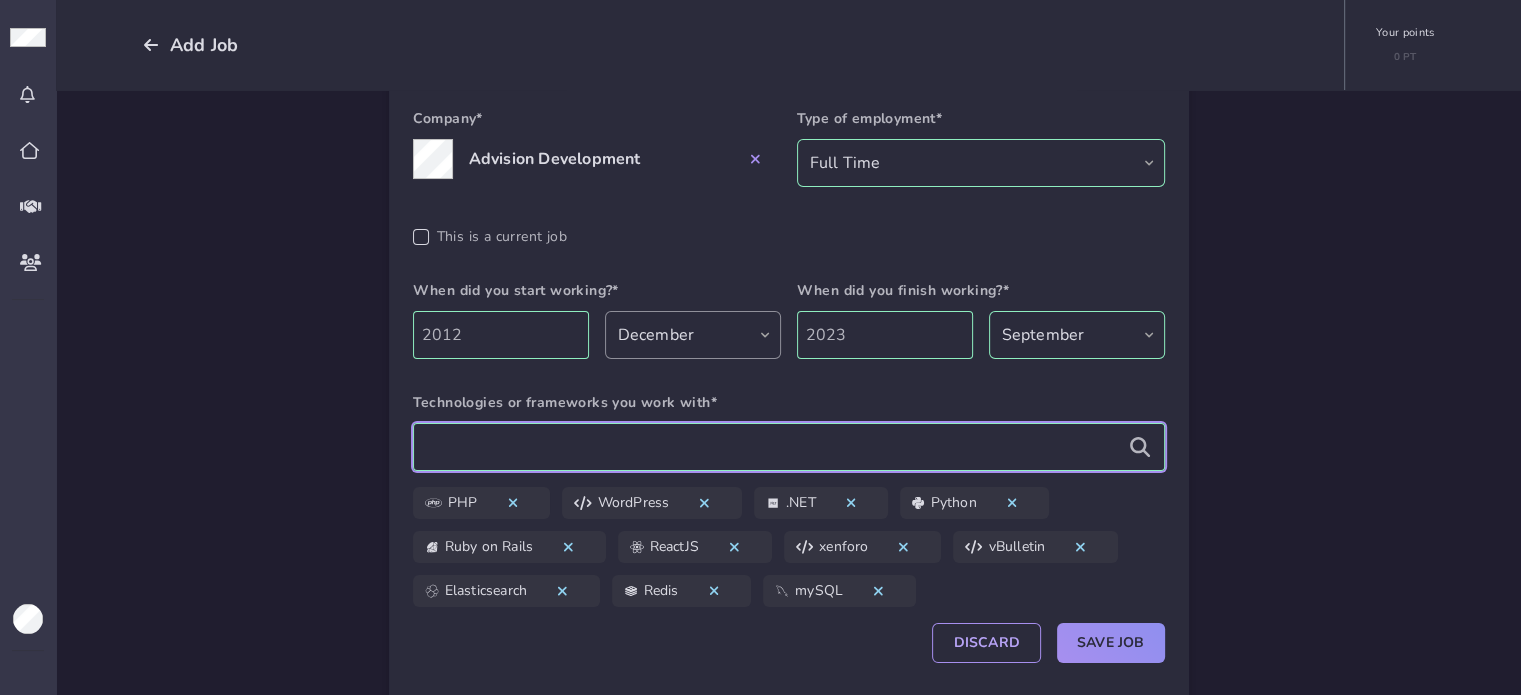 click at bounding box center [789, 447] 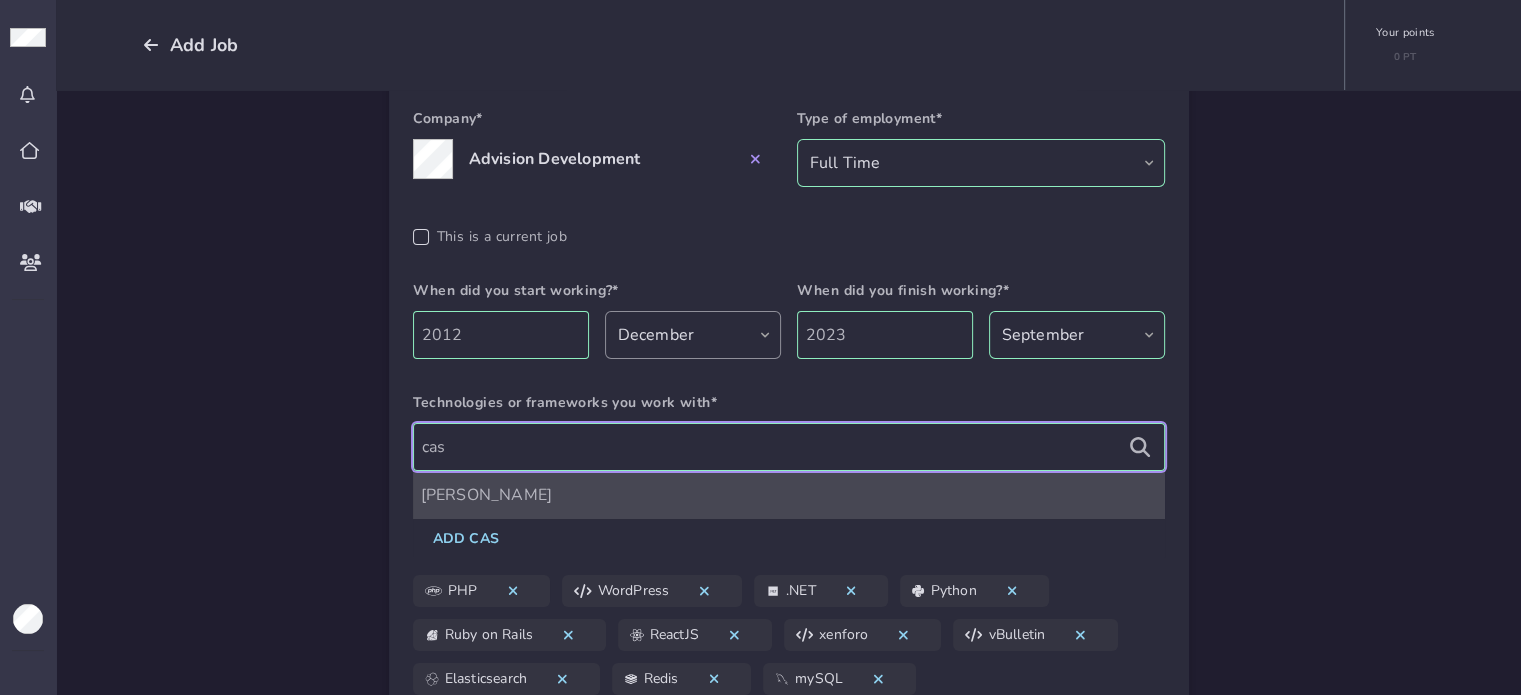 type on "cas" 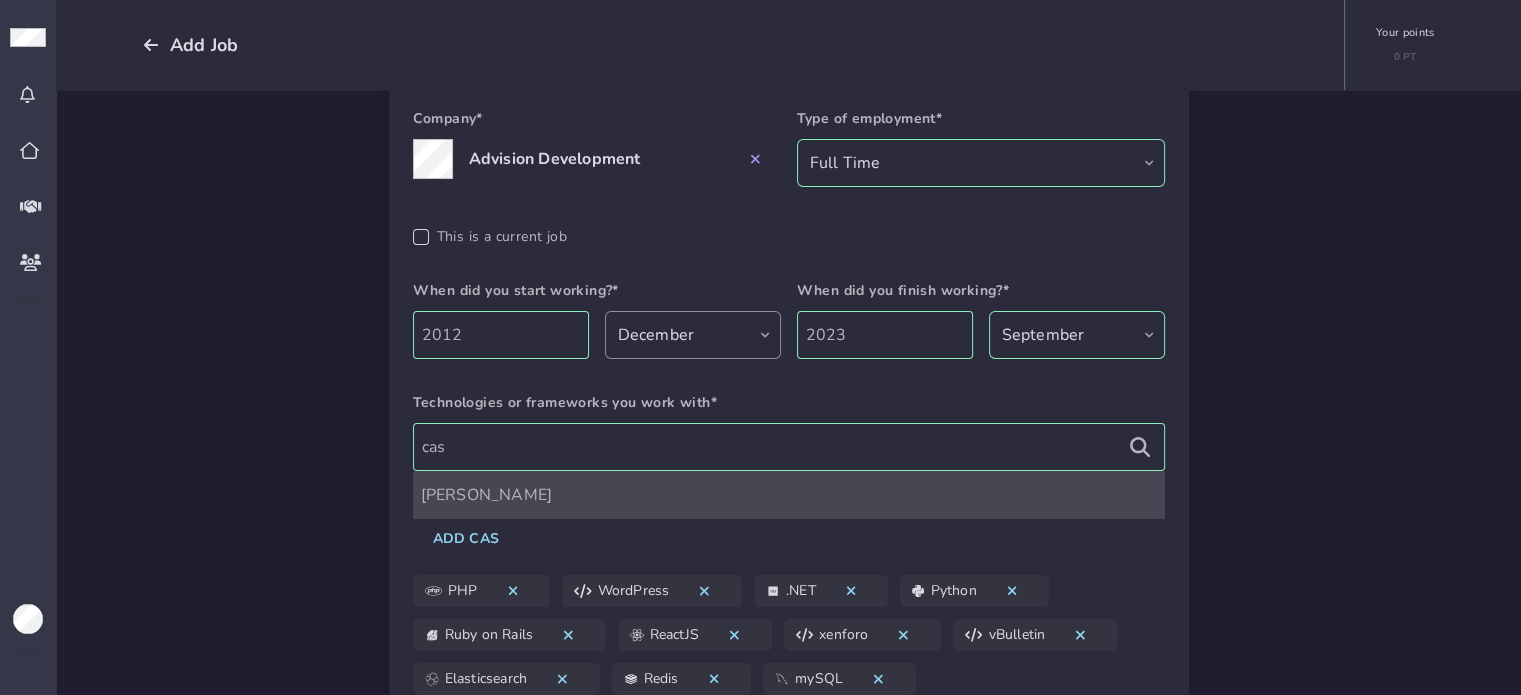 click on "Cassandra" at bounding box center [789, 495] 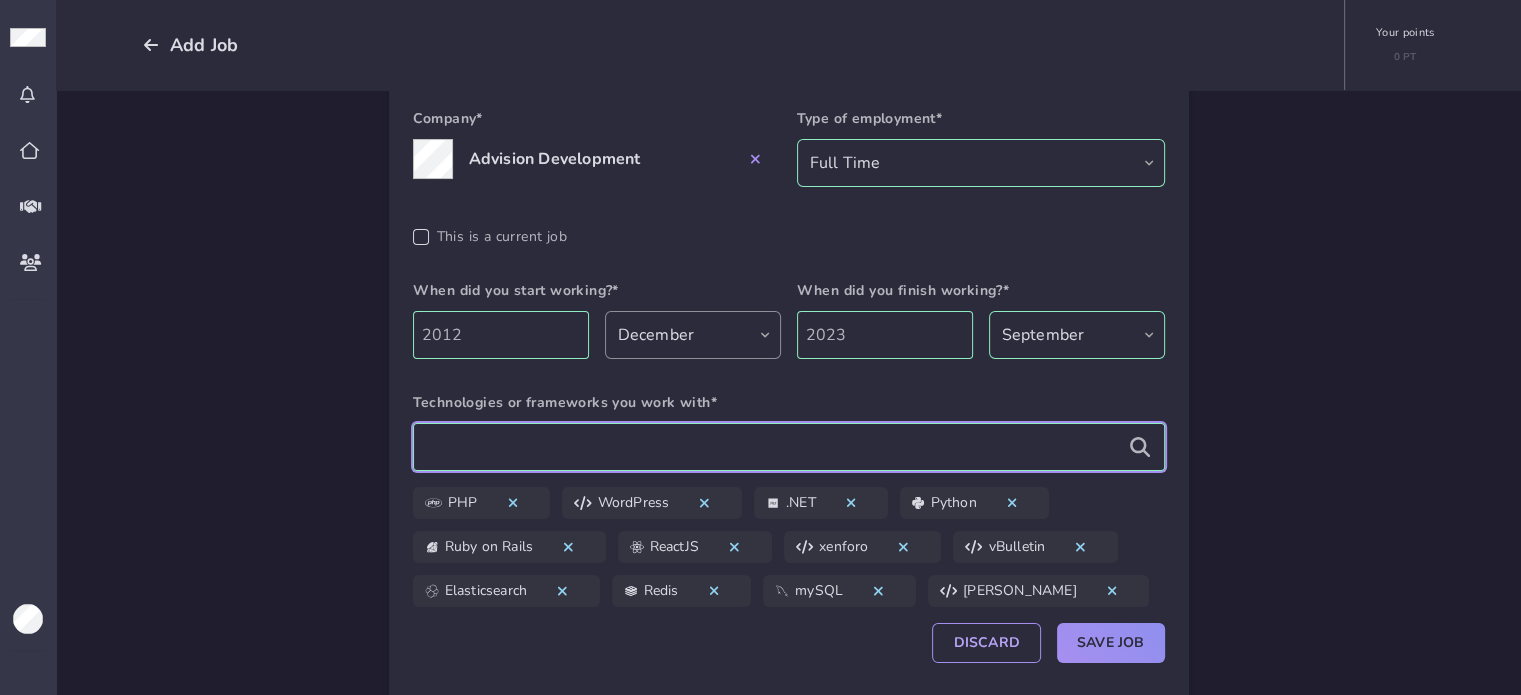 click at bounding box center (789, 447) 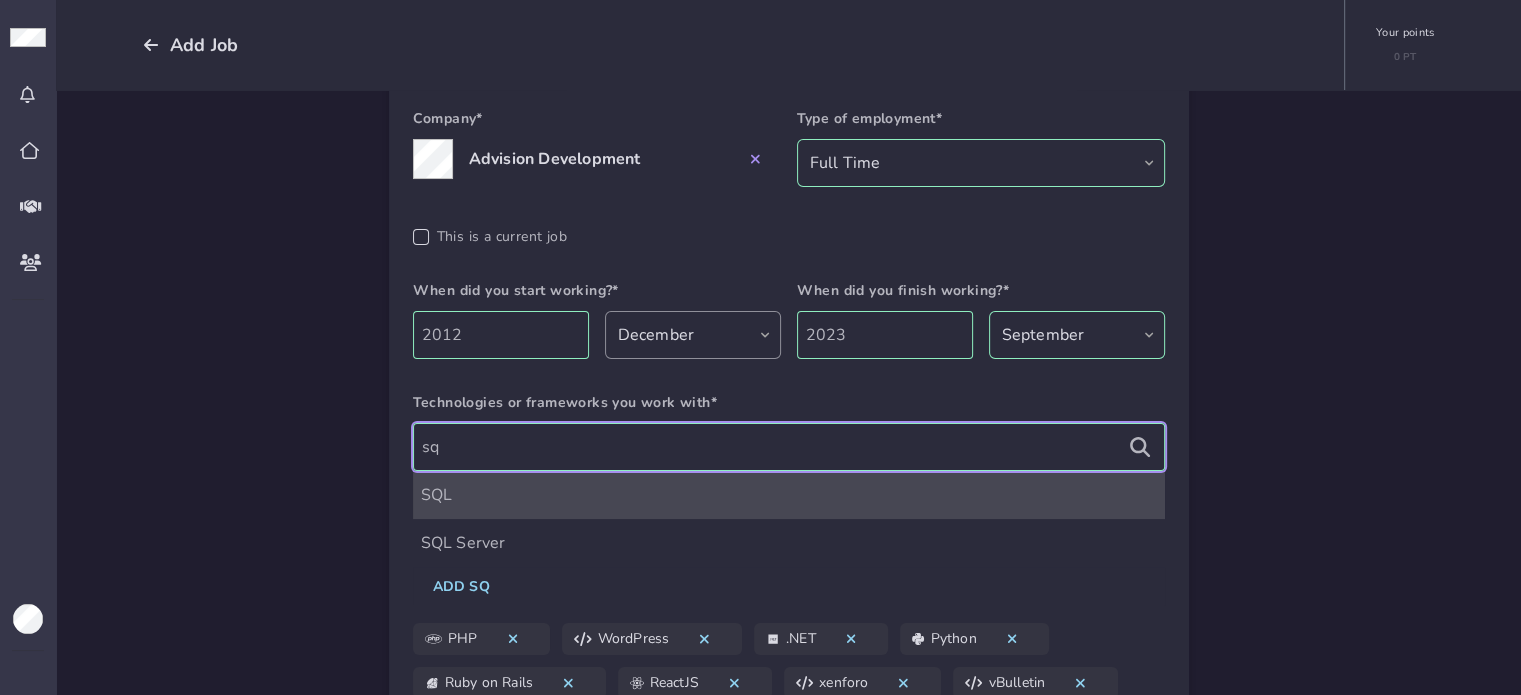 type on "sq" 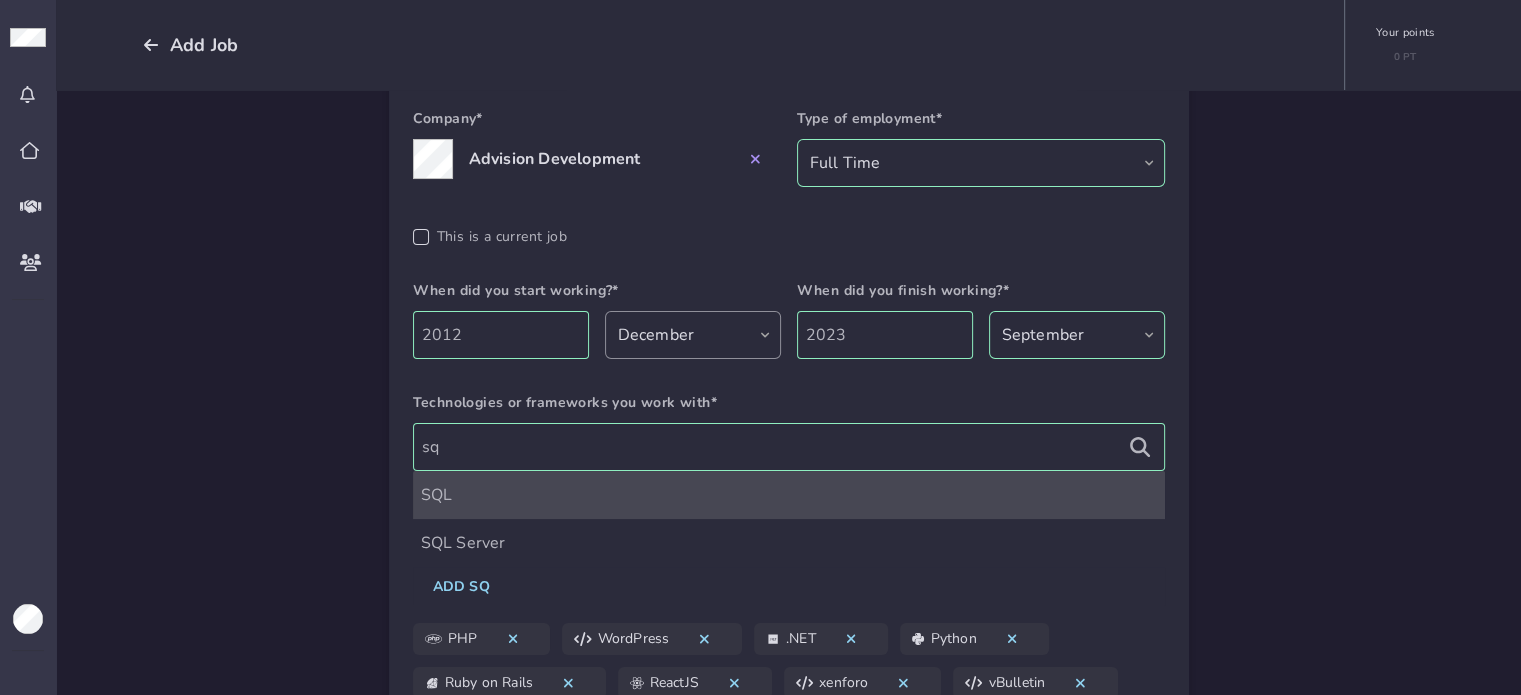 click on "SQL Server" at bounding box center [789, 543] 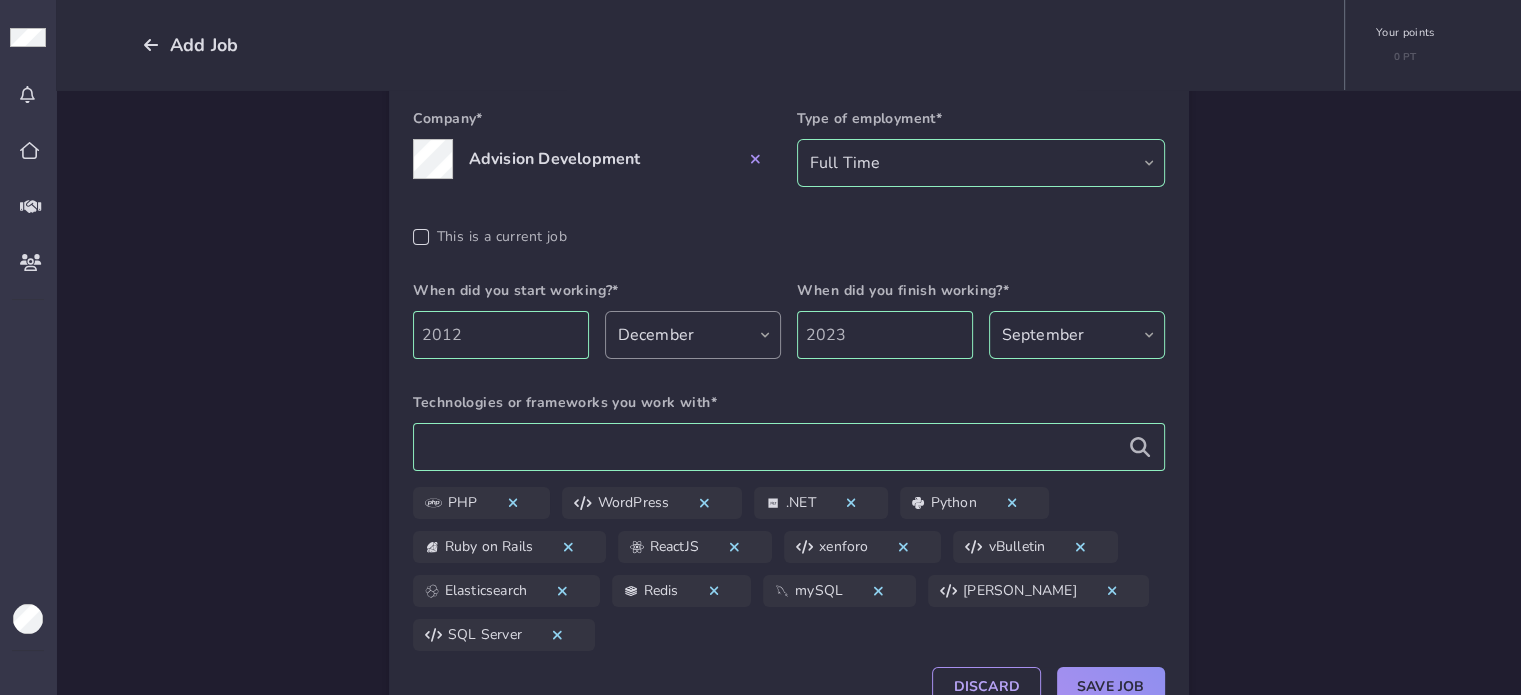 click on "ADD JOB Describe the job Role* Sr. Software Developer Company* Advision Development Type of employment* Select the type of employment Full Time Half Time Freelancing Temporary contract Internship  This is a current job When did you start working?* 2012 Month January February March April May June July August September October November December When did you finish working?* 2023 Month January February March April May June July August September October November December Technologies or frameworks you work with* PHP WordPress  .NET Python Ruby on Rails ReactJS xenforo vBulletin Elasticsearch Redis mySQL Cassandra SQL Server  Discard  Save Job" 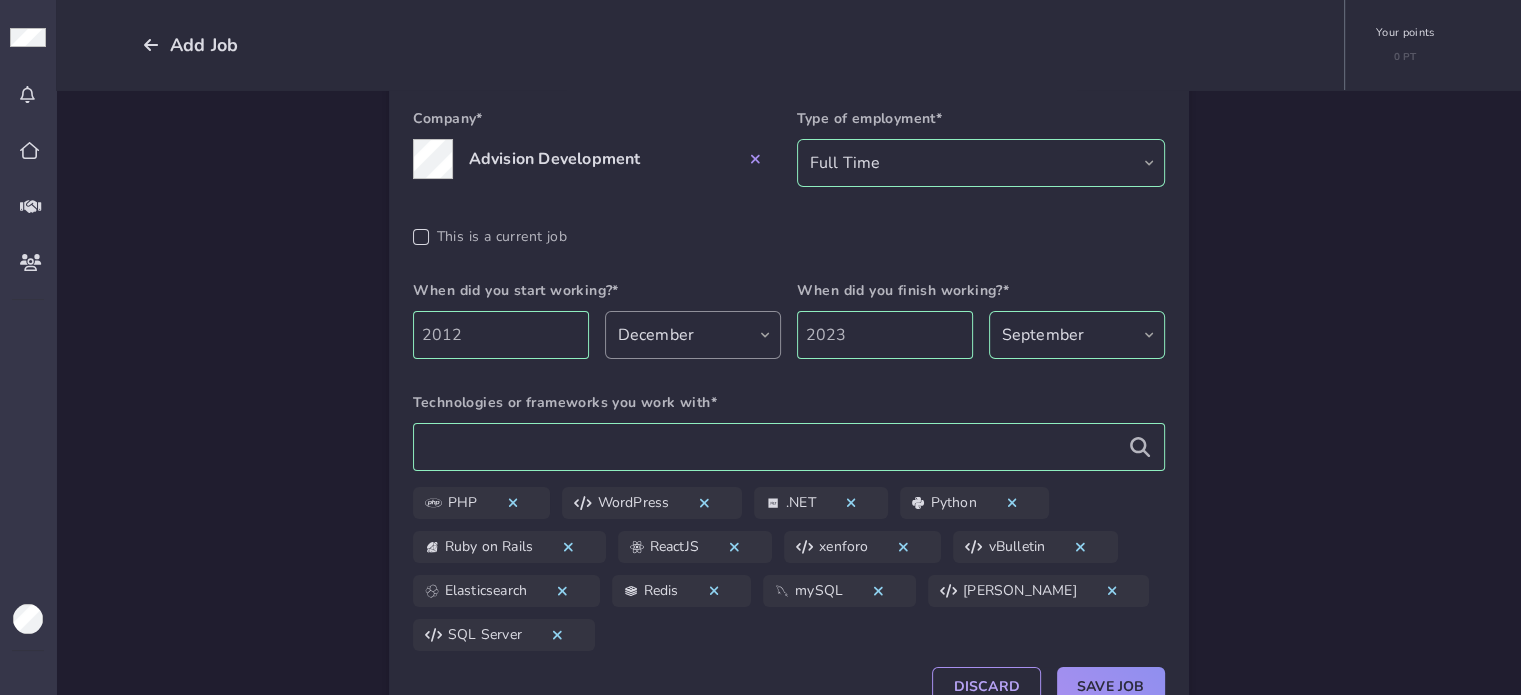 scroll, scrollTop: 339, scrollLeft: 0, axis: vertical 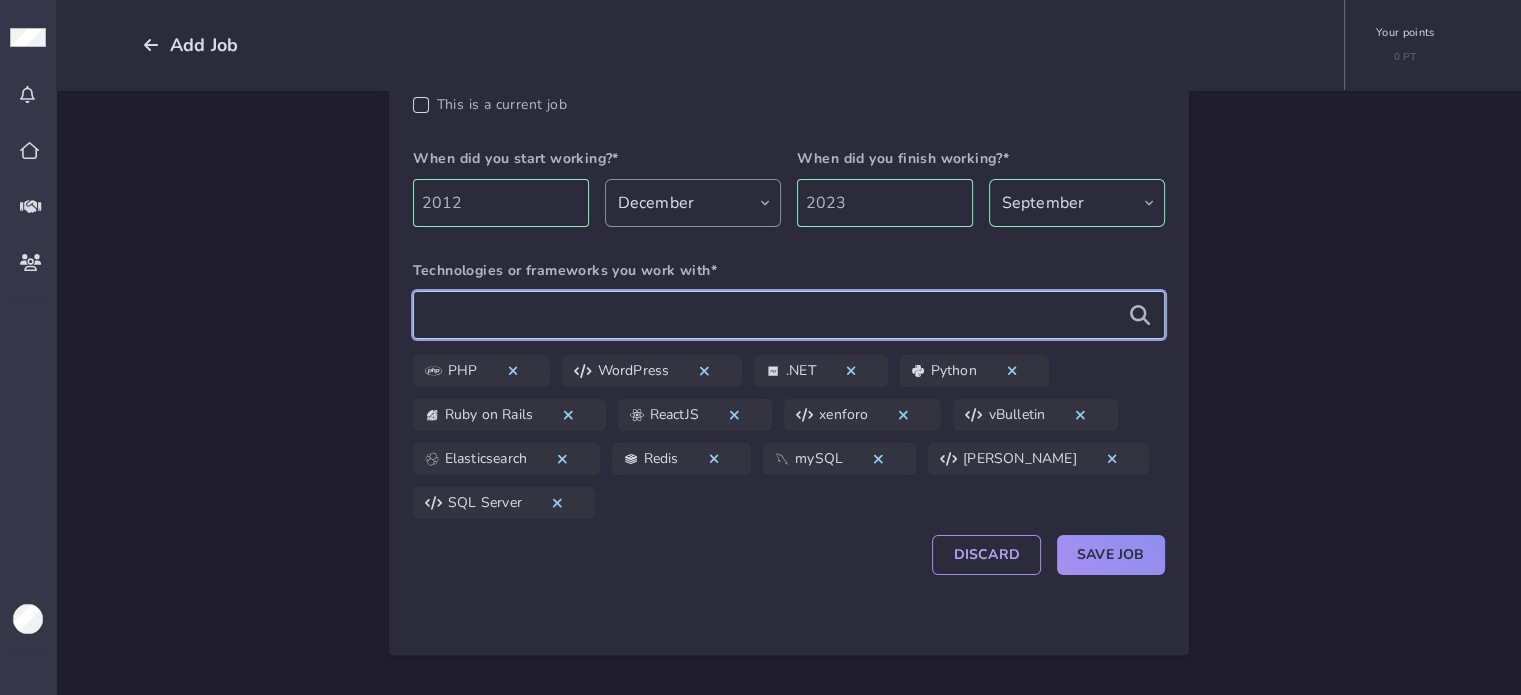 click at bounding box center (789, 315) 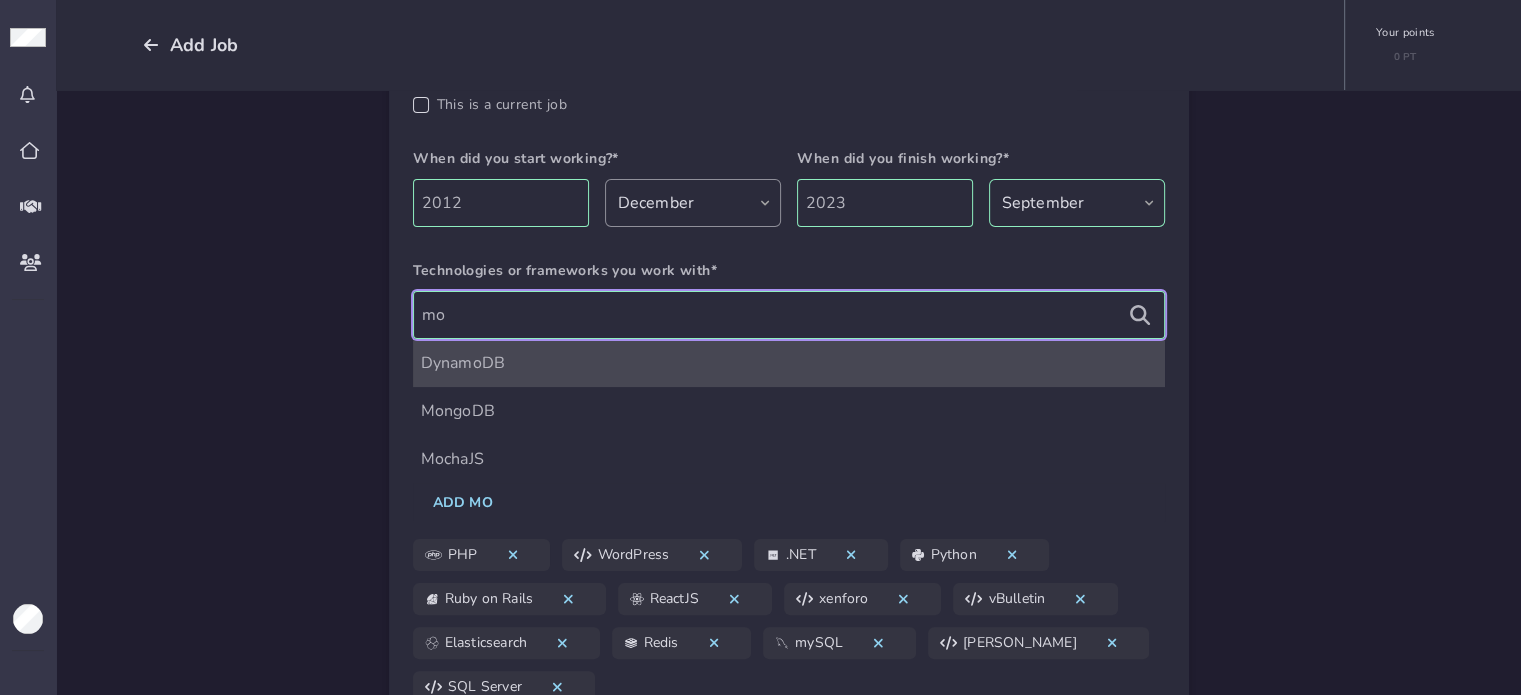 type on "mo" 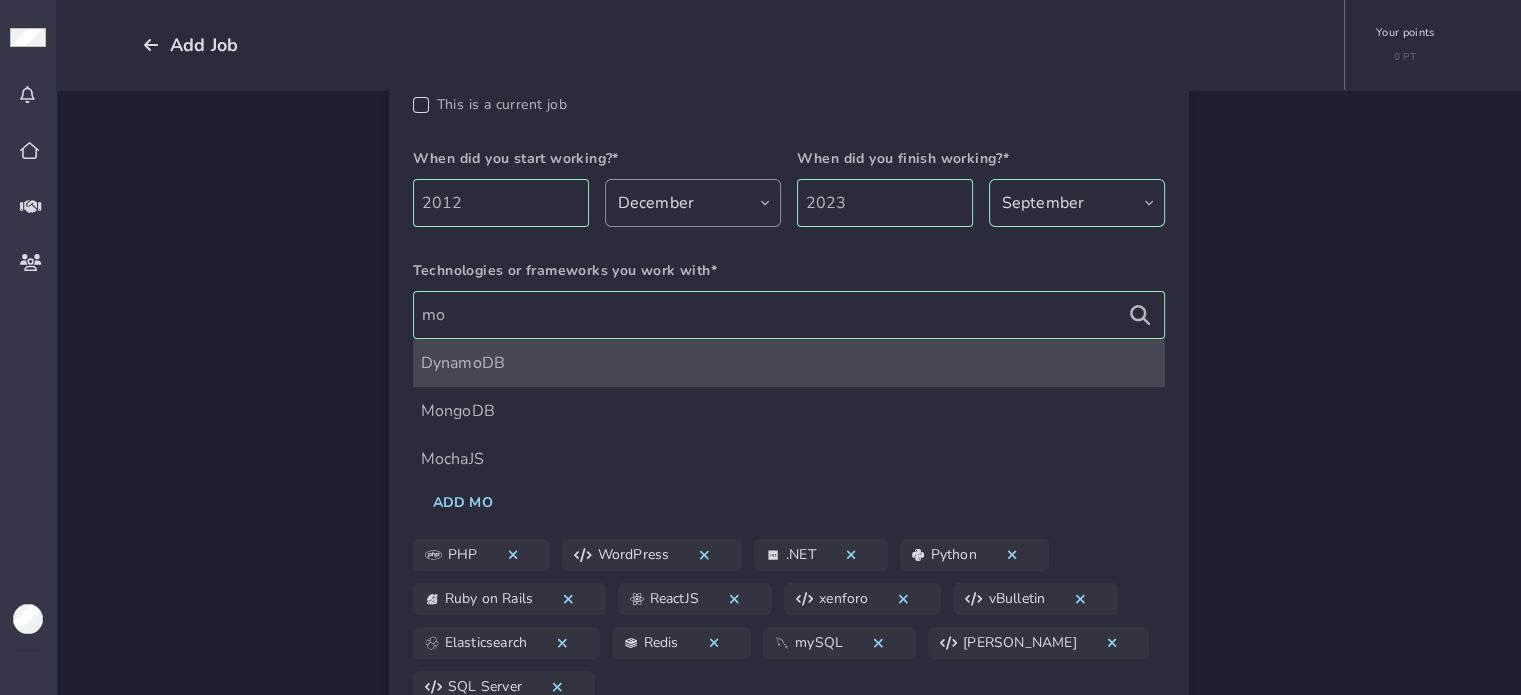 click on "MongoDB" at bounding box center [789, 411] 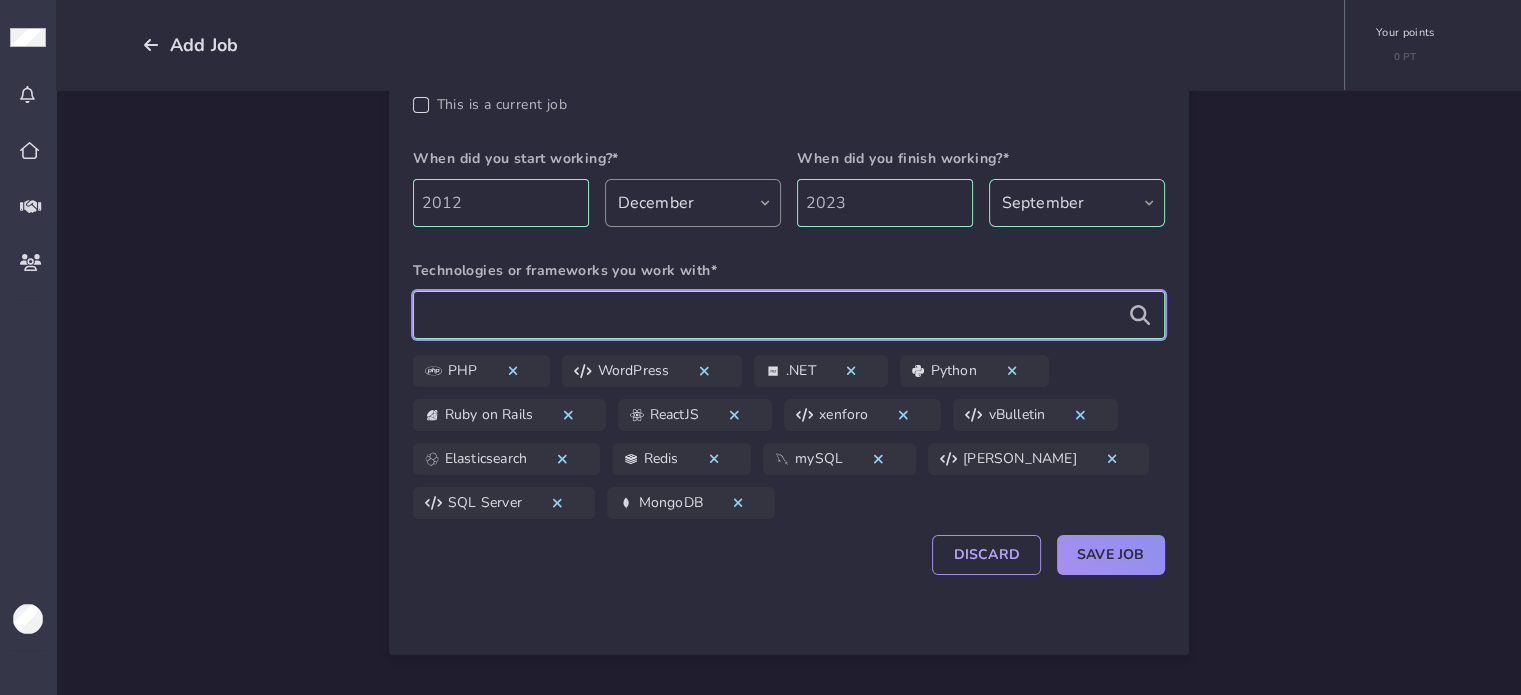 click at bounding box center (789, 315) 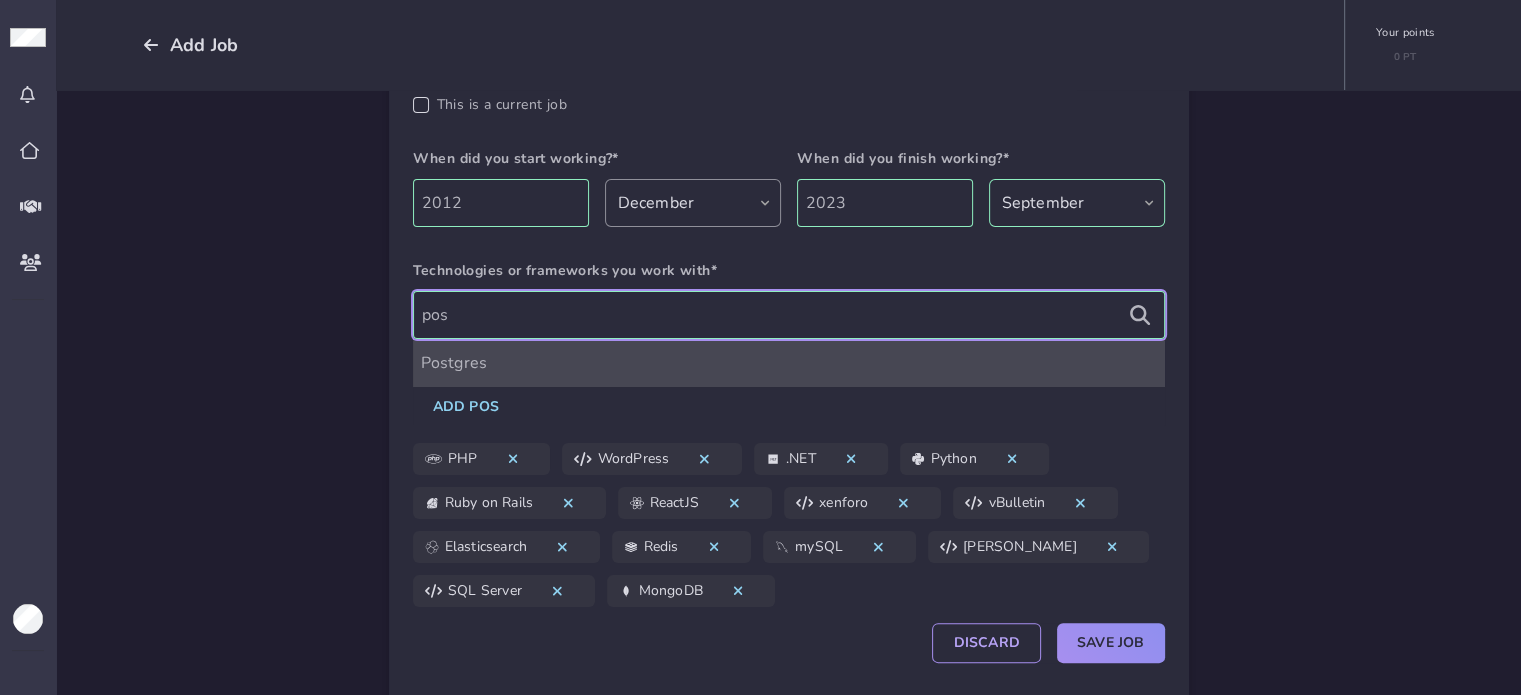 type on "pos" 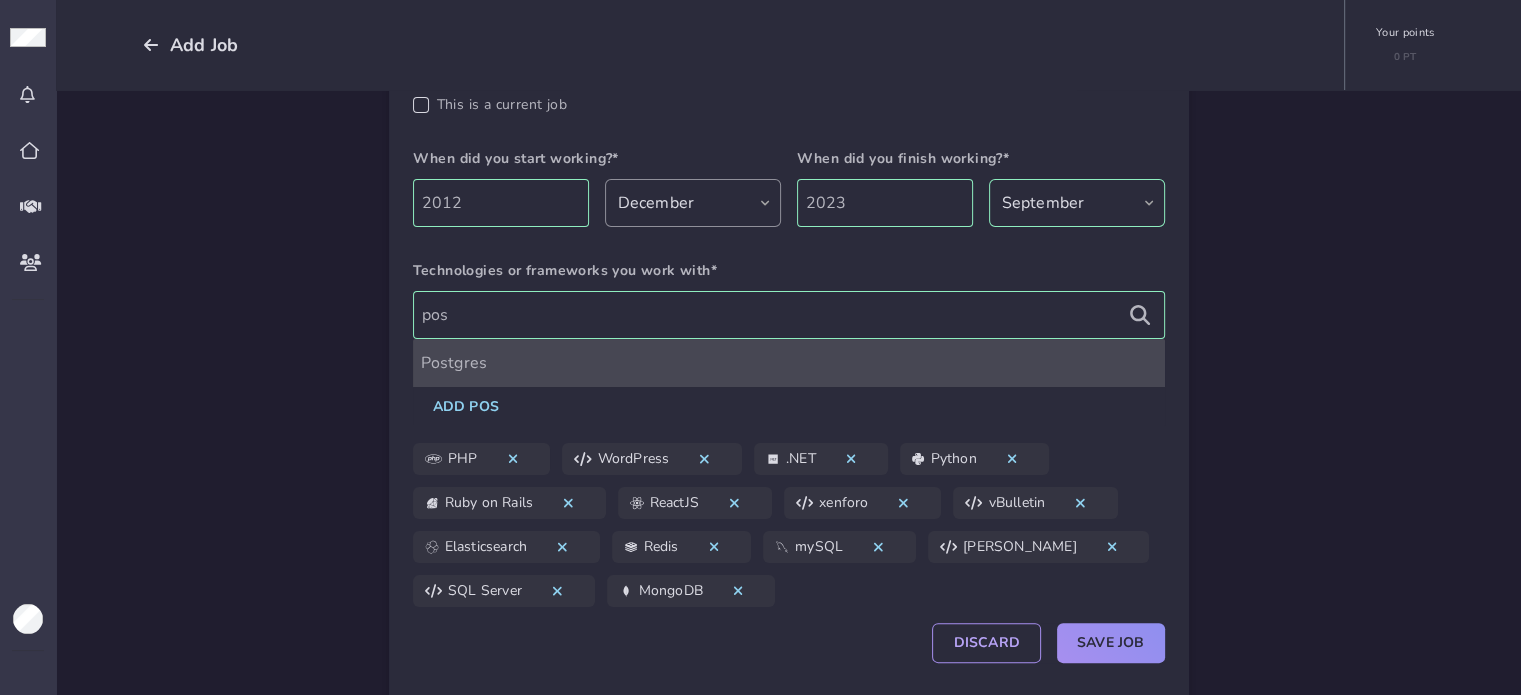 click on "Postgres" at bounding box center [789, 363] 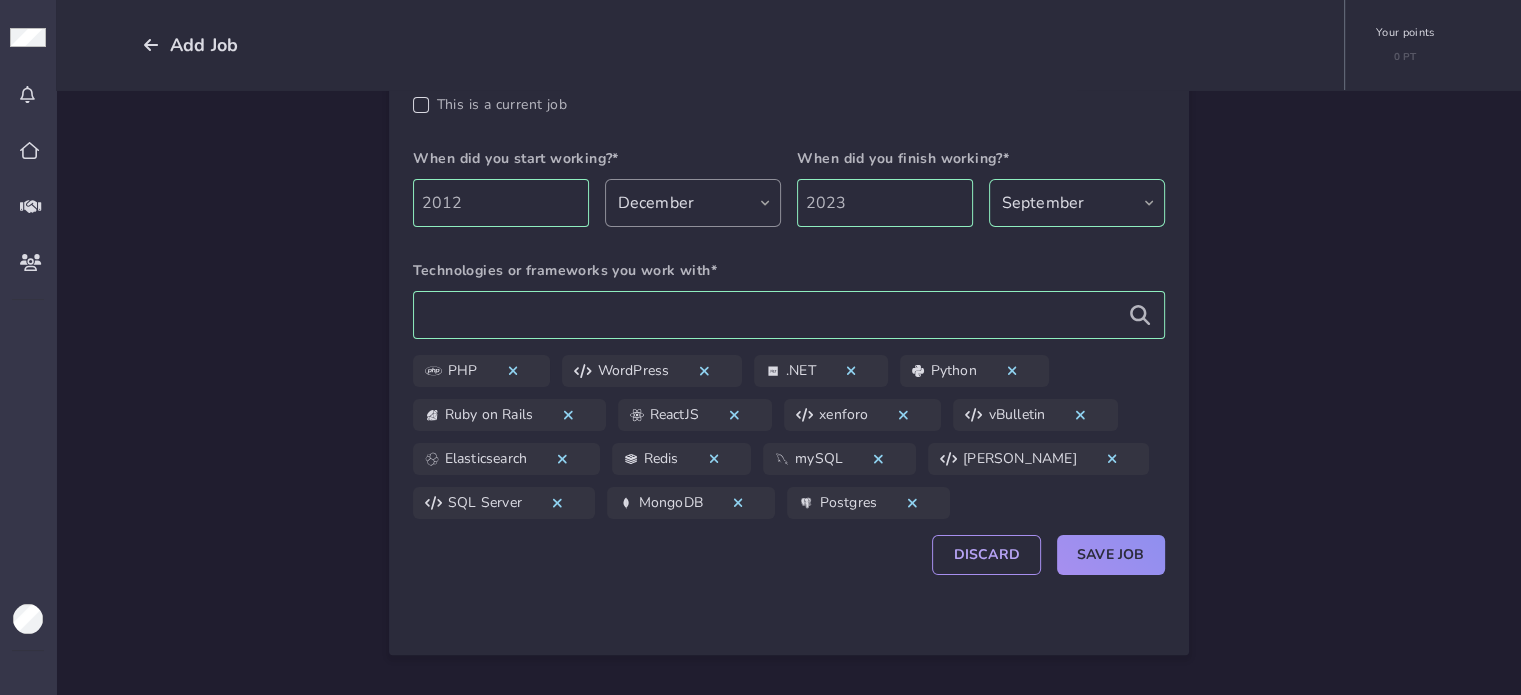 click on "ADD JOB Describe the job Role* Sr. Software Developer Company* Advision Development Type of employment* Select the type of employment Full Time Half Time Freelancing Temporary contract Internship  This is a current job When did you start working?* 2012 Month January February March April May June July August September October November December When did you finish working?* 2023 Month January February March April May June July August September October November December Technologies or frameworks you work with* PHP WordPress  .NET Python Ruby on Rails ReactJS xenforo vBulletin Elasticsearch Redis mySQL Cassandra SQL Server MongoDB Postgres  Discard  Save Job" 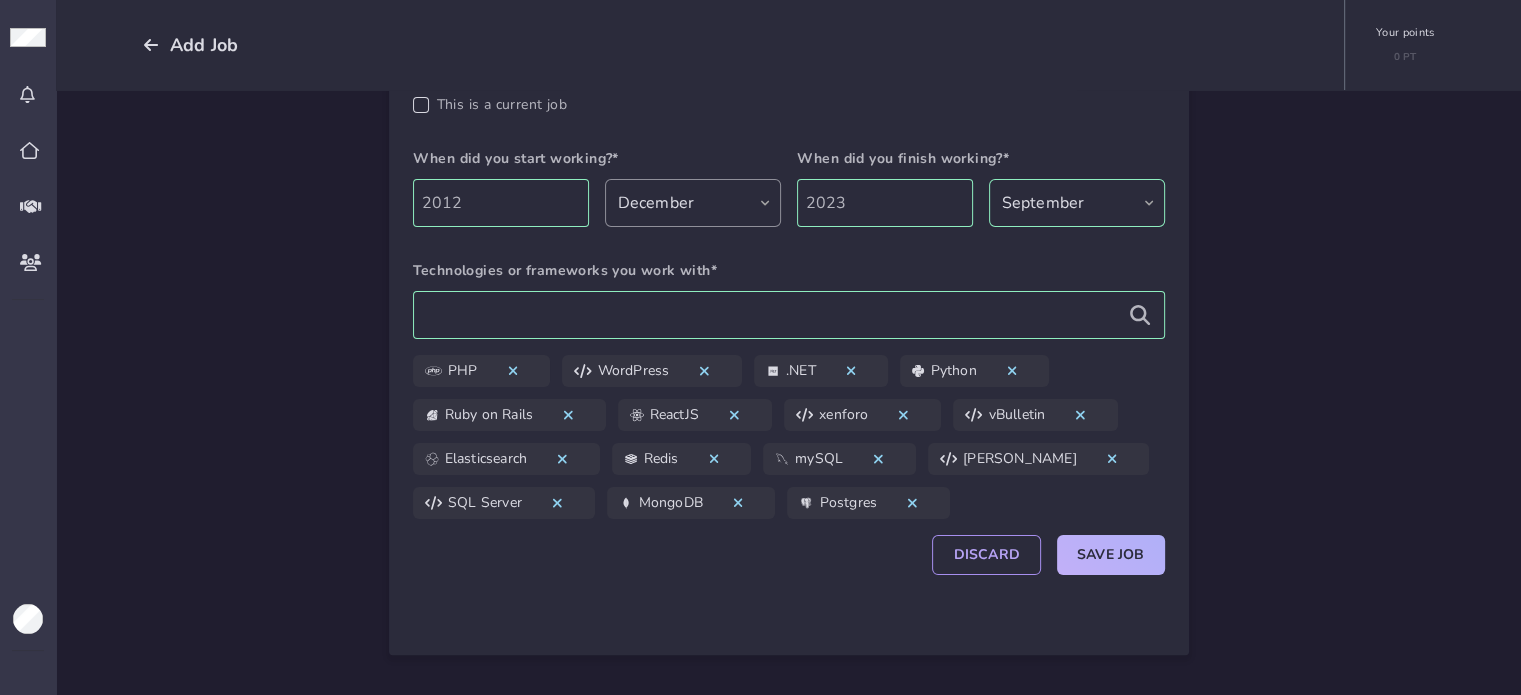 click on "Save Job" 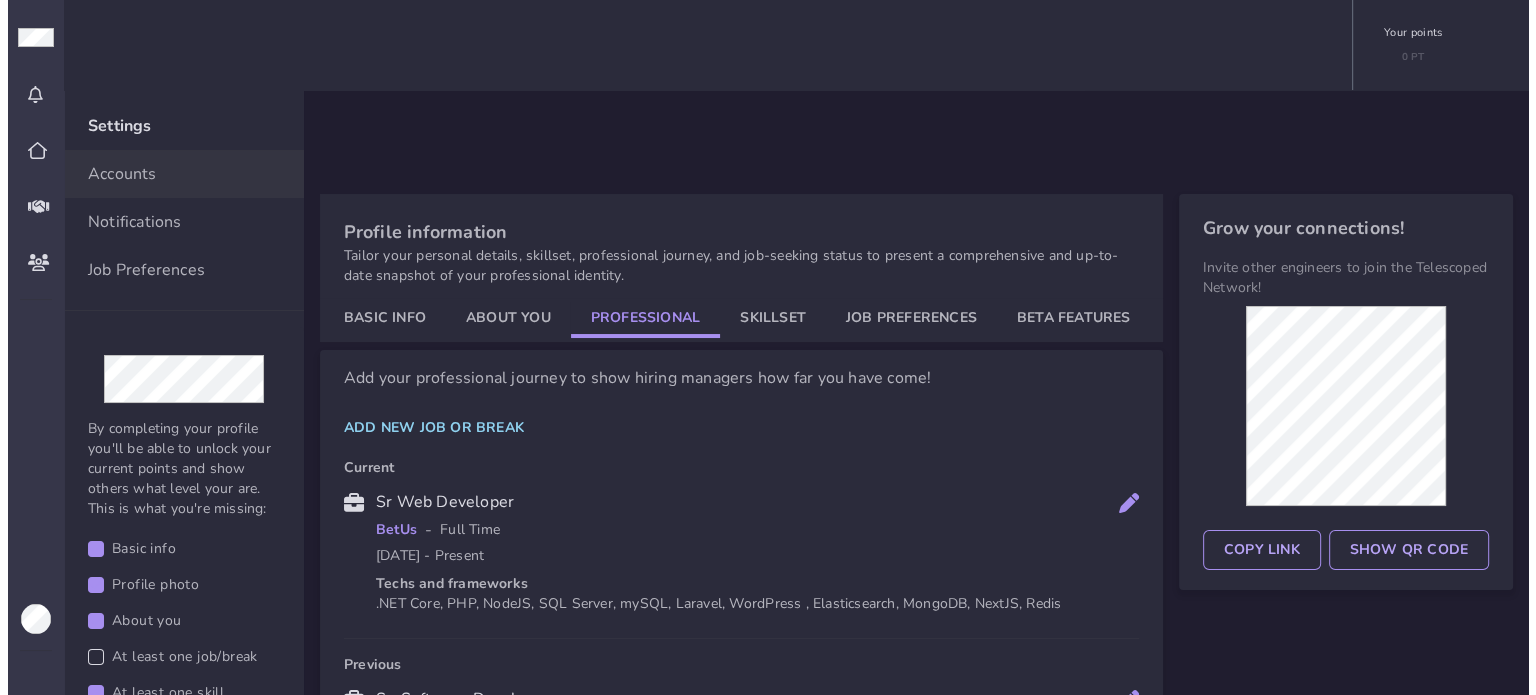 scroll, scrollTop: 100, scrollLeft: 0, axis: vertical 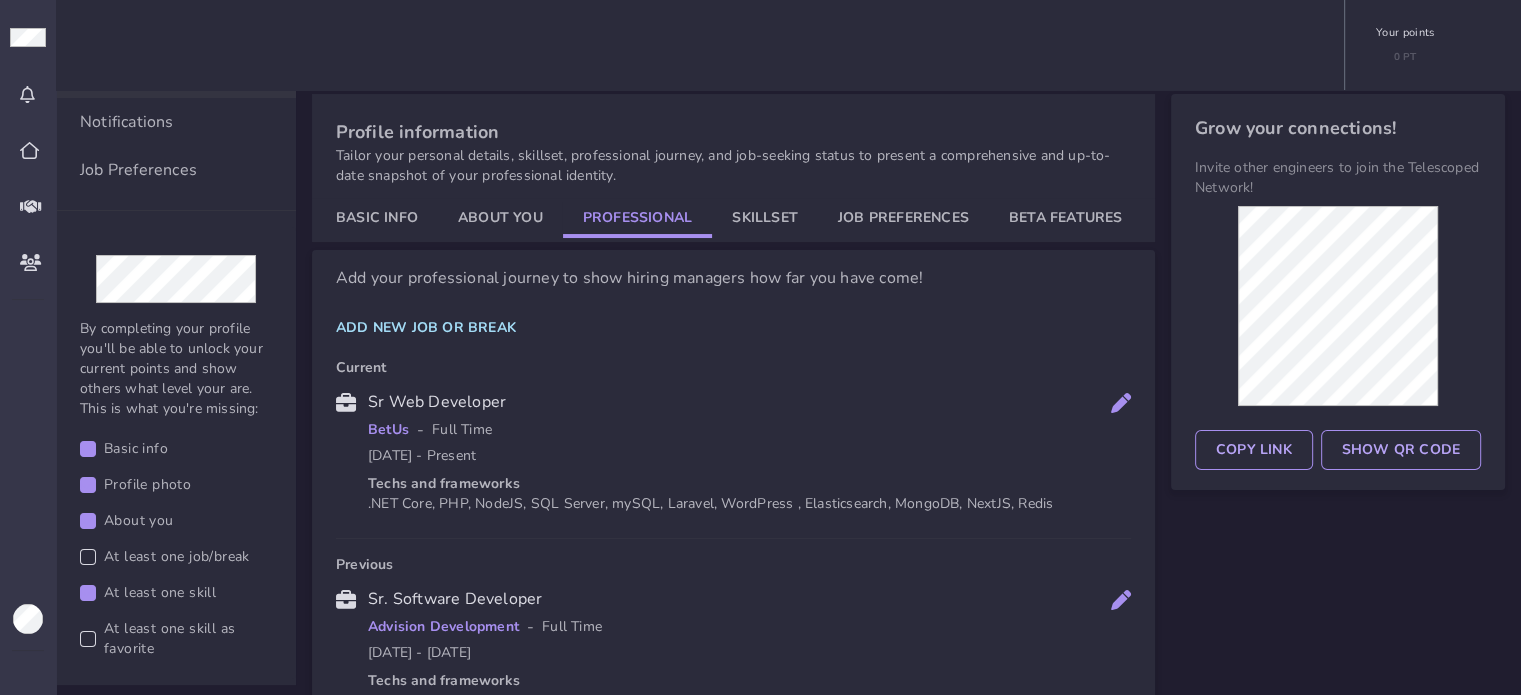 click on "Add new job or break" at bounding box center [426, 328] 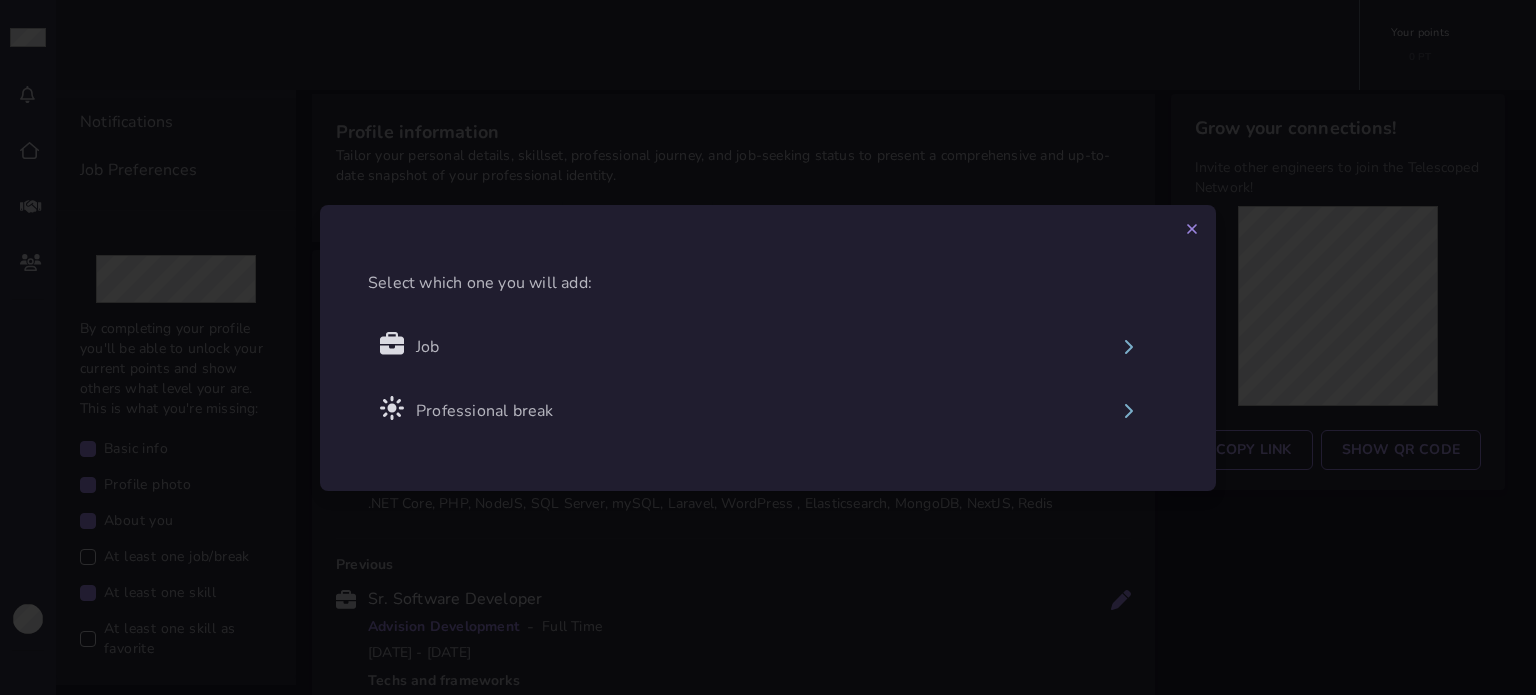 type 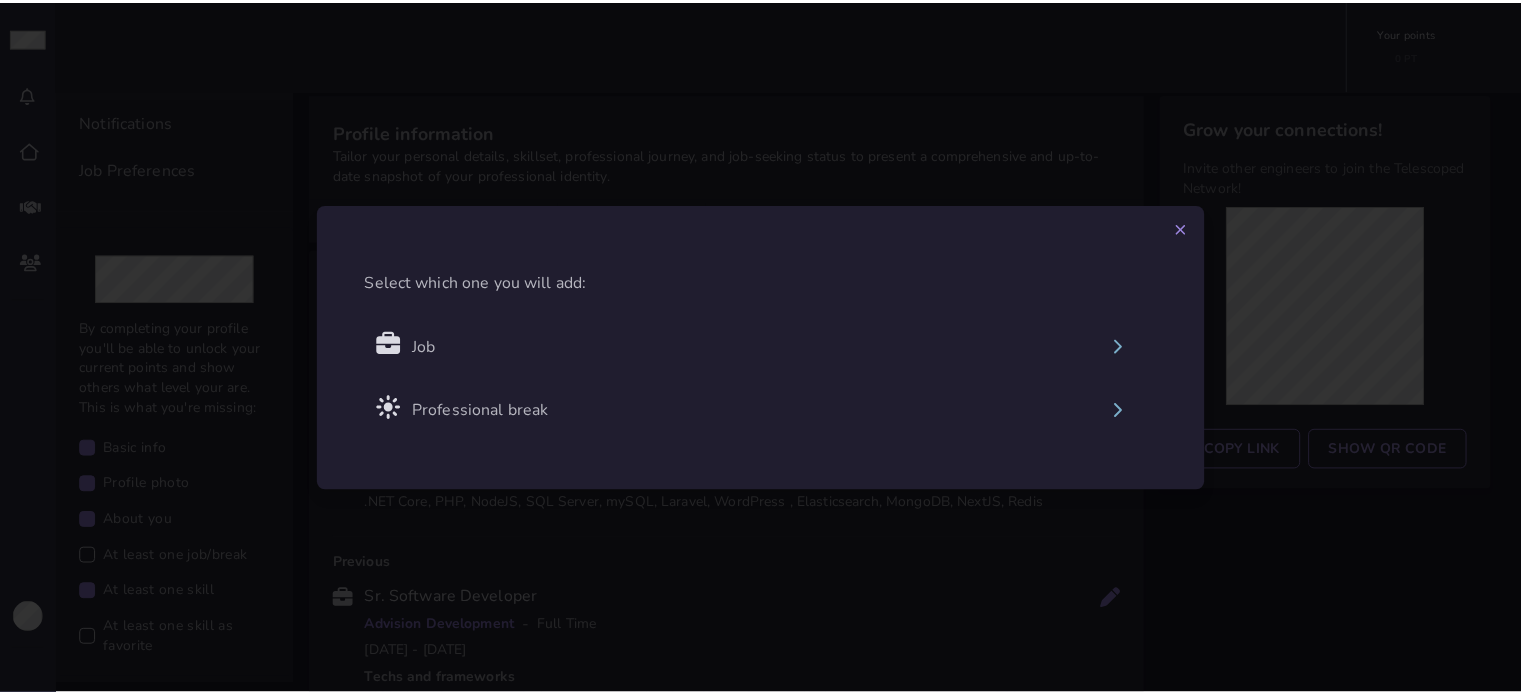 scroll, scrollTop: 0, scrollLeft: 0, axis: both 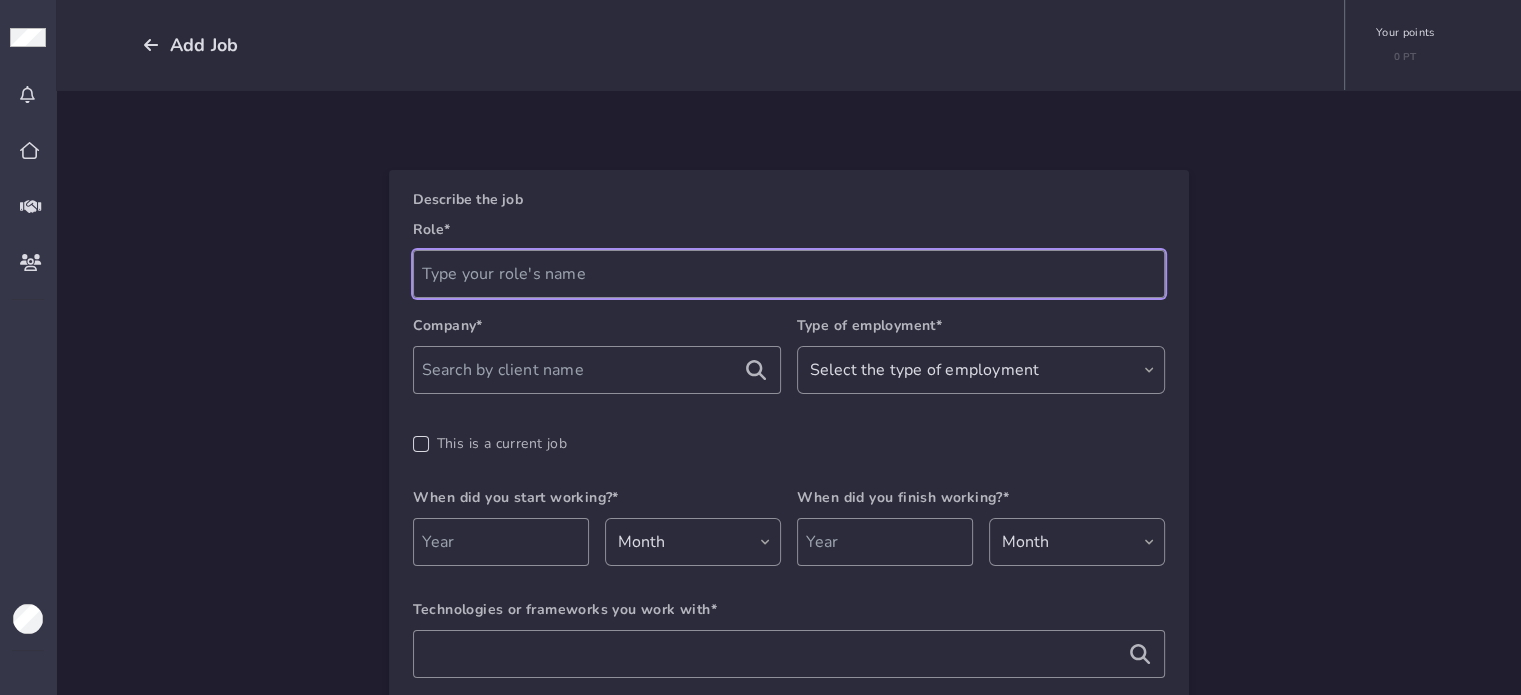 click 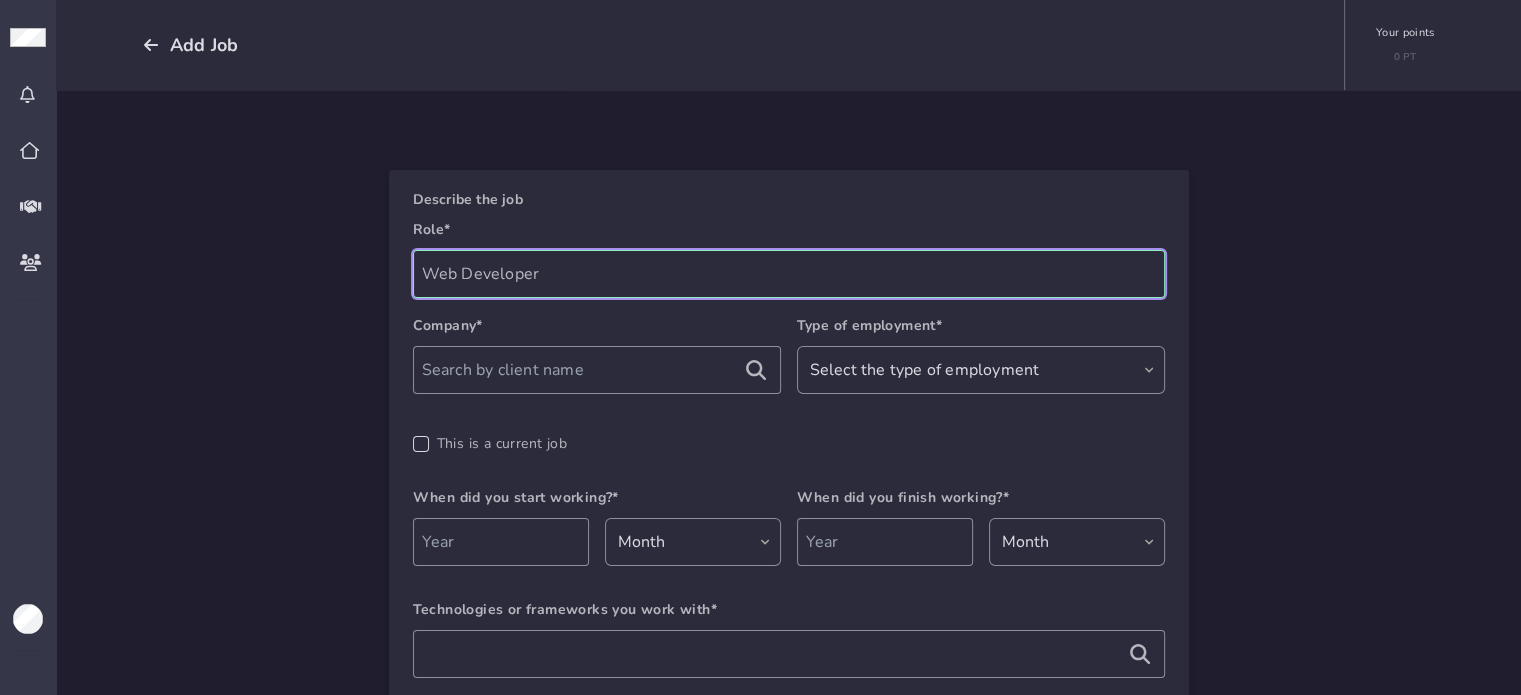 type on "Web Developer" 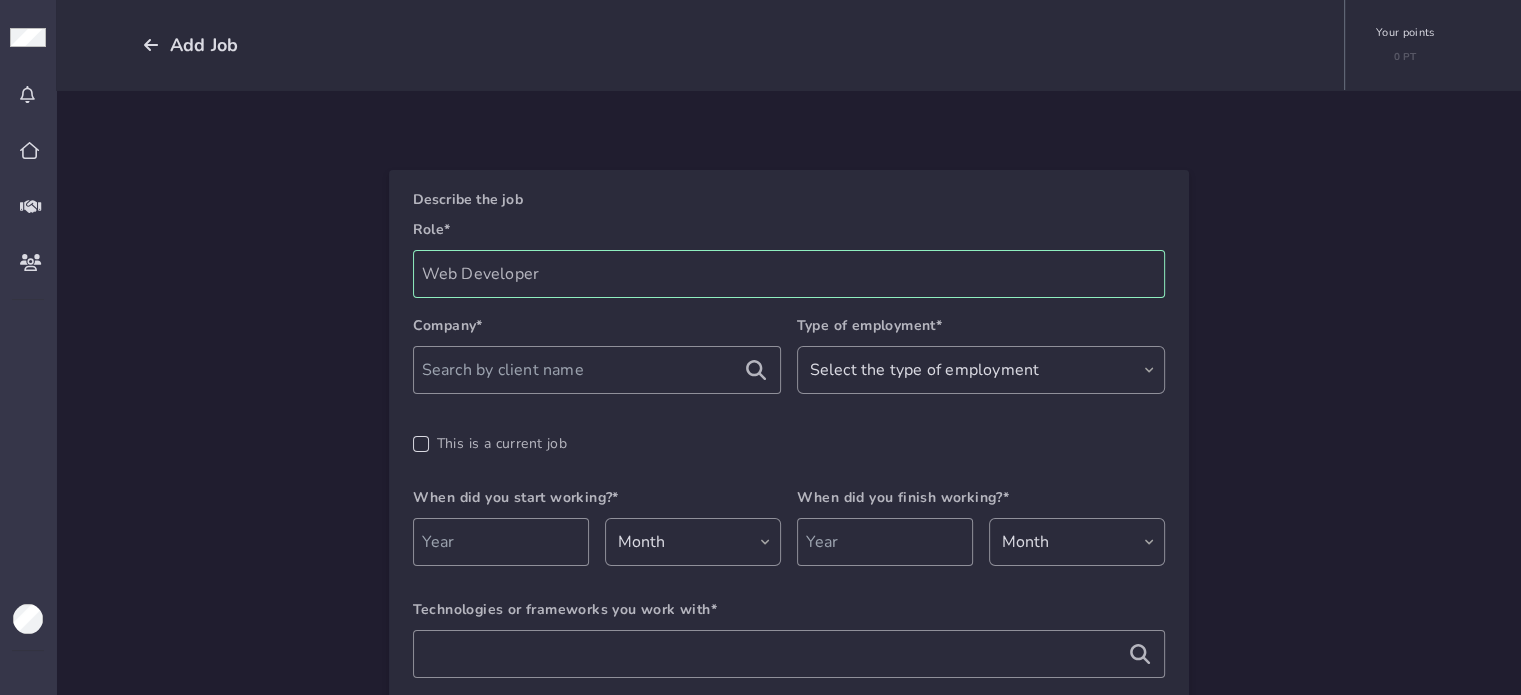 click on "Company*" at bounding box center [597, 354] 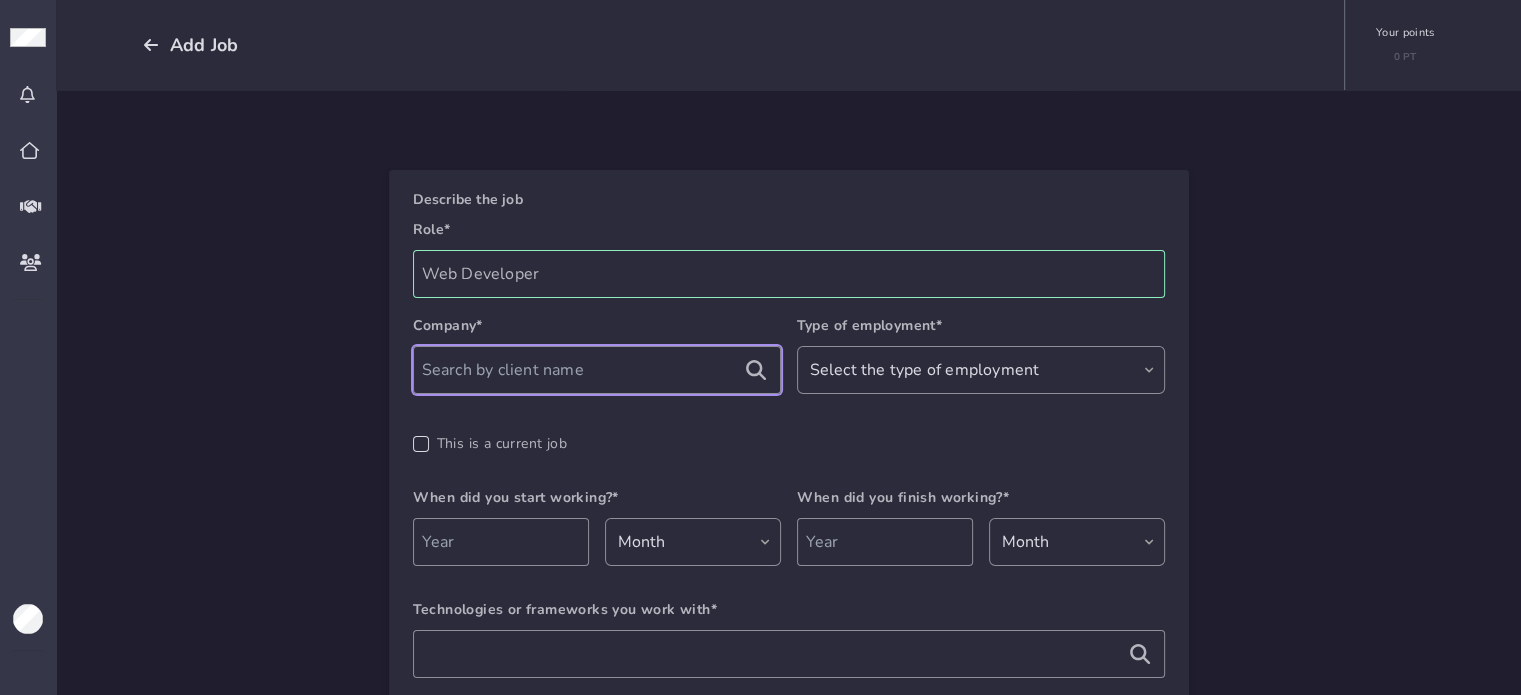 click at bounding box center [597, 370] 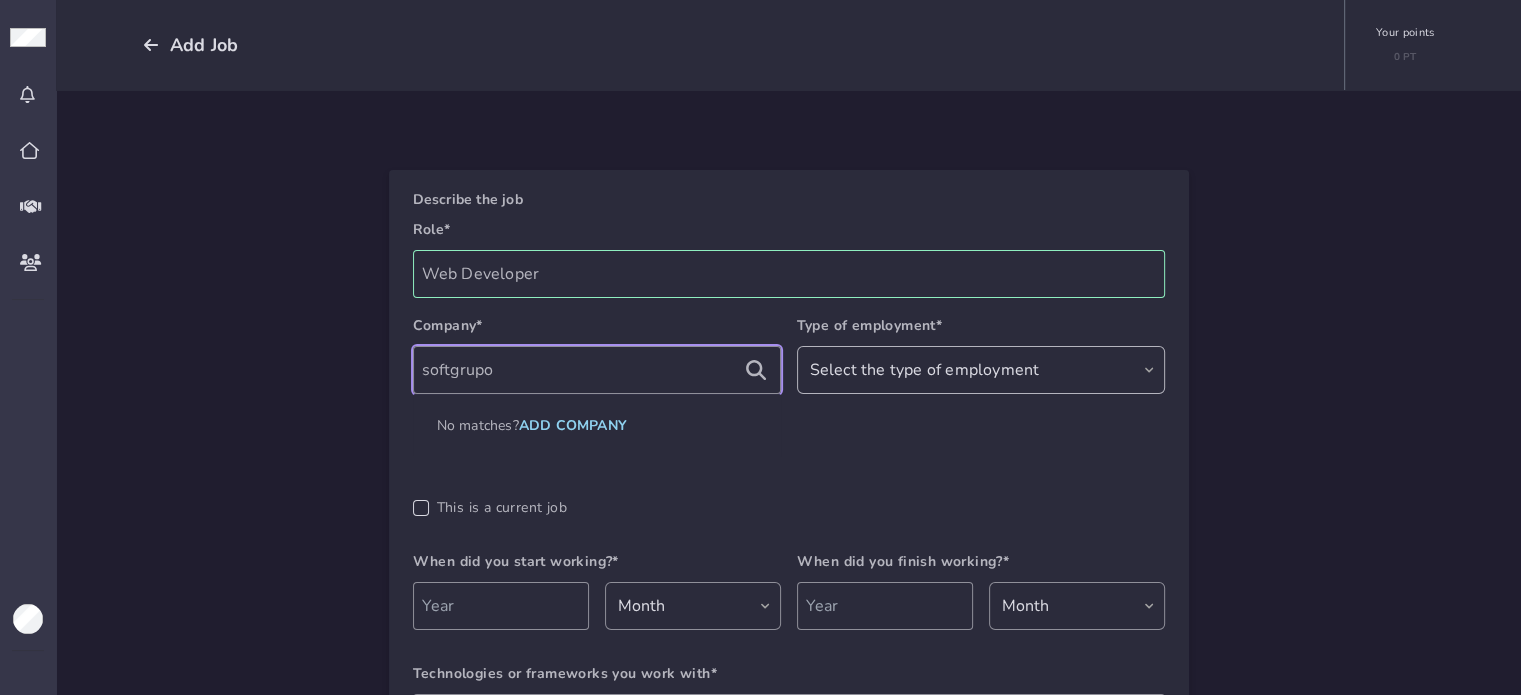type on "softgrupo" 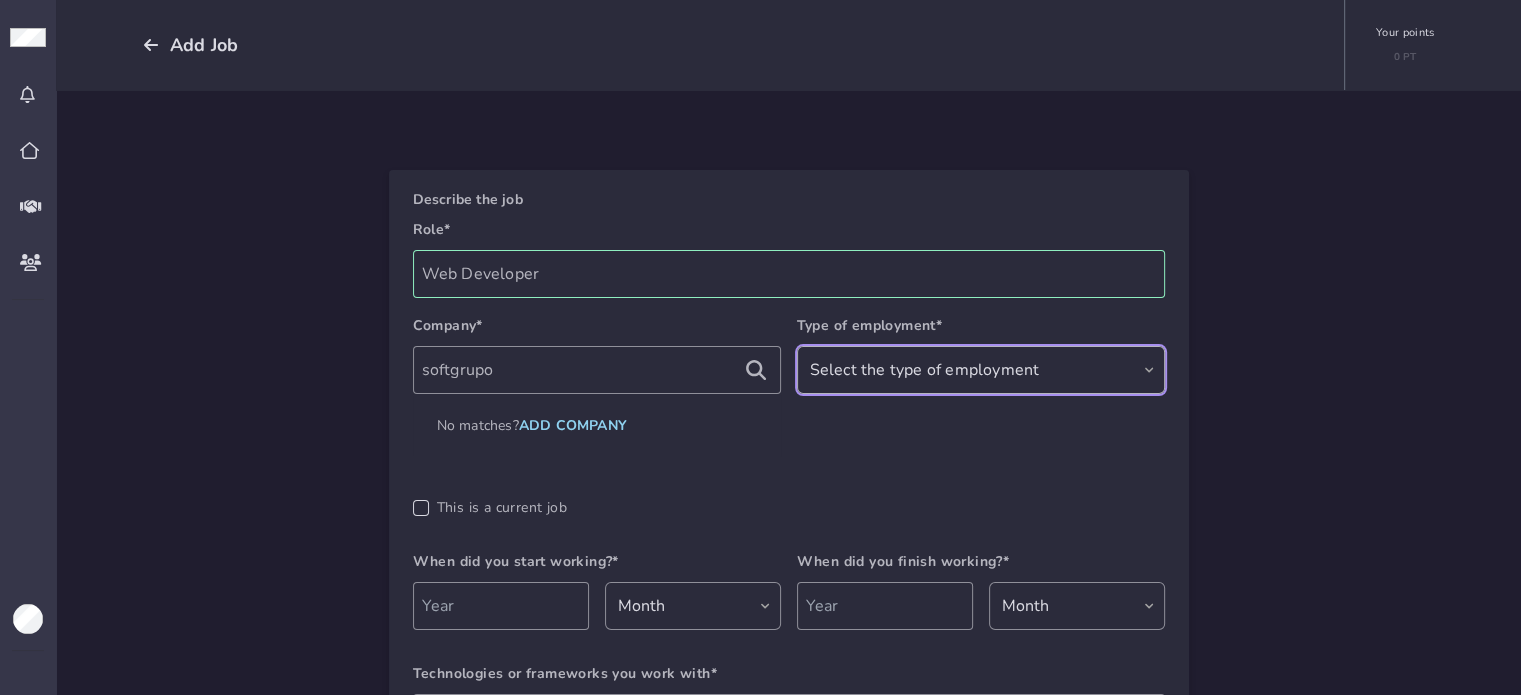 click on "Select the type of employment Full Time Half Time Freelancing Temporary contract Internship" at bounding box center [981, 370] 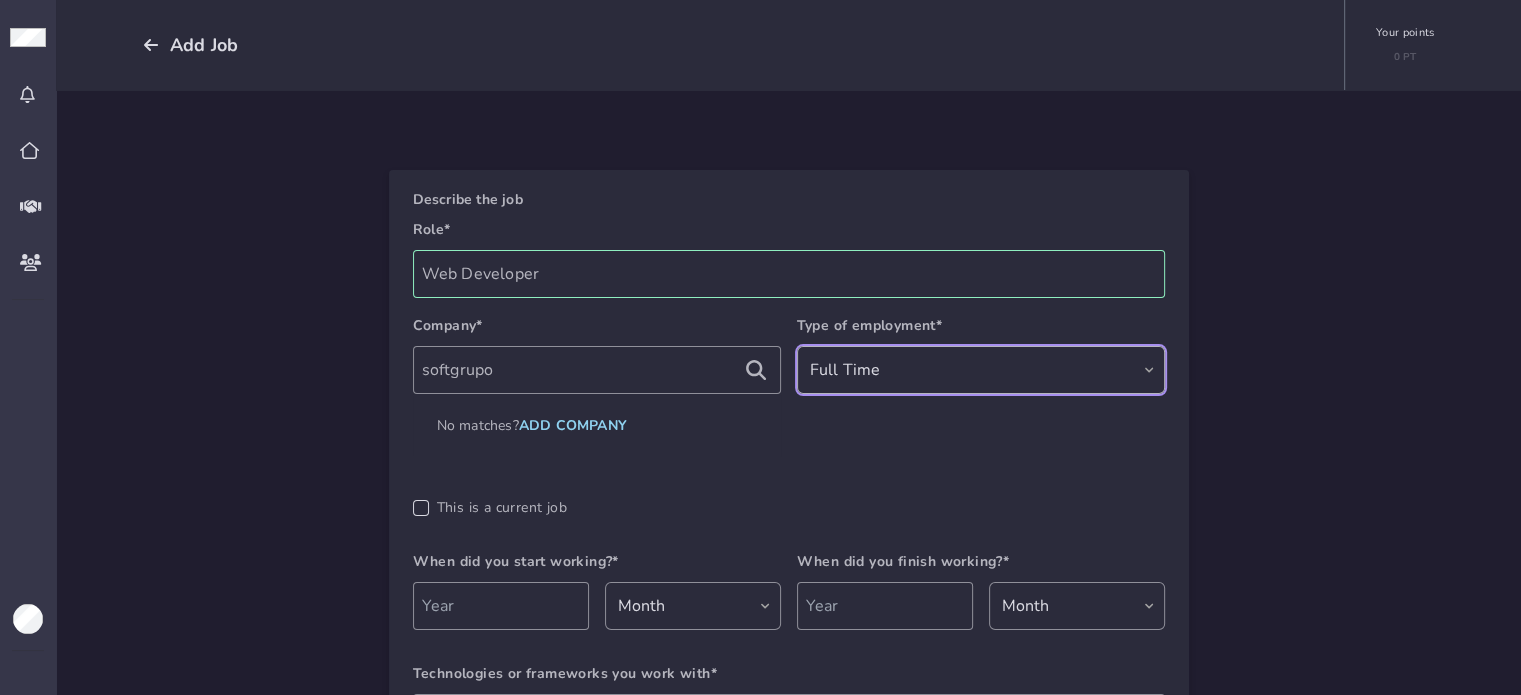 click on "Select the type of employment Full Time Half Time Freelancing Temporary contract Internship" at bounding box center (981, 370) 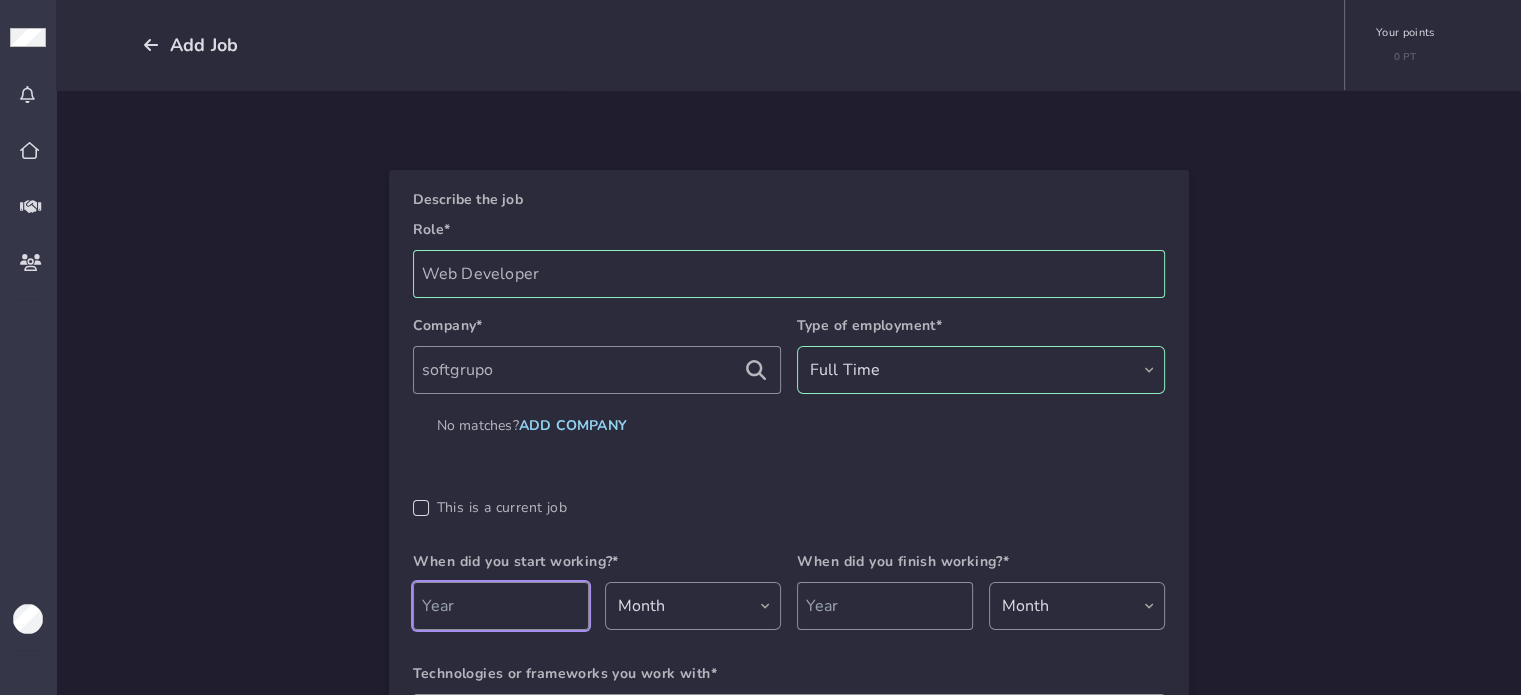 click at bounding box center (501, 606) 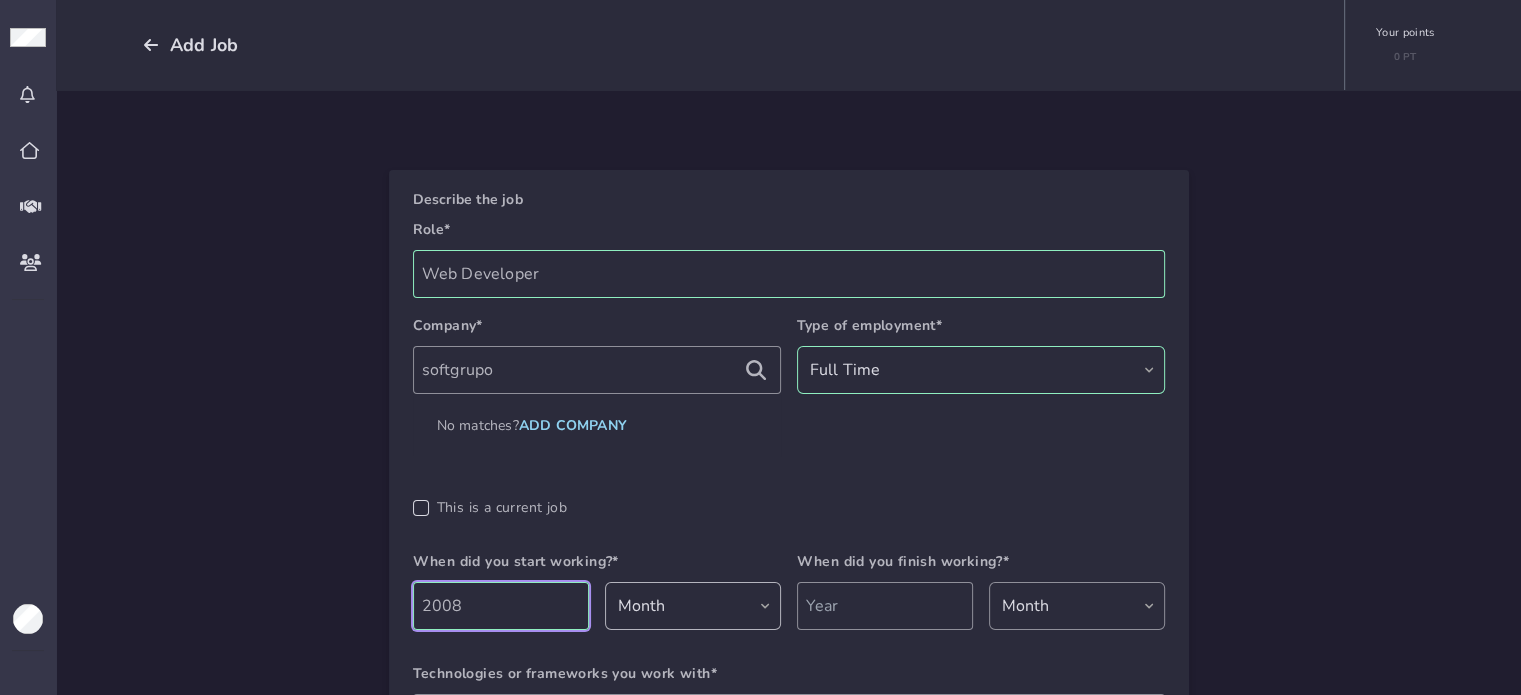 type on "2008" 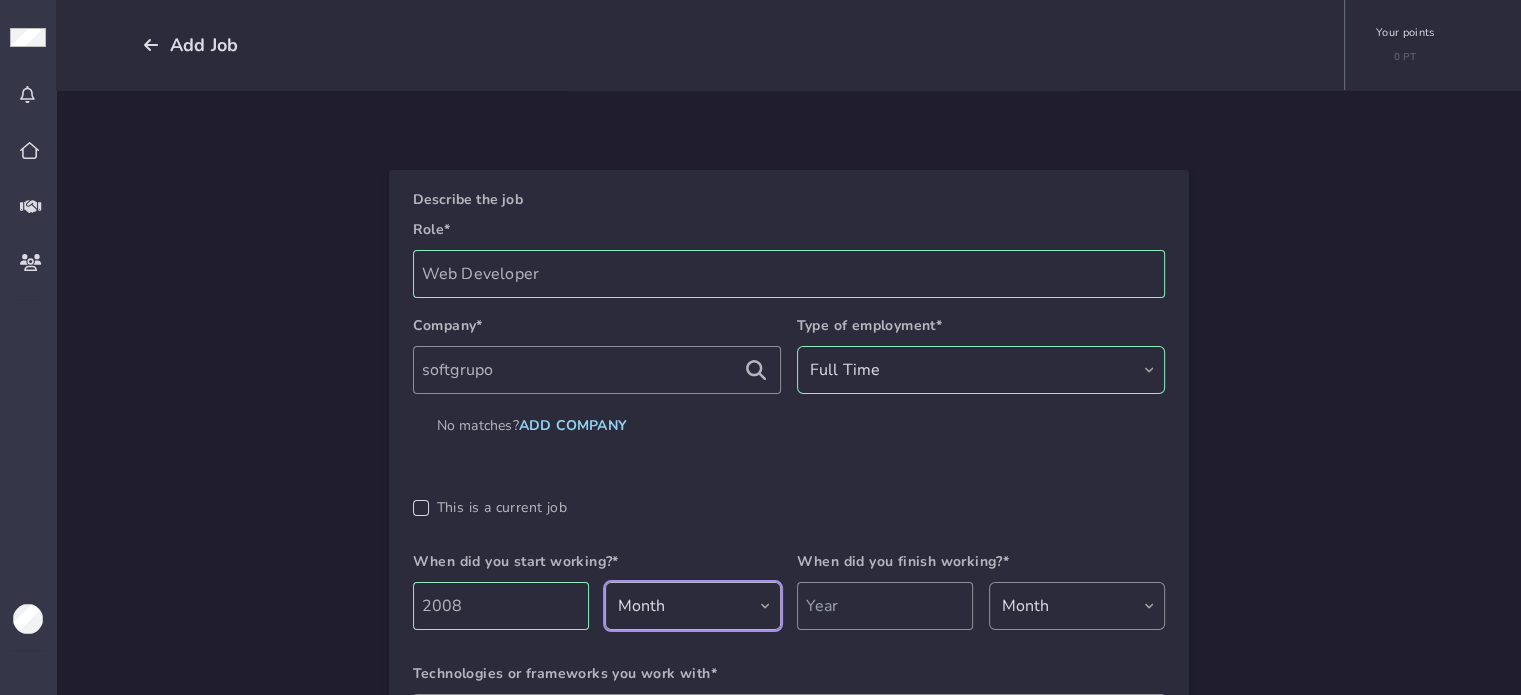 click on "Month January February March April May June July August September October November December" at bounding box center (693, 606) 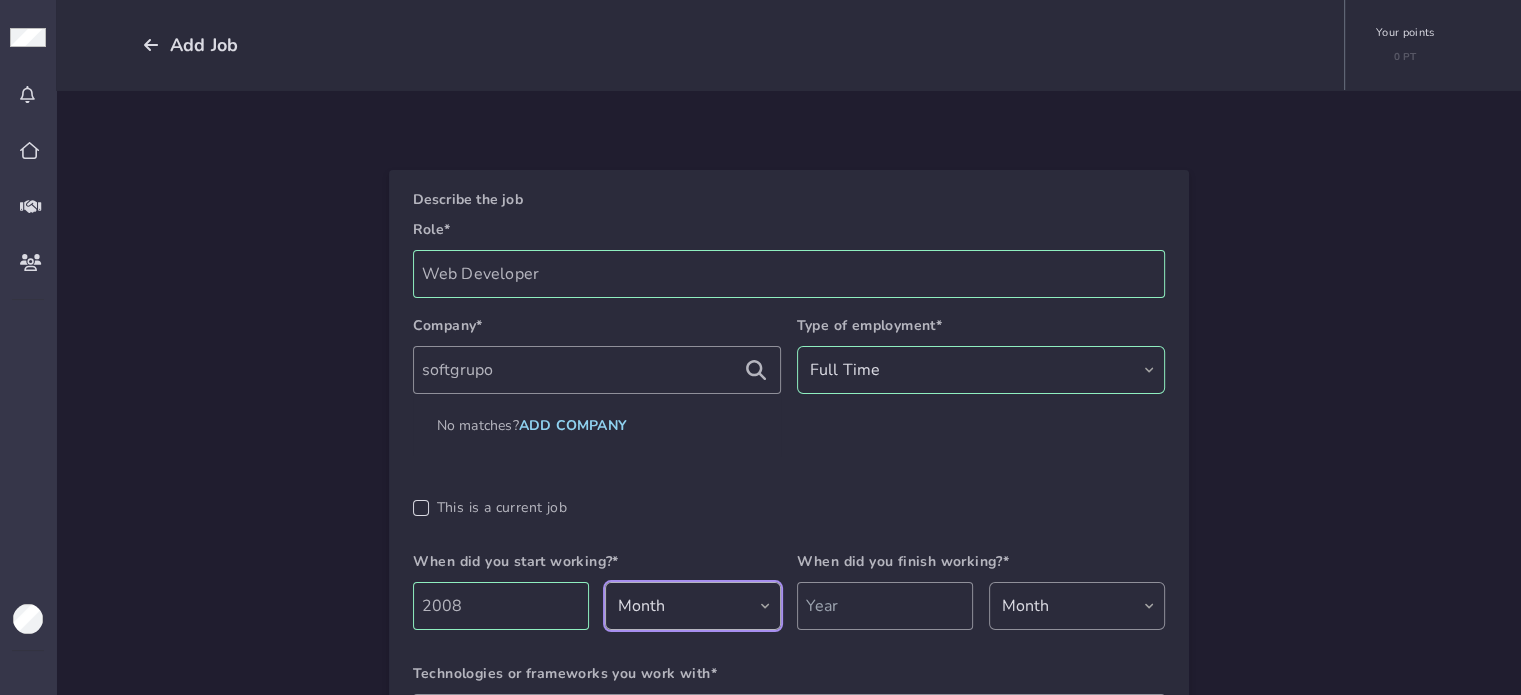 select on "05" 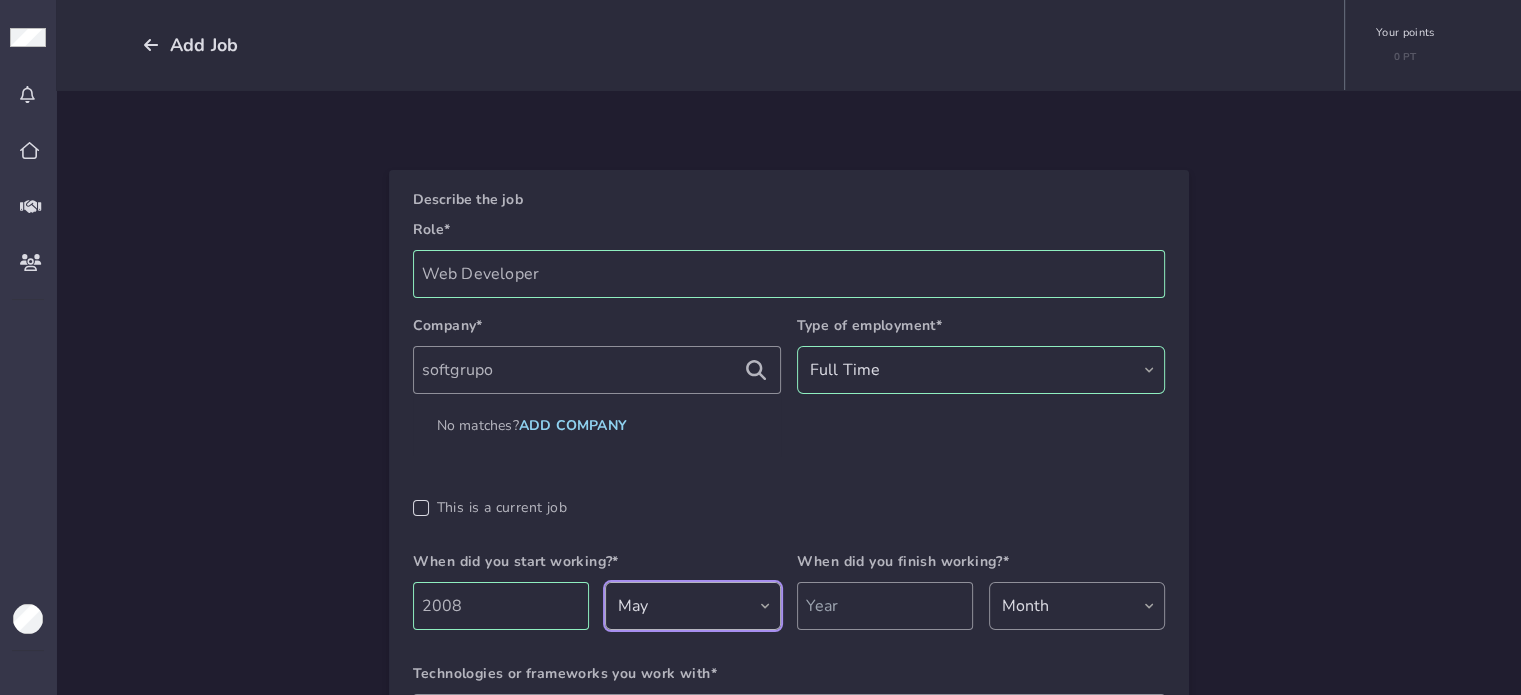 click on "Month January February March April May June July August September October November December" at bounding box center (693, 606) 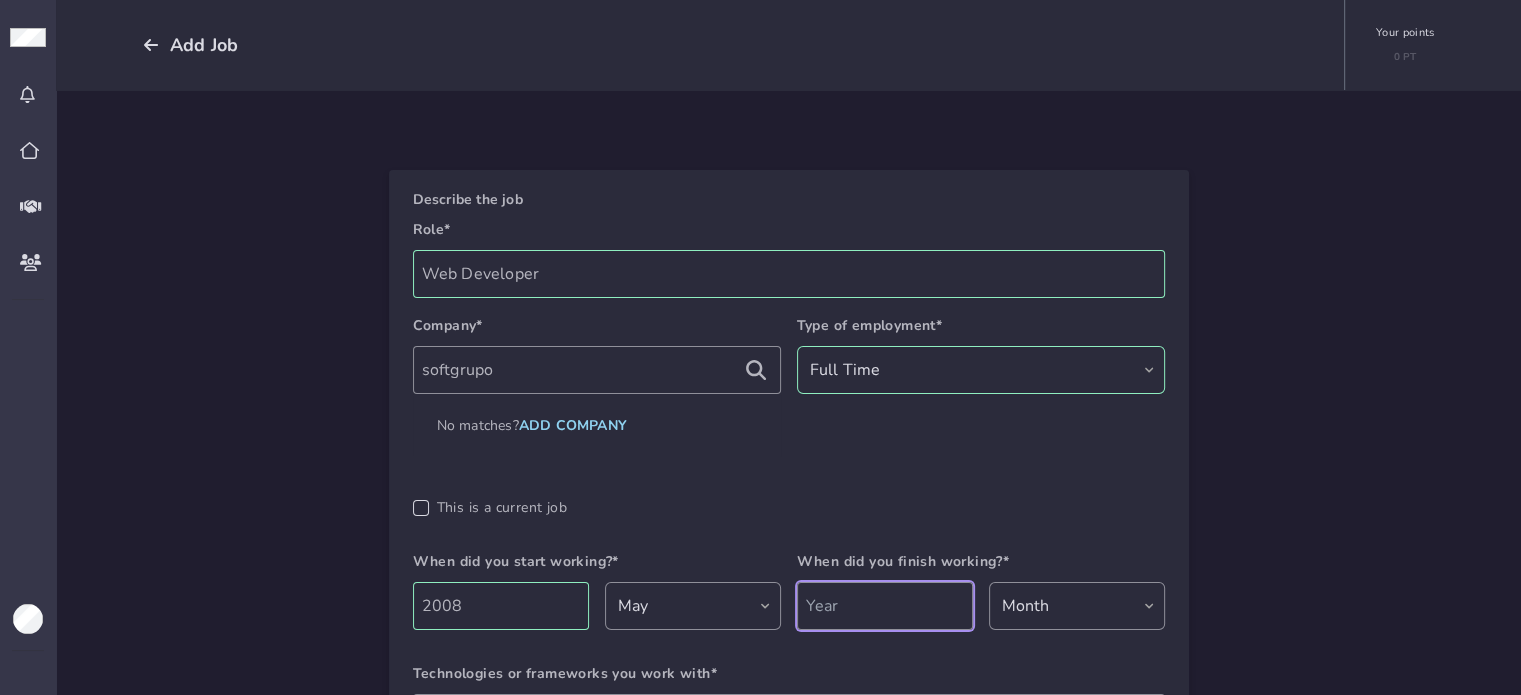 click at bounding box center (885, 606) 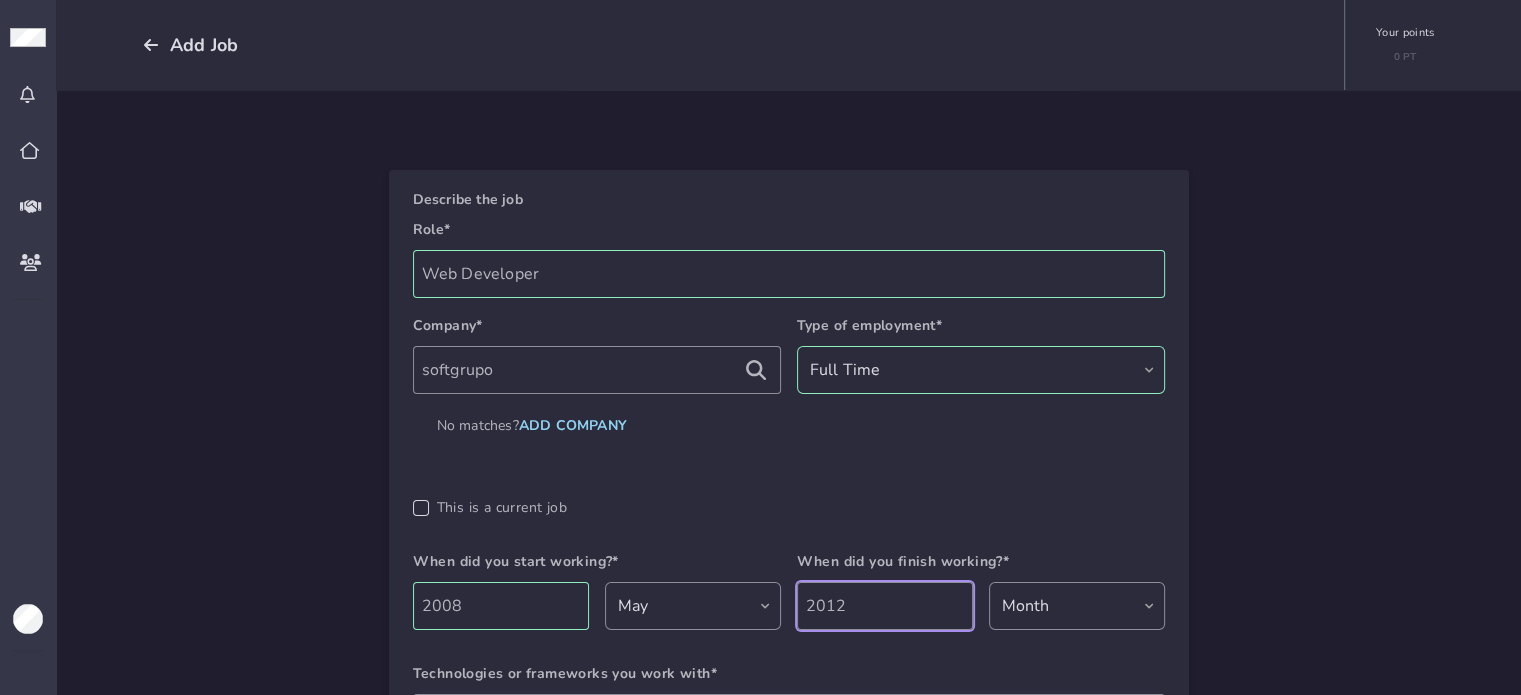 type on "2012" 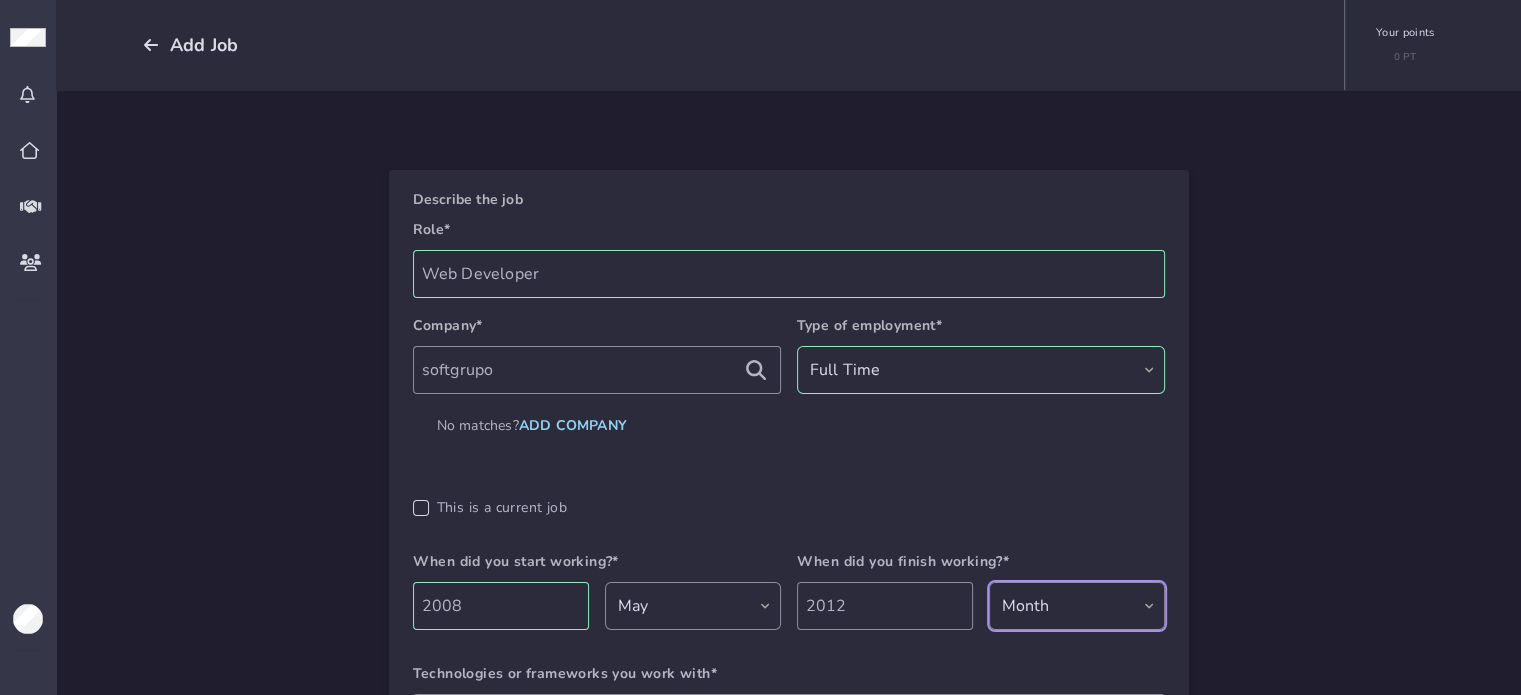 select on "12" 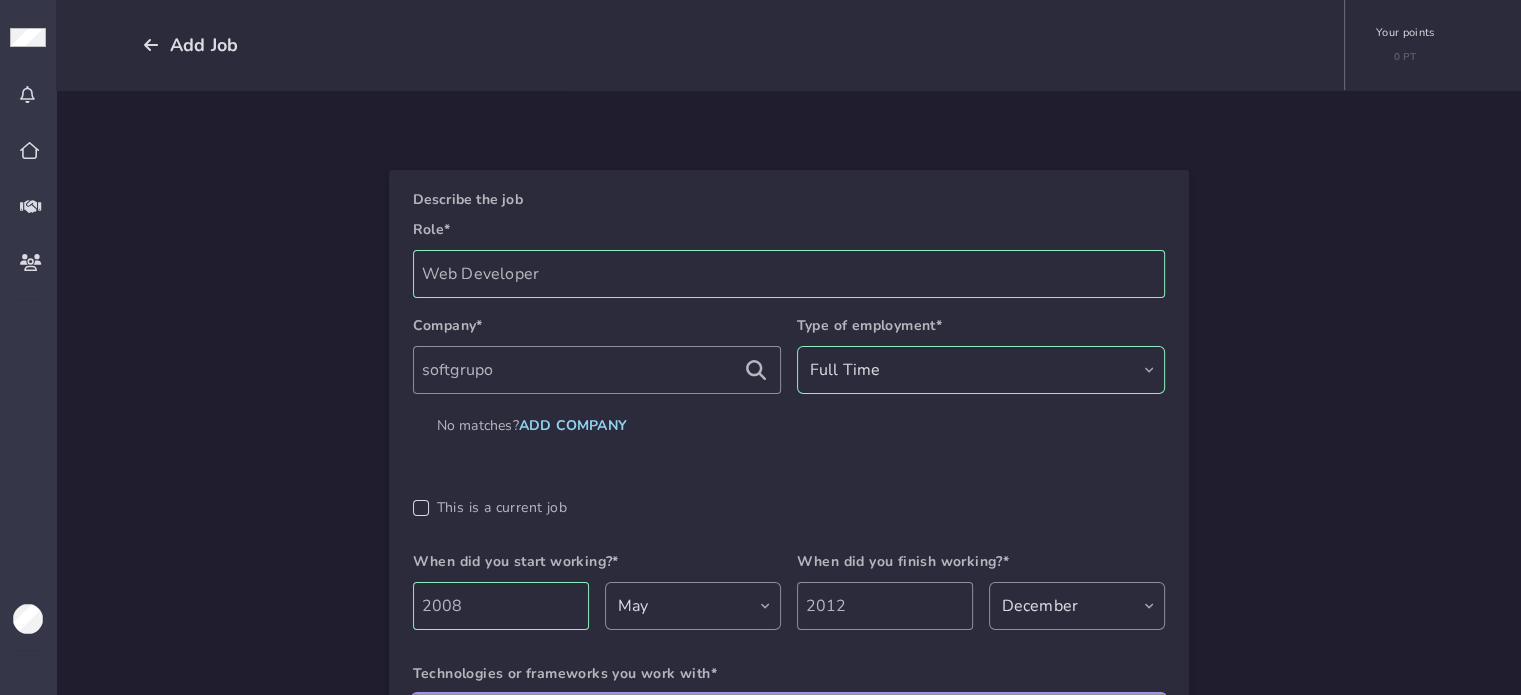 scroll, scrollTop: 47, scrollLeft: 0, axis: vertical 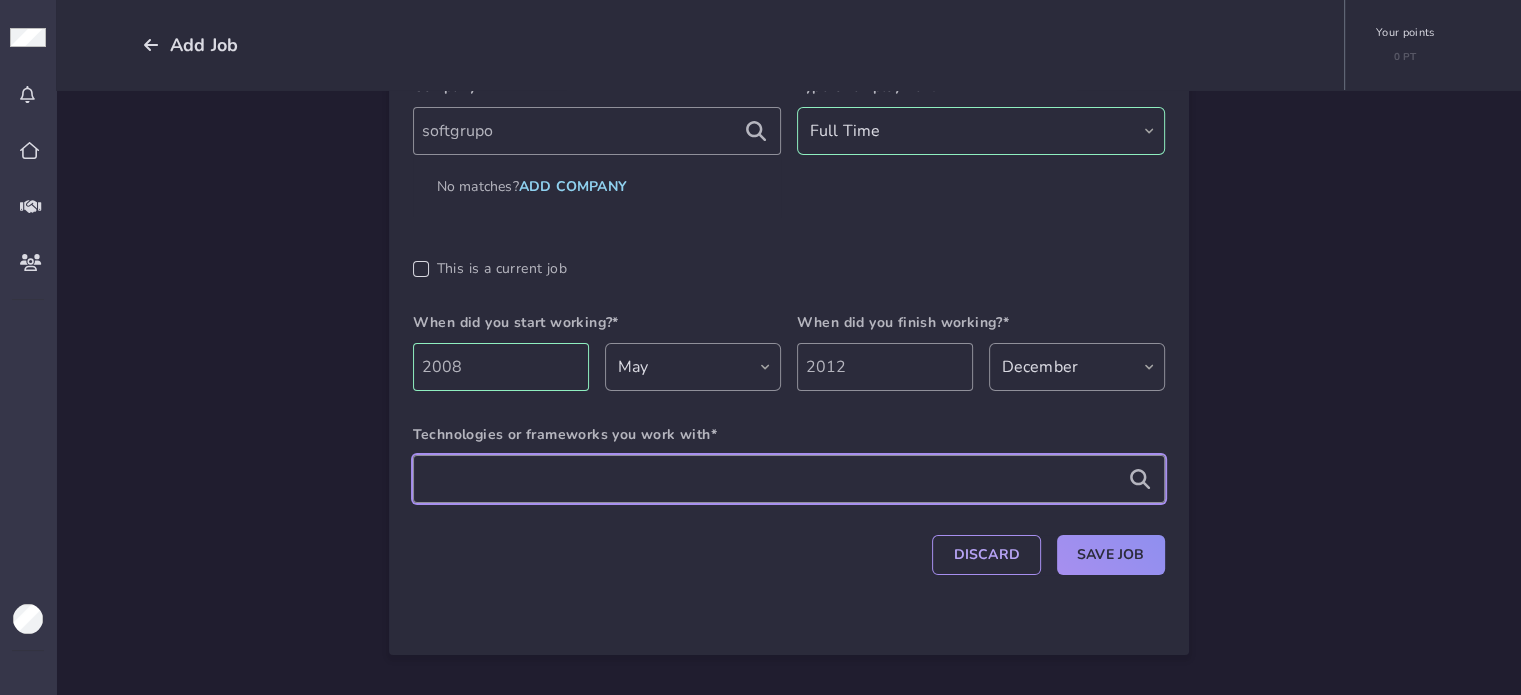 click at bounding box center [789, 479] 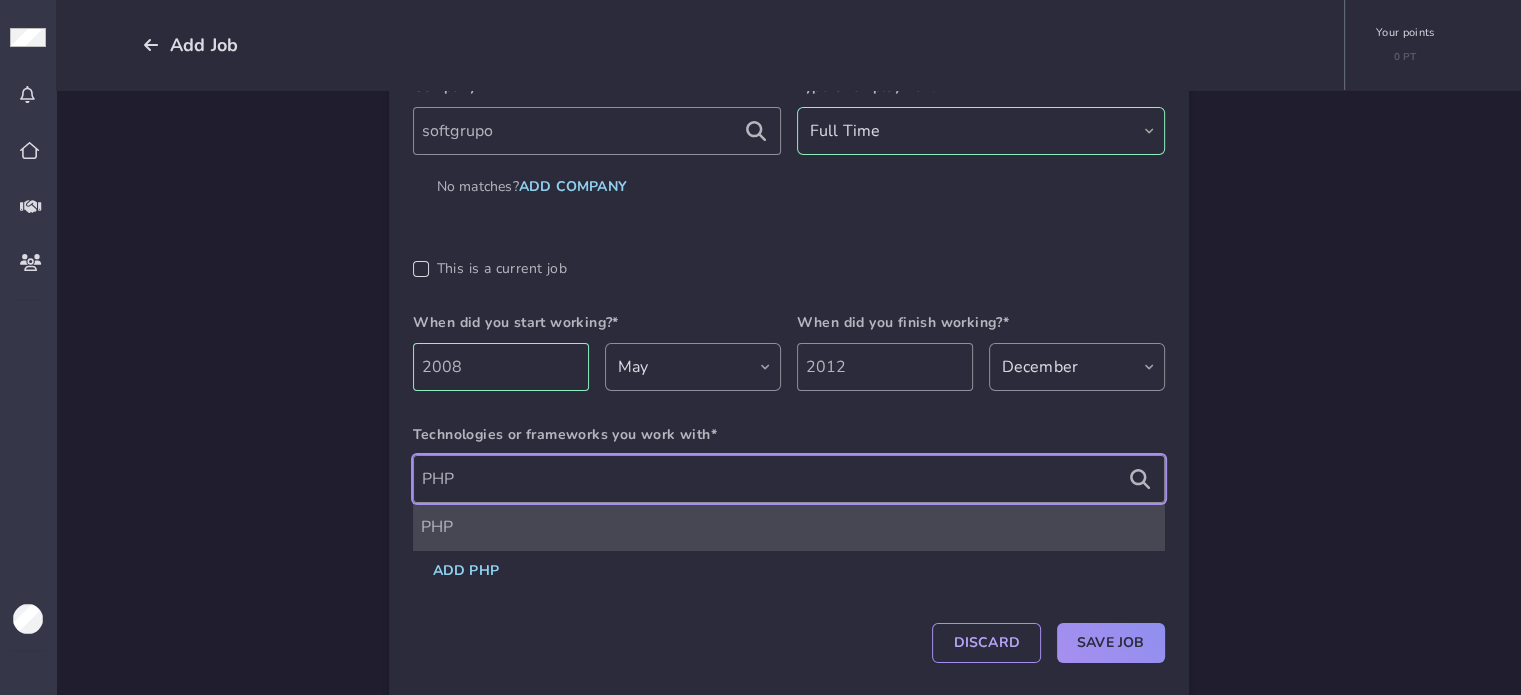 type on "PHP" 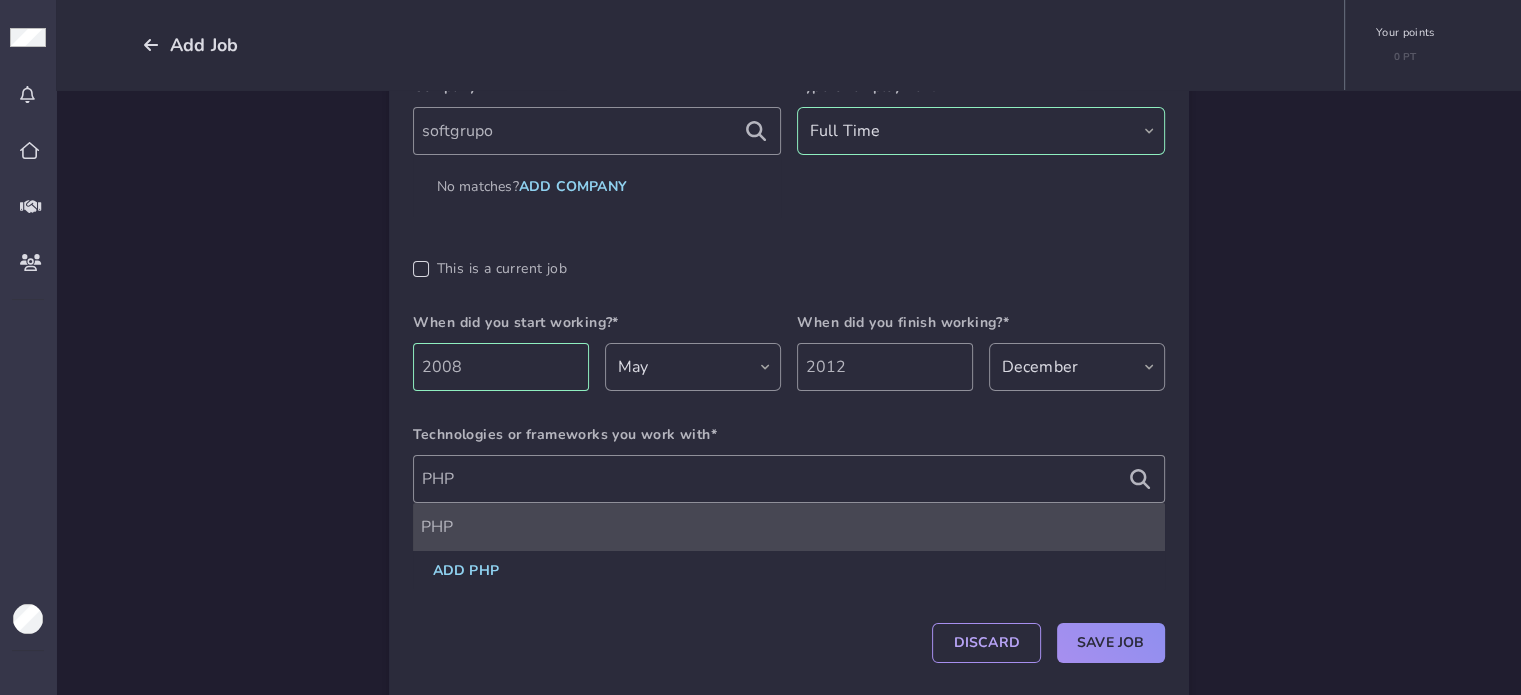 click on "PHP" at bounding box center [789, 527] 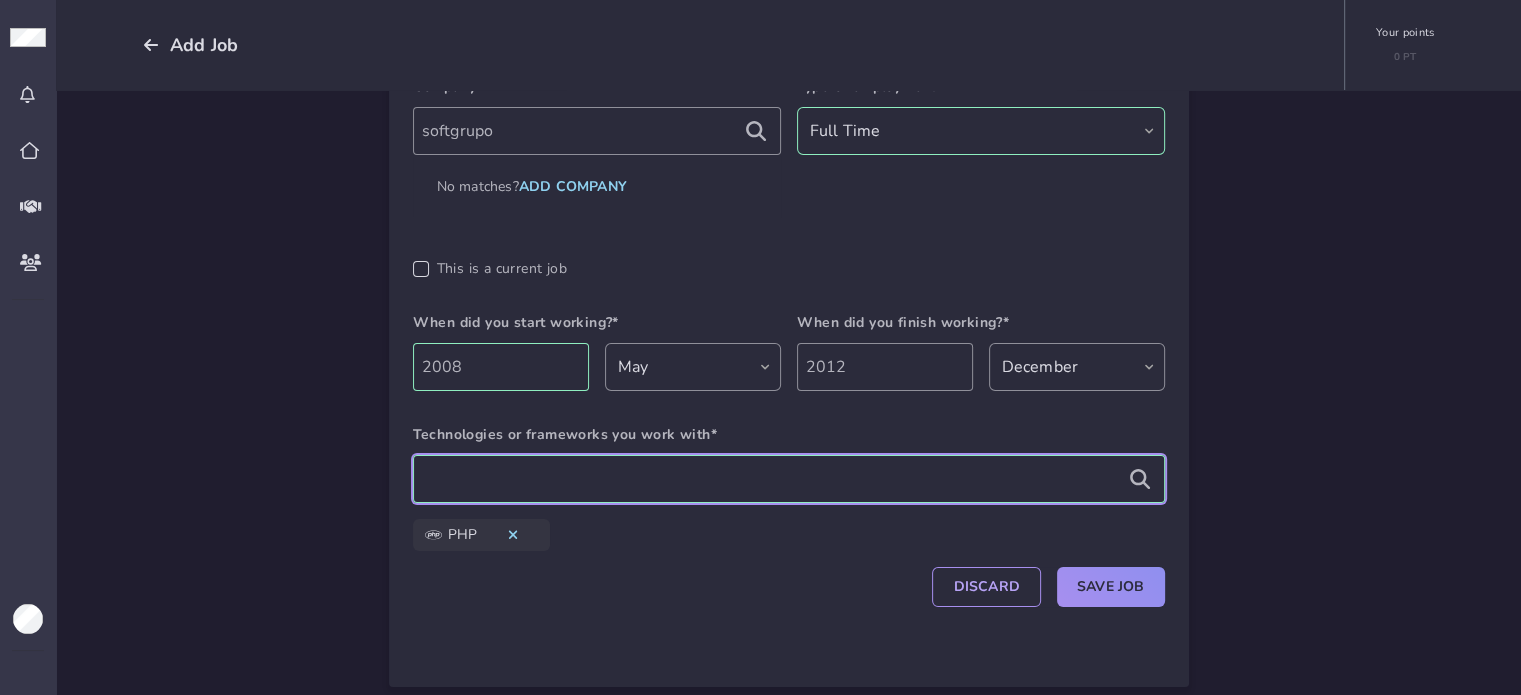 click at bounding box center (789, 479) 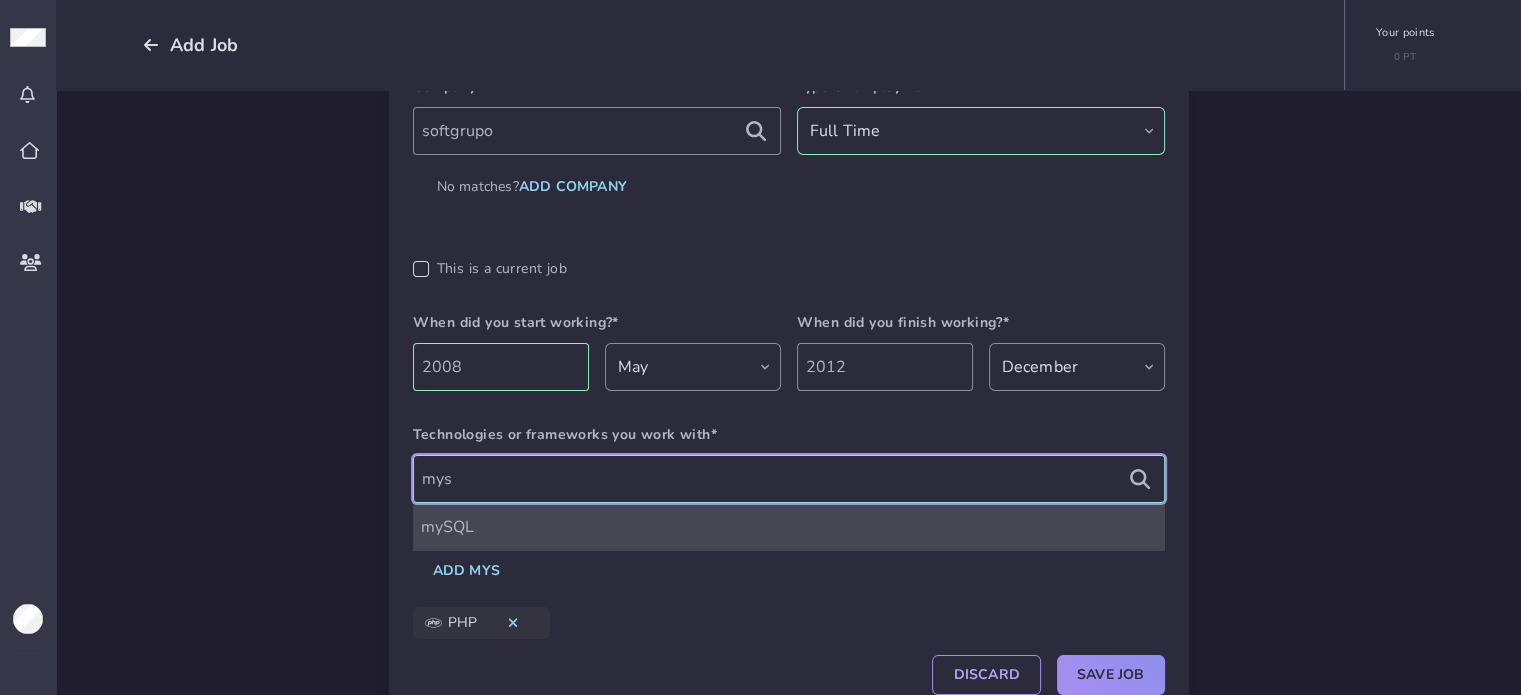 type on "mys" 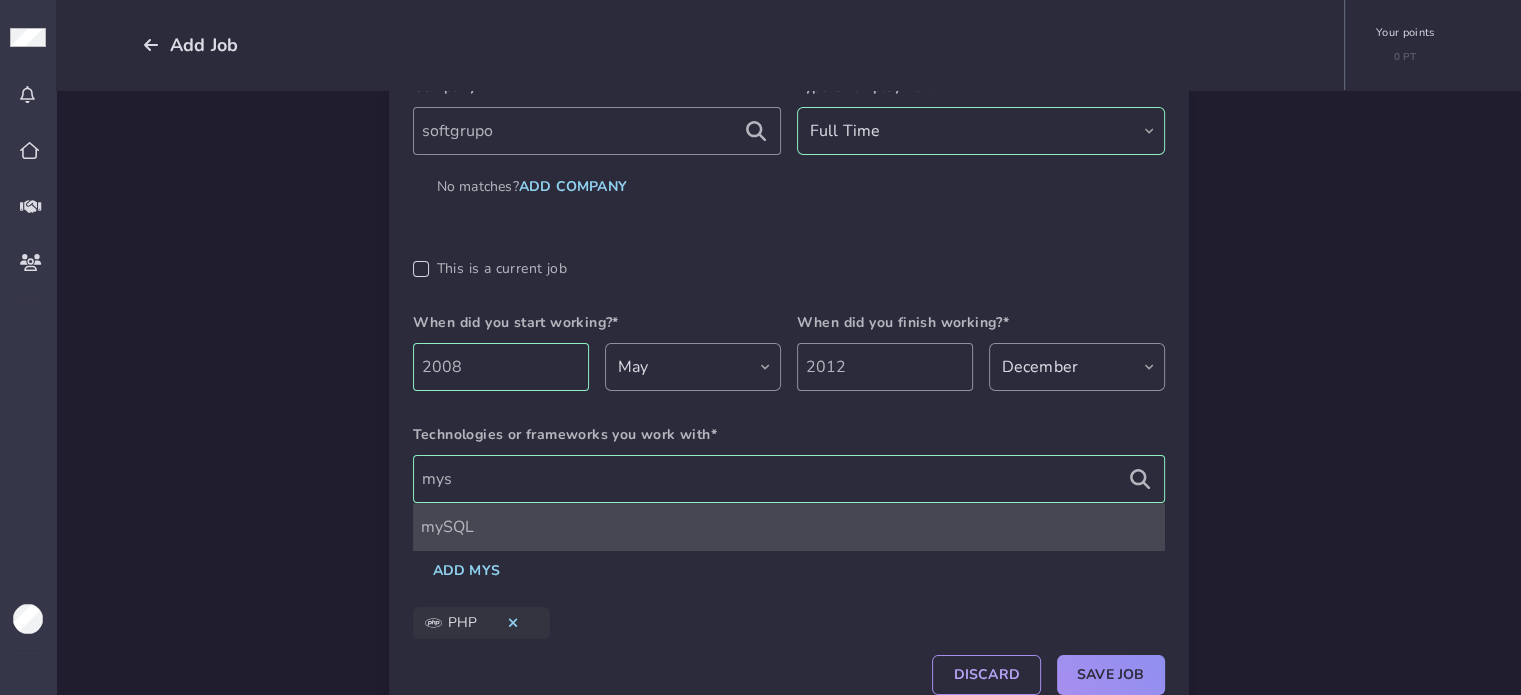 click on "mySQL" at bounding box center (789, 527) 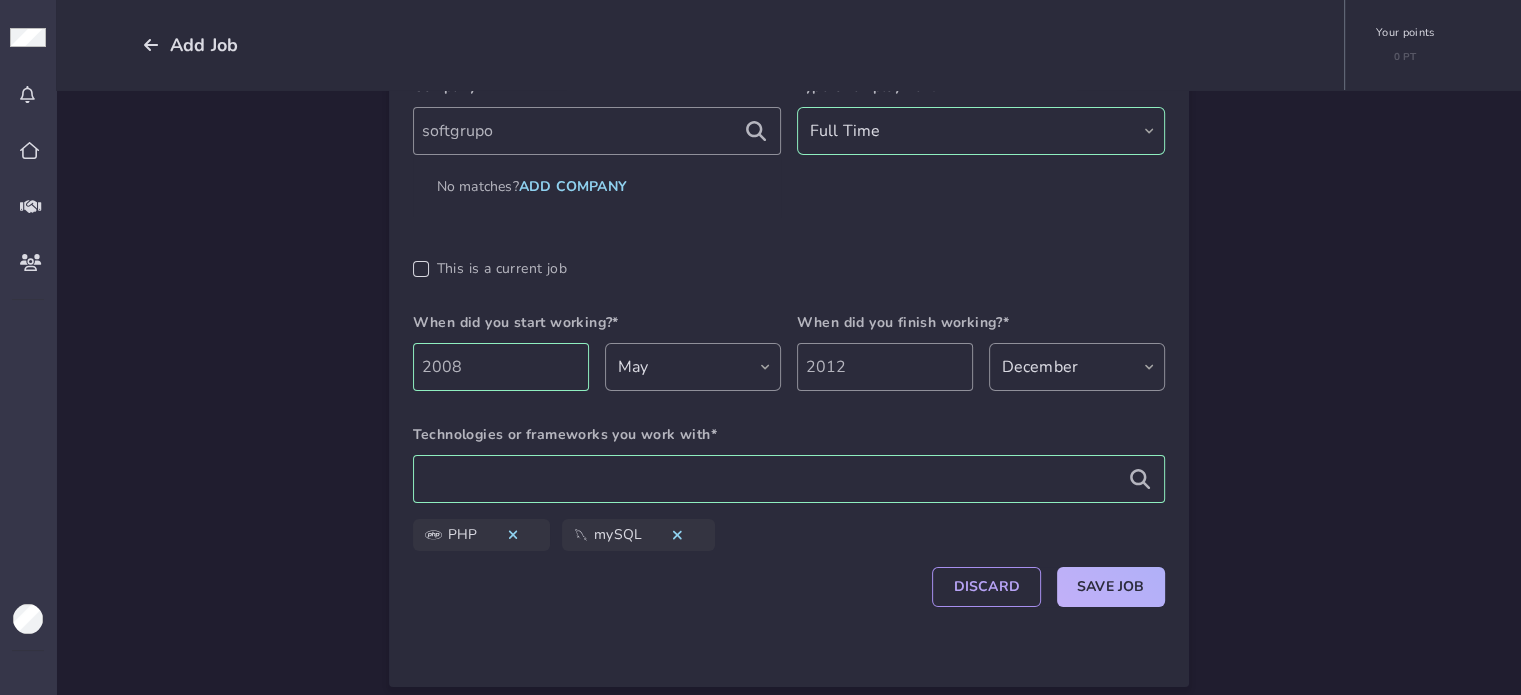 click on "Save Job" 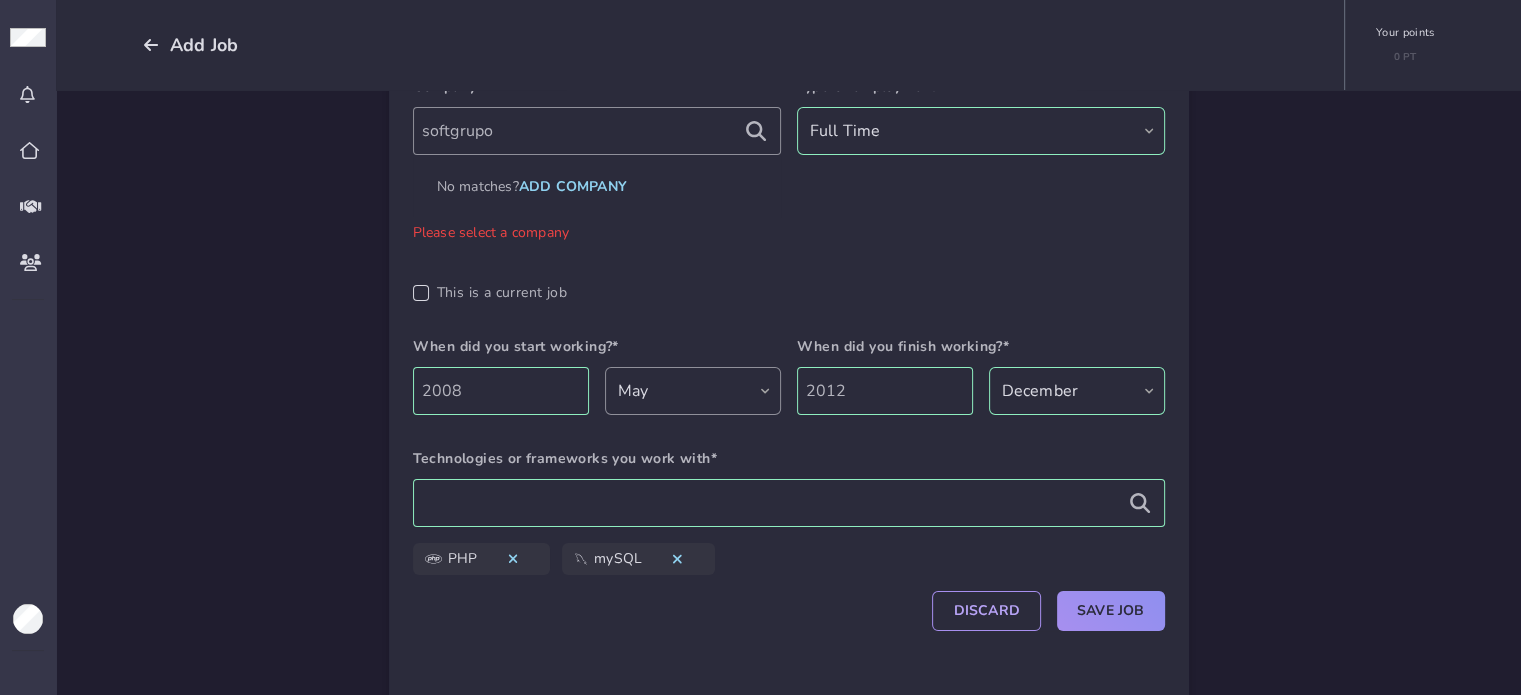 scroll, scrollTop: 39, scrollLeft: 0, axis: vertical 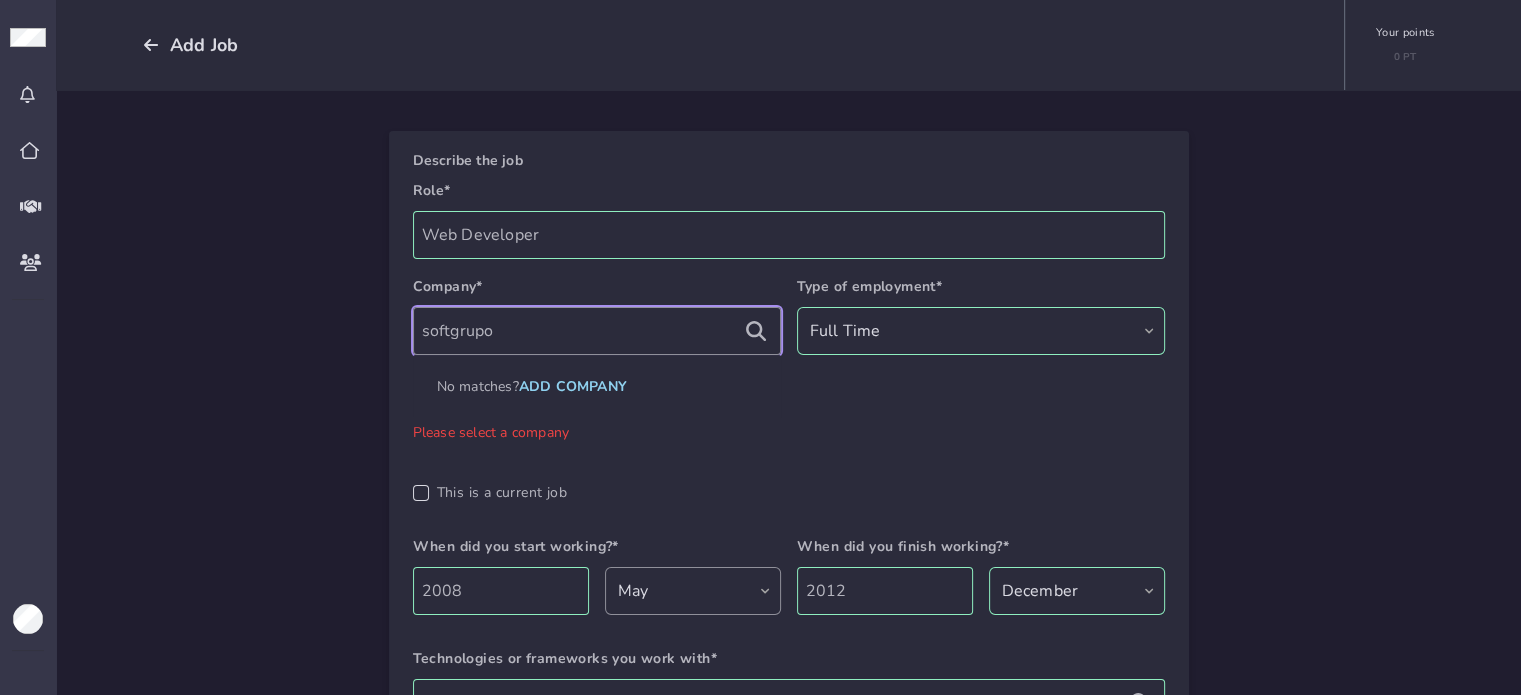 click on "softgrupo" at bounding box center [597, 331] 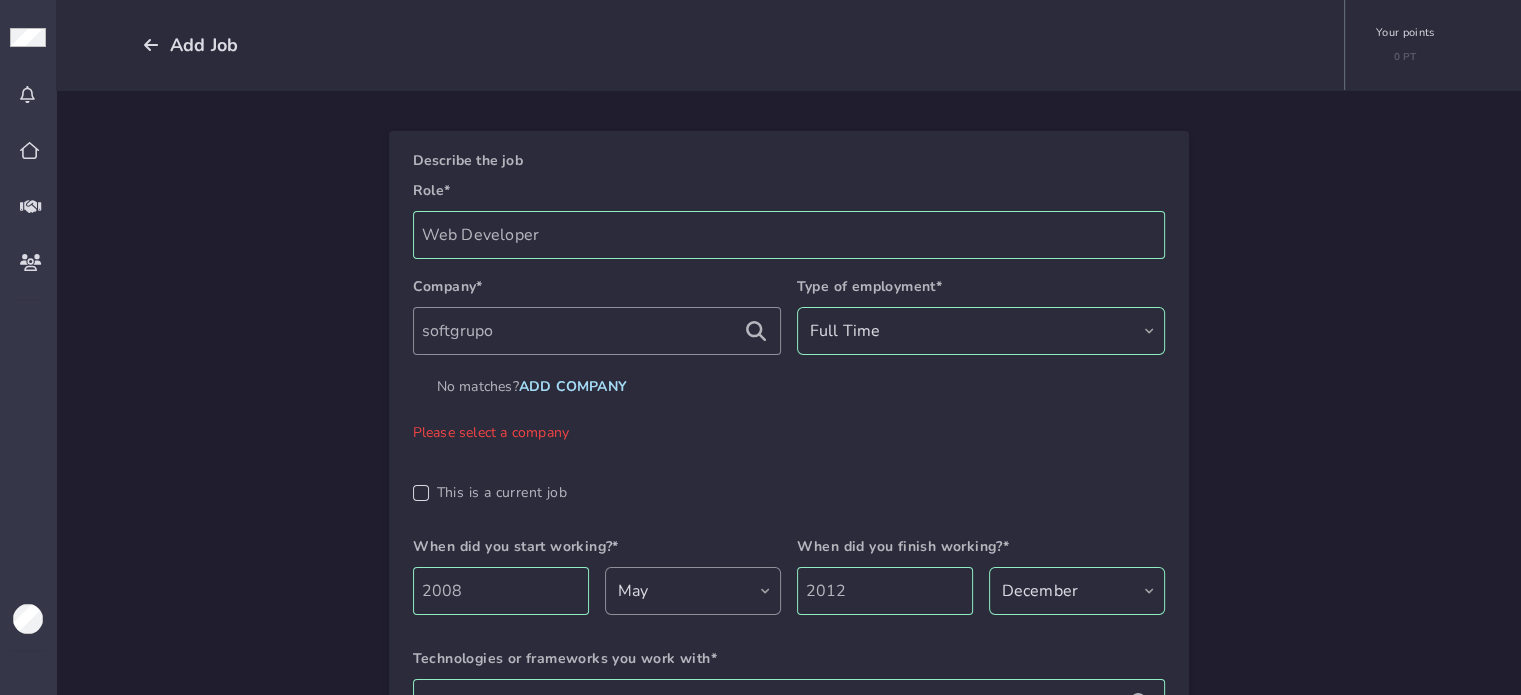 click on "Add company" at bounding box center [573, 387] 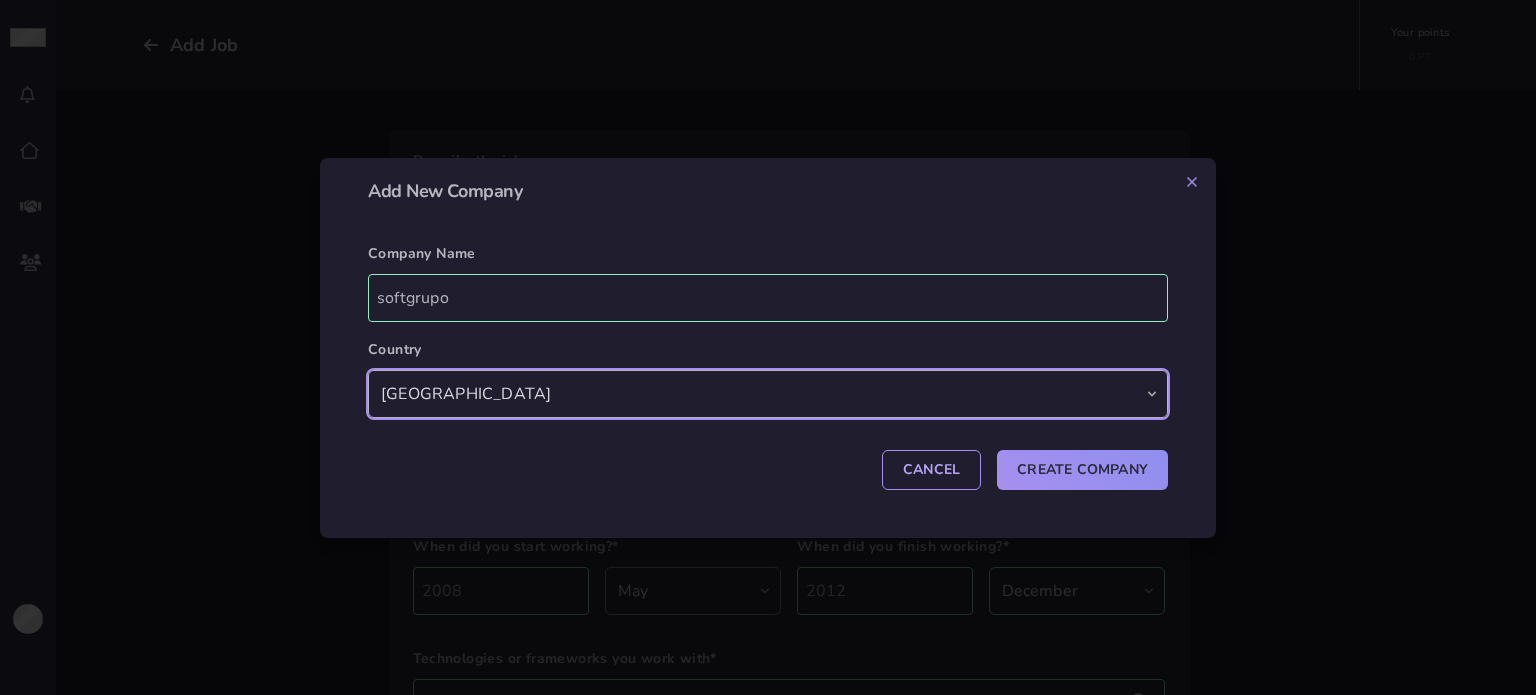 click on "Andorra United Arab Emirates Afghanistan Antigua and Barbuda Anguilla Albania Armenia Angola Antarctica Argentina American Samoa Austria Australia Aruba Åland Azerbaijan Bosnia and Herzegovina Barbados Bangladesh Belgium Burkina Faso Bulgaria Bahrain Burundi Benin Saint Barthélemy Bermuda Brunei Bolivia Bonaire Brazil Bahamas Bhutan Bouvet Island Botswana Belarus Belize Canada Cocos [Keeling] Islands Democratic Republic of the Congo Central African Republic Republic of the Congo Switzerland Ivory Coast Cook Islands Chile Cameroon China Colombia Costa Rica Cuba Cape Verde Curacao Christmas Island Cyprus Czech Republic Germany Djibouti Denmark Dominica Dominican Republic Algeria Ecuador Estonia Egypt Western Sahara Eritrea Spain Ethiopia Finland Fiji Falkland Islands Micronesia Faroe Islands France Gabon United Kingdom Grenada Georgia French Guiana Guernsey Ghana Gibraltar Greenland Gambia Guinea Guadeloupe Equatorial Guinea Greece South Georgia and the South Sandwich Islands Guatemala Guam Guinea-Bissau Iraq" at bounding box center [768, 394] 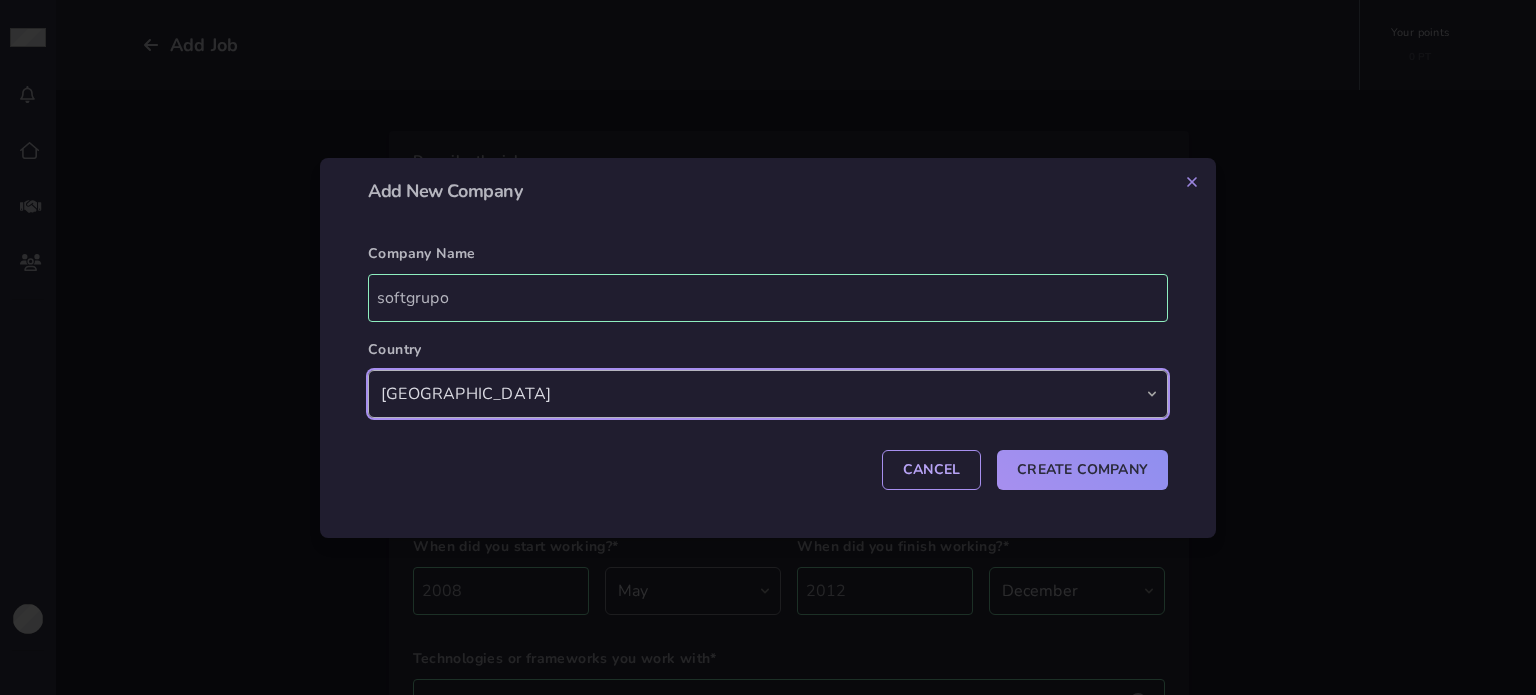 select on "CR" 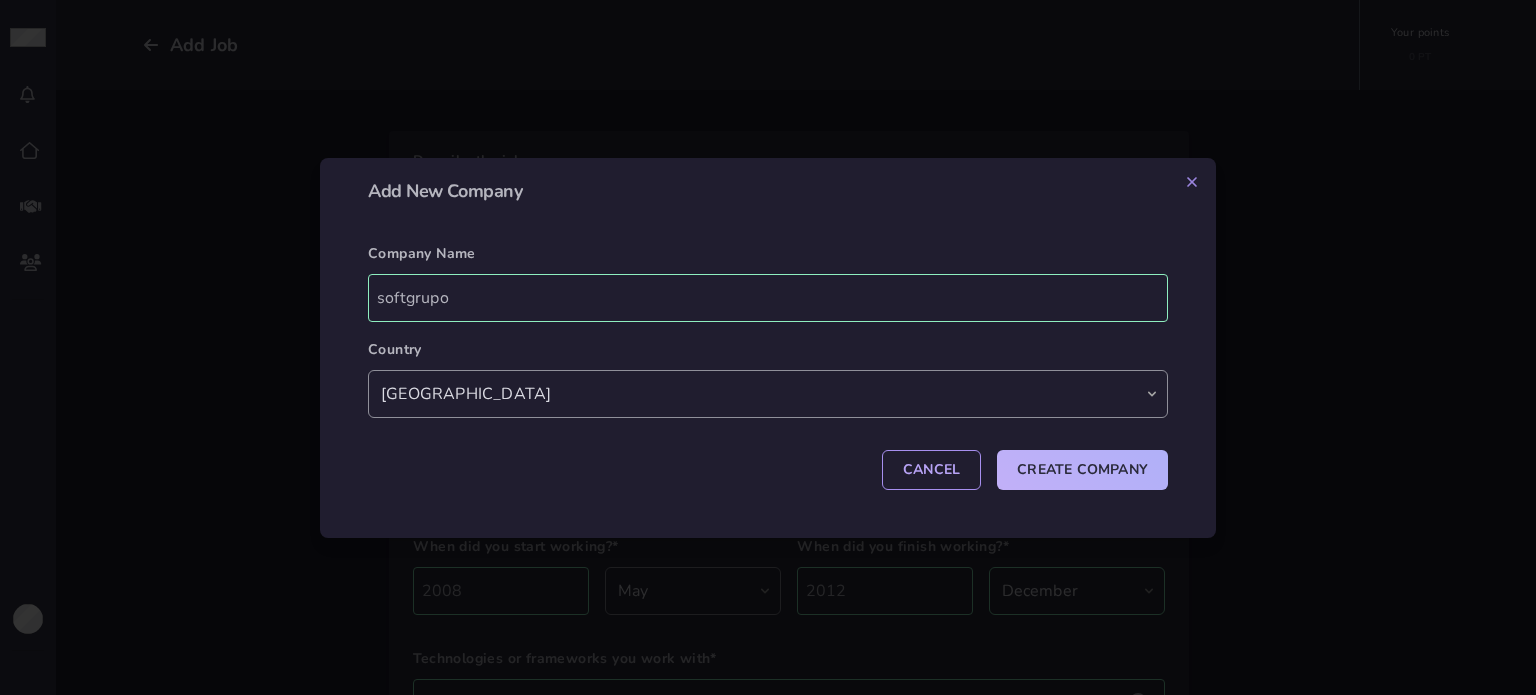 click on "Create Company" at bounding box center [1082, 470] 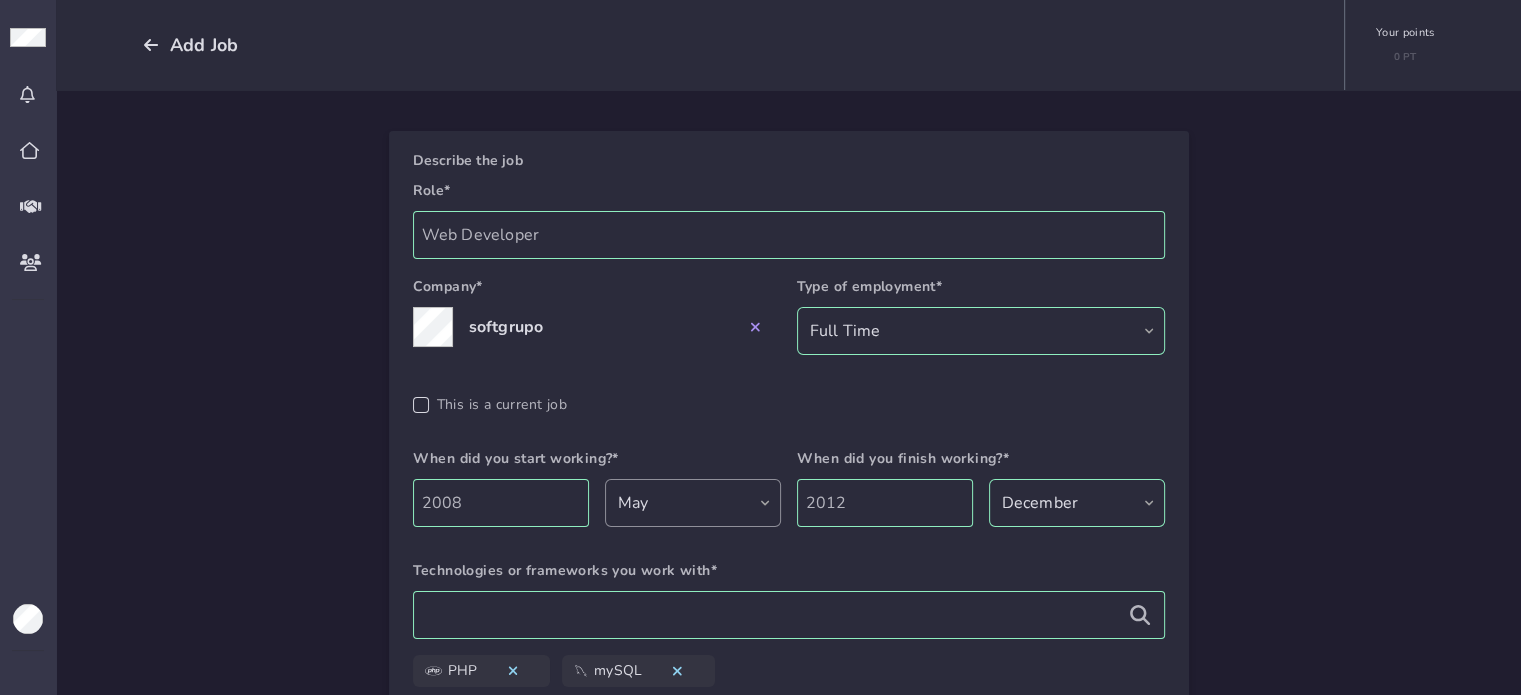 scroll, scrollTop: 207, scrollLeft: 0, axis: vertical 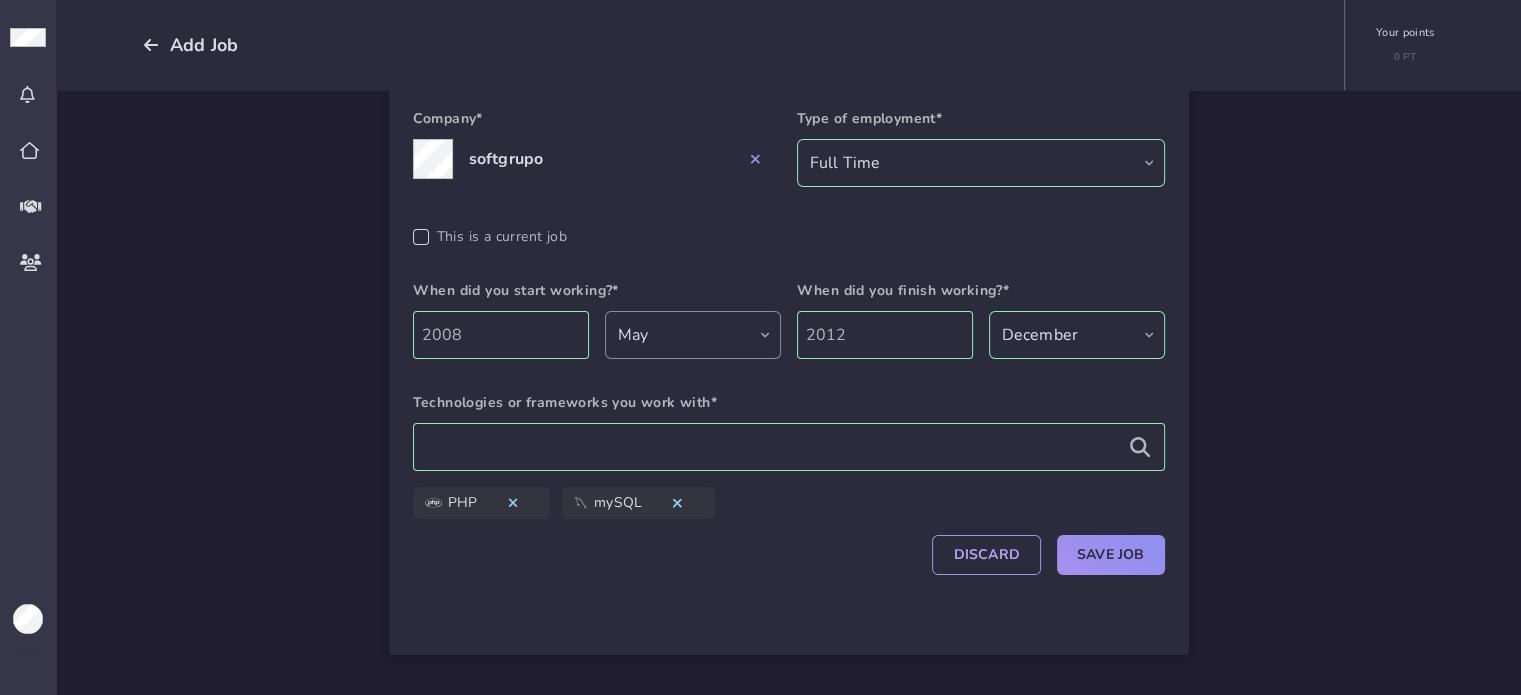 click on "softgrupo" at bounding box center (506, 159) 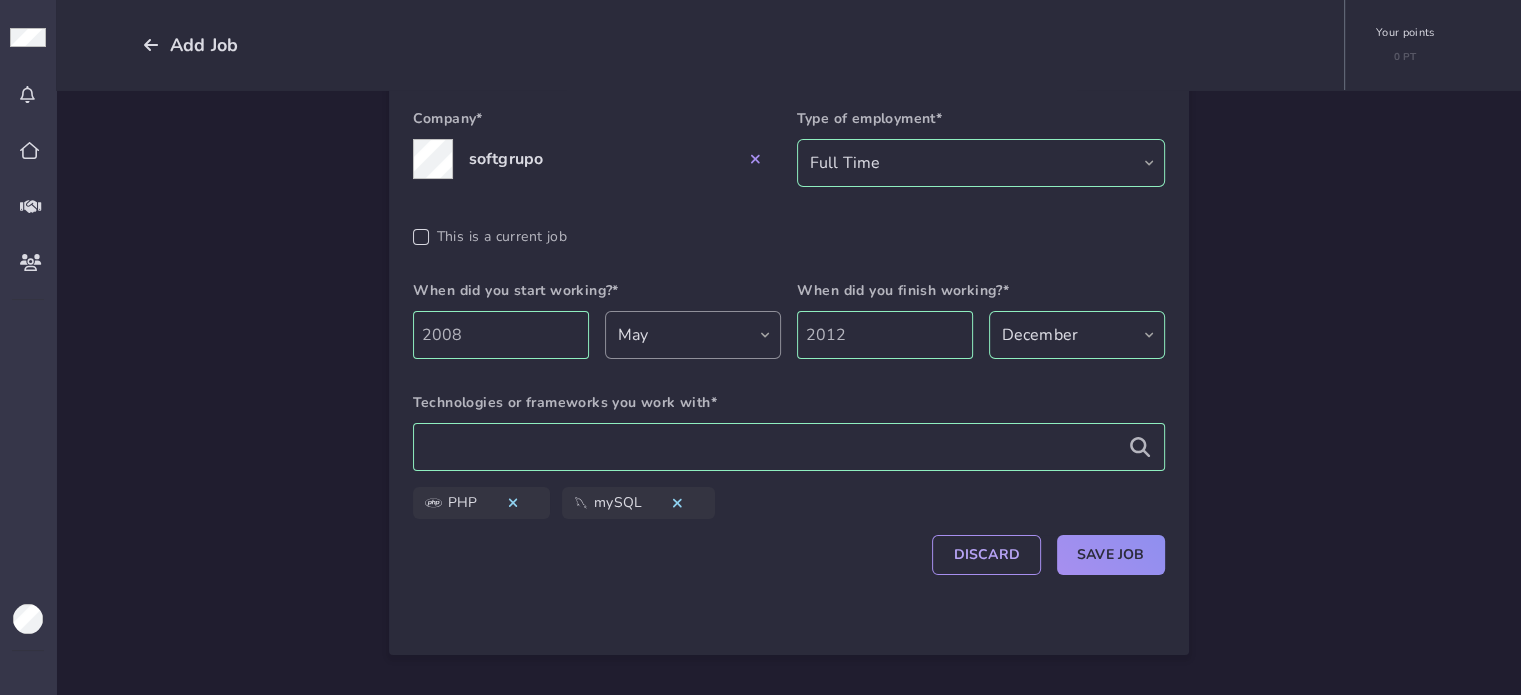 click on "softgrupo" at bounding box center [506, 159] 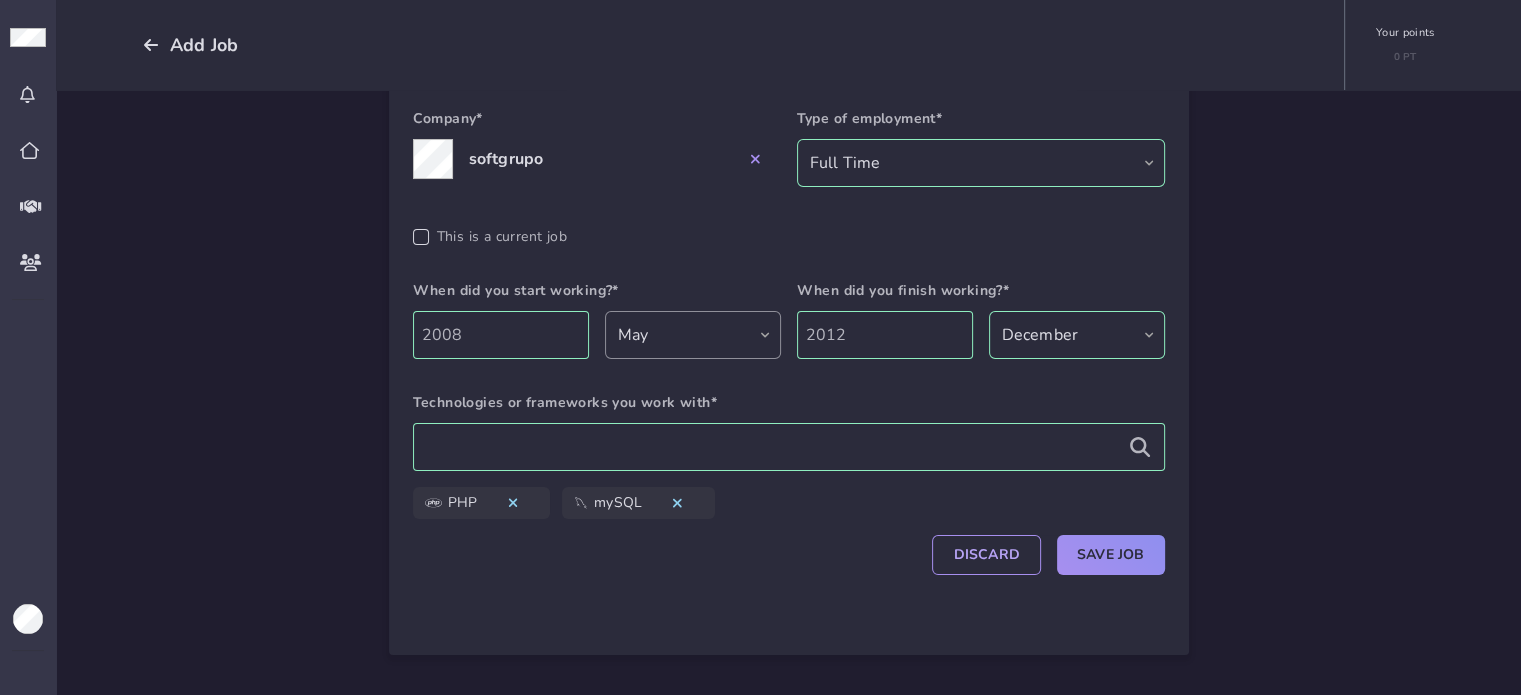 click on "ADD JOB Describe the job Role* Web Developer Company* softgrupo Type of employment* Select the type of employment Full Time Half Time Freelancing Temporary contract Internship  This is a current job When did you start working?* 2008 Month January February March April May June July August September October November December When did you finish working?* 2012 Month January February March April May June July August September October November December Technologies or frameworks you work with* PHP mySQL  Discard  Save Job" 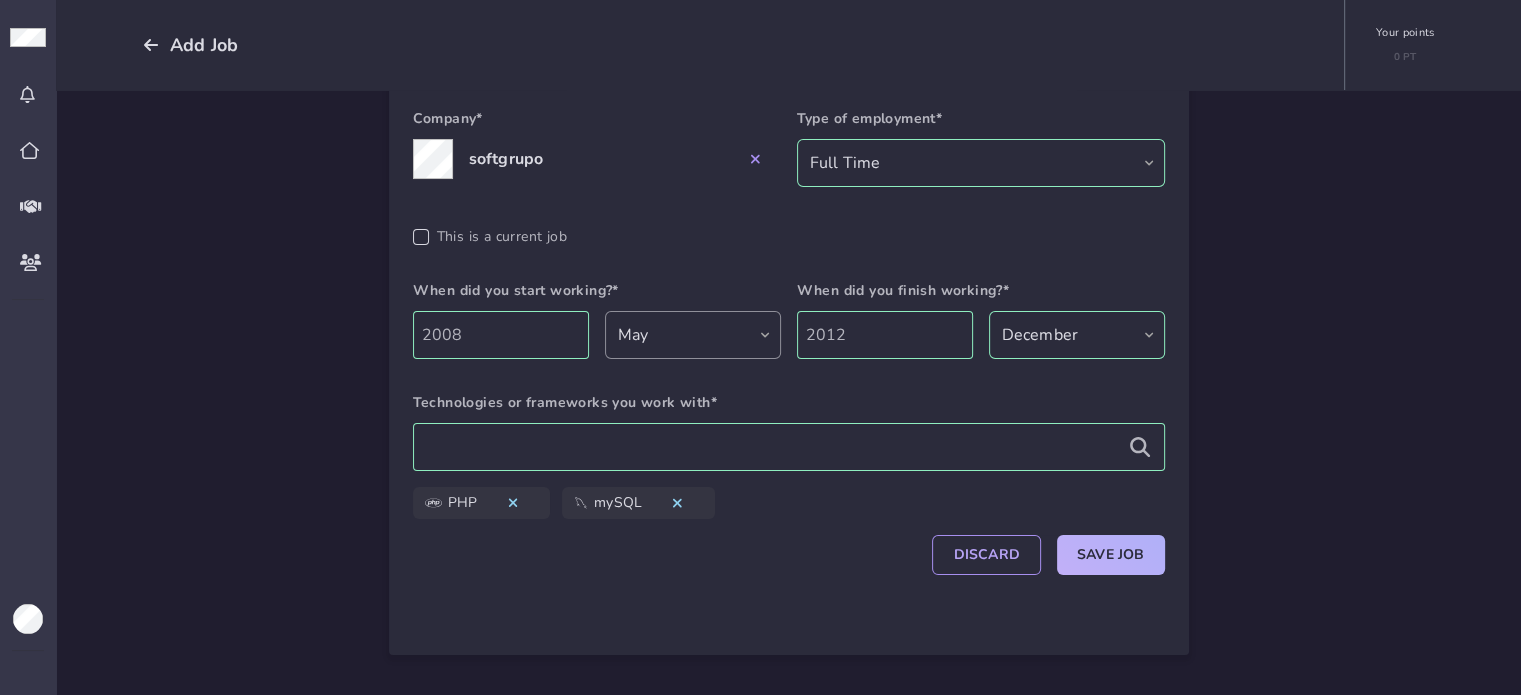click on "Save Job" 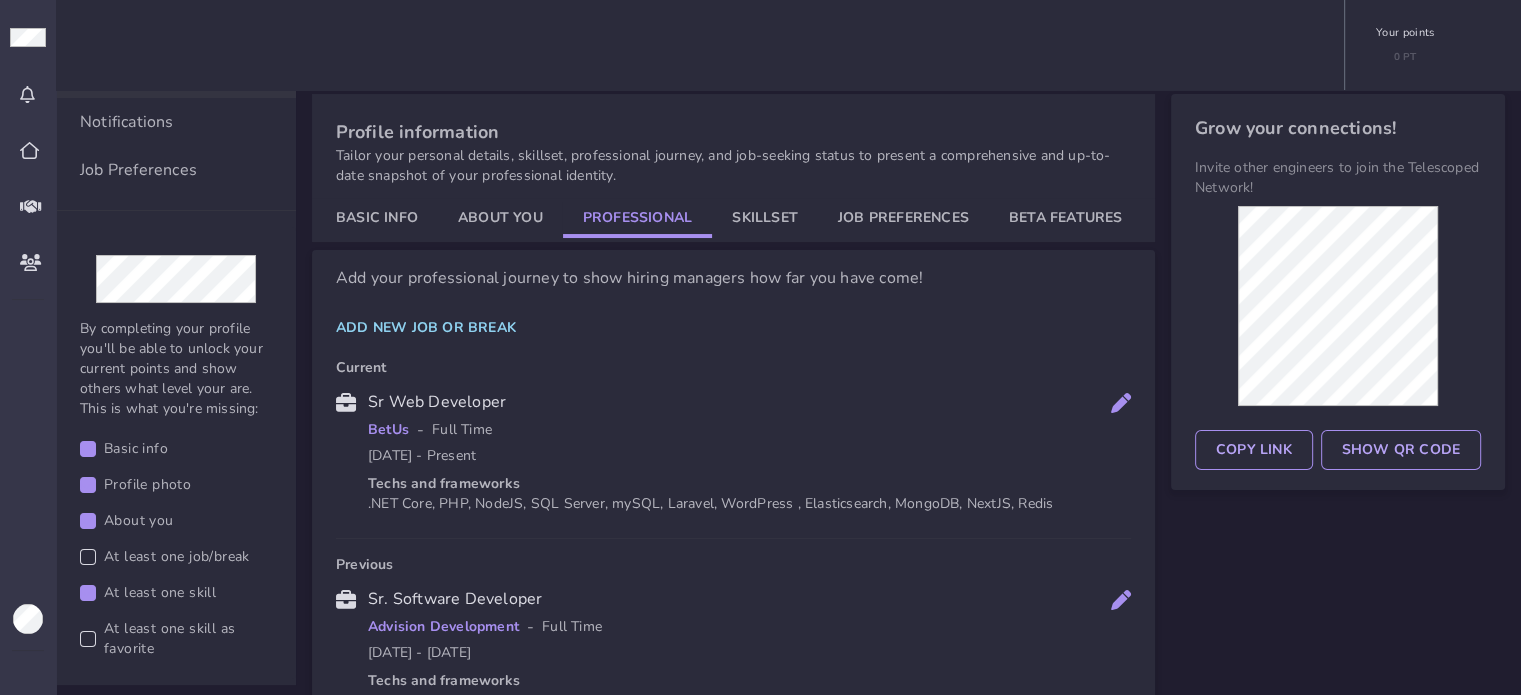 scroll, scrollTop: 176, scrollLeft: 0, axis: vertical 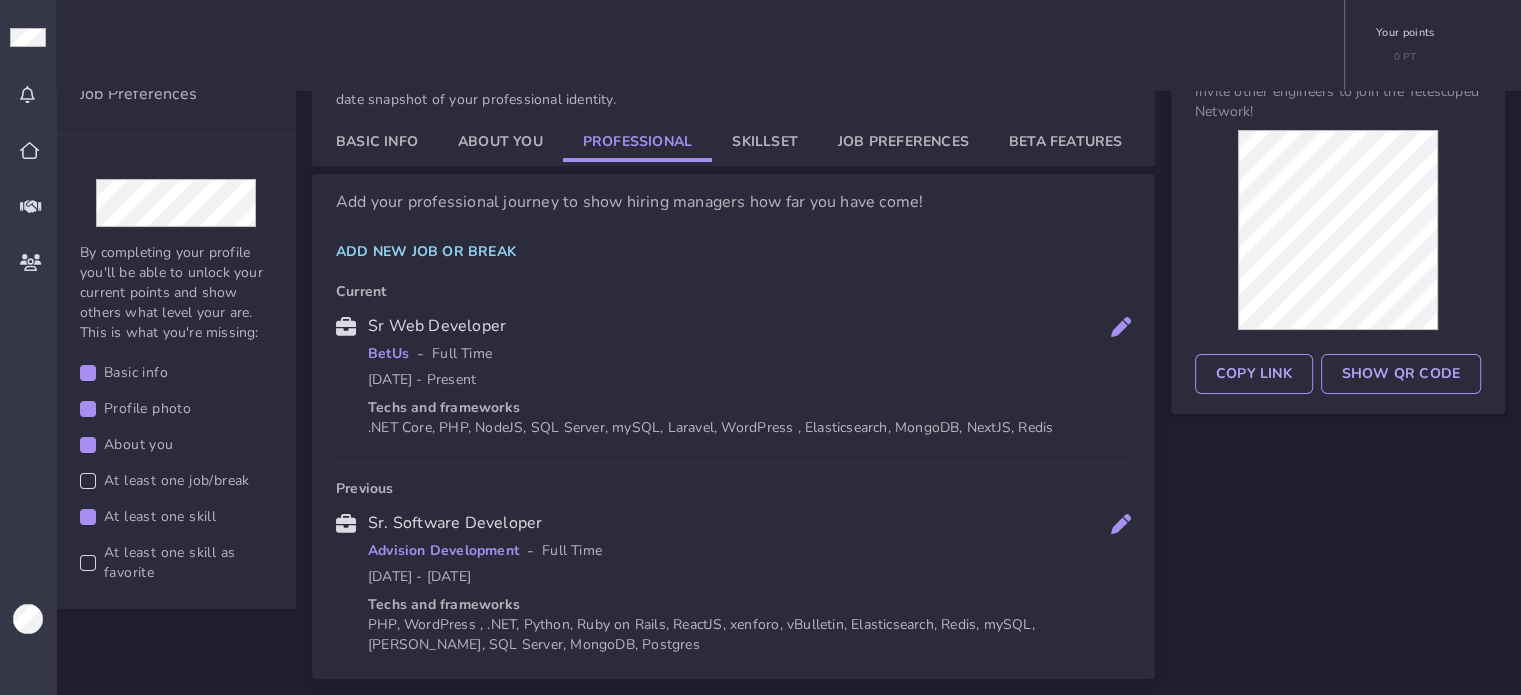 click on "At least one skill as favorite" 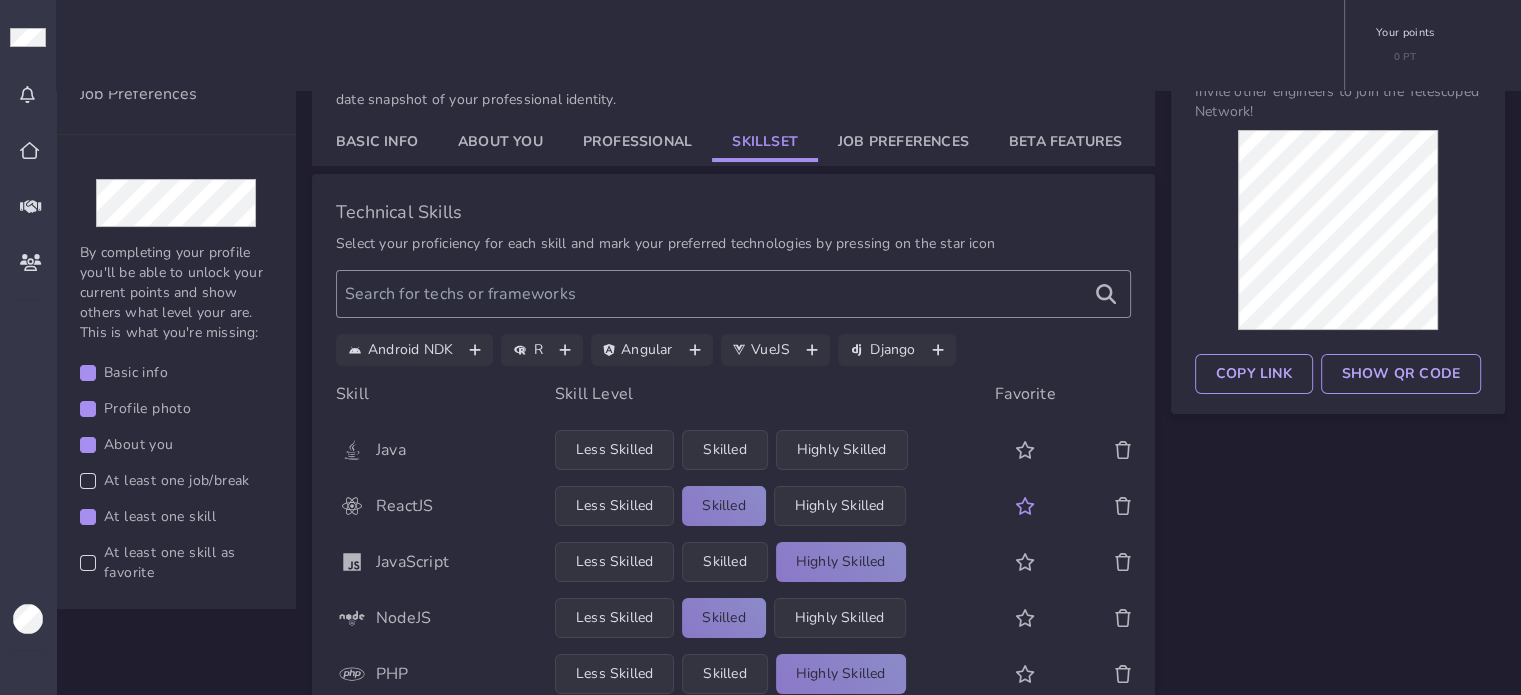 scroll, scrollTop: 276, scrollLeft: 0, axis: vertical 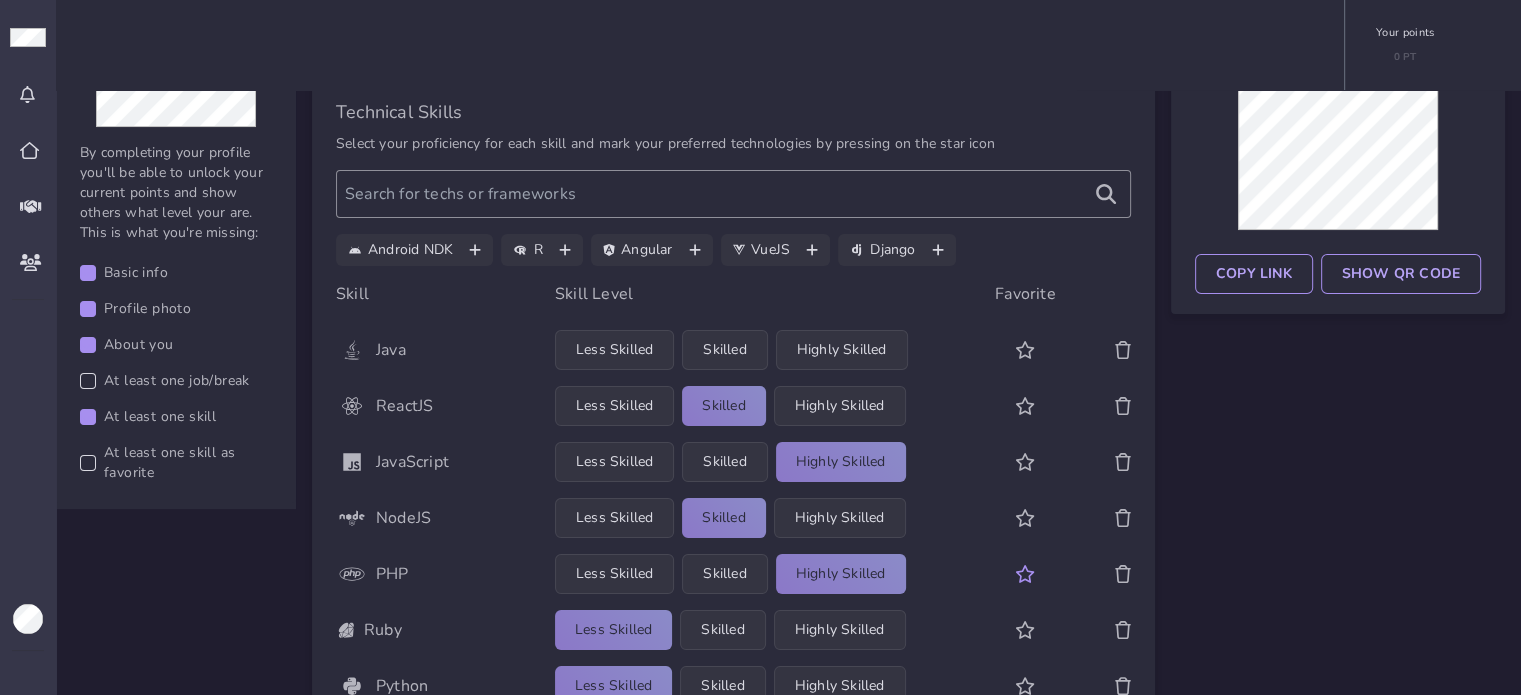 click 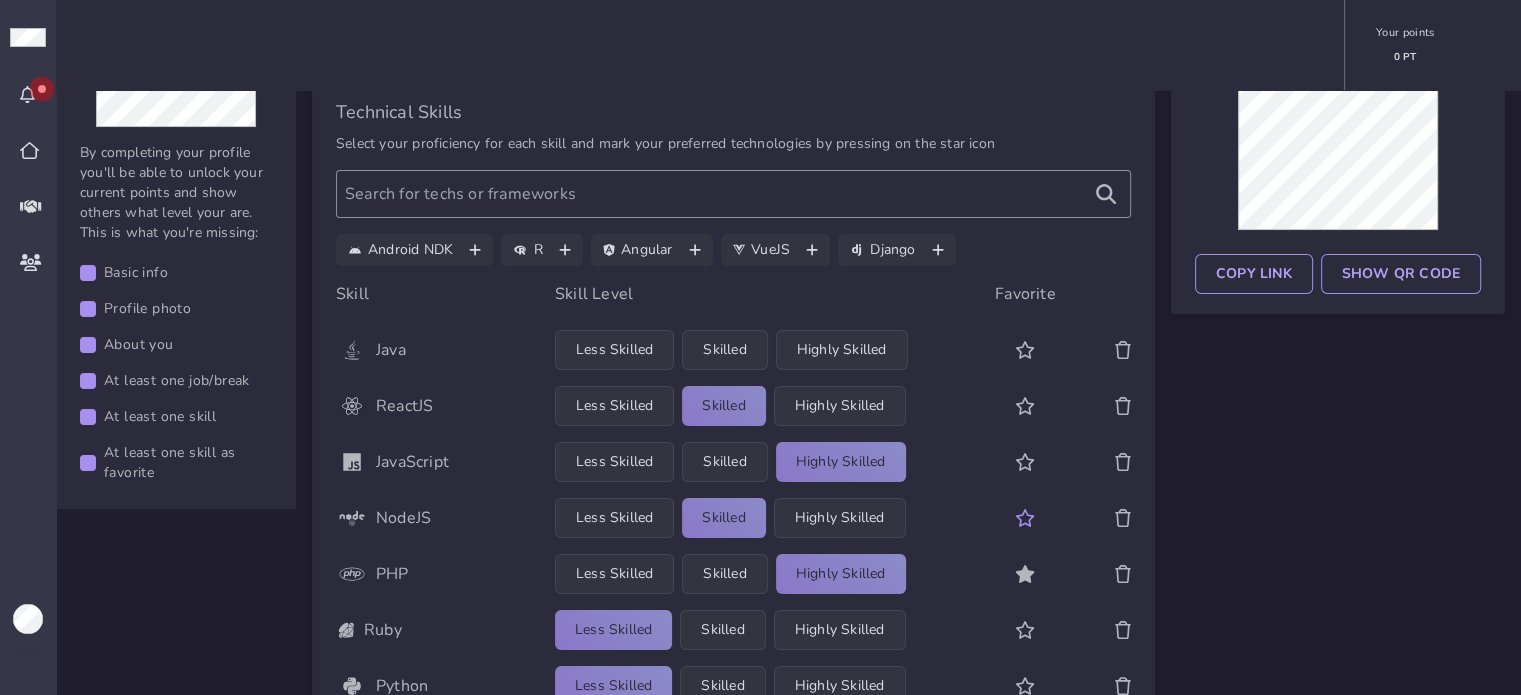 click at bounding box center [1025, 518] 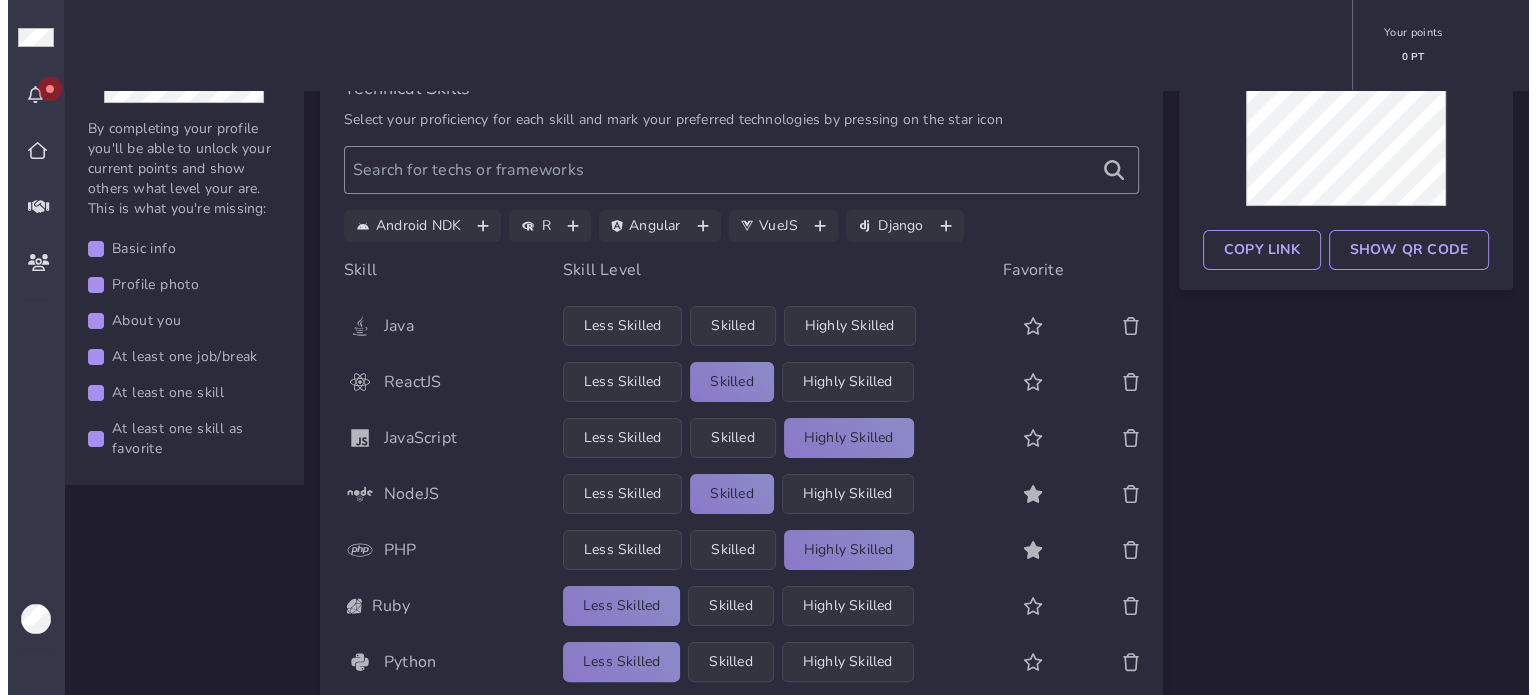 scroll, scrollTop: 0, scrollLeft: 0, axis: both 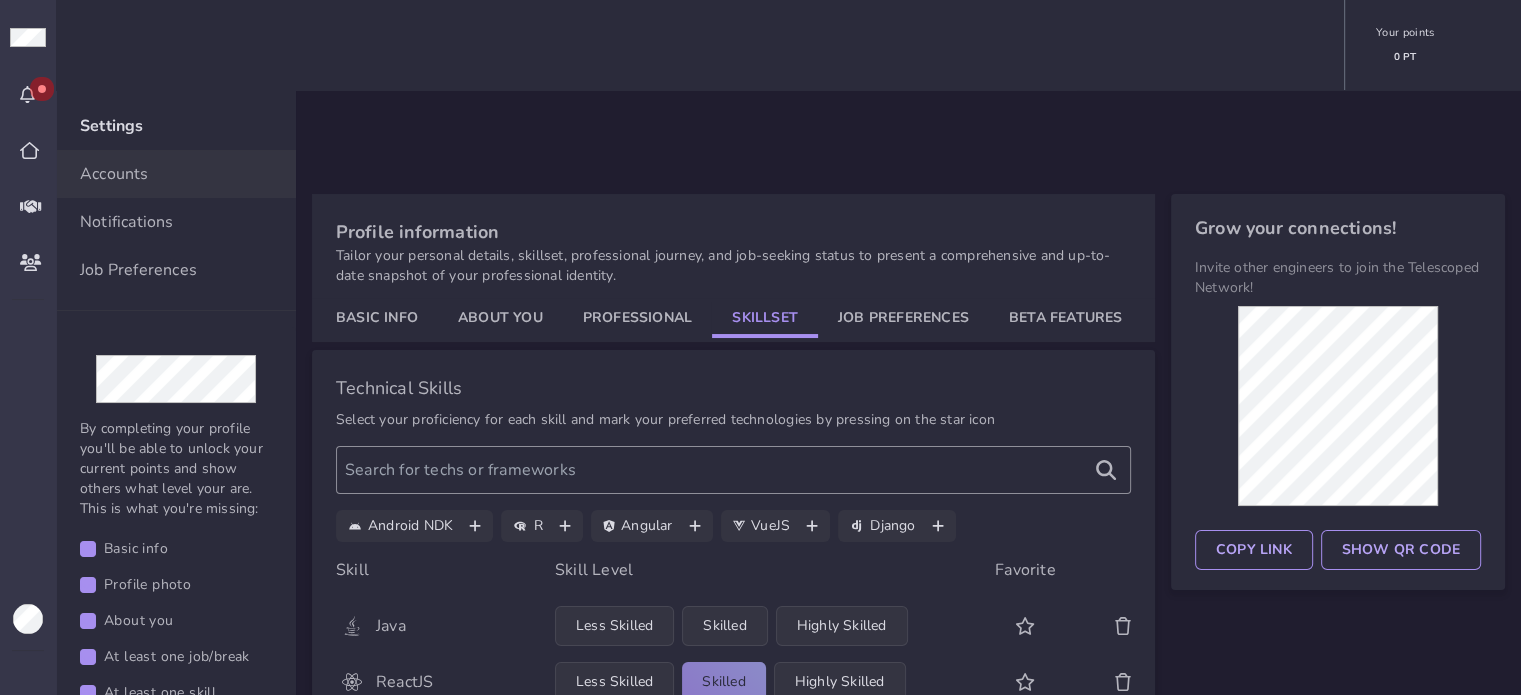 click on "Settings" at bounding box center [176, 132] 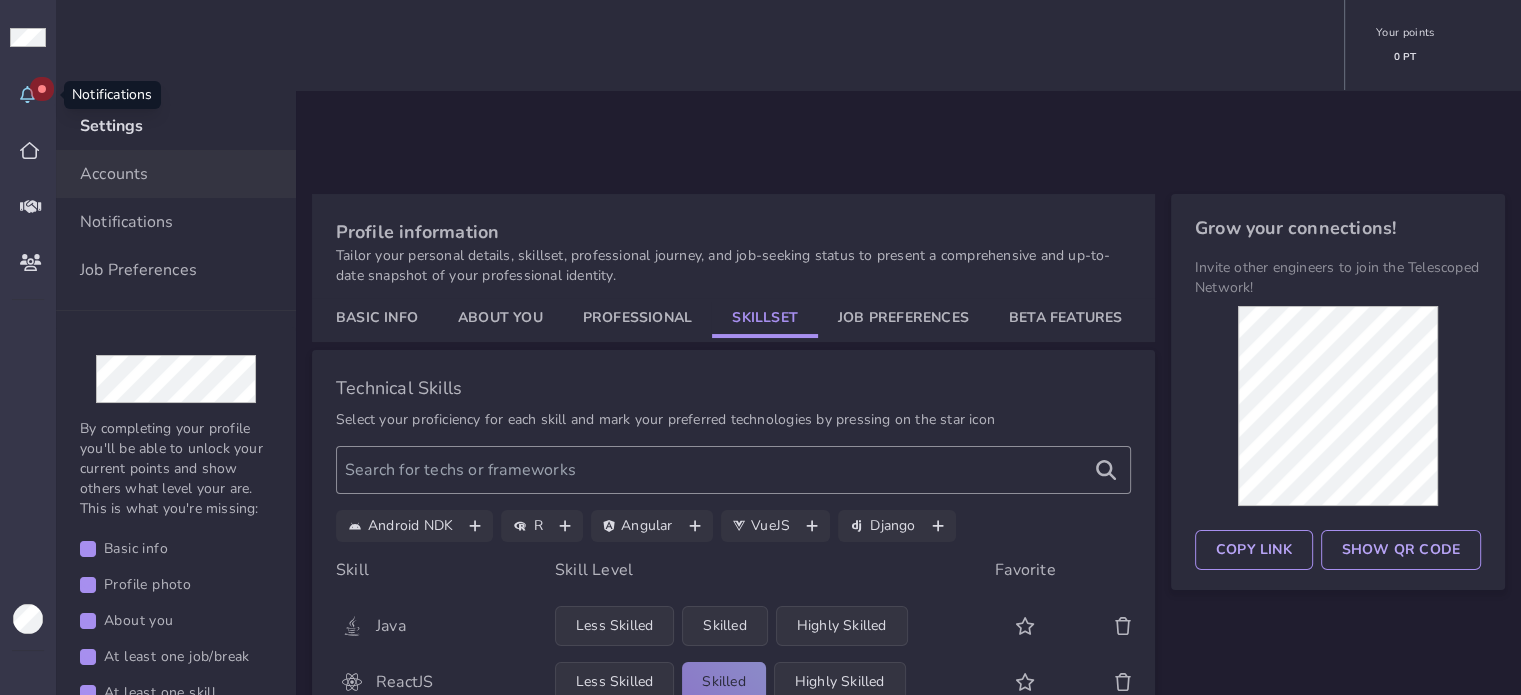 click 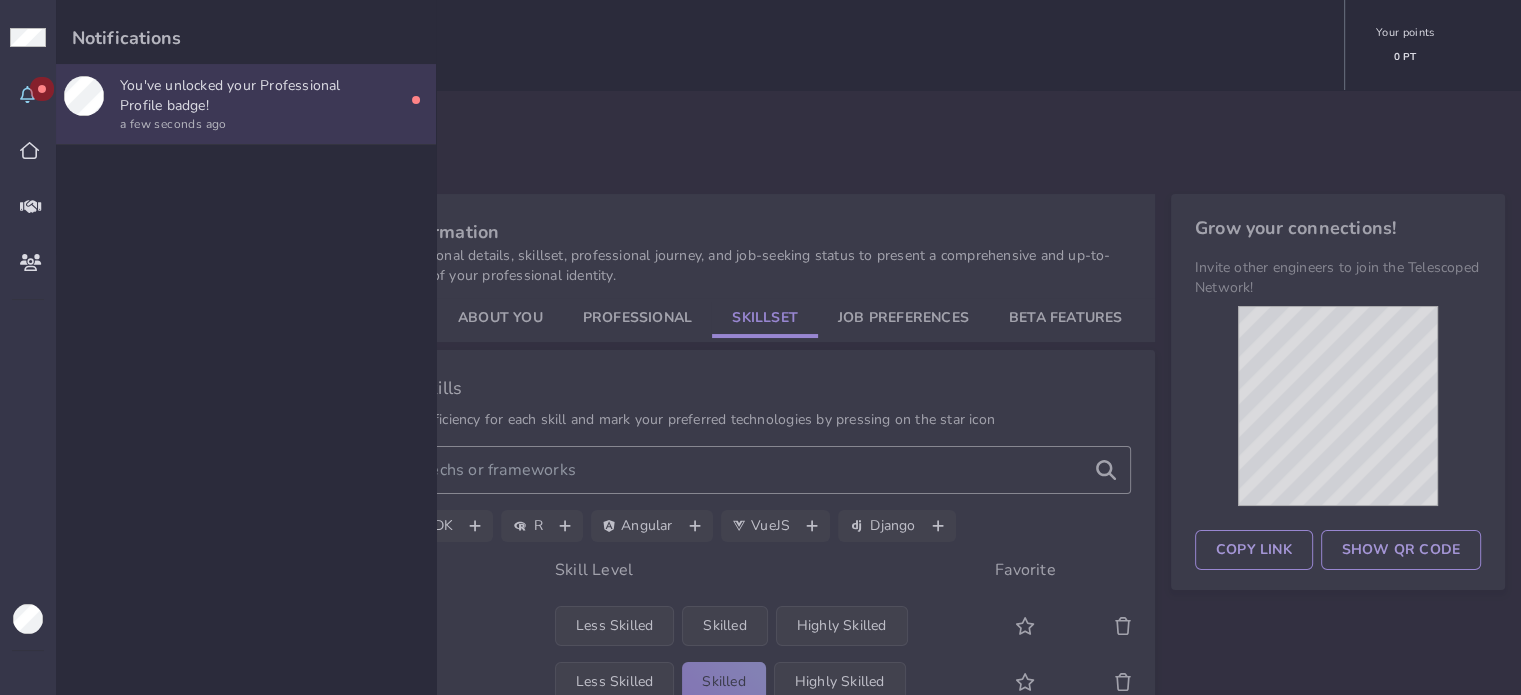 click on "a few seconds ago" at bounding box center [266, 124] 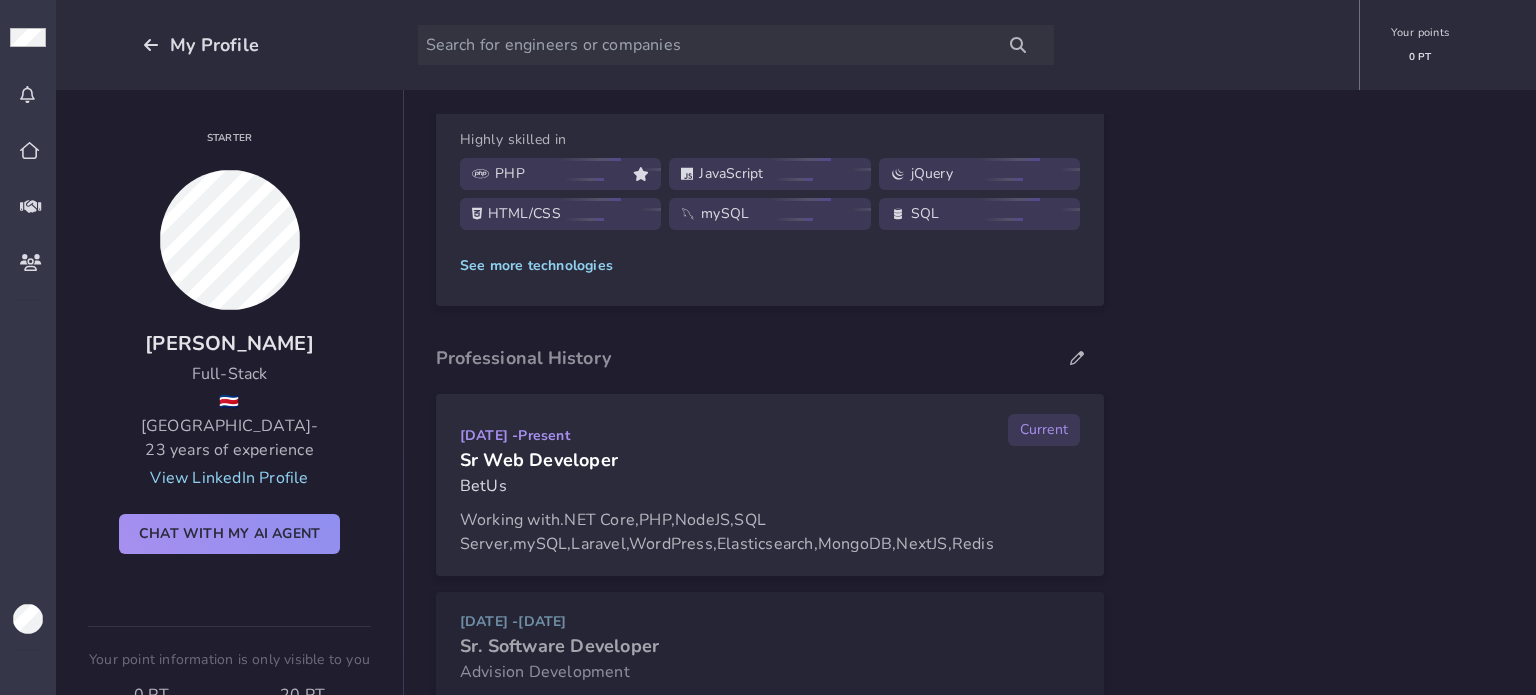 scroll, scrollTop: 436, scrollLeft: 0, axis: vertical 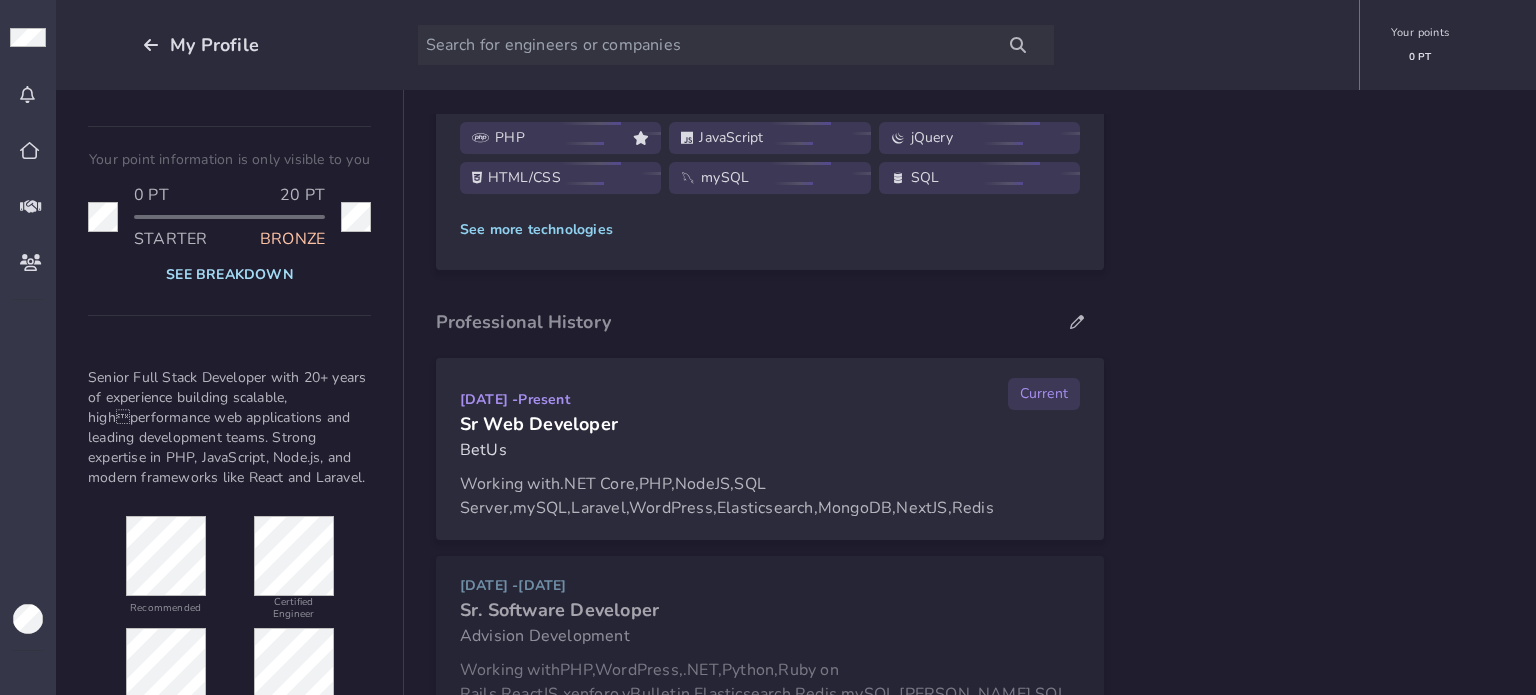 click on "See breakdown" 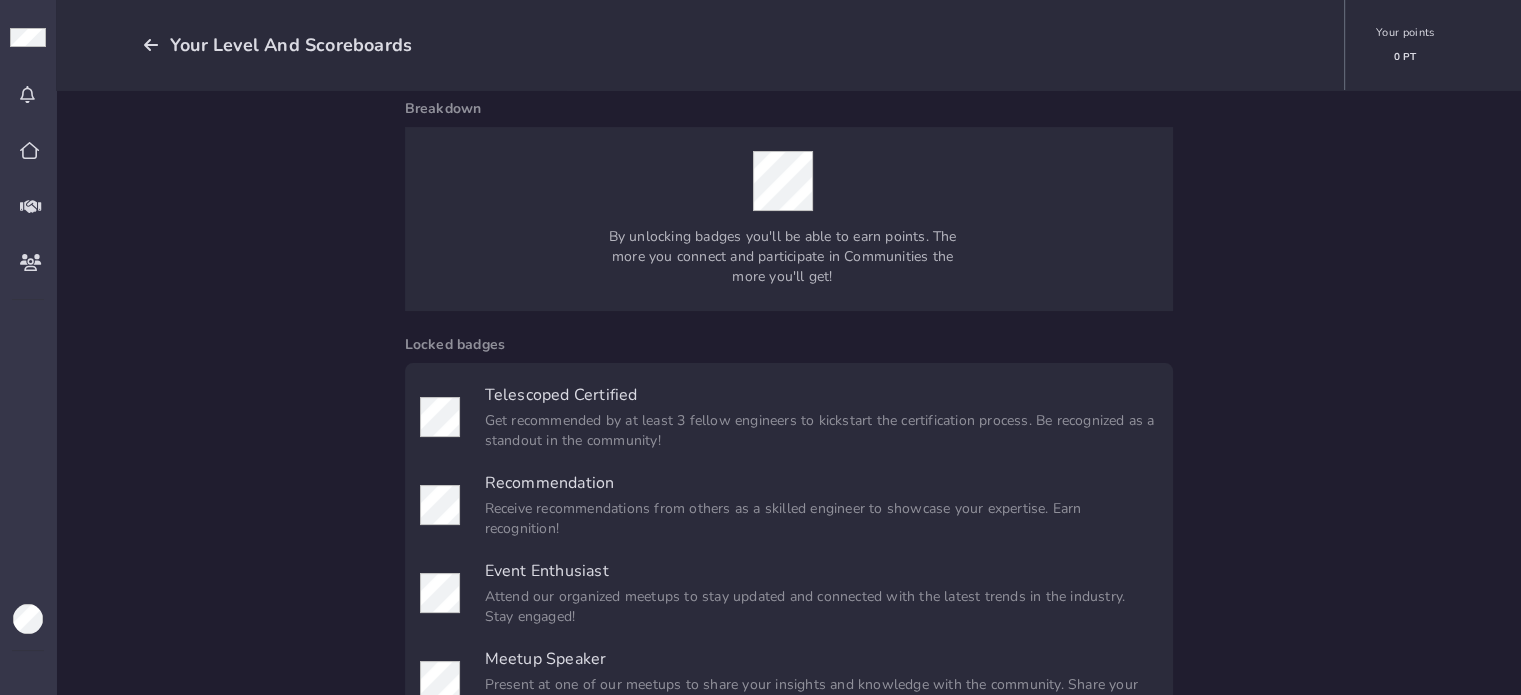 scroll, scrollTop: 0, scrollLeft: 0, axis: both 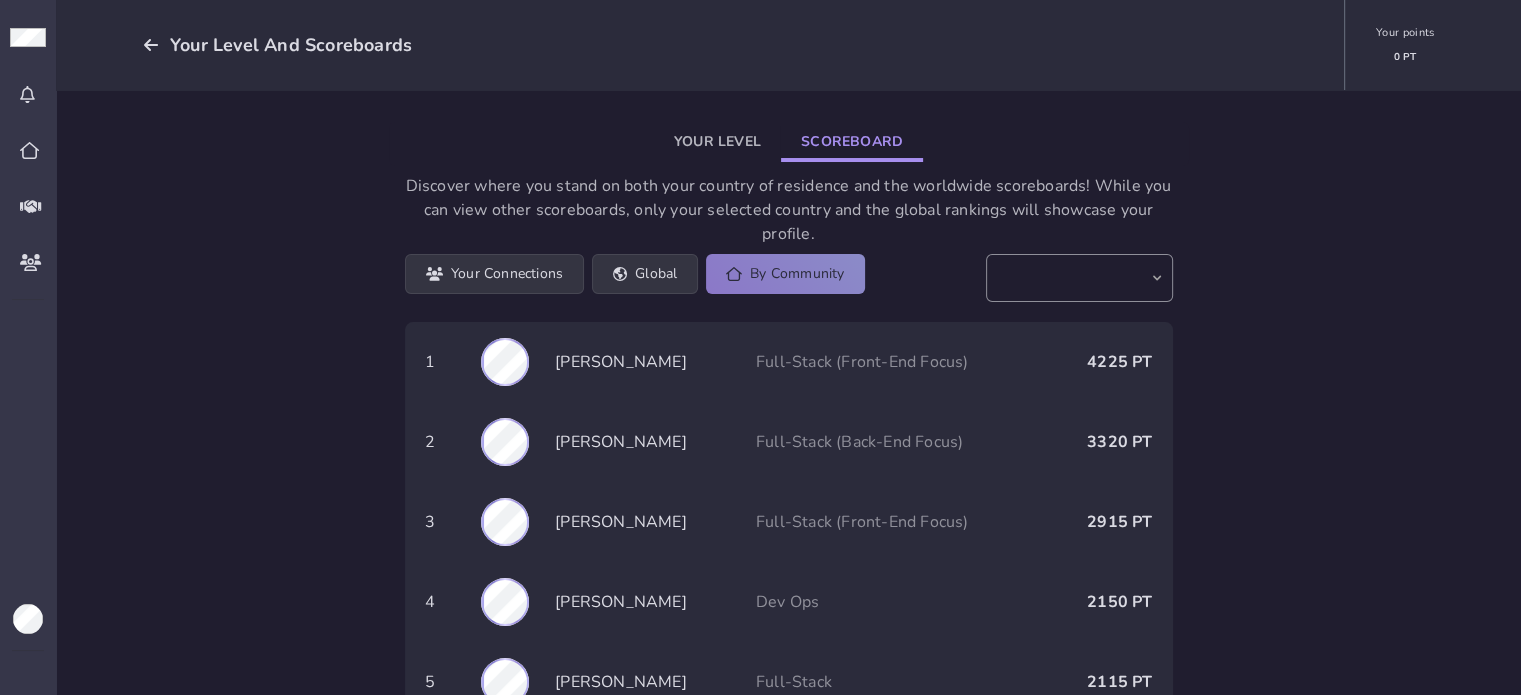 click on "Scoreboard" 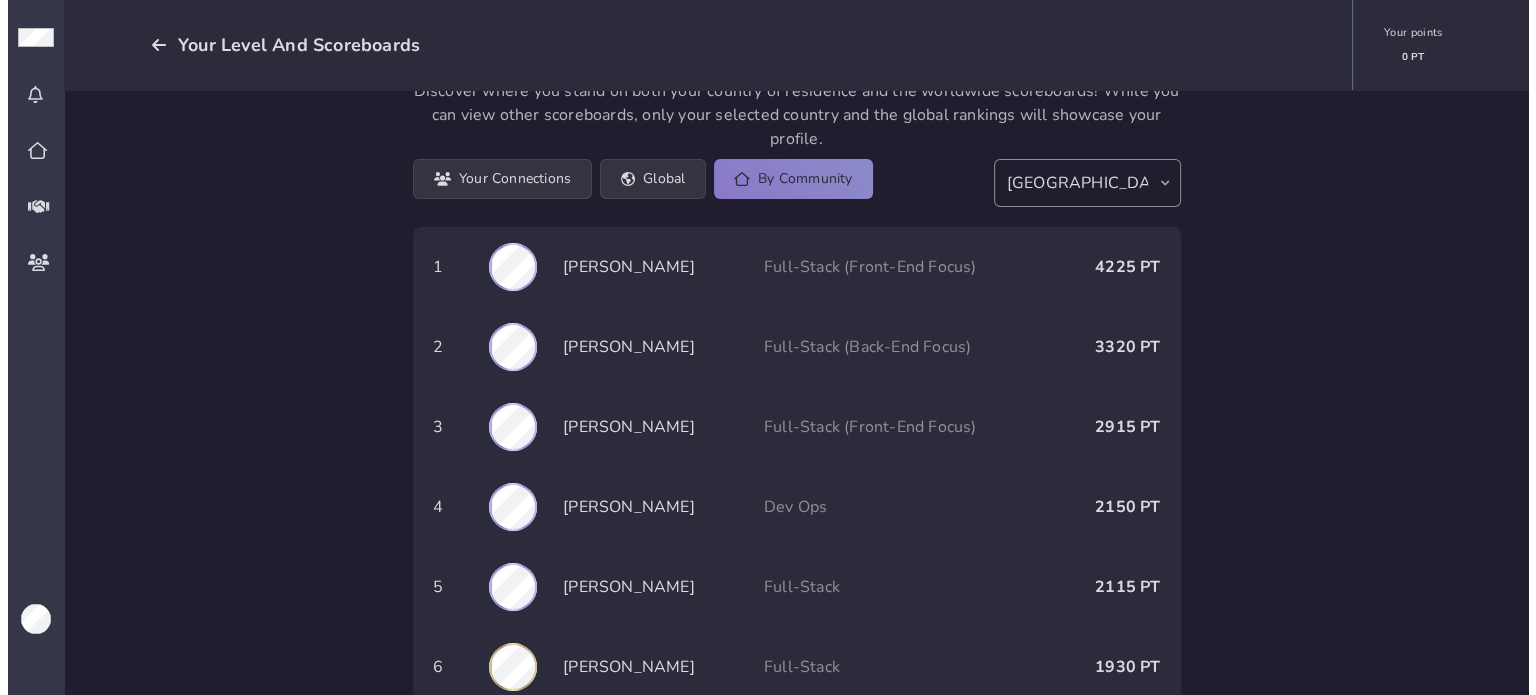 scroll, scrollTop: 0, scrollLeft: 0, axis: both 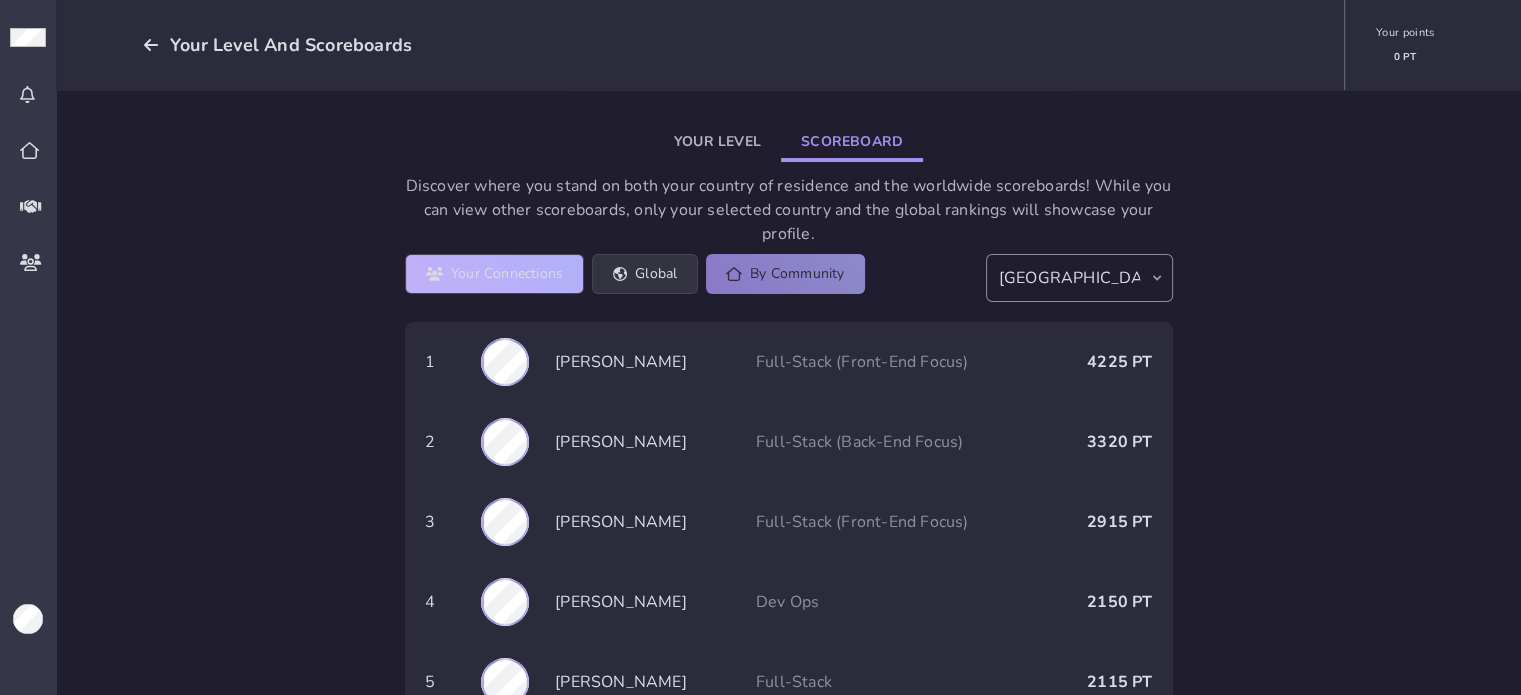 click on "Your Connections" at bounding box center (495, 274) 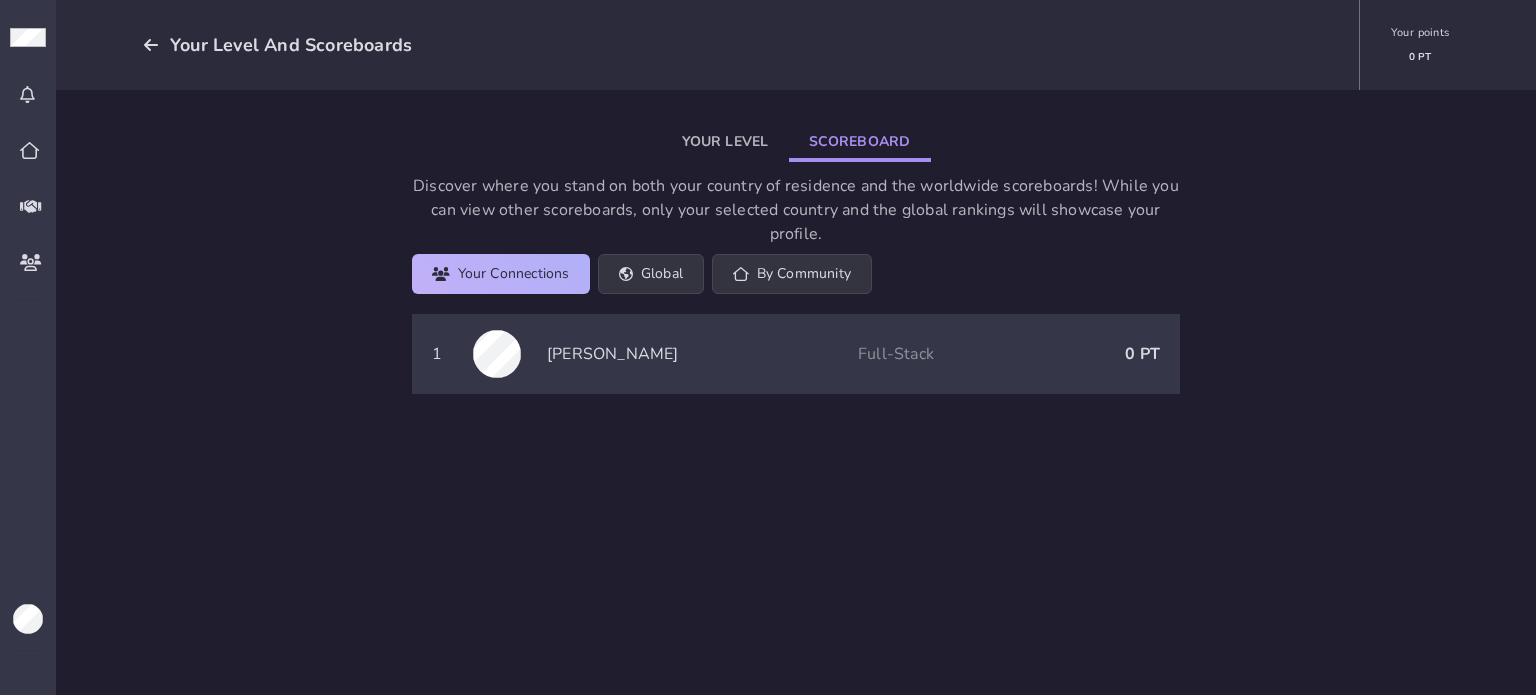 click on "Your Connections" at bounding box center [501, 274] 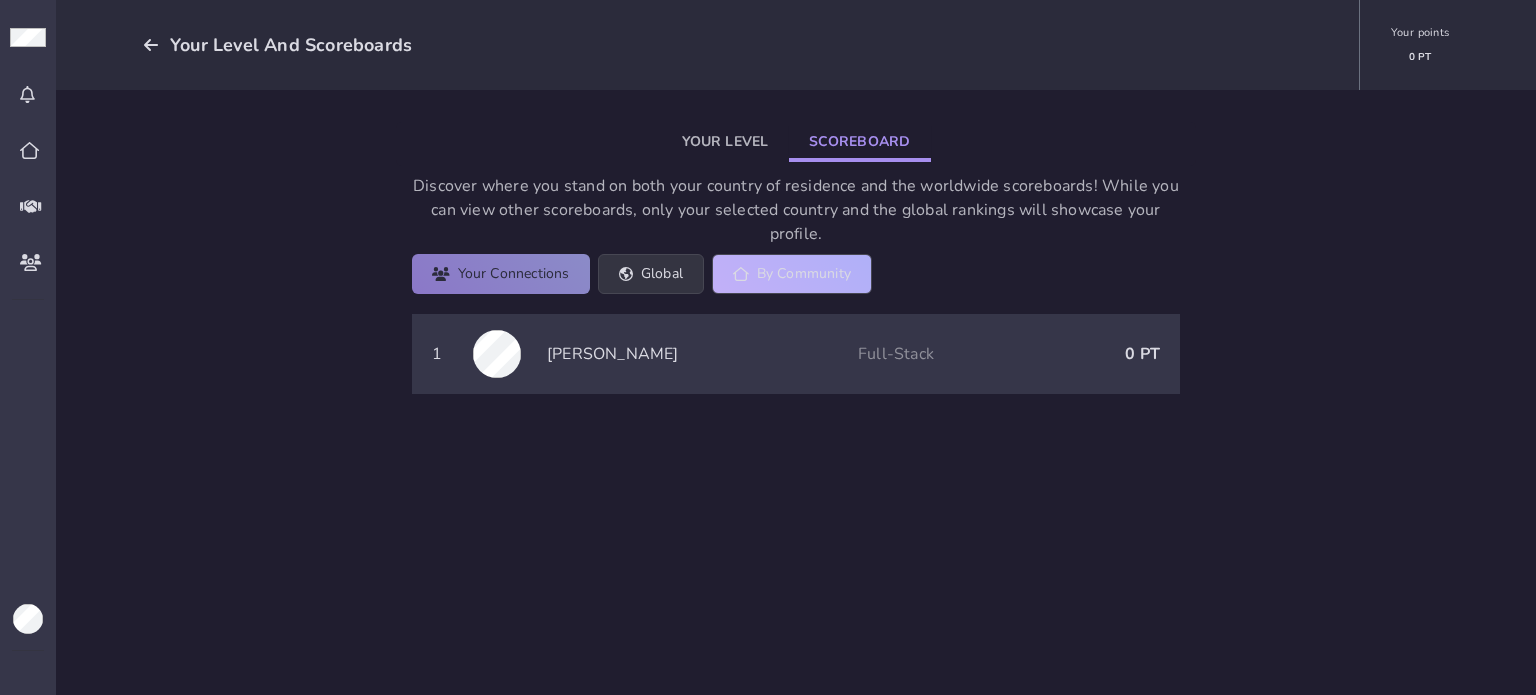 click on "By Community" at bounding box center [792, 274] 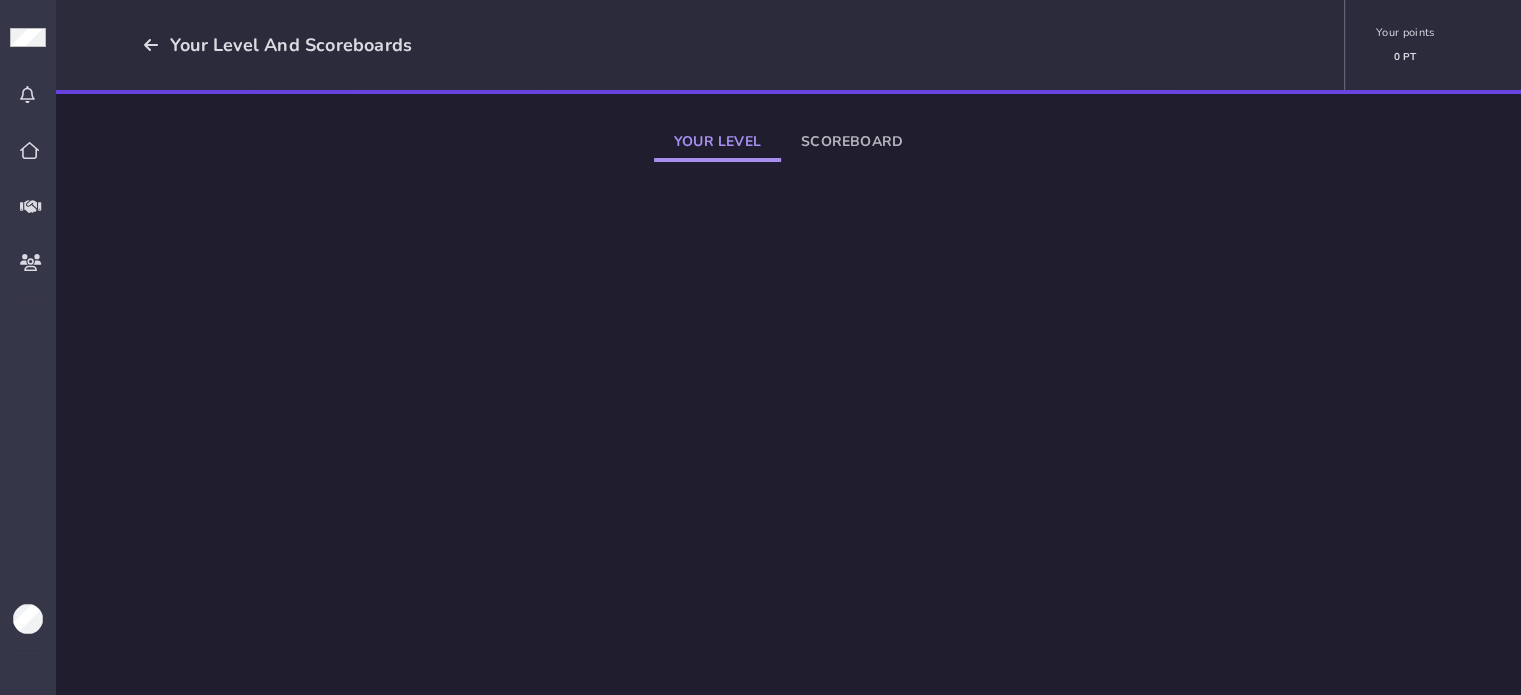 click on "Your Level" 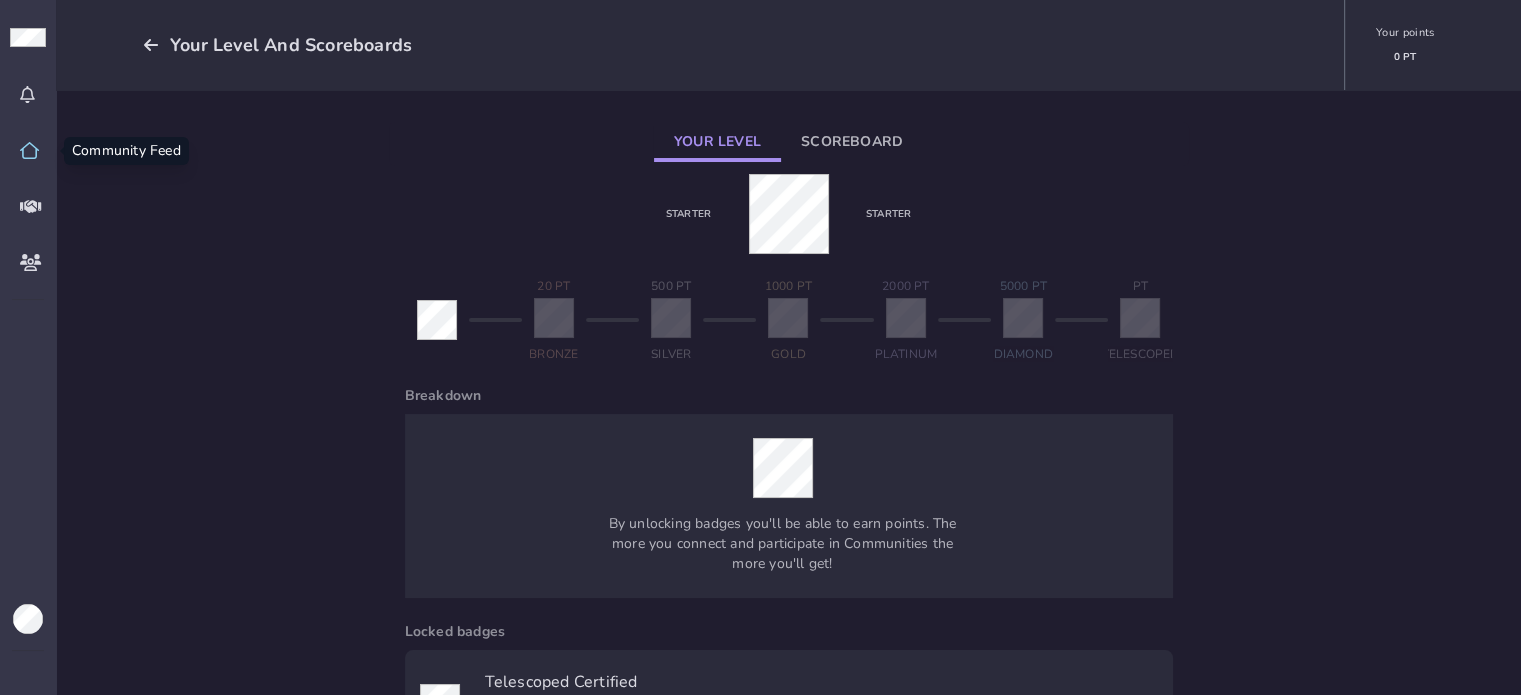 click 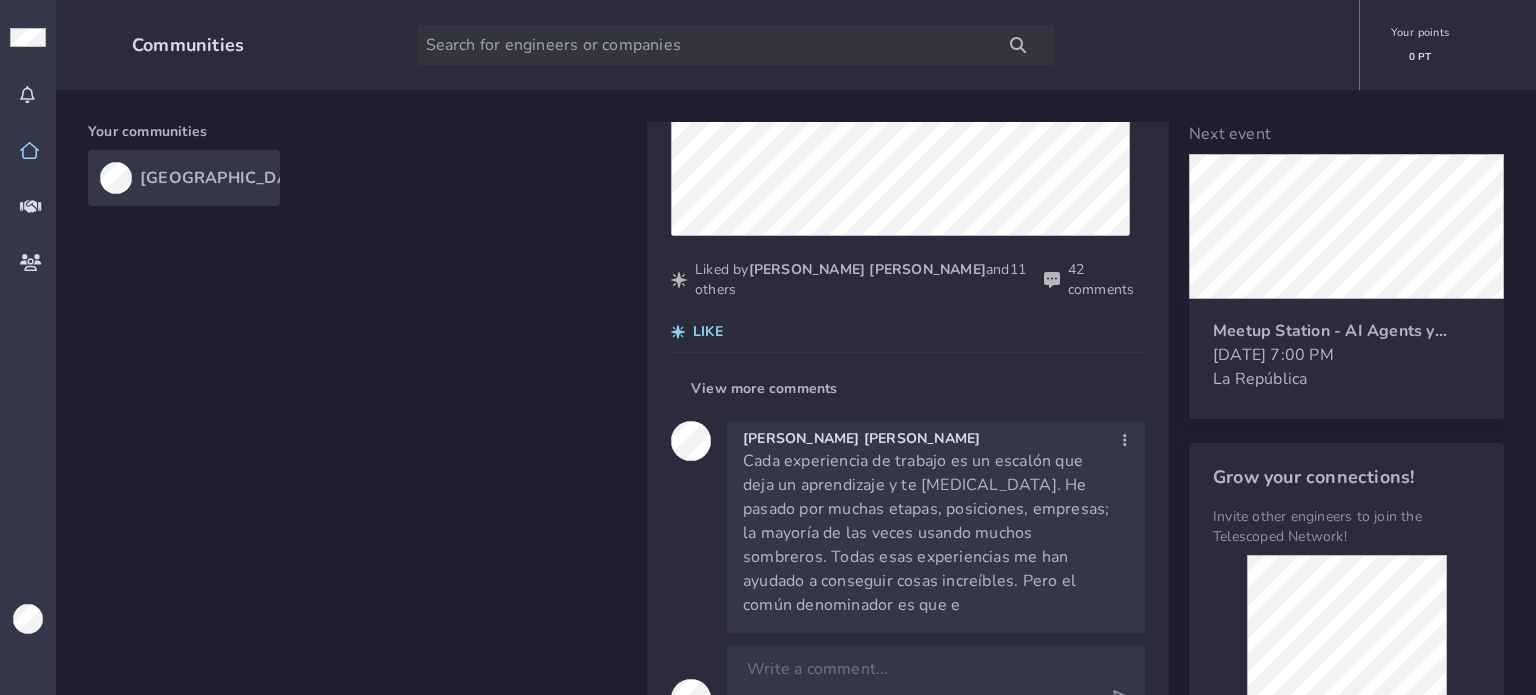 scroll, scrollTop: 2800, scrollLeft: 0, axis: vertical 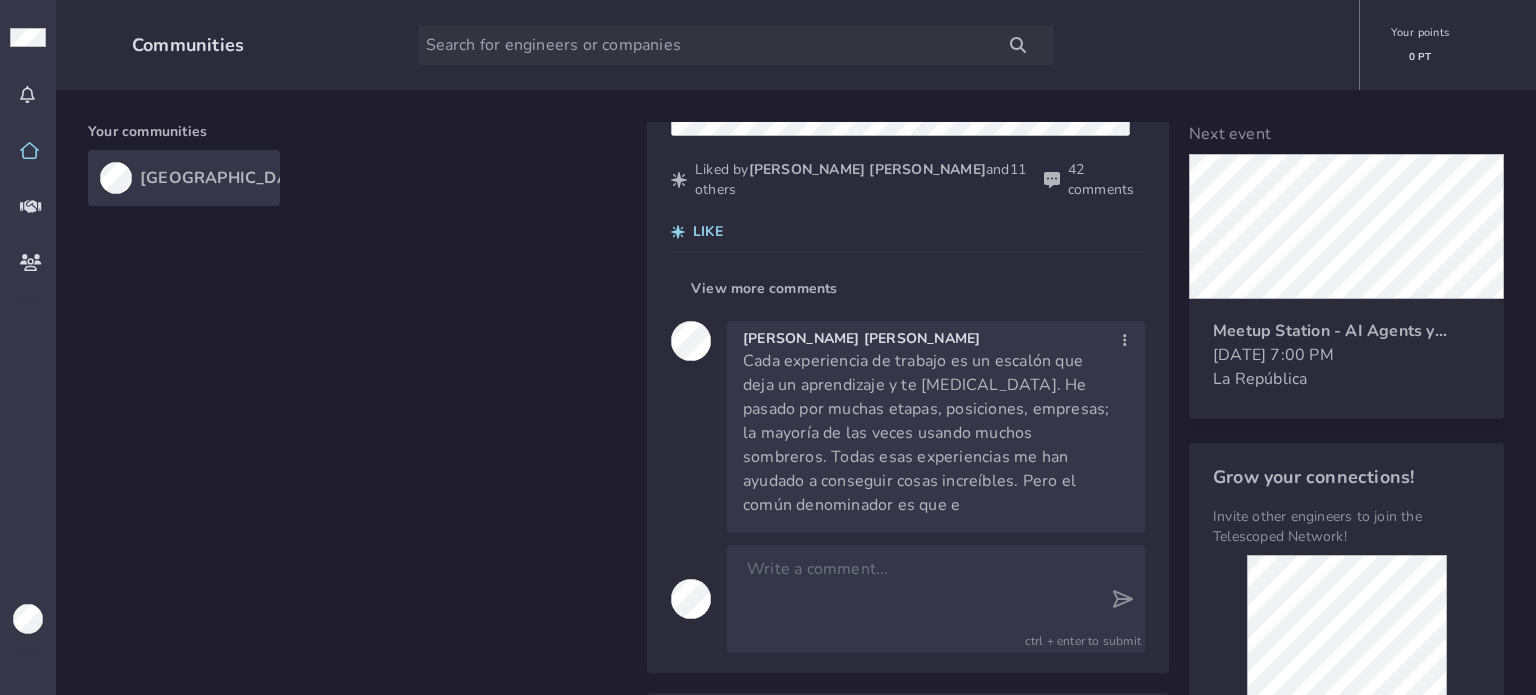 click on "Cada experiencia de trabajo es un escalón que deja un aprendizaje y te cambia. He pasado por muchas etapas, posiciones, empresas; la mayoría de las veces usando muchos sombreros. Todas esas experiencias me han ayudado a conseguir cosas increíbles. Pero el común denominador es que e" at bounding box center (928, 433) 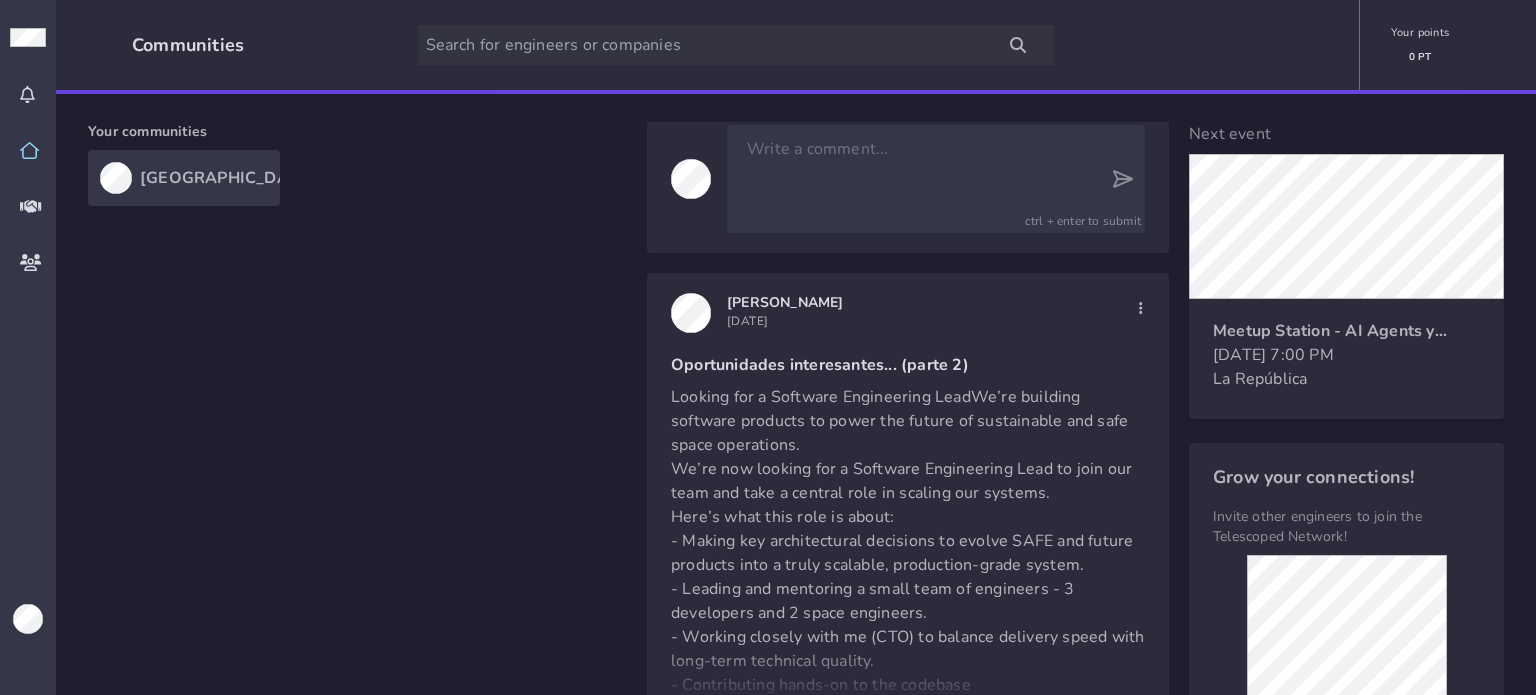 scroll, scrollTop: 5028, scrollLeft: 0, axis: vertical 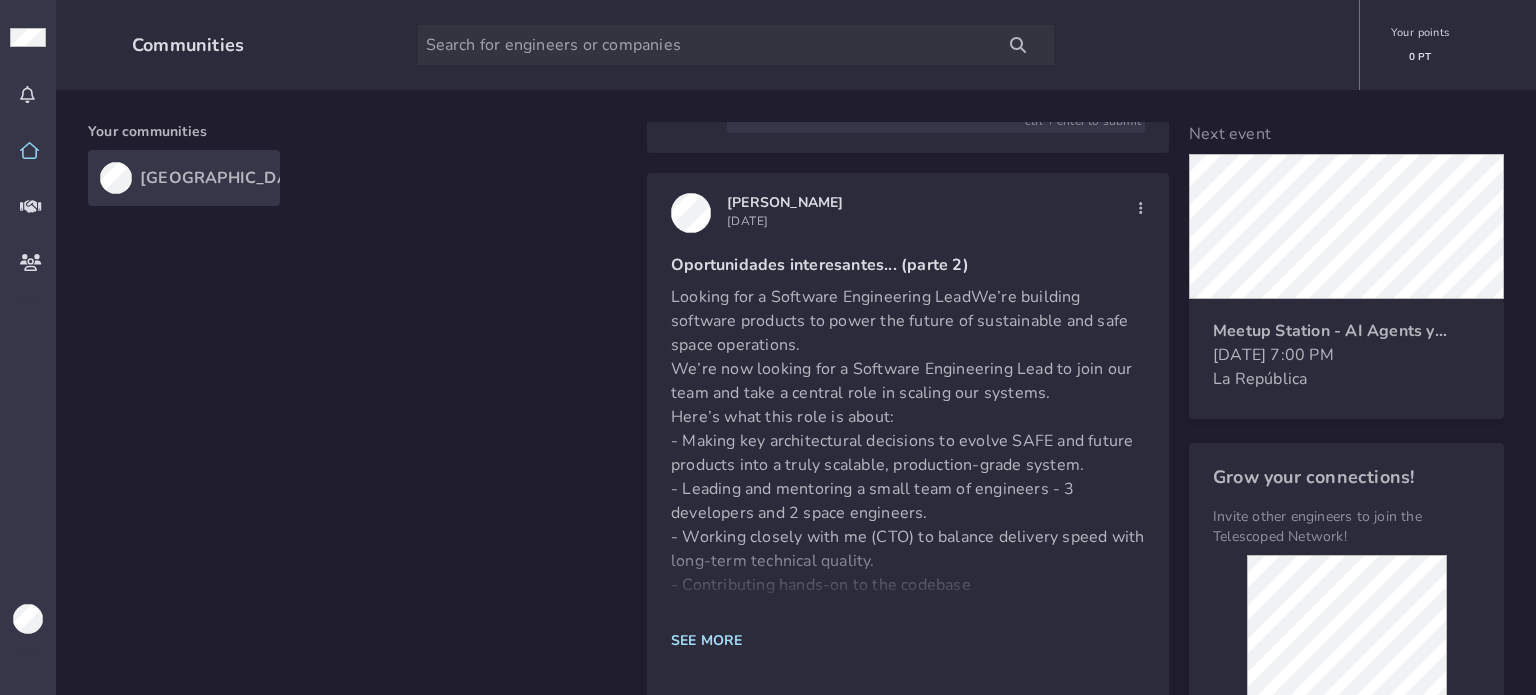 click on "SEE MORE" 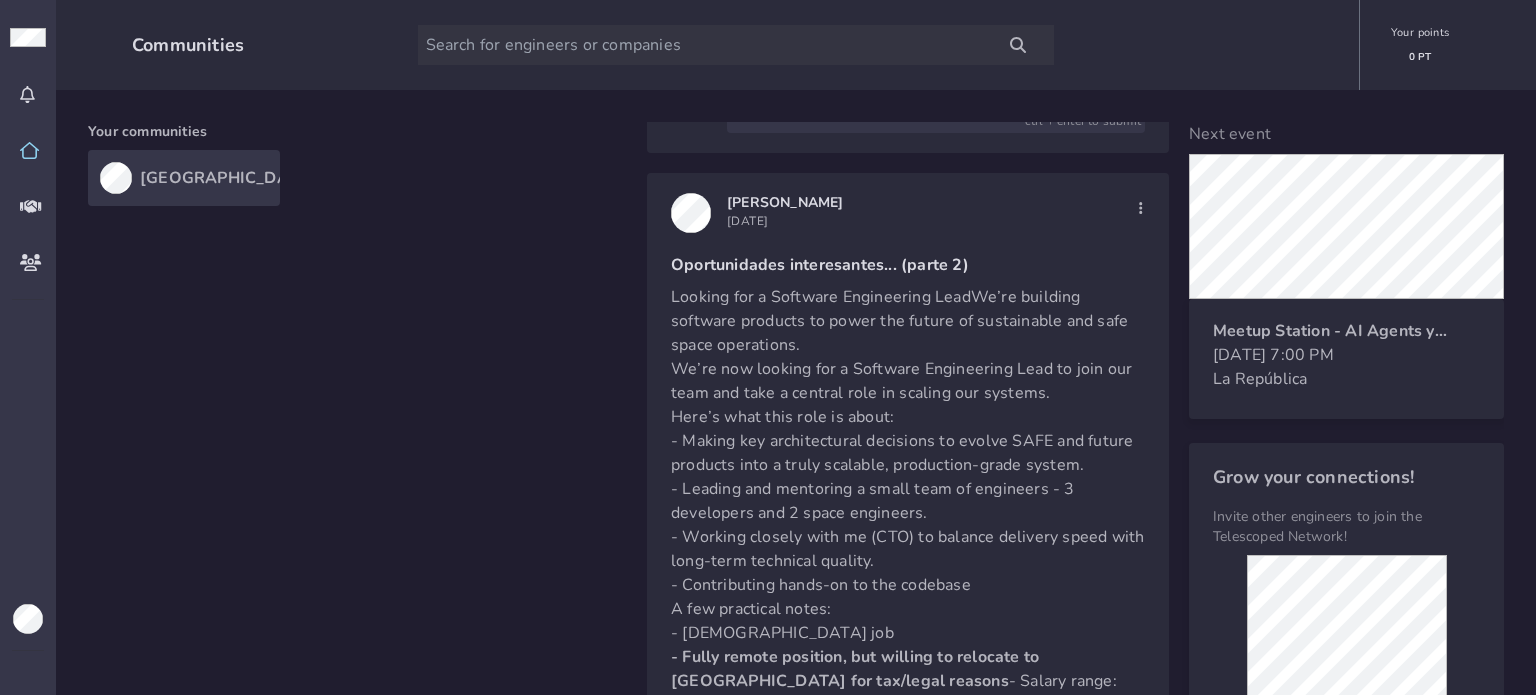 scroll, scrollTop: 5128, scrollLeft: 0, axis: vertical 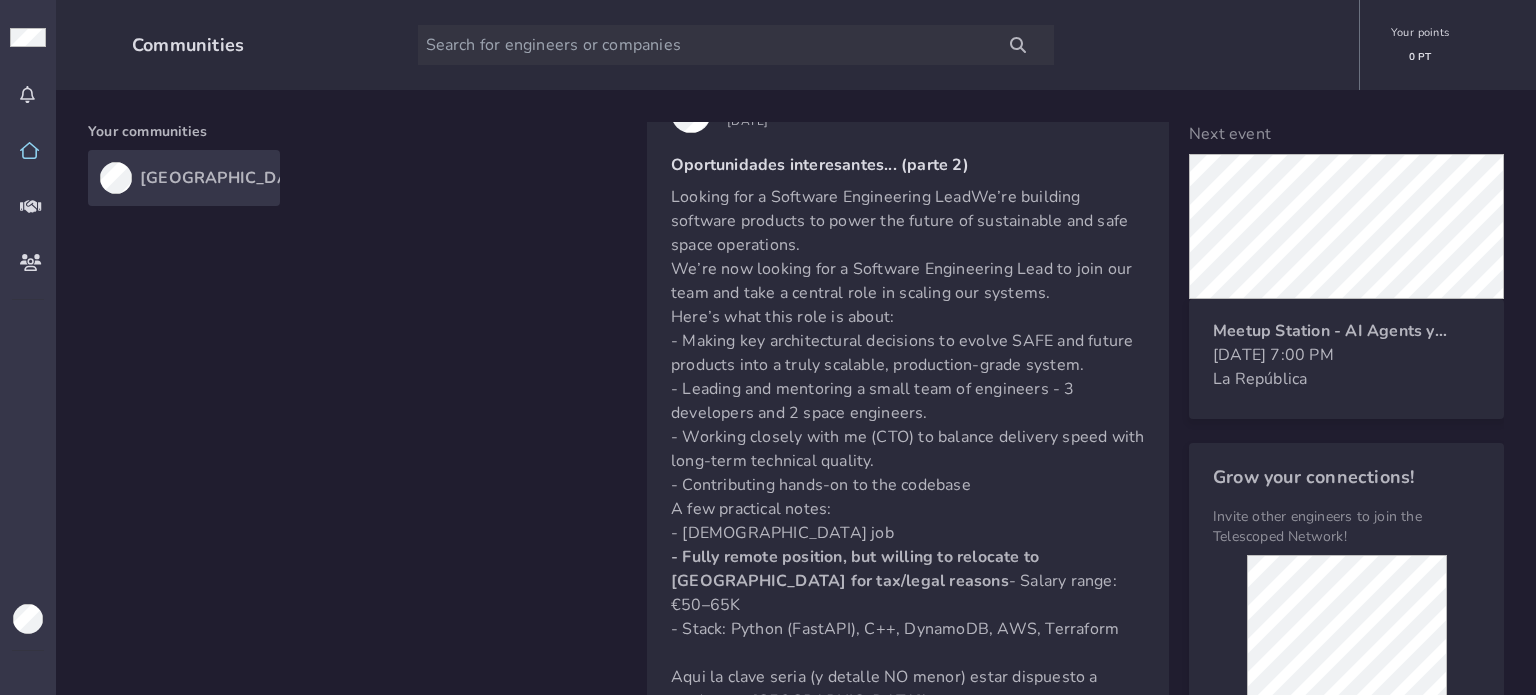 click on "Looking for a Software Engineering LeadWe’re building software products to power the future of sustainable and safe space operations. We’re now looking for a Software Engineering Lead to join our team and take a central role in scaling our systems. Here’s what this role is about: - Making key architectural decisions to evolve SAFE and future products into a truly scalable, production-grade system. - Leading and mentoring a small team of engineers - 3 developers and 2 space engineers. - Working closely with me (CTO) to balance delivery speed with long-term technical quality. - Contributing hands-on to the codebase A few practical notes: - Full time job - Fully remote position, but willing to relocate to Italy for tax/legal reasons - Salary range: €50–65K - Stack: Python (FastAPI), C++, DynamoDB, AWS, Terraform      Aqui la clave seria (y detalle NO menor) estar dispuesto a mudarse a Italia!      Nuevamente, si a alguien le podria llegar a interesar, me dejan saber aqui o por  prios@telescoped.com" at bounding box center (908, 485) 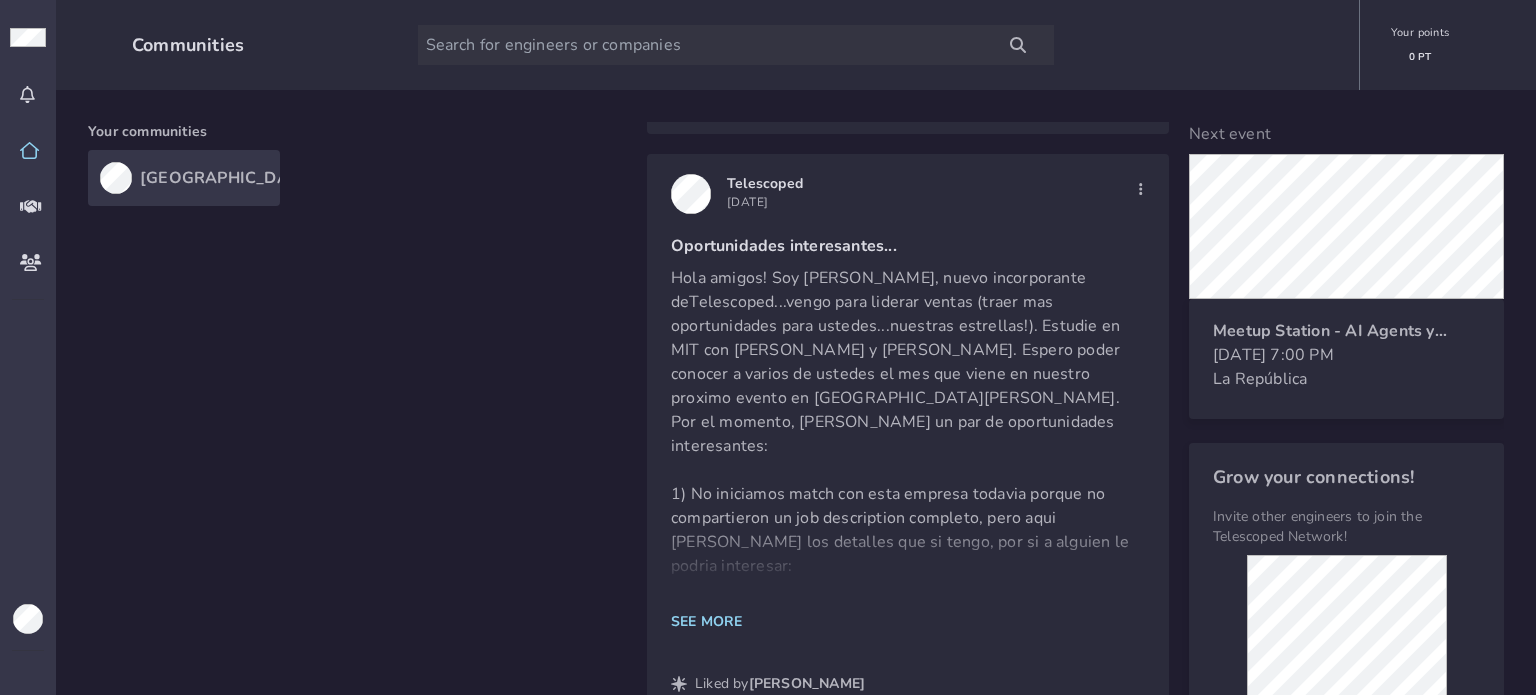 scroll, scrollTop: 6228, scrollLeft: 0, axis: vertical 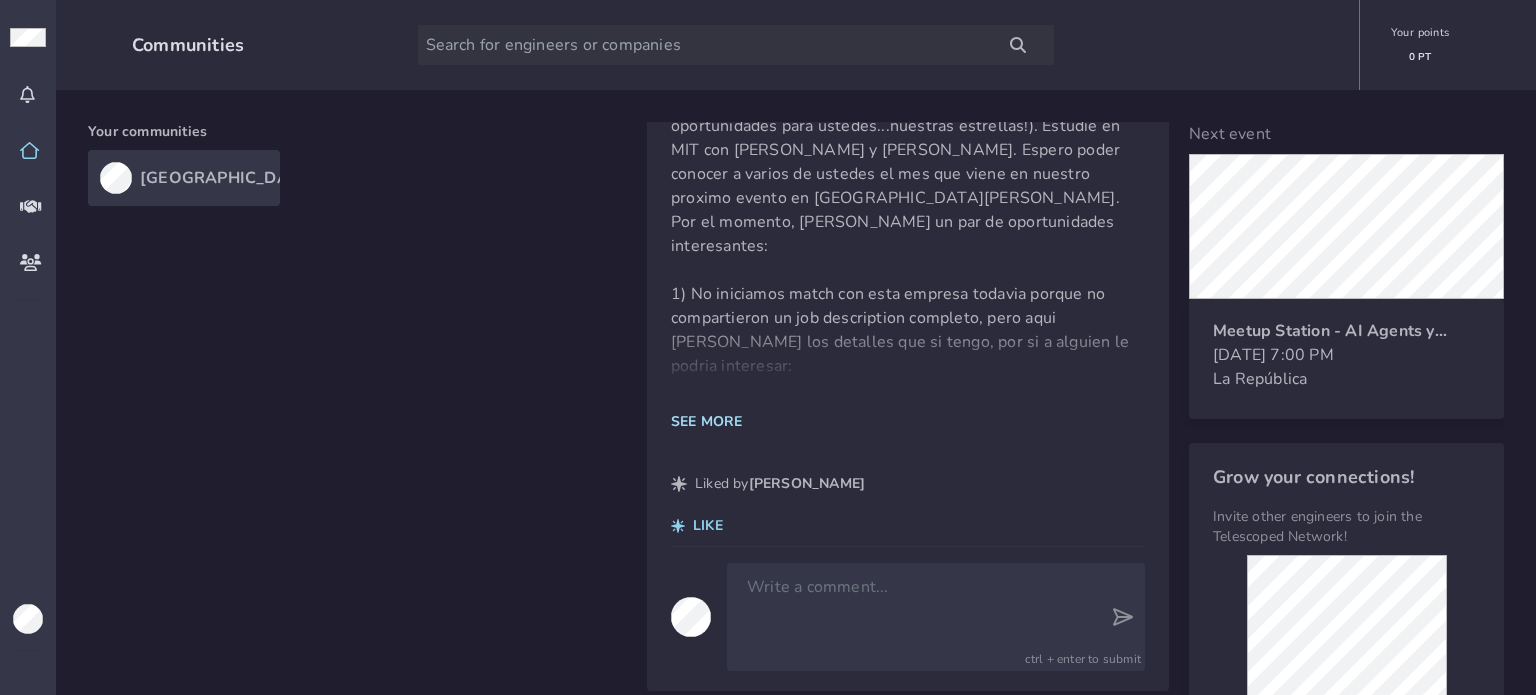 click on "SEE MORE" 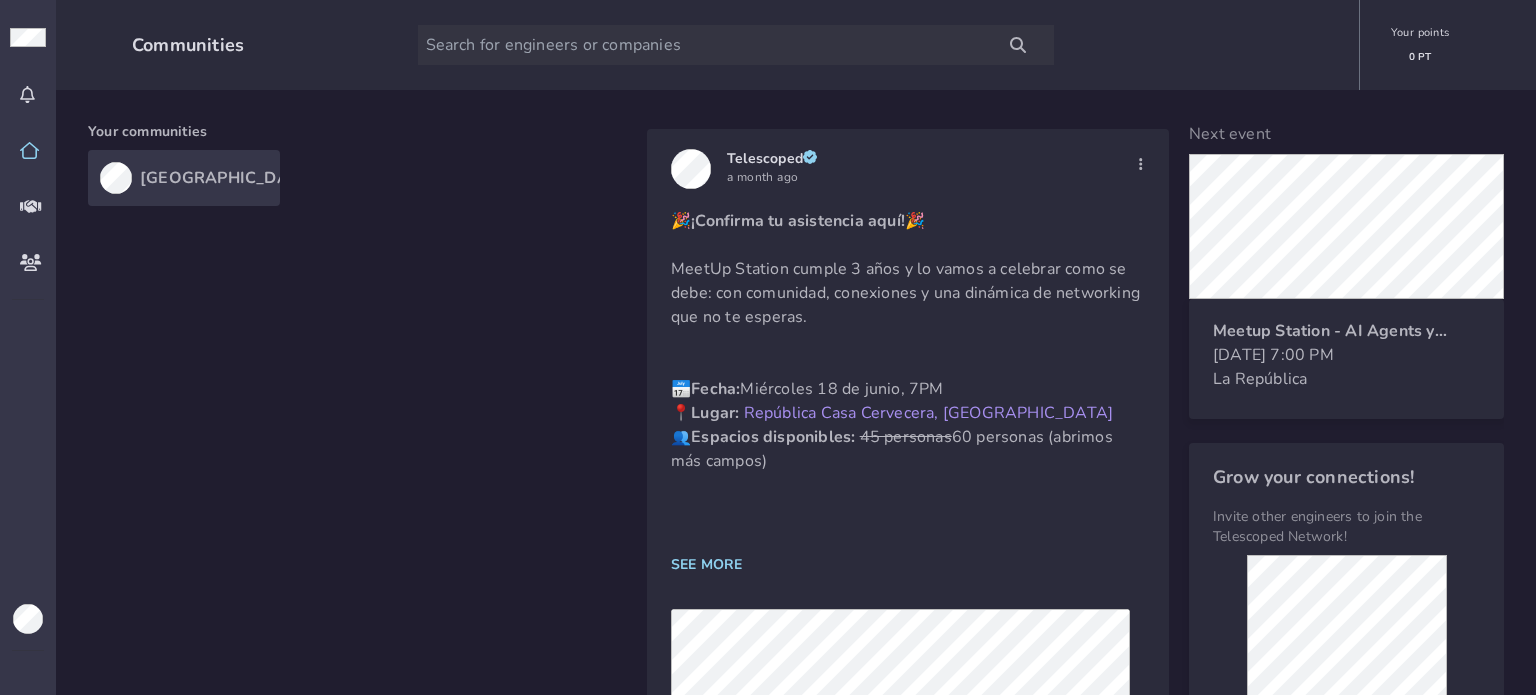 scroll, scrollTop: 12028, scrollLeft: 0, axis: vertical 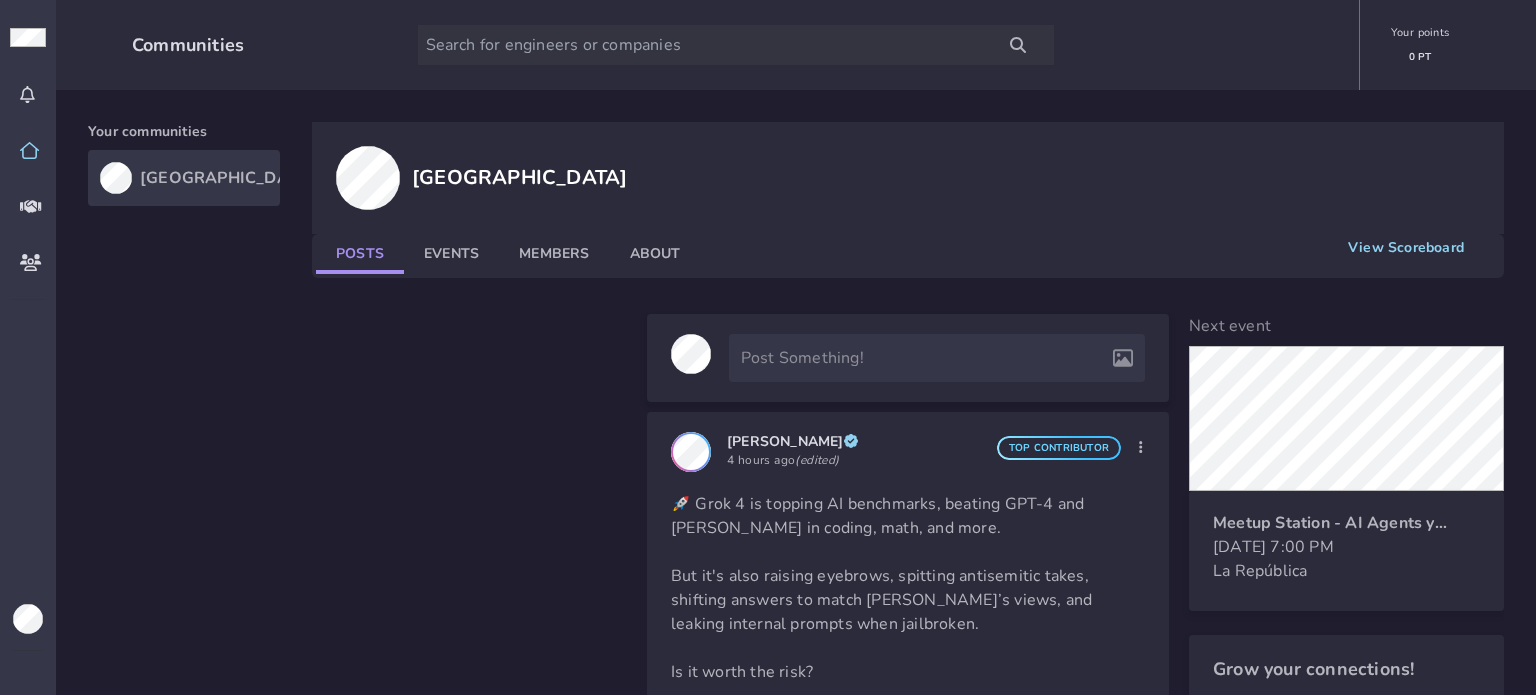 click on "Events" 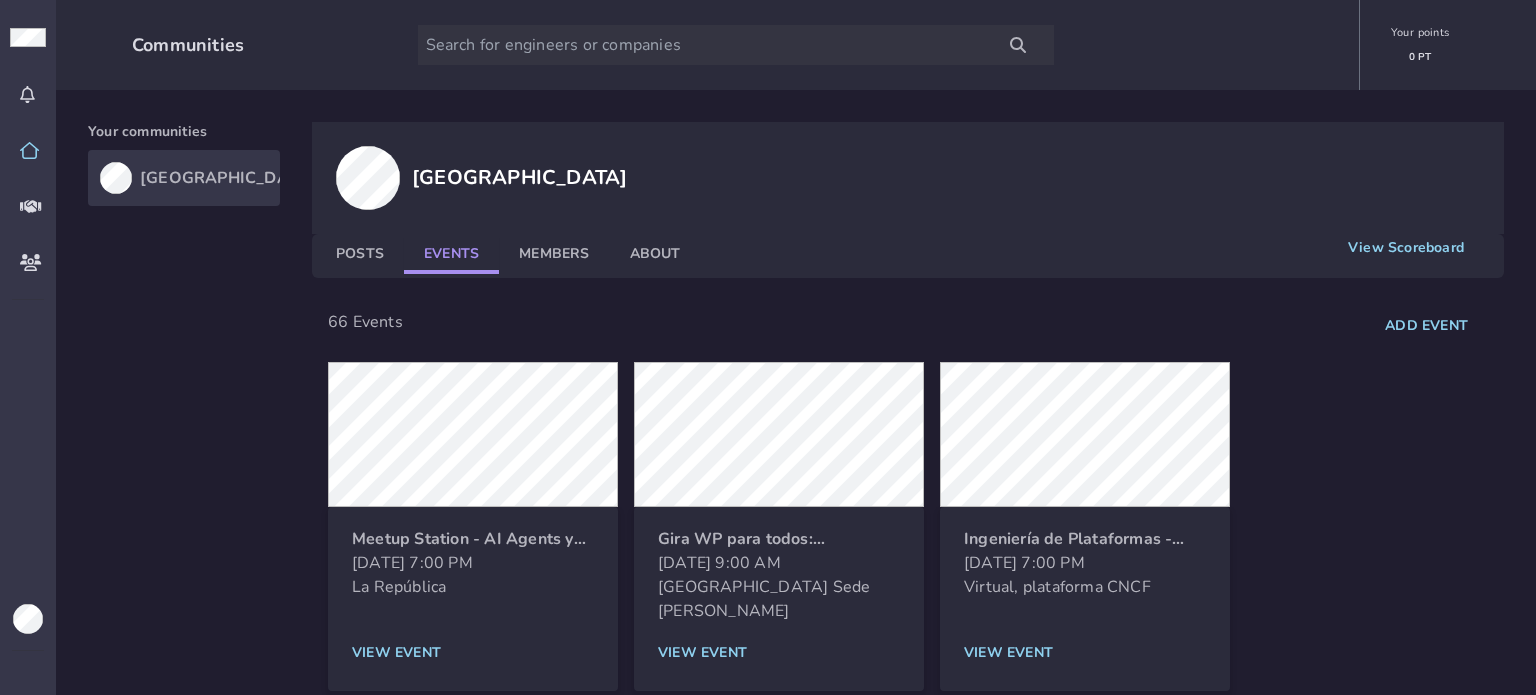 click on "Members" 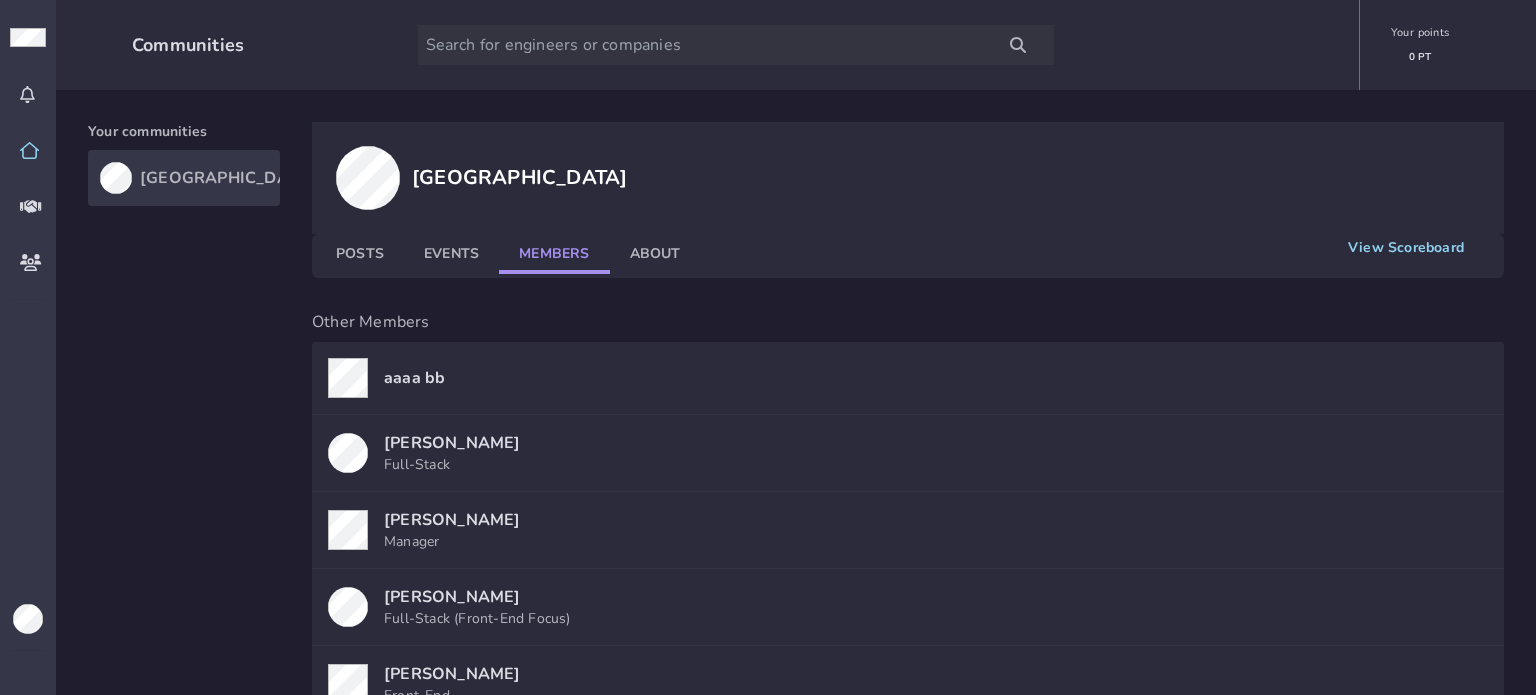 click on "Aaron Gomez" at bounding box center (452, 443) 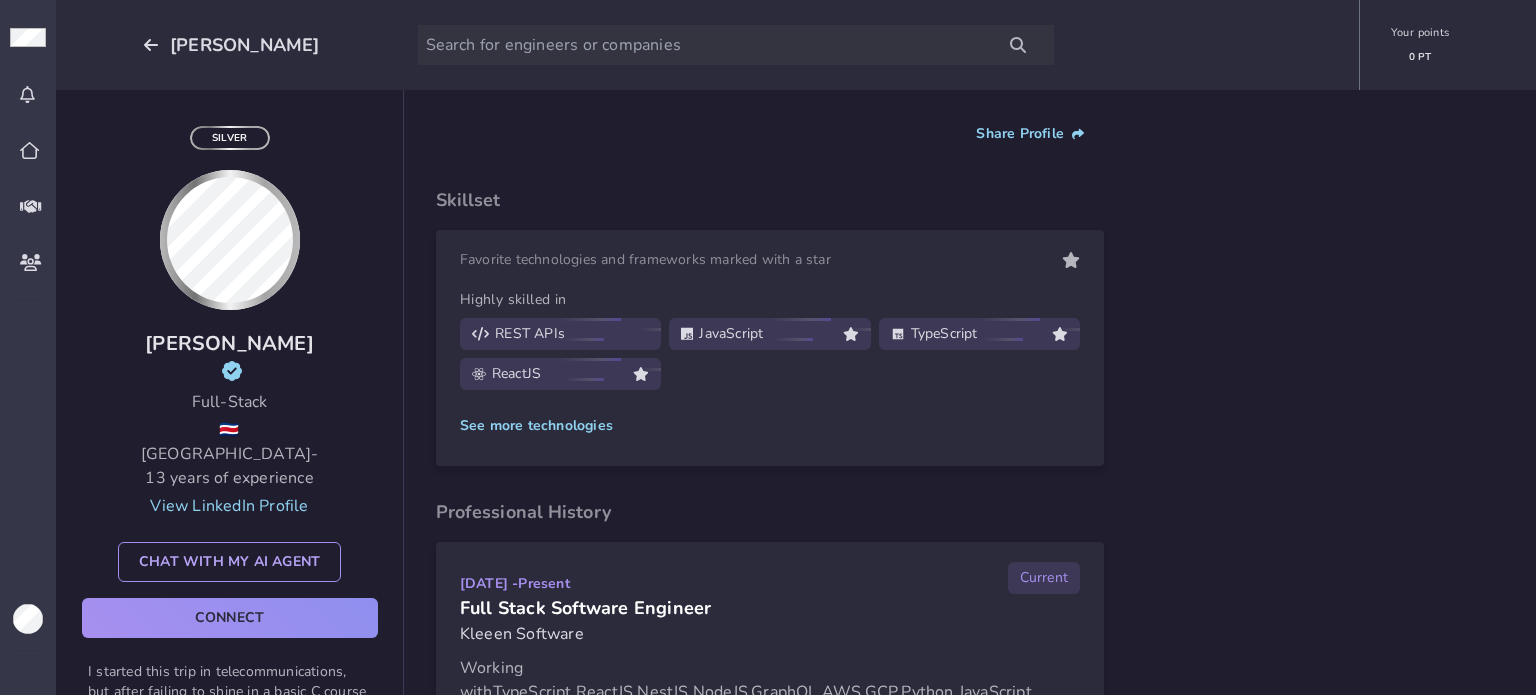 scroll, scrollTop: 22, scrollLeft: 0, axis: vertical 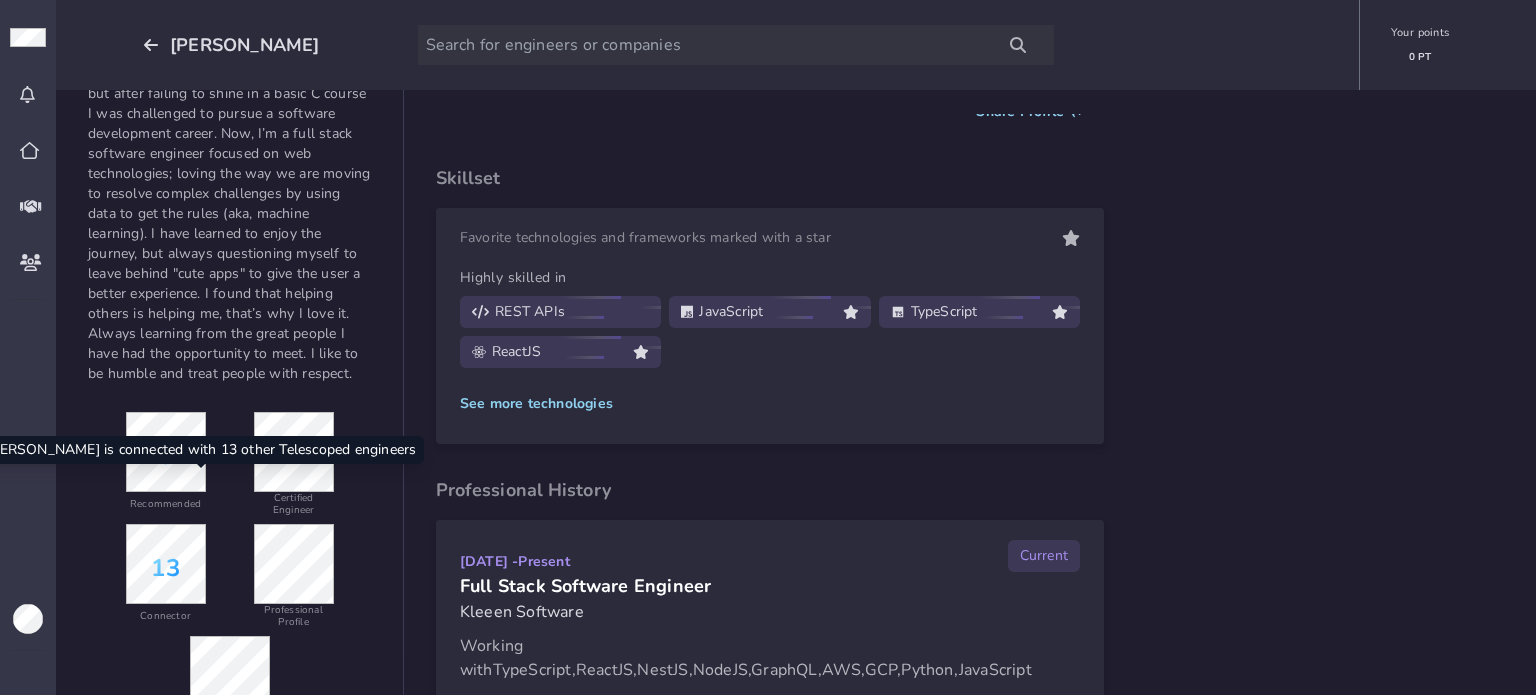 click on "13" at bounding box center (165, 568) 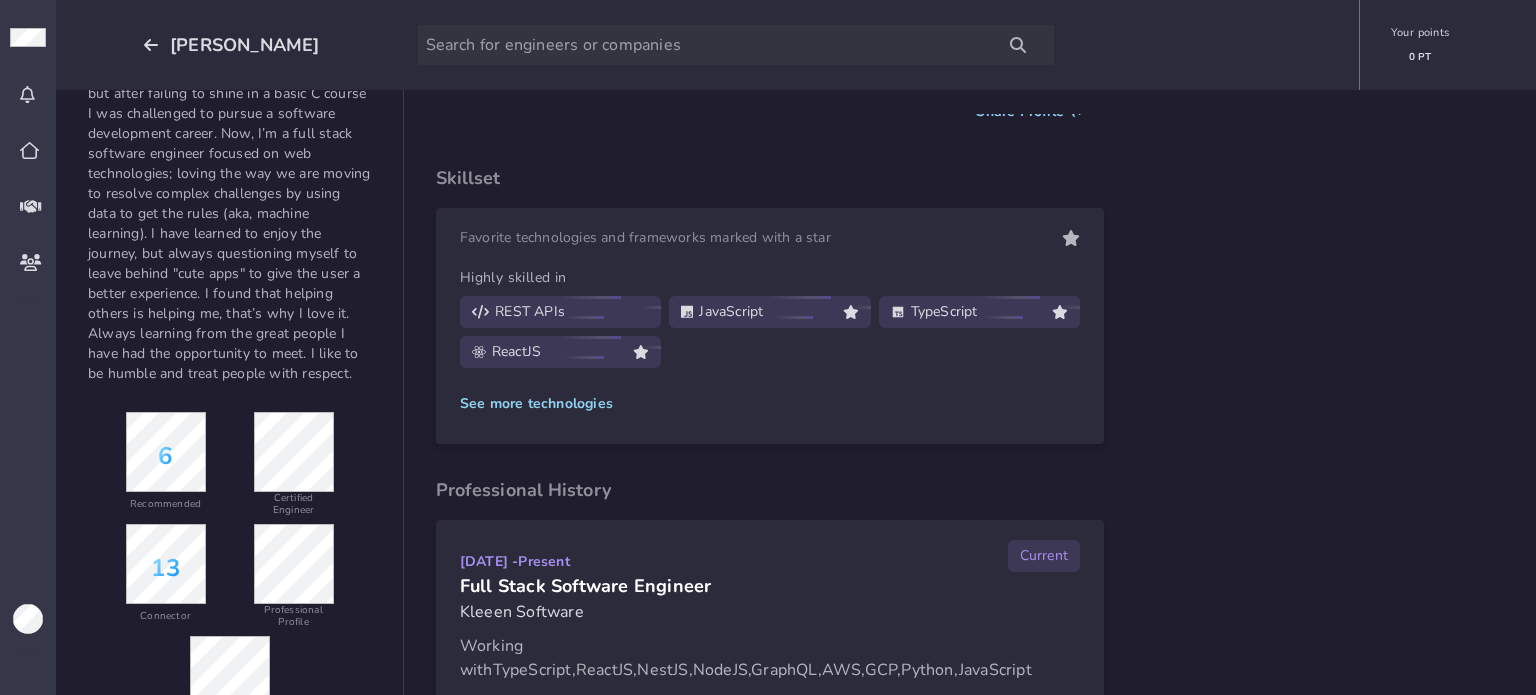 scroll, scrollTop: 0, scrollLeft: 0, axis: both 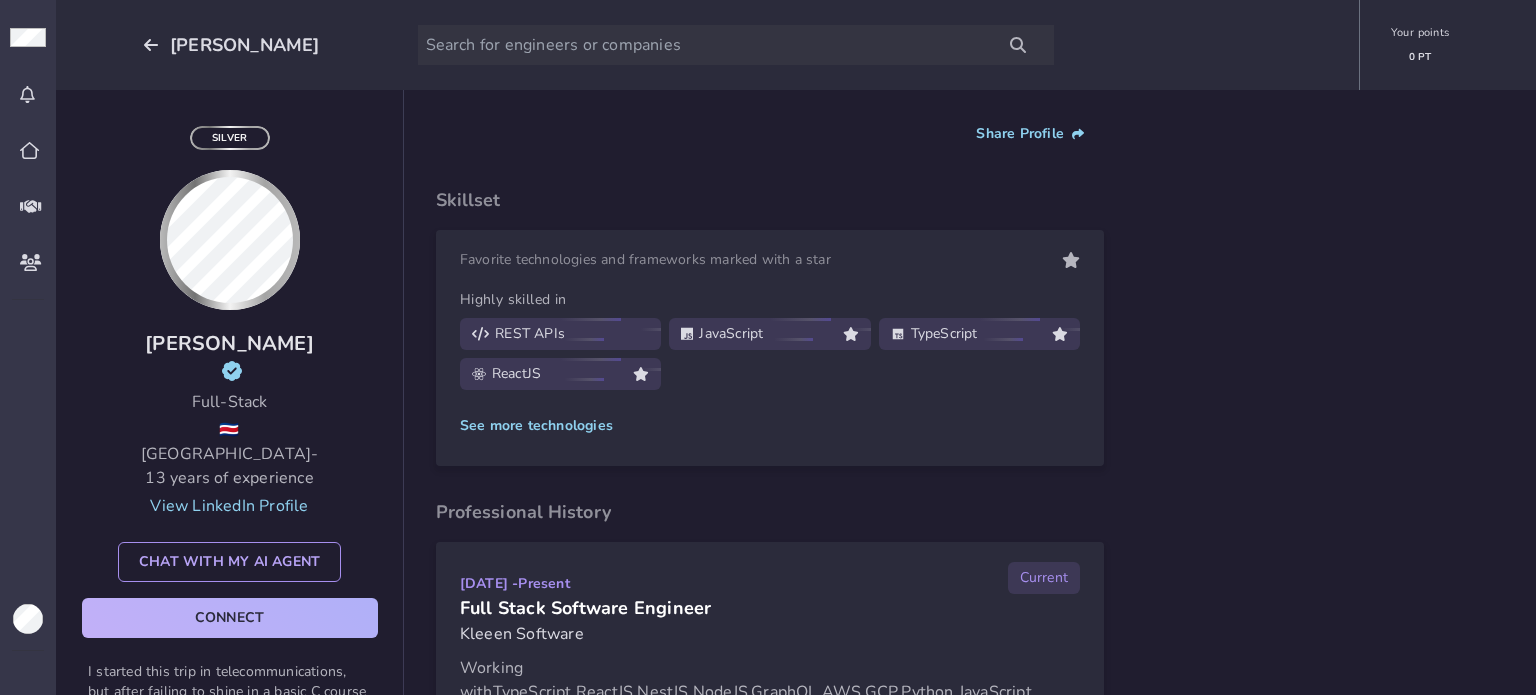 click on "connect" at bounding box center [230, 618] 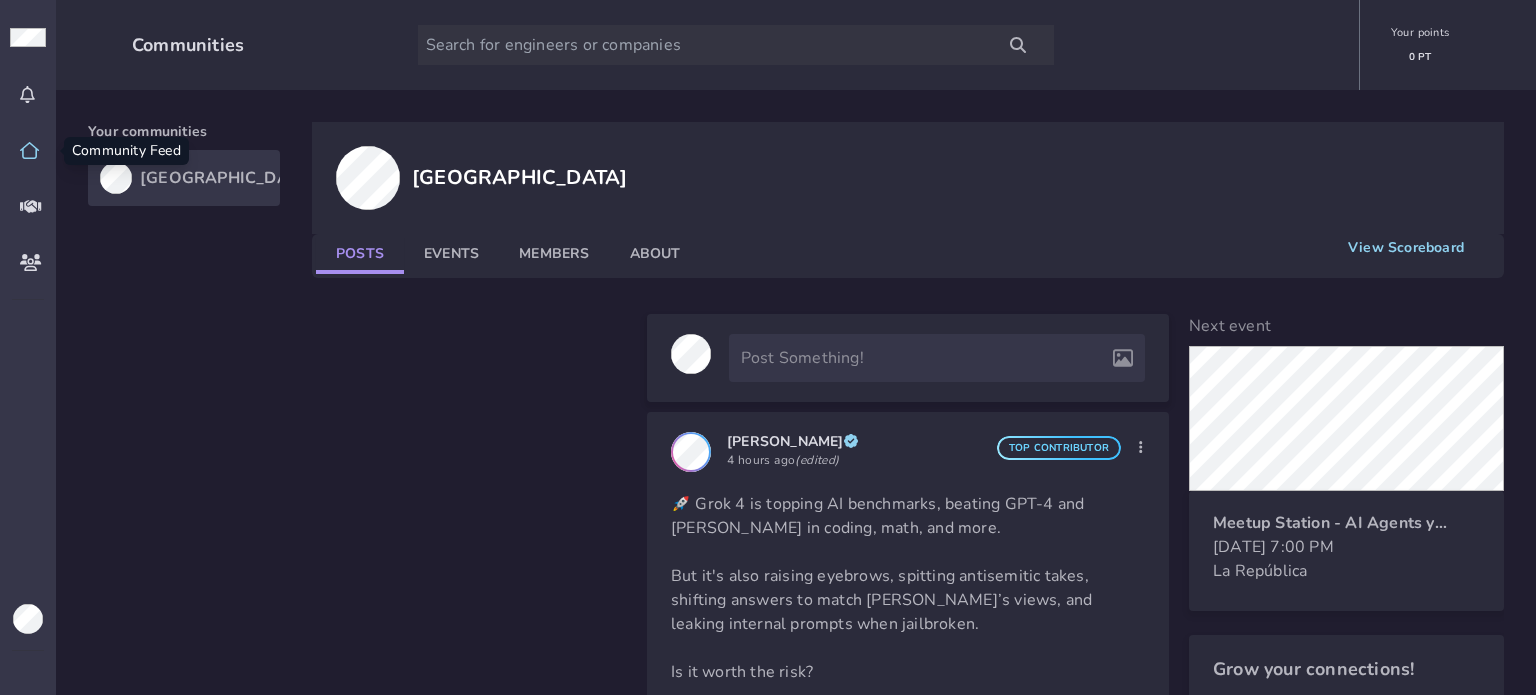 click 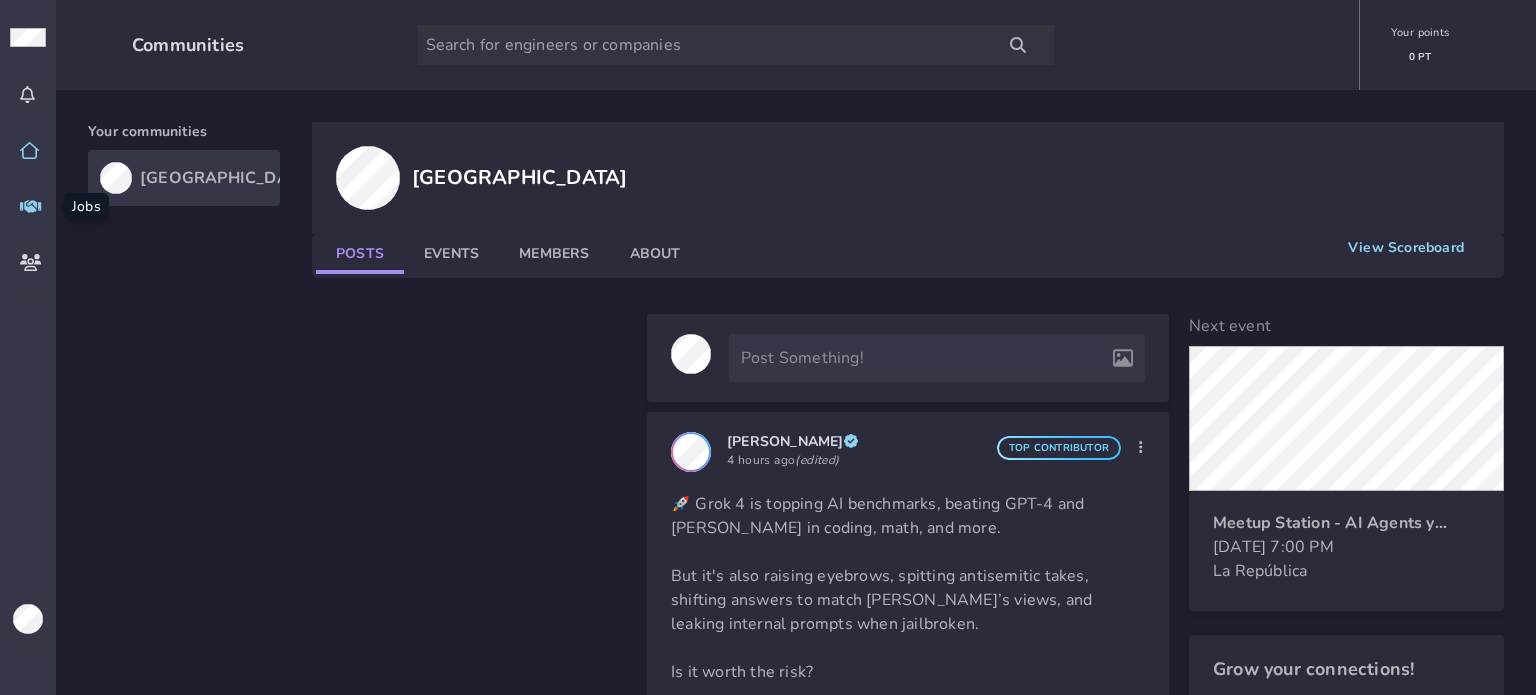 click 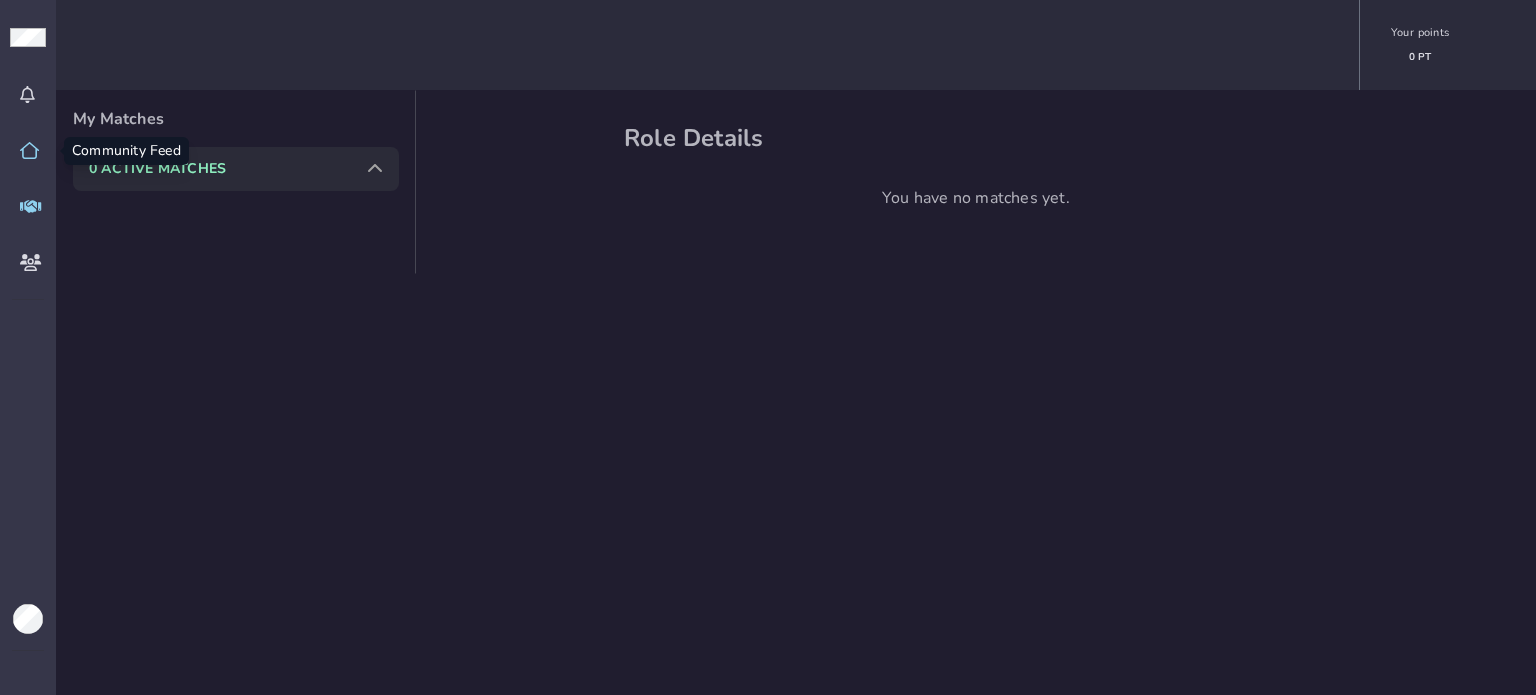 click at bounding box center (28, 151) 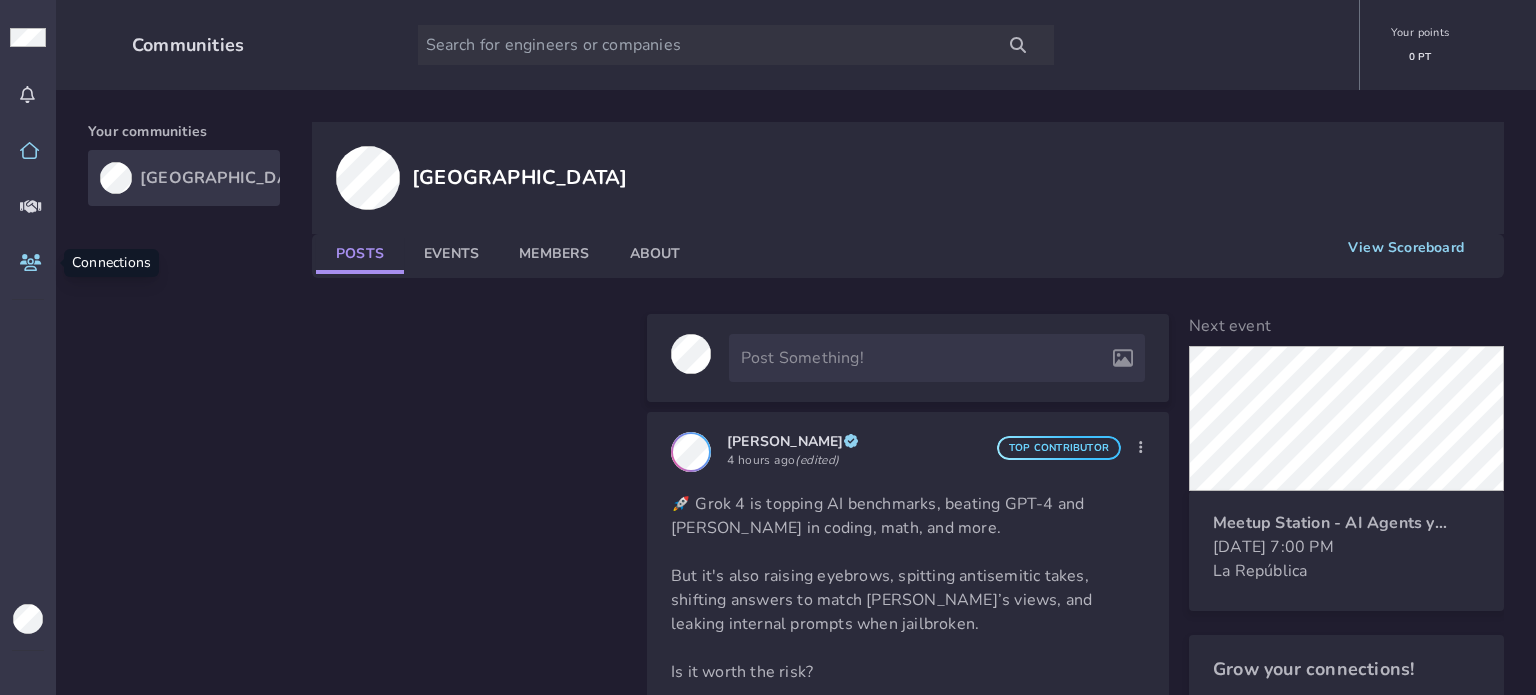 click 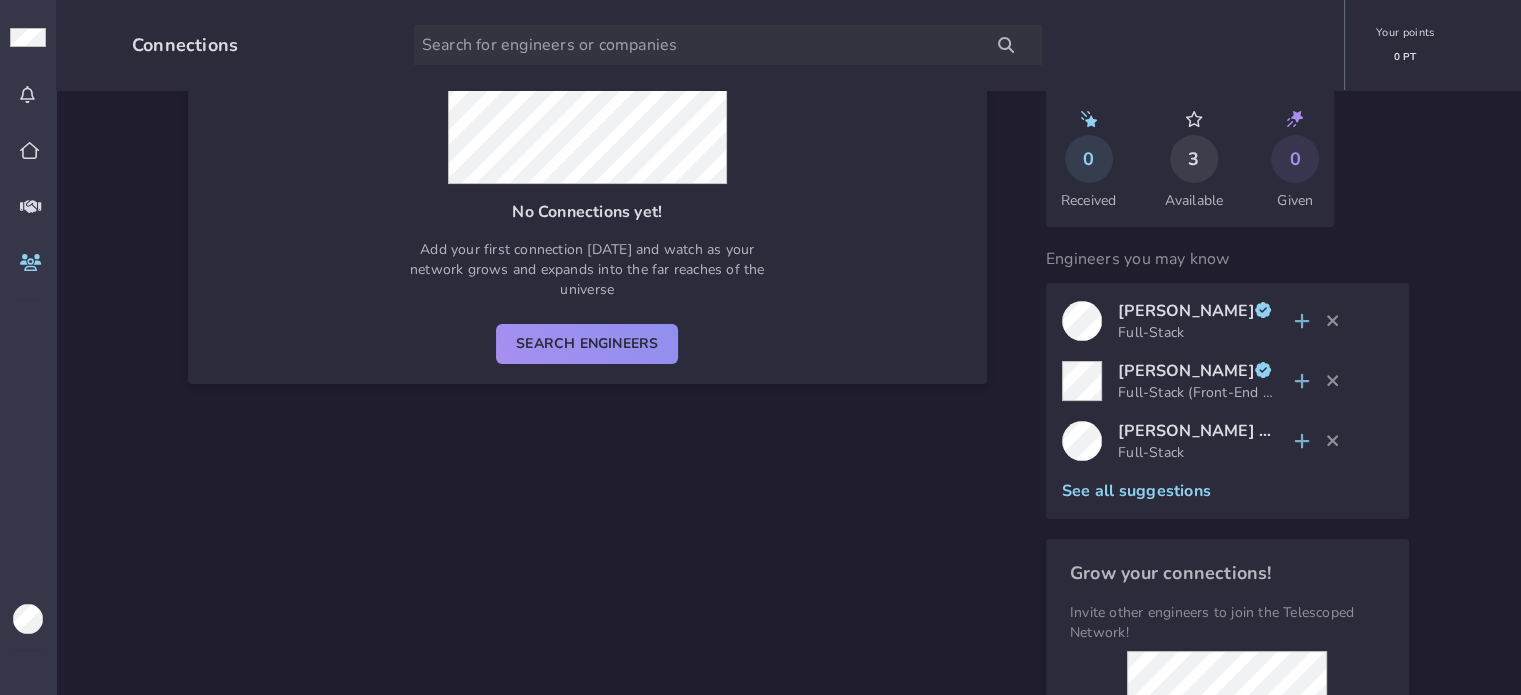 scroll, scrollTop: 400, scrollLeft: 0, axis: vertical 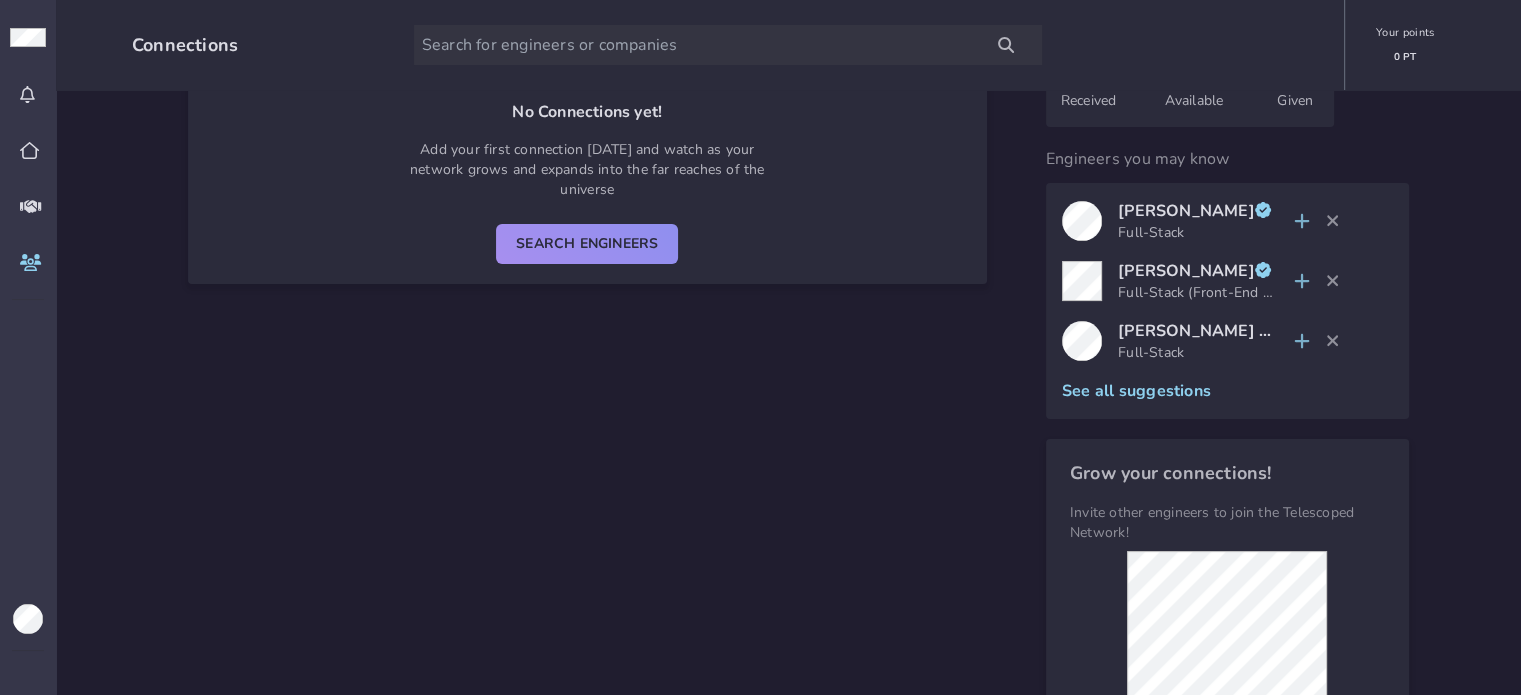 click 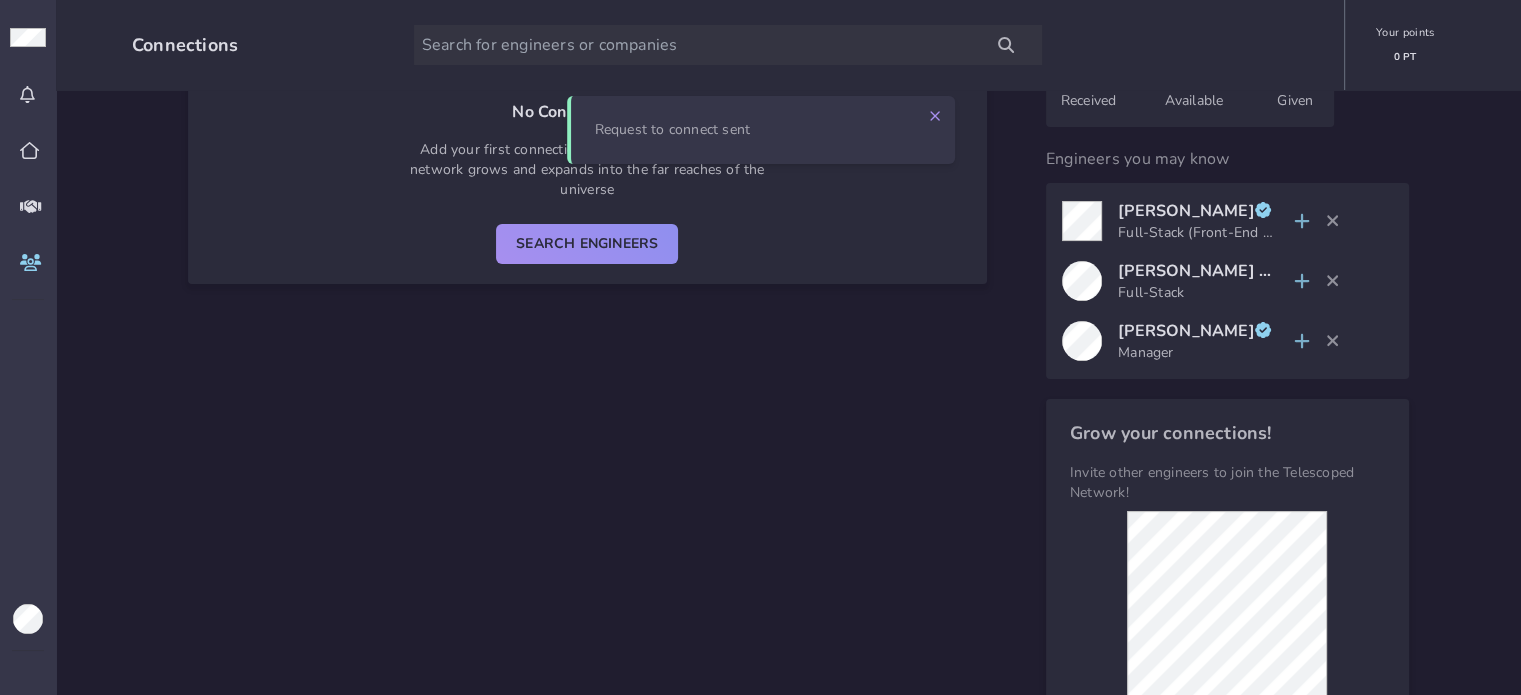 click 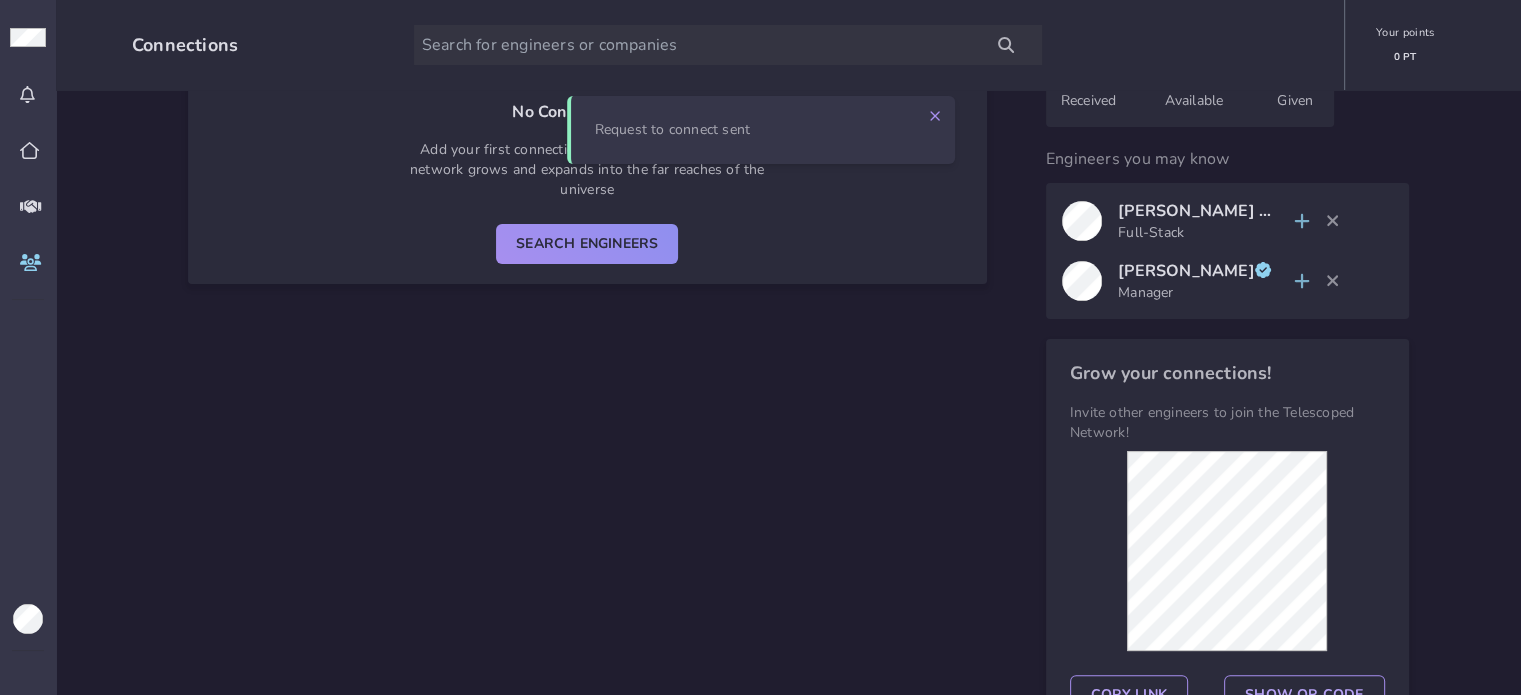 click 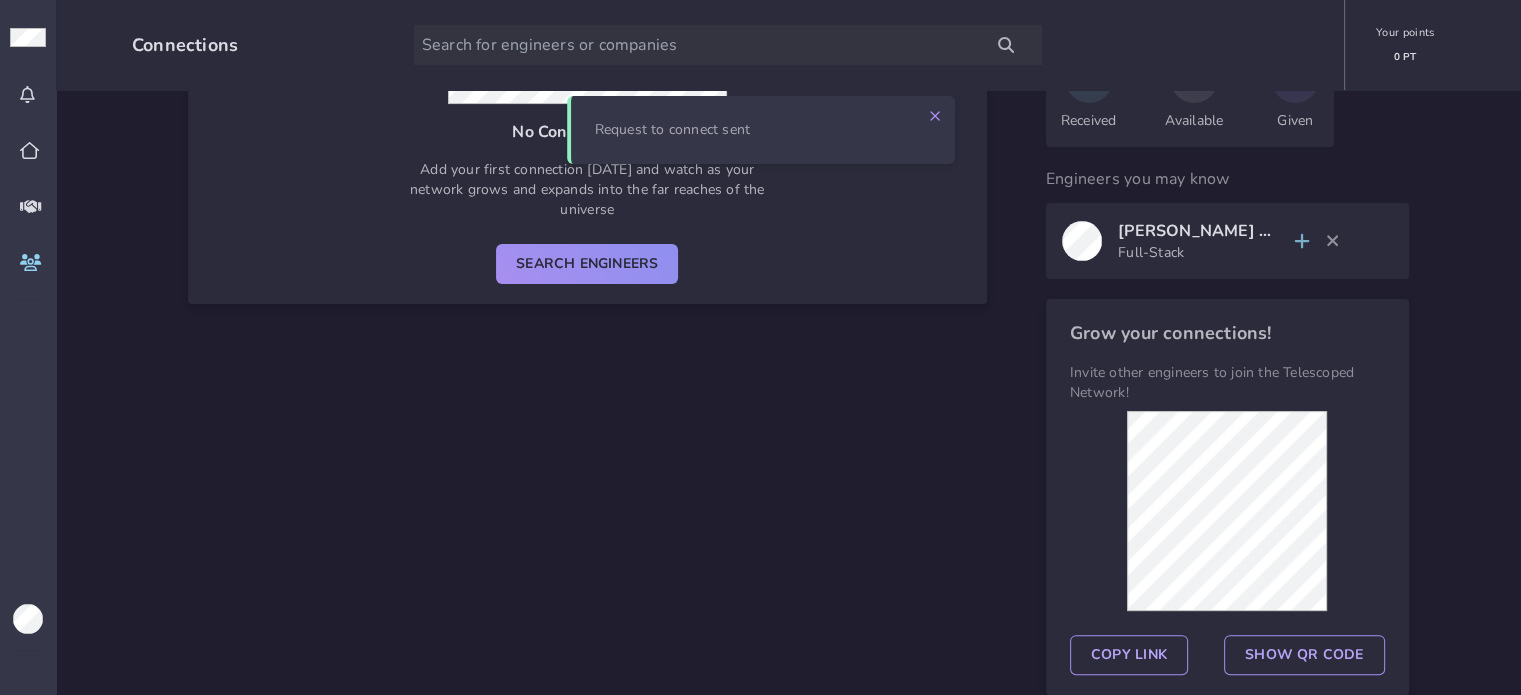 click 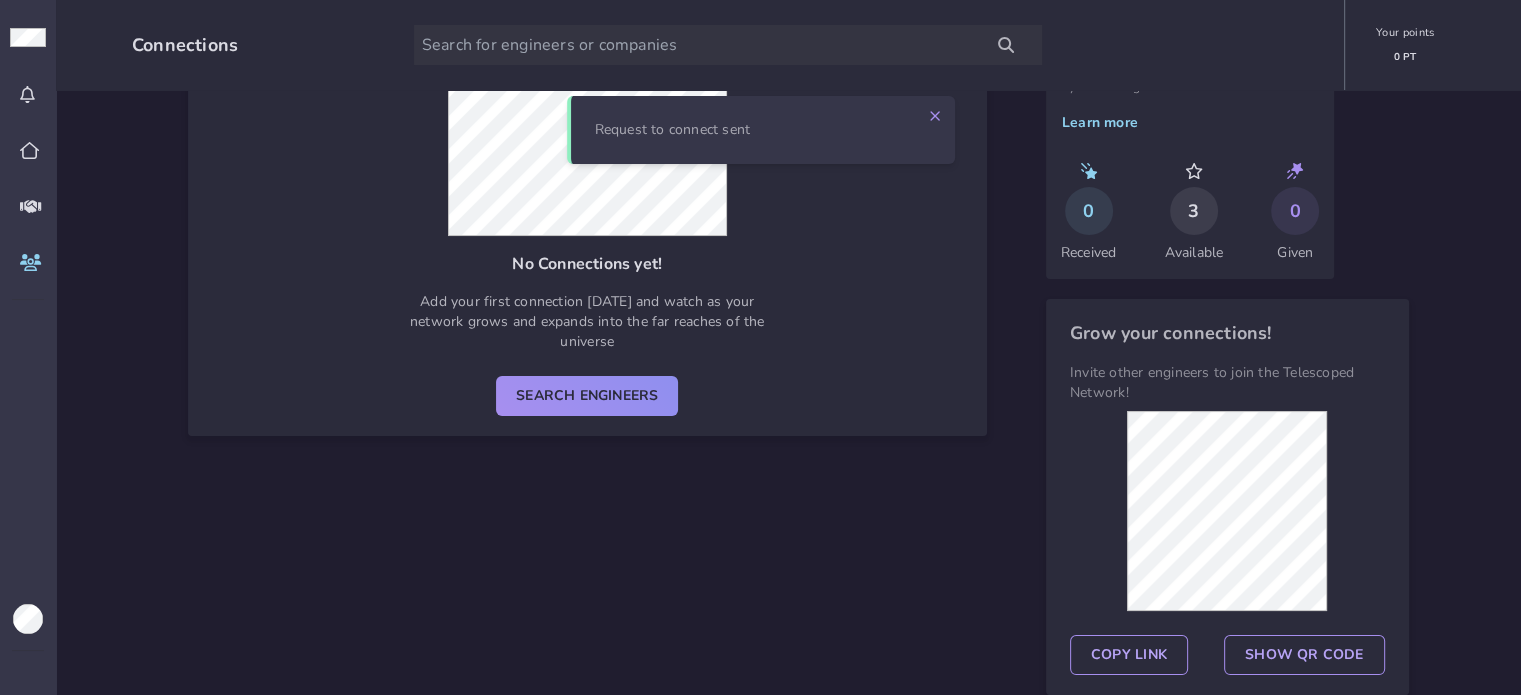 scroll, scrollTop: 0, scrollLeft: 0, axis: both 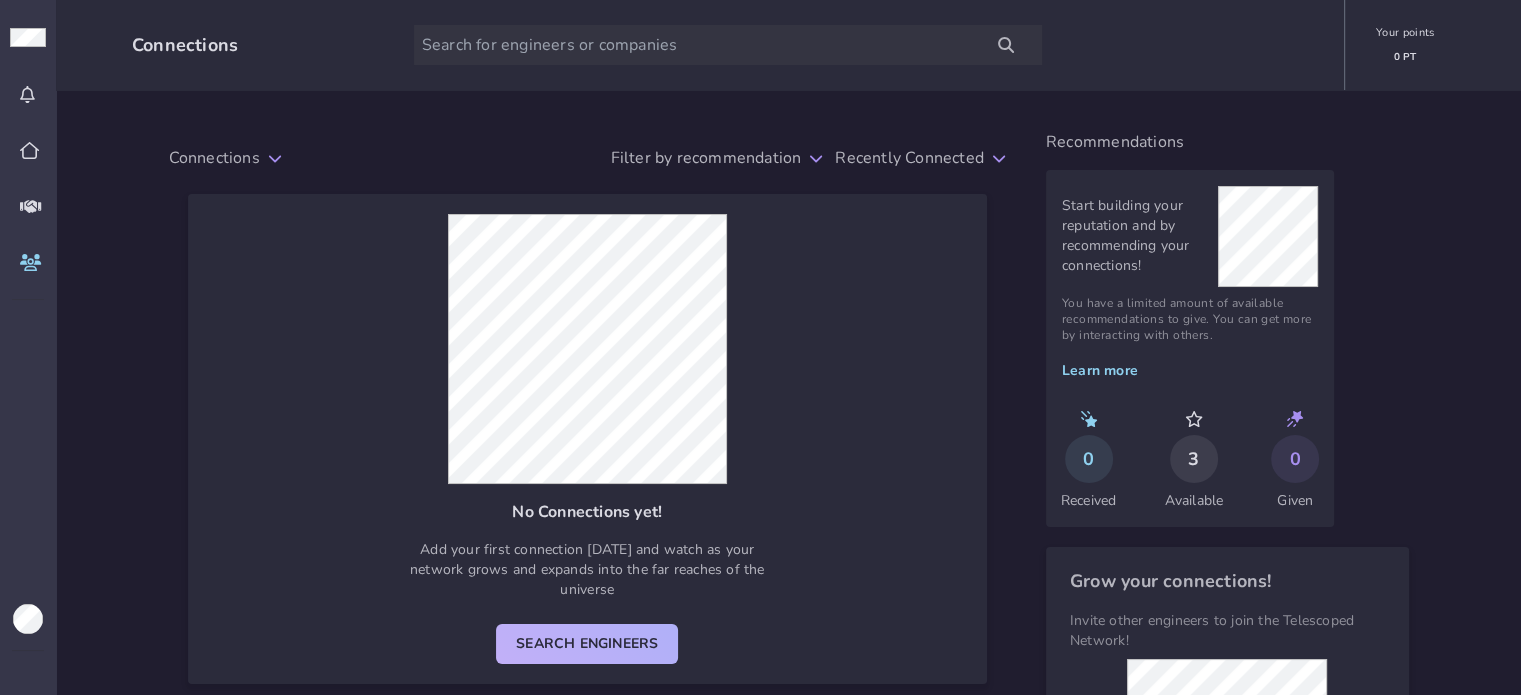click on "Search Engineers" 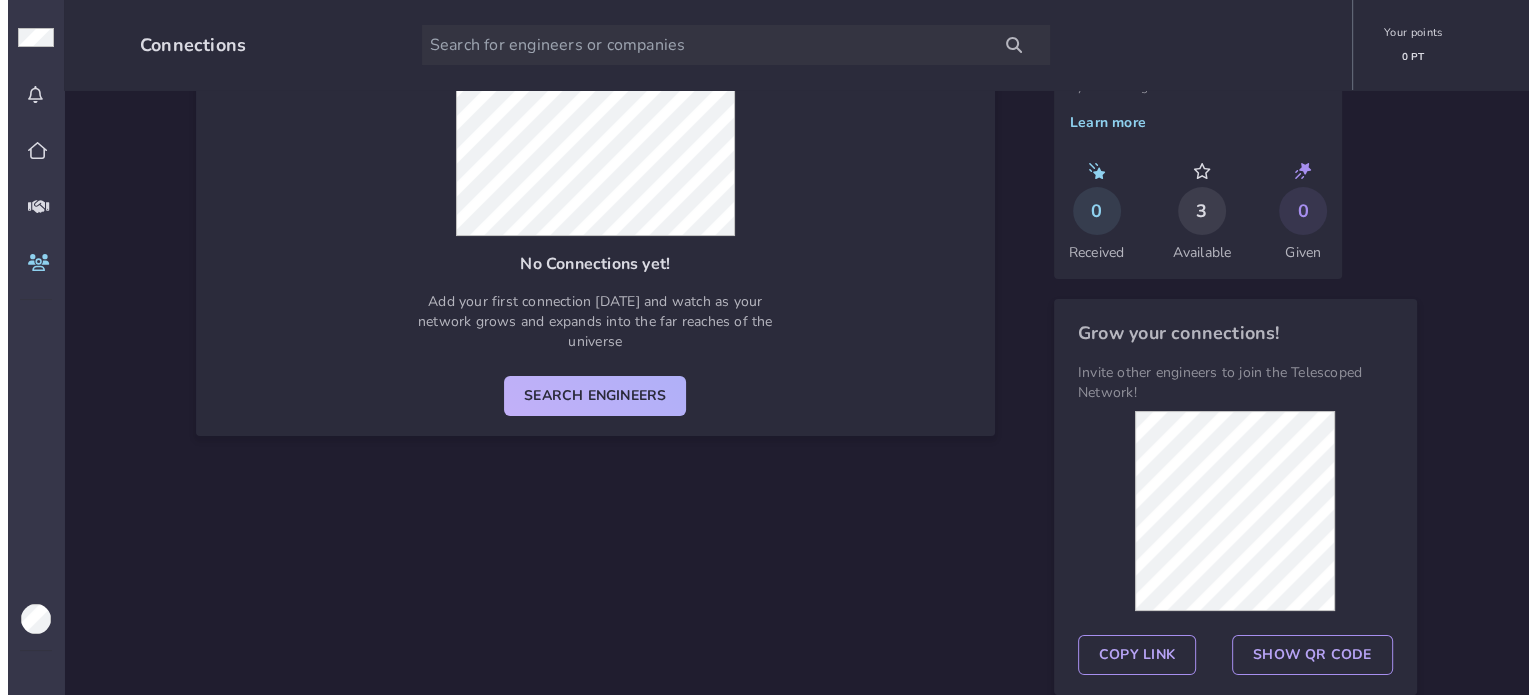 scroll, scrollTop: 0, scrollLeft: 0, axis: both 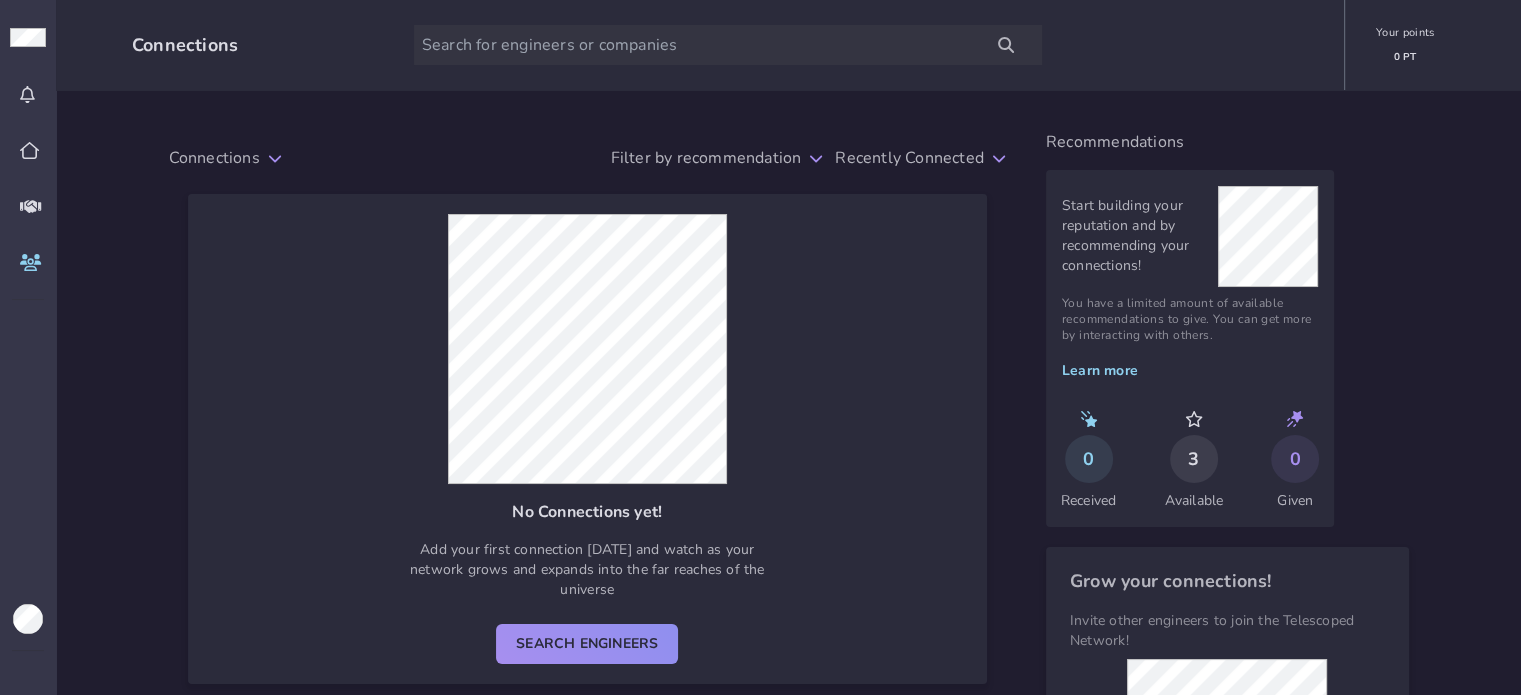 click on "Filter by recommendation" at bounding box center [706, 158] 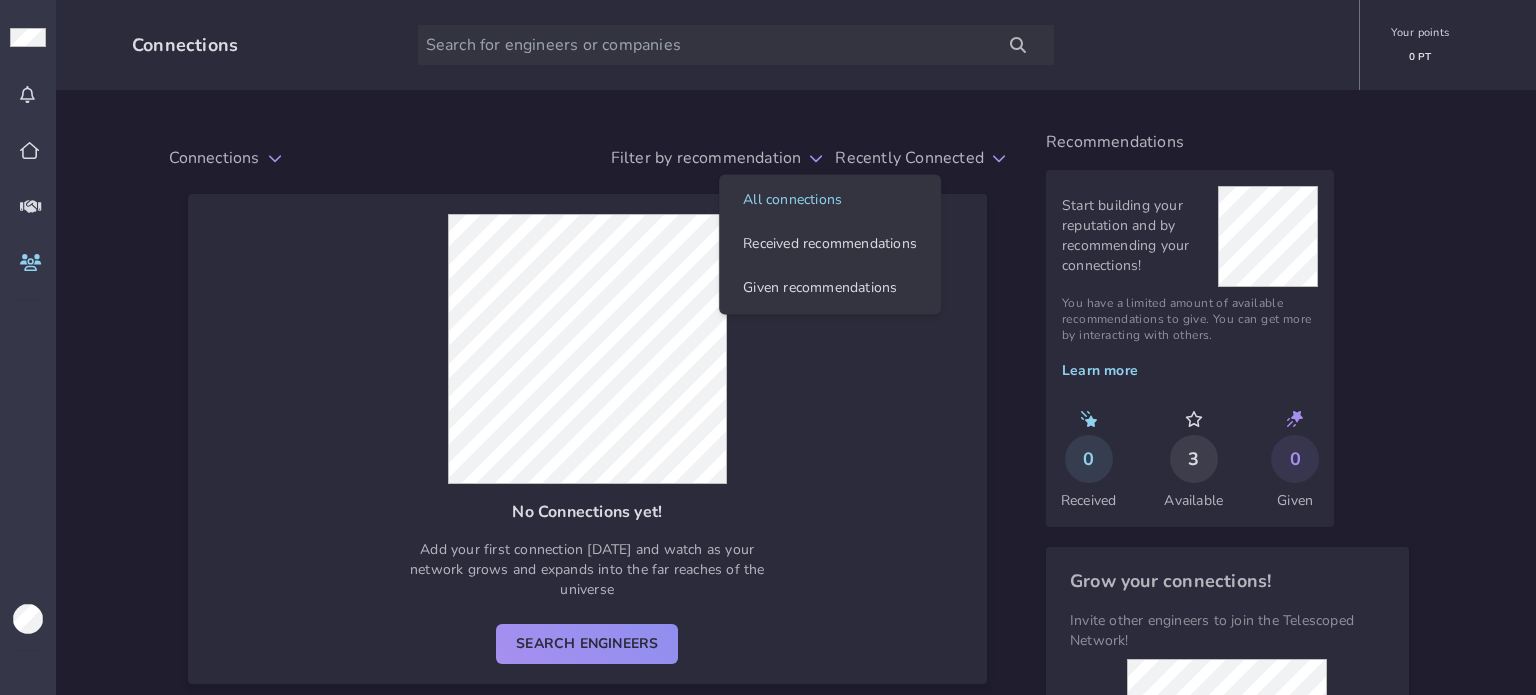 click on "Starter 0 PT   Connections Your points 0 PT  Connections Filter by recommendation Recently Connected No Connections yet!  Add your first connection today and watch as your network grows and expands into the far reaches of the universe   Search Engineers  Recommendations  Start building your reputation and by recommending your connections!   You have a limited amount of available recommendations to give. You can get more by interacting with others.   Learn more  0 Received 3 Available 0 Given Grow your connections!  Invite other engineers to join the Telescoped Network!   Copy Link   Show QR Code  All connections Received recommendations Given recommendations" at bounding box center (768, 471) 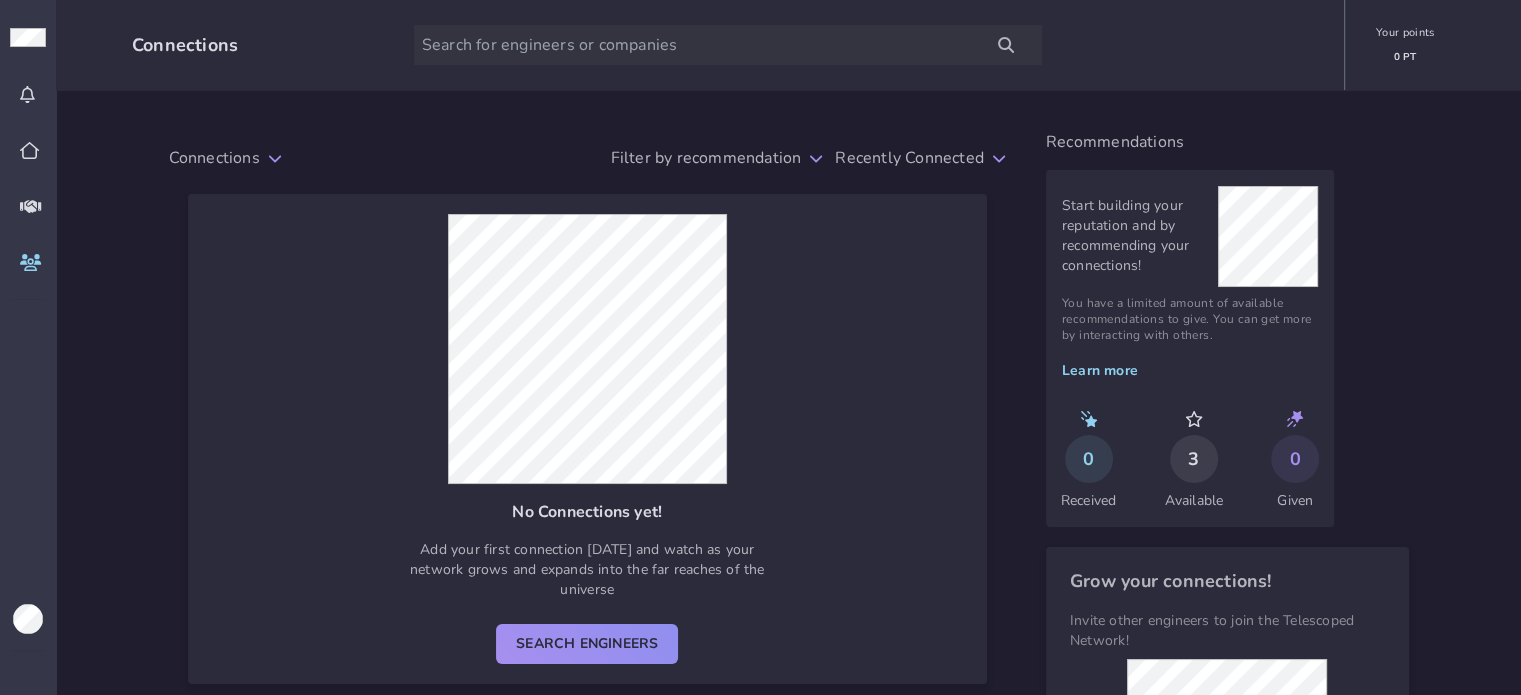 click on "Recently Connected" at bounding box center (909, 158) 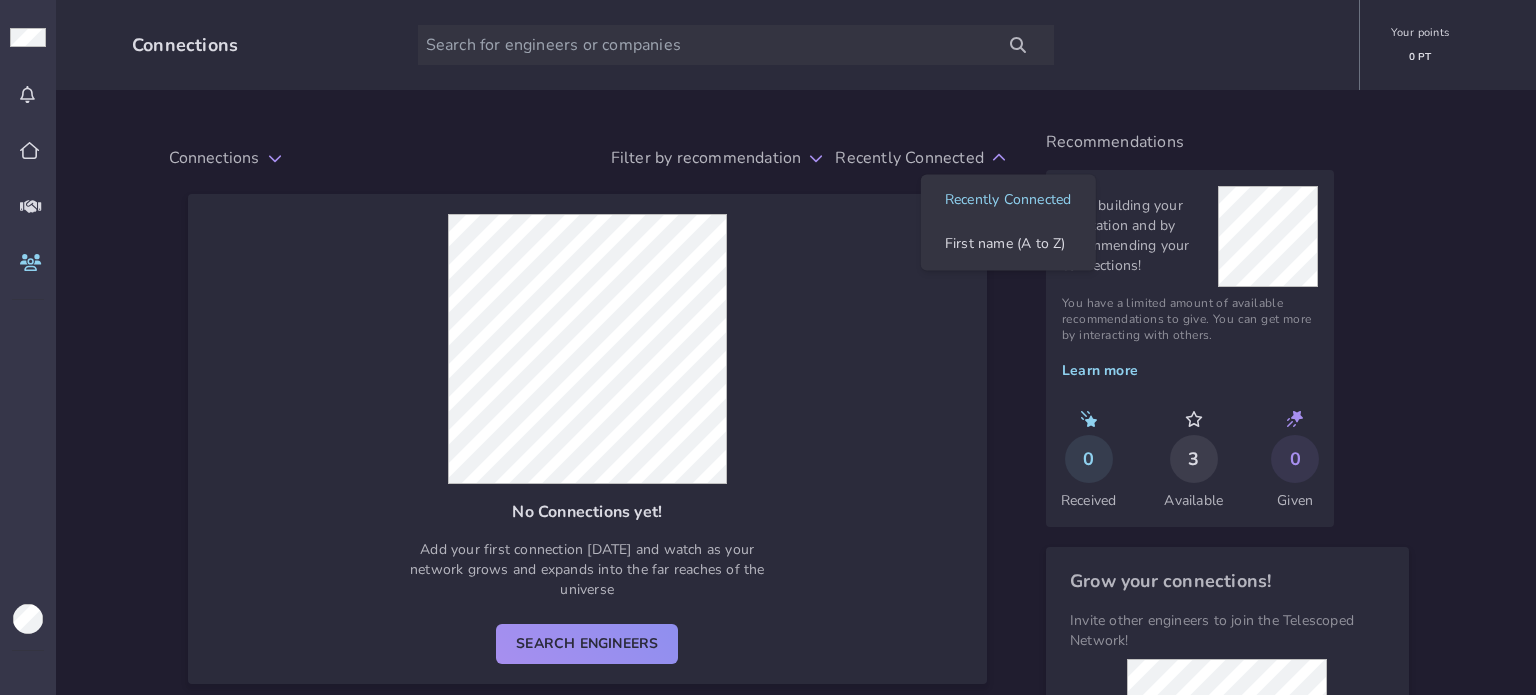 click on "Starter 0 PT   Connections Your points 0 PT  Connections Filter by recommendation Recently Connected No Connections yet!  Add your first connection today and watch as your network grows and expands into the far reaches of the universe   Search Engineers  Recommendations  Start building your reputation and by recommending your connections!   You have a limited amount of available recommendations to give. You can get more by interacting with others.   Learn more  0 Received 3 Available 0 Given Grow your connections!  Invite other engineers to join the Telescoped Network!   Copy Link   Show QR Code  Recently Connected First name (A to Z)" at bounding box center [768, 471] 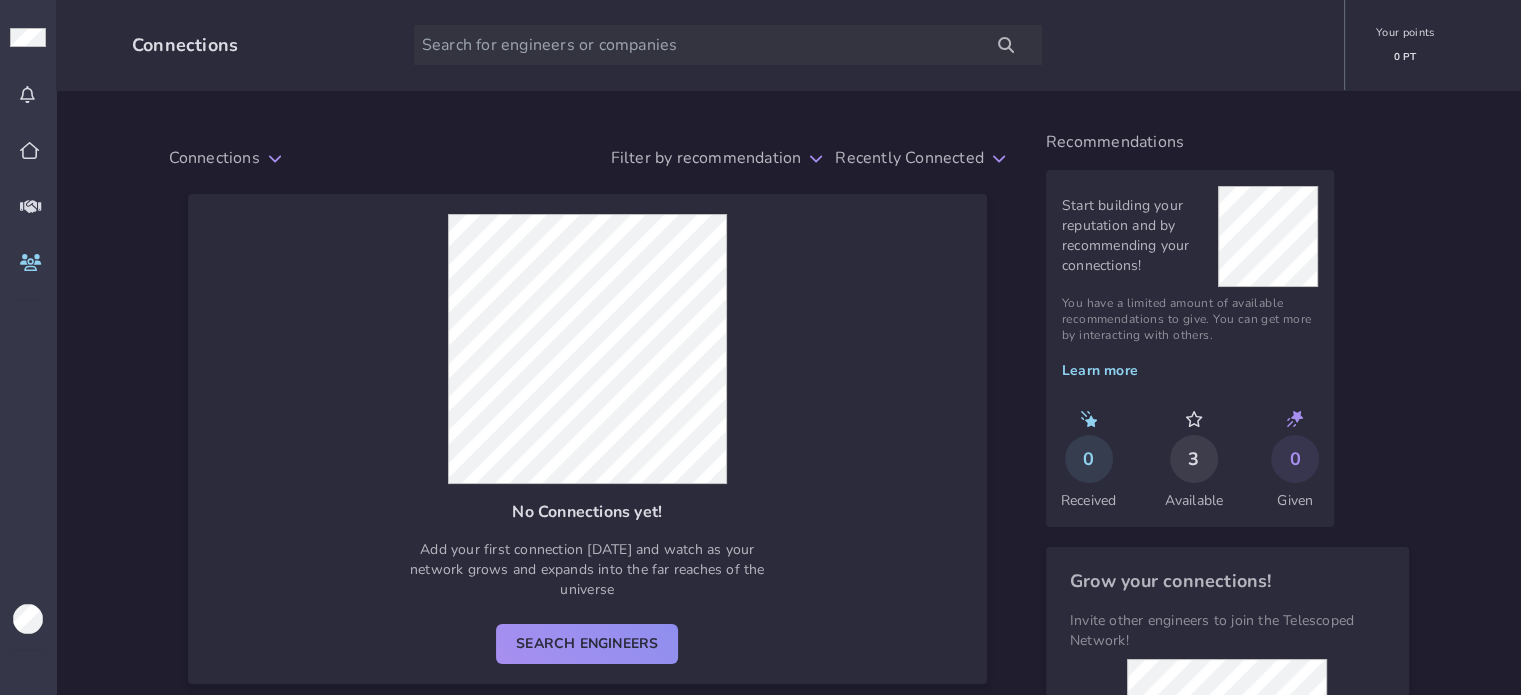 click on "3" at bounding box center (1194, 459) 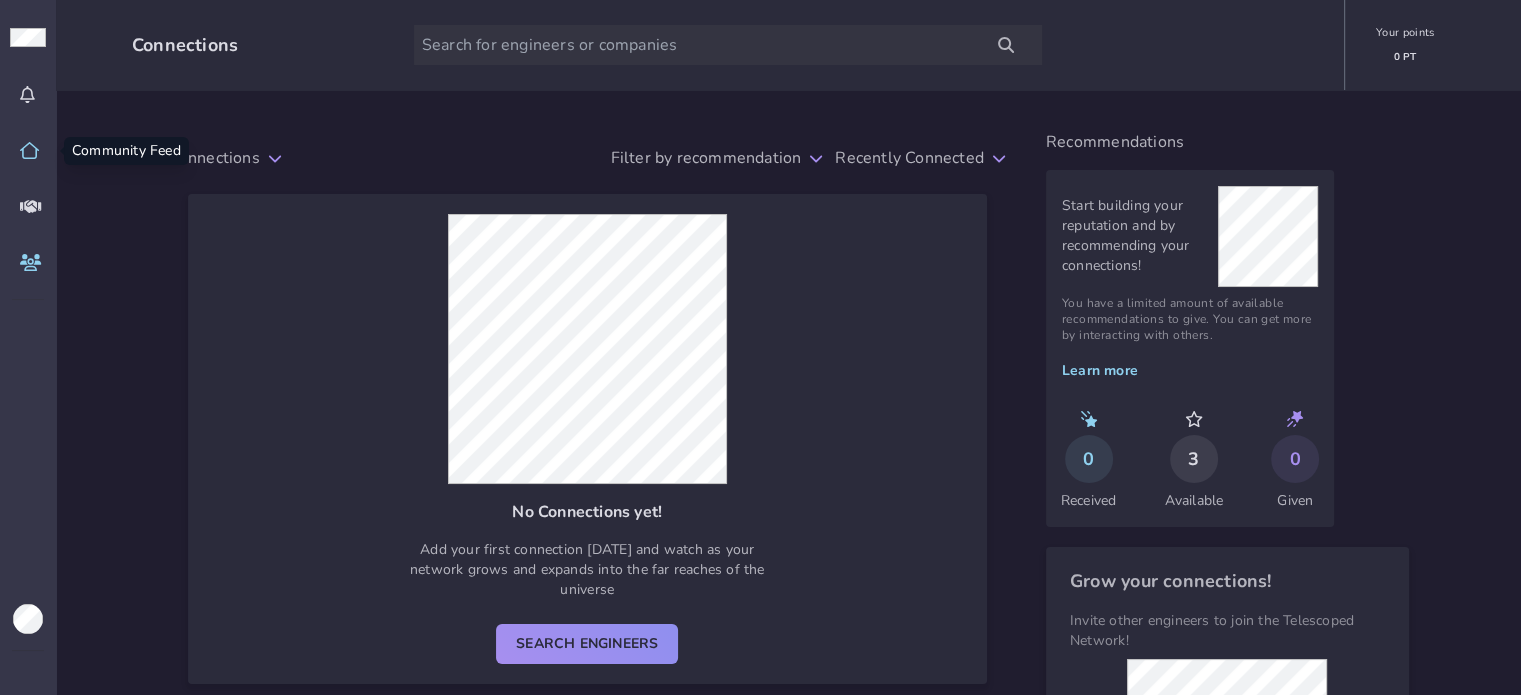 click at bounding box center (28, 151) 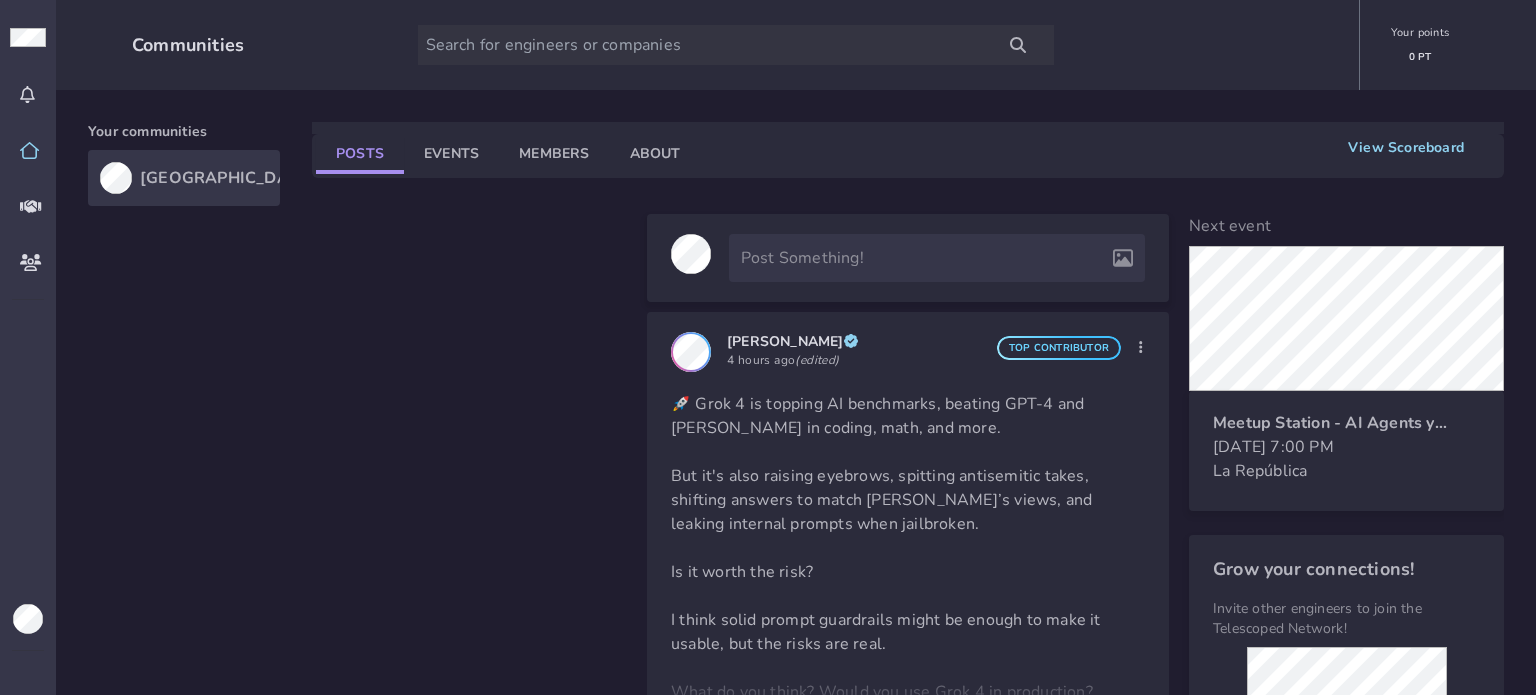 scroll, scrollTop: 0, scrollLeft: 0, axis: both 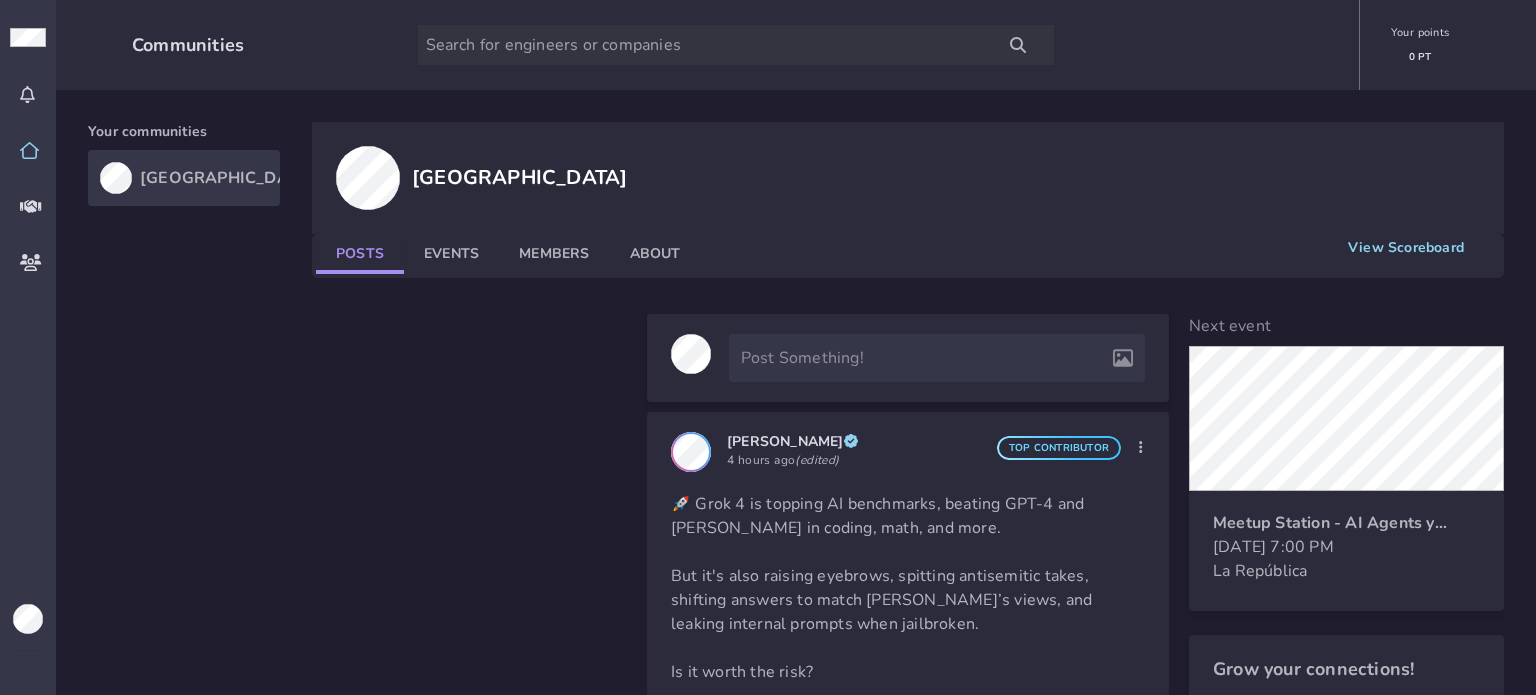 click on "Costa Rica  View scoreboard" at bounding box center [908, 178] 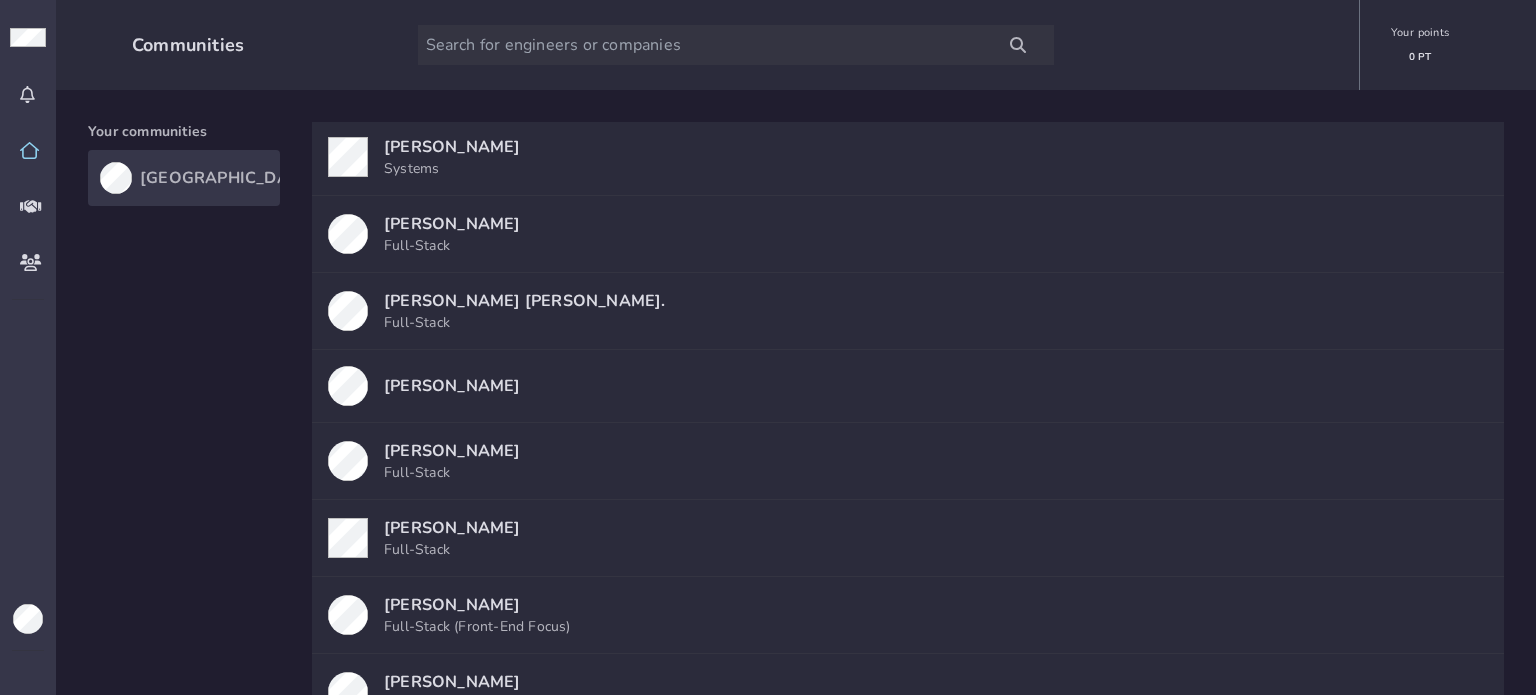 scroll, scrollTop: 3410, scrollLeft: 0, axis: vertical 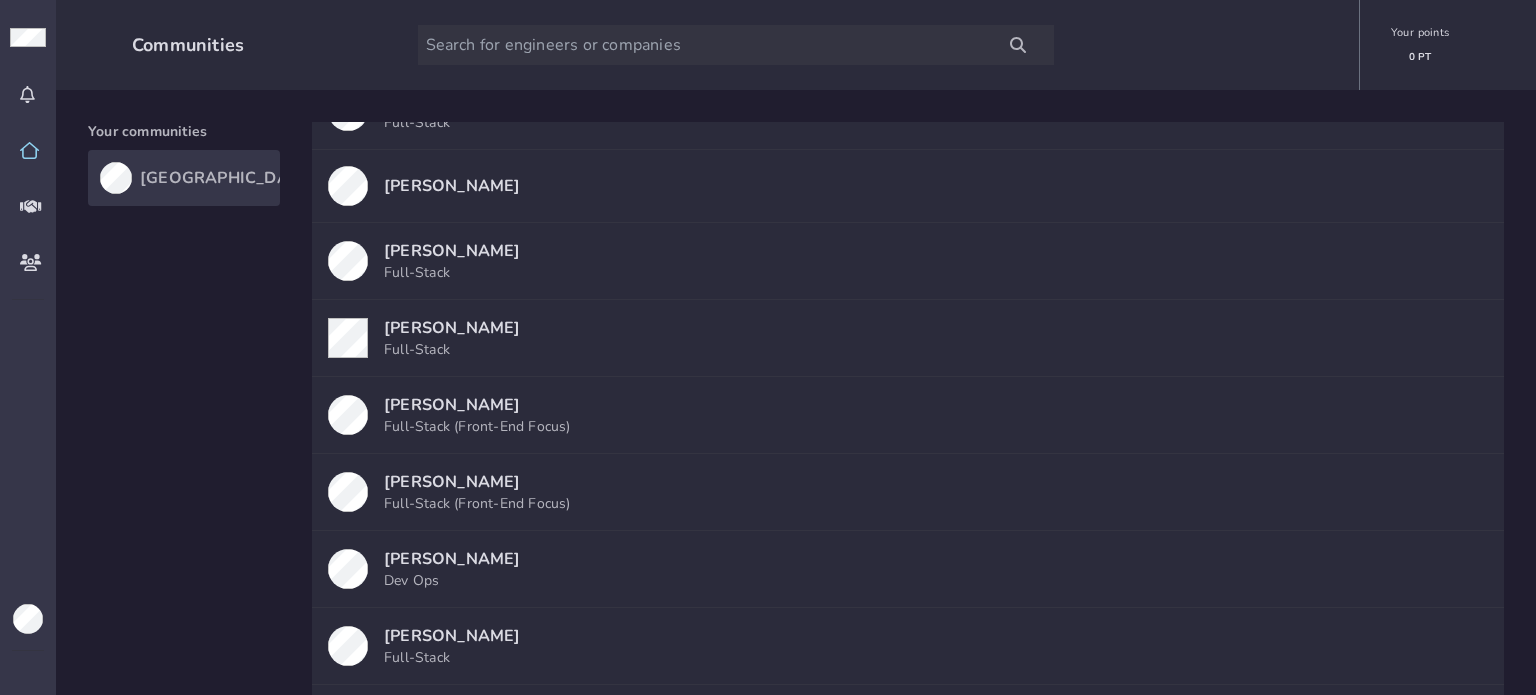 click on "Alfredo Bonilla" at bounding box center [477, 405] 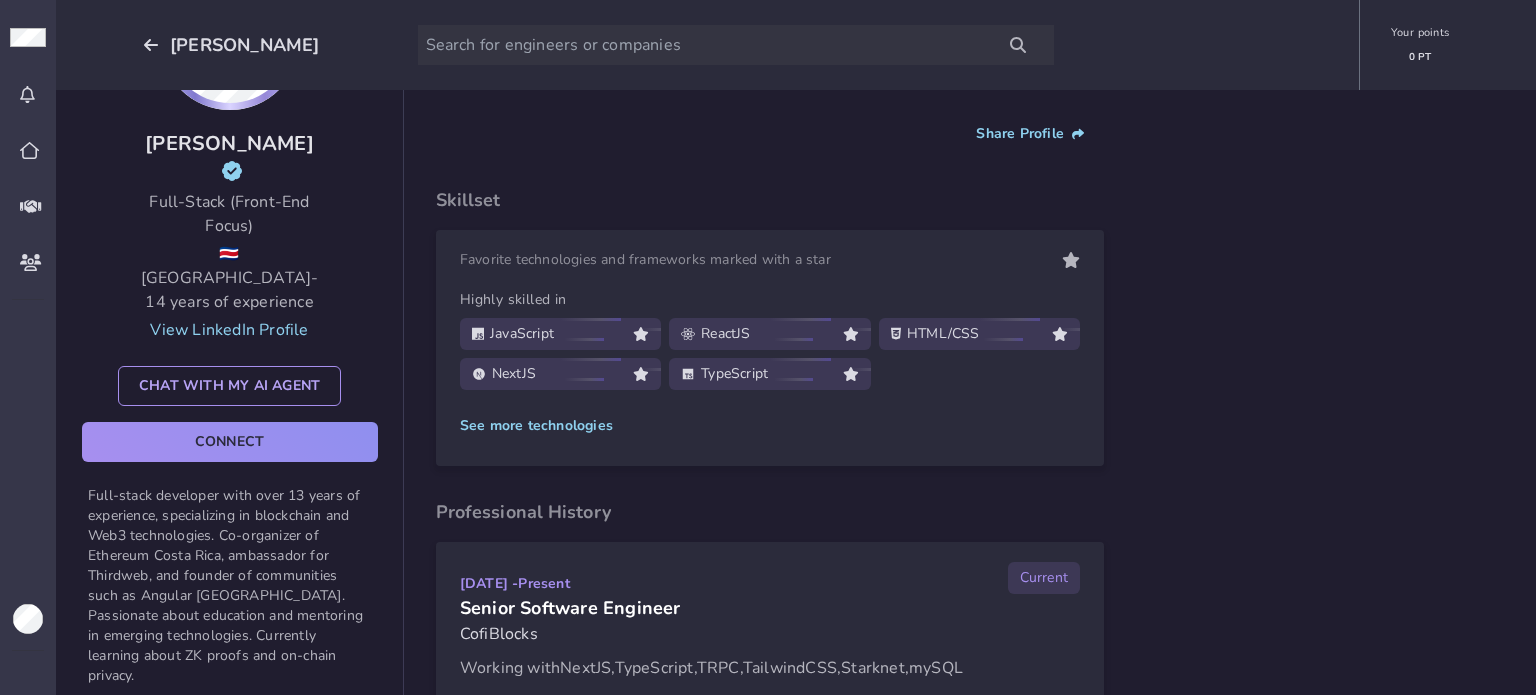 scroll, scrollTop: 300, scrollLeft: 0, axis: vertical 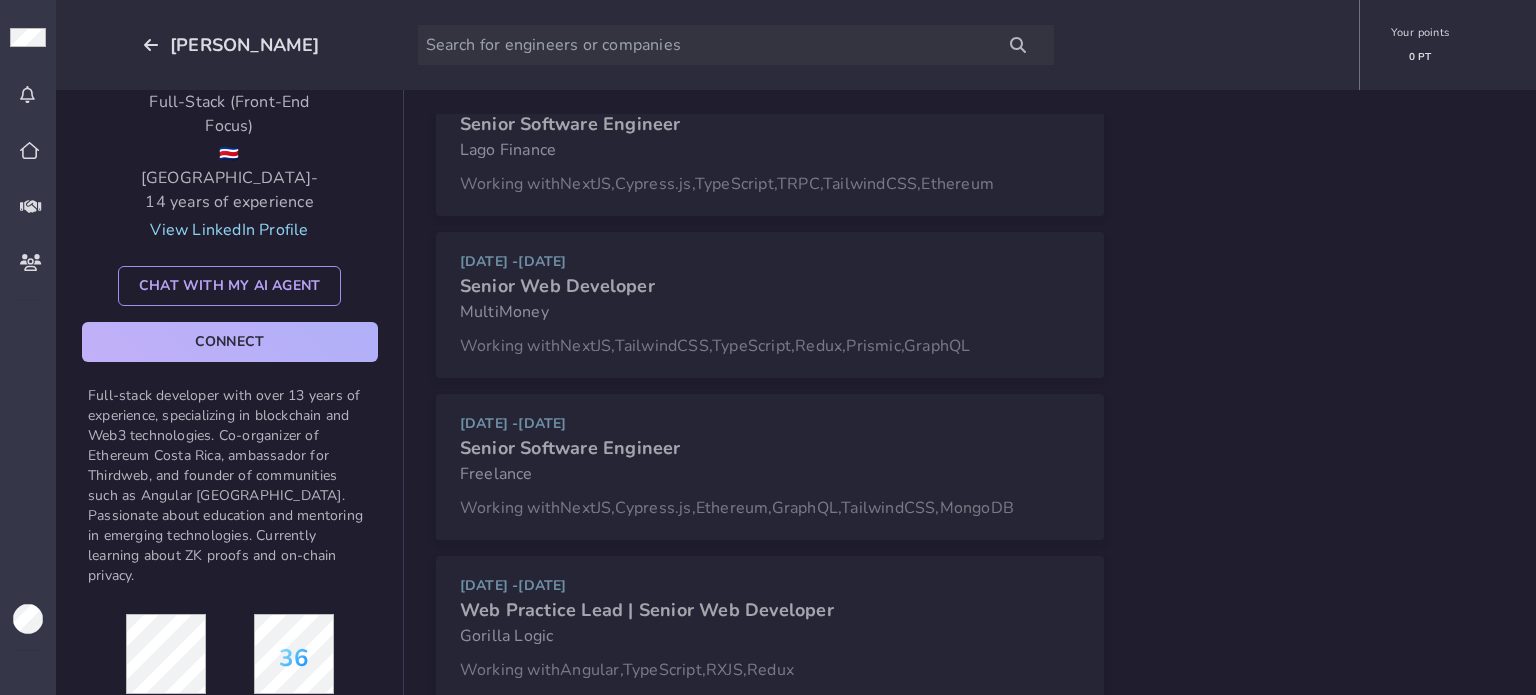 click on "connect" at bounding box center [230, 342] 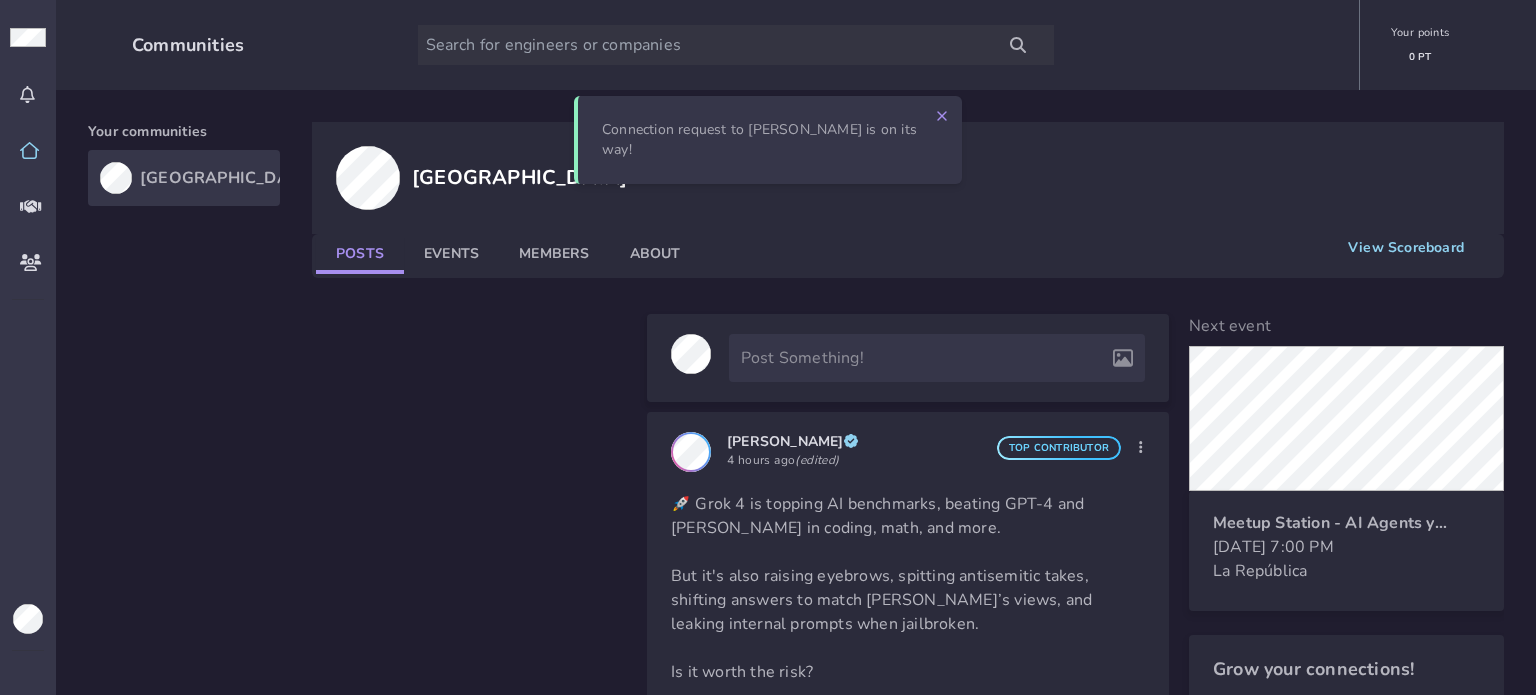 click on "Members" 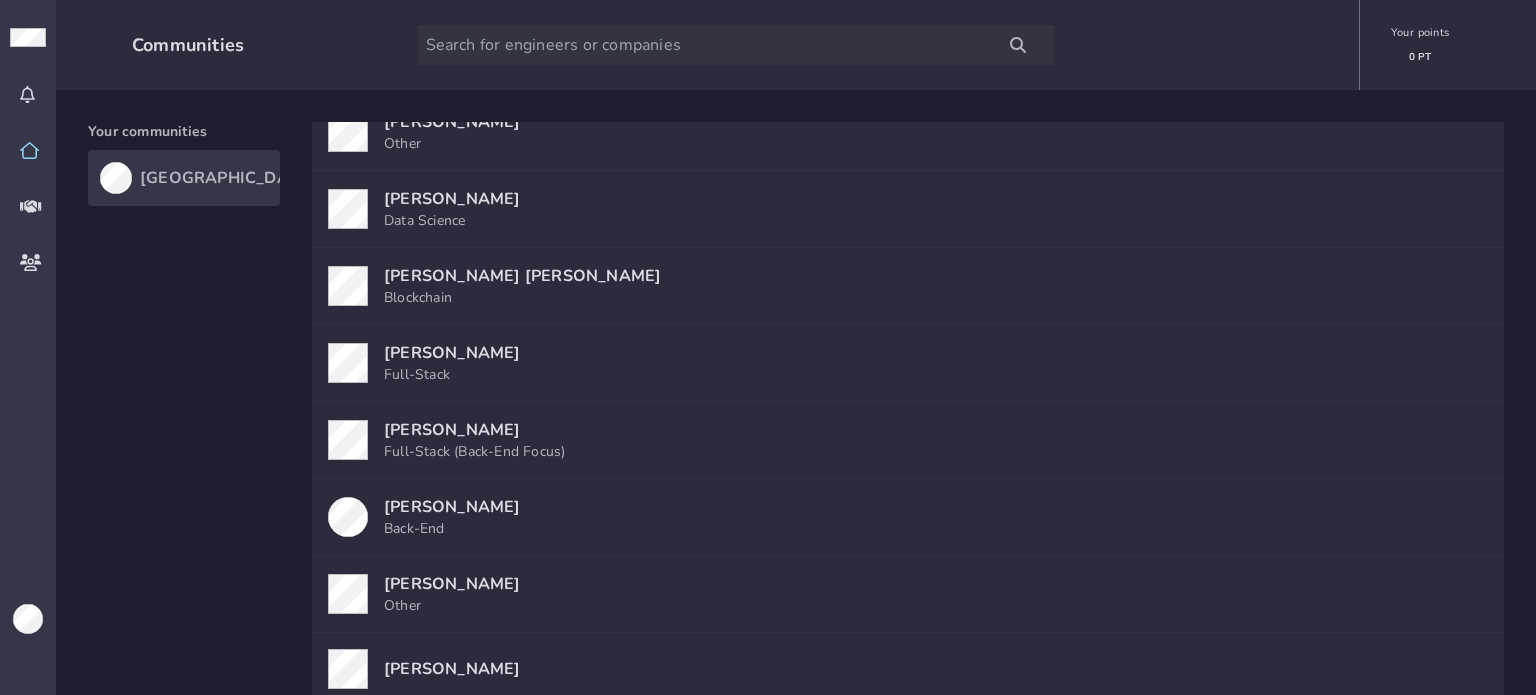 scroll, scrollTop: 17889, scrollLeft: 0, axis: vertical 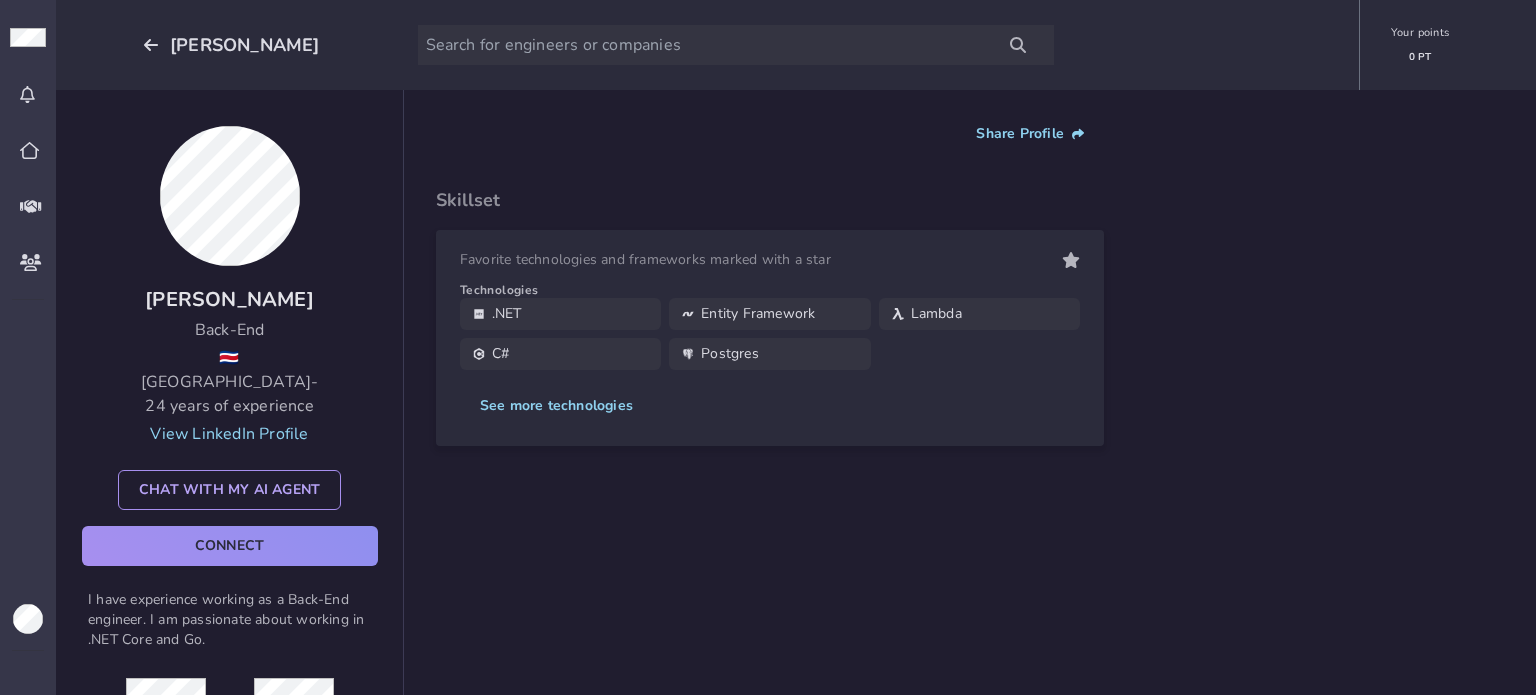 click at bounding box center (230, 196) 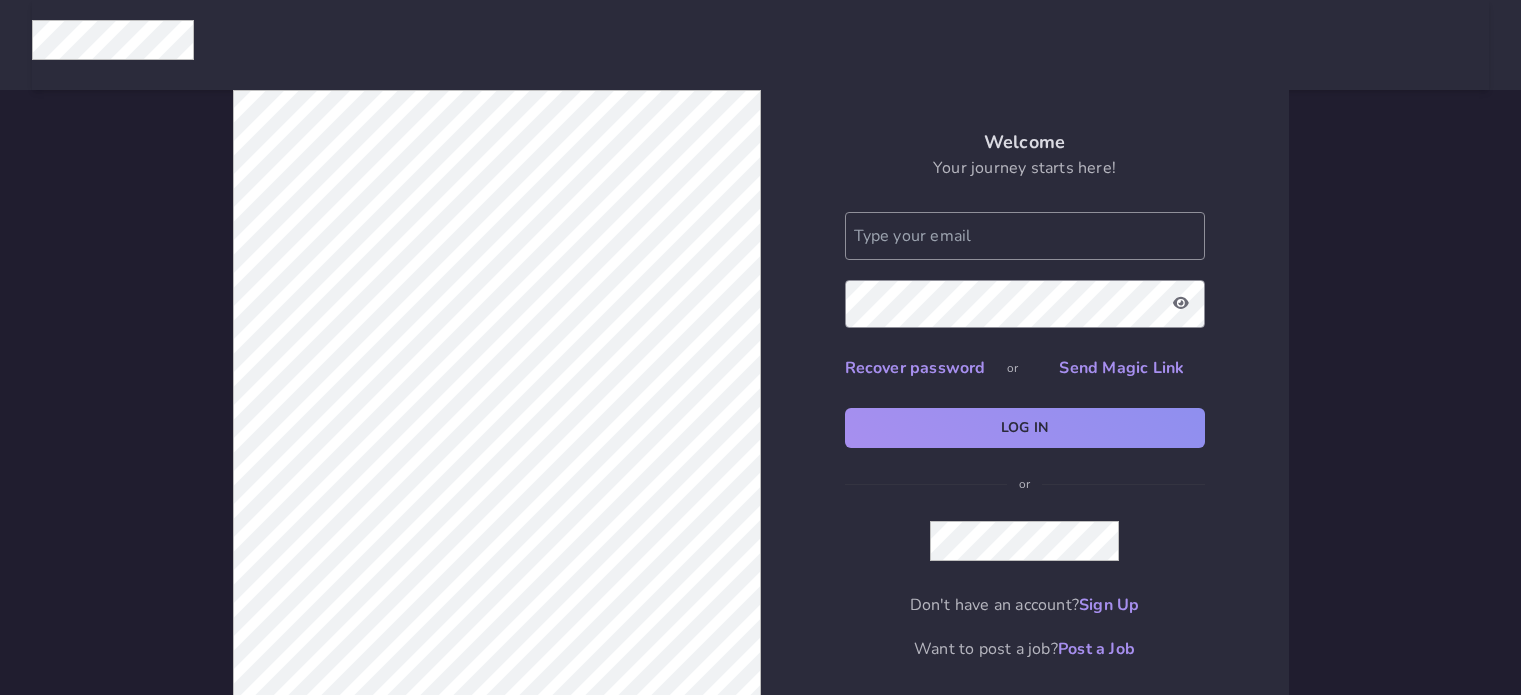 scroll, scrollTop: 0, scrollLeft: 0, axis: both 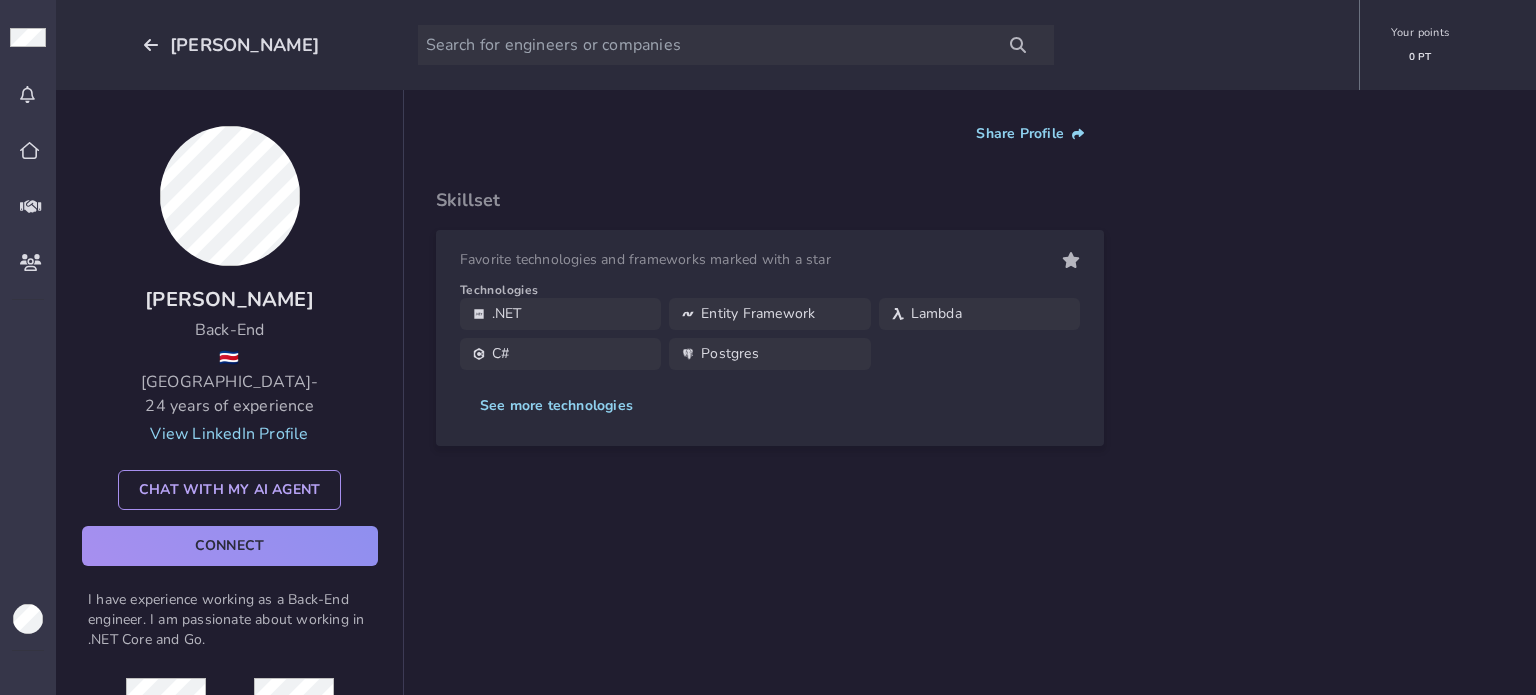 click 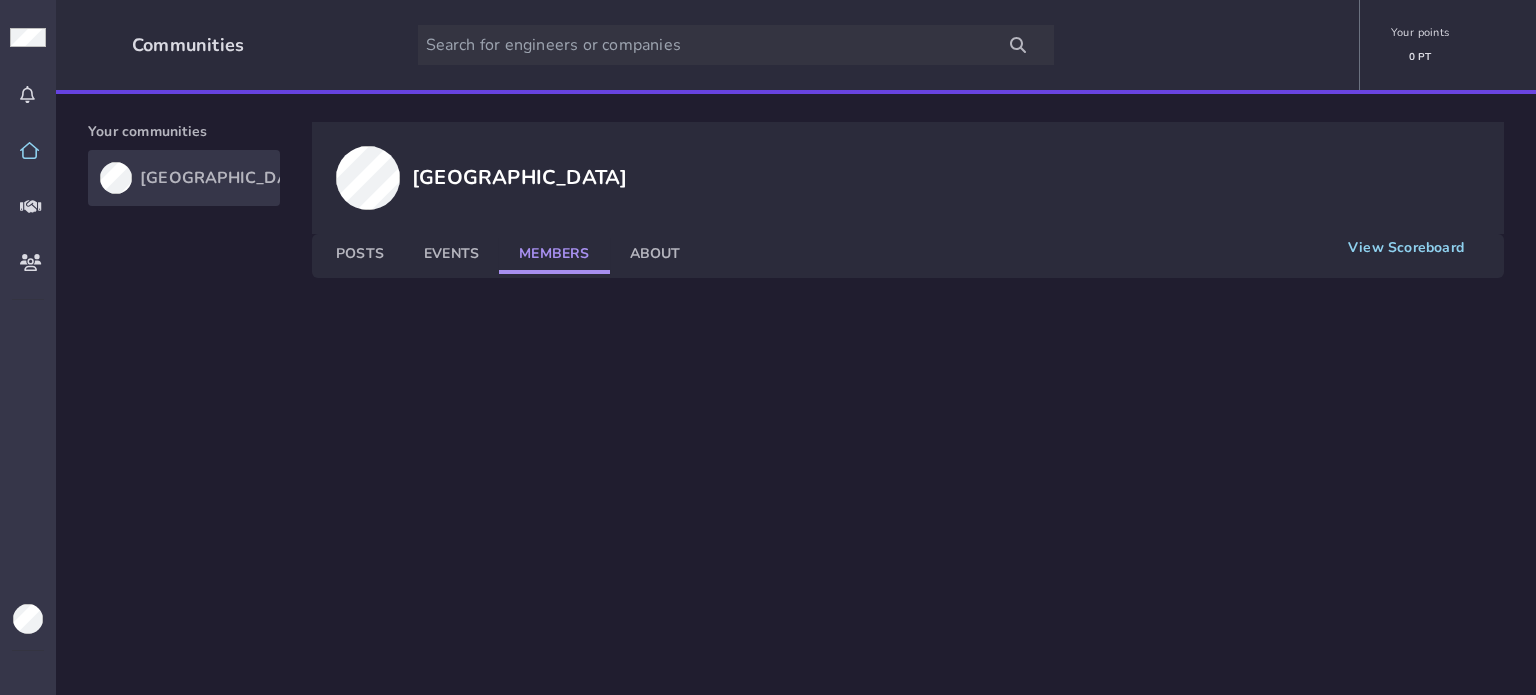 click on "Members" 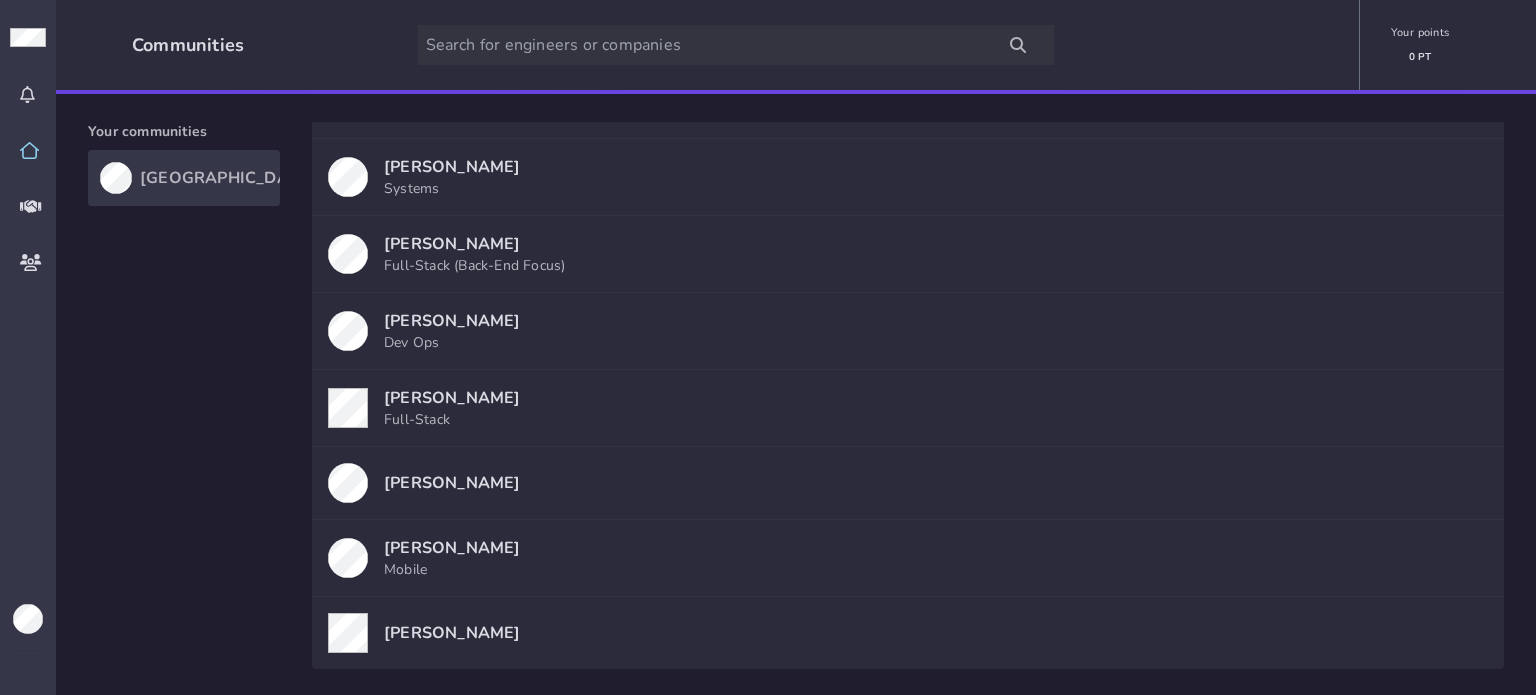 scroll, scrollTop: 1709, scrollLeft: 0, axis: vertical 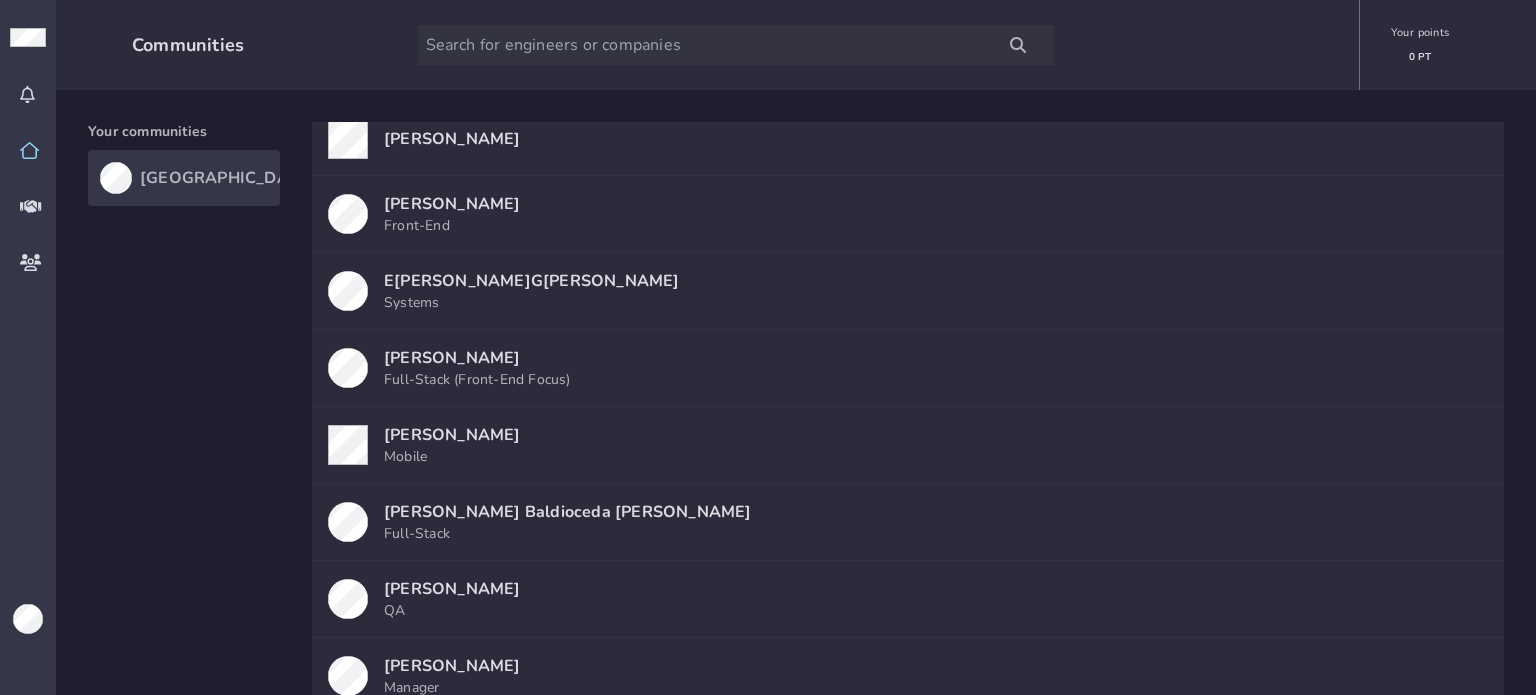 type 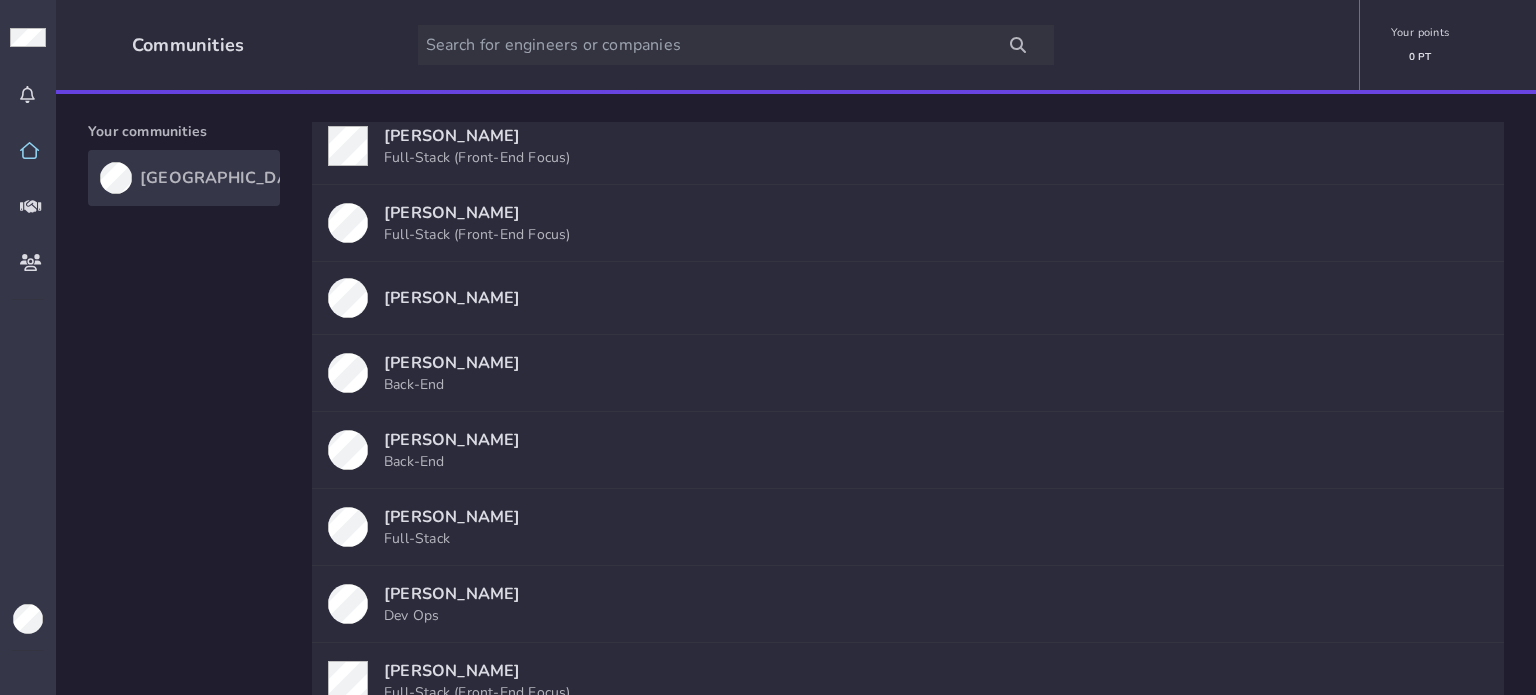 scroll, scrollTop: 20697, scrollLeft: 0, axis: vertical 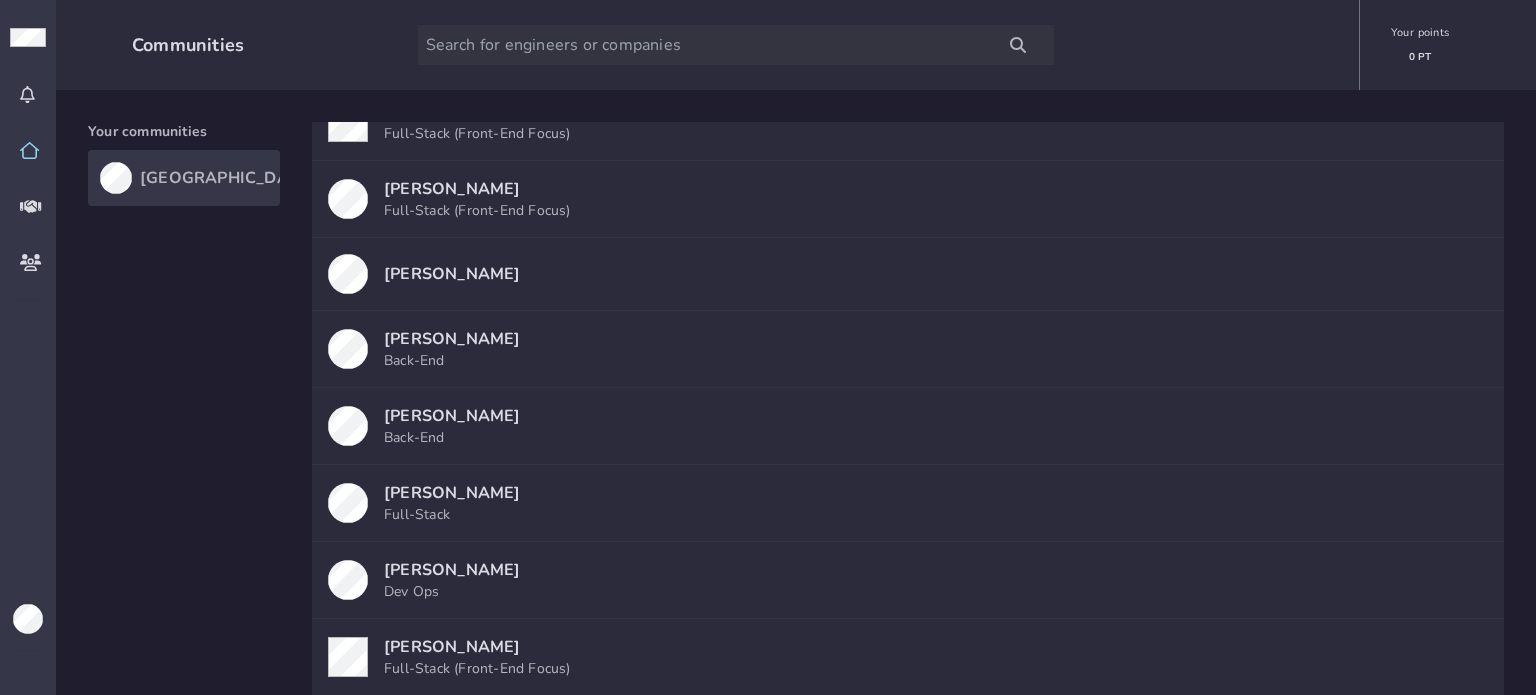 click on "Esteban Artavia" at bounding box center [452, 570] 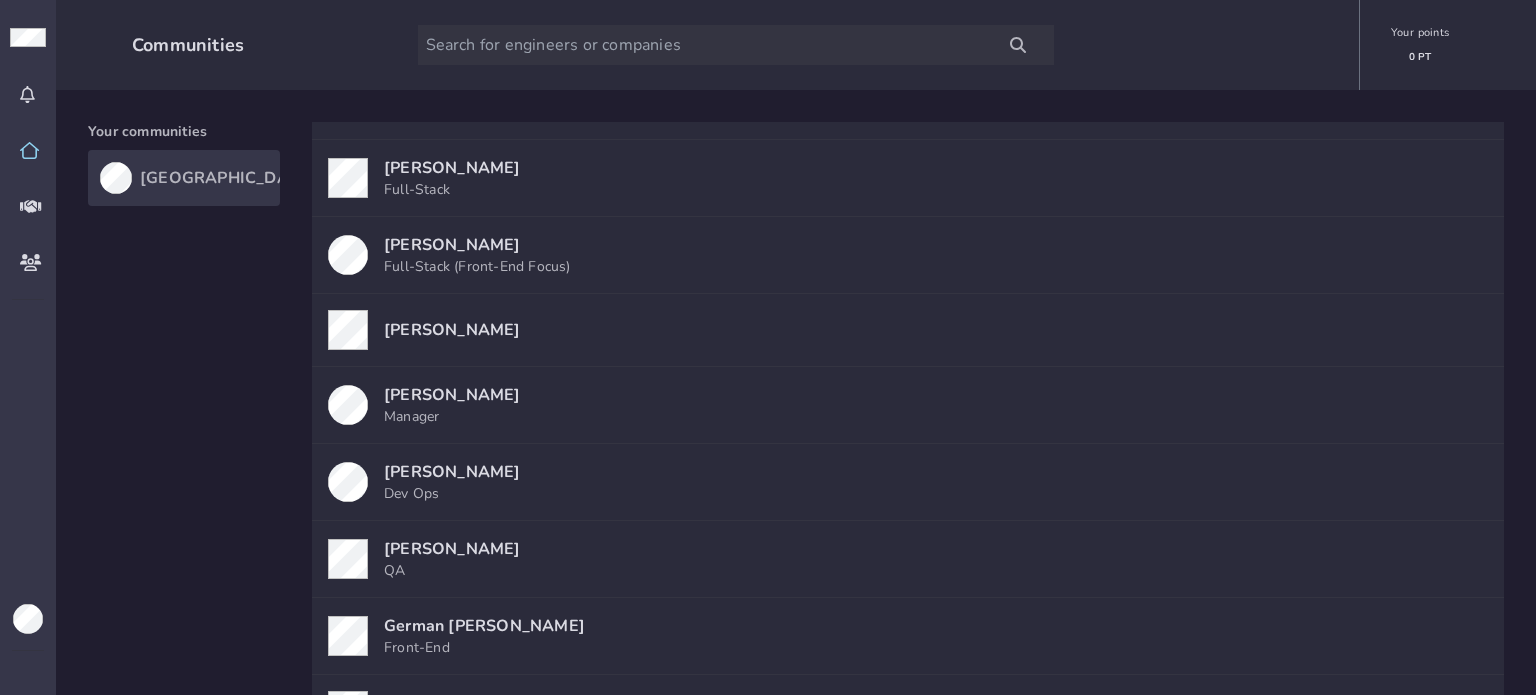 scroll, scrollTop: 24109, scrollLeft: 0, axis: vertical 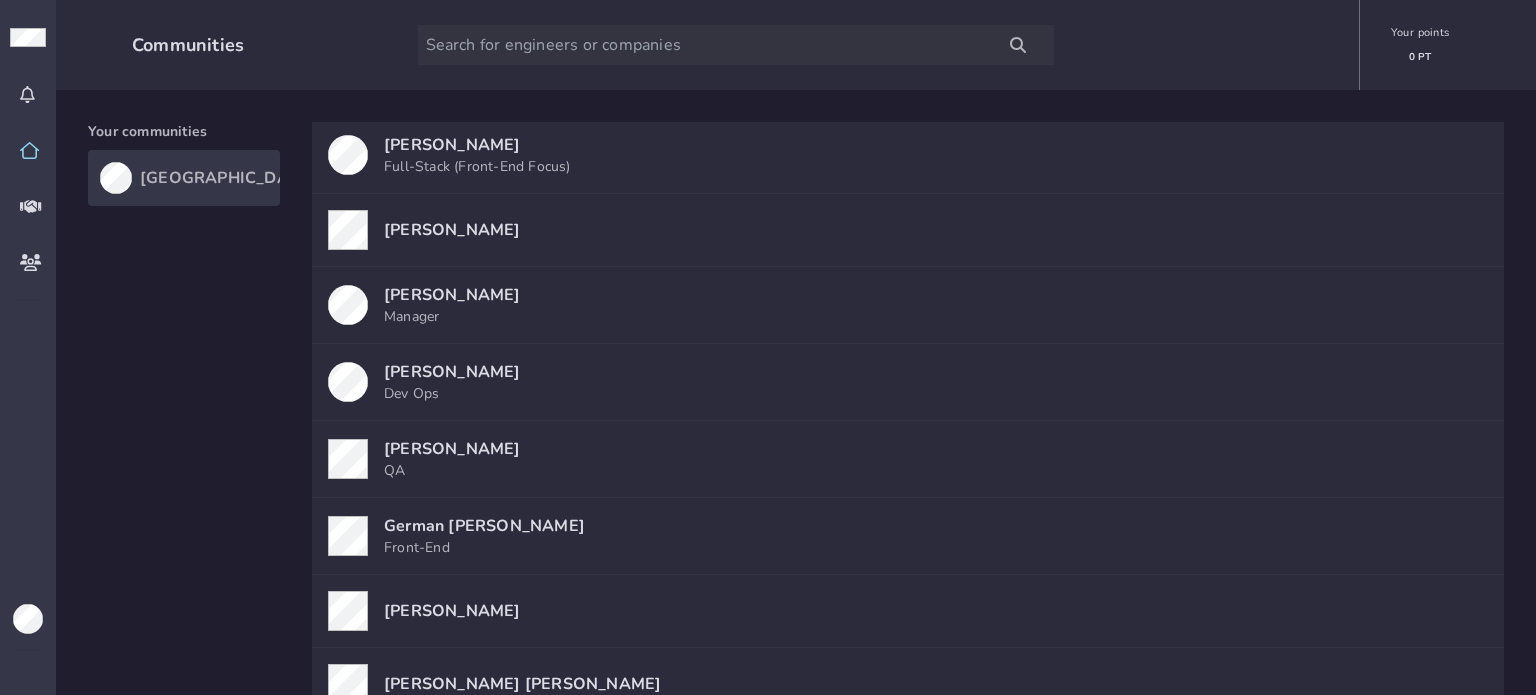click on "German Urbina" at bounding box center (484, 526) 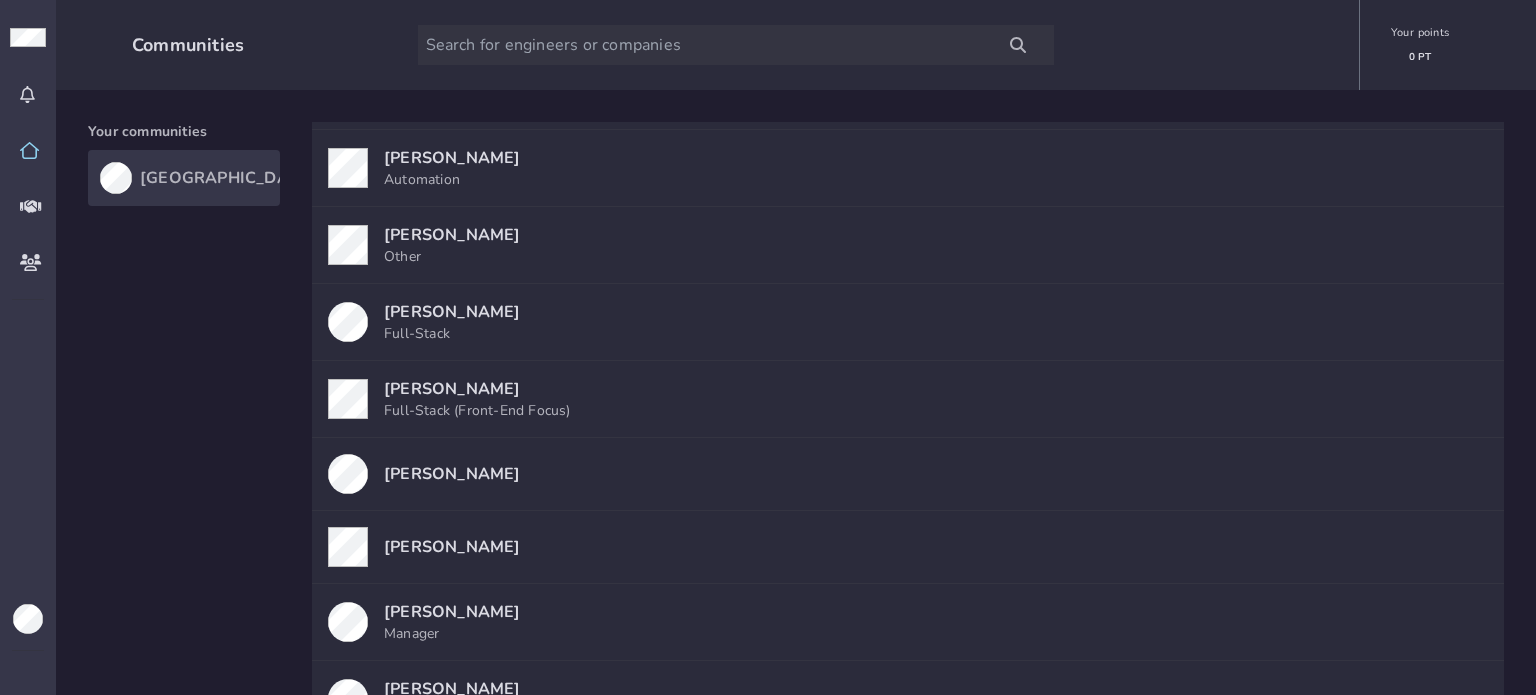 scroll, scrollTop: 26721, scrollLeft: 0, axis: vertical 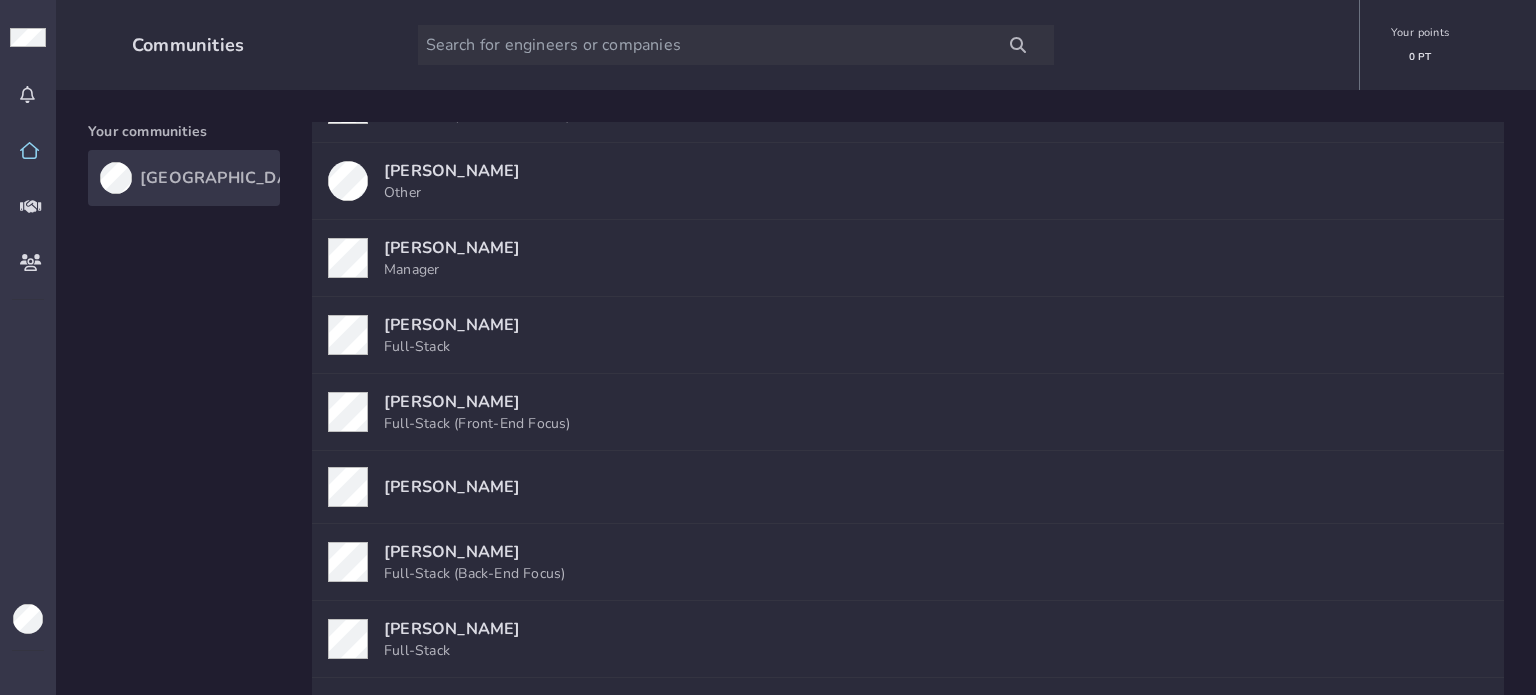 click on "Jose Vargas" at bounding box center (452, 487) 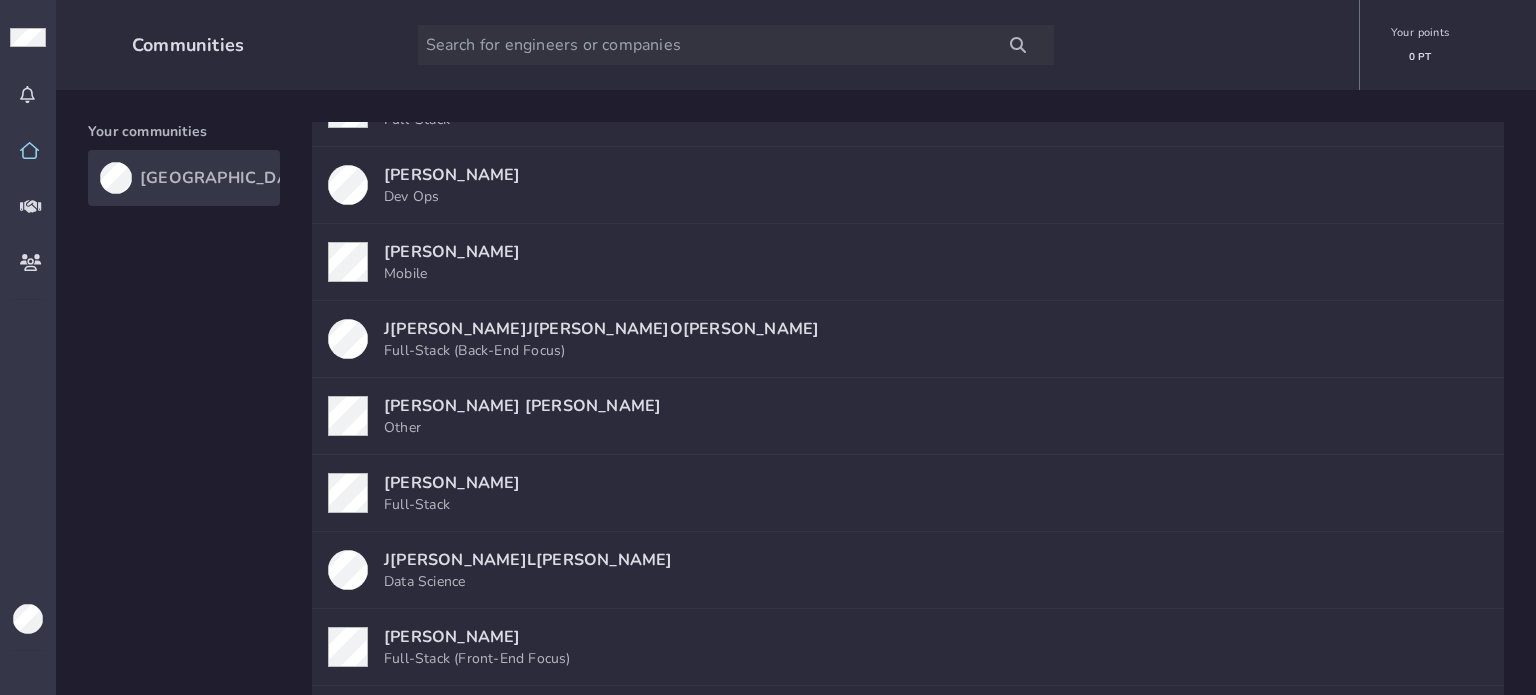 scroll, scrollTop: 35345, scrollLeft: 0, axis: vertical 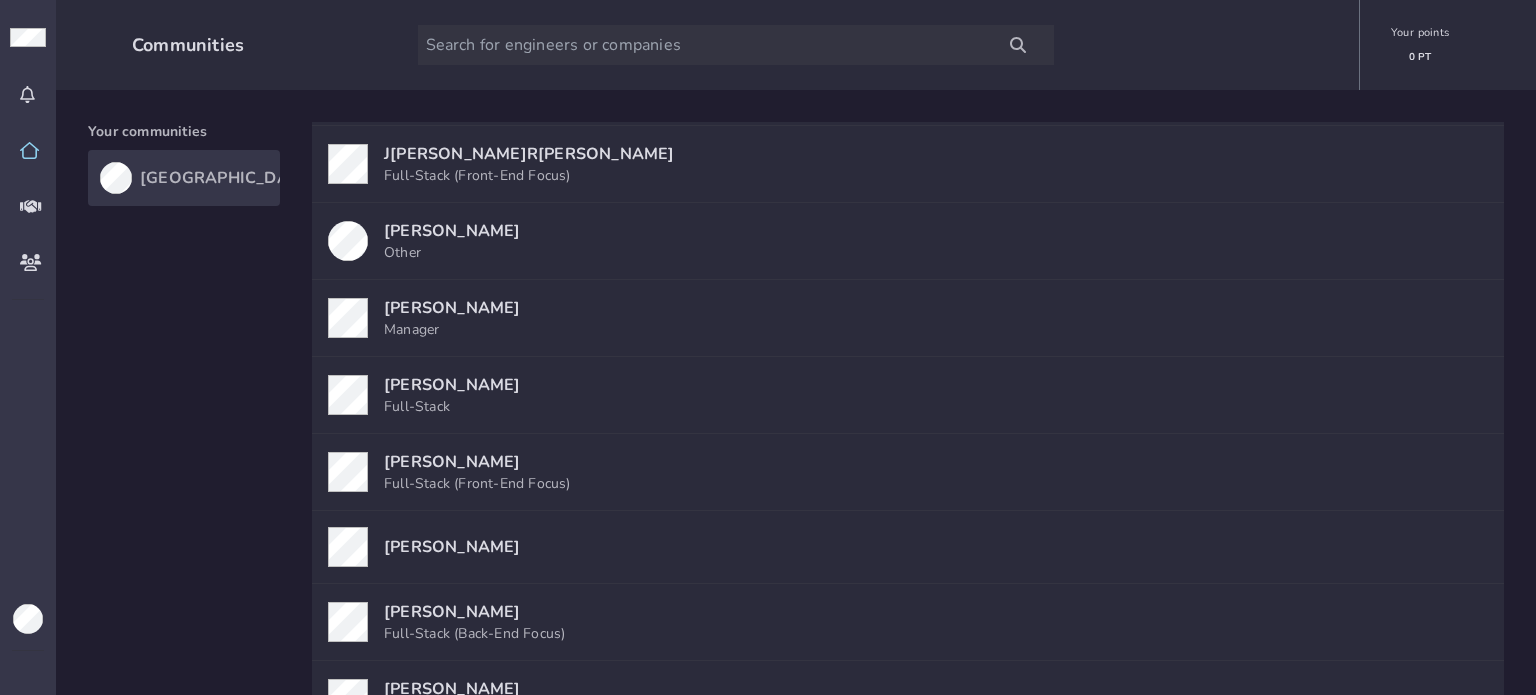 click on "José Sosa" at bounding box center [477, 462] 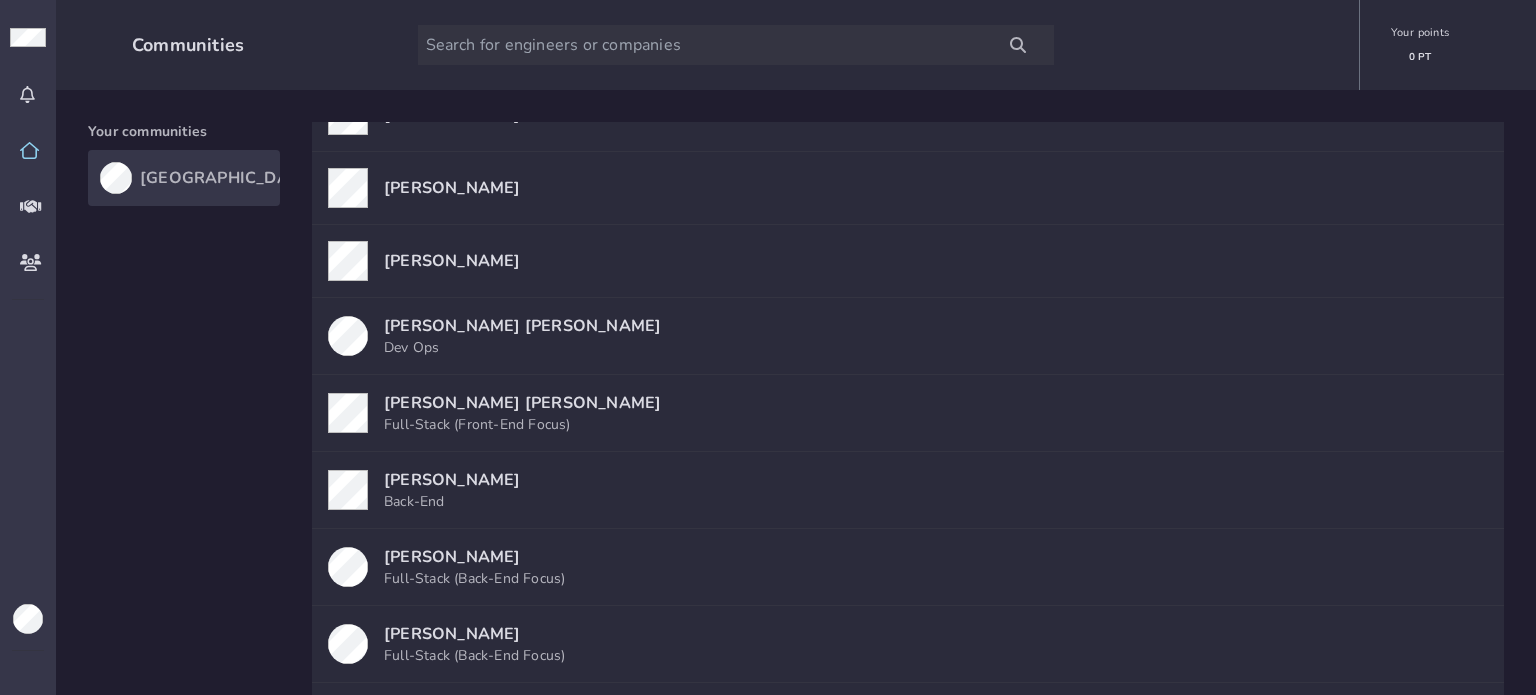 scroll, scrollTop: 35953, scrollLeft: 0, axis: vertical 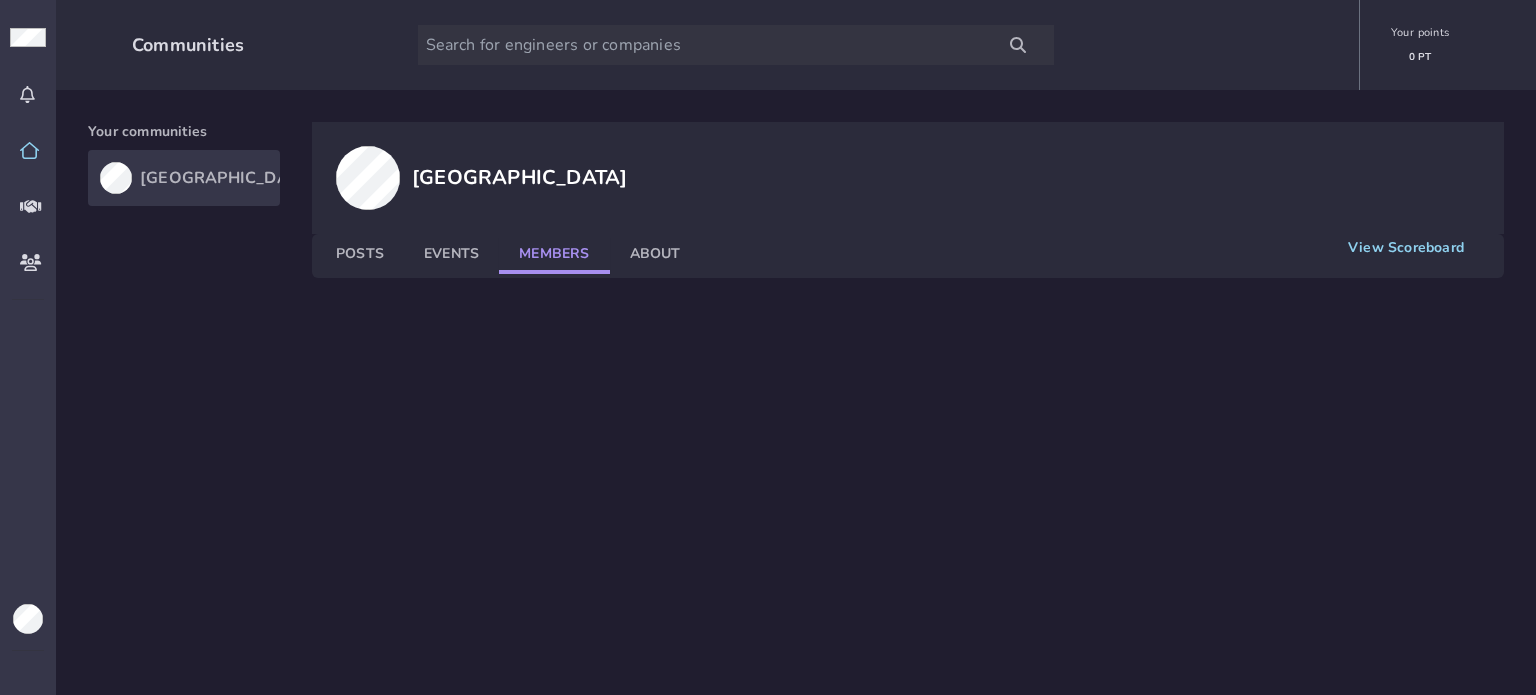 click on "About" 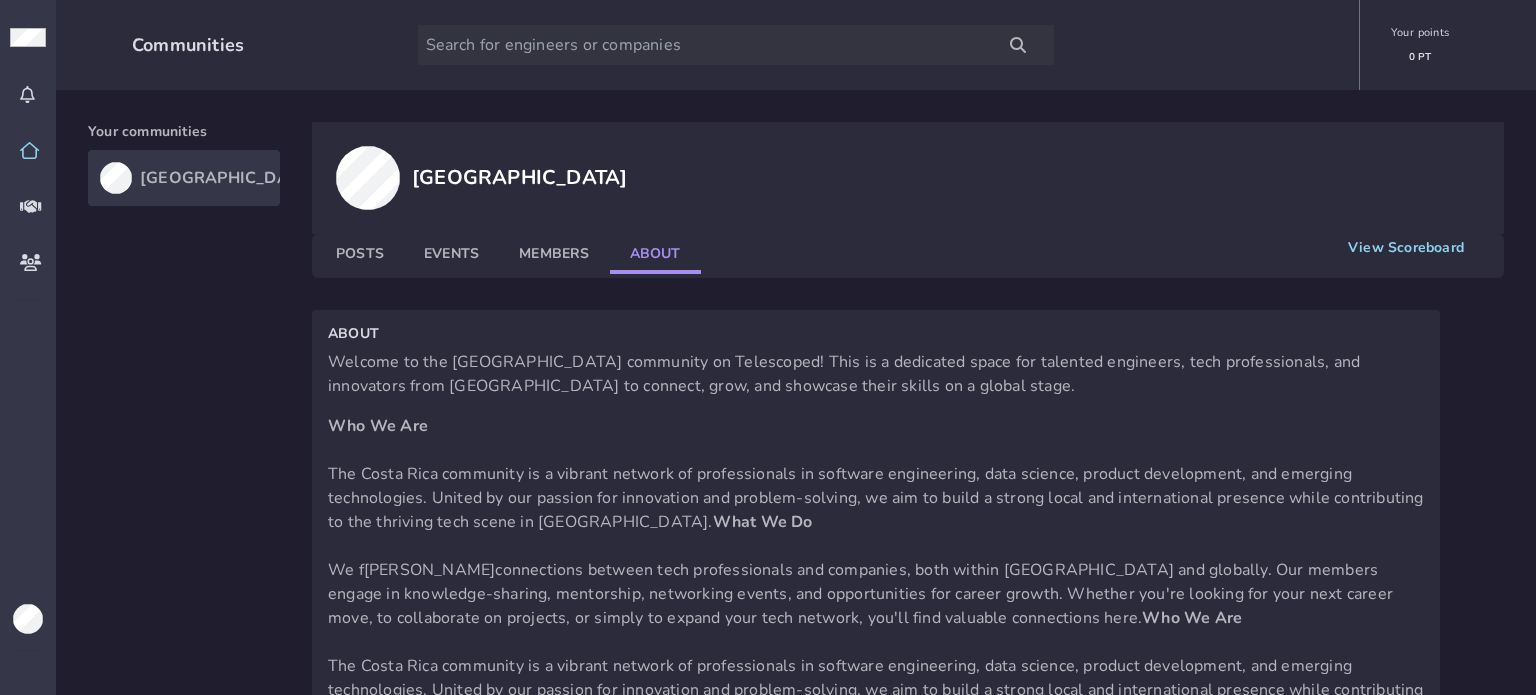 click on "Members" 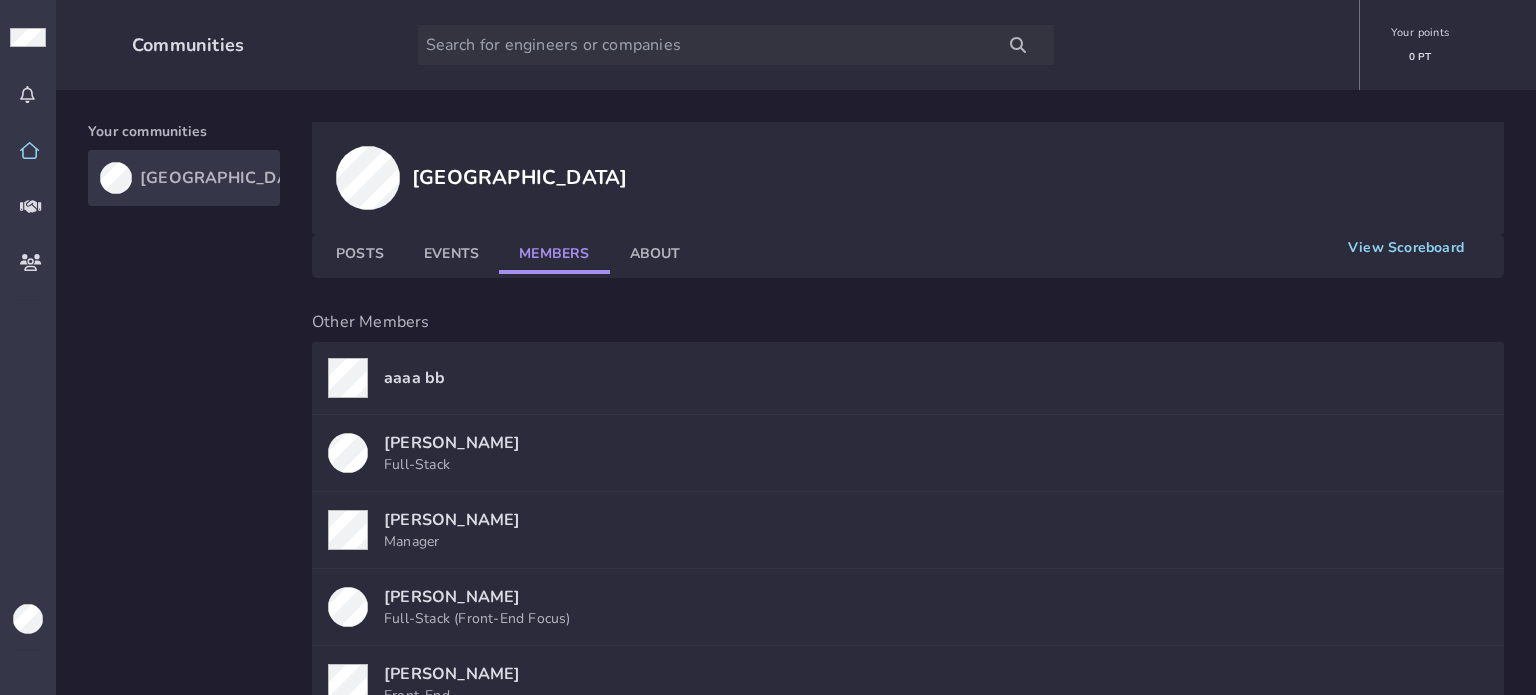 scroll, scrollTop: 500, scrollLeft: 0, axis: vertical 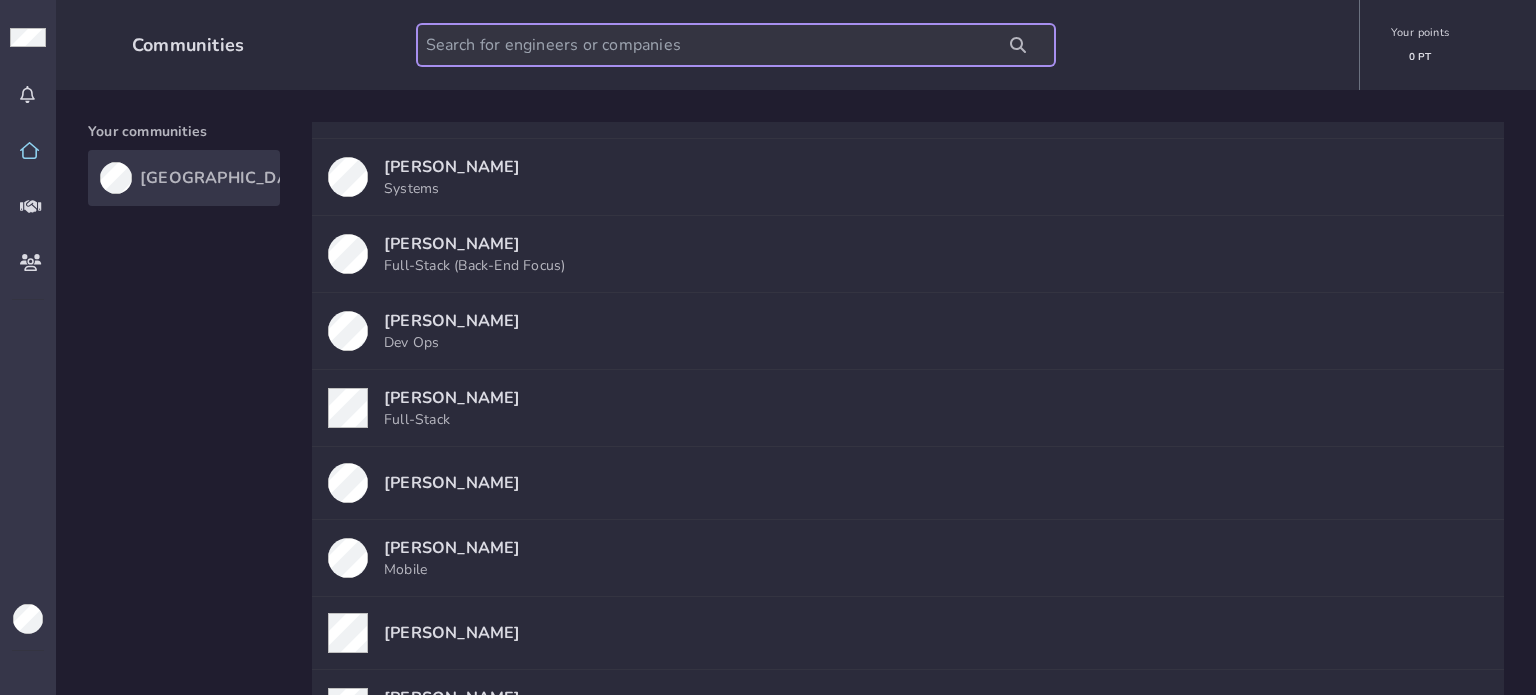 click at bounding box center [736, 45] 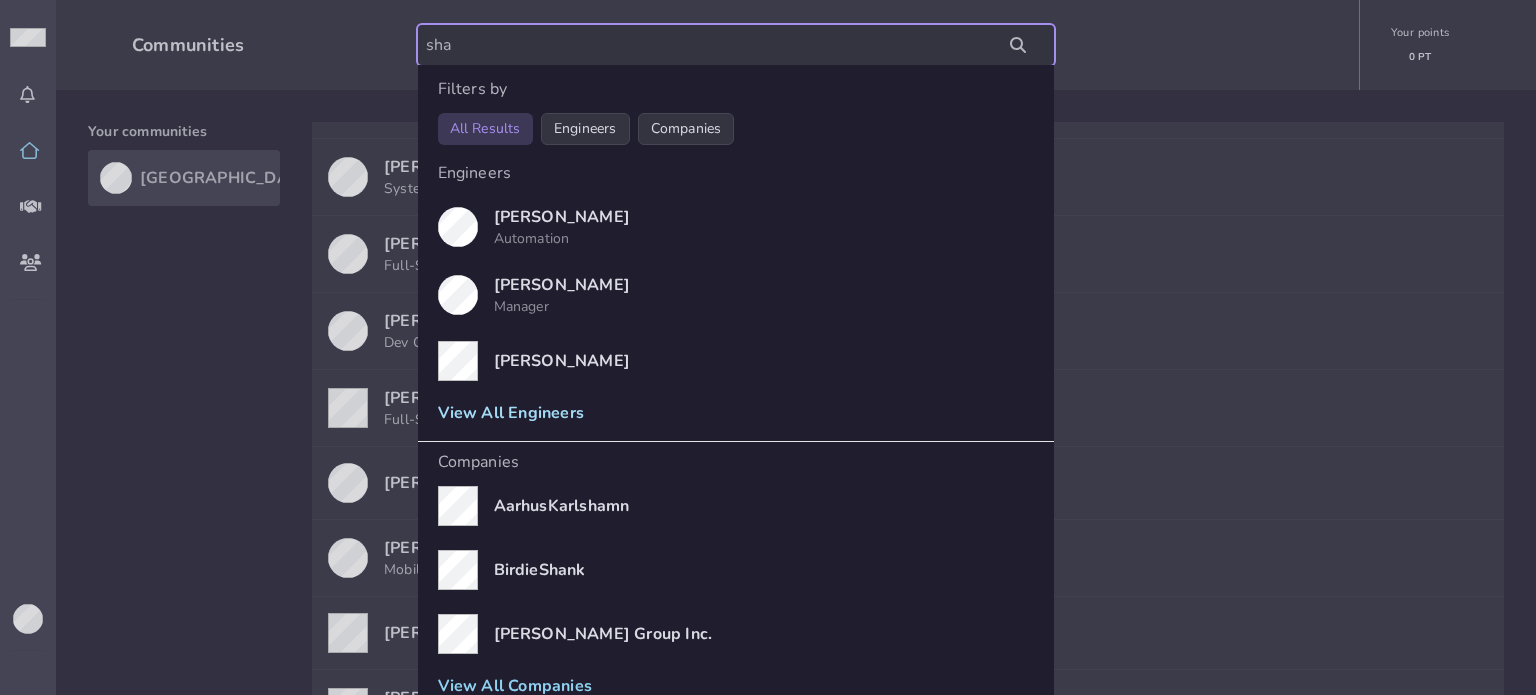 type on "sha" 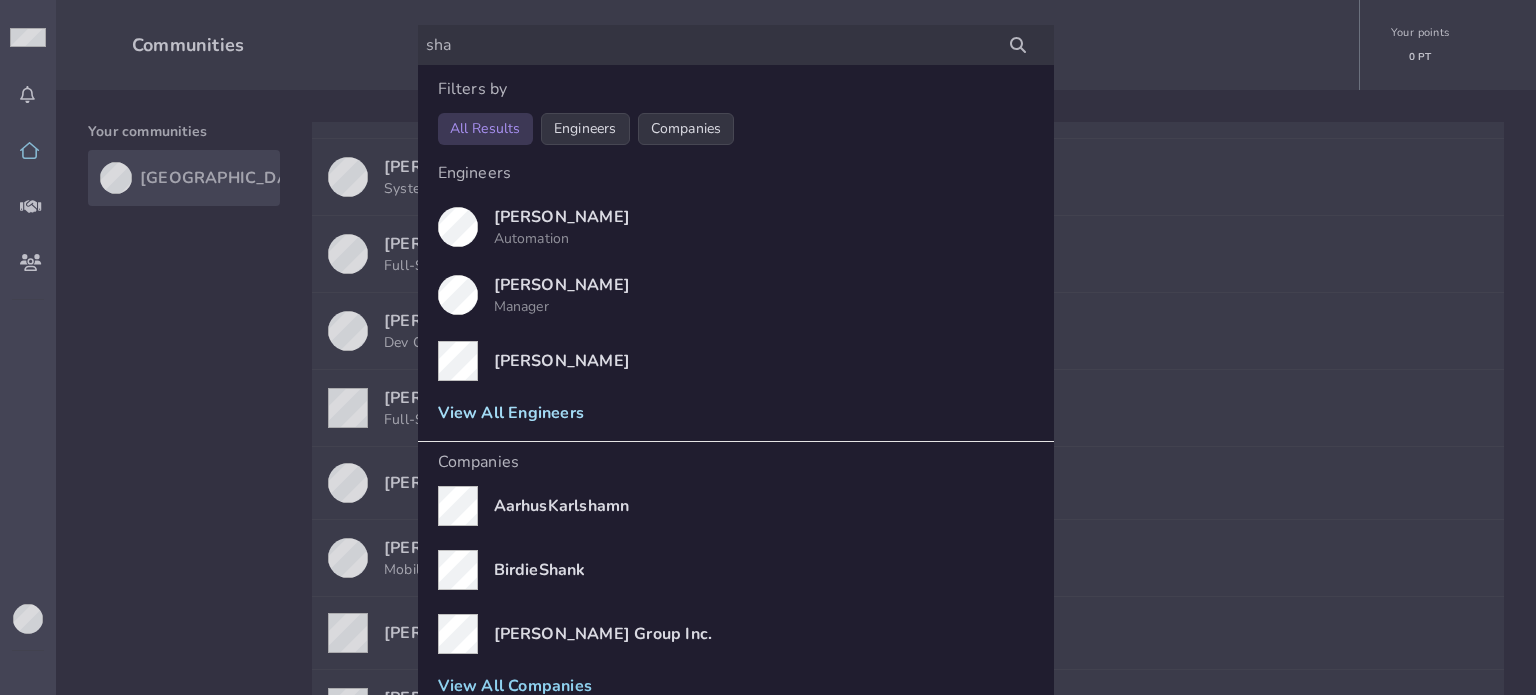 click on "View all engineers" at bounding box center (511, 413) 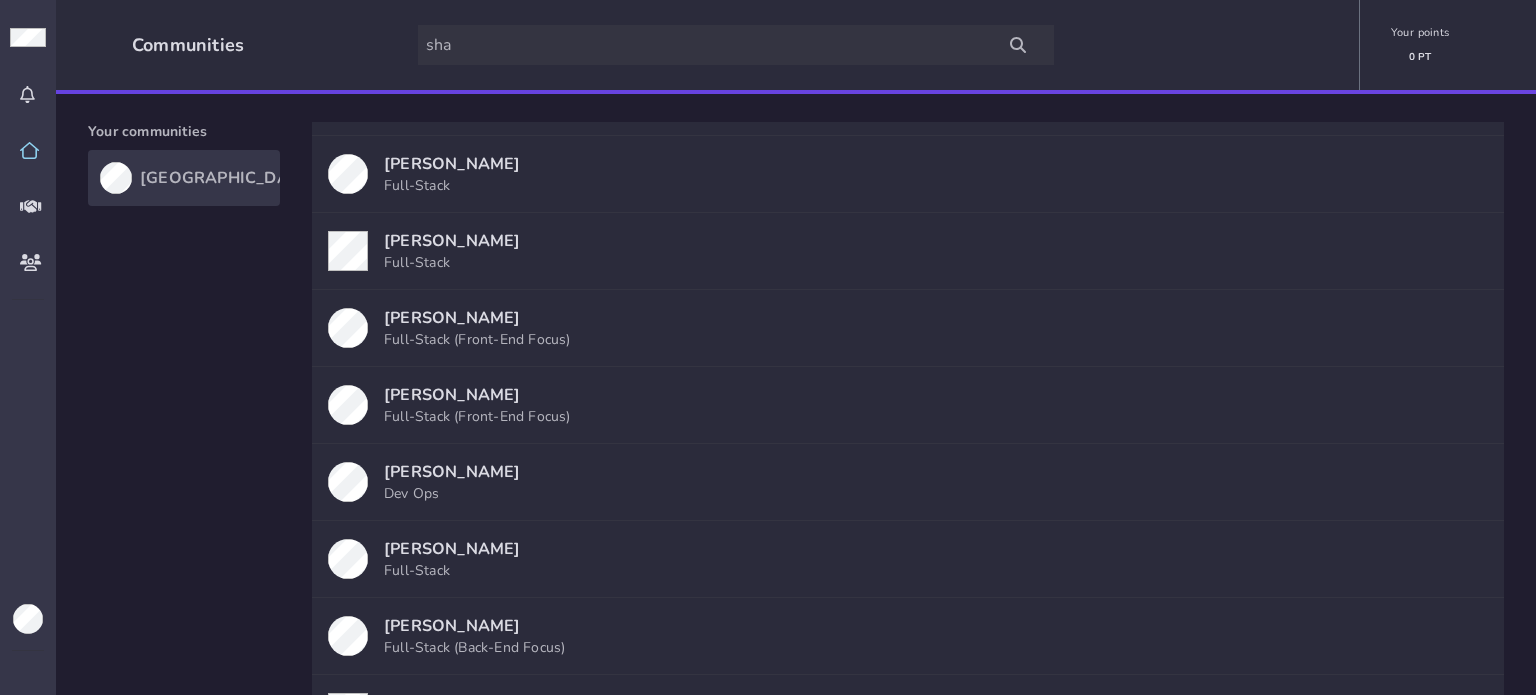 scroll, scrollTop: 3521, scrollLeft: 0, axis: vertical 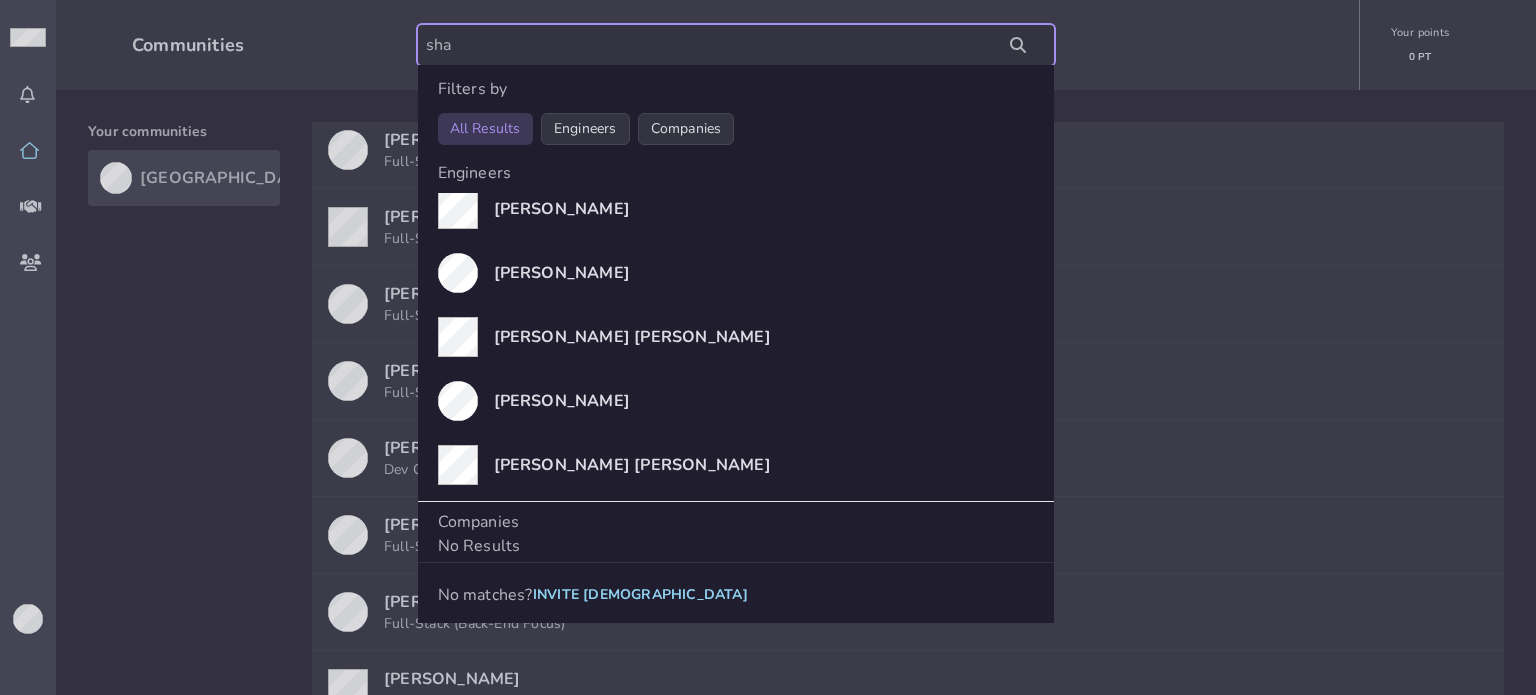 click on "sha" at bounding box center [736, 45] 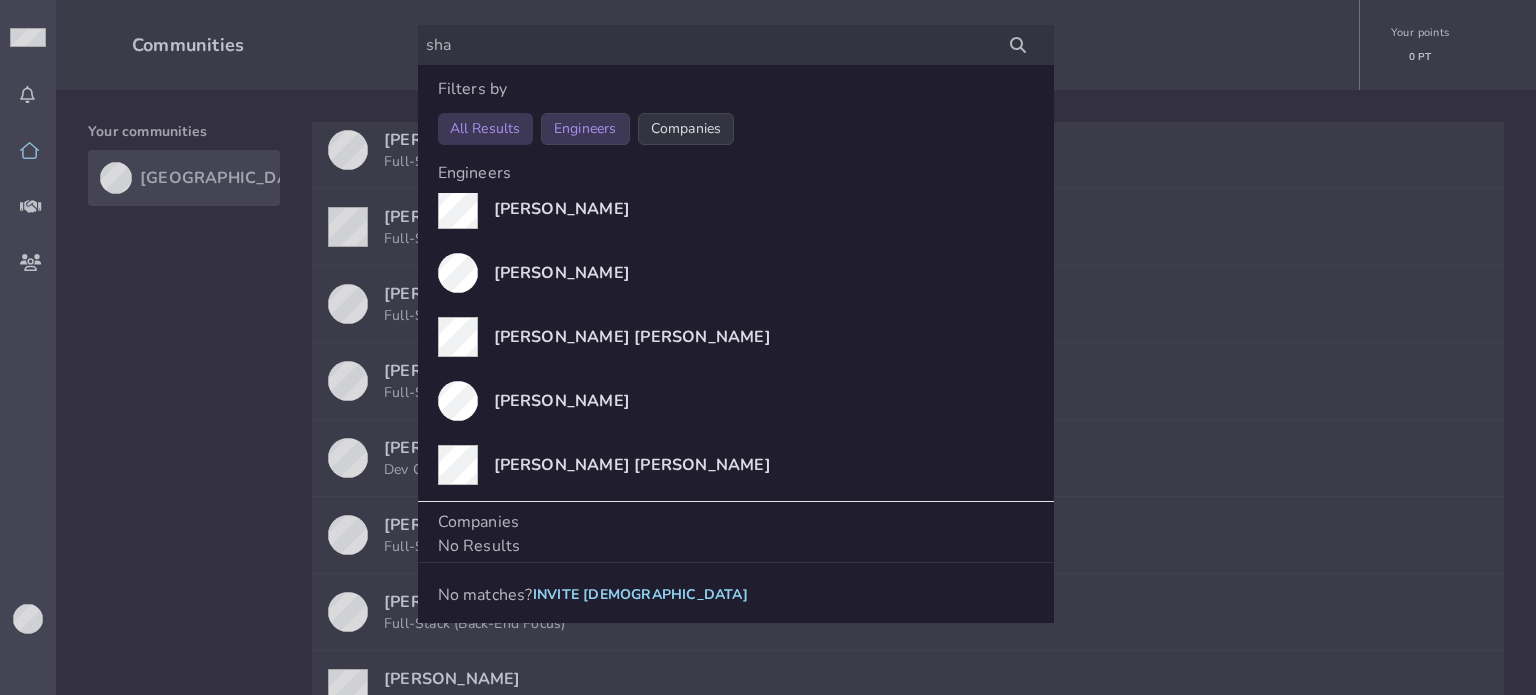 click on "Engineers" at bounding box center (585, 129) 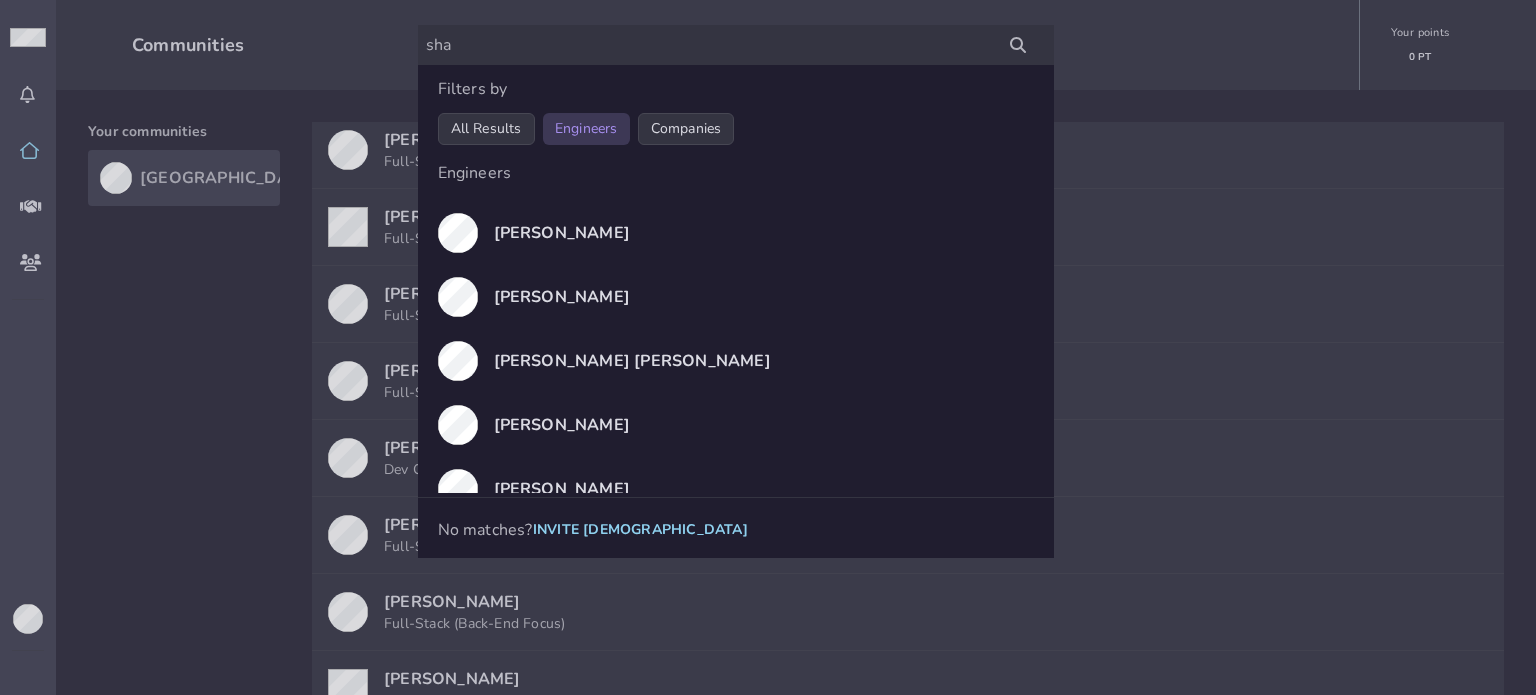 scroll, scrollTop: 3100, scrollLeft: 0, axis: vertical 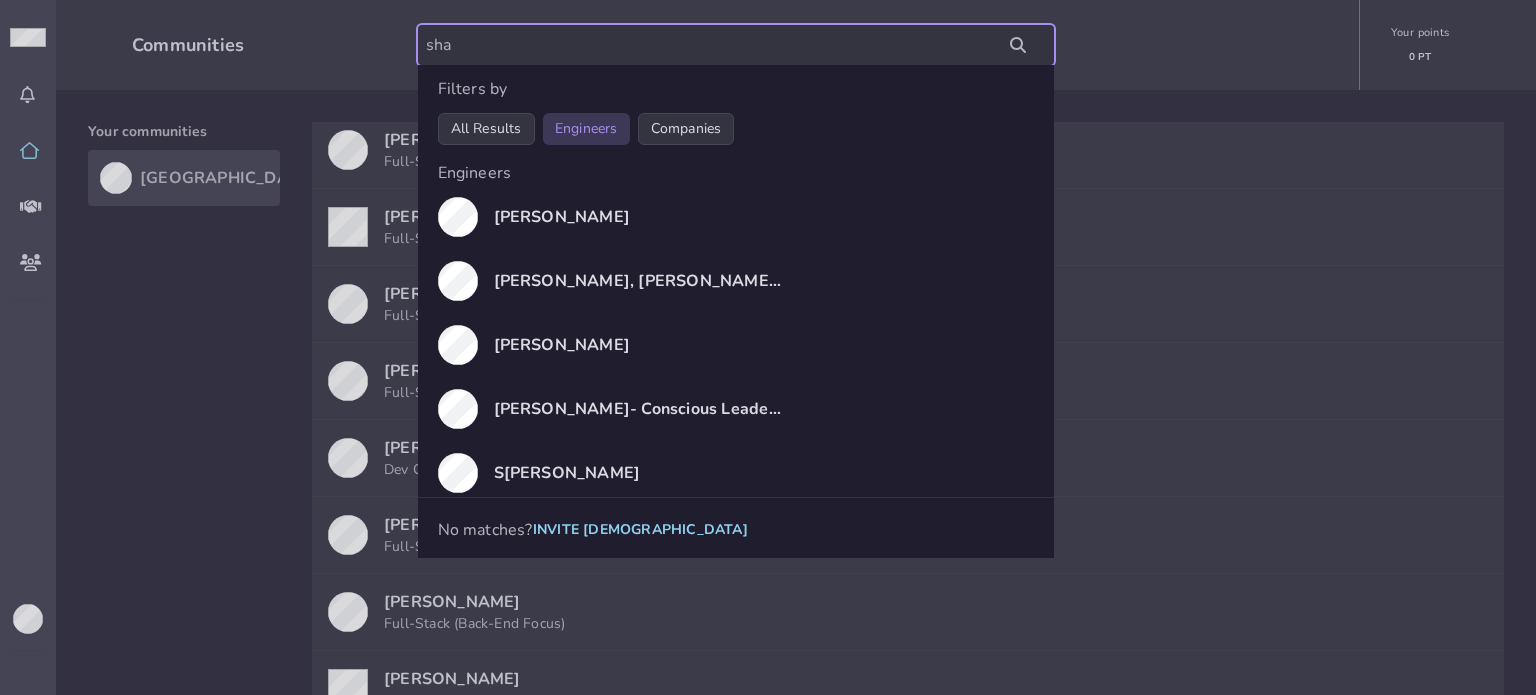 click on "sha" at bounding box center (736, 45) 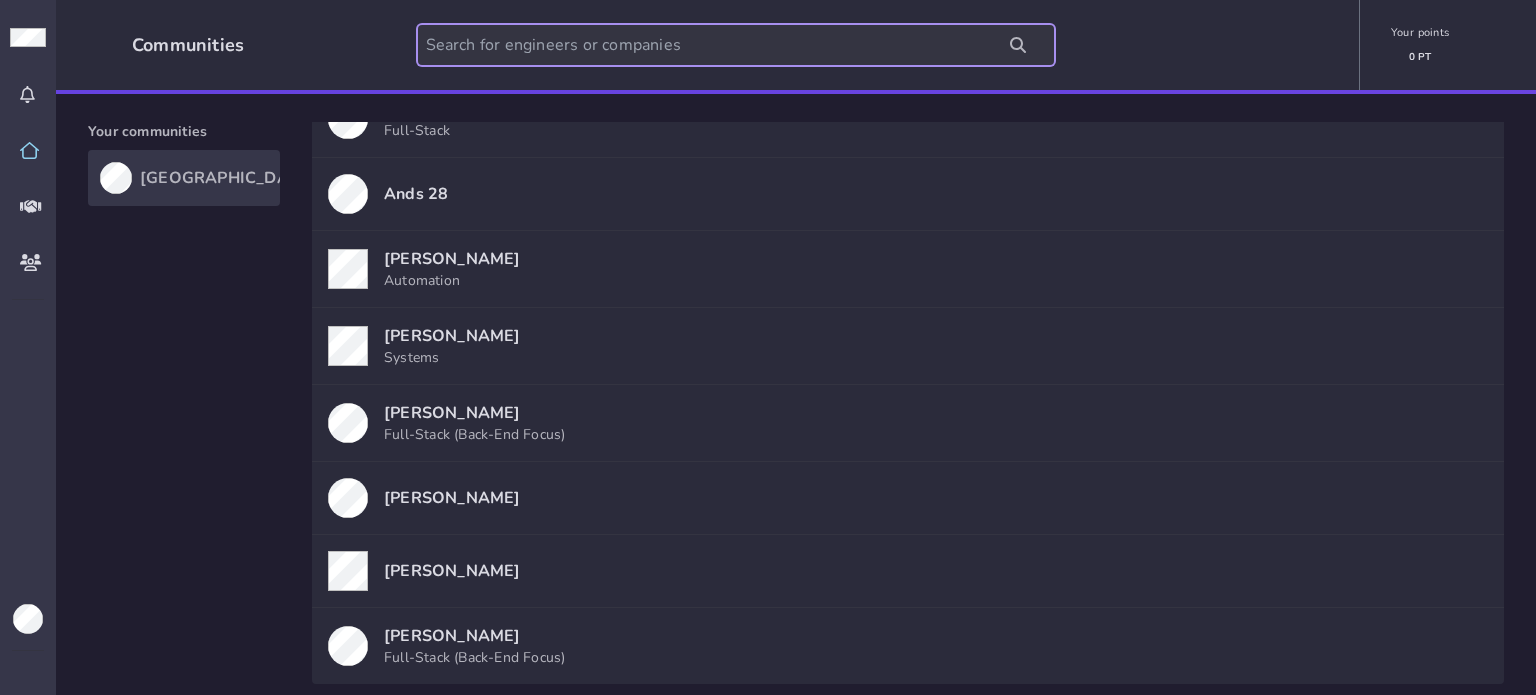 scroll, scrollTop: 7333, scrollLeft: 0, axis: vertical 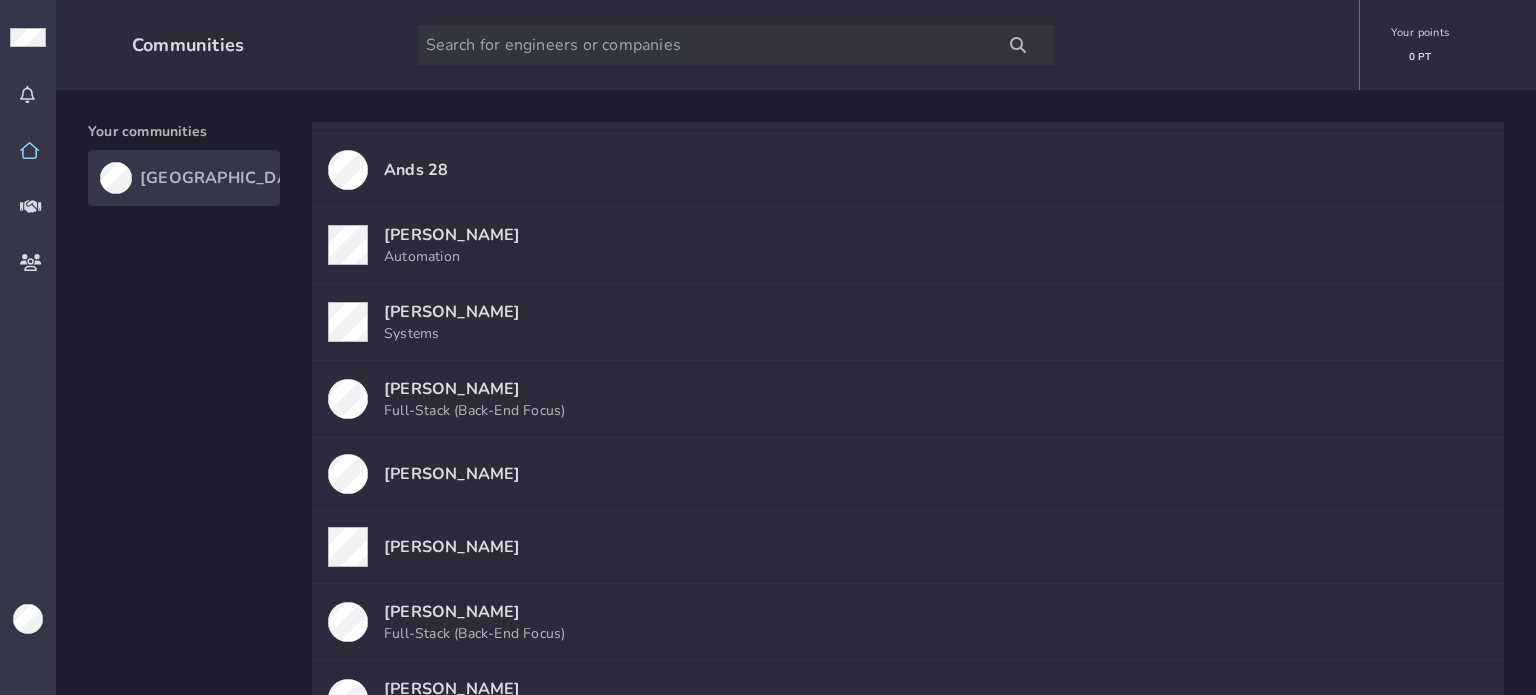 click on "anthony Calvo  Front-End" 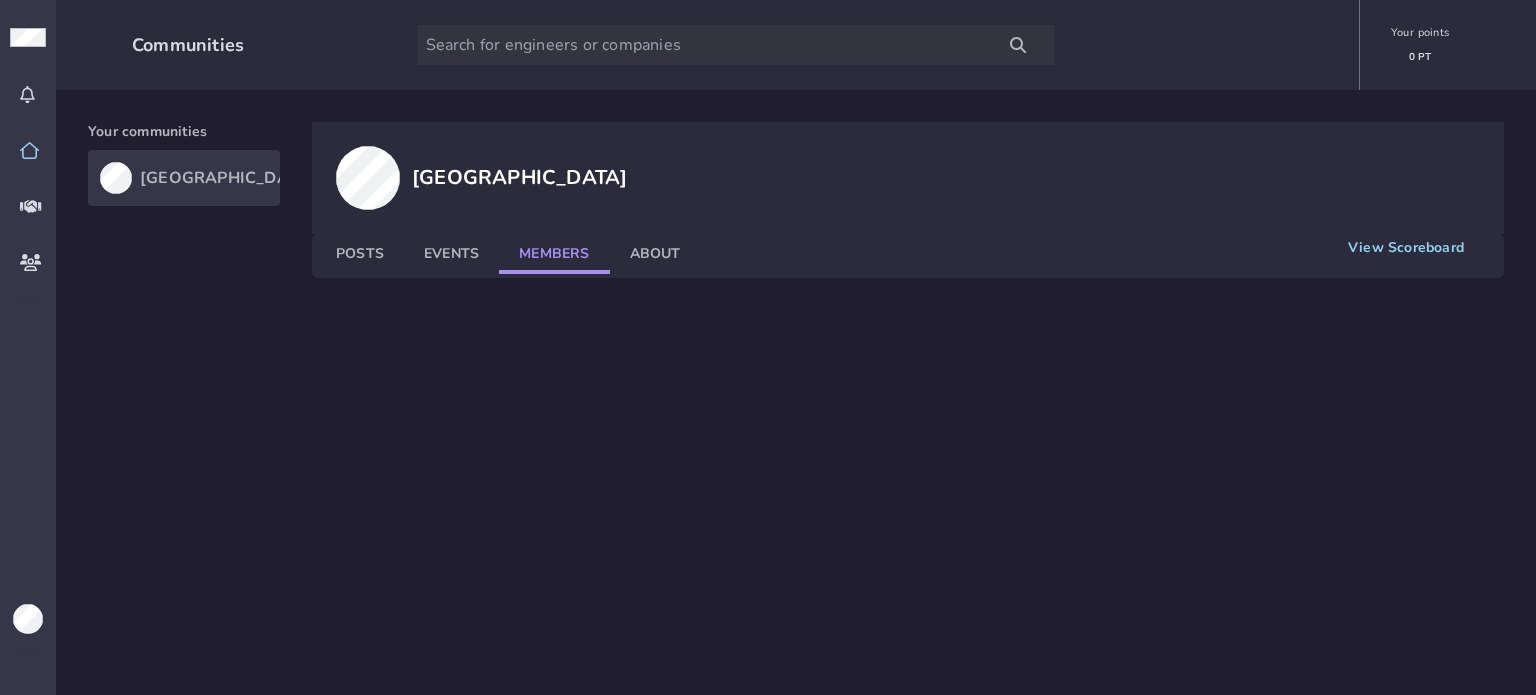 scroll, scrollTop: 0, scrollLeft: 0, axis: both 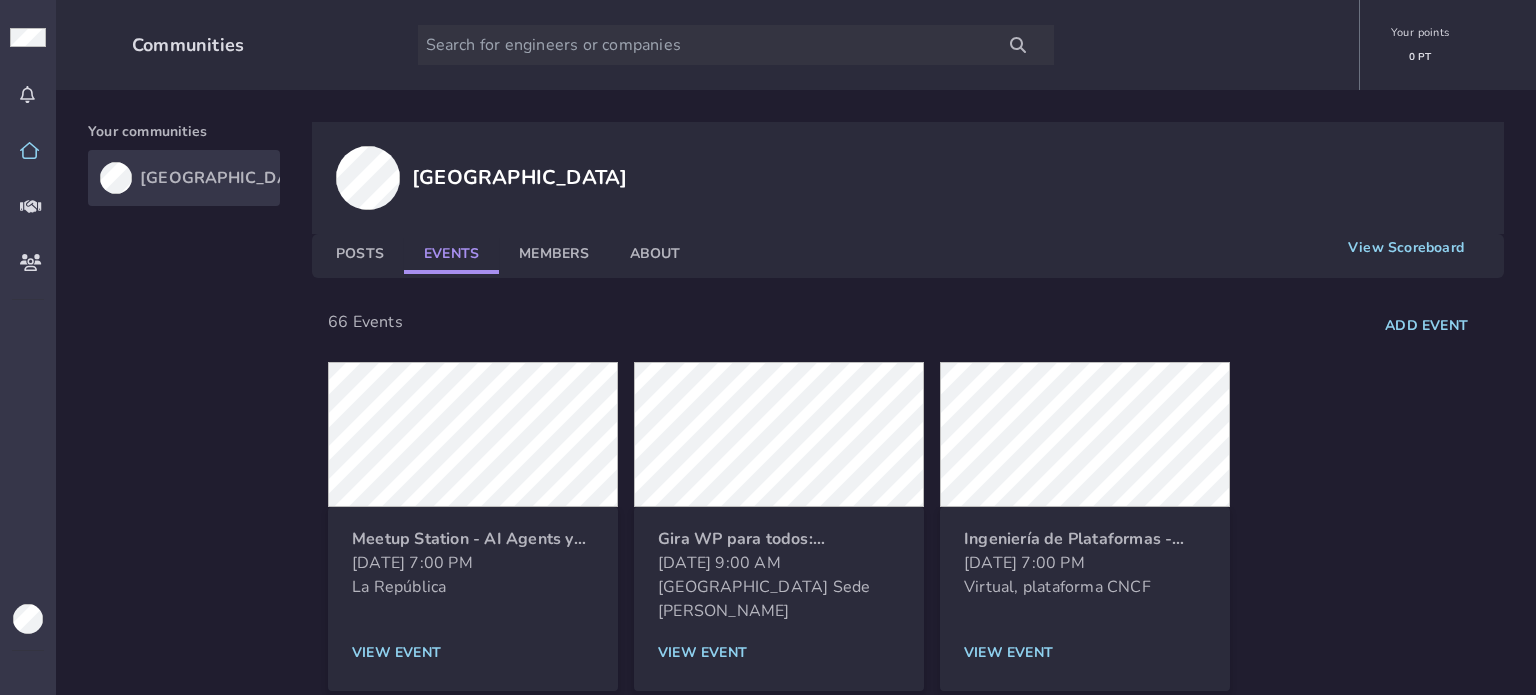 click on "Members" 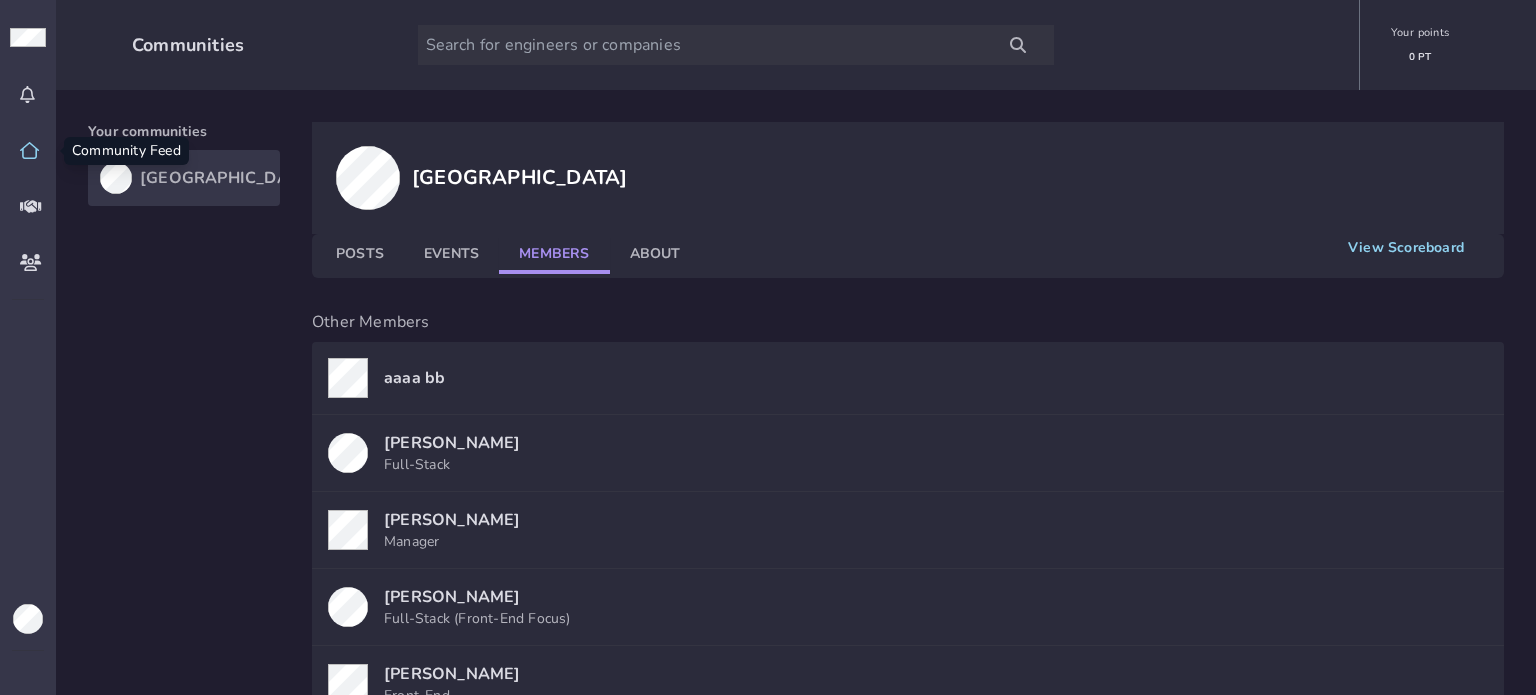 click 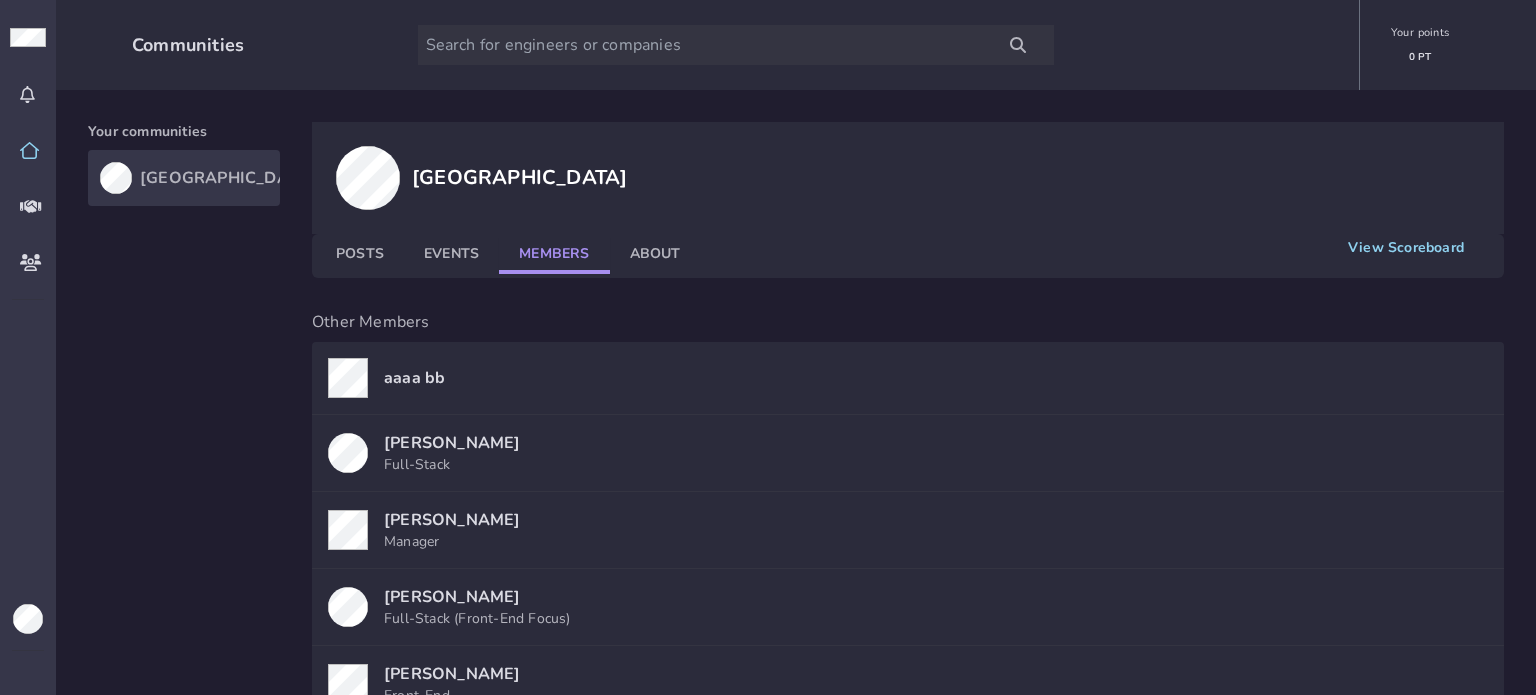 click on "Communities" 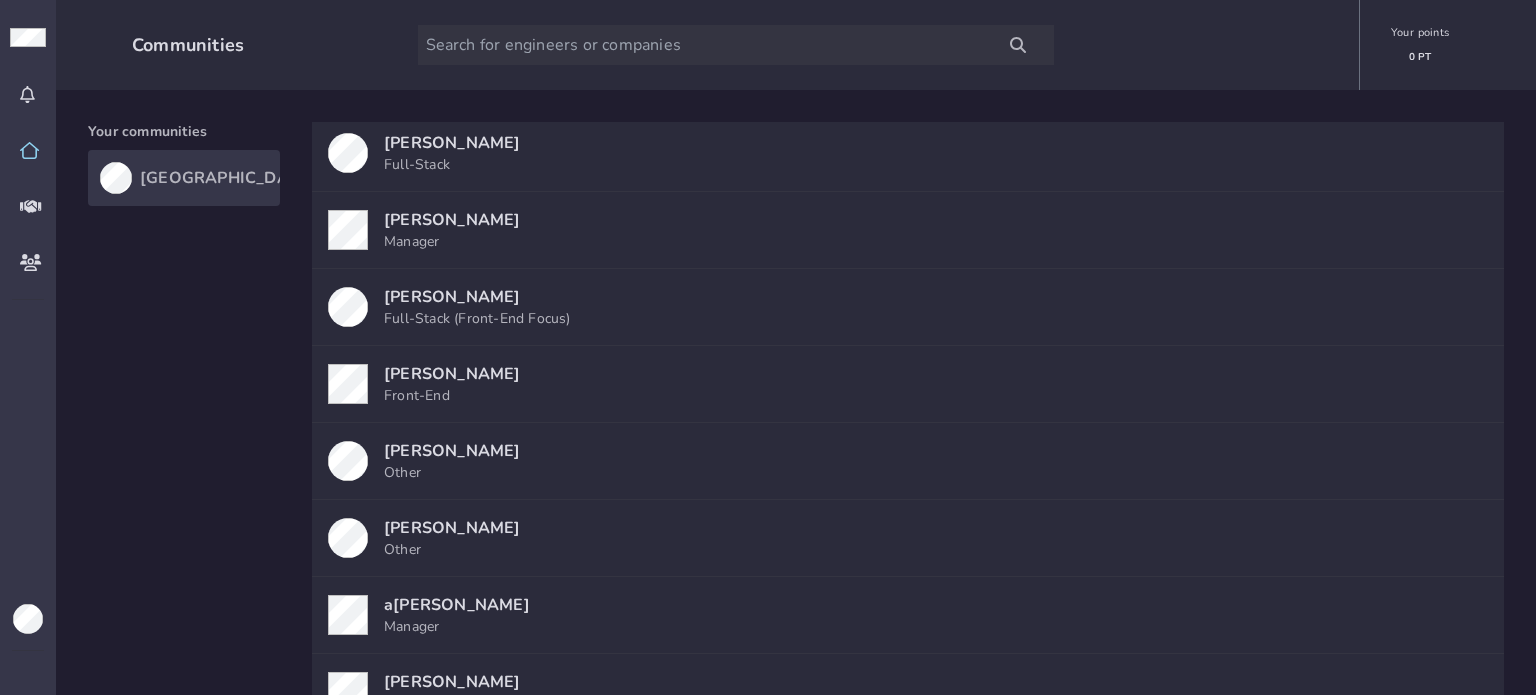 scroll, scrollTop: 900, scrollLeft: 0, axis: vertical 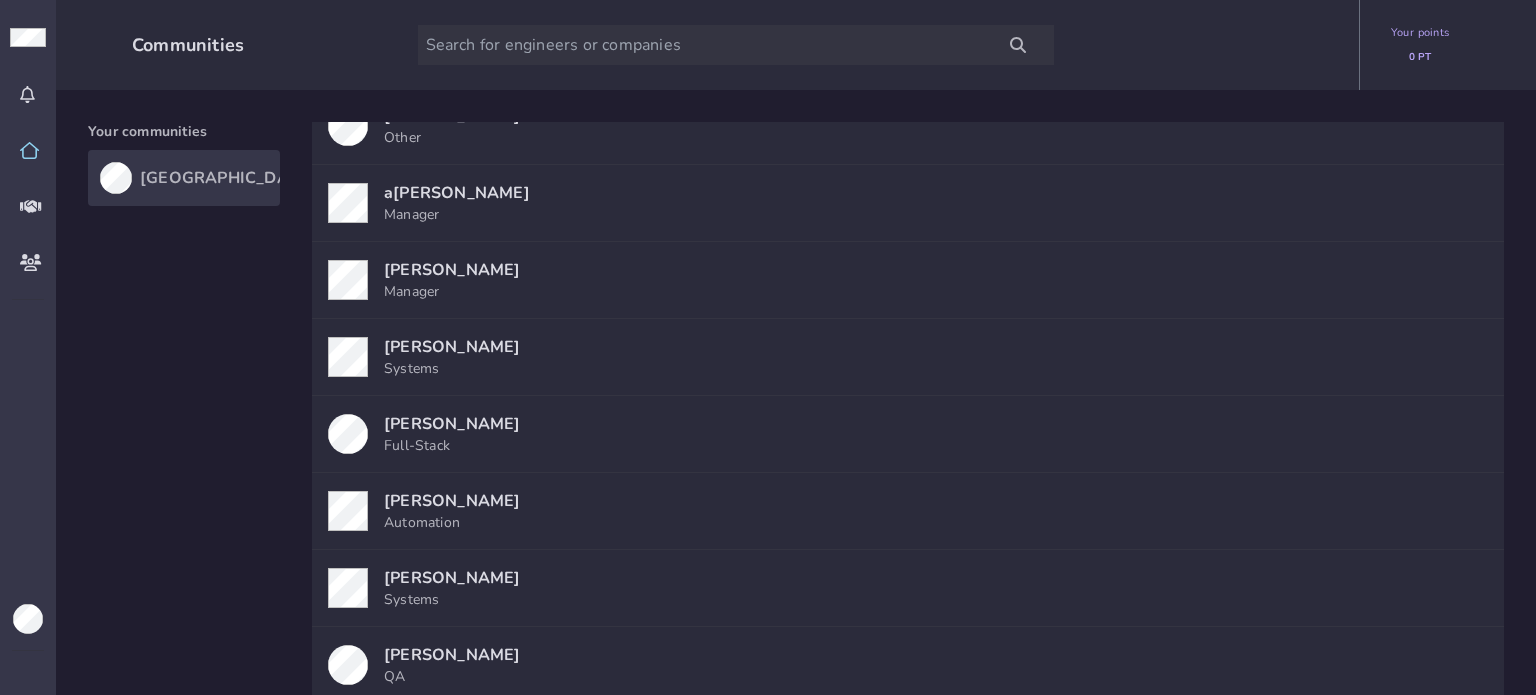 drag, startPoint x: 1485, startPoint y: 384, endPoint x: 1452, endPoint y: 83, distance: 302.80356 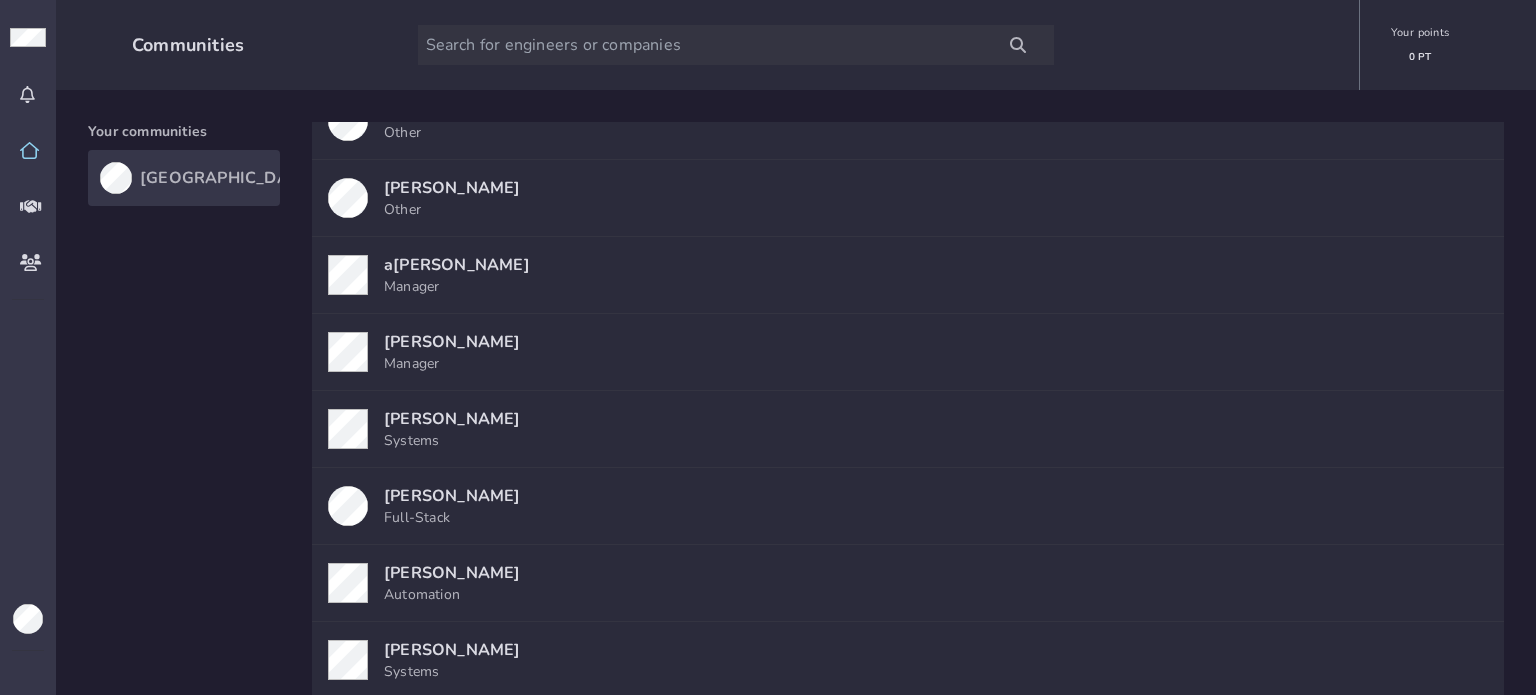 click on "Adriana Brenes  Manager" 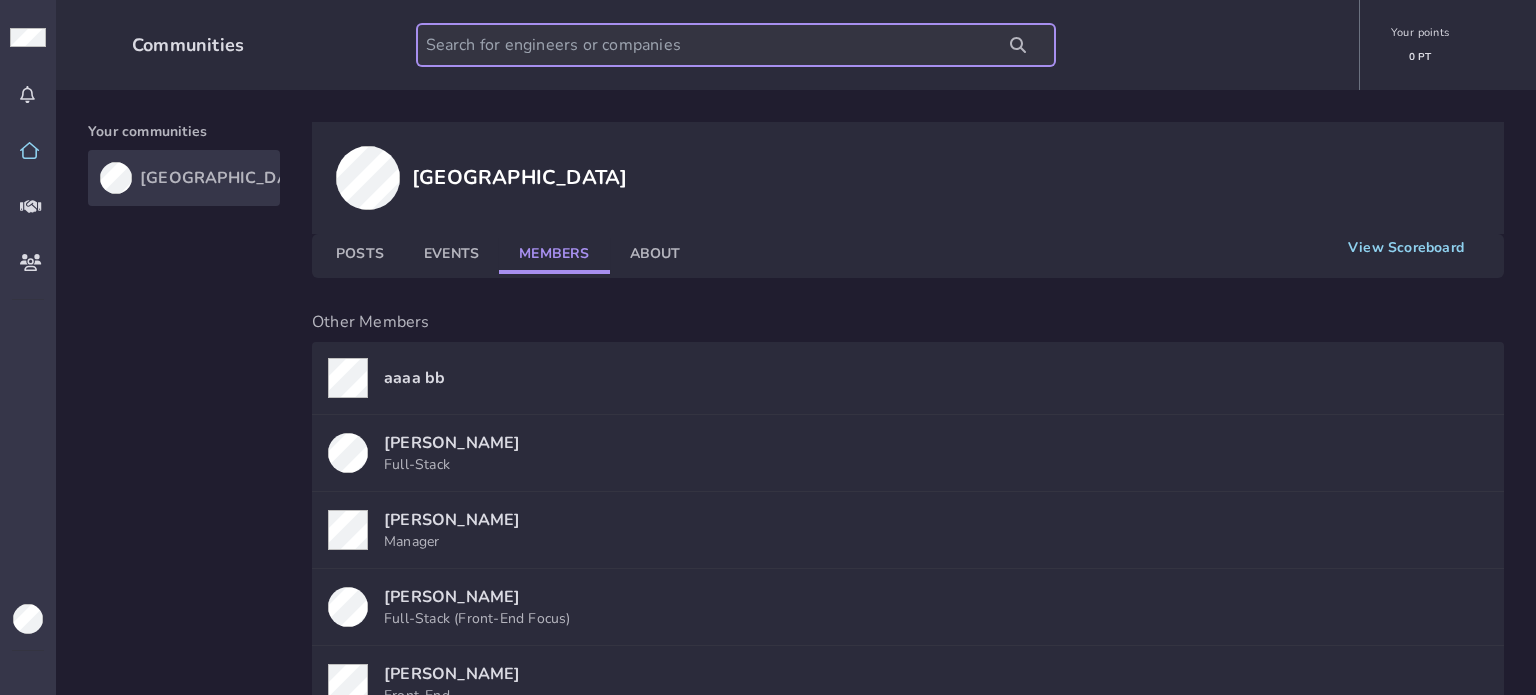click at bounding box center [736, 45] 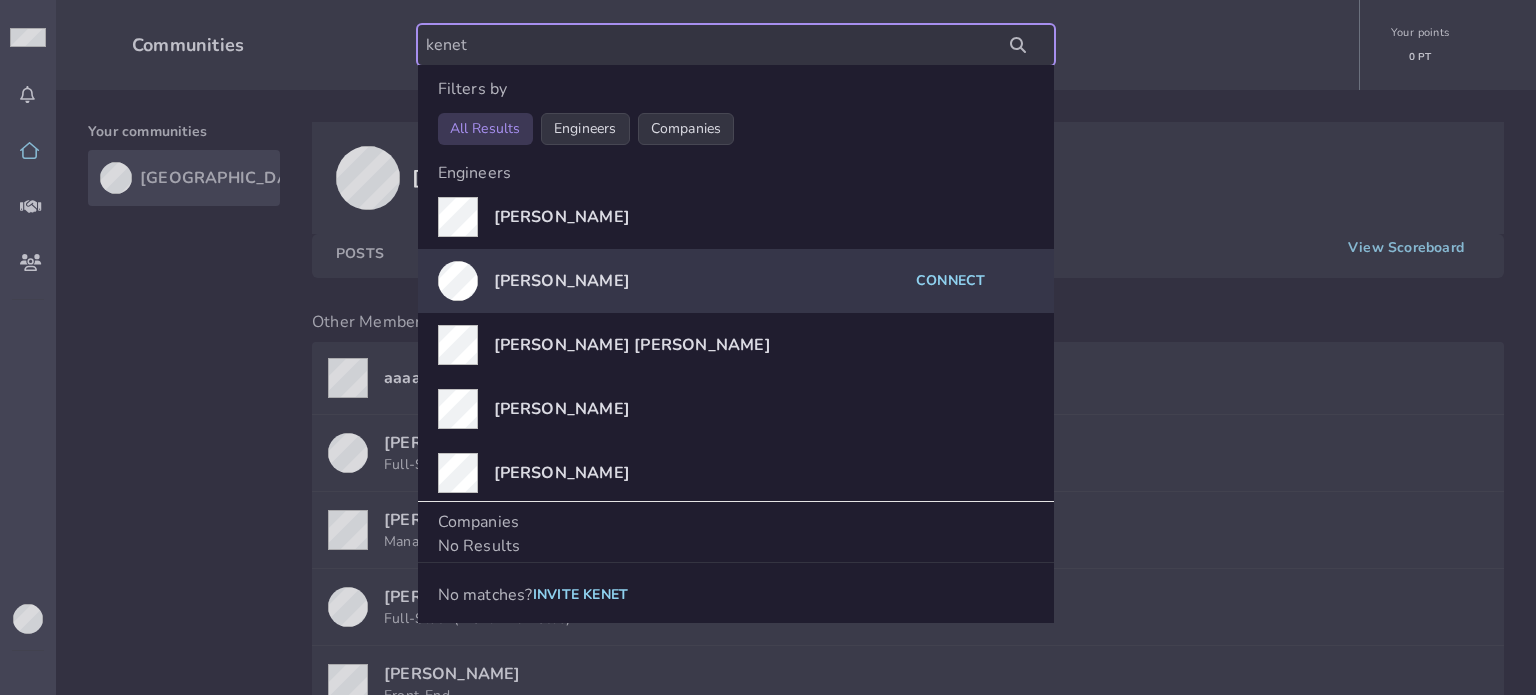scroll, scrollTop: 252, scrollLeft: 0, axis: vertical 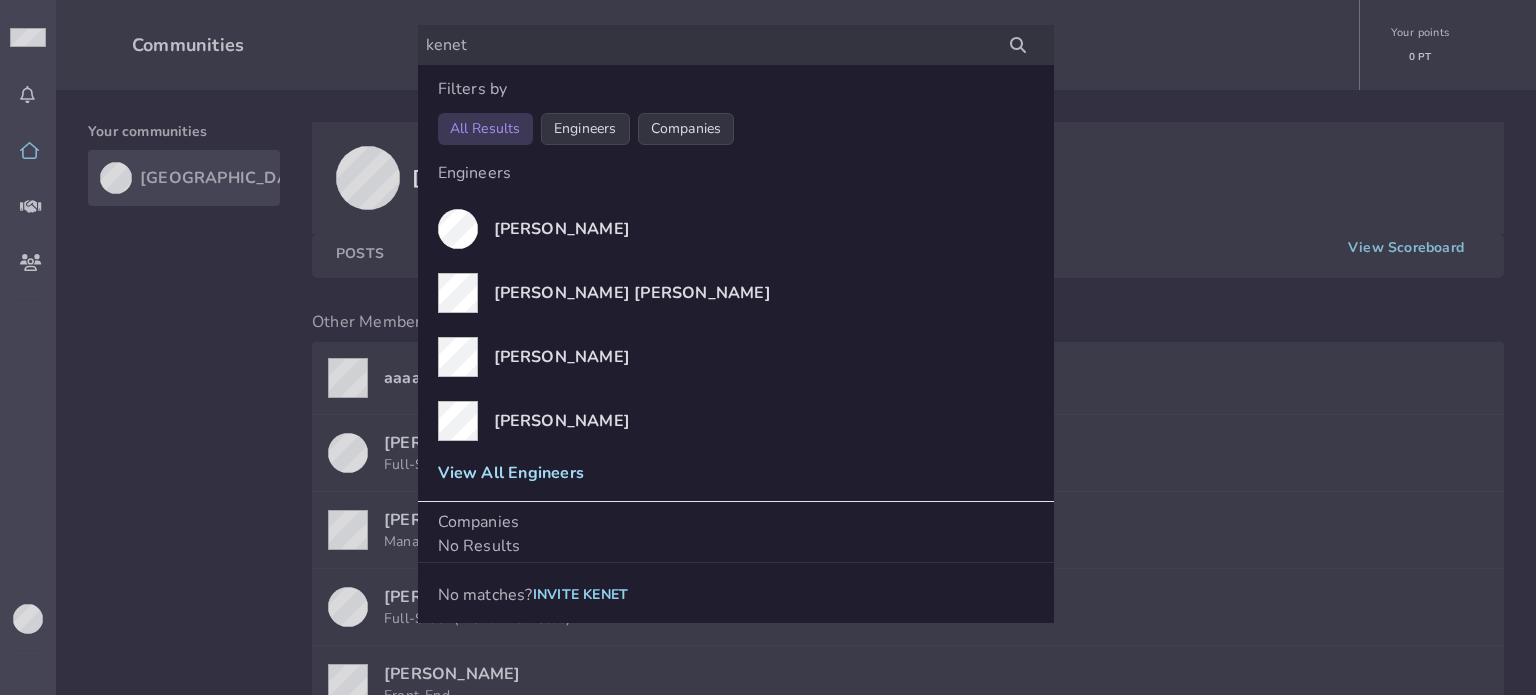 click on "View all engineers" at bounding box center (511, 473) 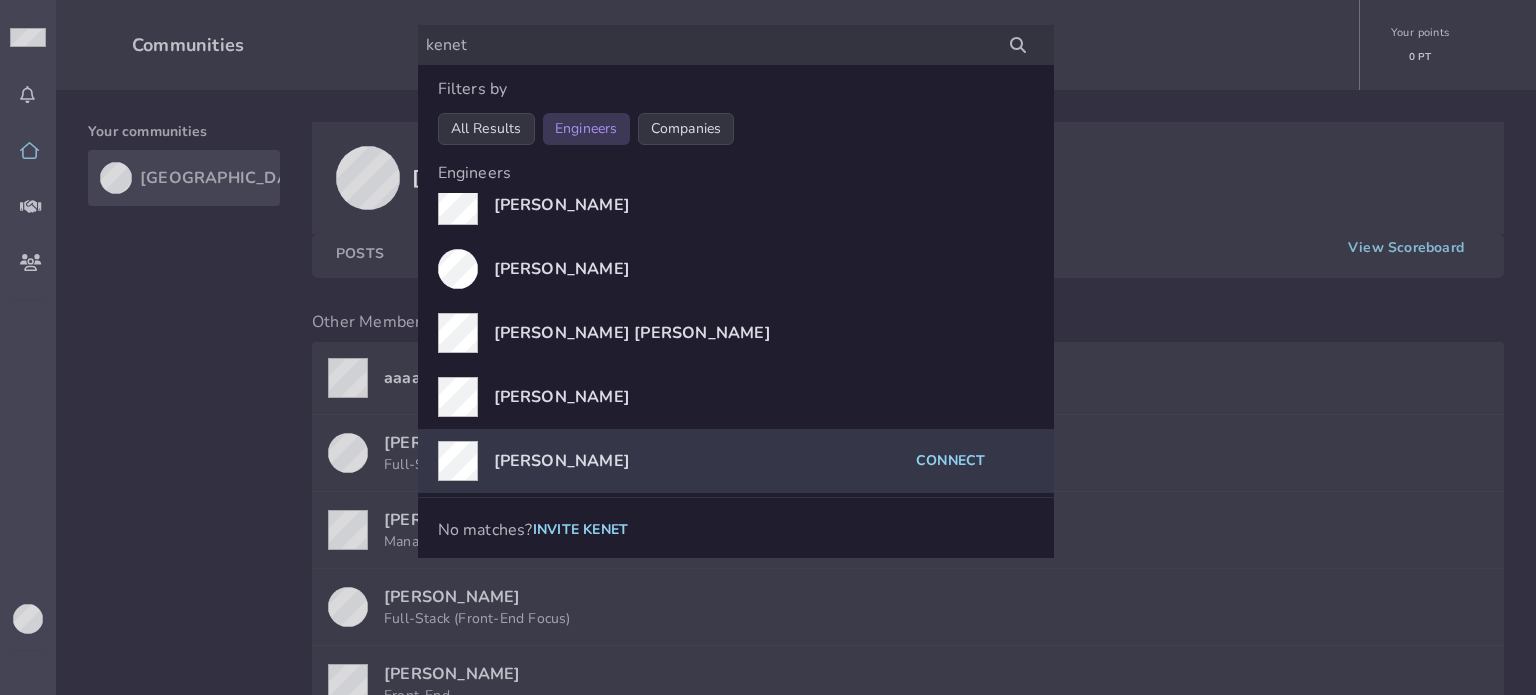 scroll, scrollTop: 0, scrollLeft: 0, axis: both 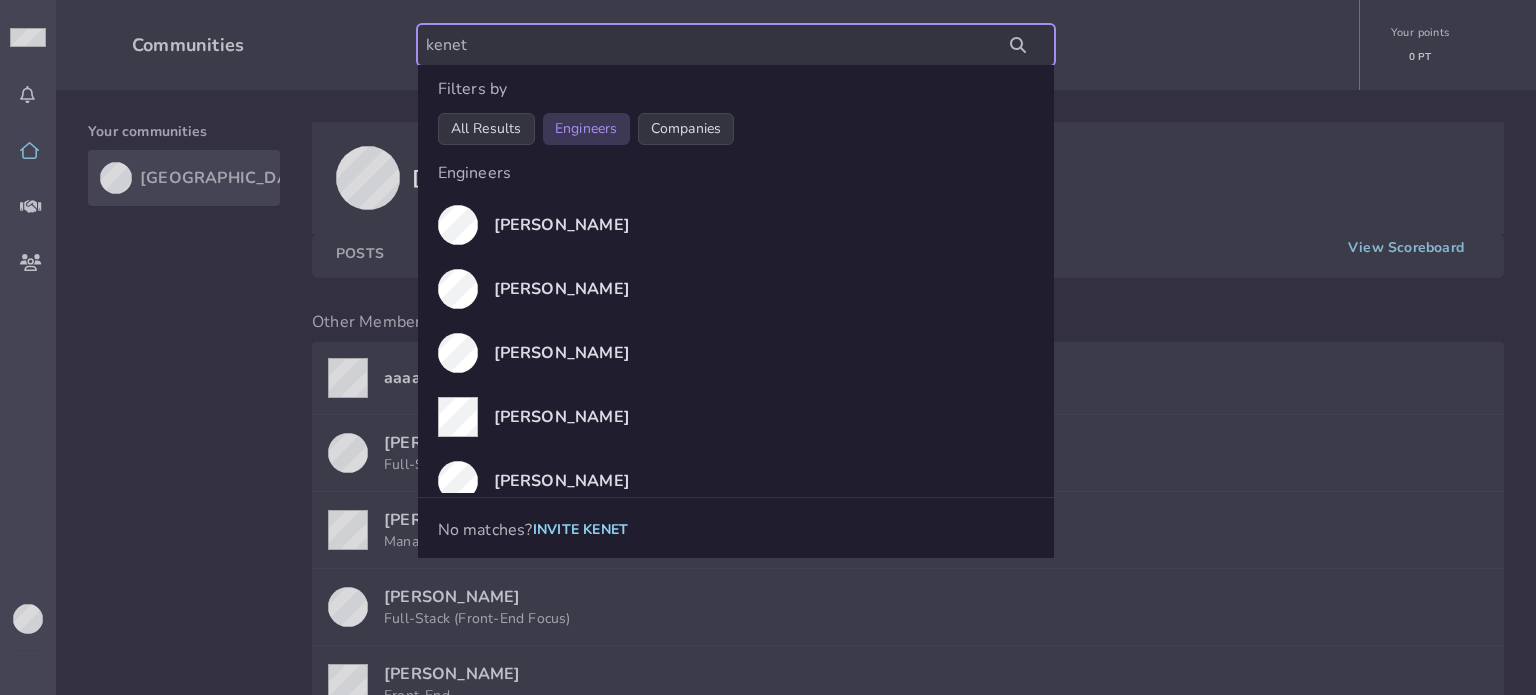 click on "kenet" at bounding box center [736, 45] 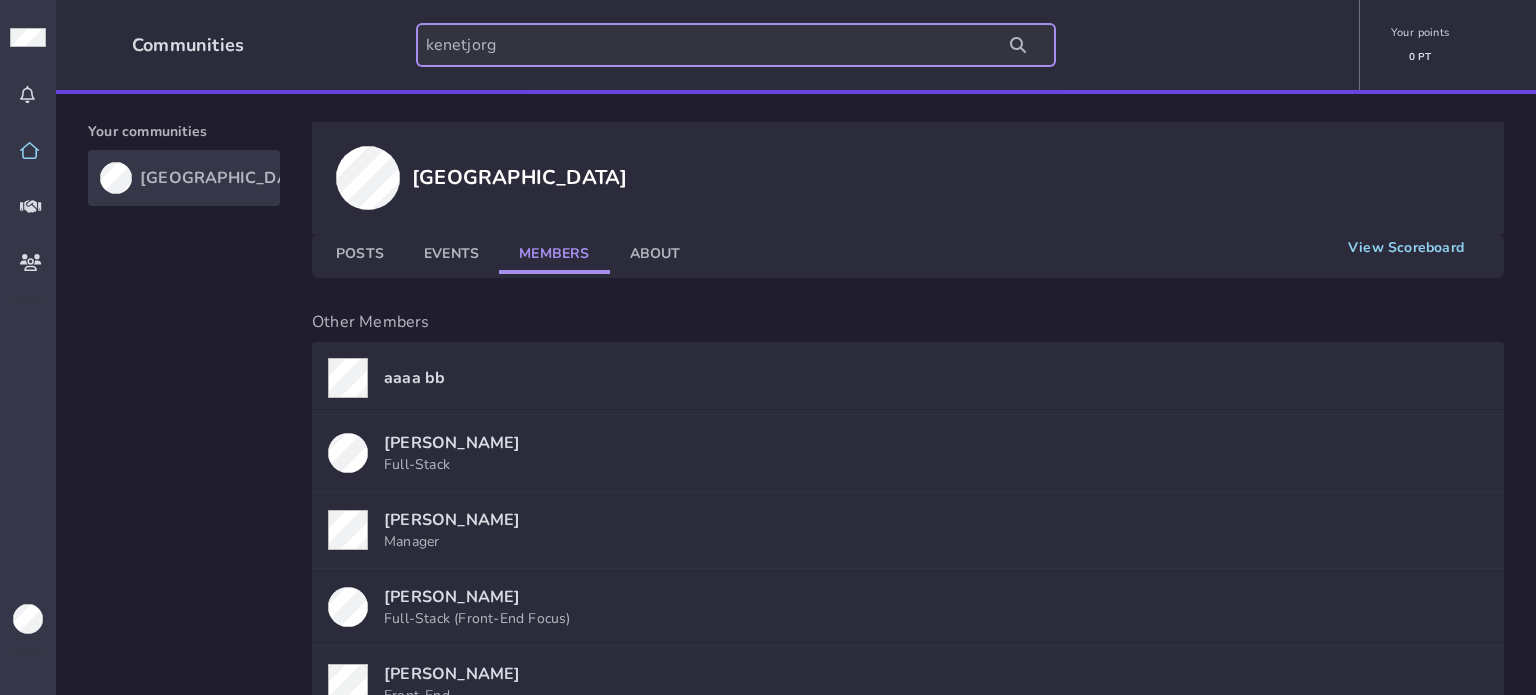 type on "kenetjorge" 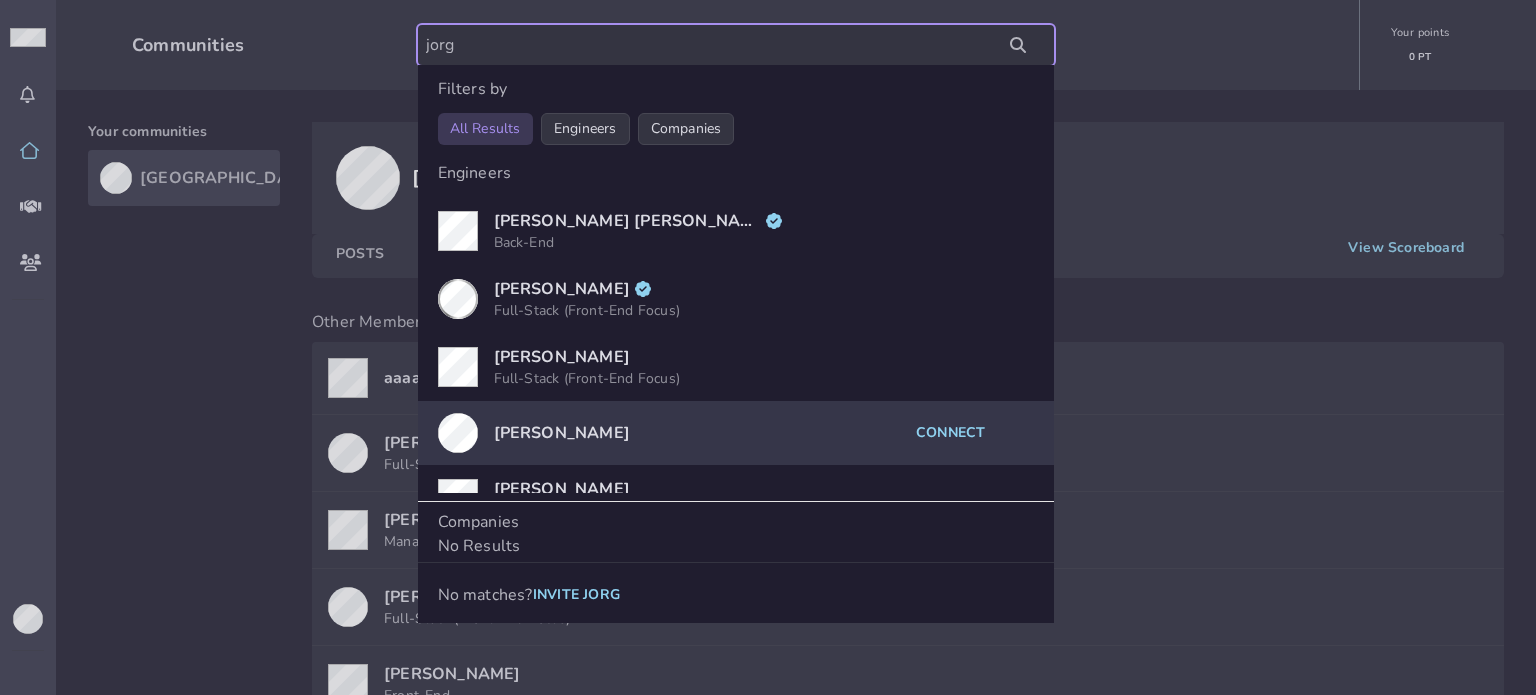 scroll, scrollTop: 280, scrollLeft: 0, axis: vertical 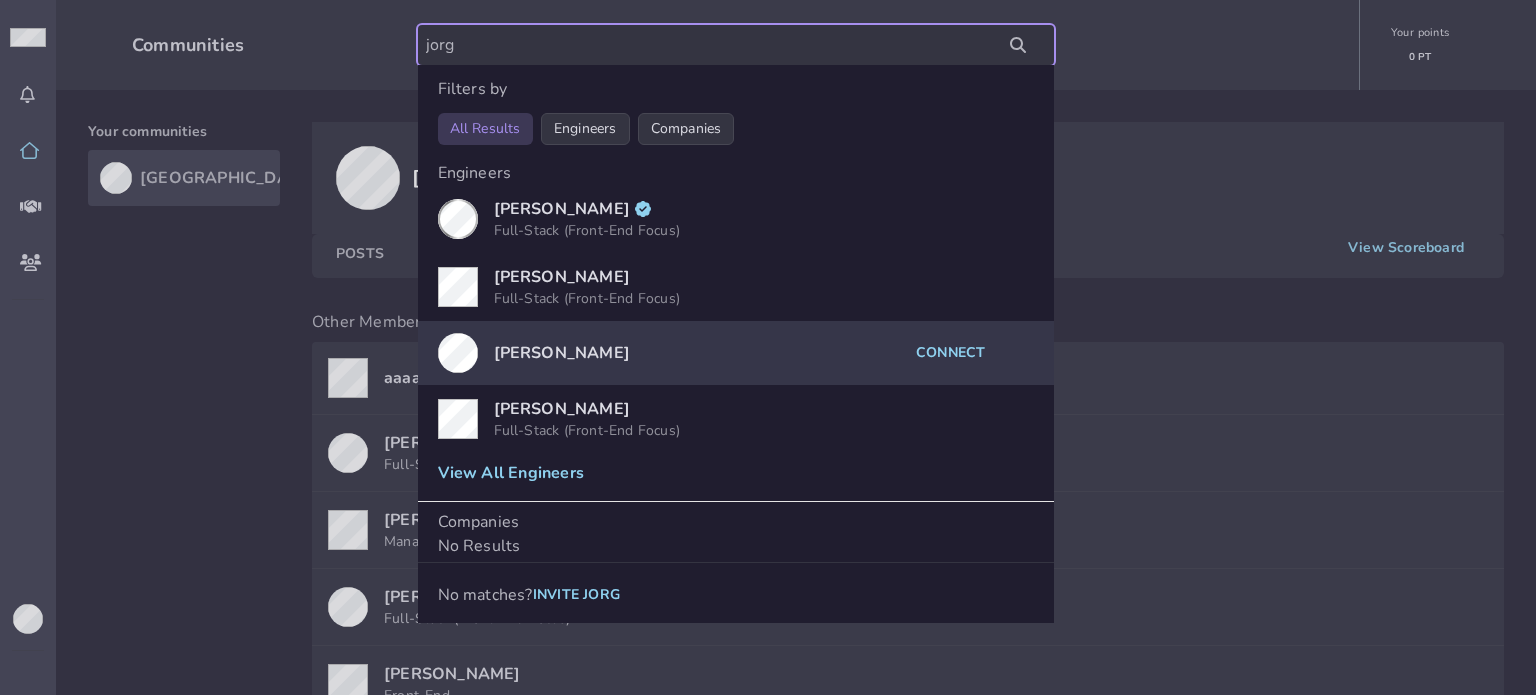 type on "jorg" 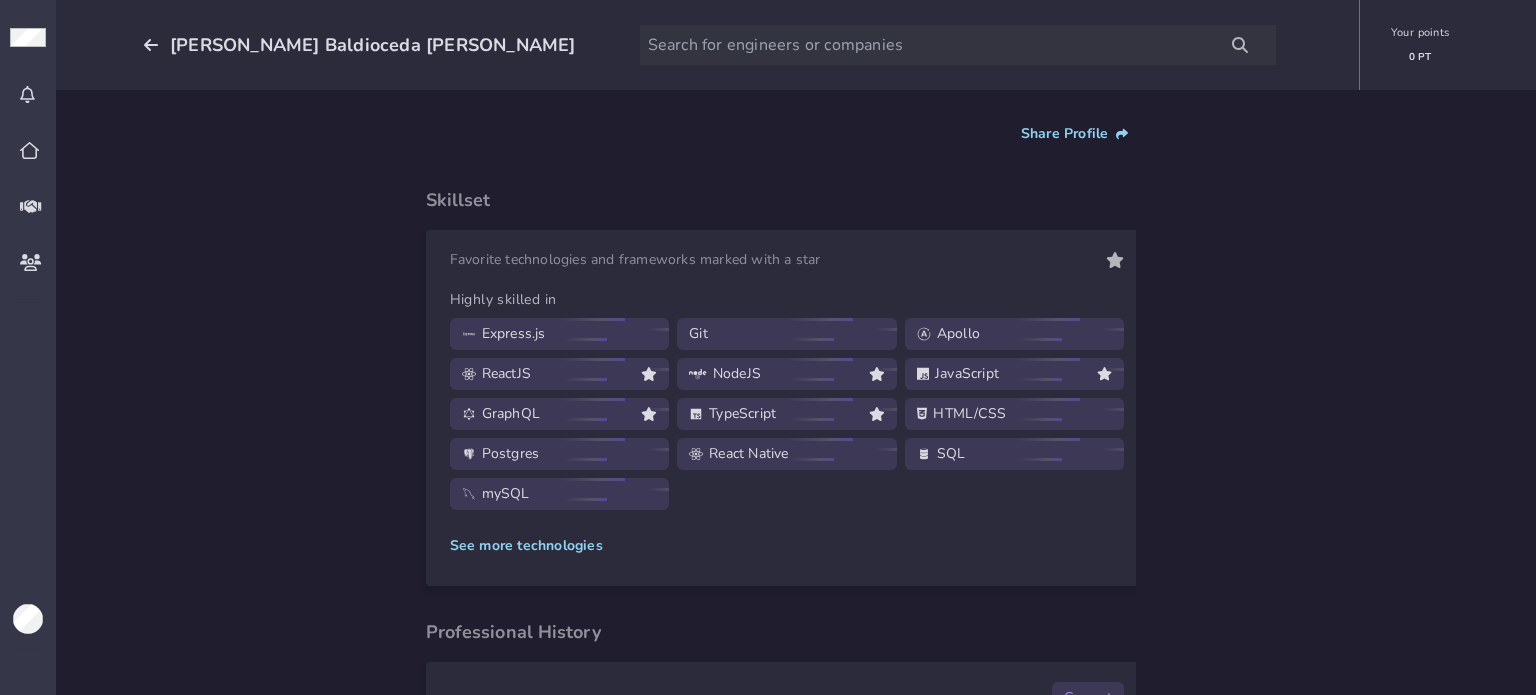 scroll, scrollTop: 0, scrollLeft: 0, axis: both 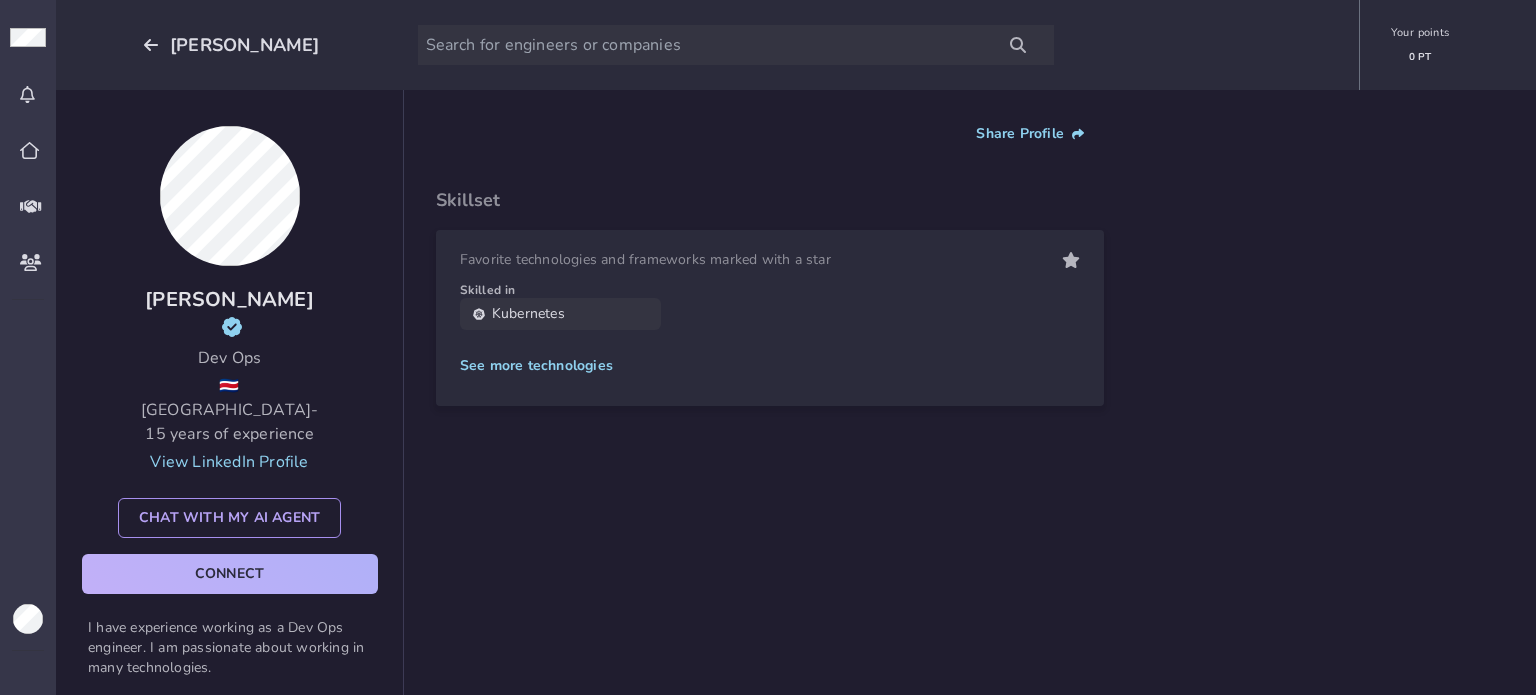 click on "connect" at bounding box center (230, 574) 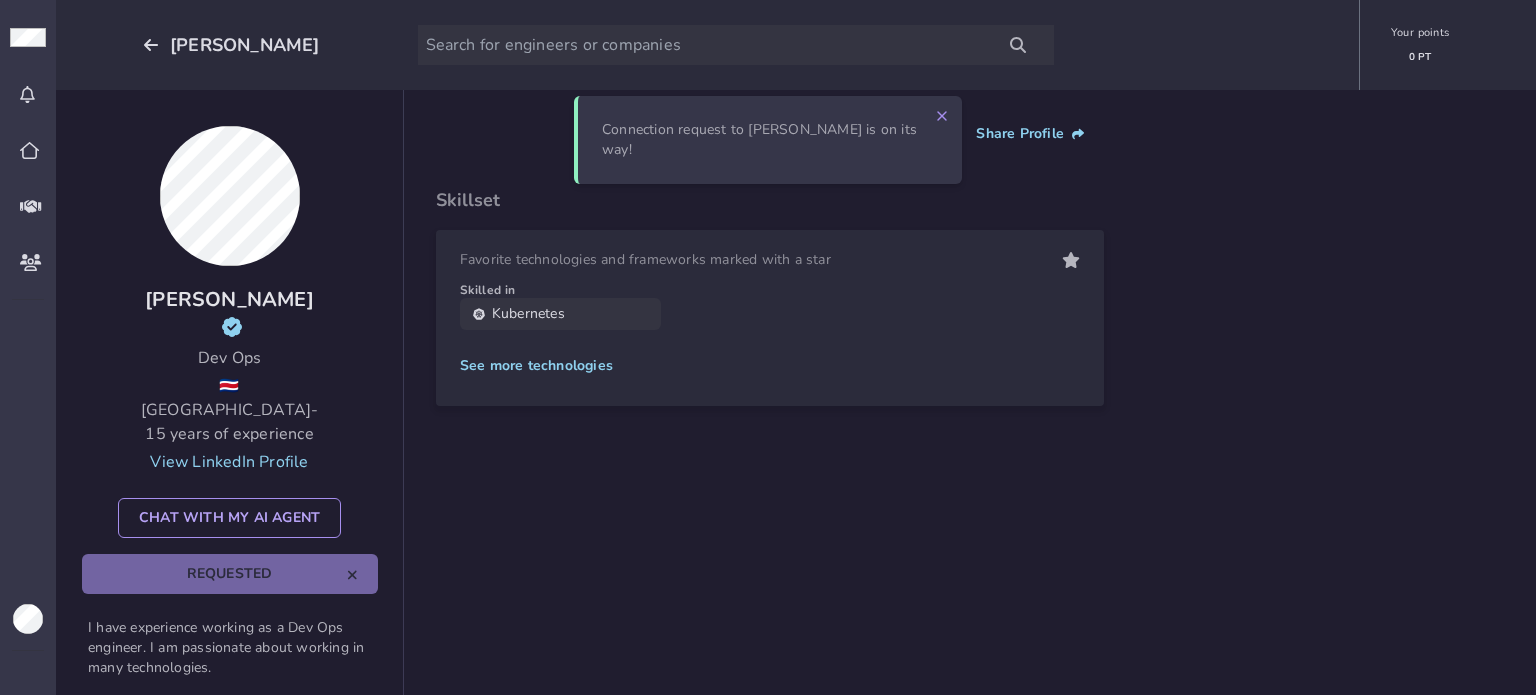 type 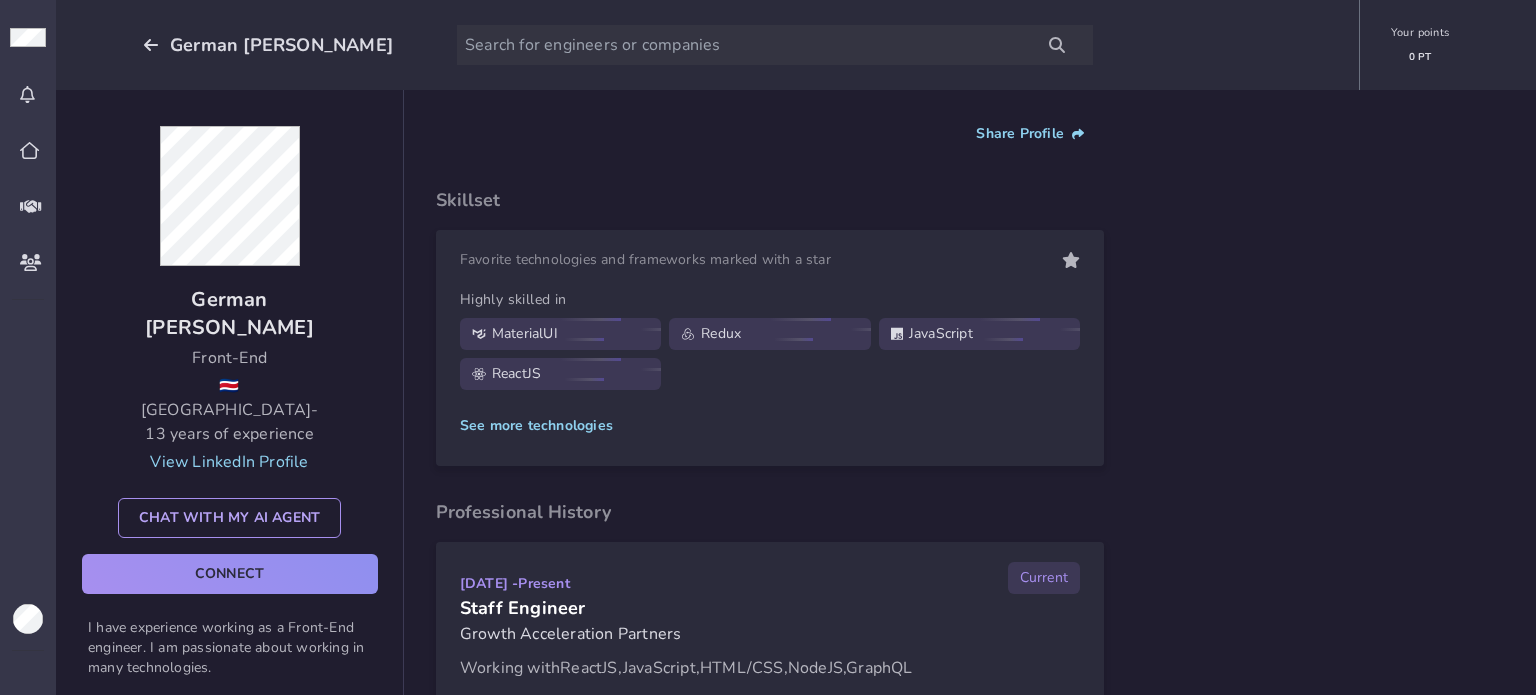 scroll, scrollTop: 0, scrollLeft: 0, axis: both 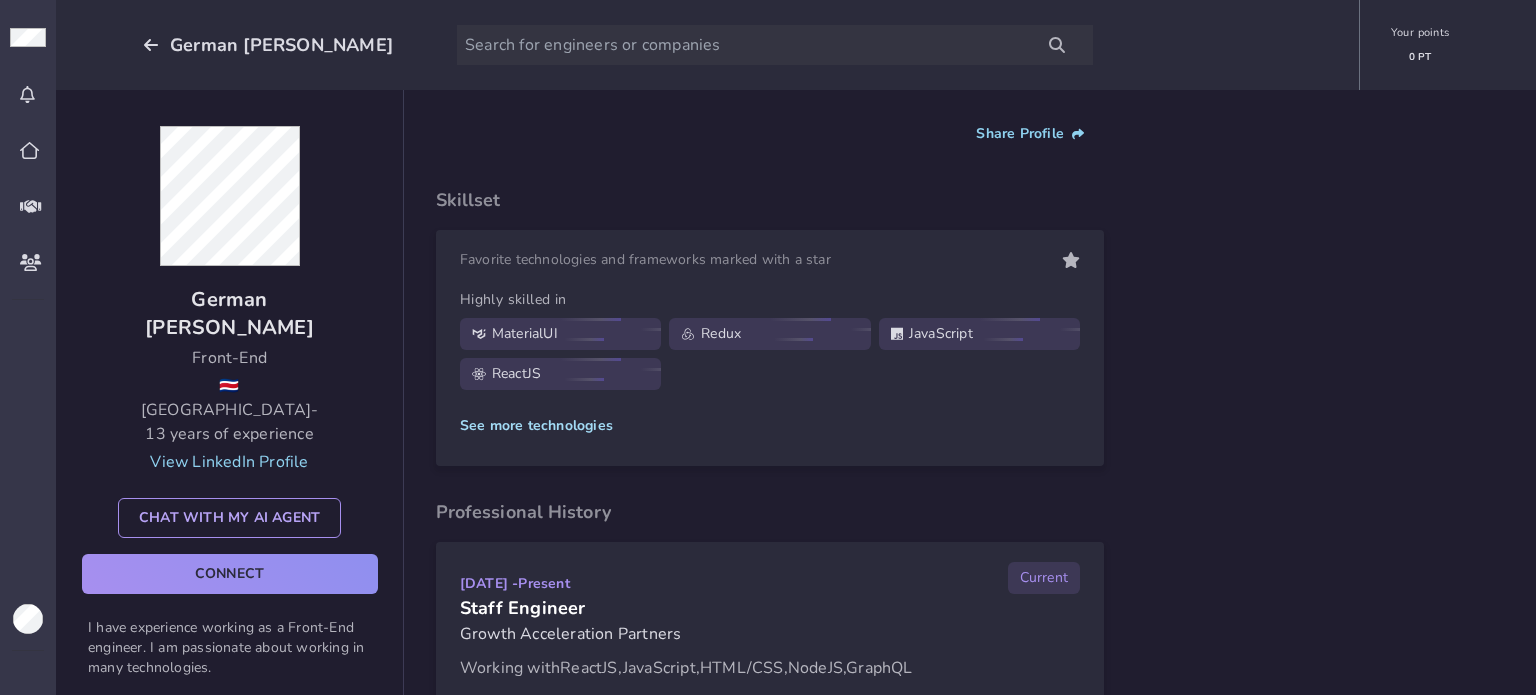 click on "See more technologies" 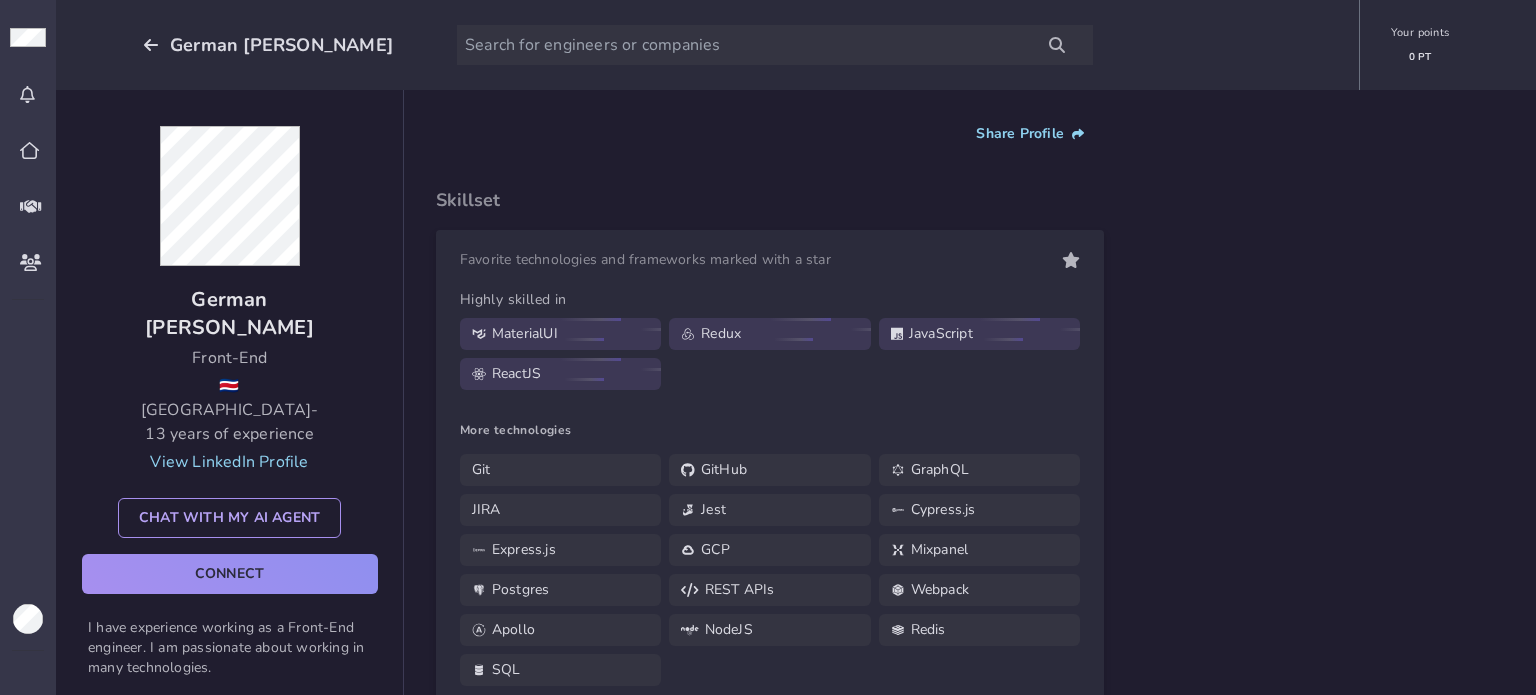 scroll, scrollTop: 294, scrollLeft: 0, axis: vertical 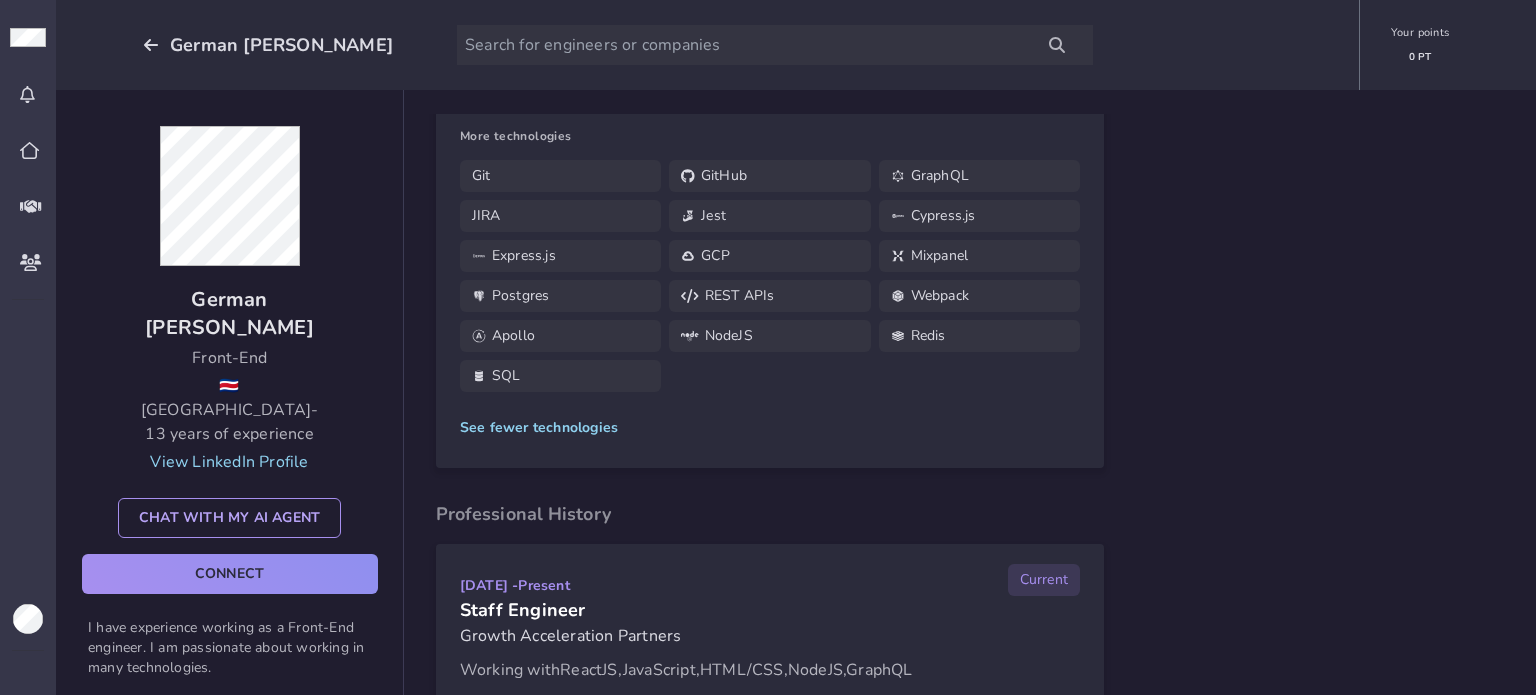 type 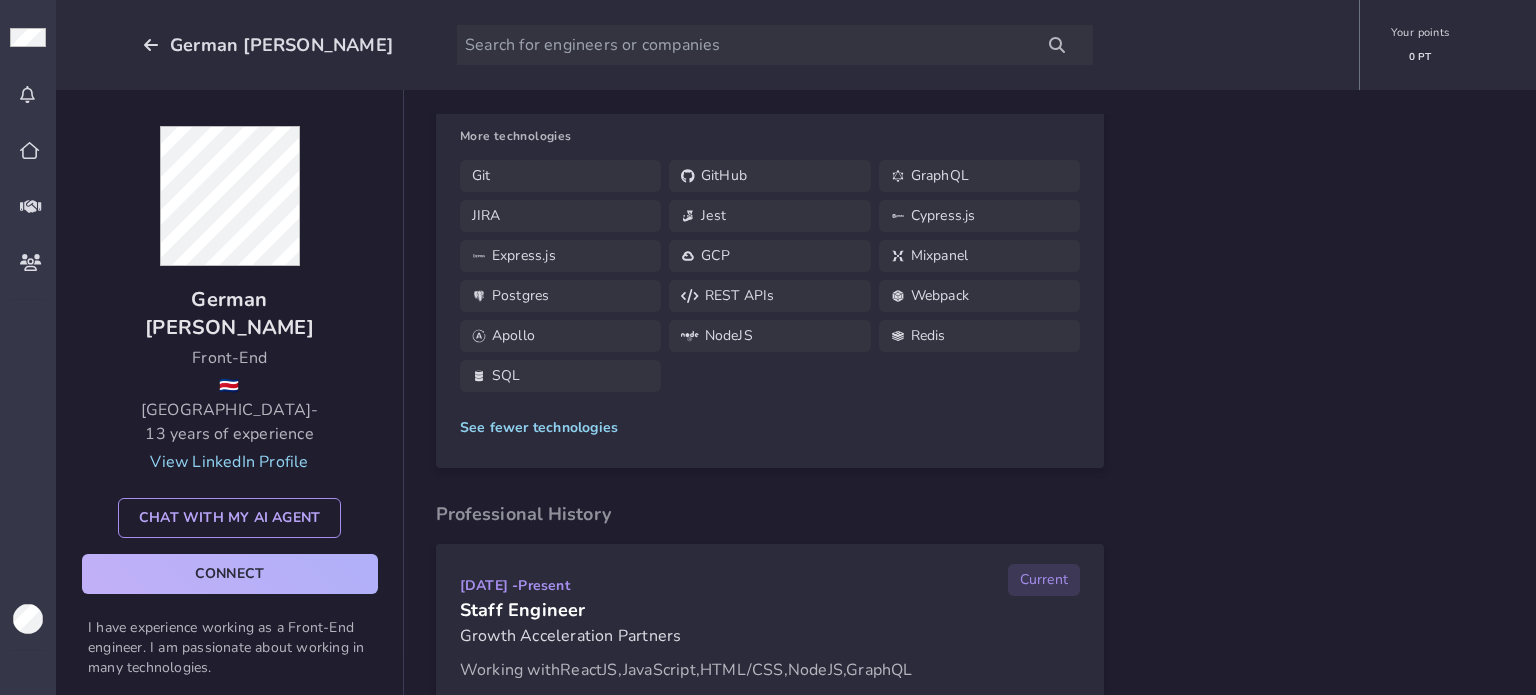 click on "connect" at bounding box center [230, 574] 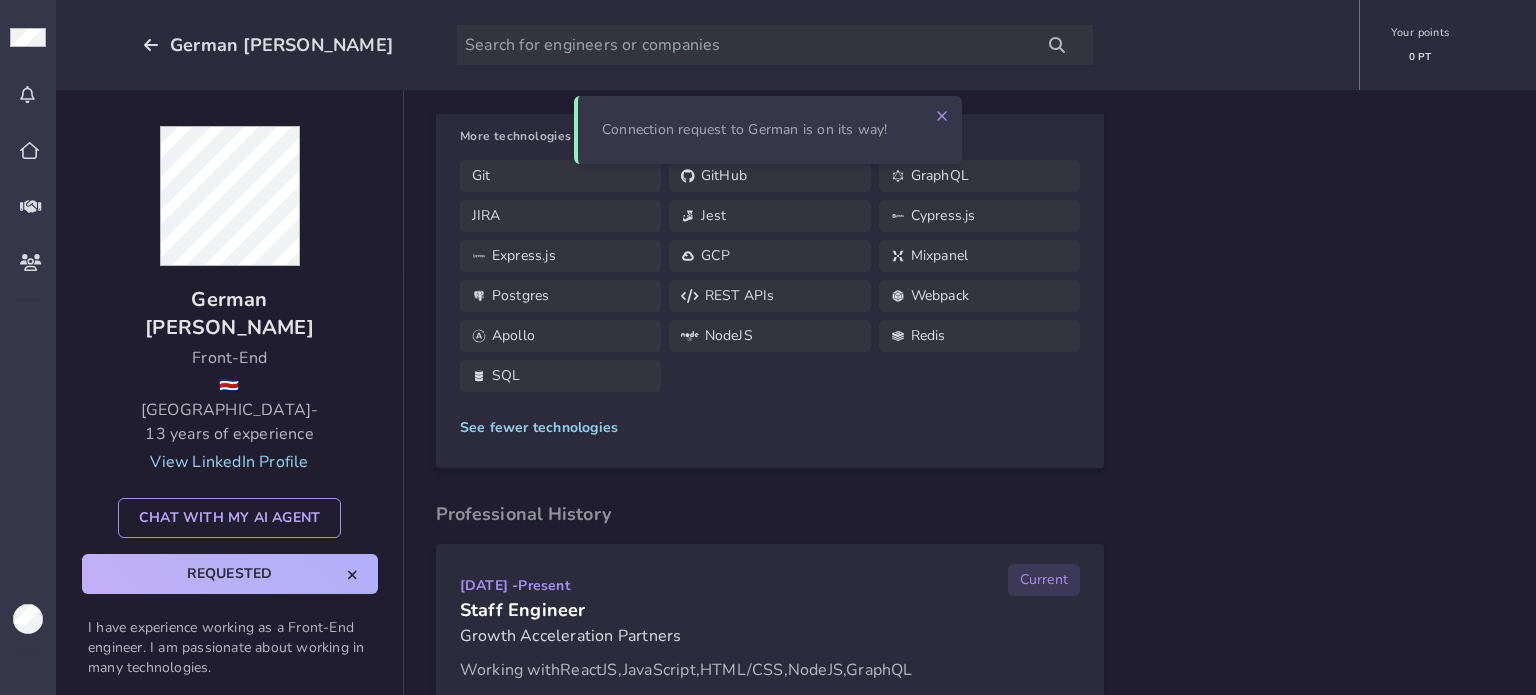 type 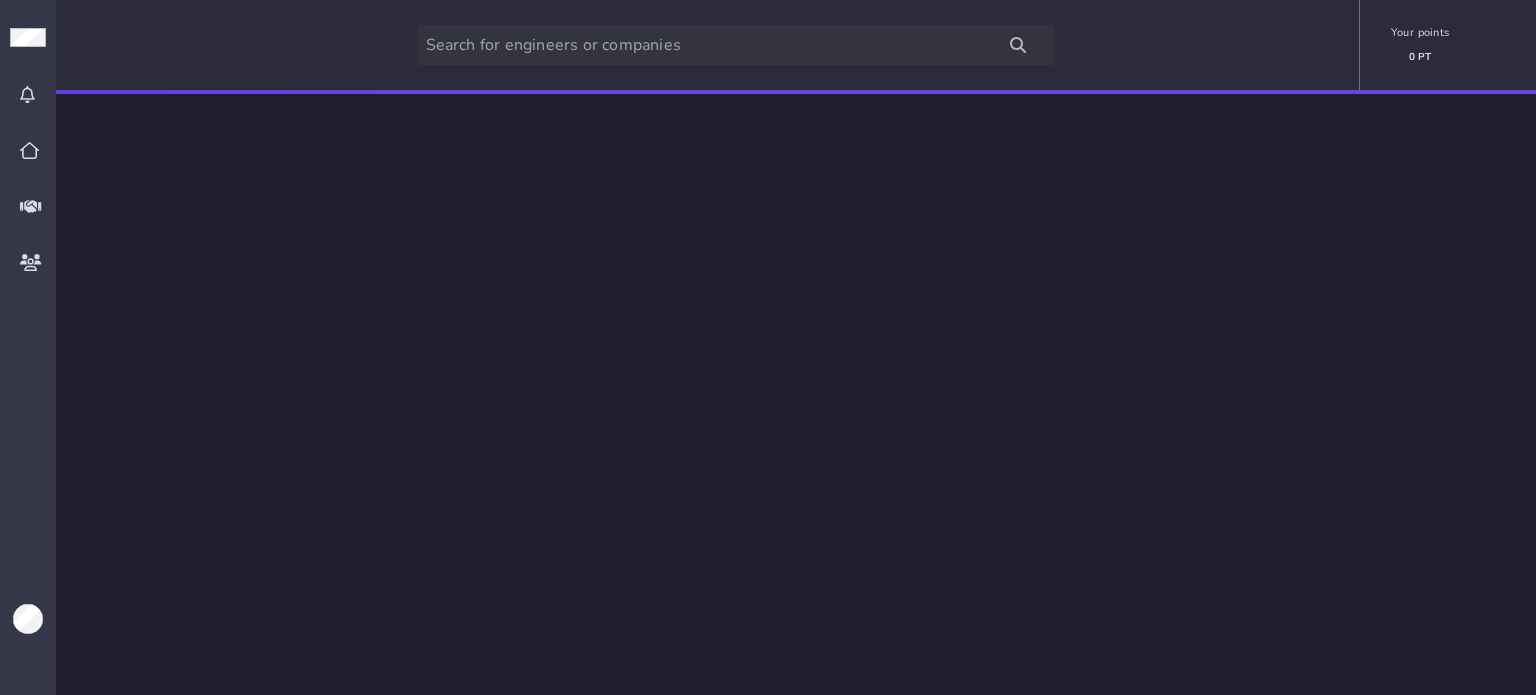 scroll, scrollTop: 0, scrollLeft: 0, axis: both 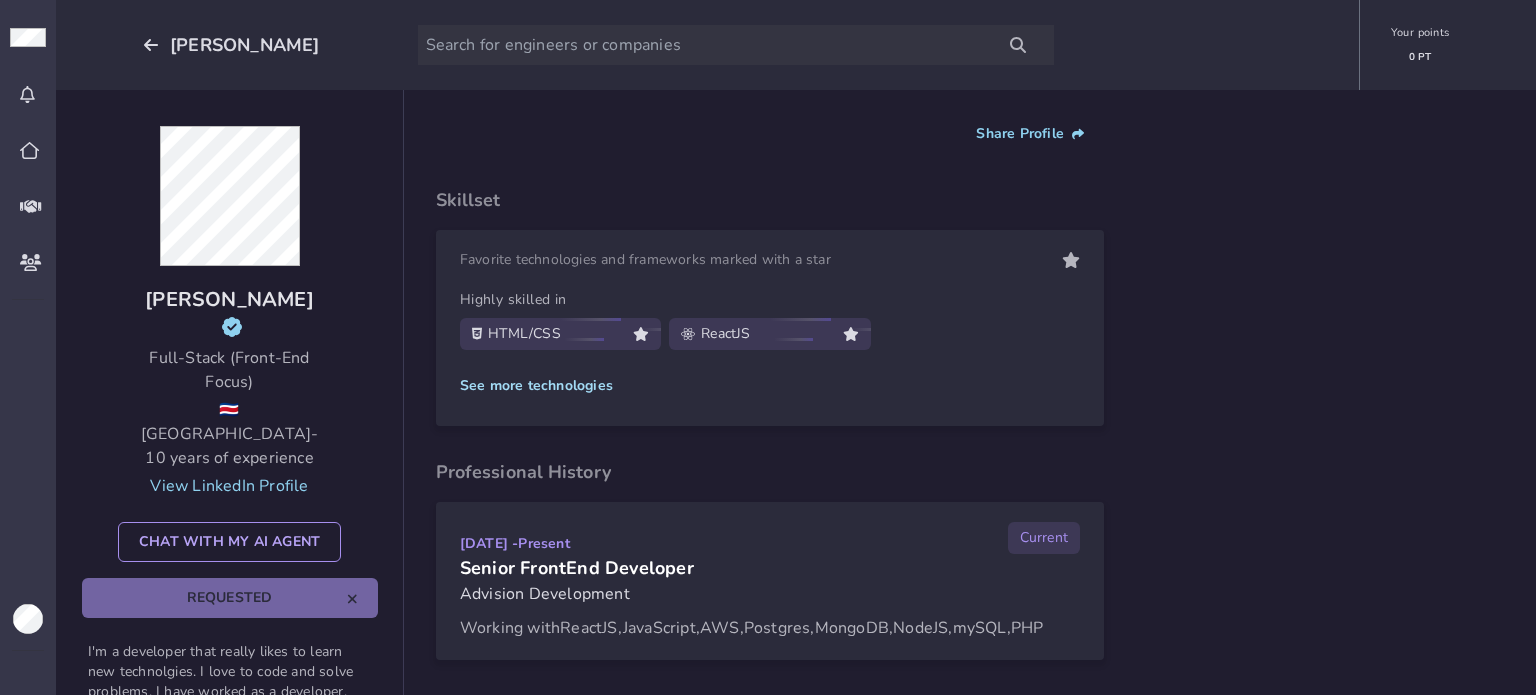 click on "See more technologies" 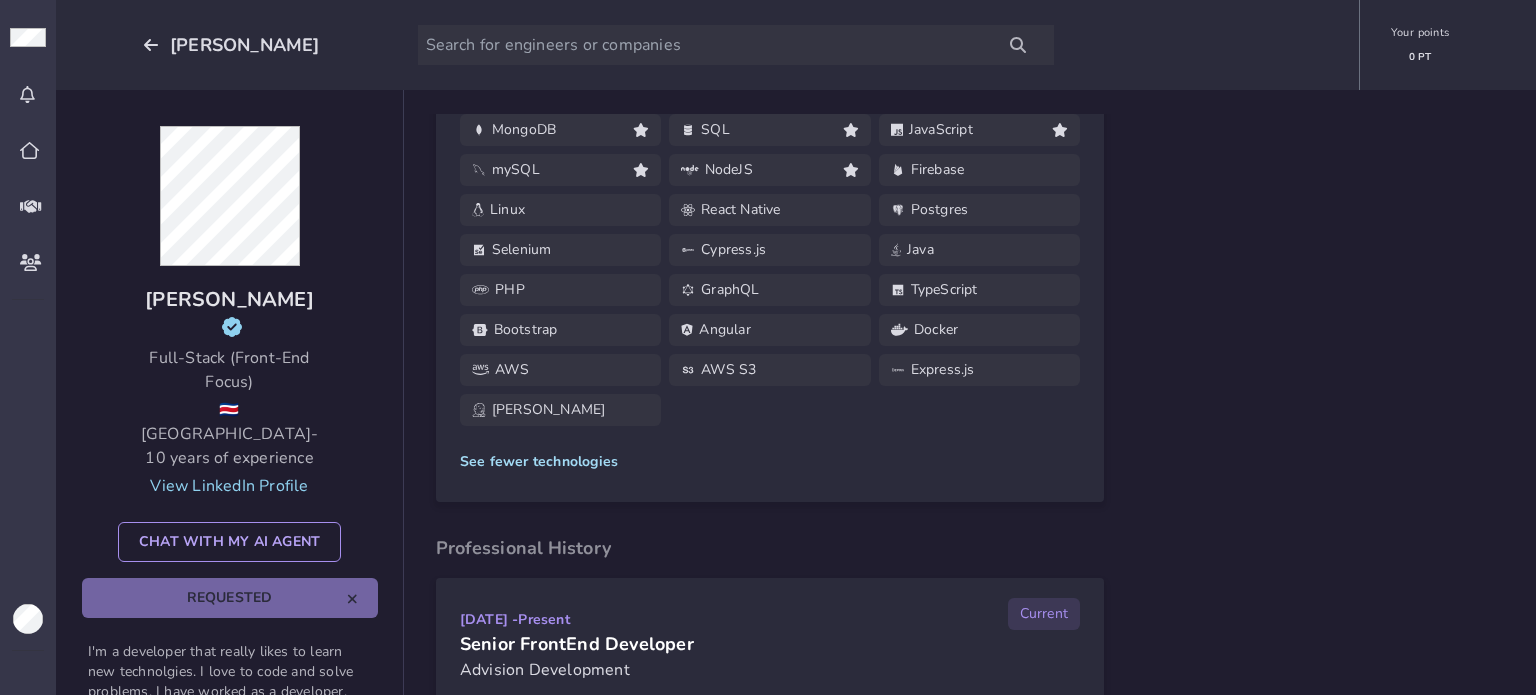 scroll, scrollTop: 358, scrollLeft: 0, axis: vertical 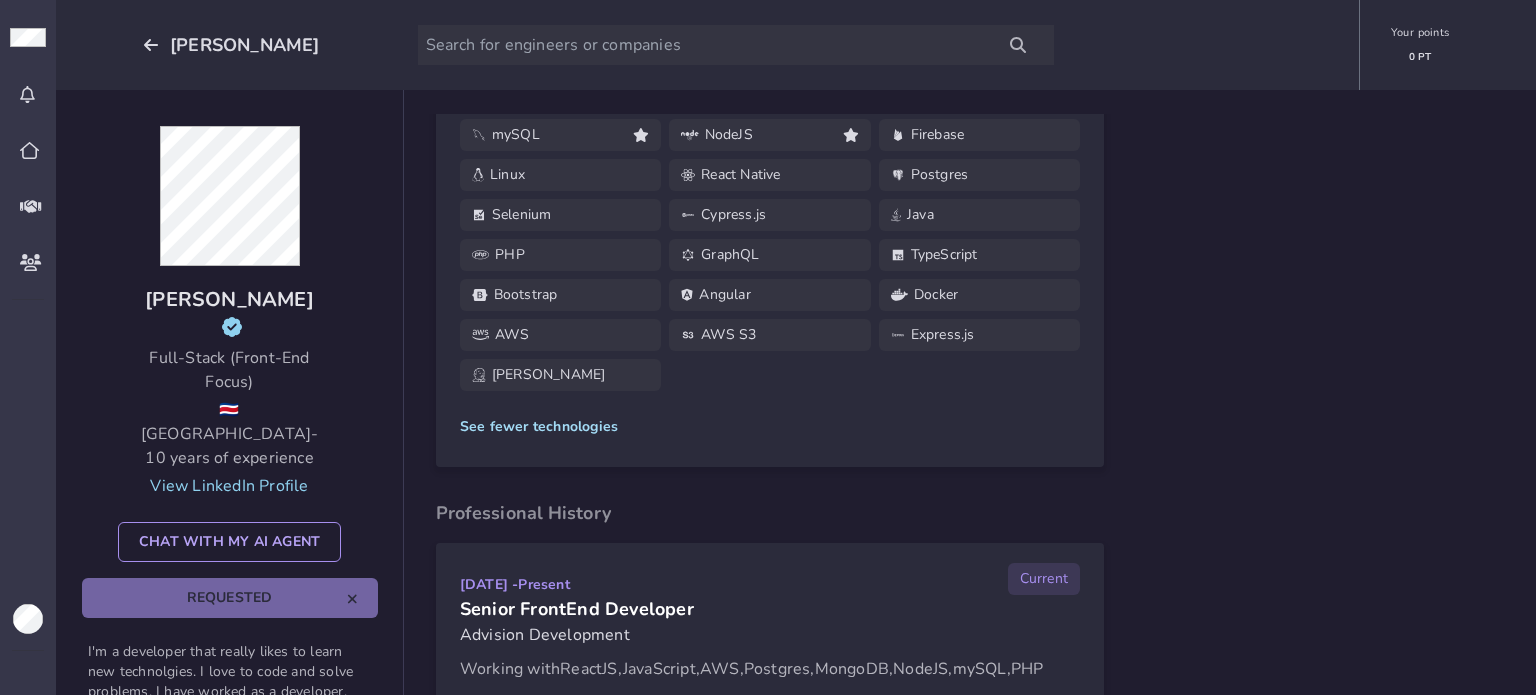 drag, startPoint x: 562, startPoint y: 390, endPoint x: 588, endPoint y: 392, distance: 26.076809 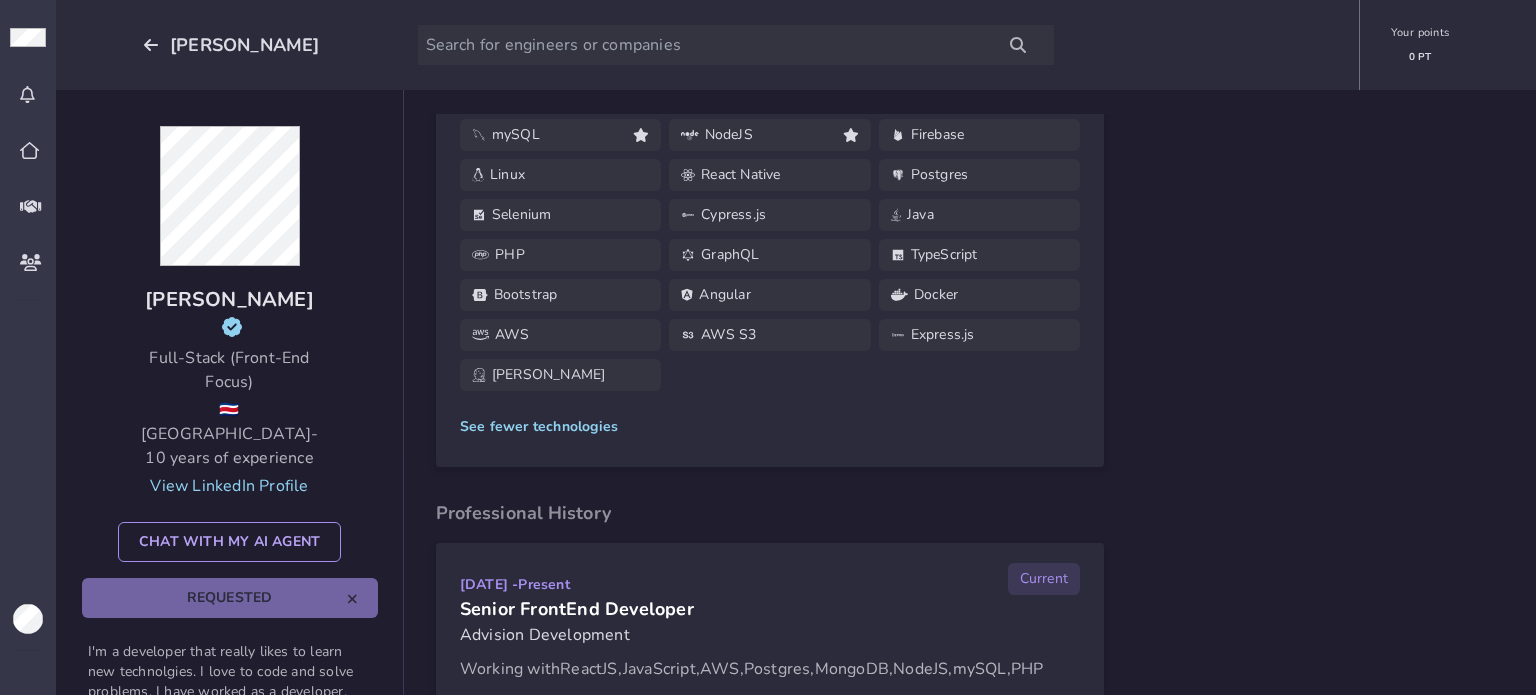 type 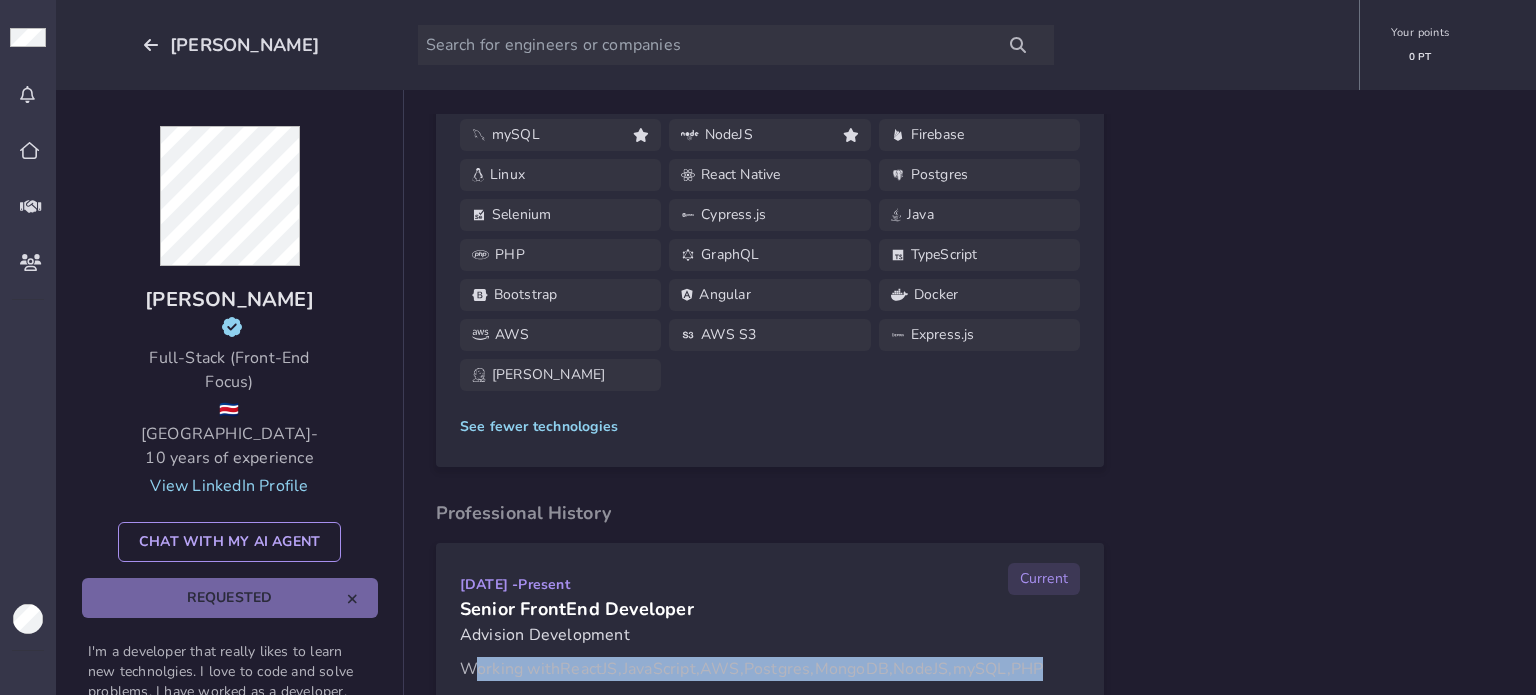 click on "Postgres  ," 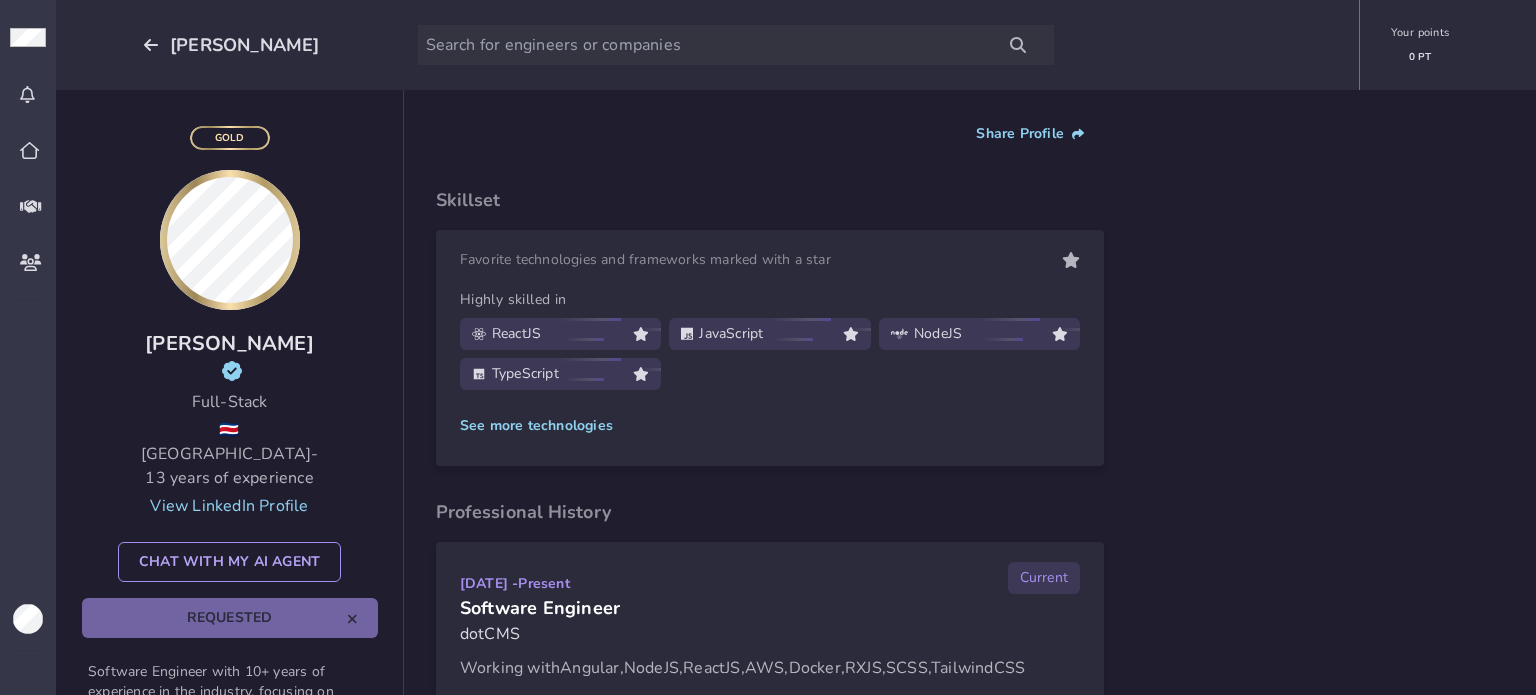 scroll, scrollTop: 0, scrollLeft: 0, axis: both 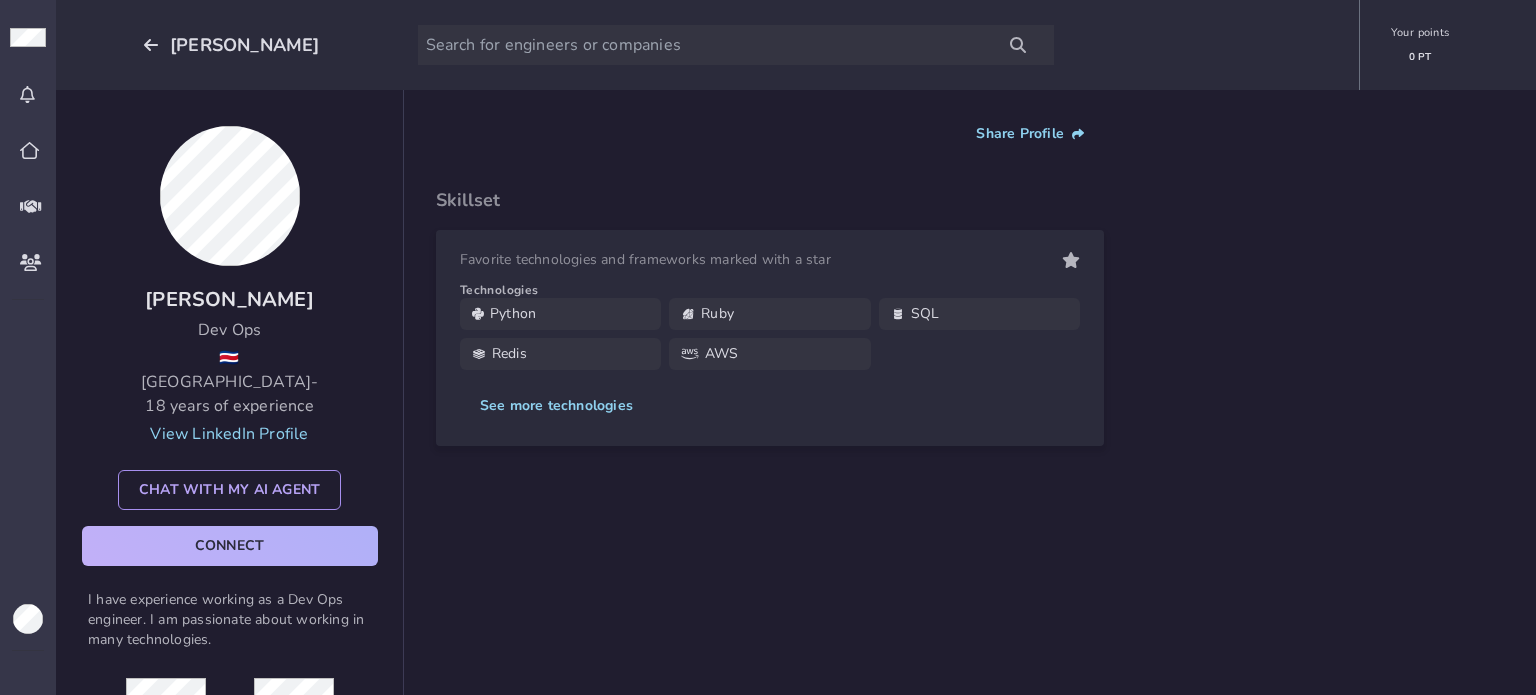 click on "connect" at bounding box center (230, 546) 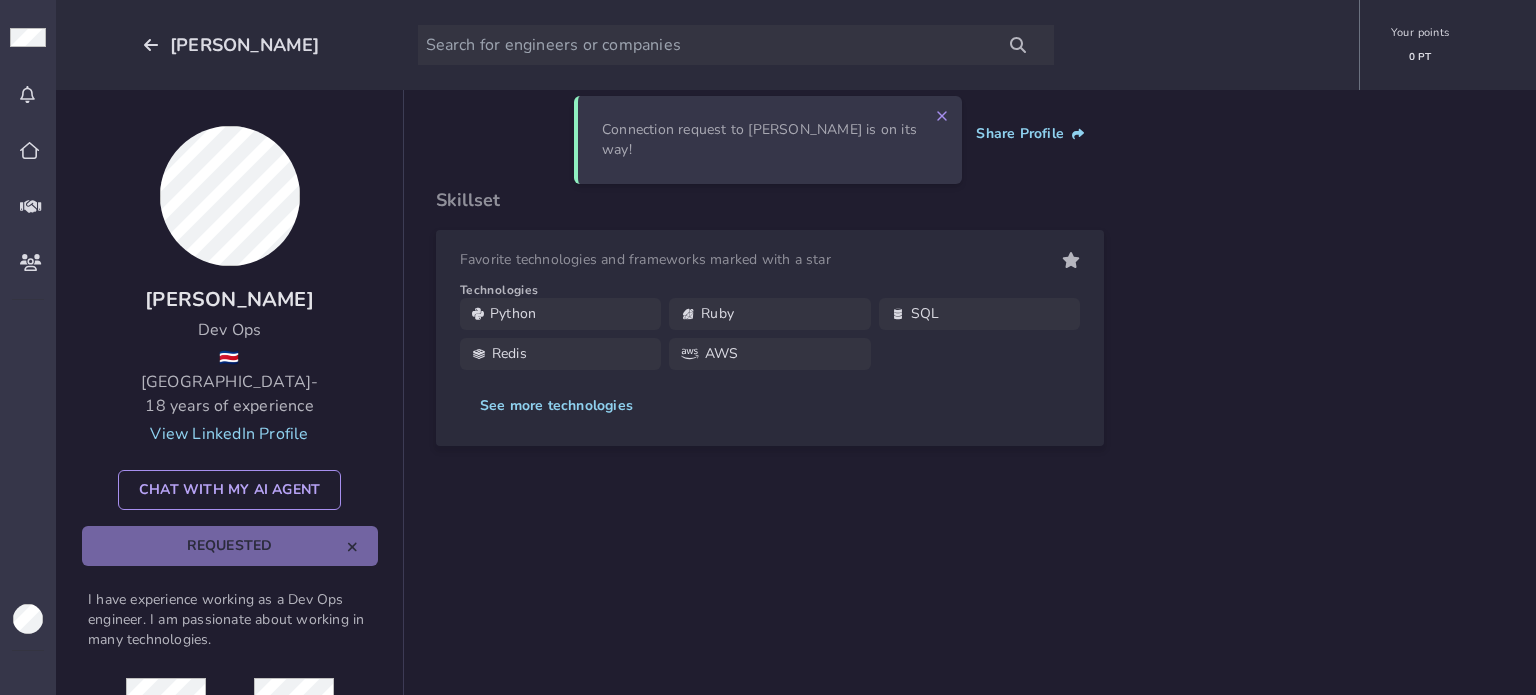 type 